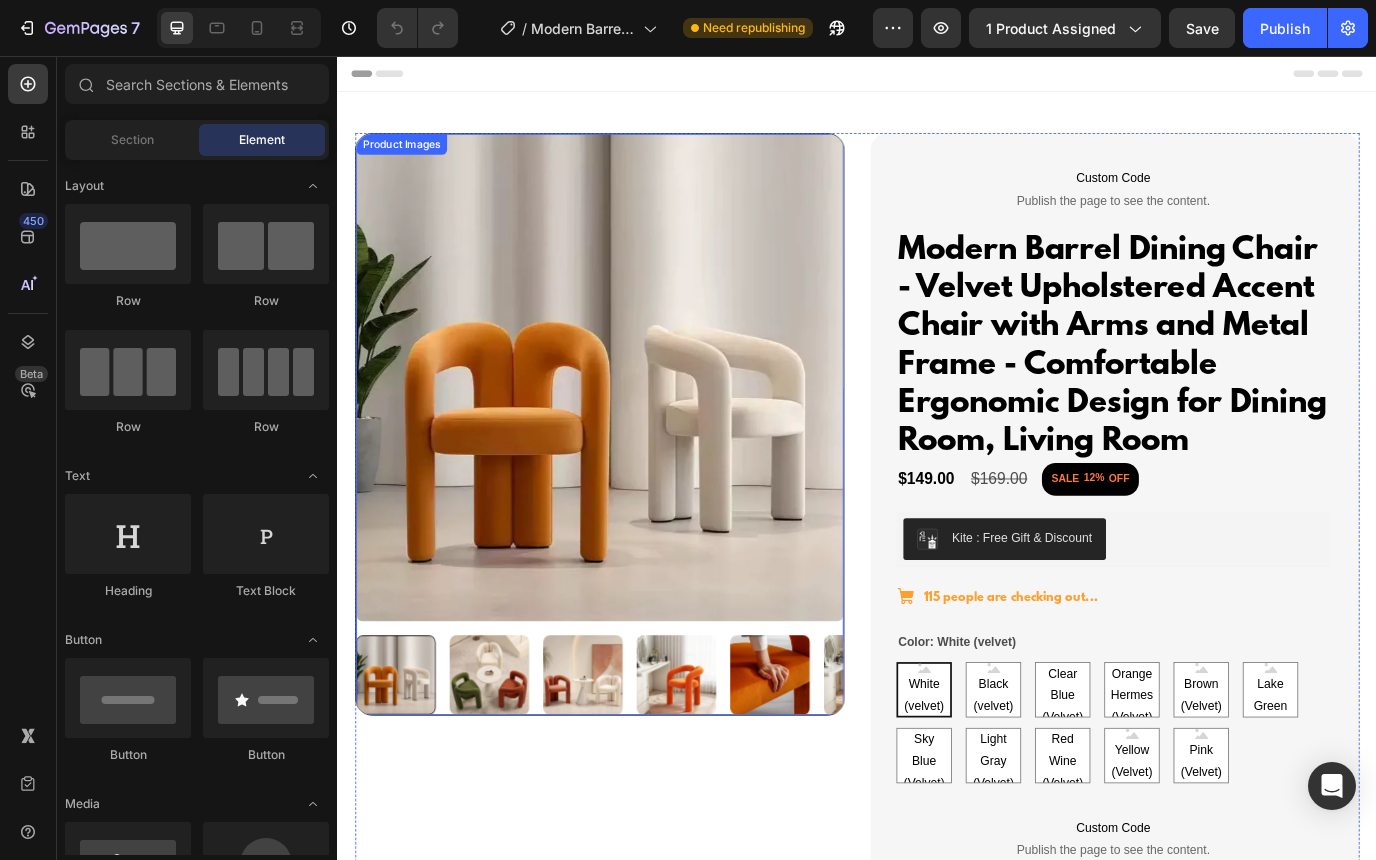 scroll, scrollTop: 1127, scrollLeft: 0, axis: vertical 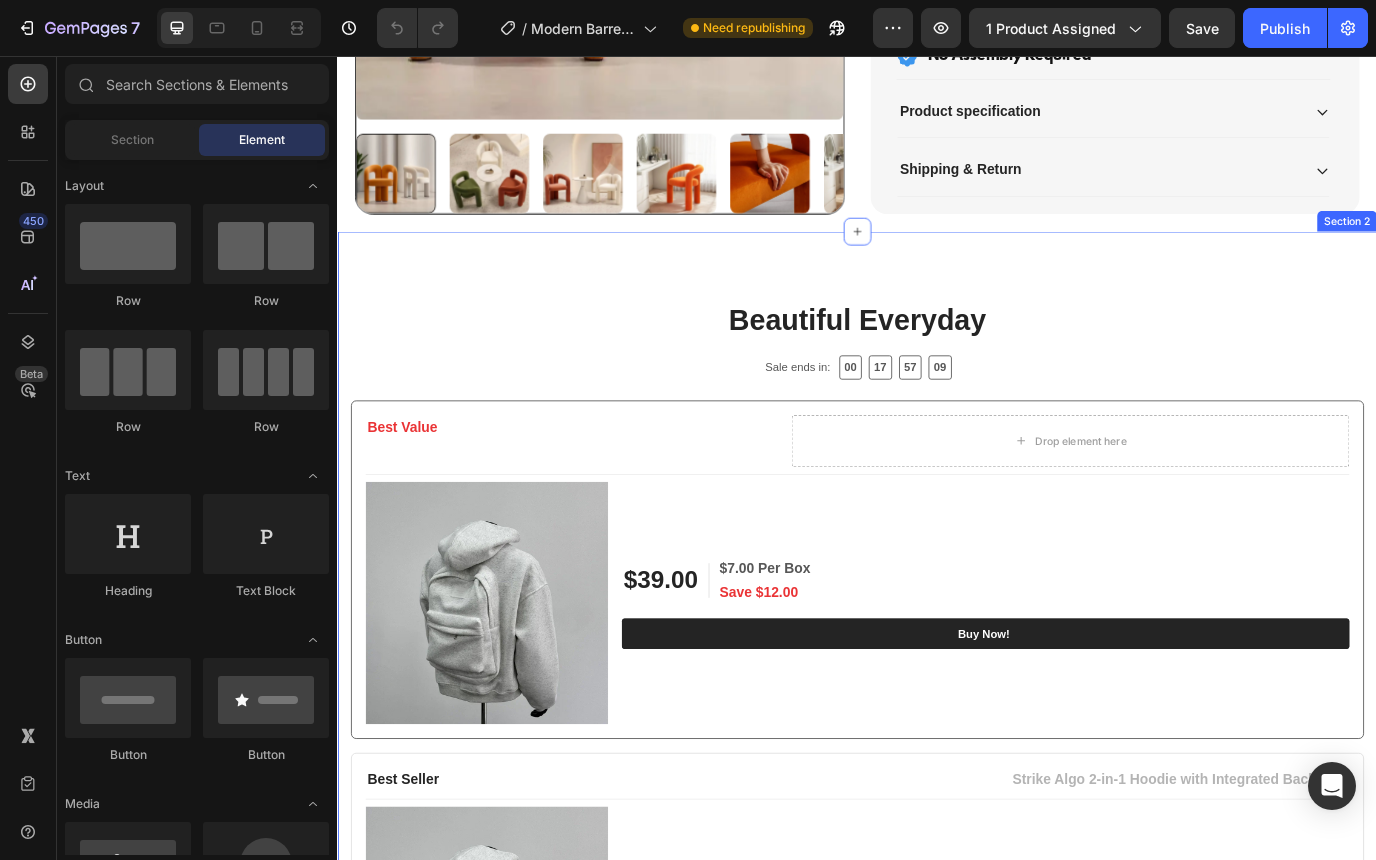 click on "Beautiful Everyday Heading Sale ends in: Text block 00 17 57 09 CountDown Timer Row Row Best Value Text block
Drop element here Row                Title Line (P) Images & Gallery $39.00 (P) Price (P) Price $7.00 Per Box Text block Save $12.00 Text block Row Row Buy Now! (P) Cart Button Row Row Product Row Best Seller Text block Strike Algo 2-in-1 Hoodie with Integrated Backpack (P) Title Row                Title Line (P) Images & Gallery $39.00 (P) Price (P) Price $9.00 Per Box Text block Save $4.00 Text block Row Row Buy Now! (P) Cart Button Row Row Product Row Popular Text block Strike Algo 2-in-1 Hoodie with Integrated Backpack (P) Title Row                Title Line (P) Images & Gallery $39.00 (P) Price (P) Price $11.00 Per Box Text block Half price only Text block Row Row Buy Now! (P) Cart Button Row Row Product Row Section 2" at bounding box center (937, 958) 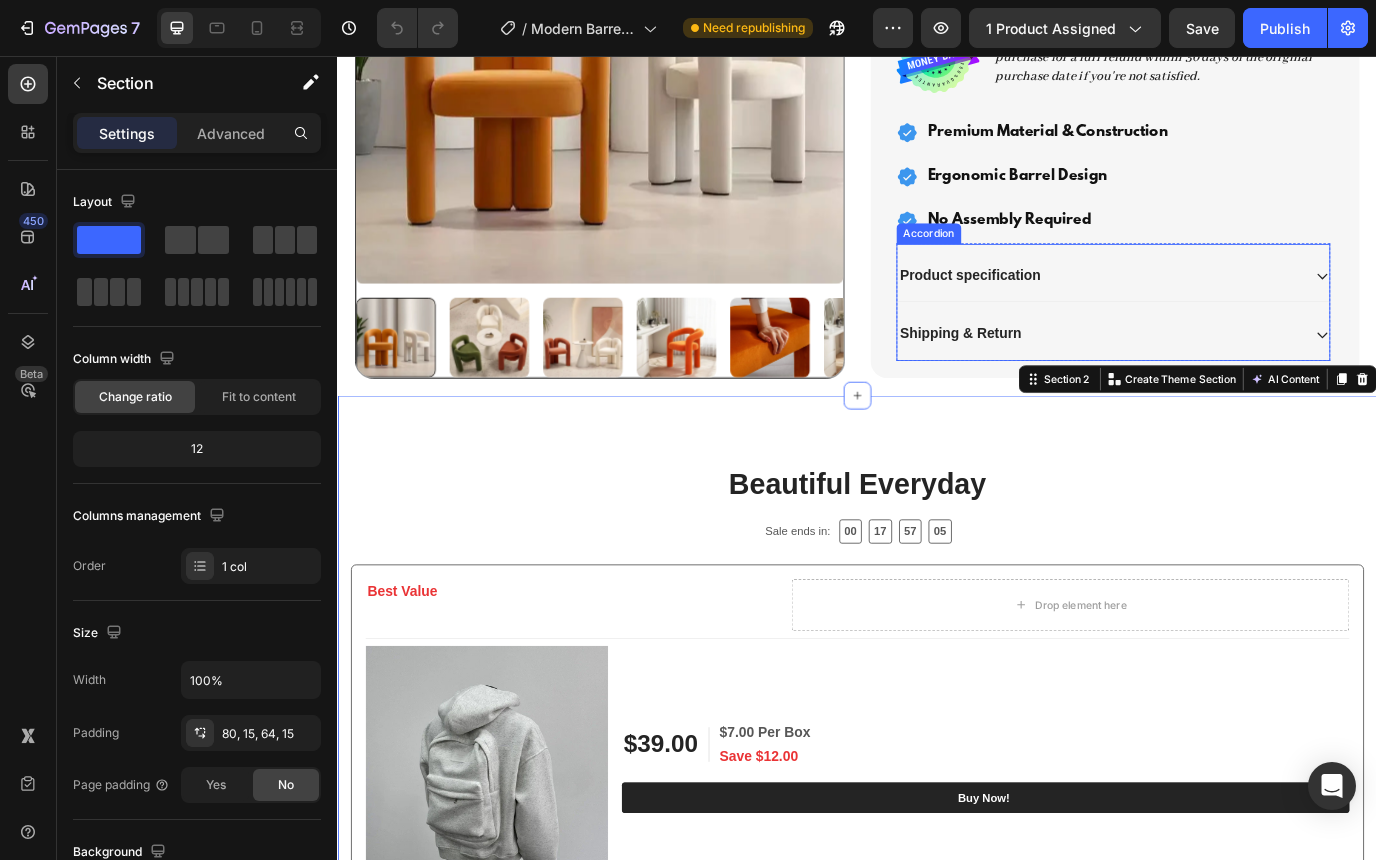scroll, scrollTop: 1075, scrollLeft: 0, axis: vertical 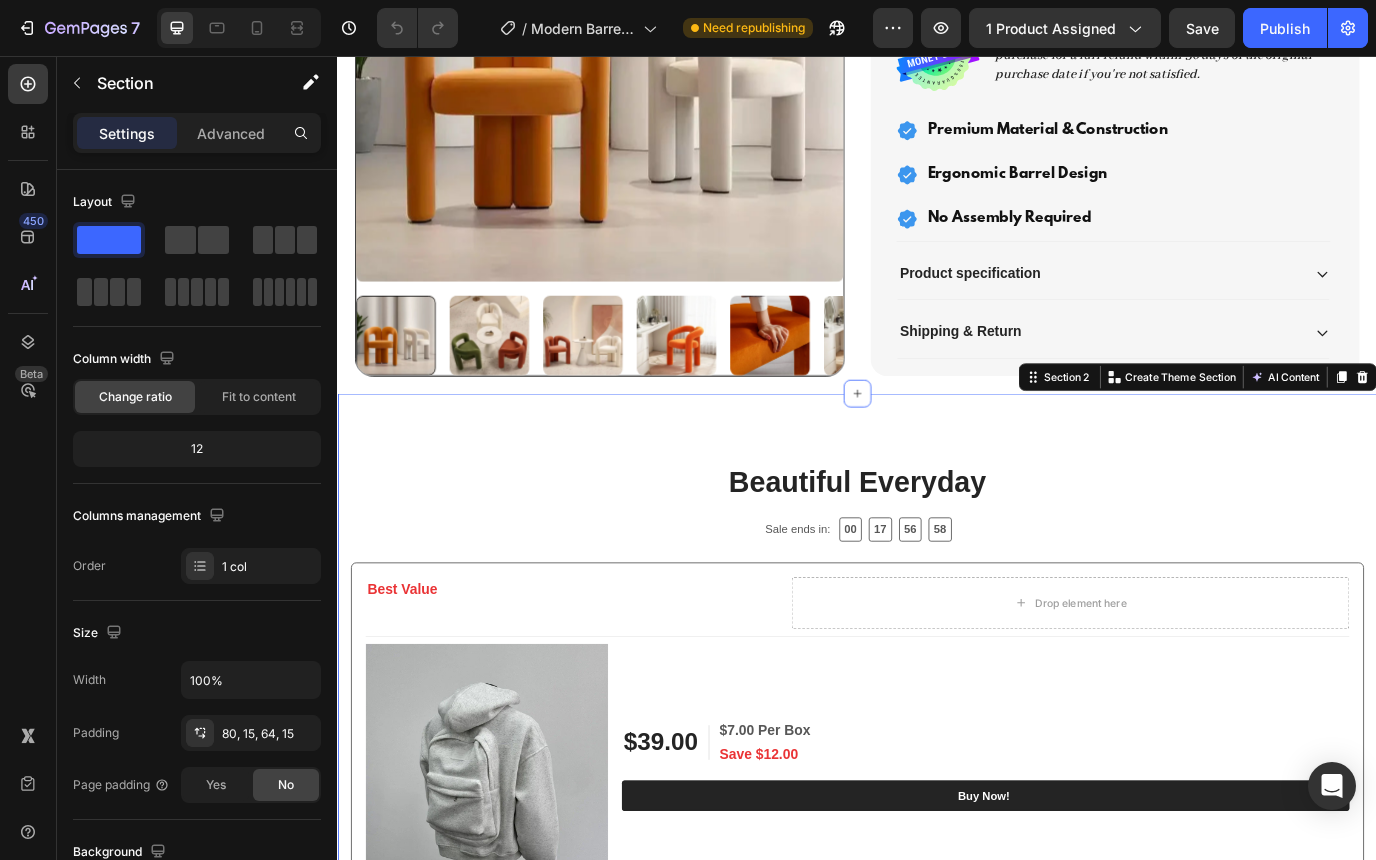 click on "Beautiful Everyday Heading Sale ends in: Text block 00 17 56 58 CountDown Timer Row Row Best Value Text block
Drop element here Row                Title Line (P) Images & Gallery $39.00 (P) Price (P) Price $7.00 Per Box Text block Save $12.00 Text block Row Row Buy Now! (P) Cart Button Row Row Product Row Best Seller Text block Strike Algo 2-in-1 Hoodie with Integrated Backpack (P) Title Row                Title Line (P) Images & Gallery $39.00 (P) Price (P) Price $9.00 Per Box Text block Save $4.00 Text block Row Row Buy Now! (P) Cart Button Row Row Product Row Popular Text block Strike Algo 2-in-1 Hoodie with Integrated Backpack (P) Title Row                Title Line (P) Images & Gallery $39.00 (P) Price (P) Price $11.00 Per Box Text block Half price only Text block Row Row Buy Now! (P) Cart Button Row Row Product Row Section 2   You can create reusable sections Create Theme Section AI Content Write with GemAI What would you like to describe here? Tone and Voice Persuasive Product" at bounding box center (937, 1144) 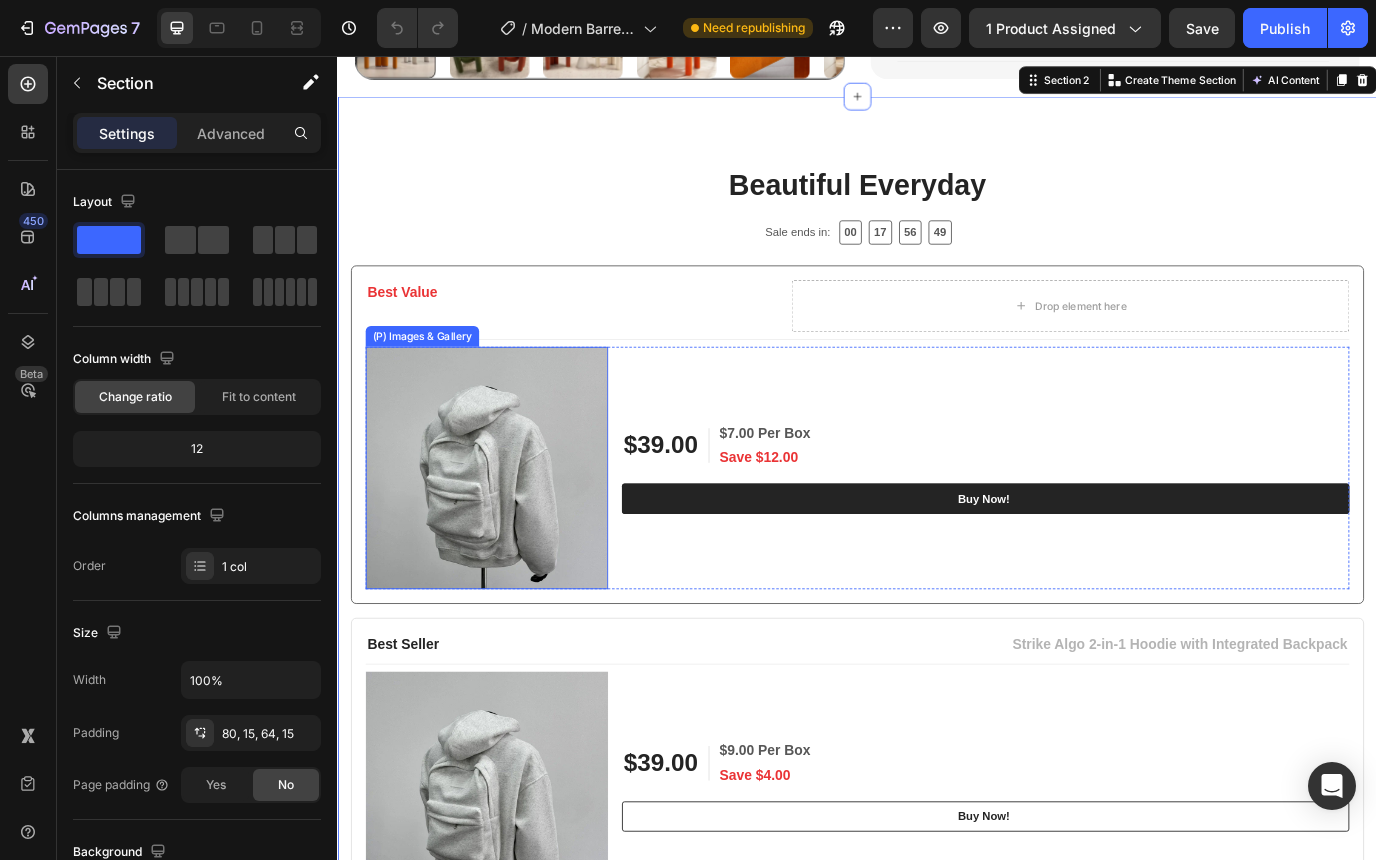 scroll, scrollTop: 1457, scrollLeft: 0, axis: vertical 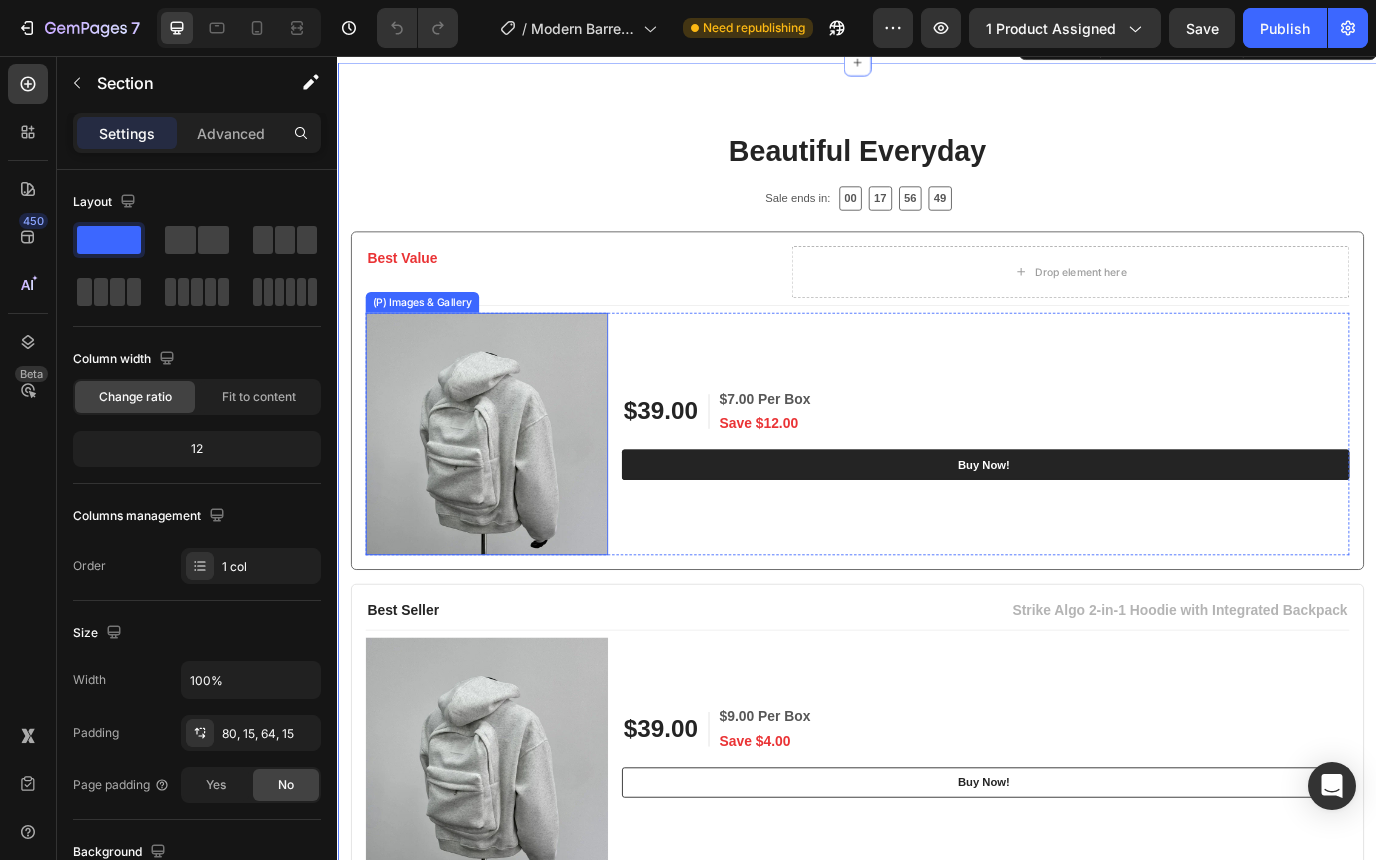 click at bounding box center (509, 492) 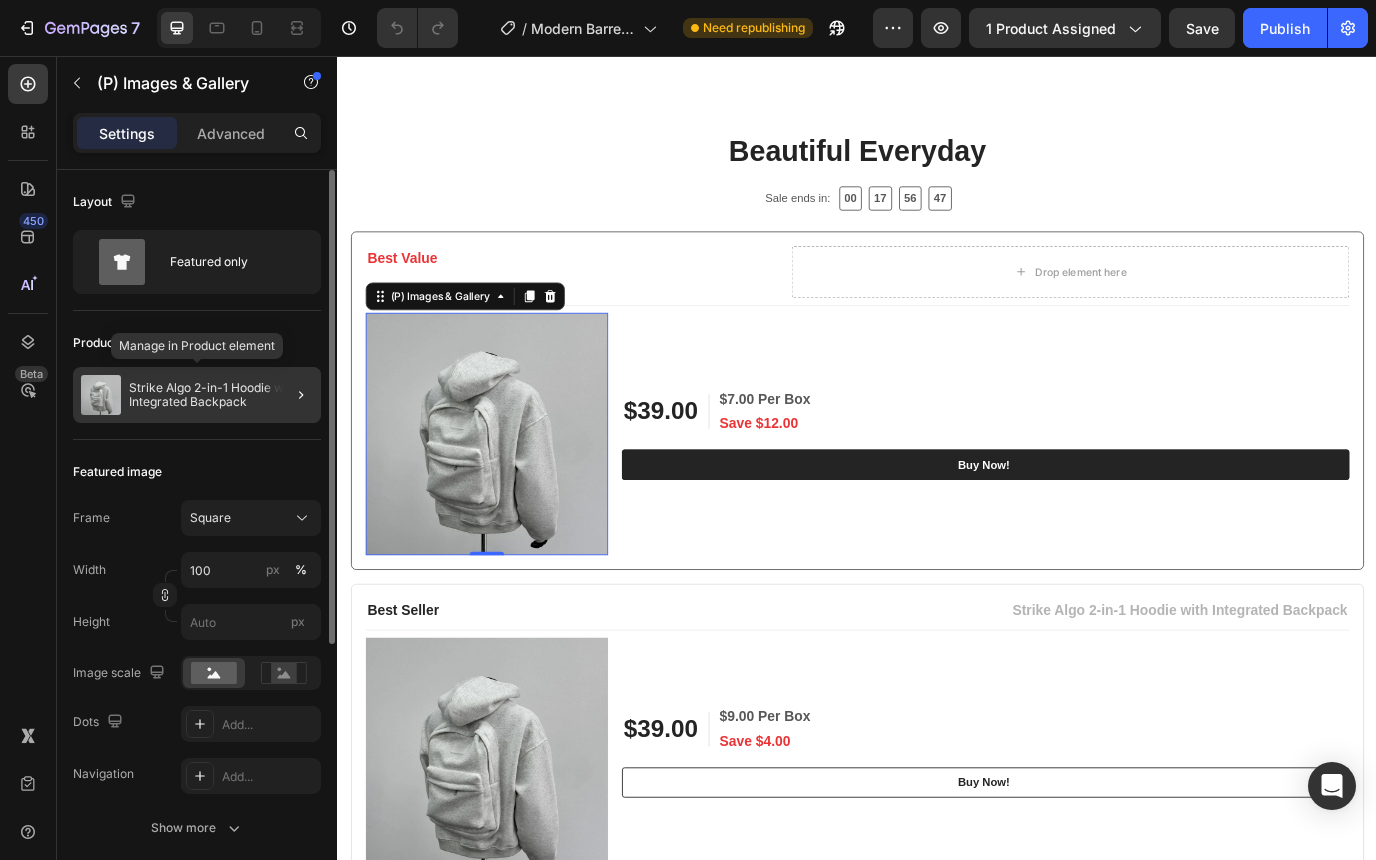 click 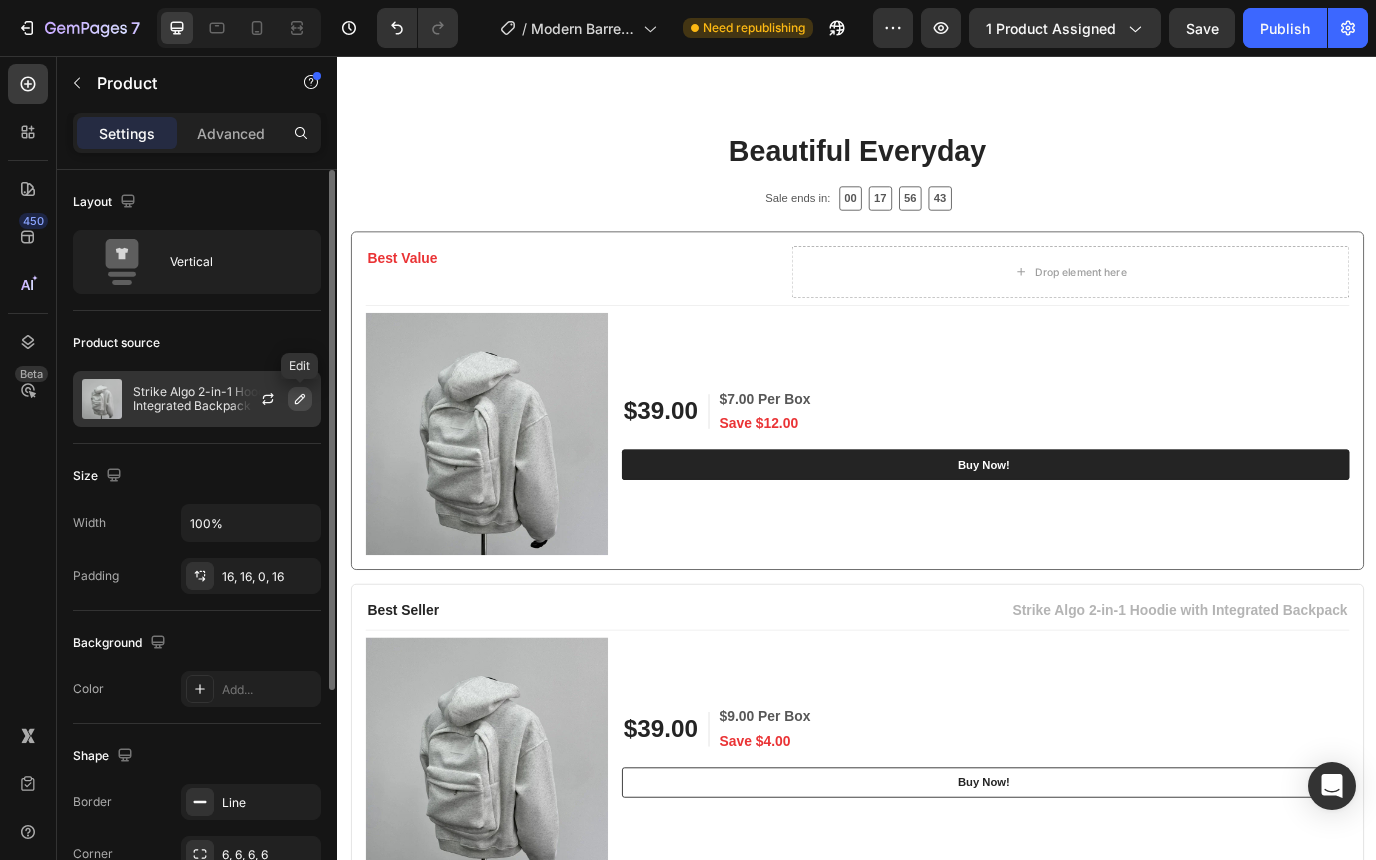 click 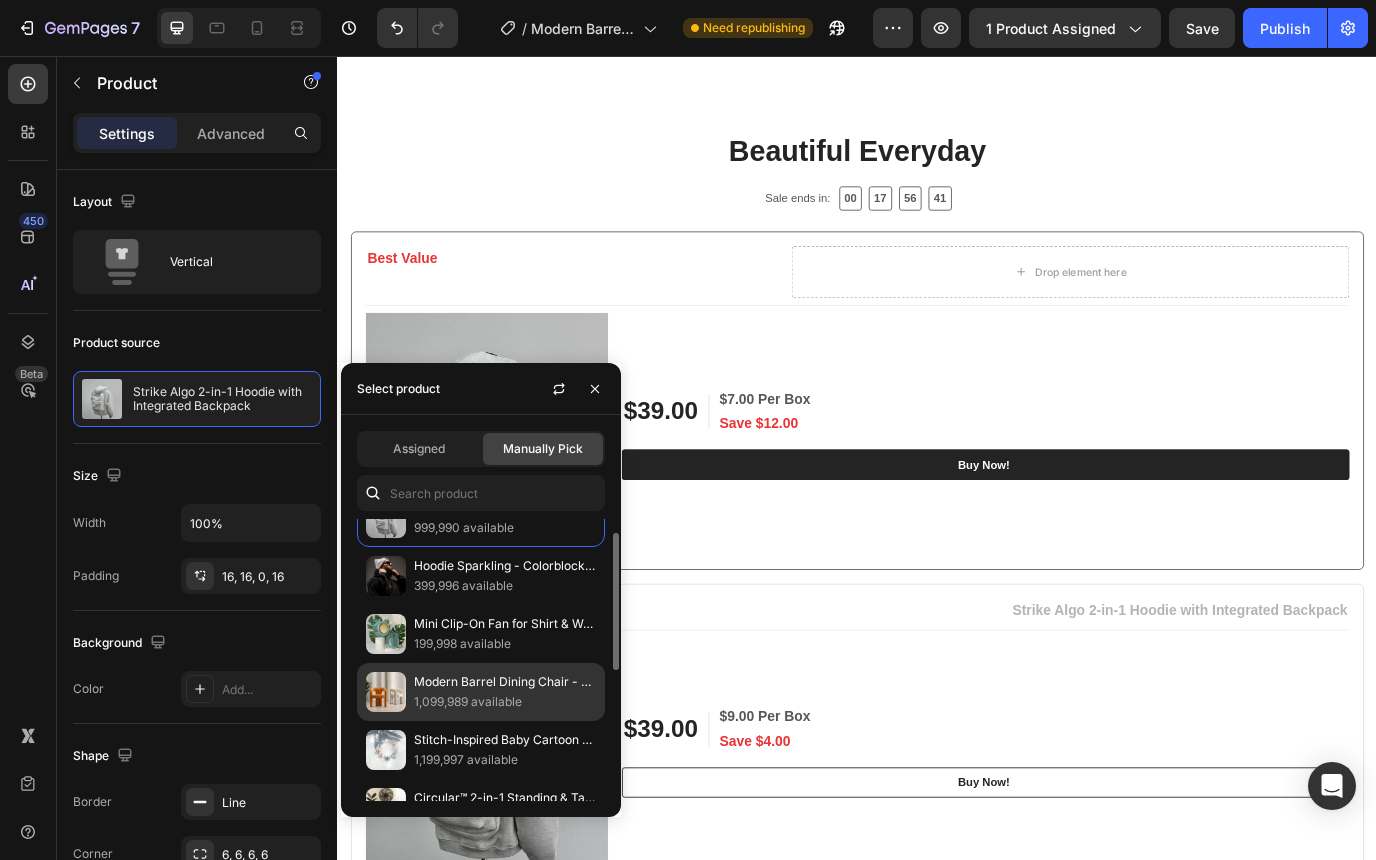 scroll, scrollTop: 31, scrollLeft: 0, axis: vertical 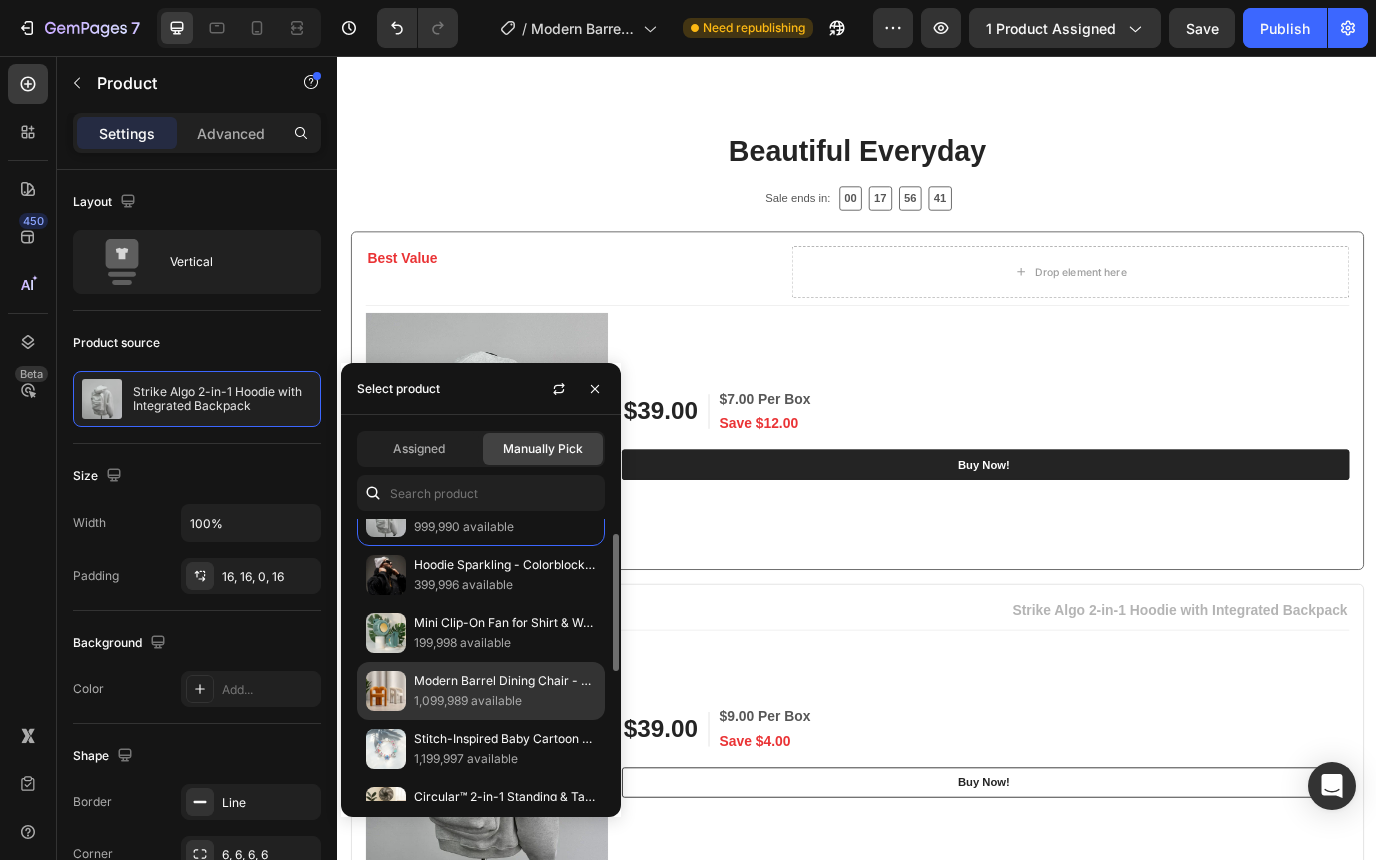 click on "Modern Barrel Dining Chair - Velvet Upholstered Accent Chair with Arms and Metal Frame - Comfortable Ergonomic Design for Dining Room, Living Room" at bounding box center (505, 681) 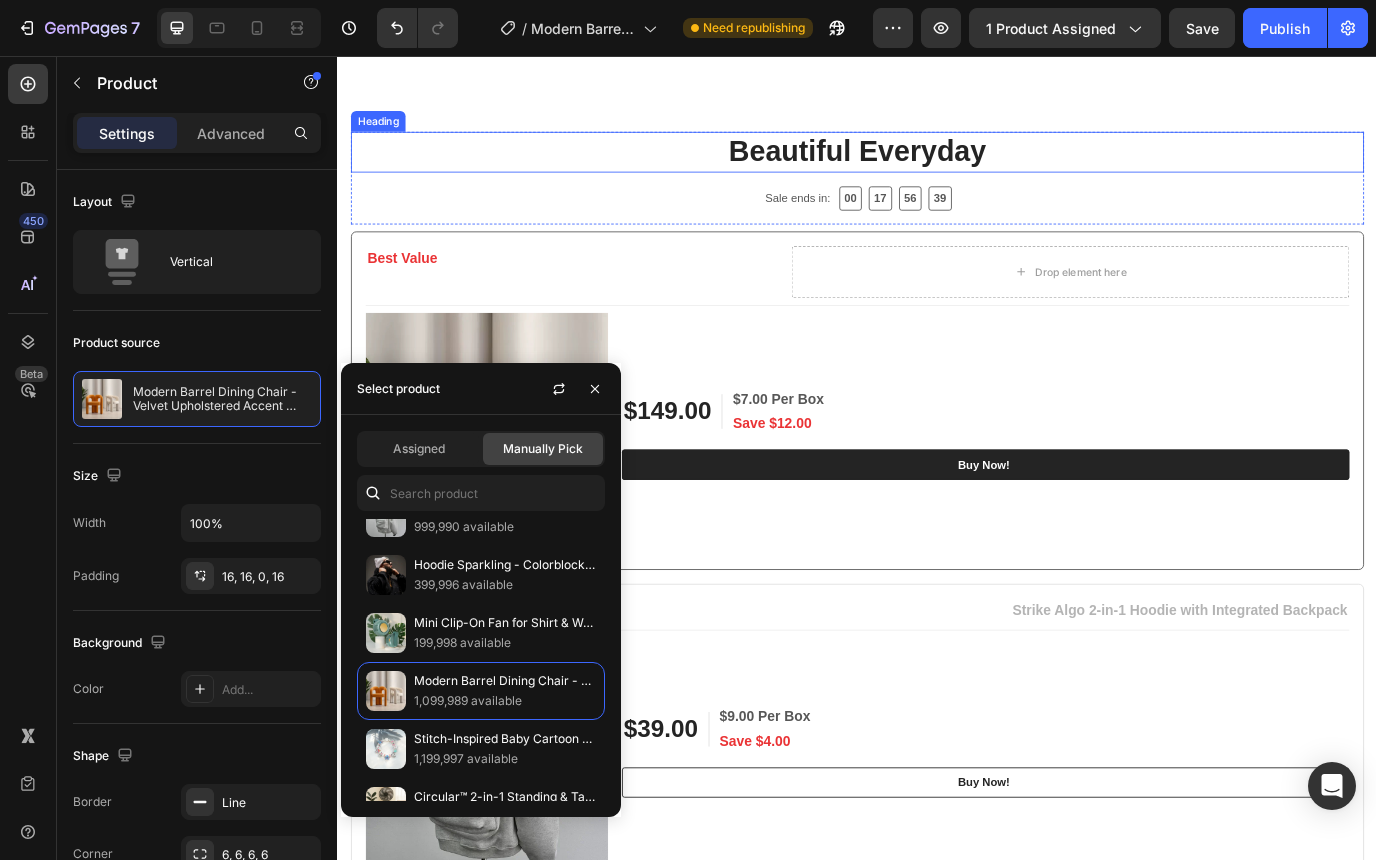 click on "Beautiful Everyday" at bounding box center [937, 166] 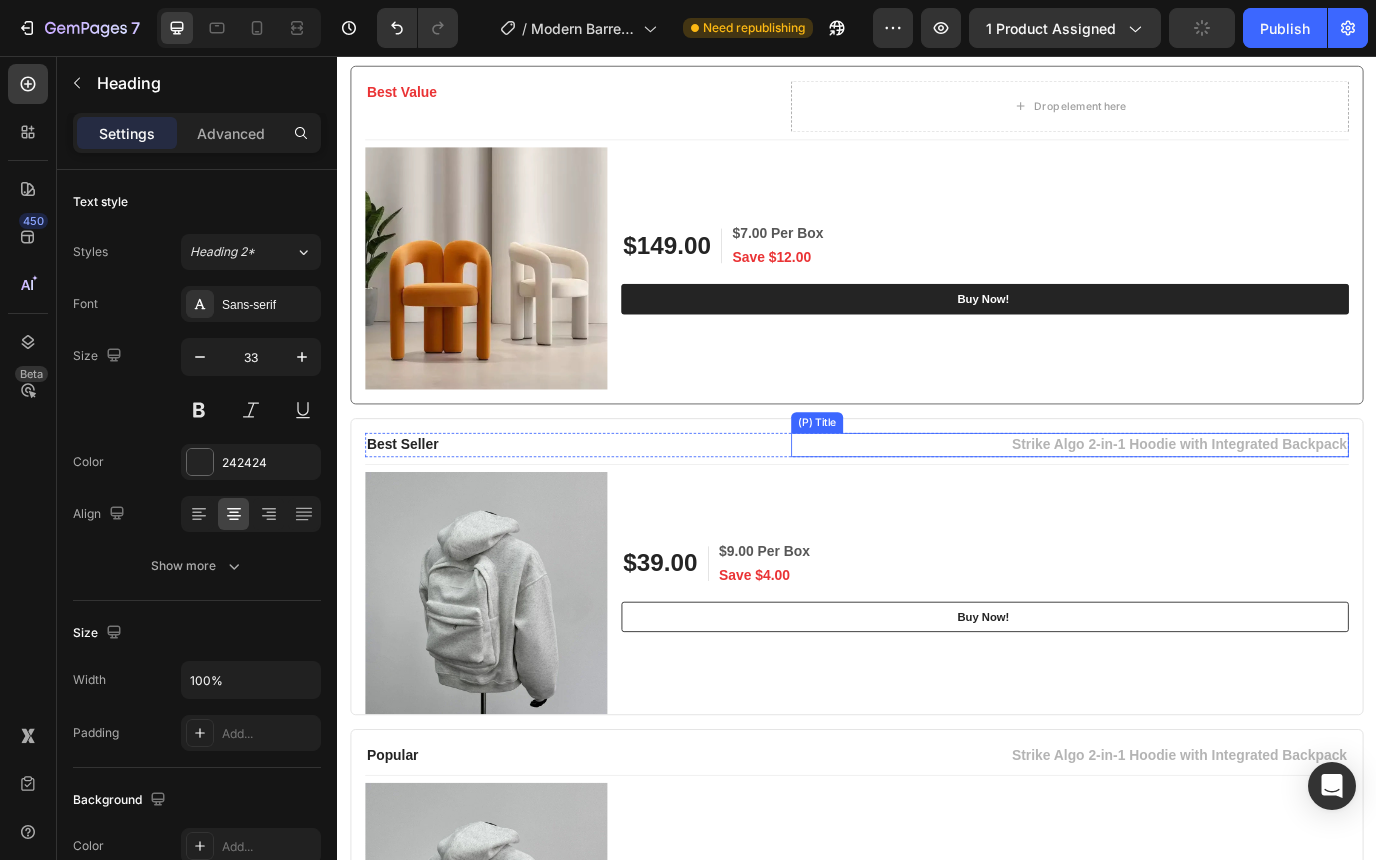 scroll, scrollTop: 1698, scrollLeft: 0, axis: vertical 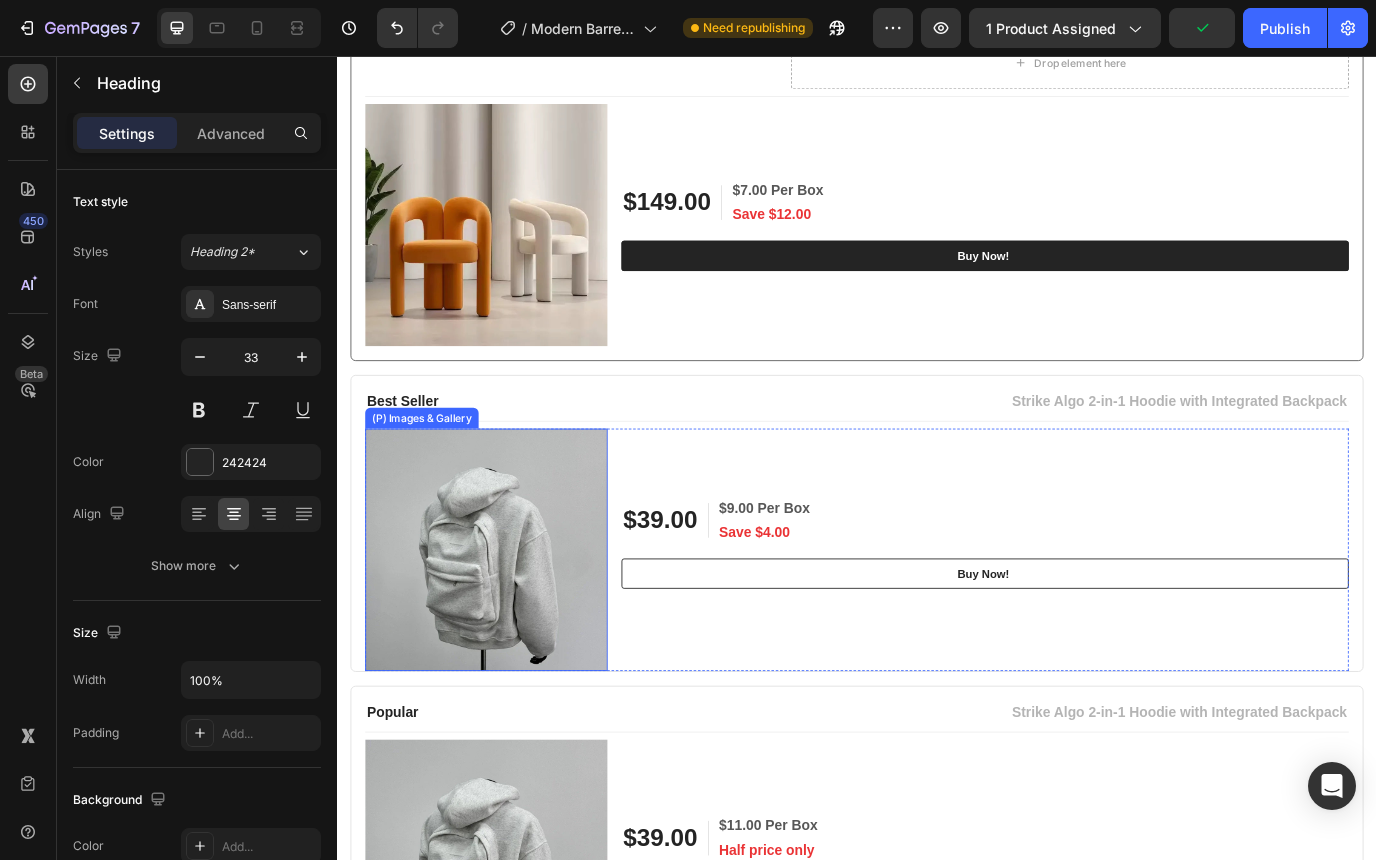 click at bounding box center (509, 626) 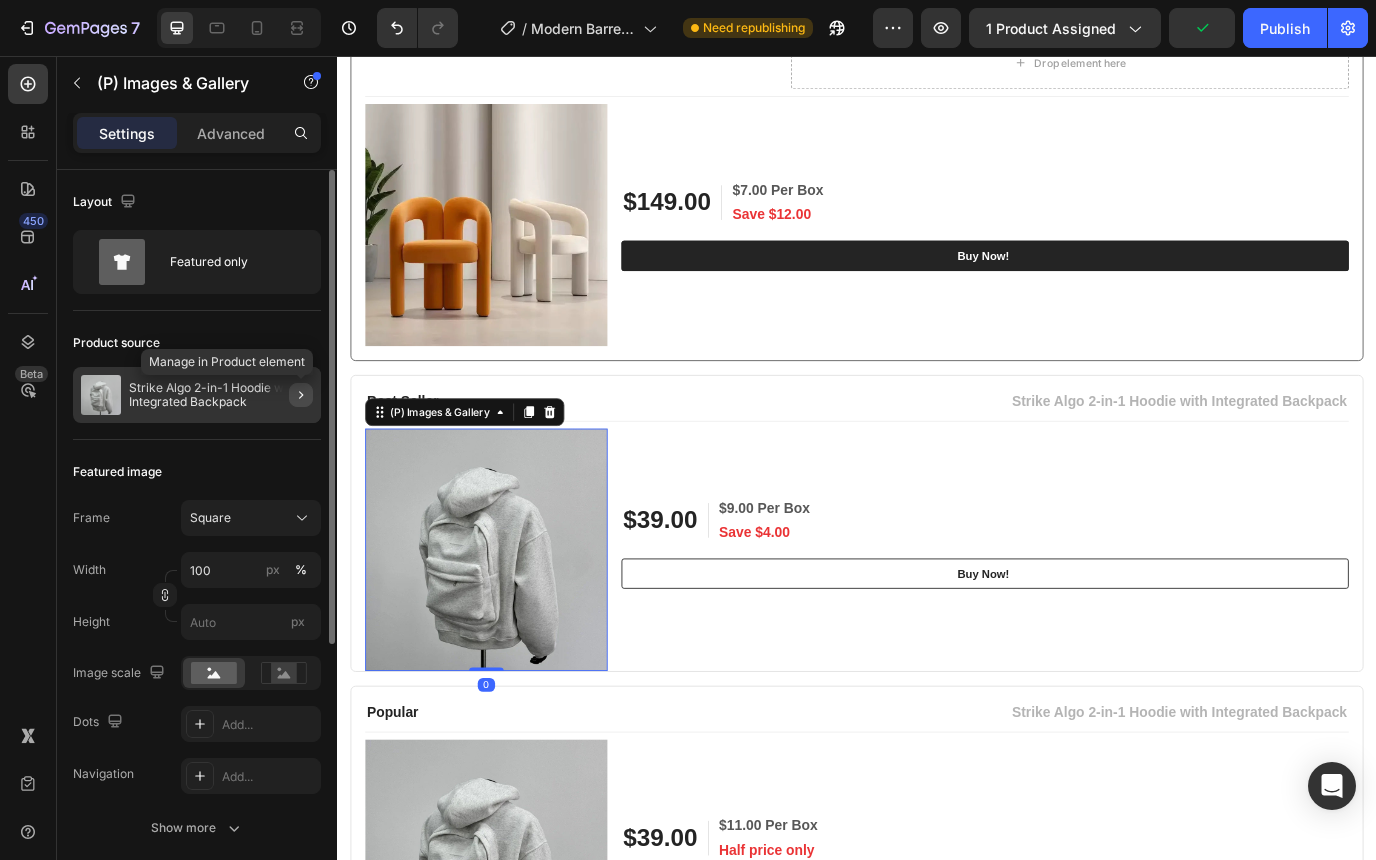click 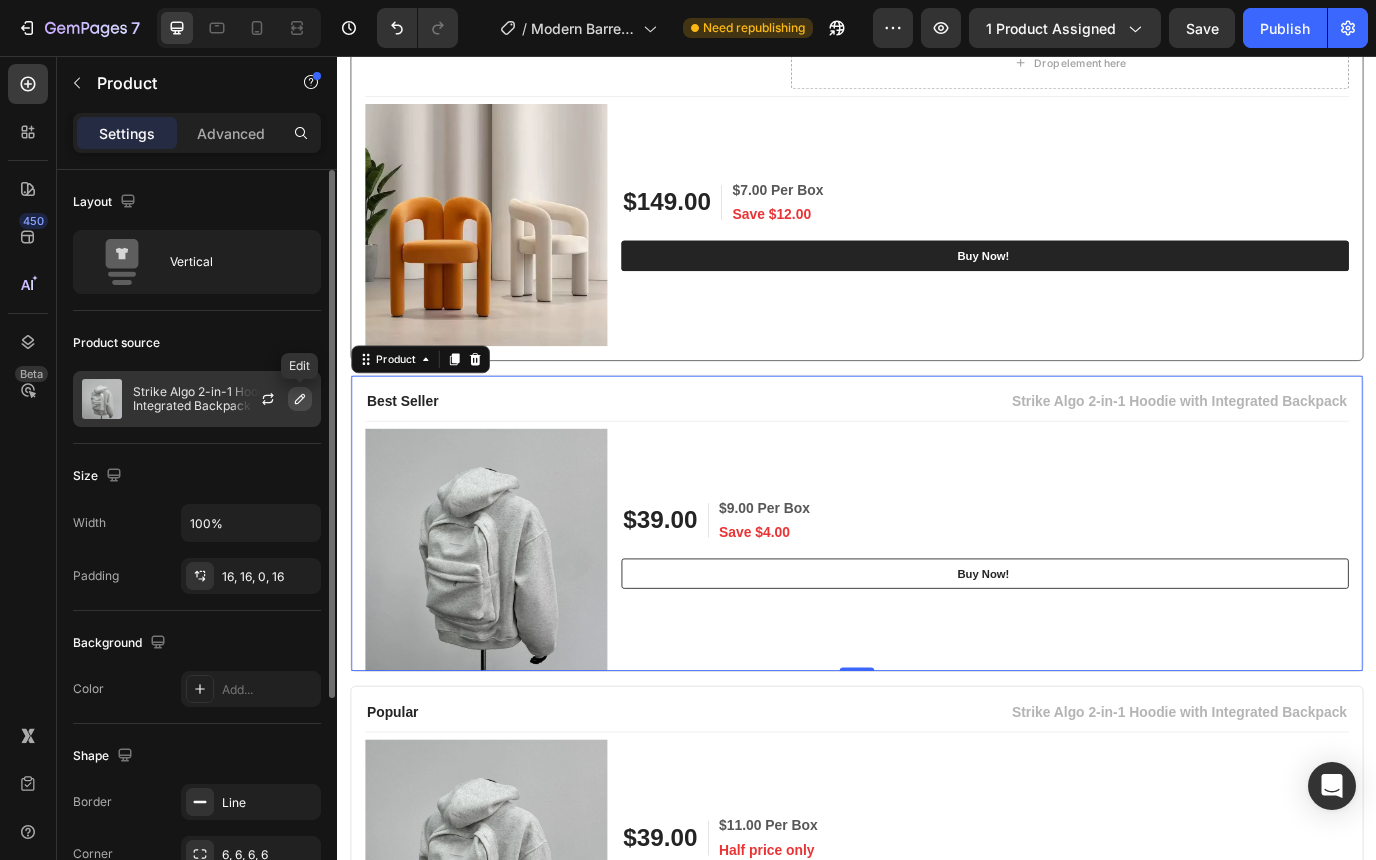 click 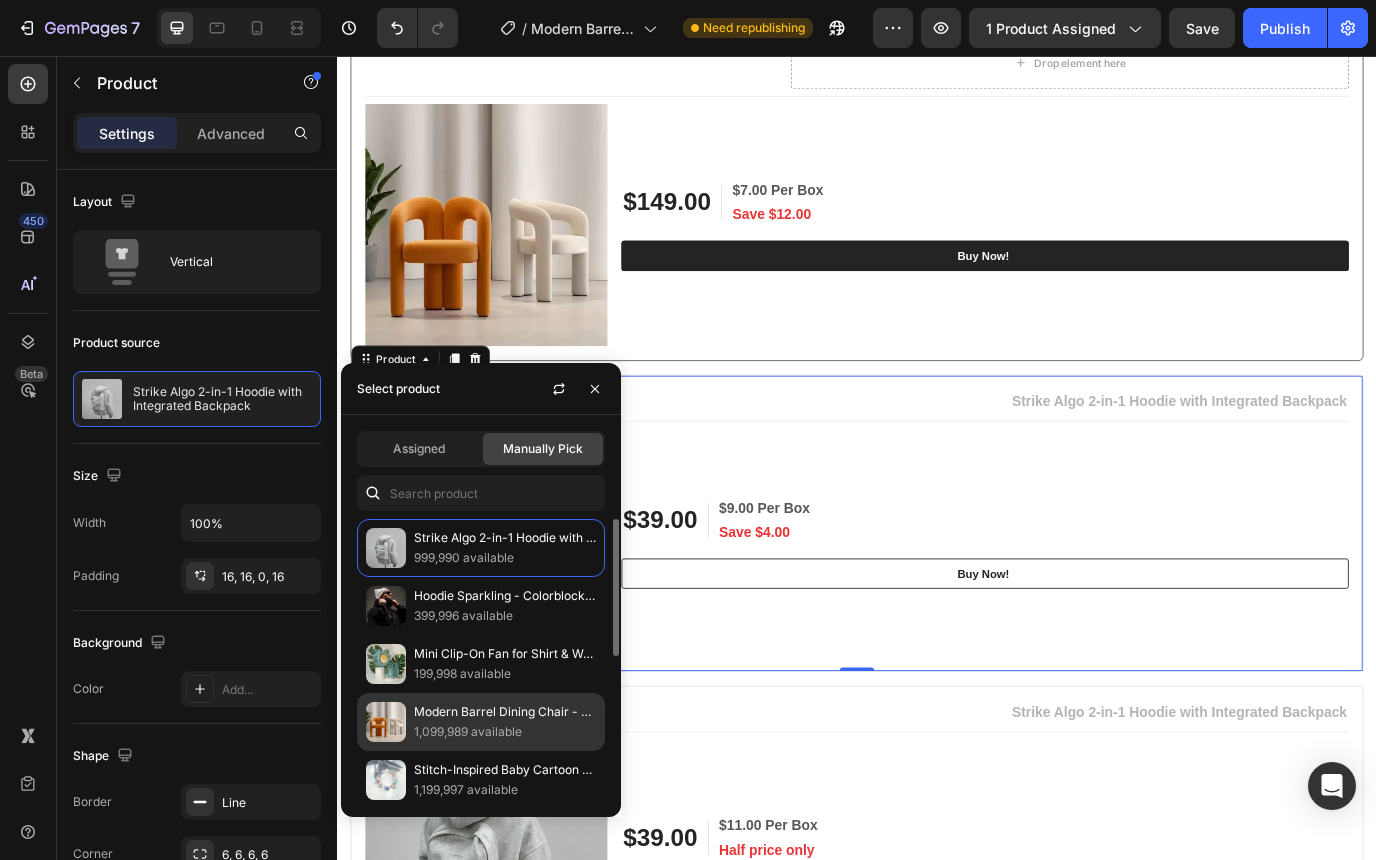 click at bounding box center (386, 722) 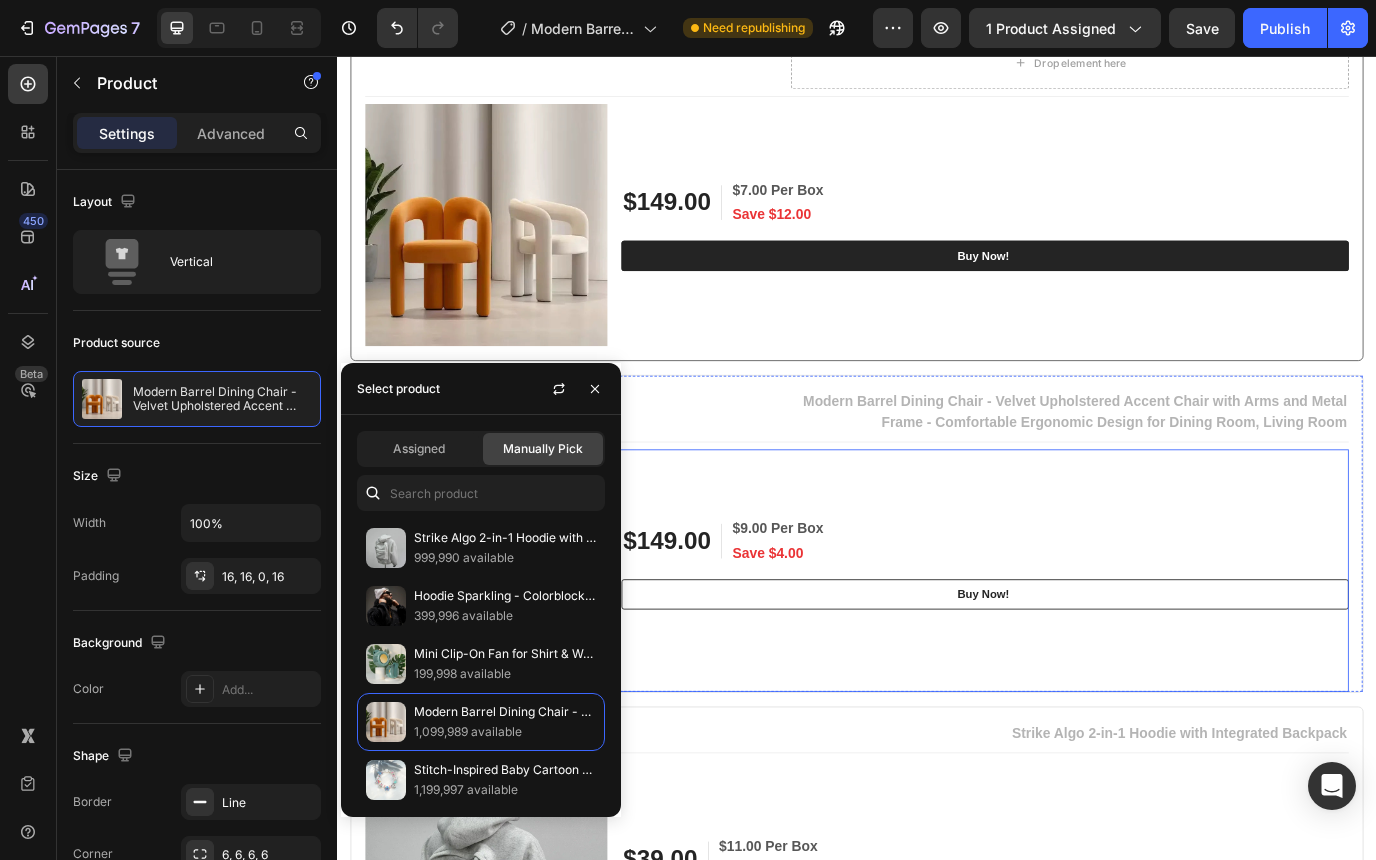 click on "$149.00 (P) Price (P) Price $9.00 Per Box Text block Save $4.00 Text block Row Row Buy Now! (P) Cart Button Row" at bounding box center [1085, 650] 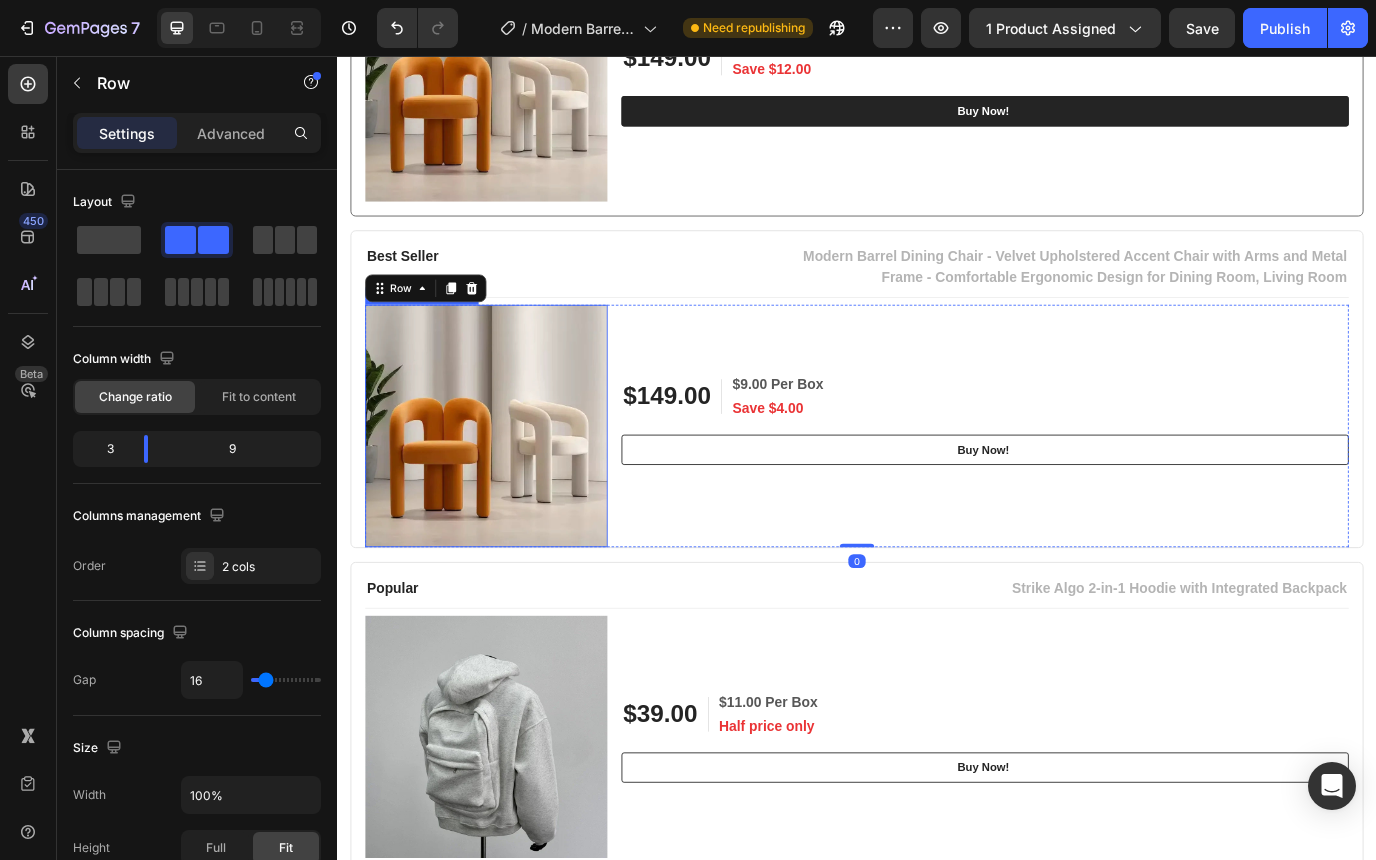 scroll, scrollTop: 2050, scrollLeft: 0, axis: vertical 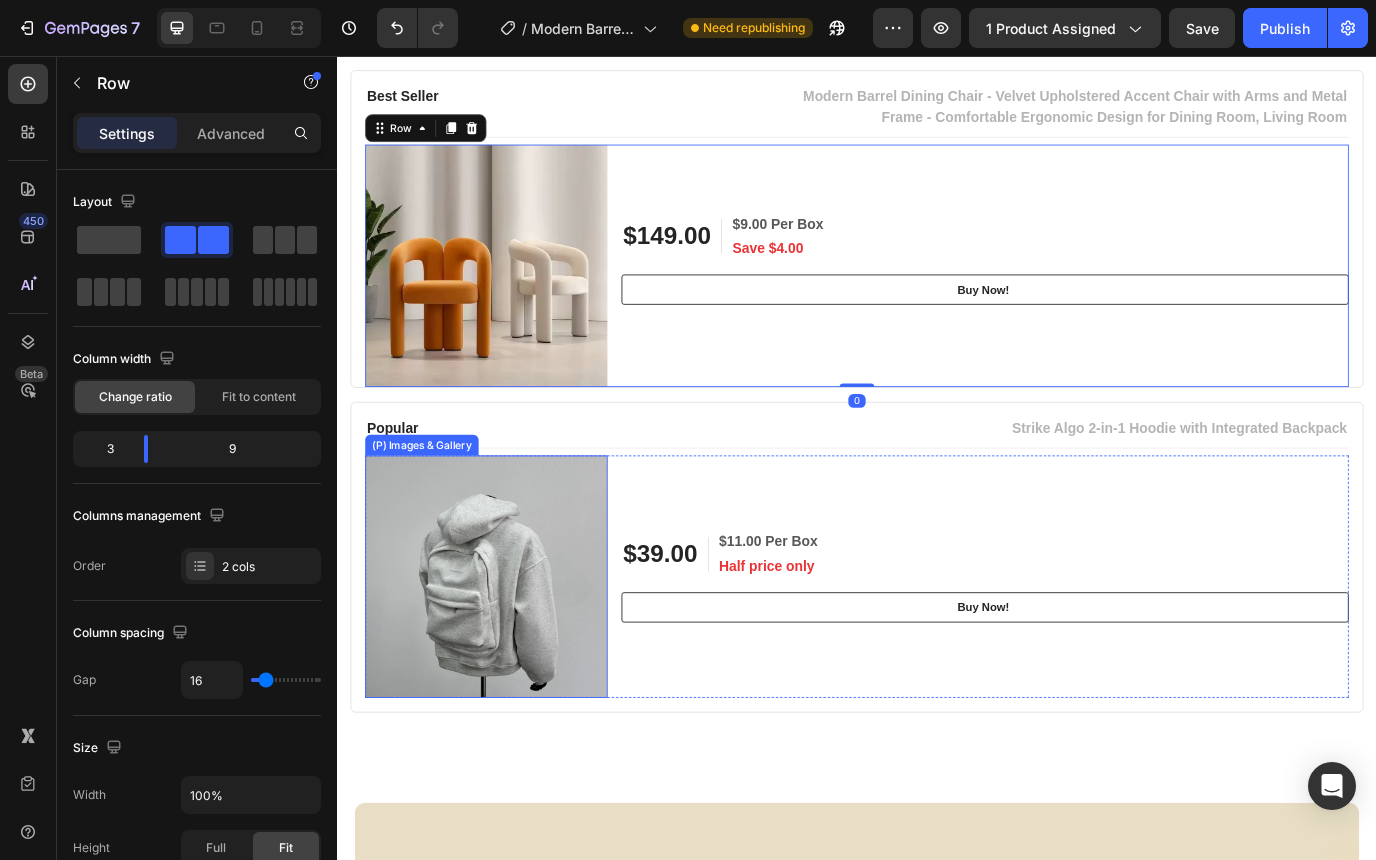 click at bounding box center (509, 657) 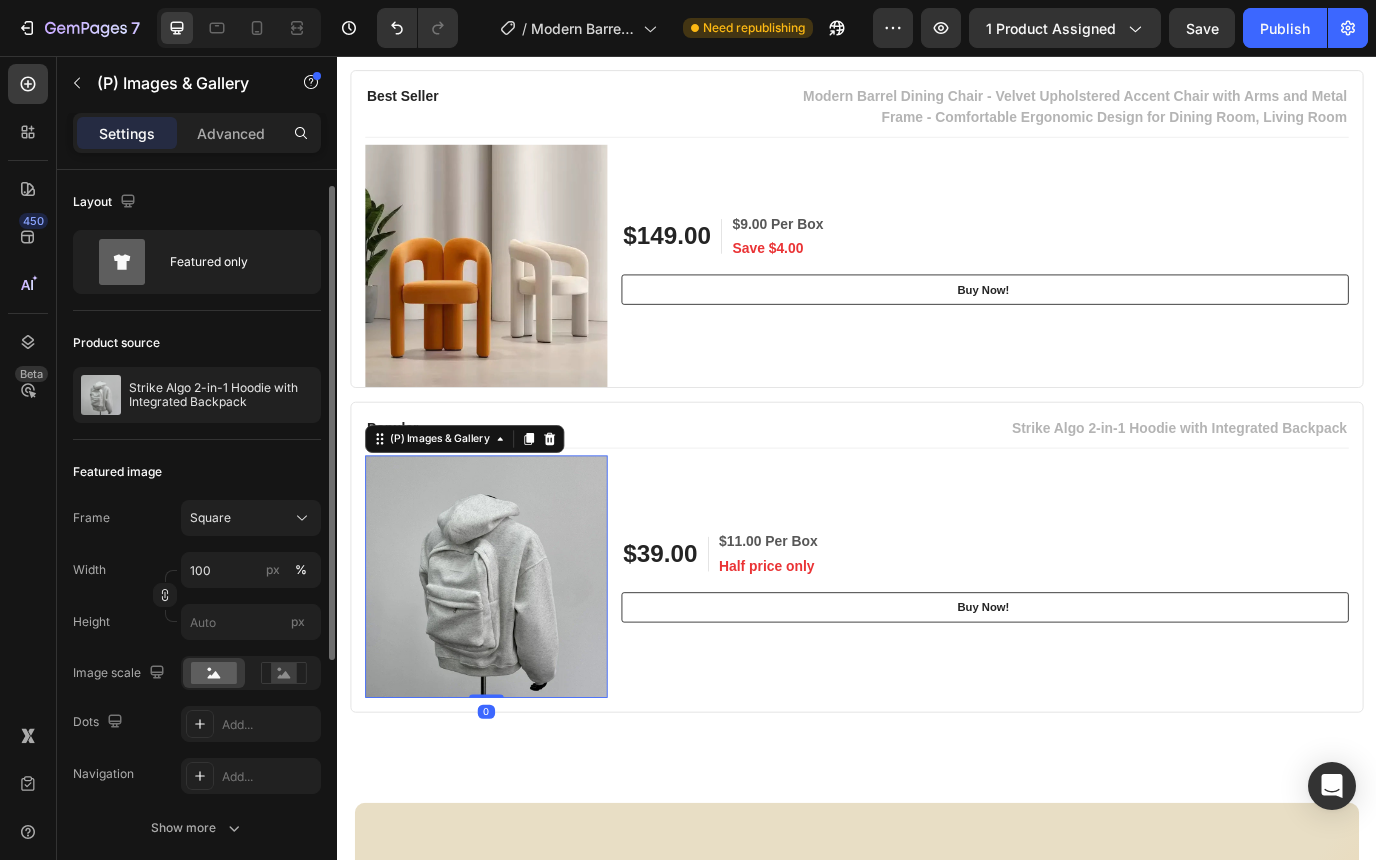 scroll, scrollTop: 16, scrollLeft: 0, axis: vertical 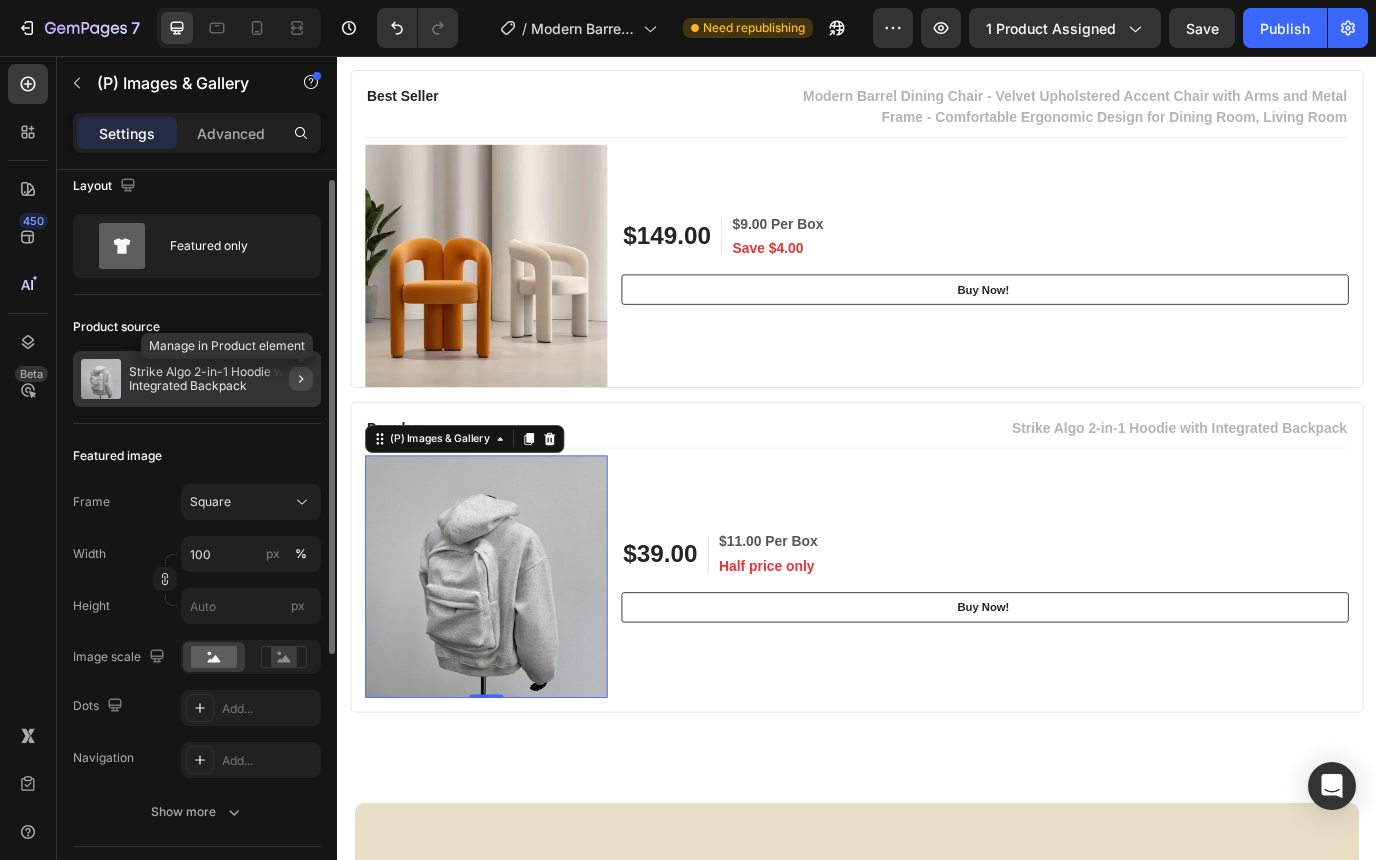 click 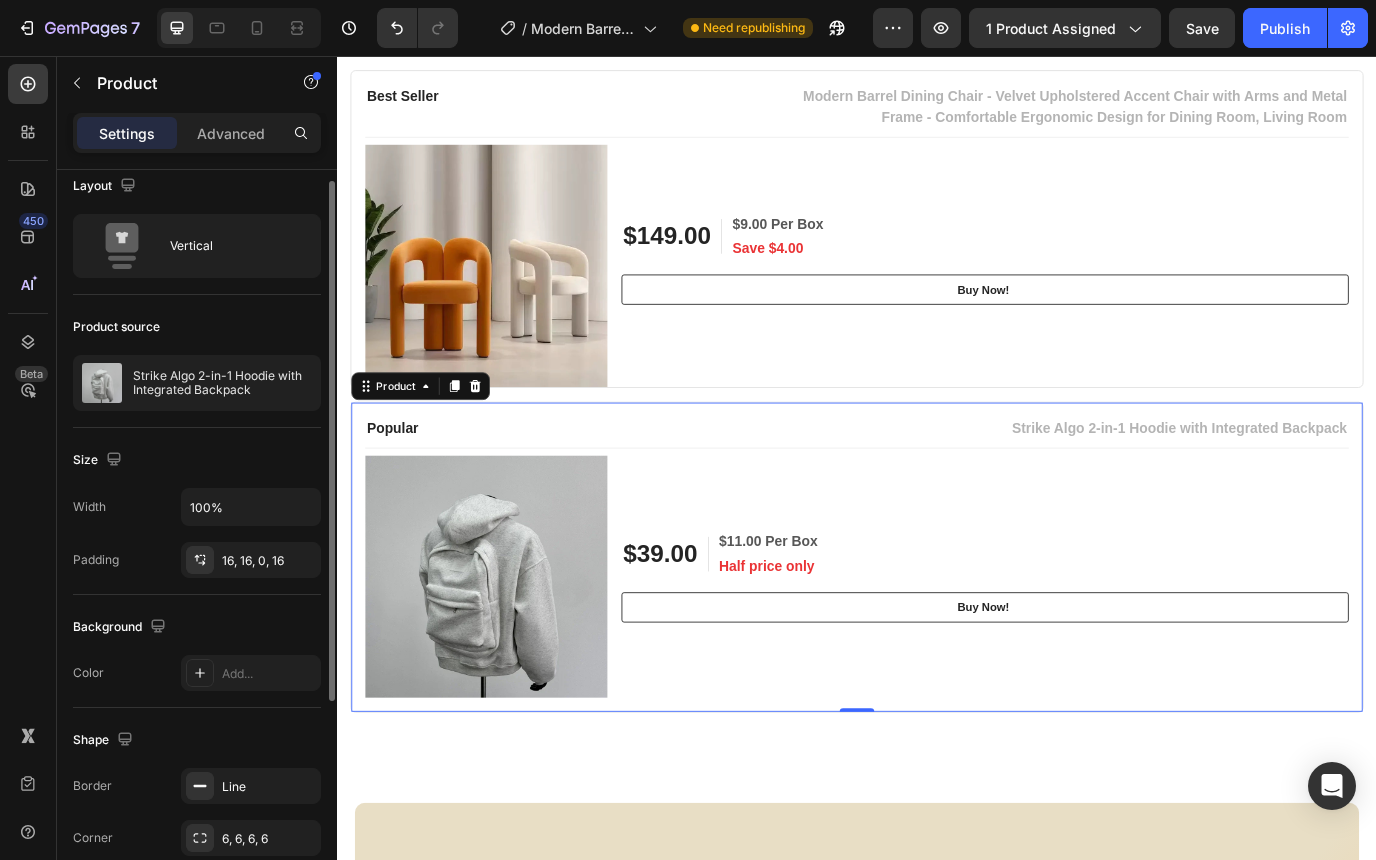 scroll, scrollTop: 0, scrollLeft: 0, axis: both 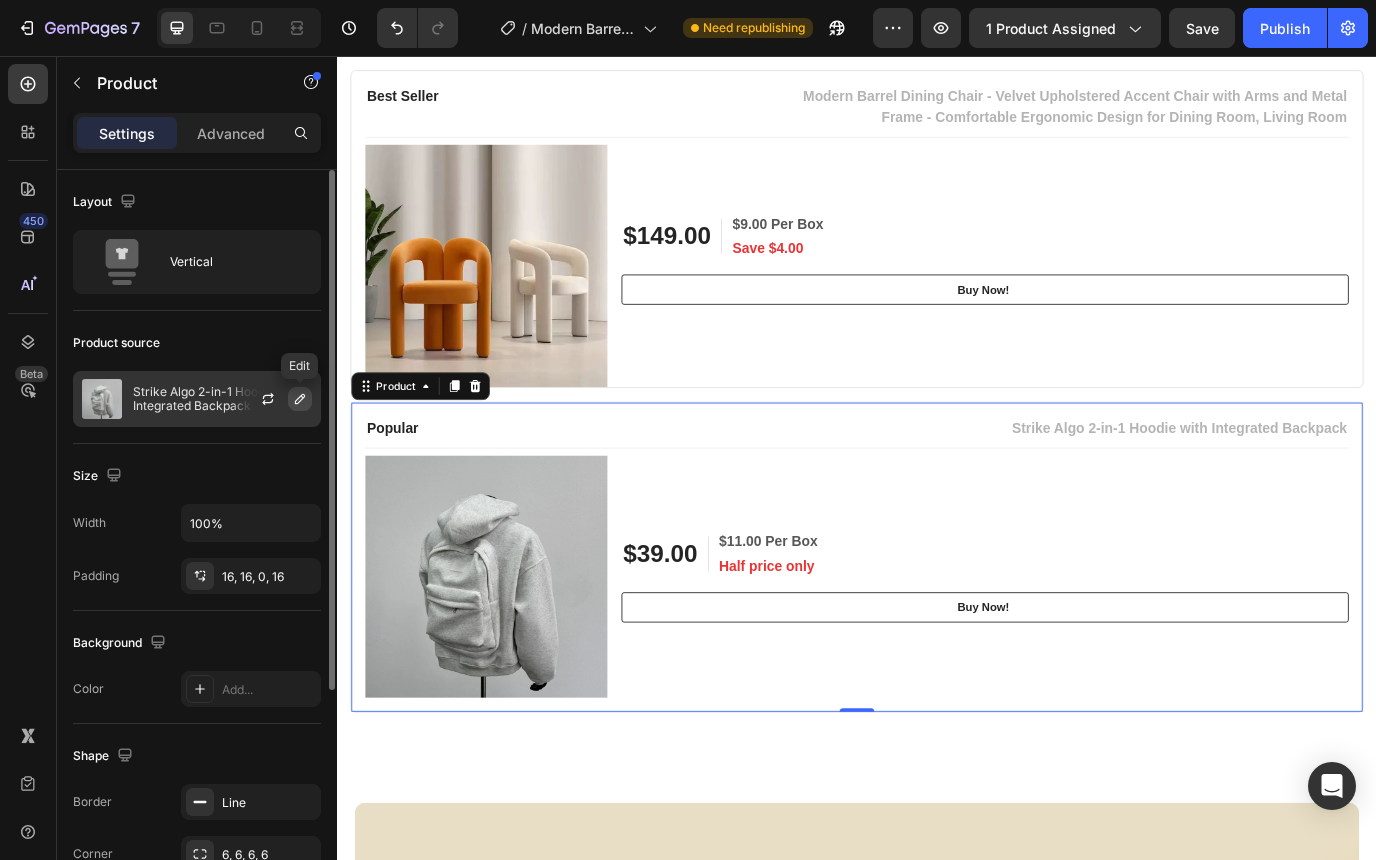 click 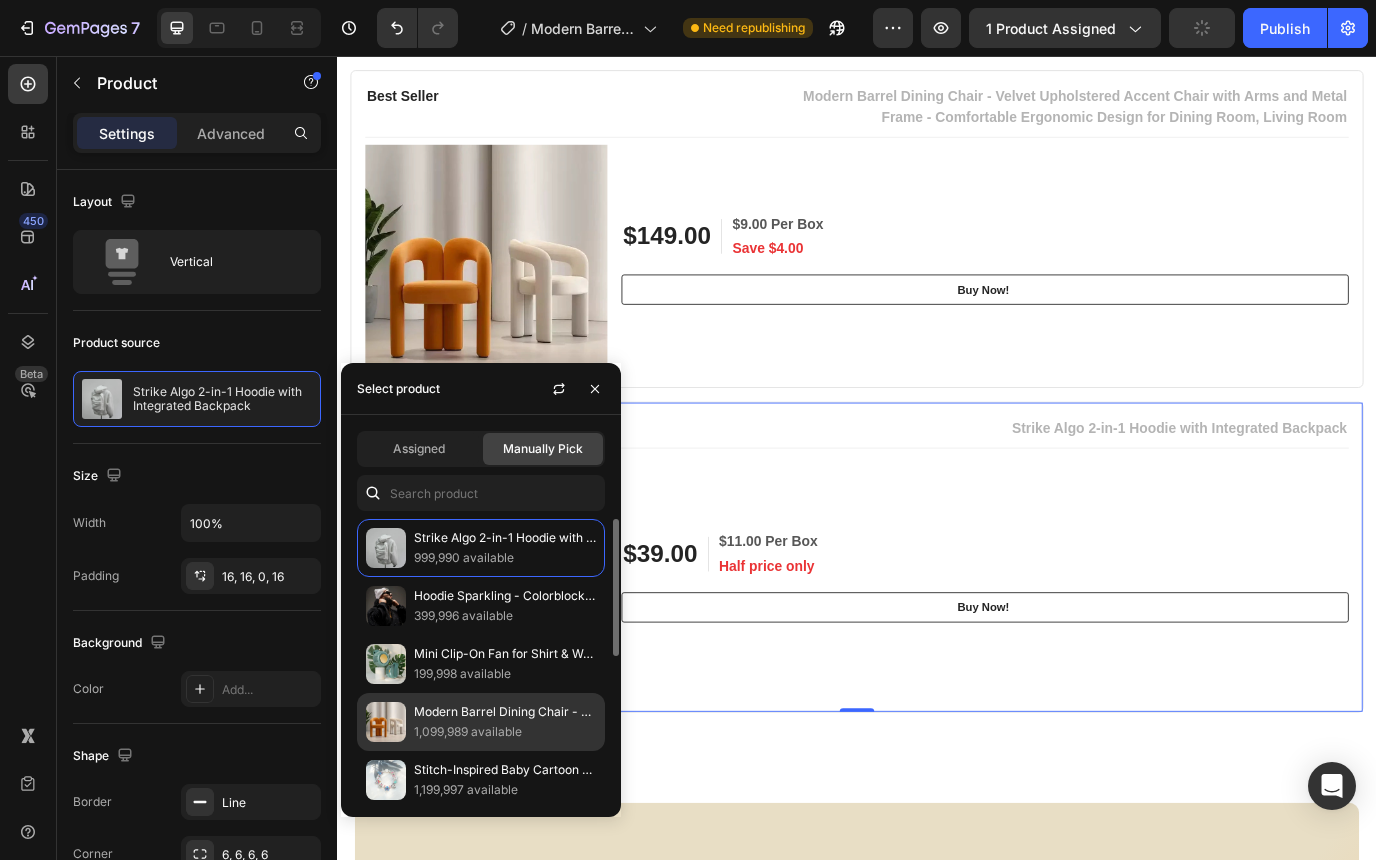 click on "Modern Barrel Dining Chair - Velvet Upholstered Accent Chair with Arms and Metal Frame - Comfortable Ergonomic Design for Dining Room, Living Room" at bounding box center [505, 712] 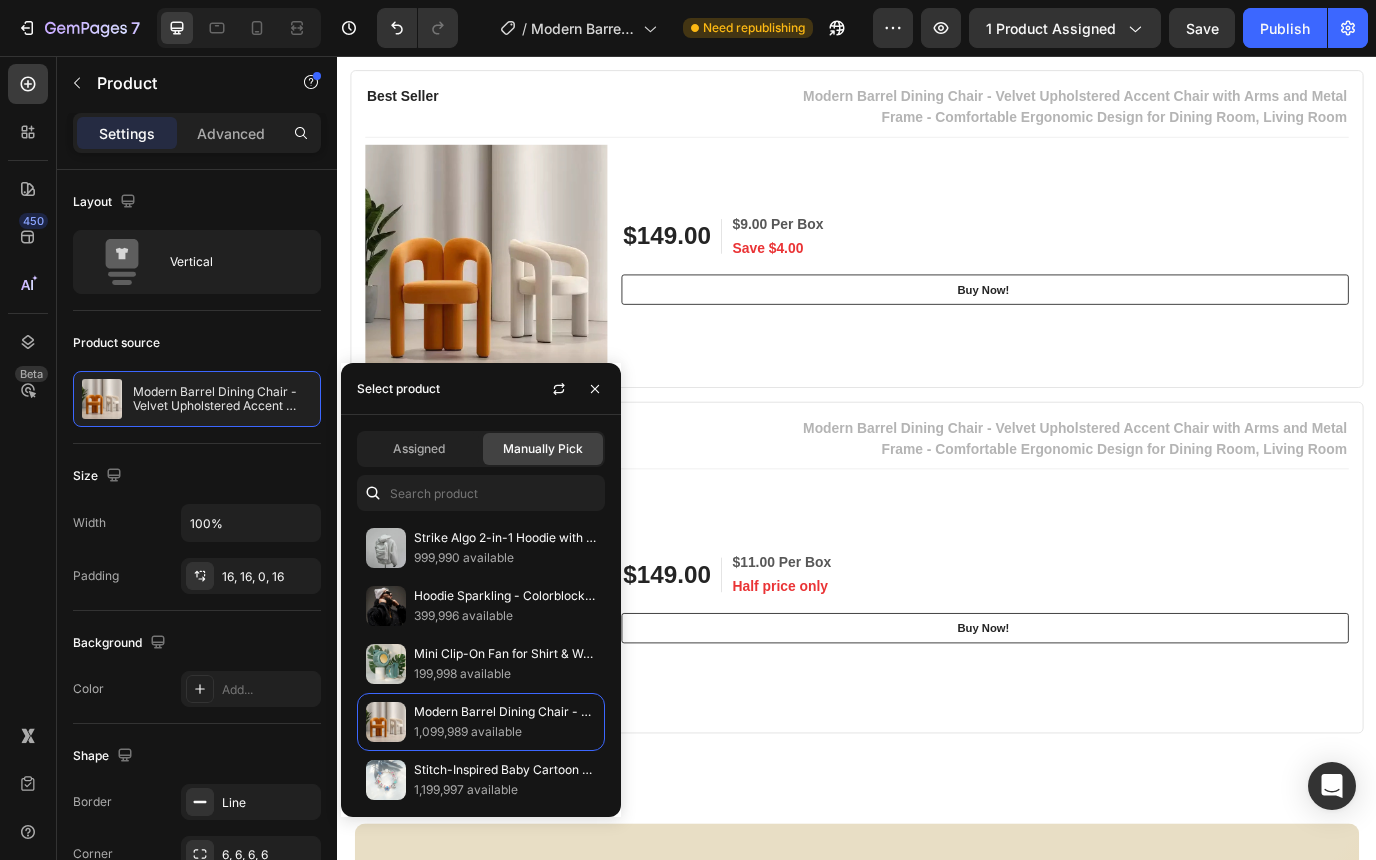 click on "$149.00 (P) Price (P) Price $11.00 Per Box Text block Half price only Text block Row Row Buy Now! (P) Cart Button Row" at bounding box center (1085, 681) 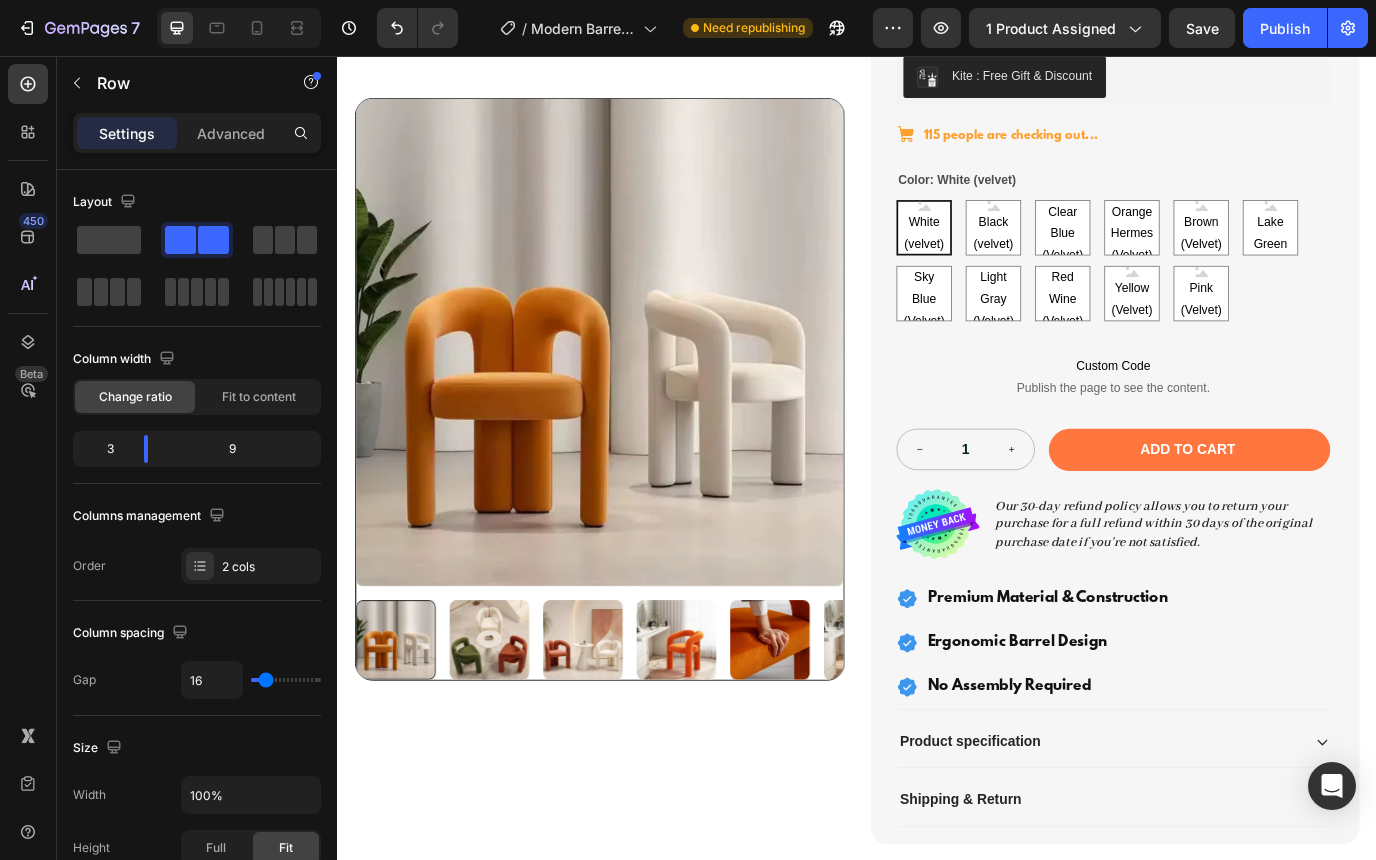scroll, scrollTop: 505, scrollLeft: 0, axis: vertical 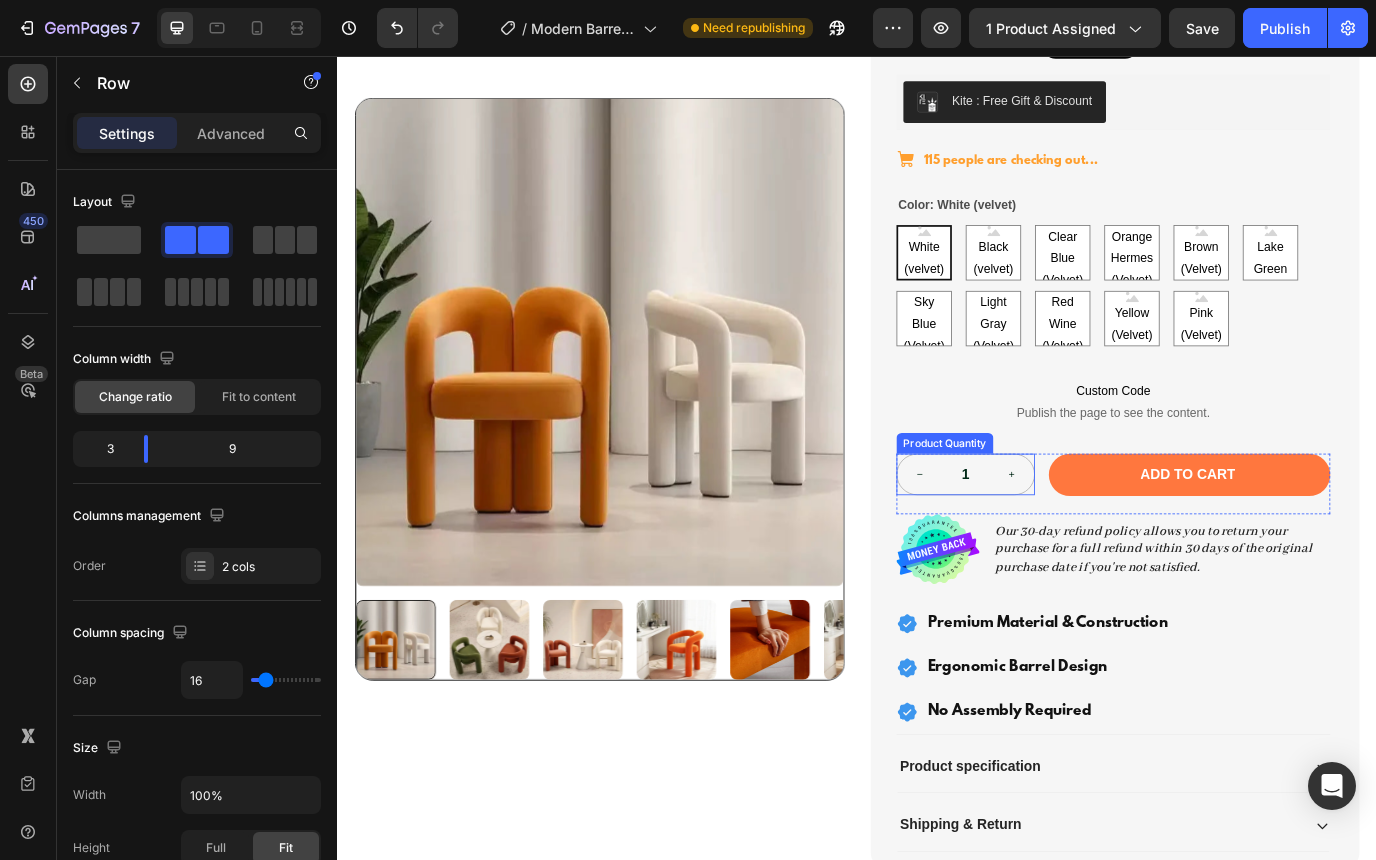 click on "1" at bounding box center (1062, 539) 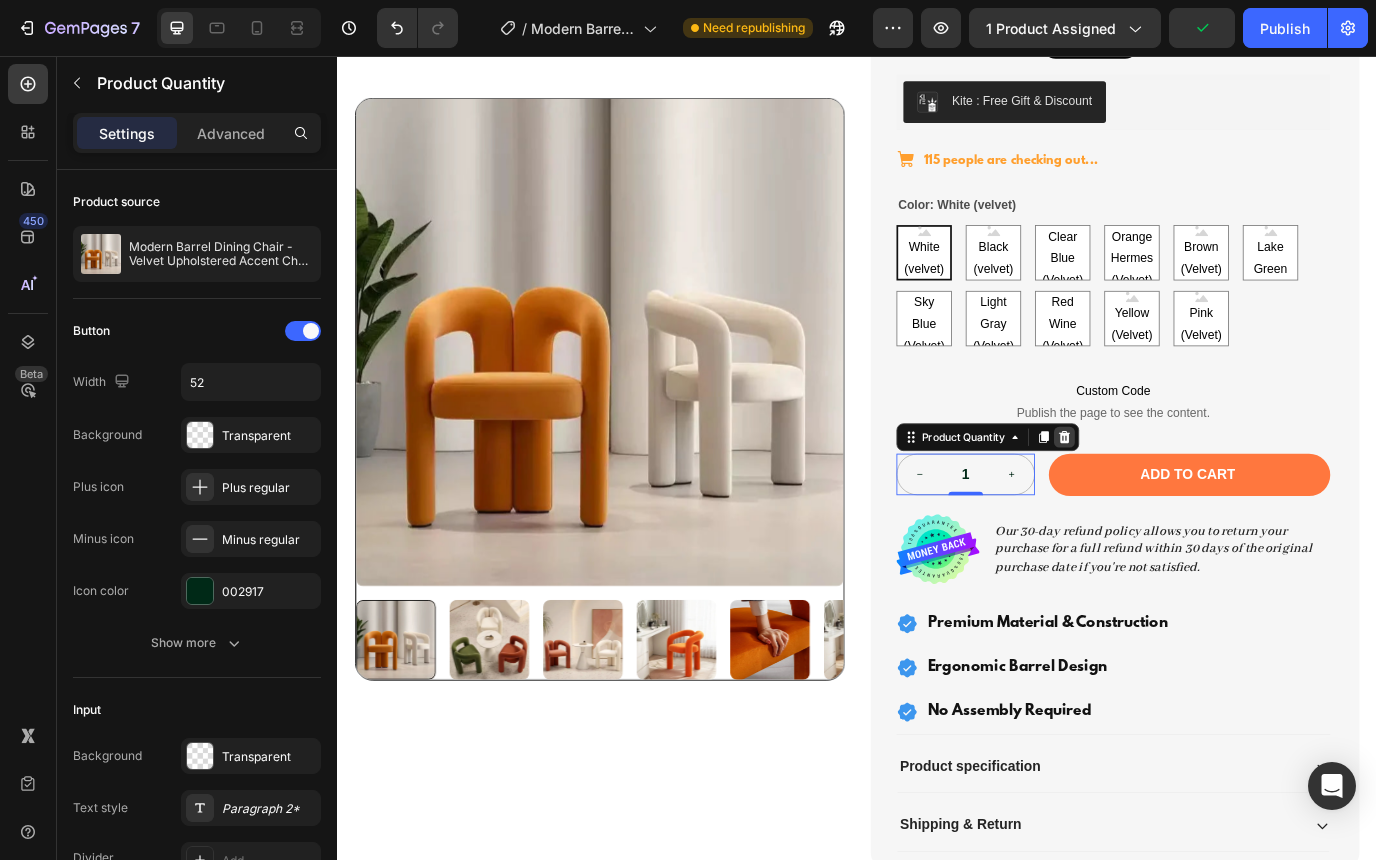 click 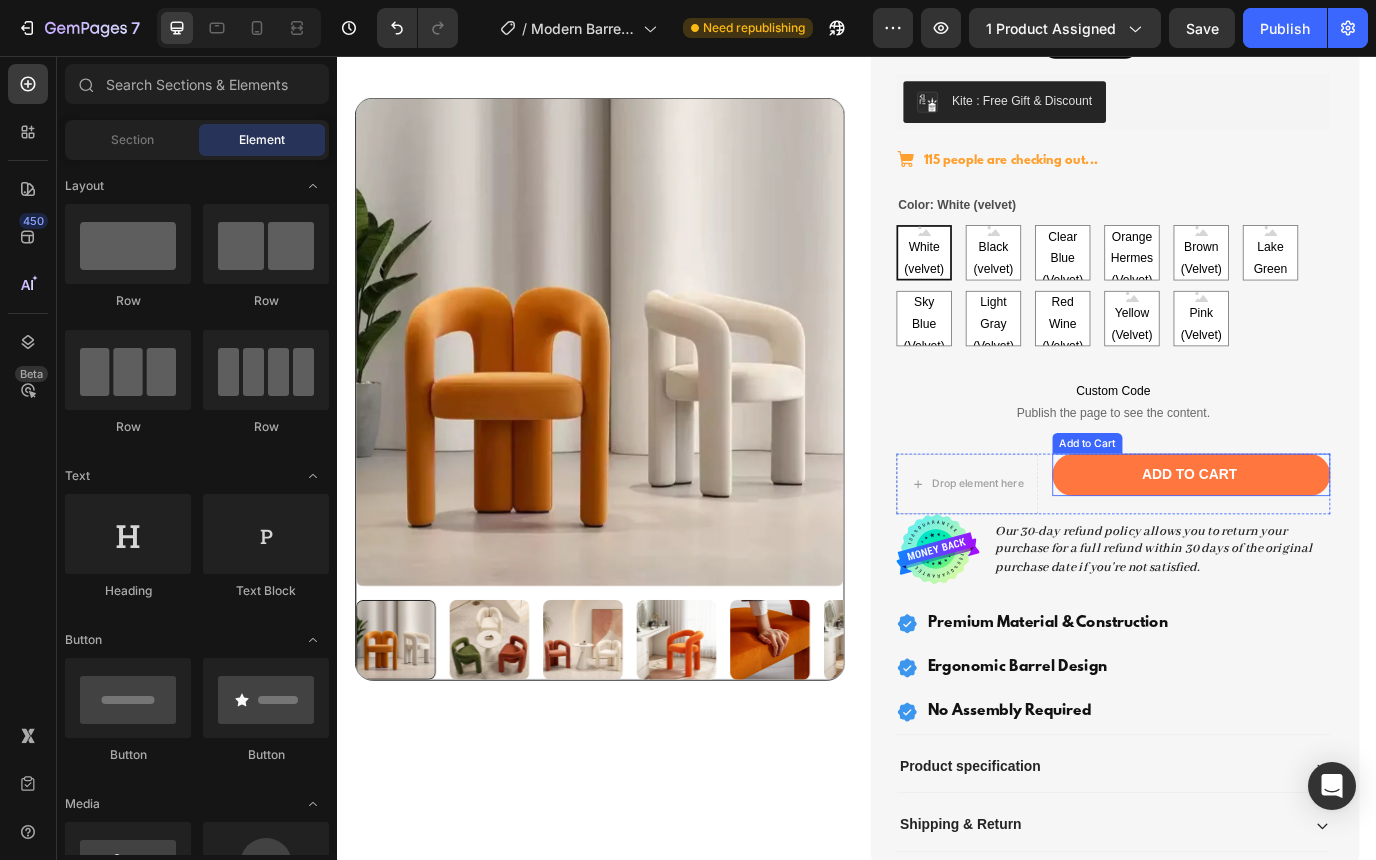 click on "Add to Cart" at bounding box center [1322, 539] 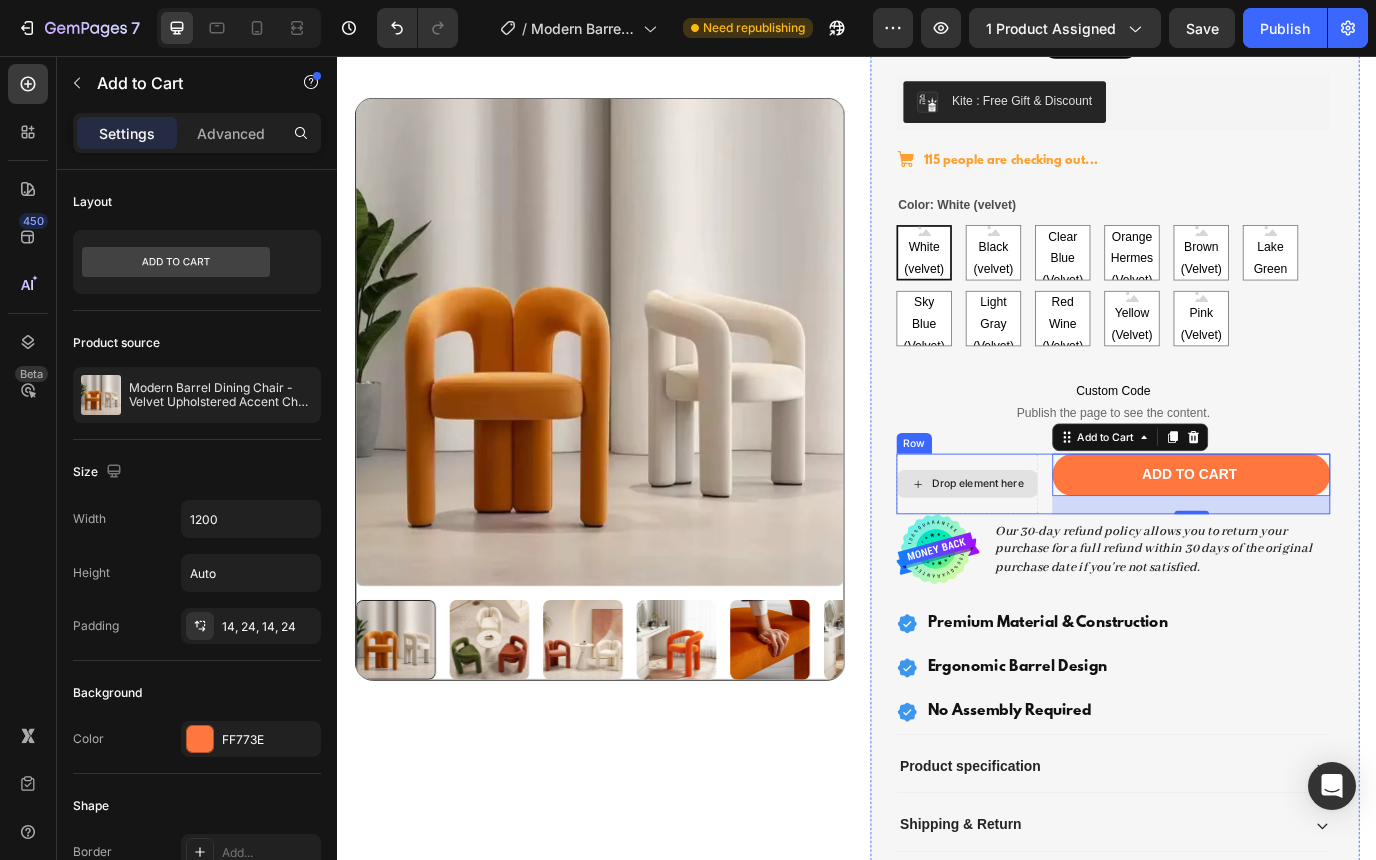 click on "Drop element here" at bounding box center [1064, 550] 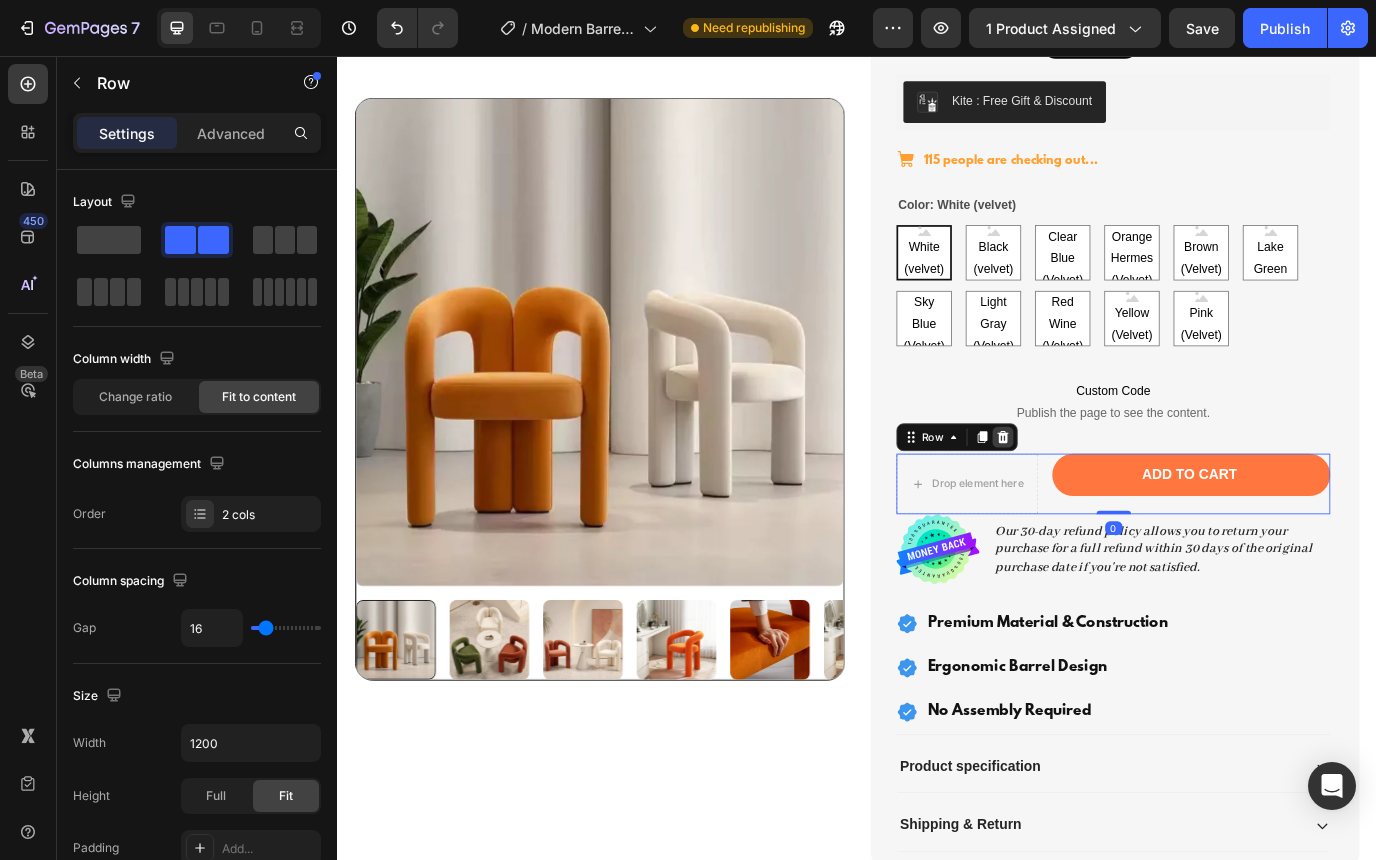 click 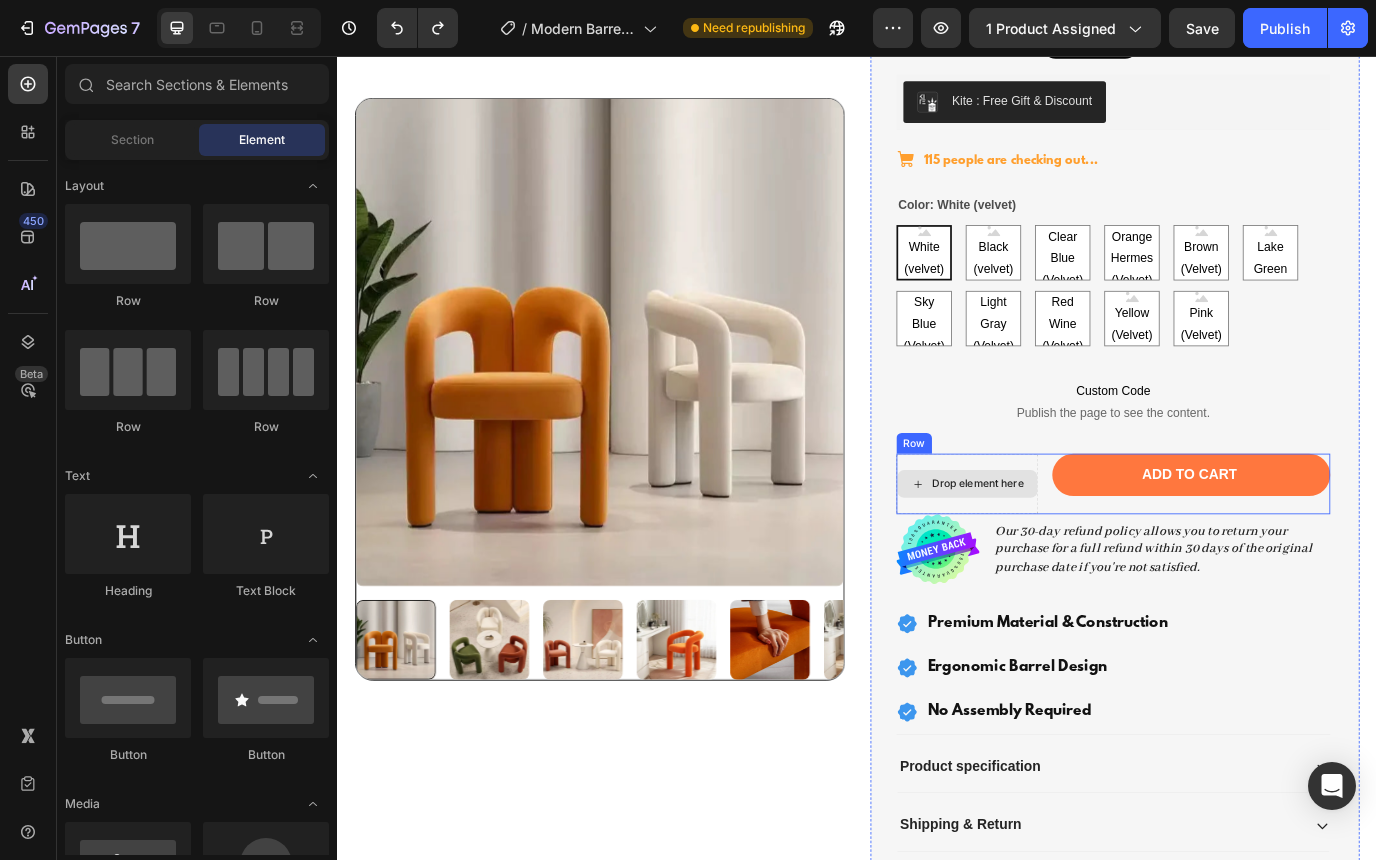 click on "Drop element here" at bounding box center (1064, 550) 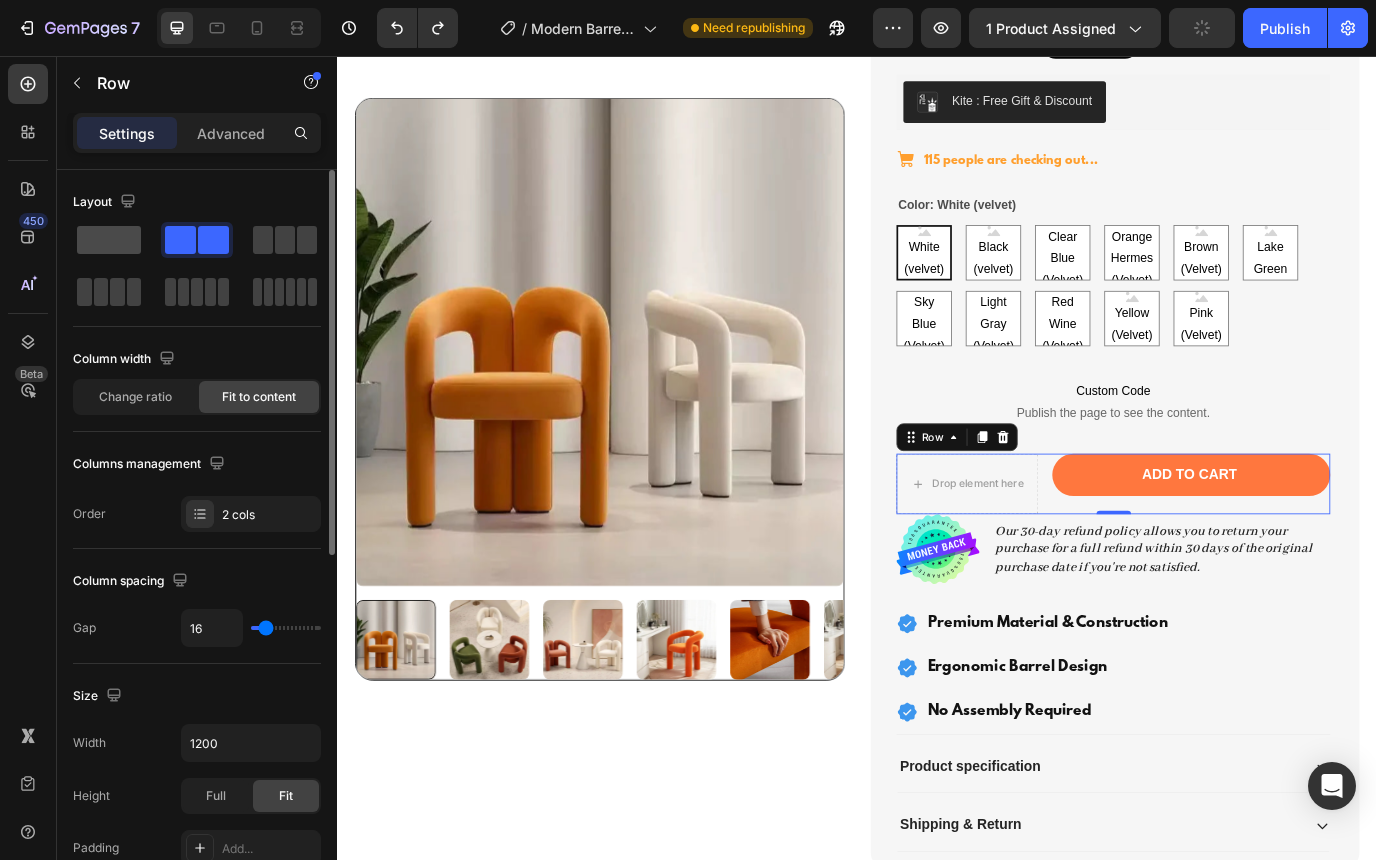click 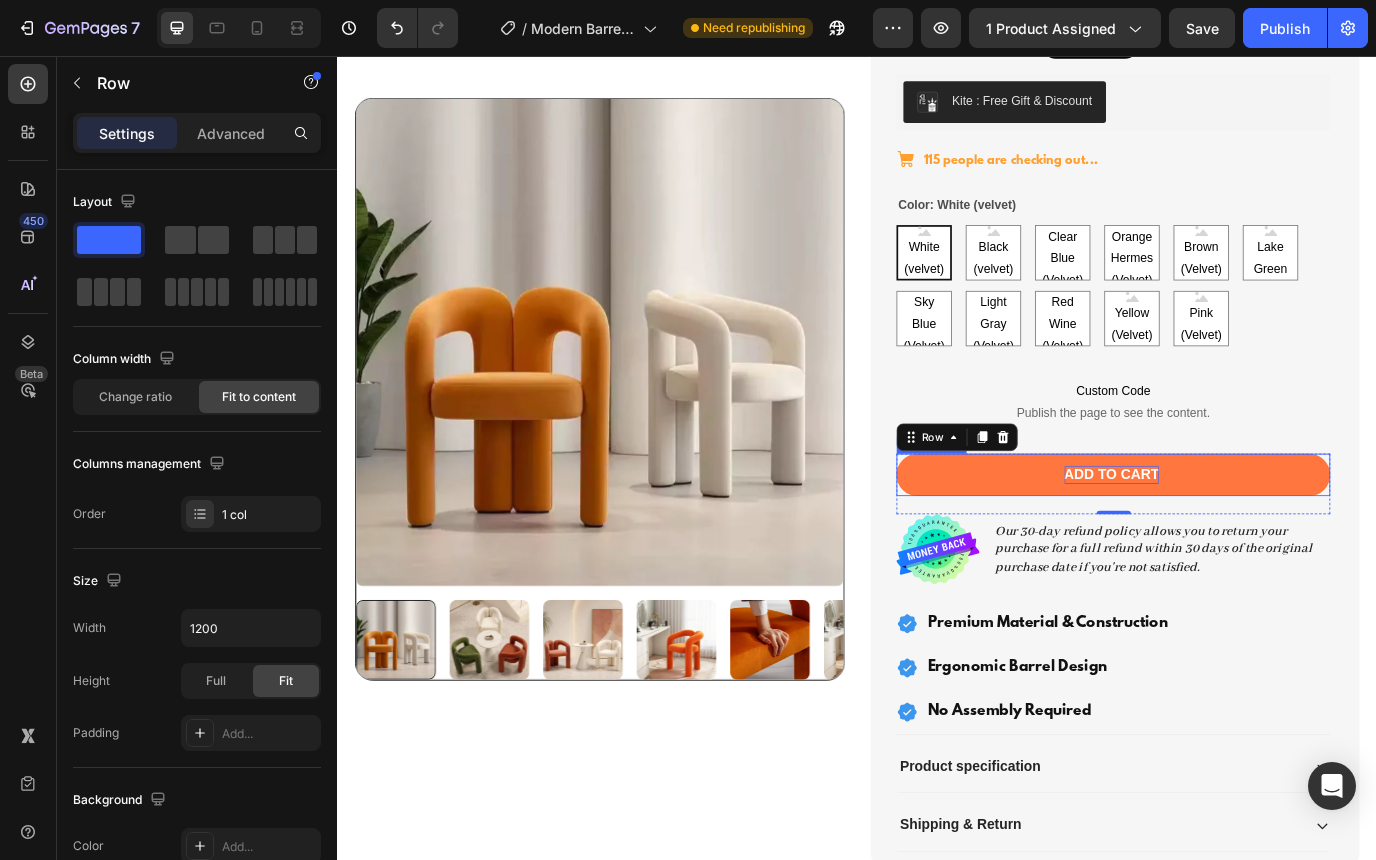 click on "Add to Cart" at bounding box center (1231, 539) 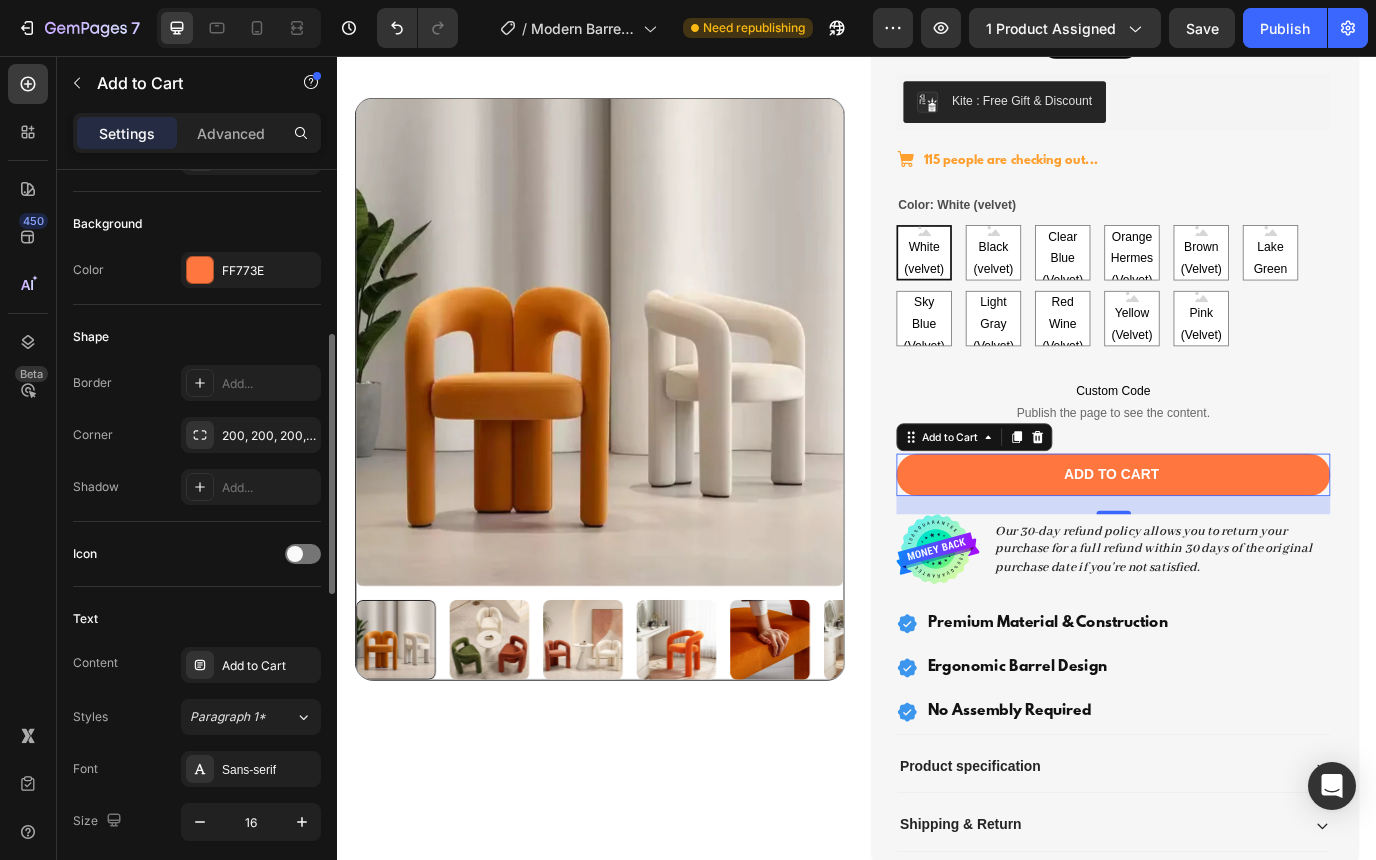 scroll, scrollTop: 470, scrollLeft: 0, axis: vertical 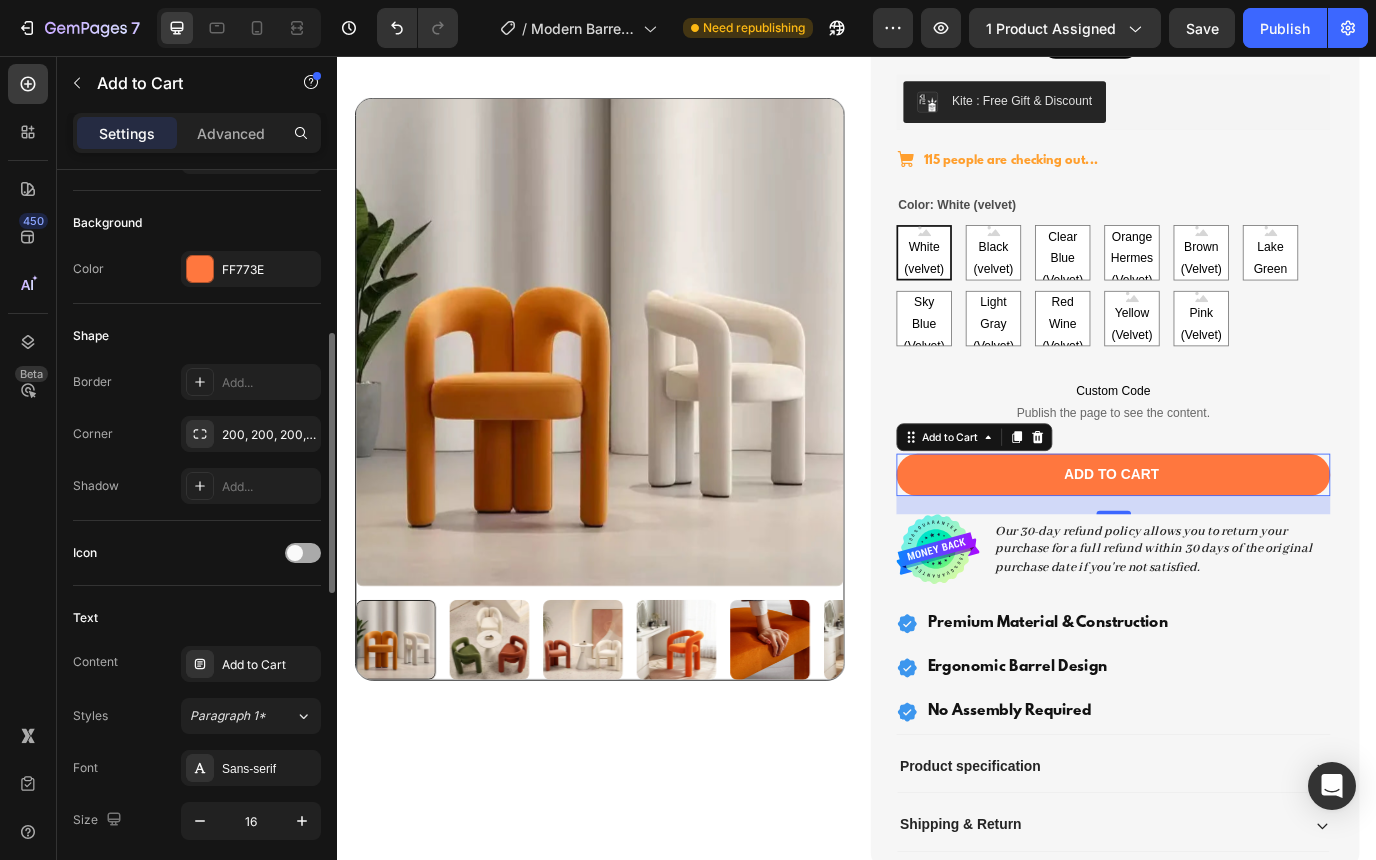 click at bounding box center (295, 553) 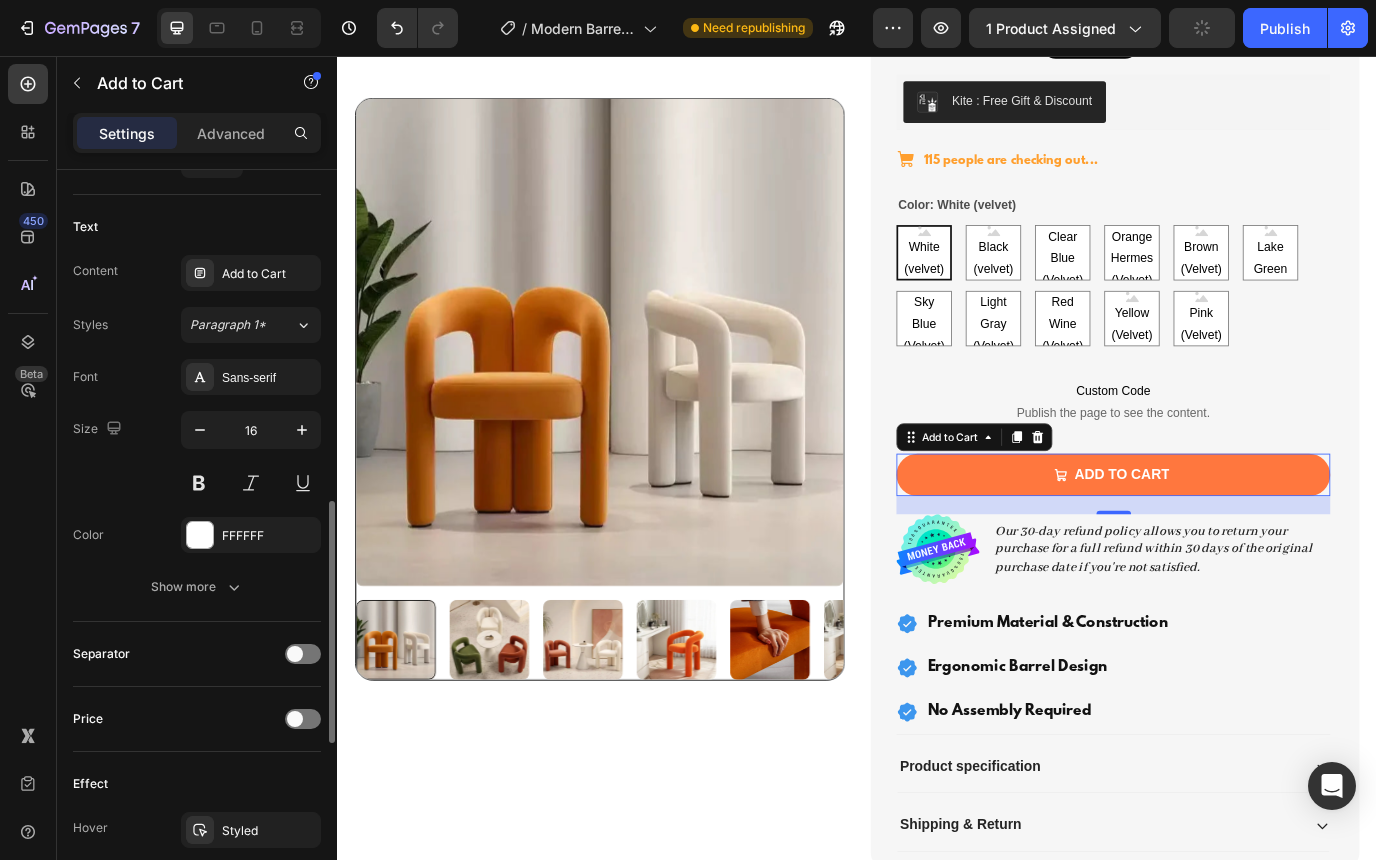 scroll, scrollTop: 1075, scrollLeft: 0, axis: vertical 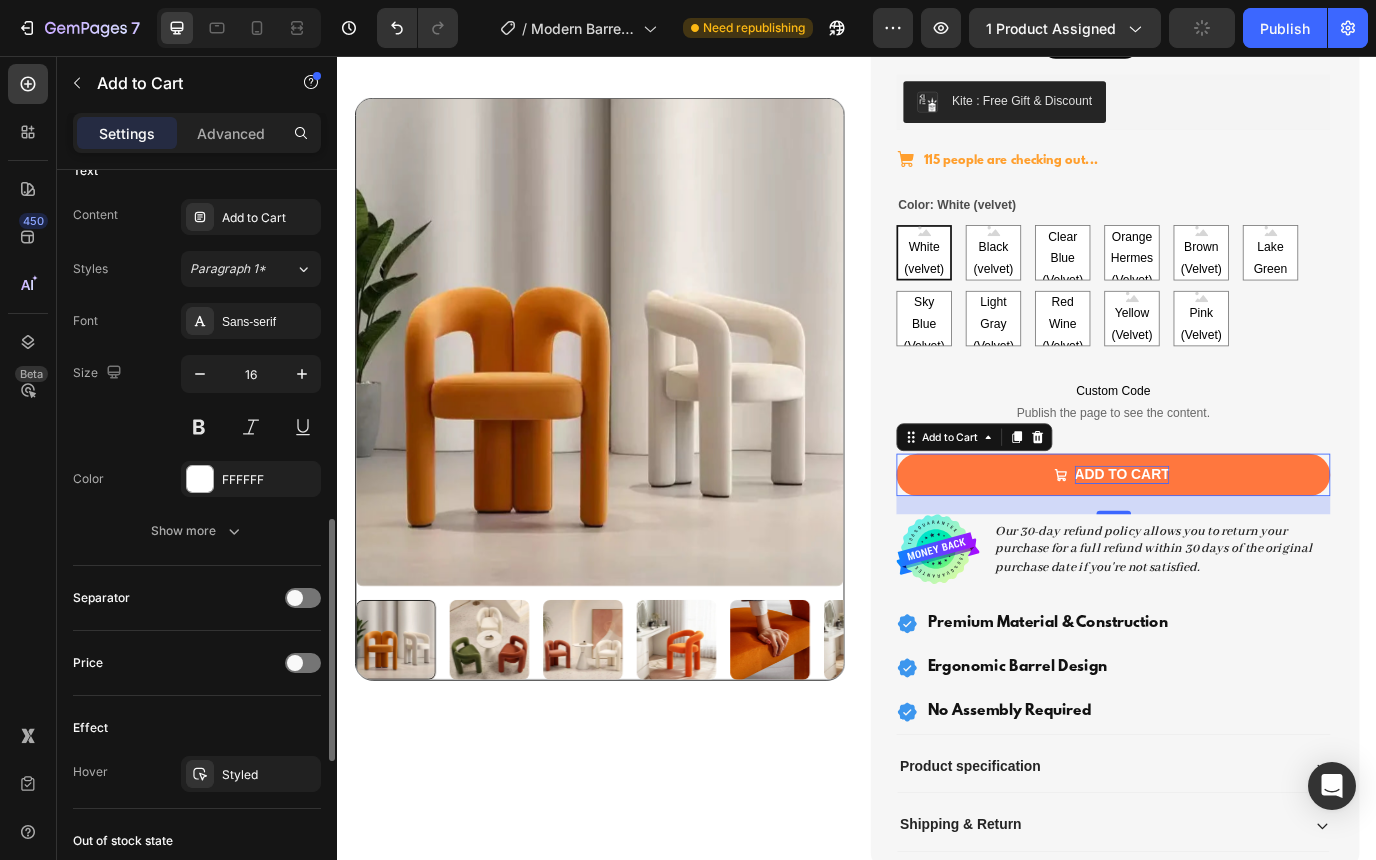 click on "Add to Cart" at bounding box center (1243, 539) 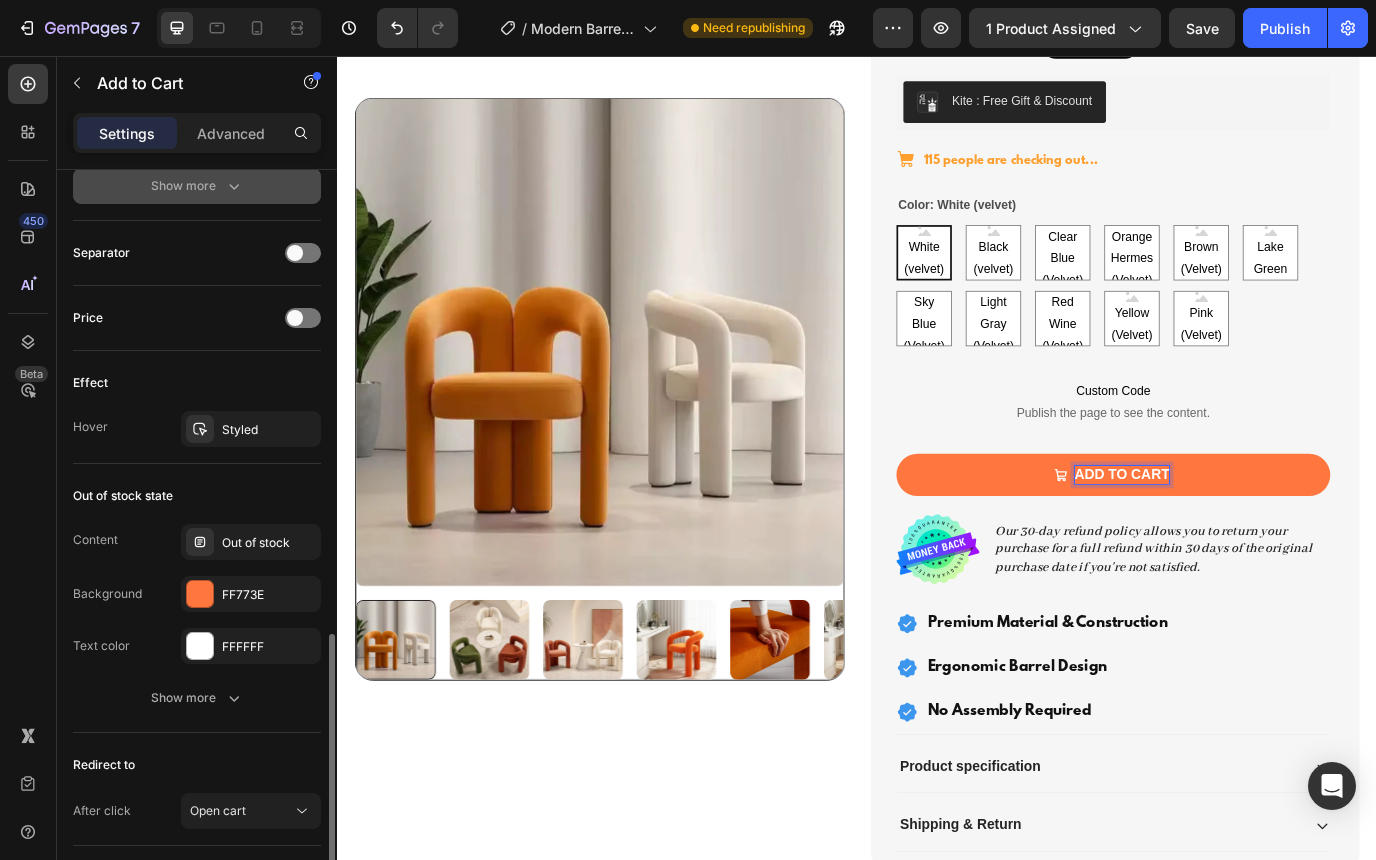 scroll, scrollTop: 1422, scrollLeft: 0, axis: vertical 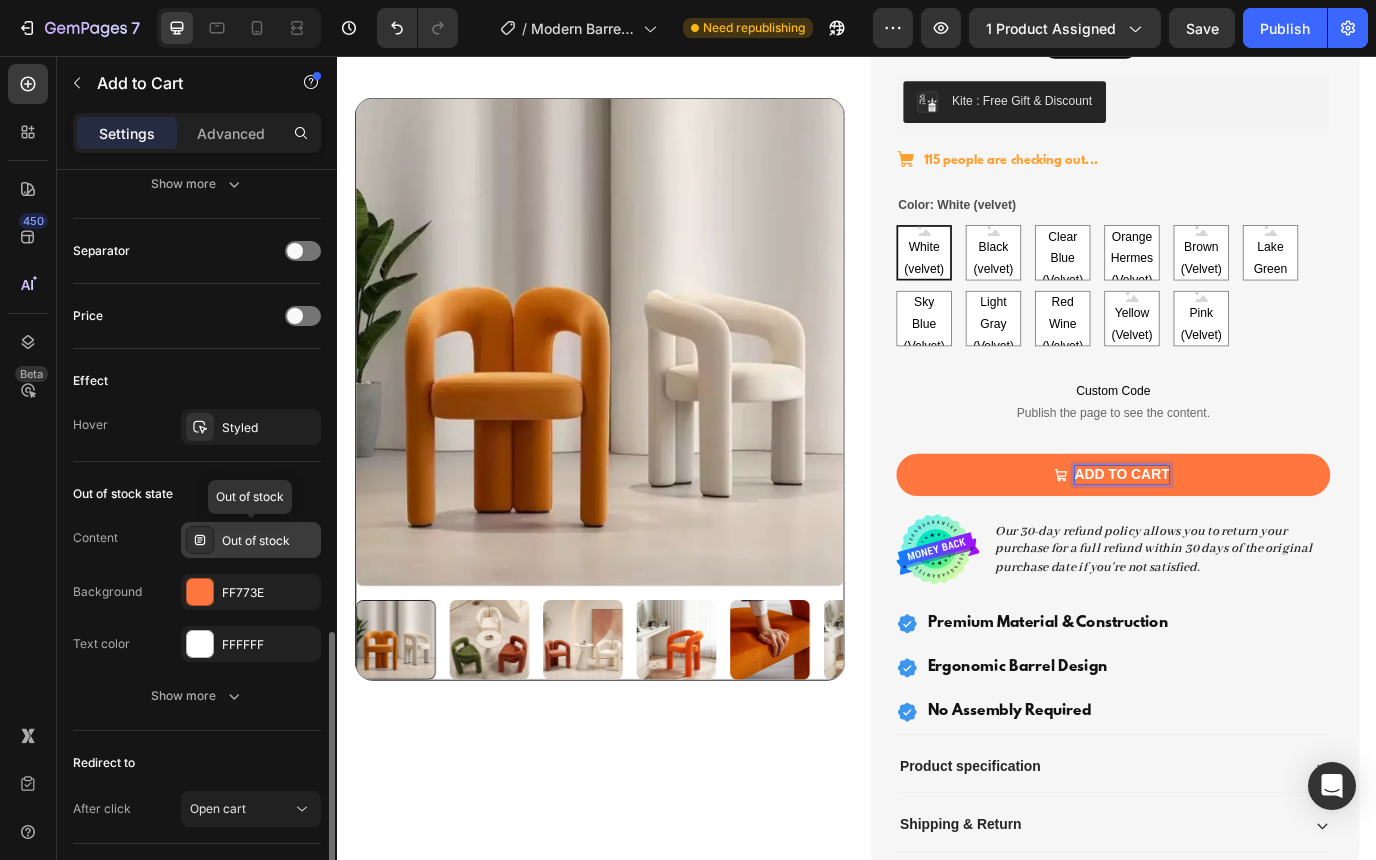 click on "Out of stock" at bounding box center (269, 541) 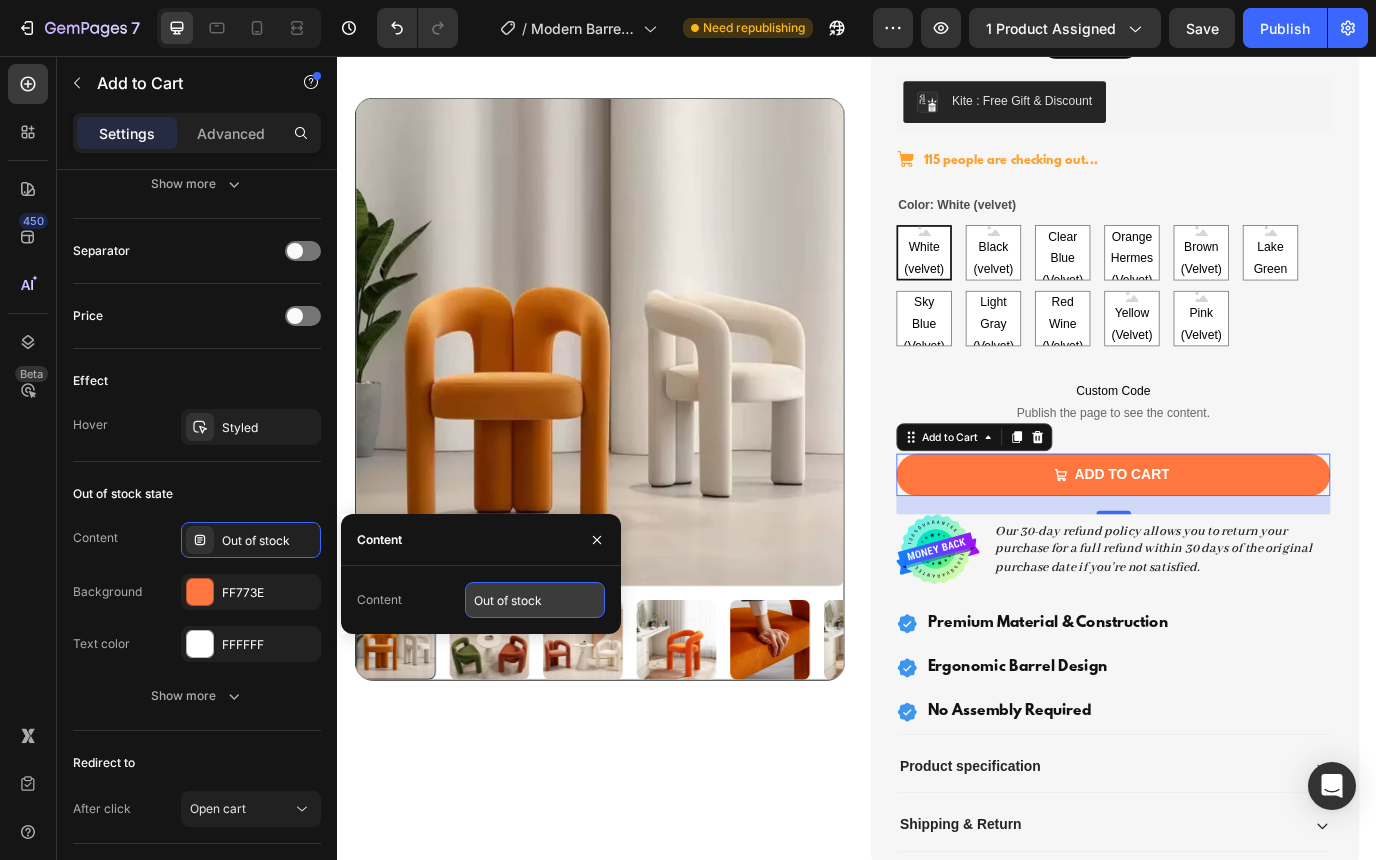 click on "Out of stock" at bounding box center (535, 600) 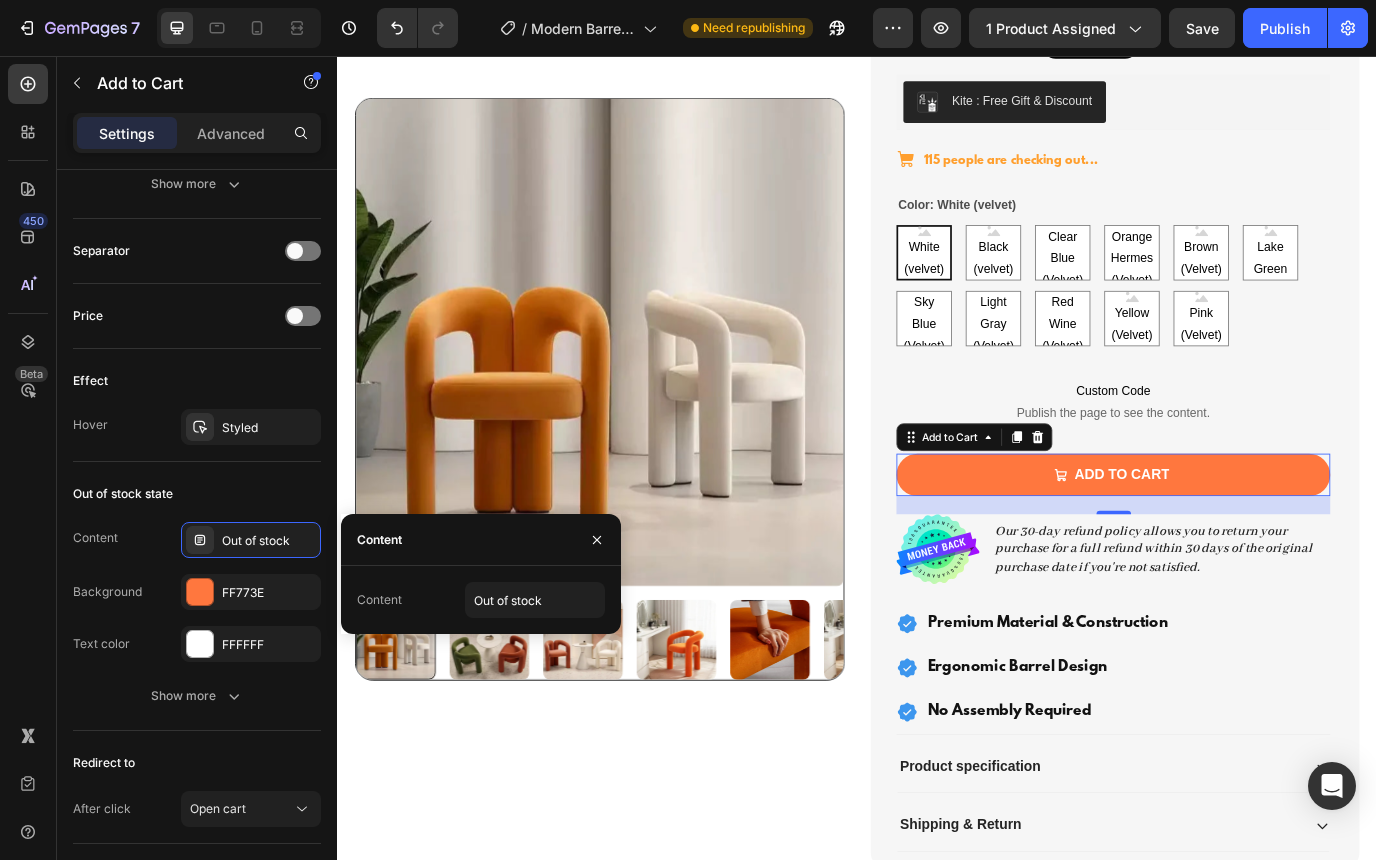 click on "Content Out of stock" at bounding box center (481, 600) 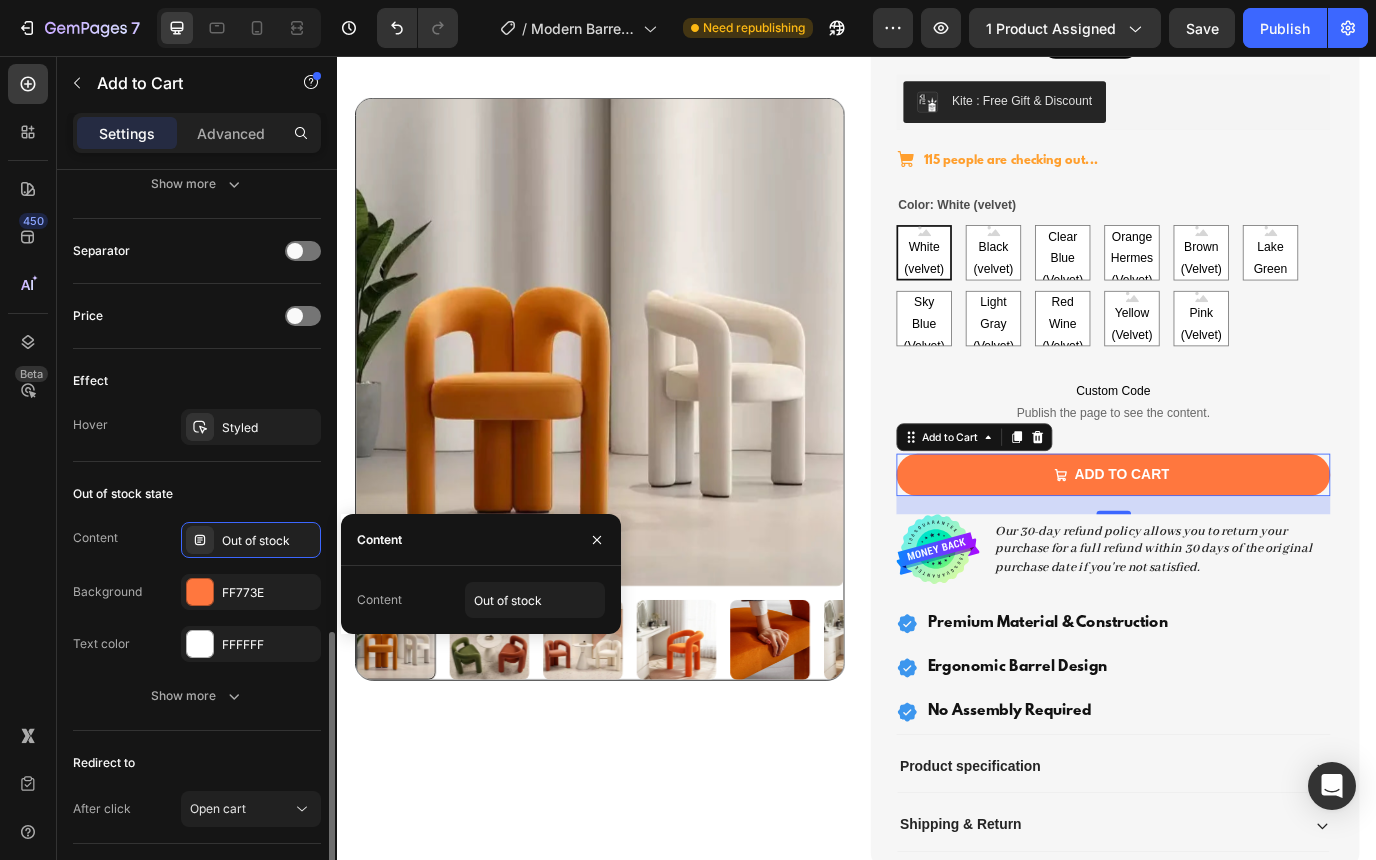click on "Content Out of stock" at bounding box center [197, 540] 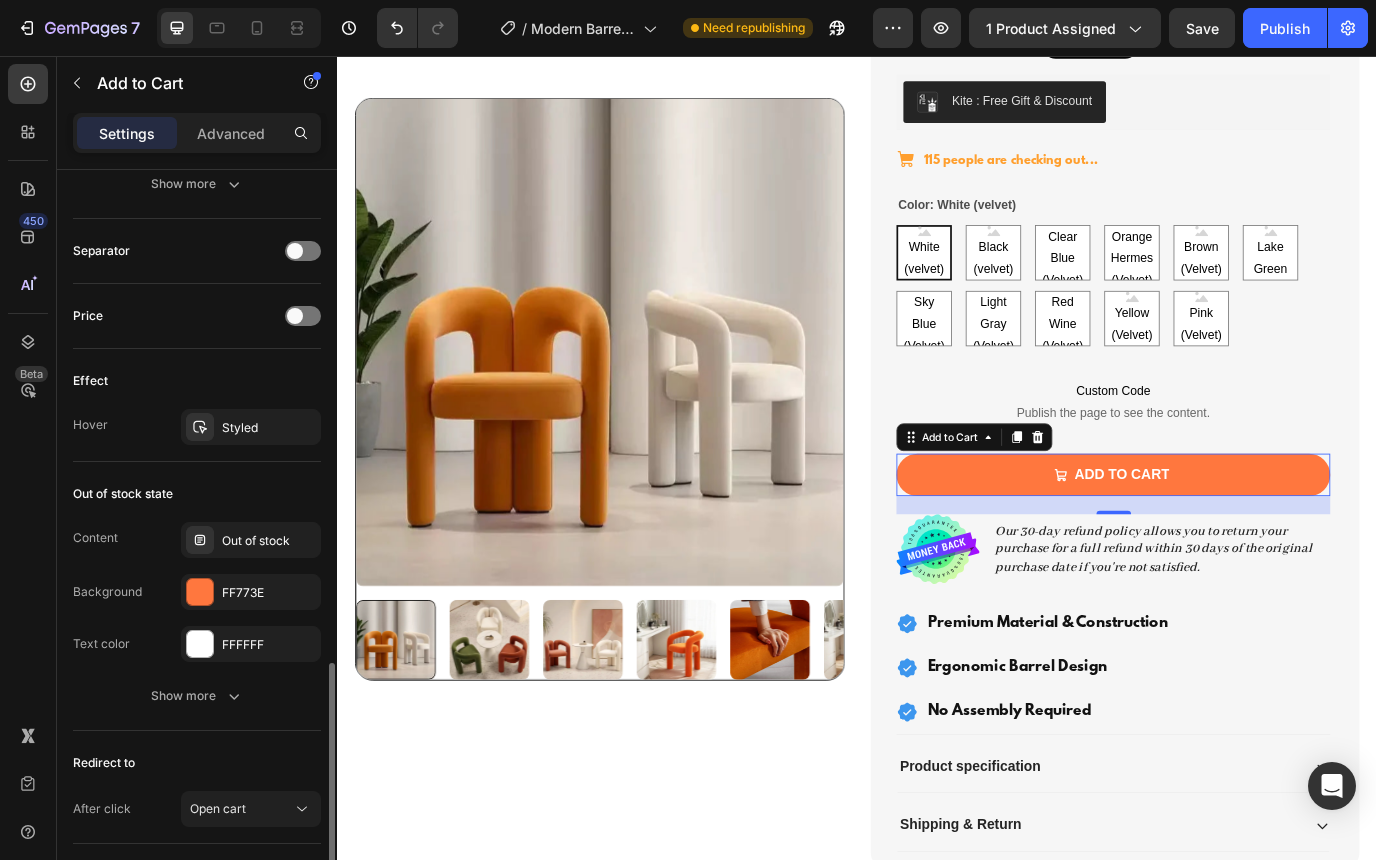 scroll, scrollTop: 1458, scrollLeft: 0, axis: vertical 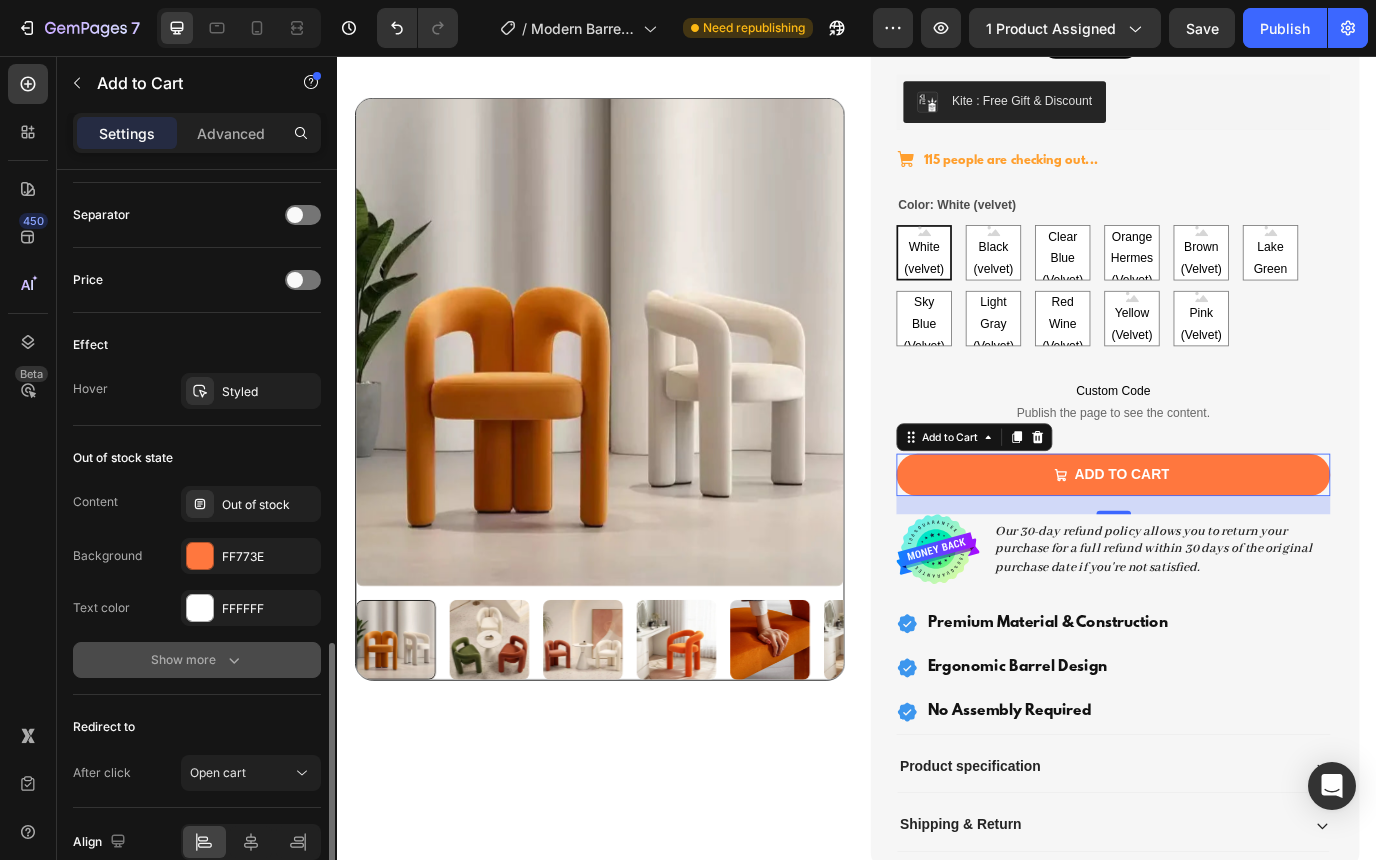 click on "Show more" at bounding box center [197, 660] 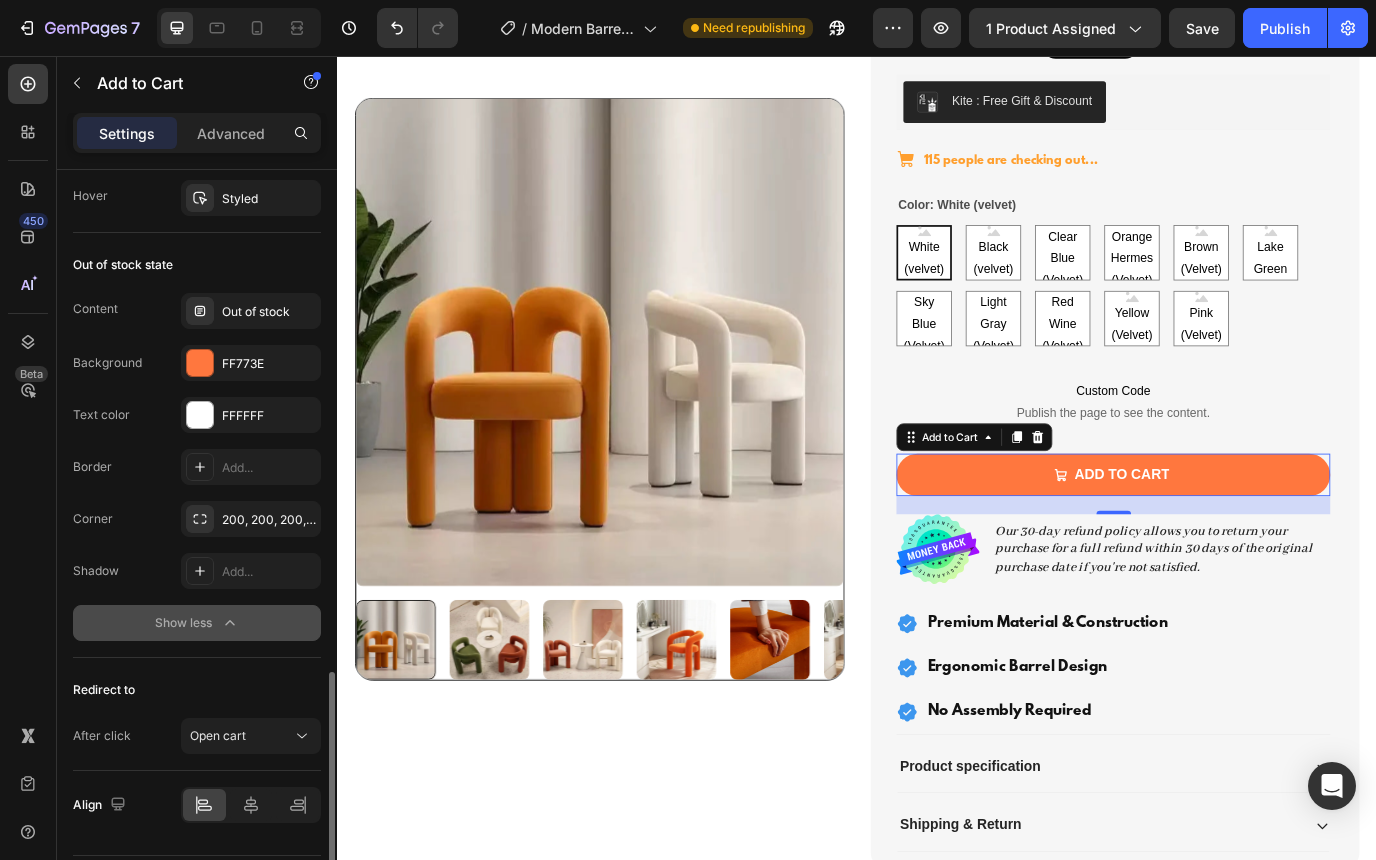 scroll, scrollTop: 1710, scrollLeft: 0, axis: vertical 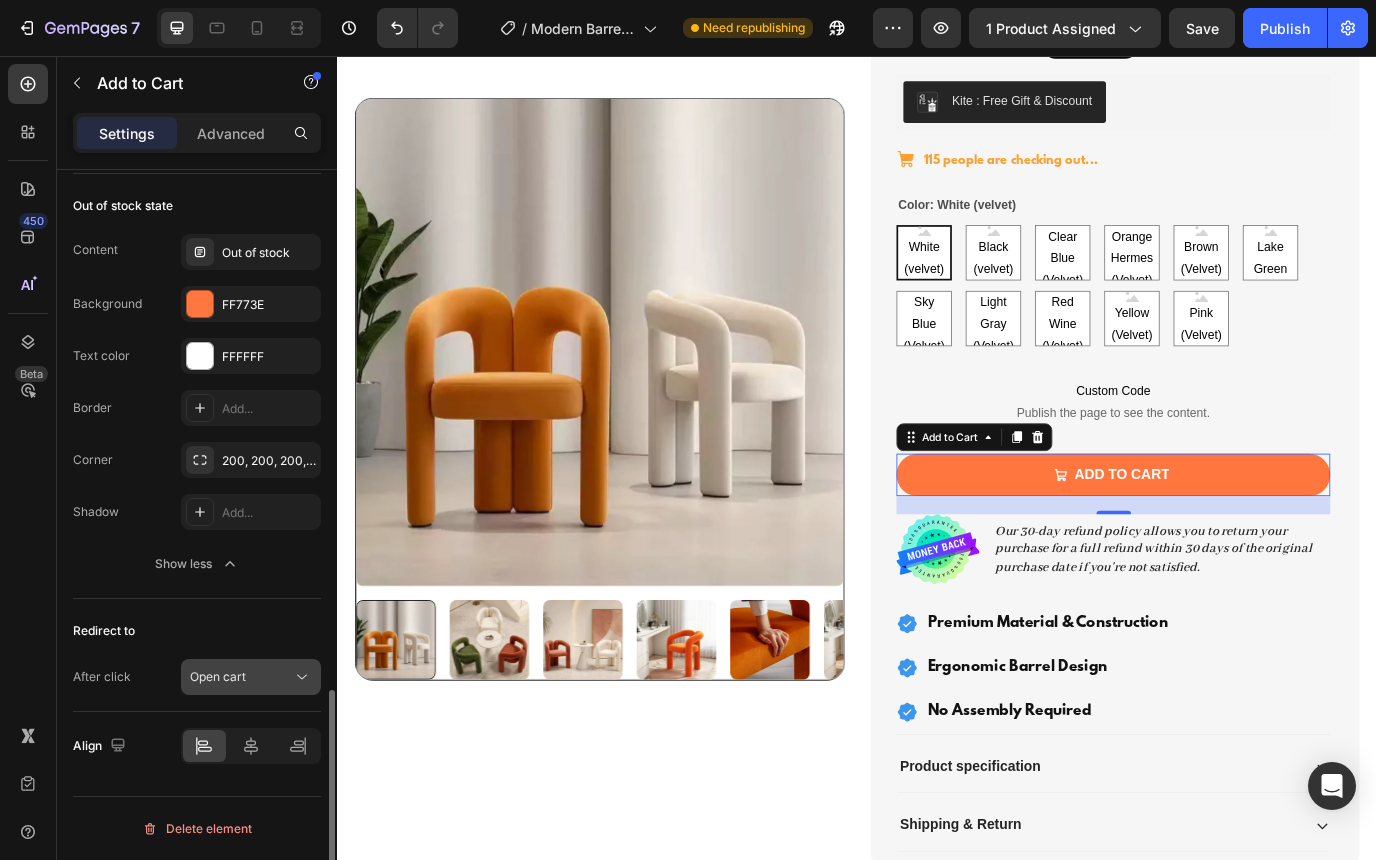 click on "Open cart" at bounding box center [241, 677] 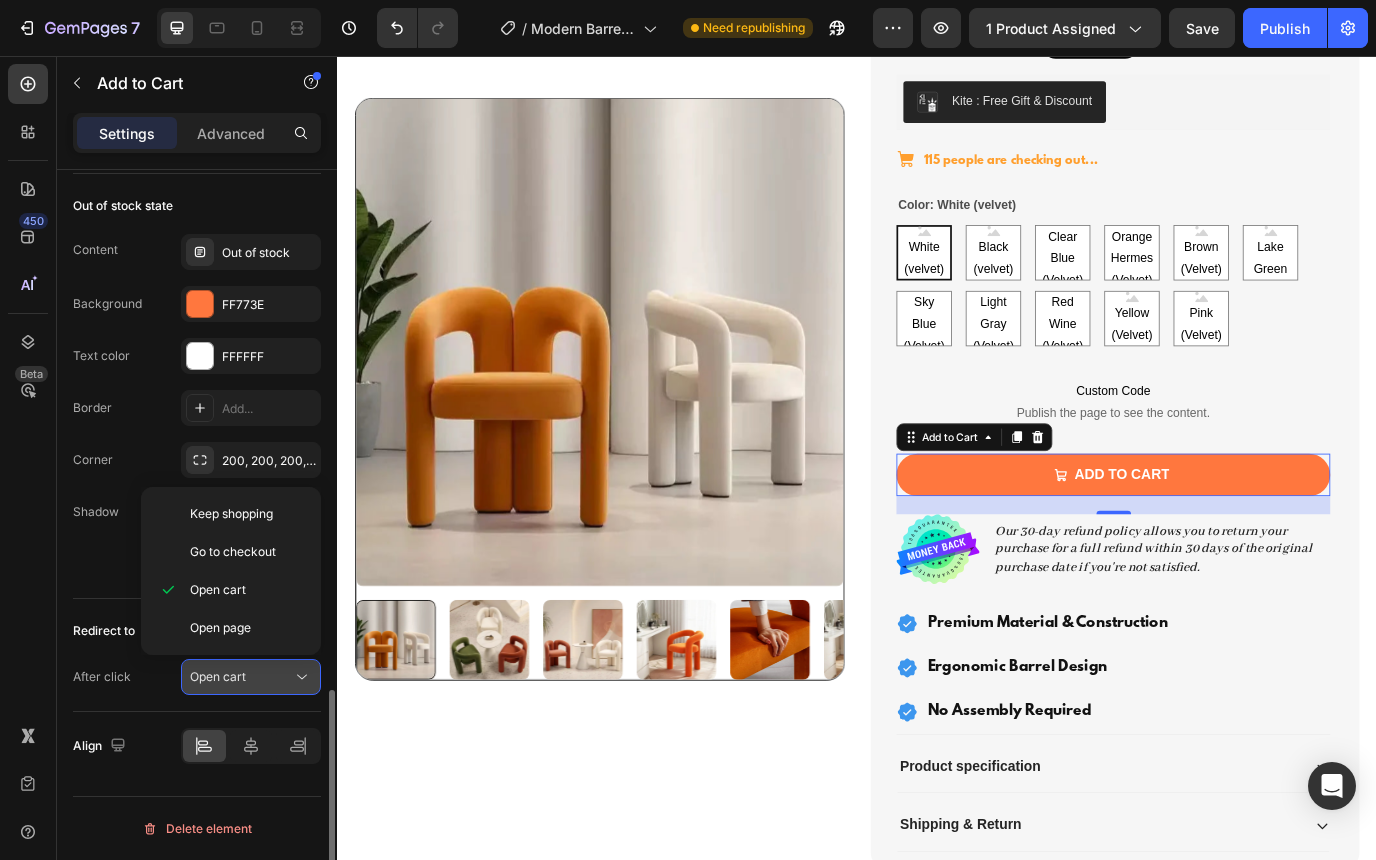 click on "Open cart" at bounding box center [241, 677] 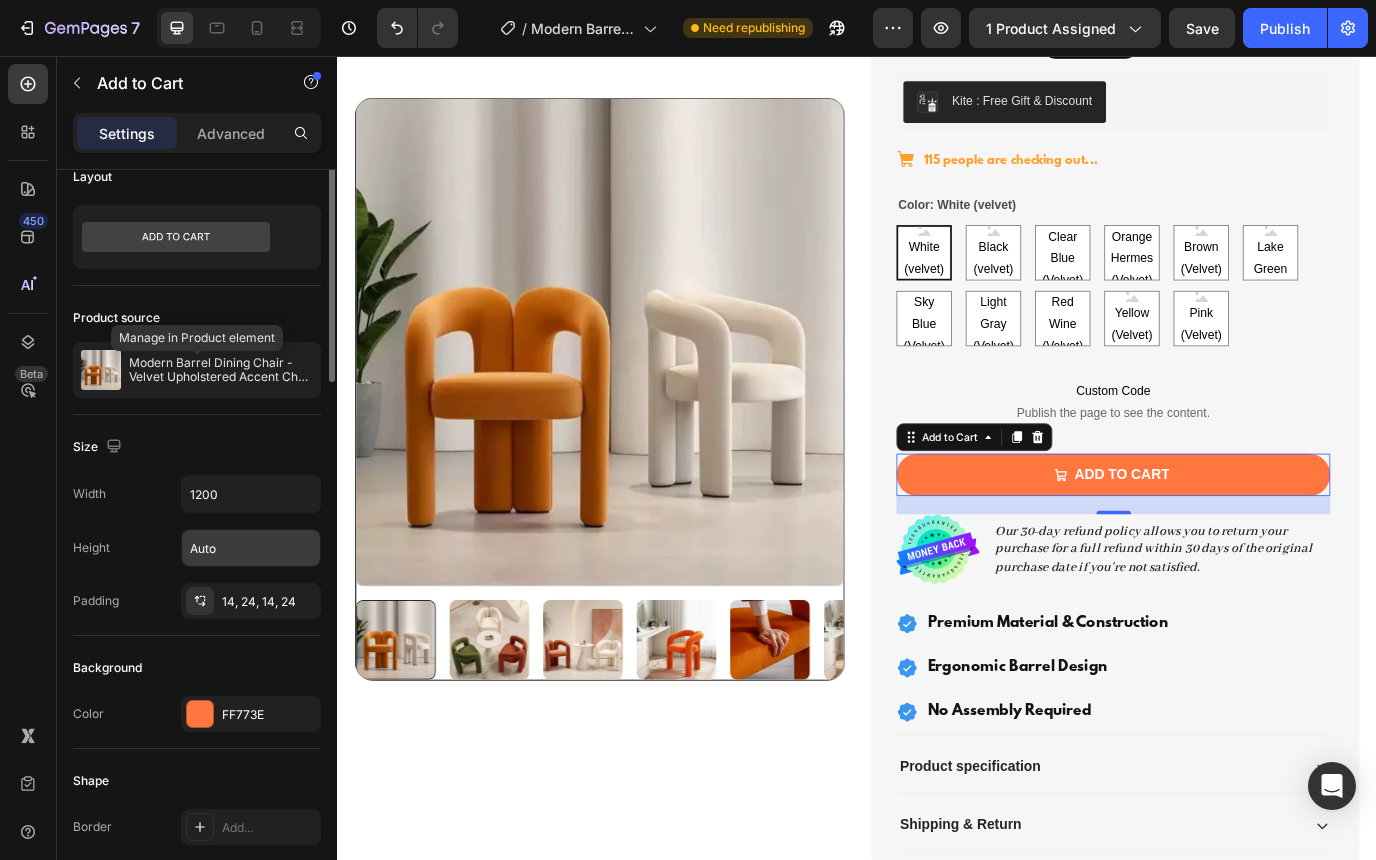 scroll, scrollTop: 0, scrollLeft: 0, axis: both 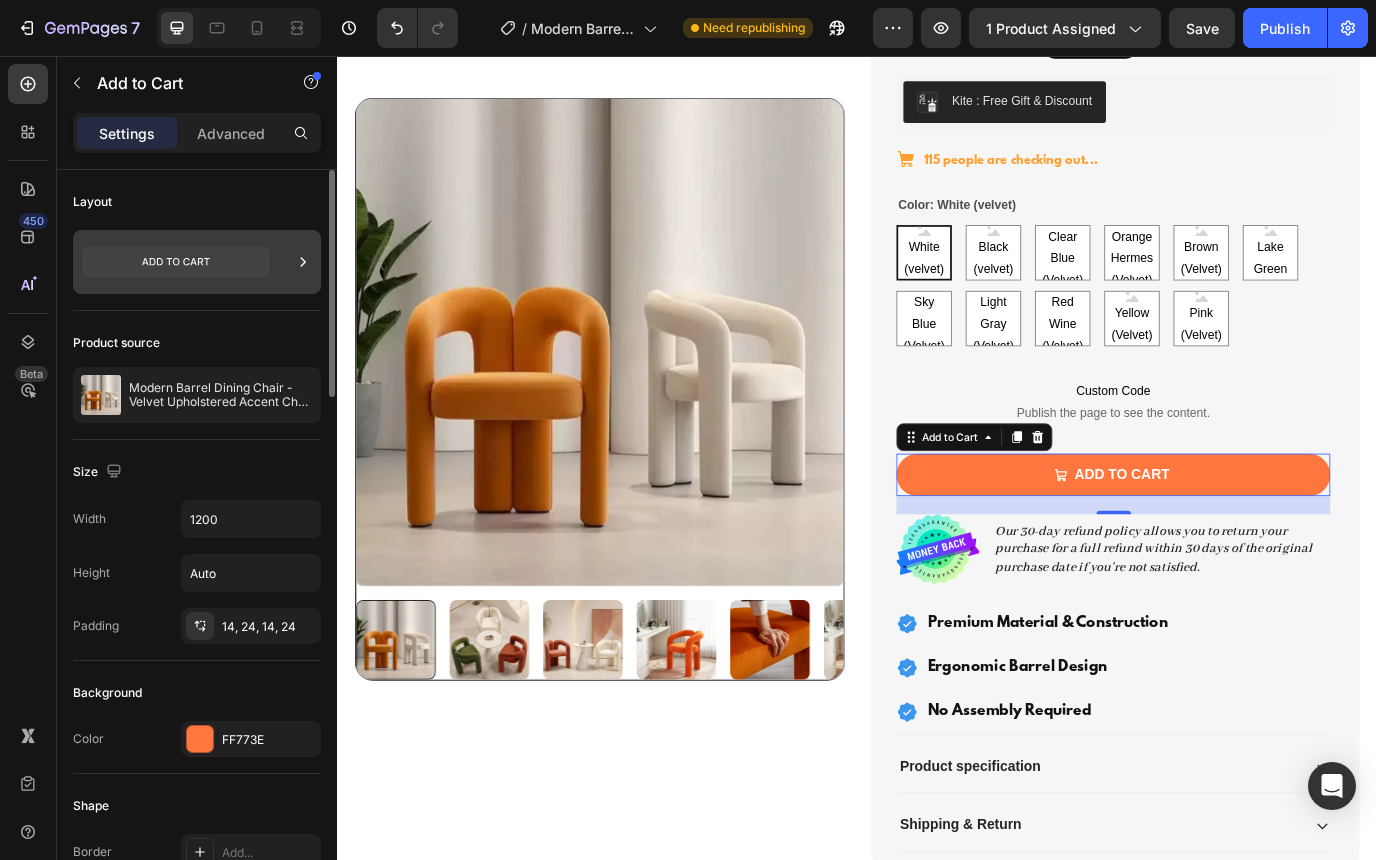 click 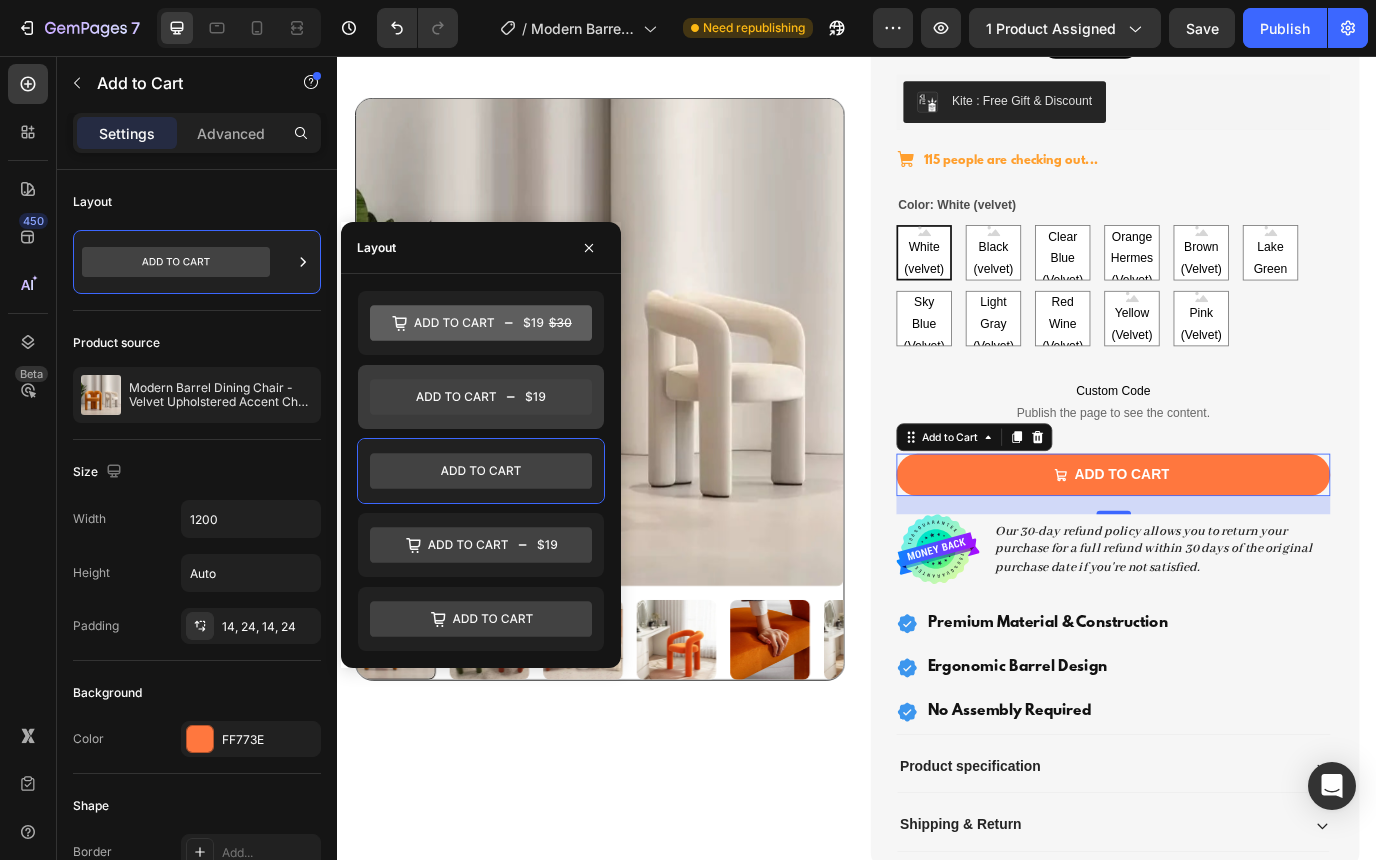 click 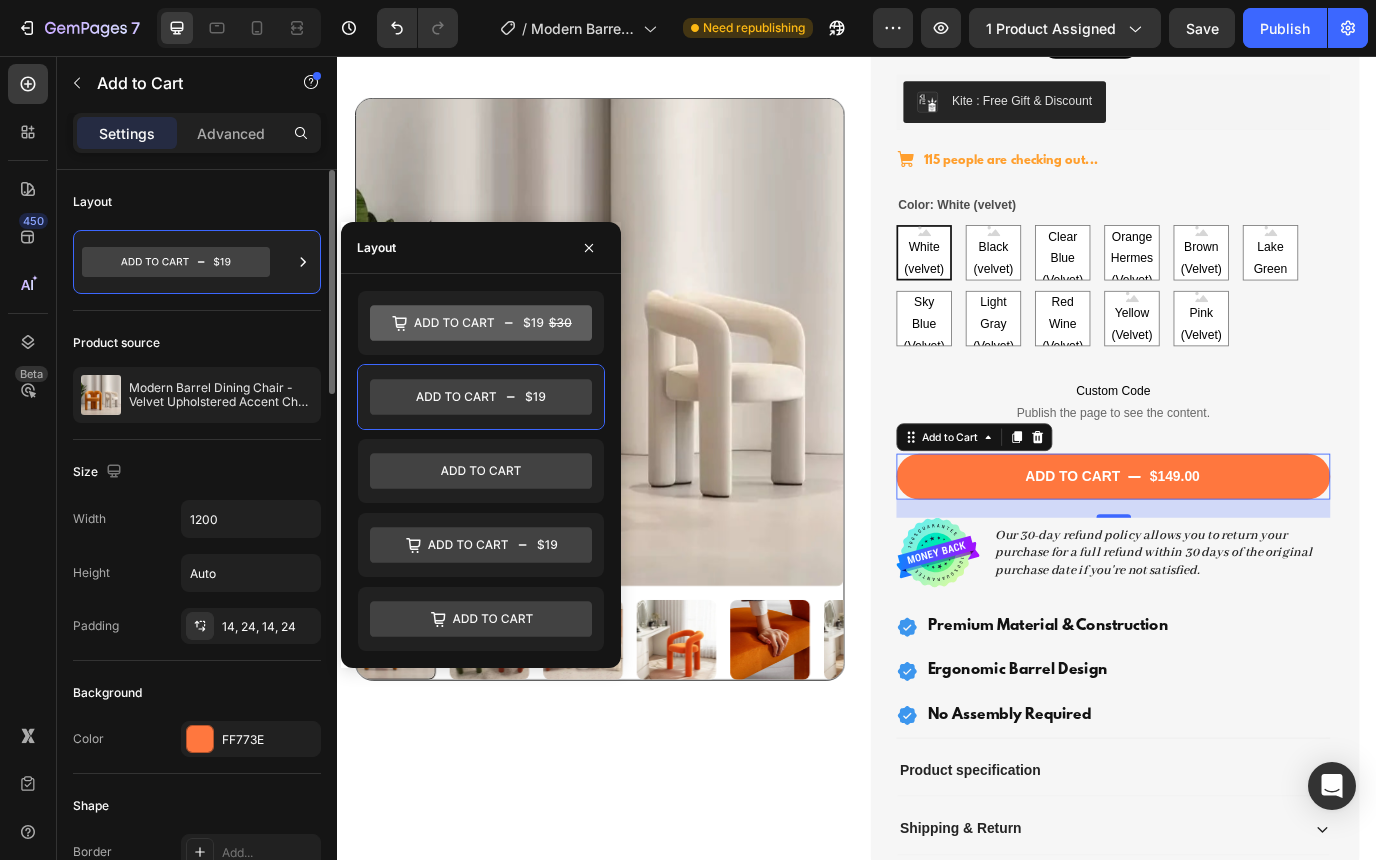 click on "Layout" at bounding box center [197, 202] 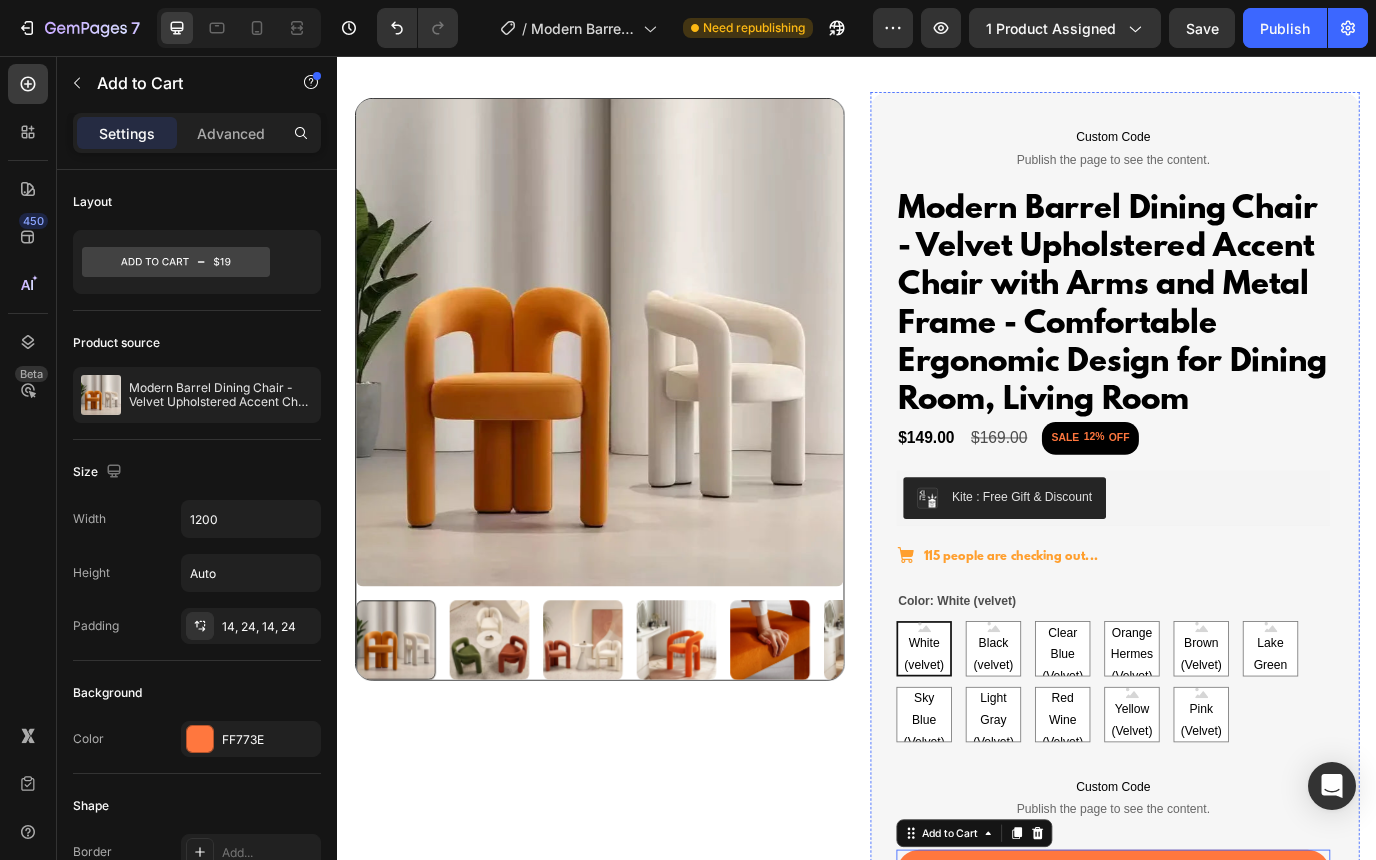 scroll, scrollTop: 0, scrollLeft: 0, axis: both 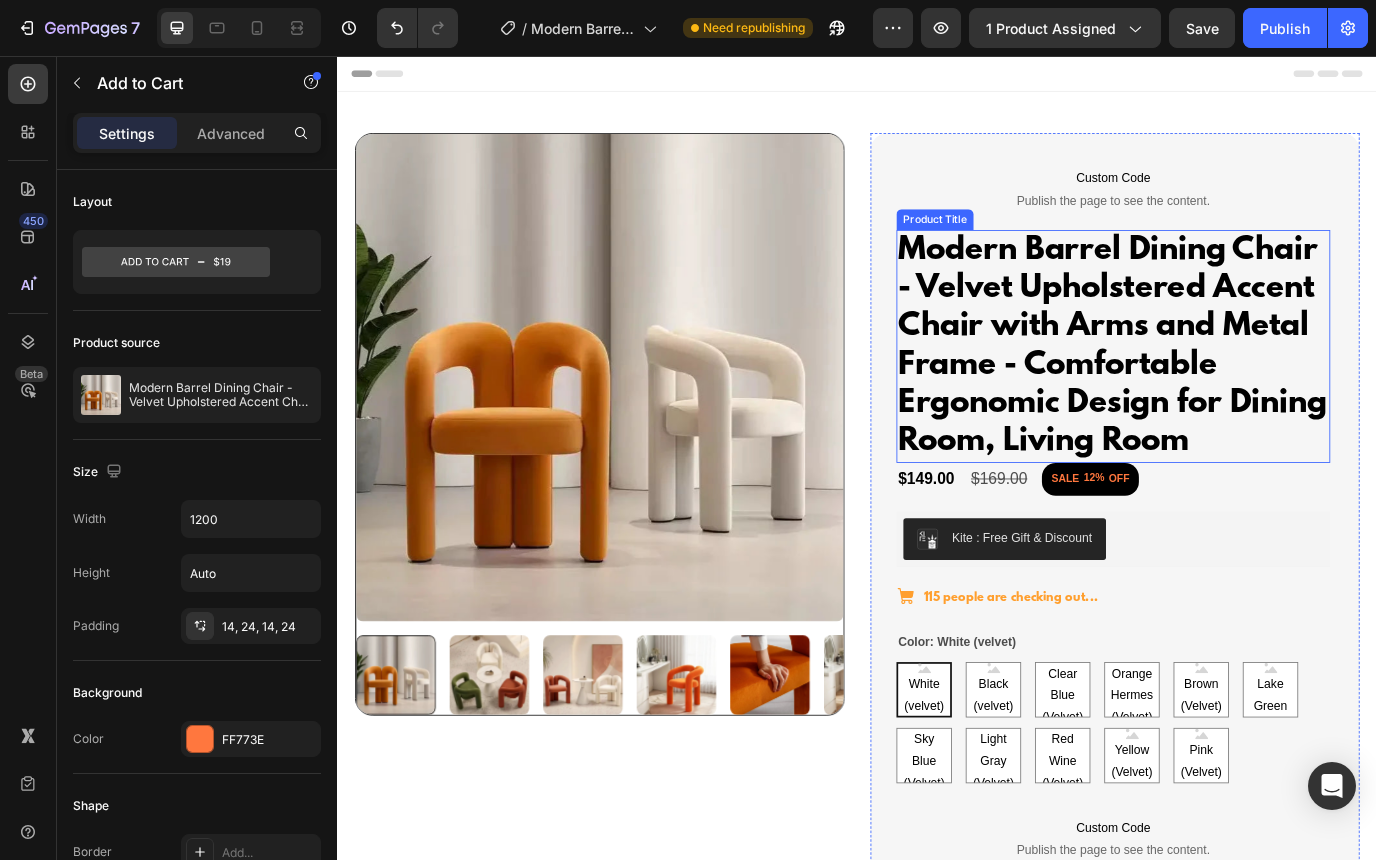 click on "Modern Barrel Dining Chair - Velvet Upholstered Accent Chair with Arms and Metal Frame - Comfortable Ergonomic Design for Dining Room, Living Room" at bounding box center [1232, 391] 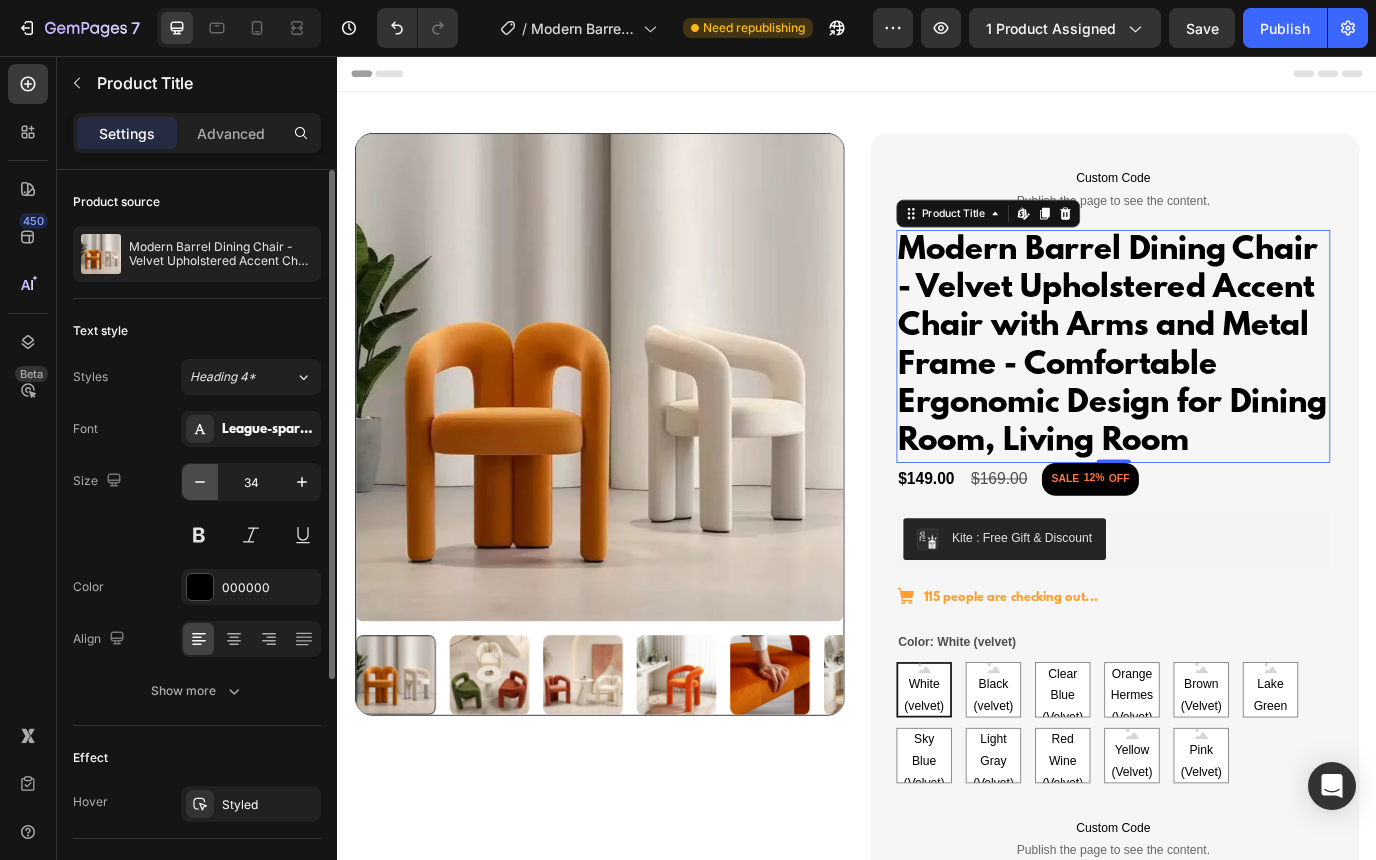 click 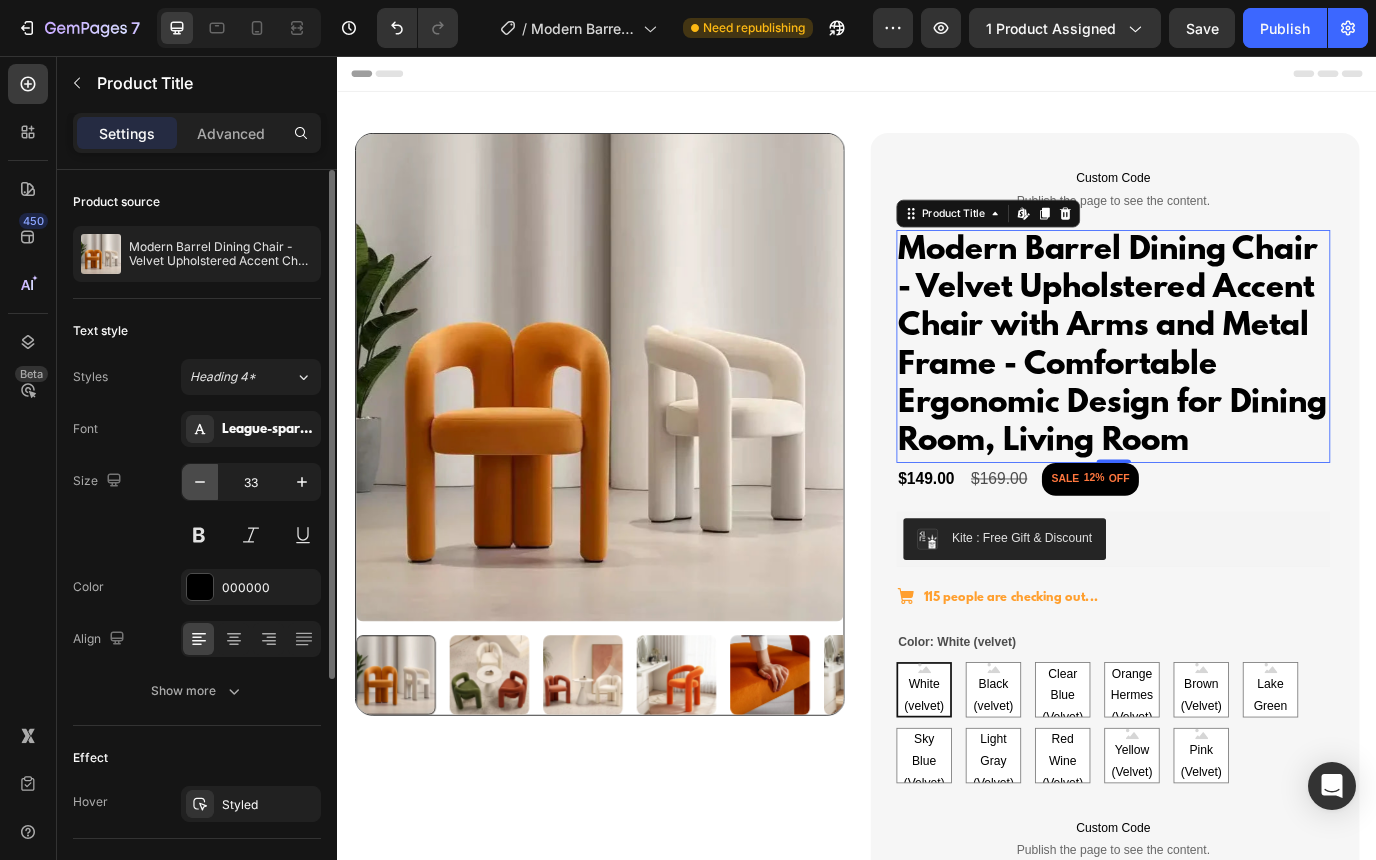 click 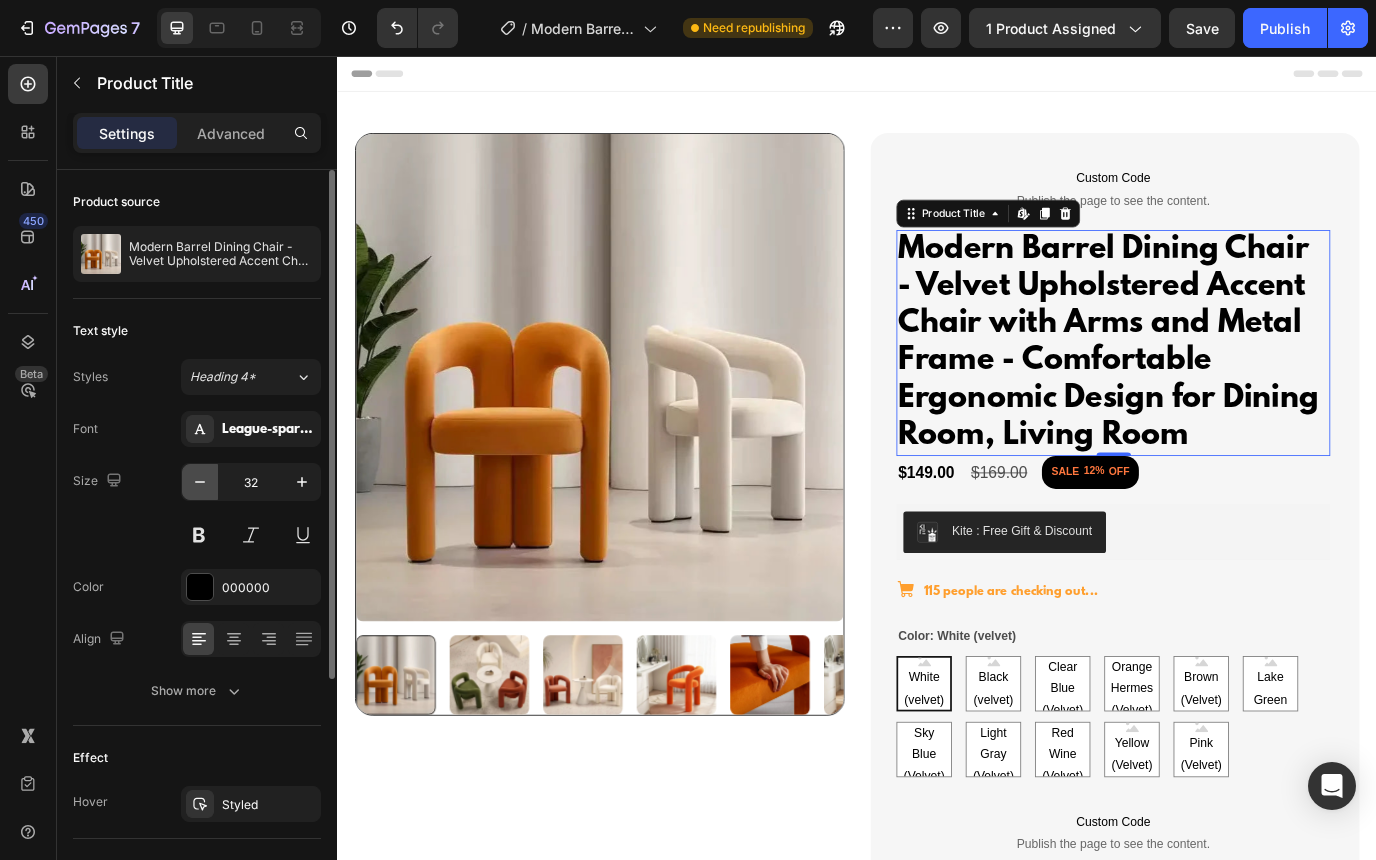 click 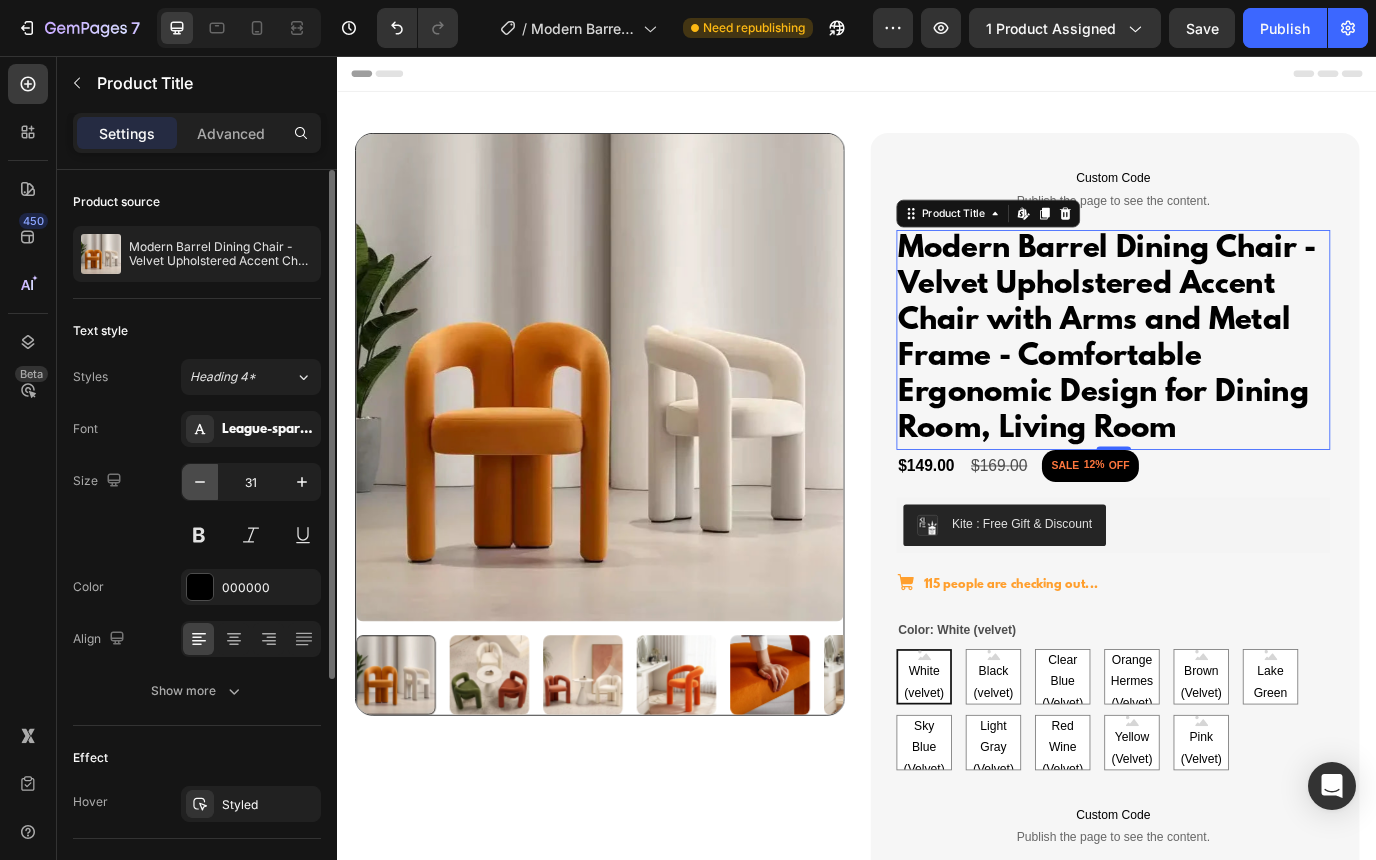 click 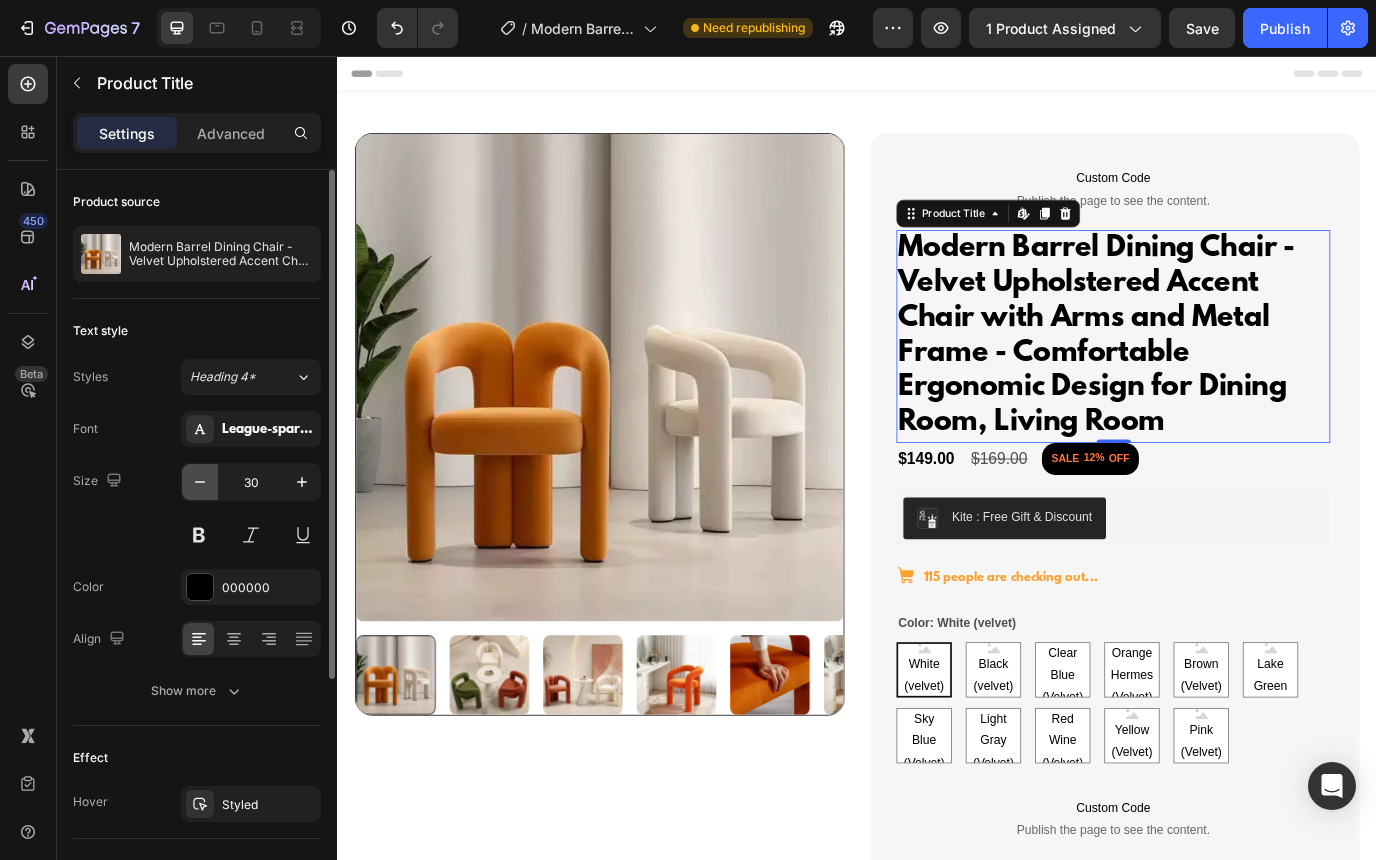 click 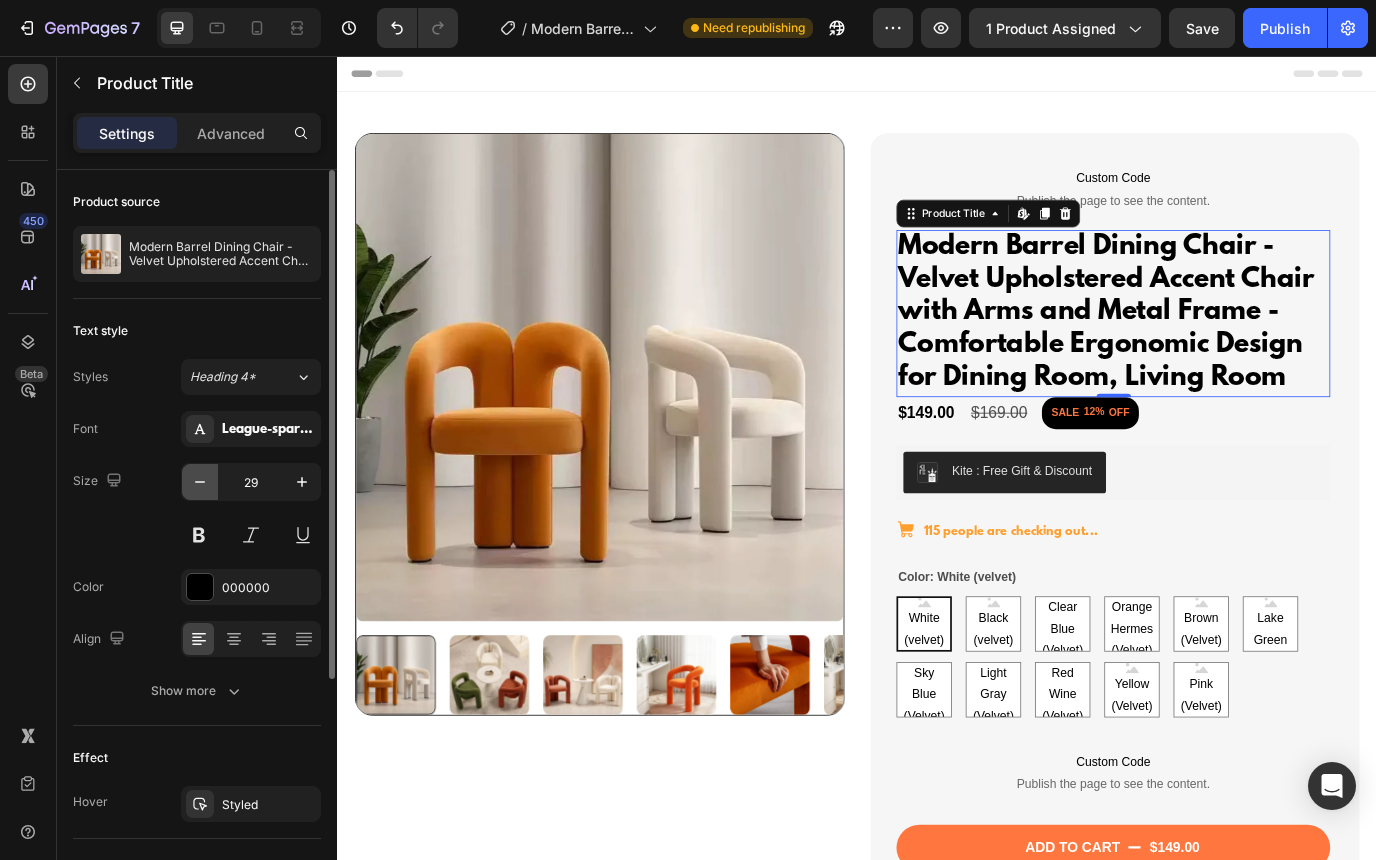 click 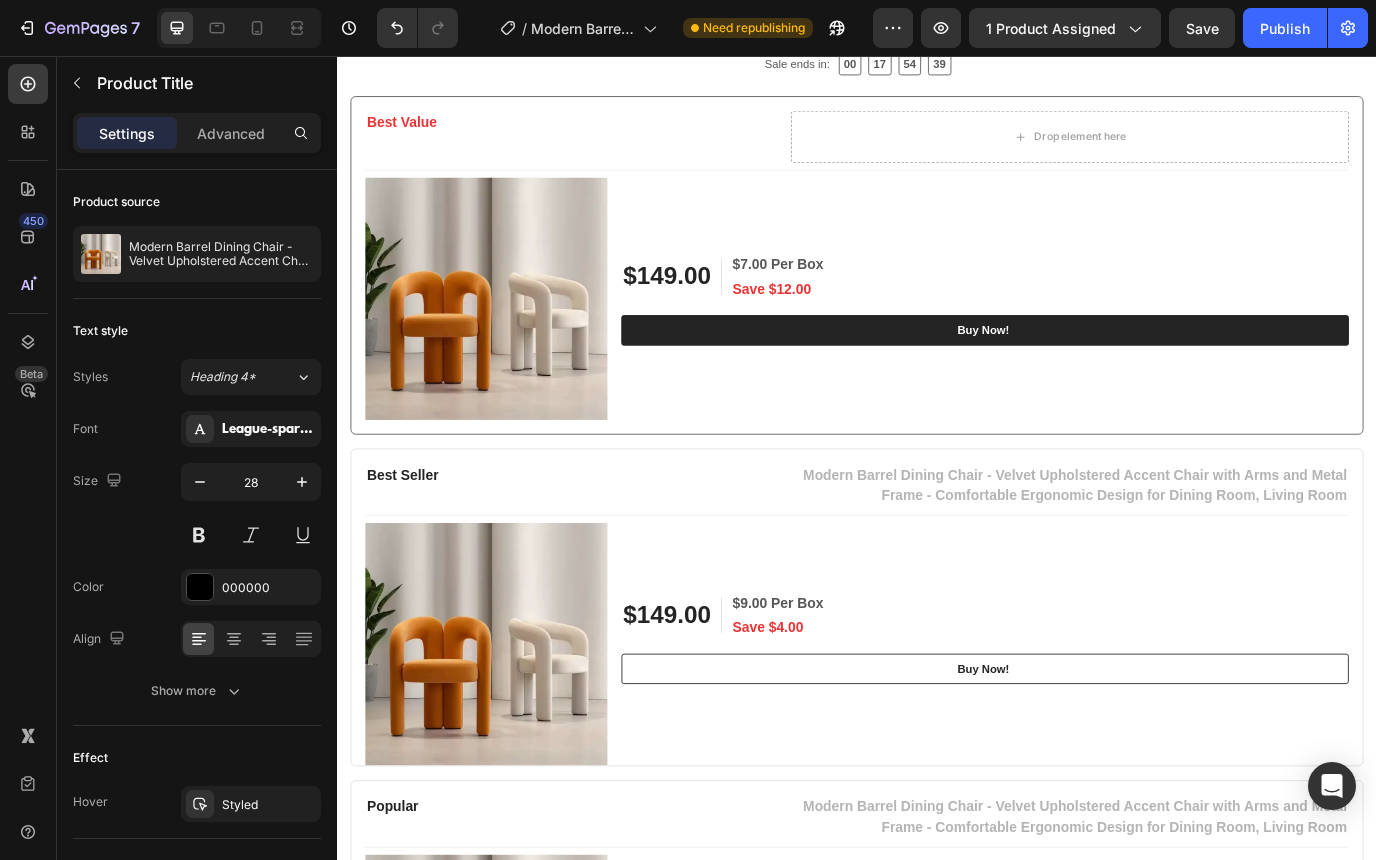 scroll, scrollTop: 1534, scrollLeft: 0, axis: vertical 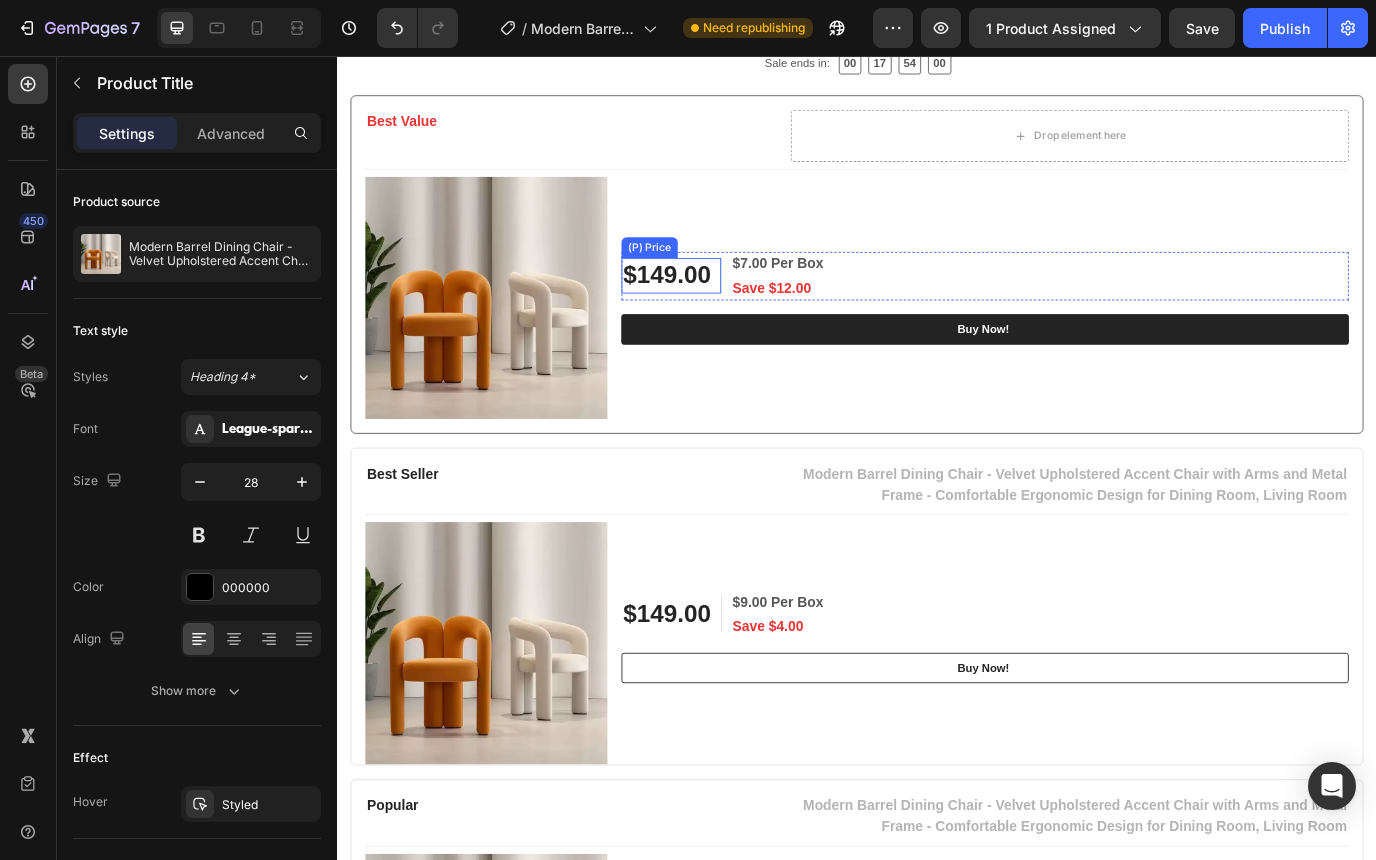 click on "$149.00" at bounding box center (717, 309) 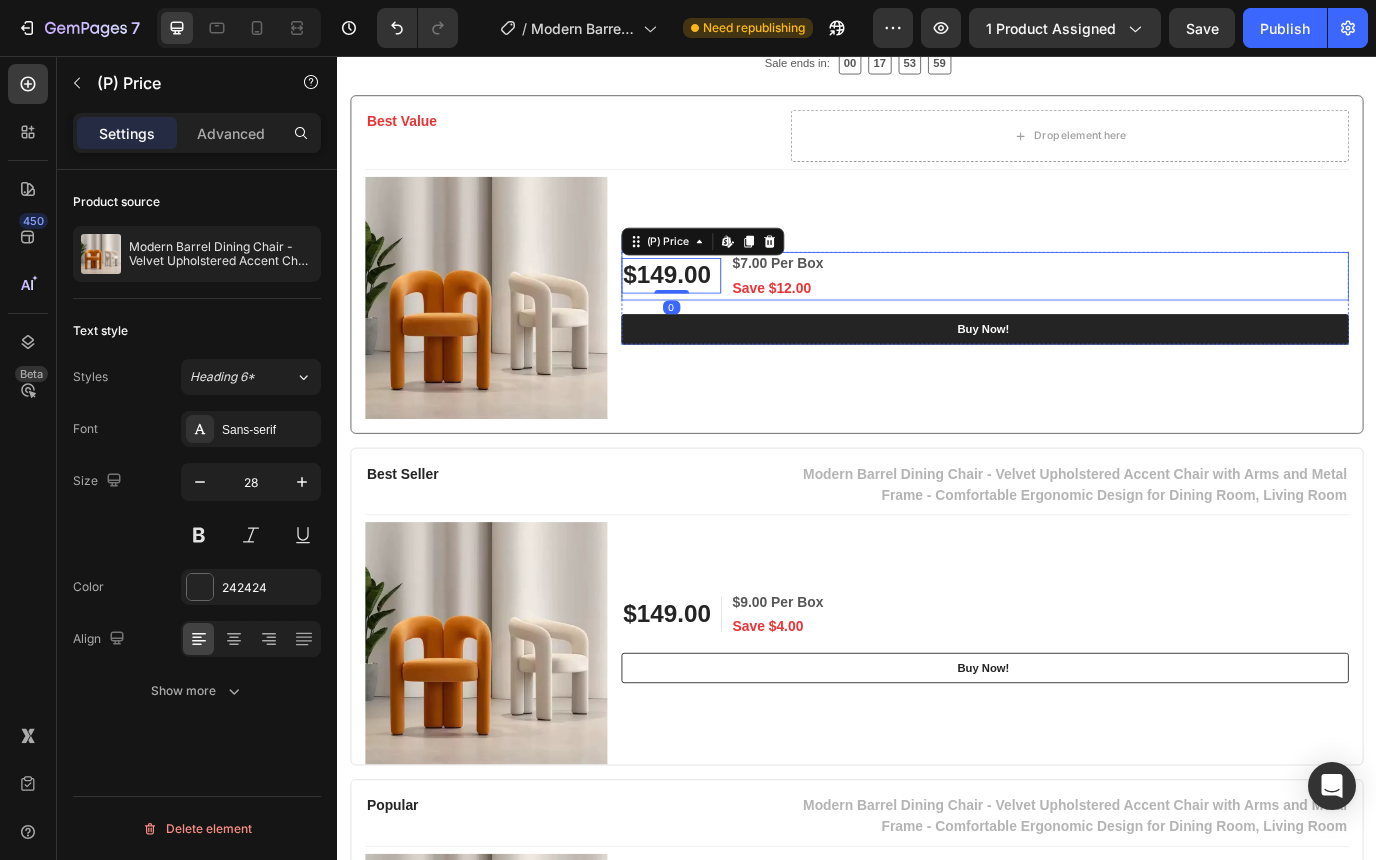 click on "$149.00 (P) Price   Edit content in Shopify 0 (P) Price   Edit content in Shopify 0 $7.00 Per Box Text block Save $12.00 Text block Row Row" at bounding box center (1085, 310) 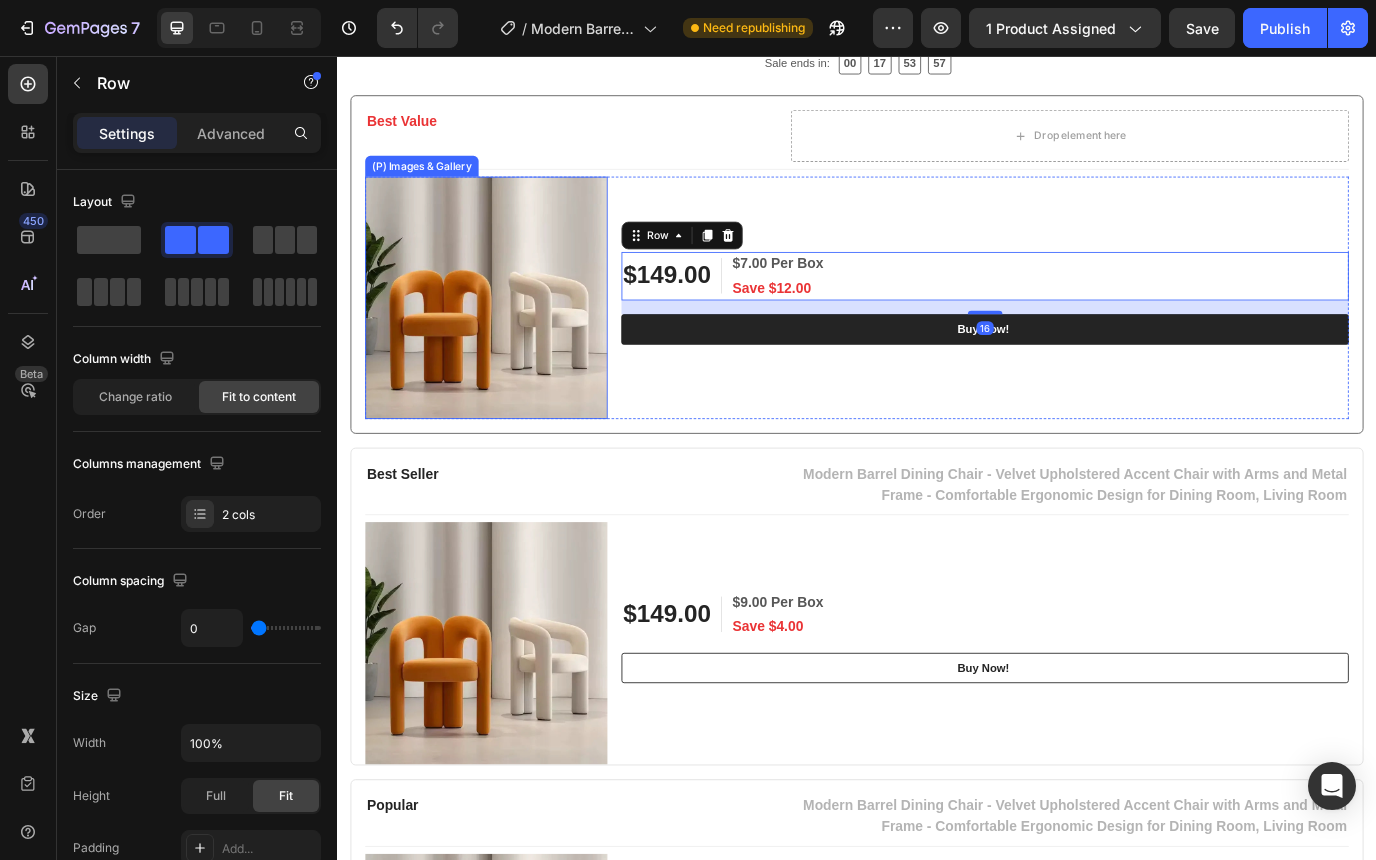 click at bounding box center (509, 335) 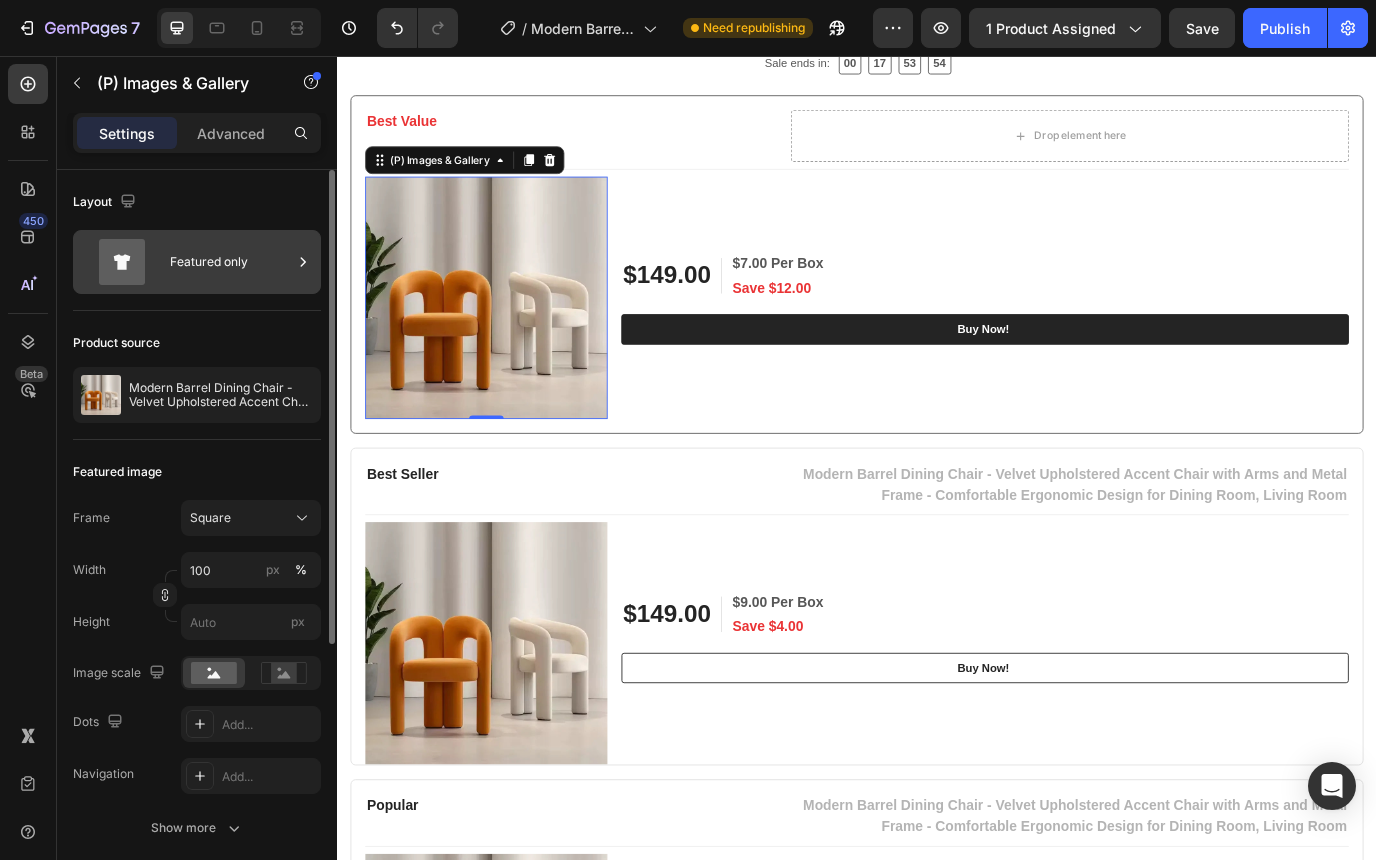 click on "Featured only" at bounding box center (231, 262) 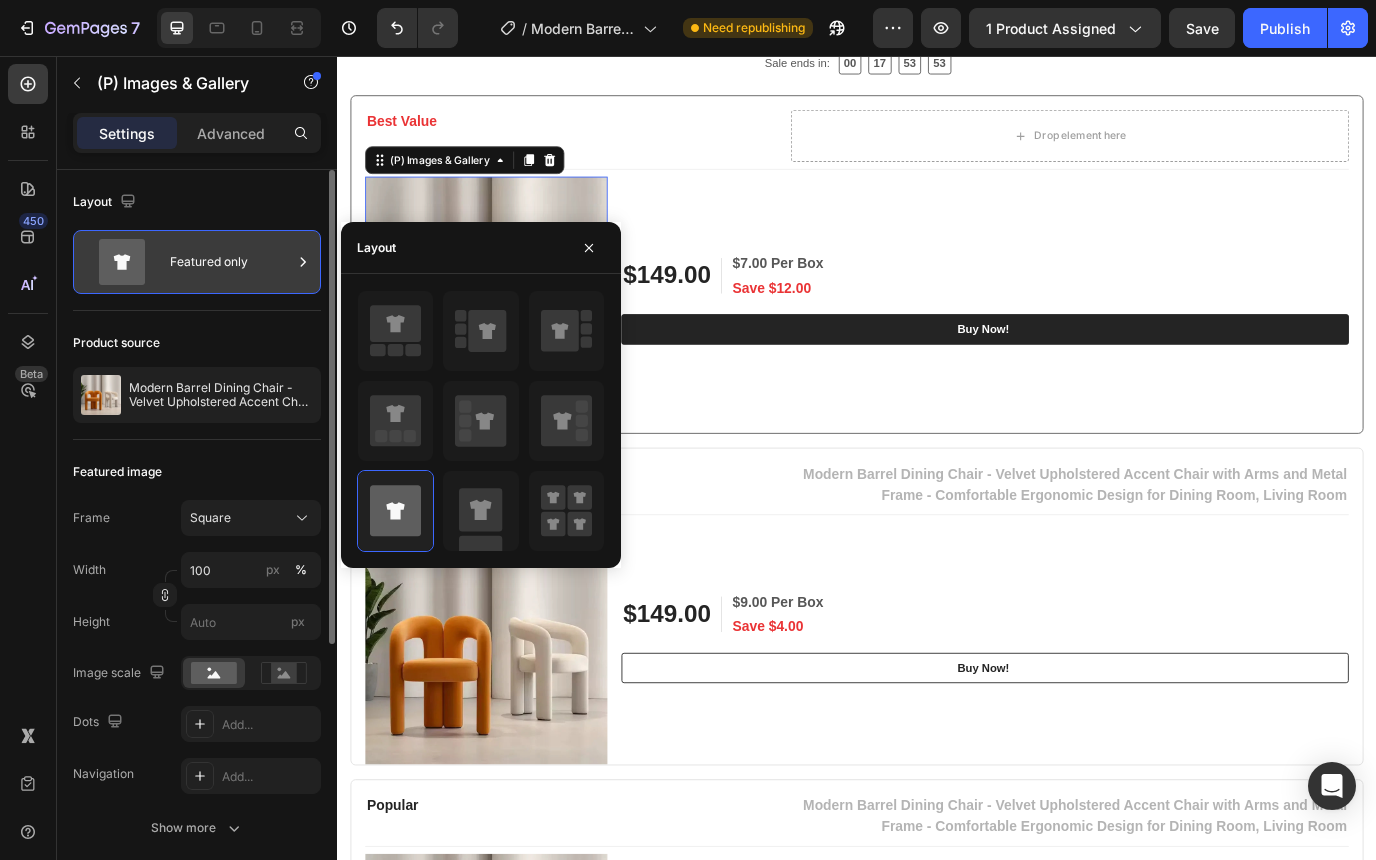 click on "Featured only" at bounding box center [231, 262] 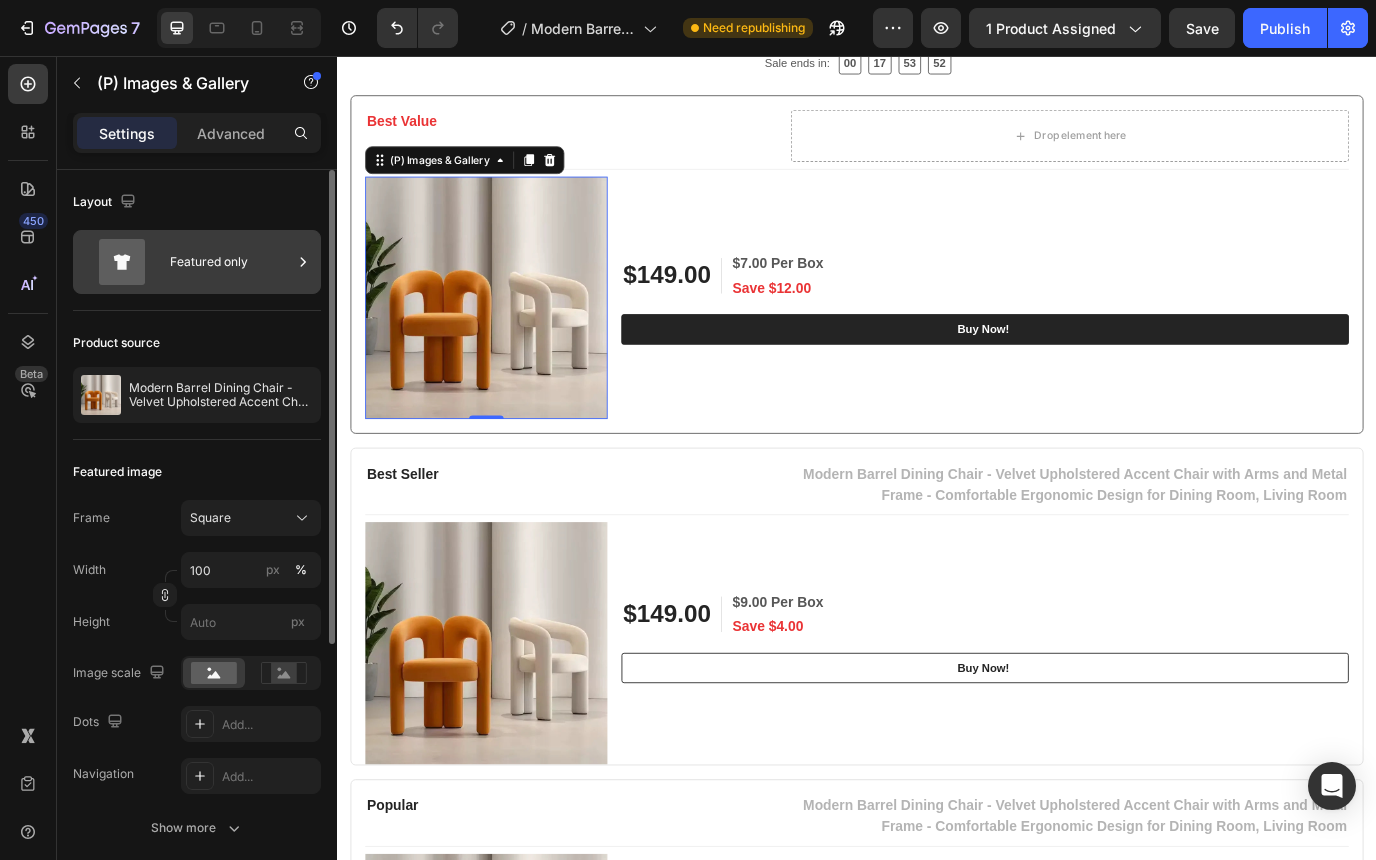 click on "Featured only" at bounding box center (231, 262) 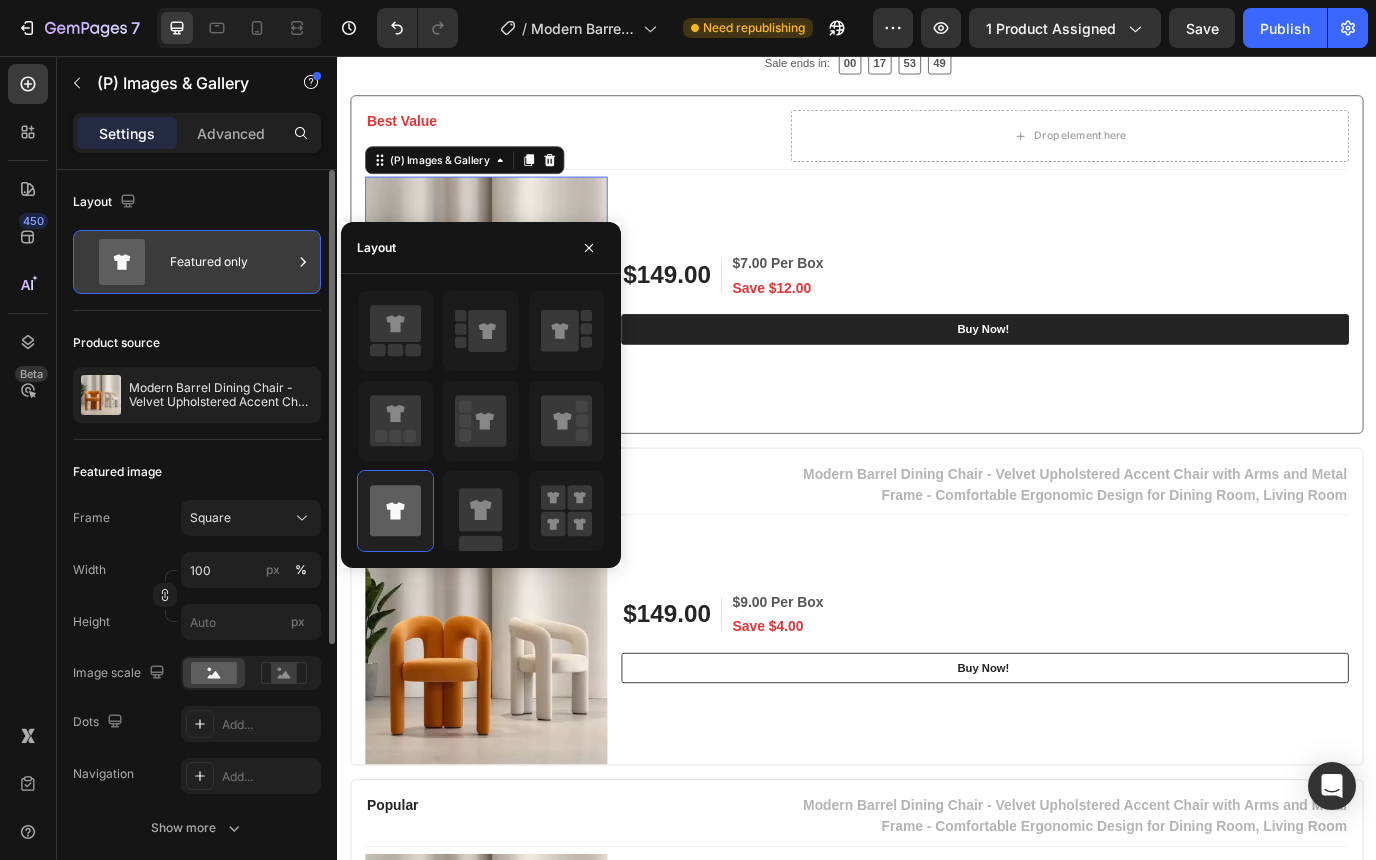 click on "Featured only" at bounding box center [231, 262] 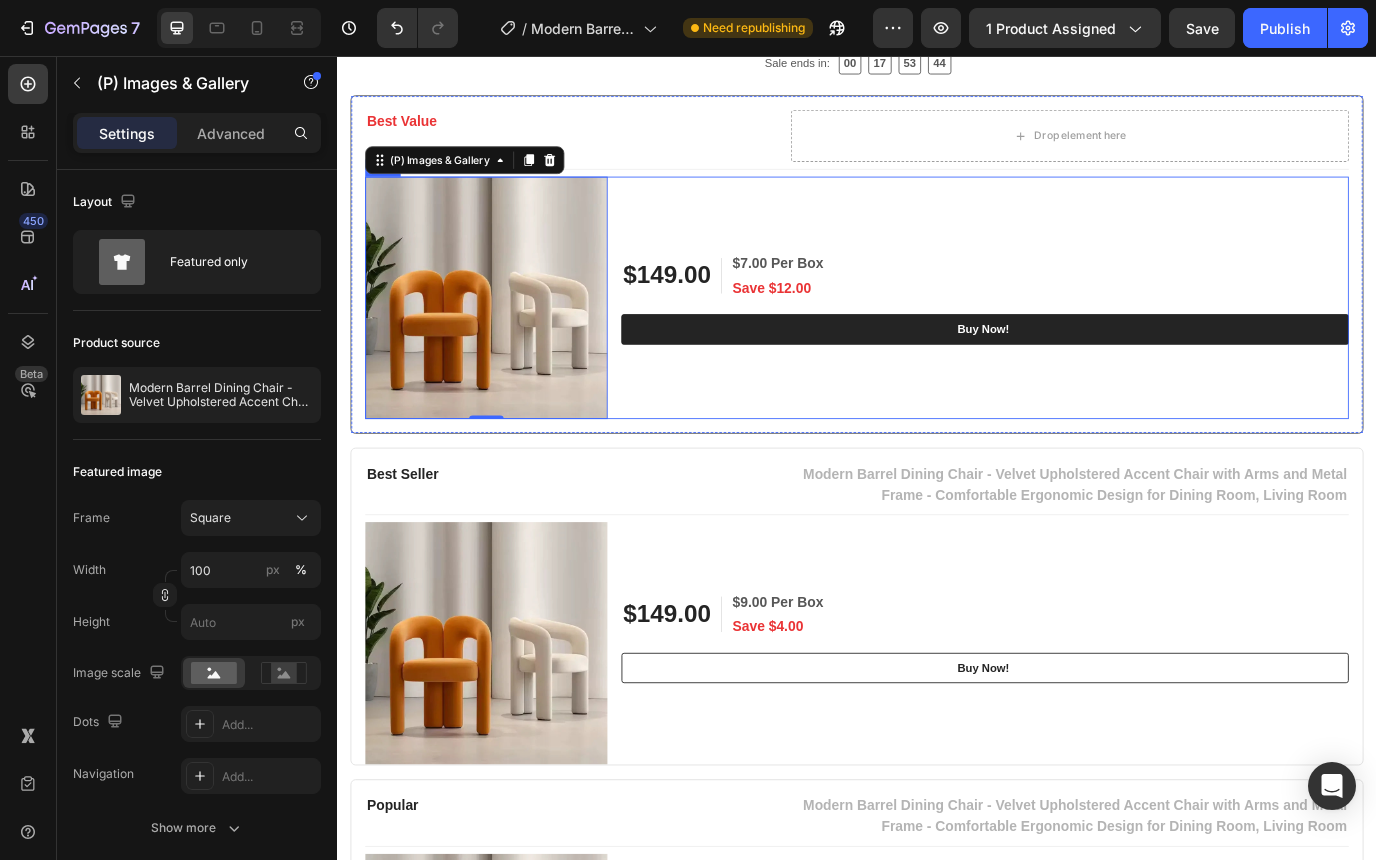 click on "$149.00 (P) Price (P) Price $7.00 Per Box Text block Save $12.00 Text block Row Row Buy Now! (P) Cart Button Row" at bounding box center [1085, 335] 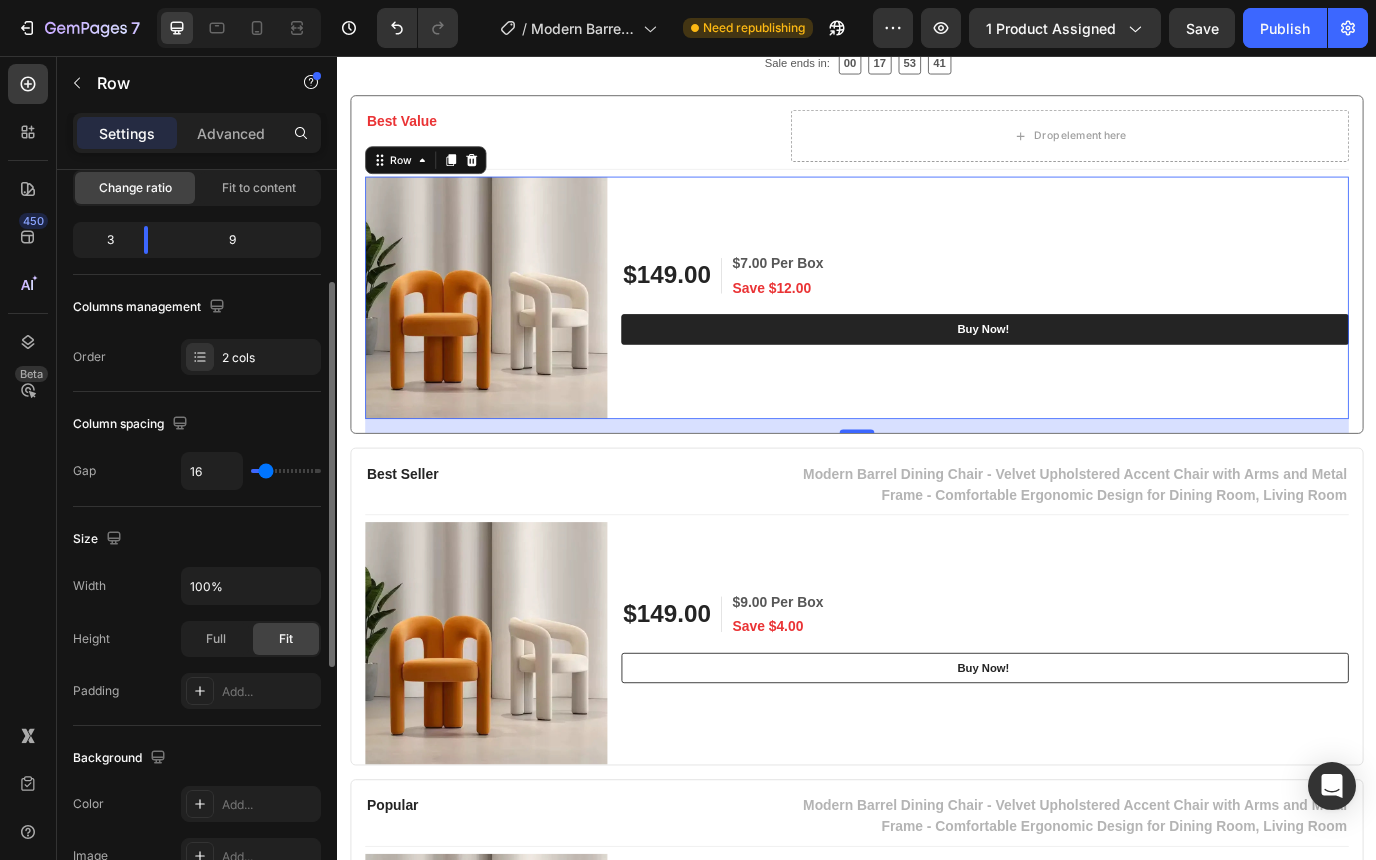 scroll, scrollTop: 212, scrollLeft: 0, axis: vertical 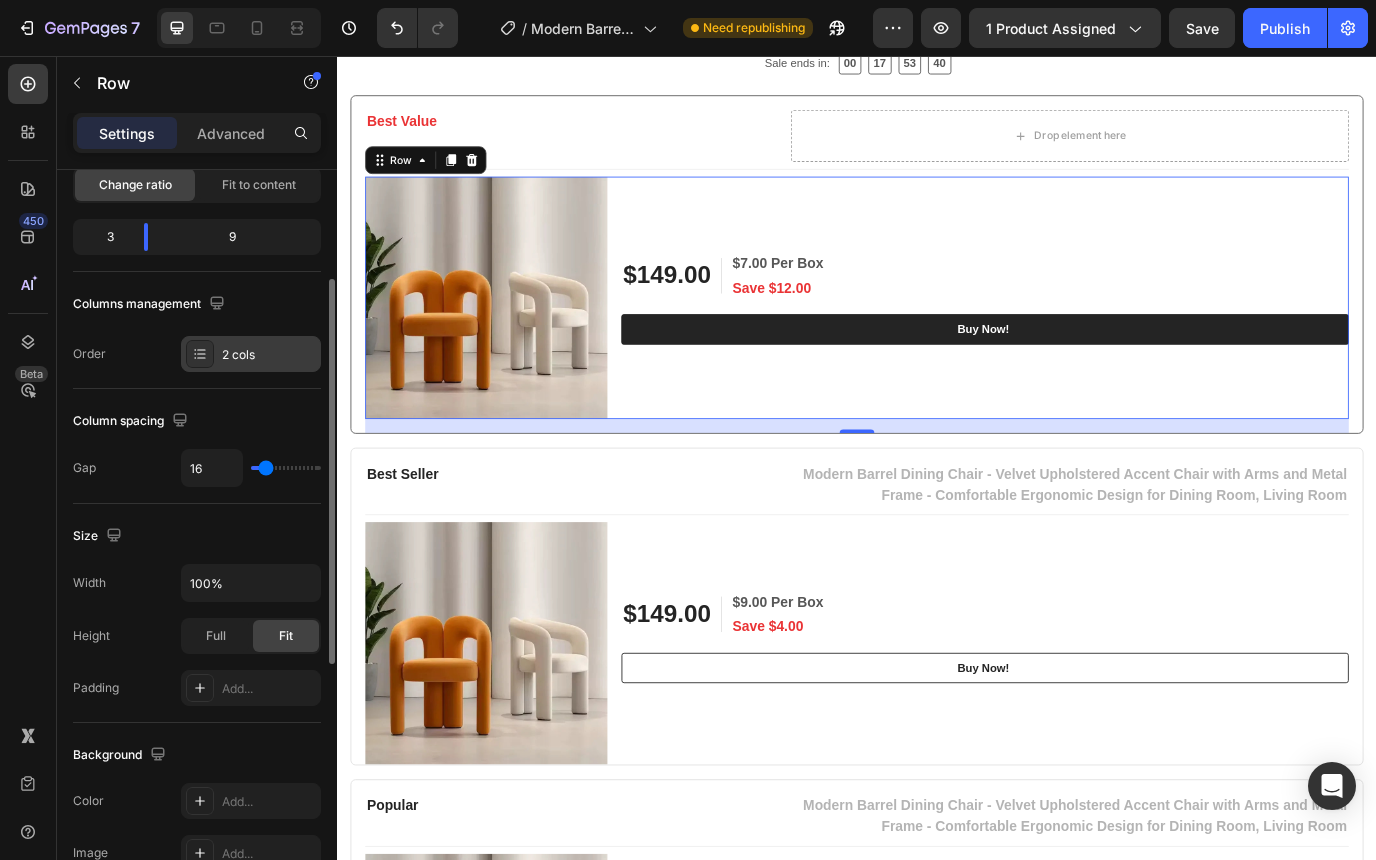 click on "2 cols" at bounding box center (269, 355) 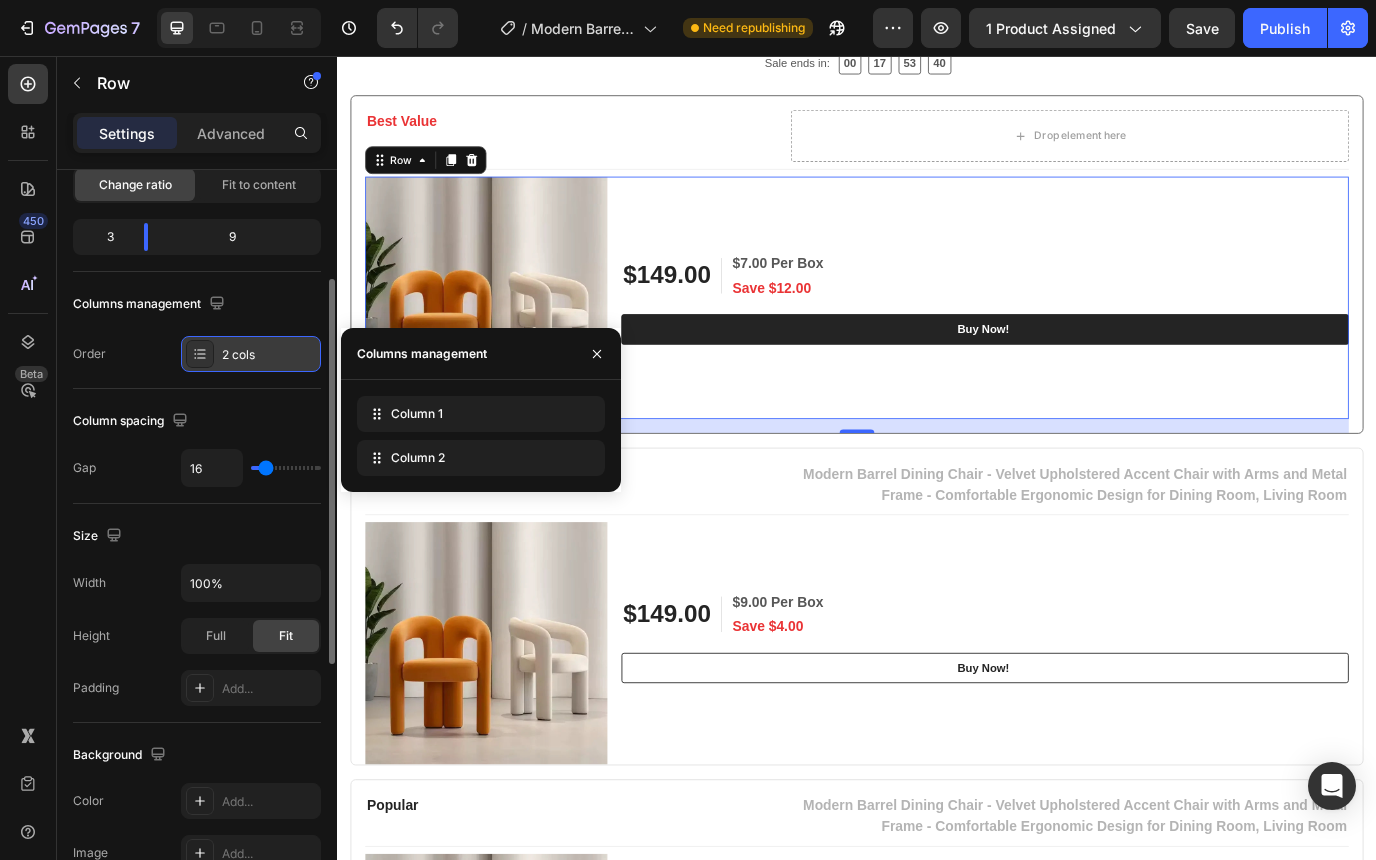 click on "2 cols" at bounding box center (269, 355) 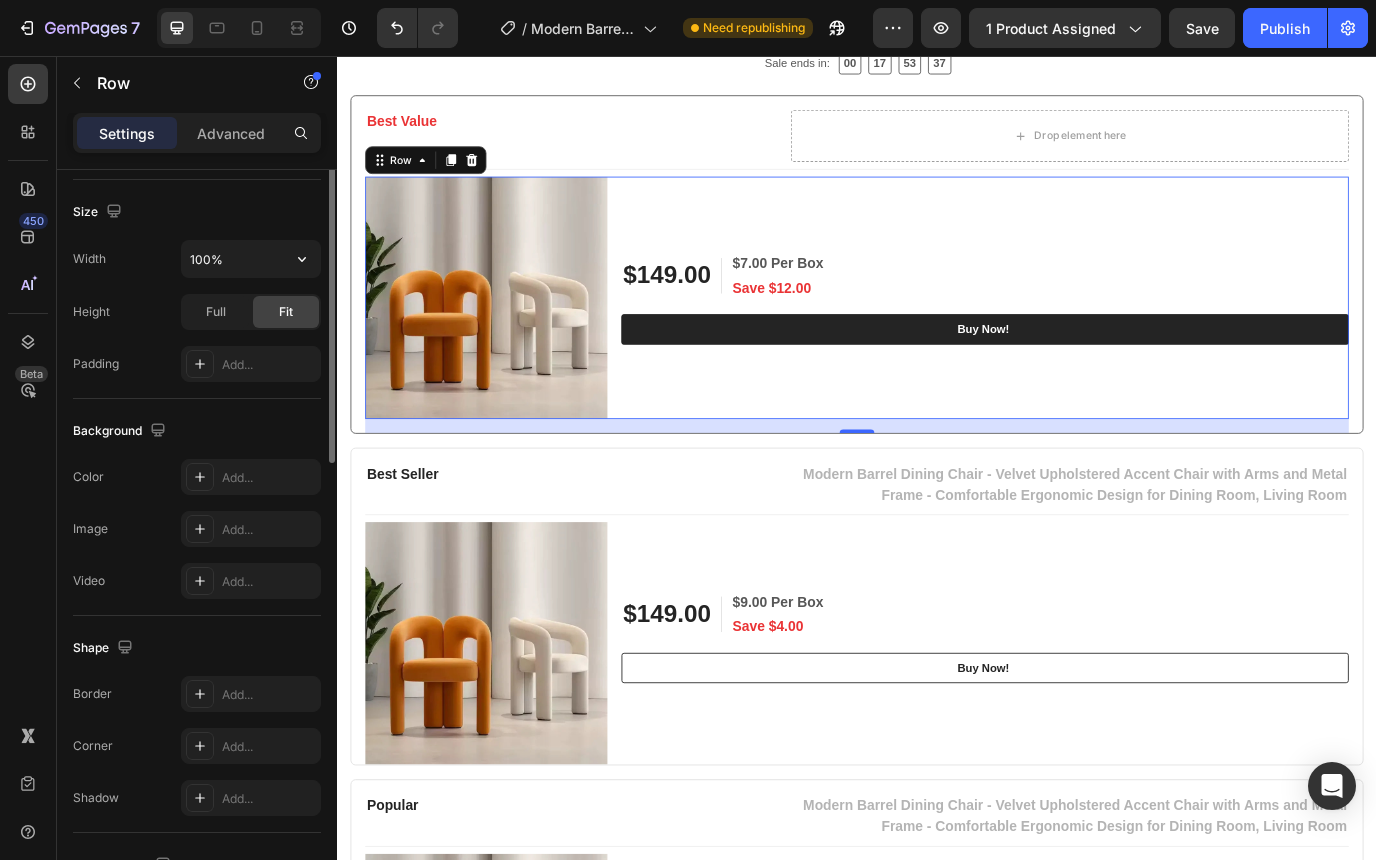 scroll, scrollTop: 0, scrollLeft: 0, axis: both 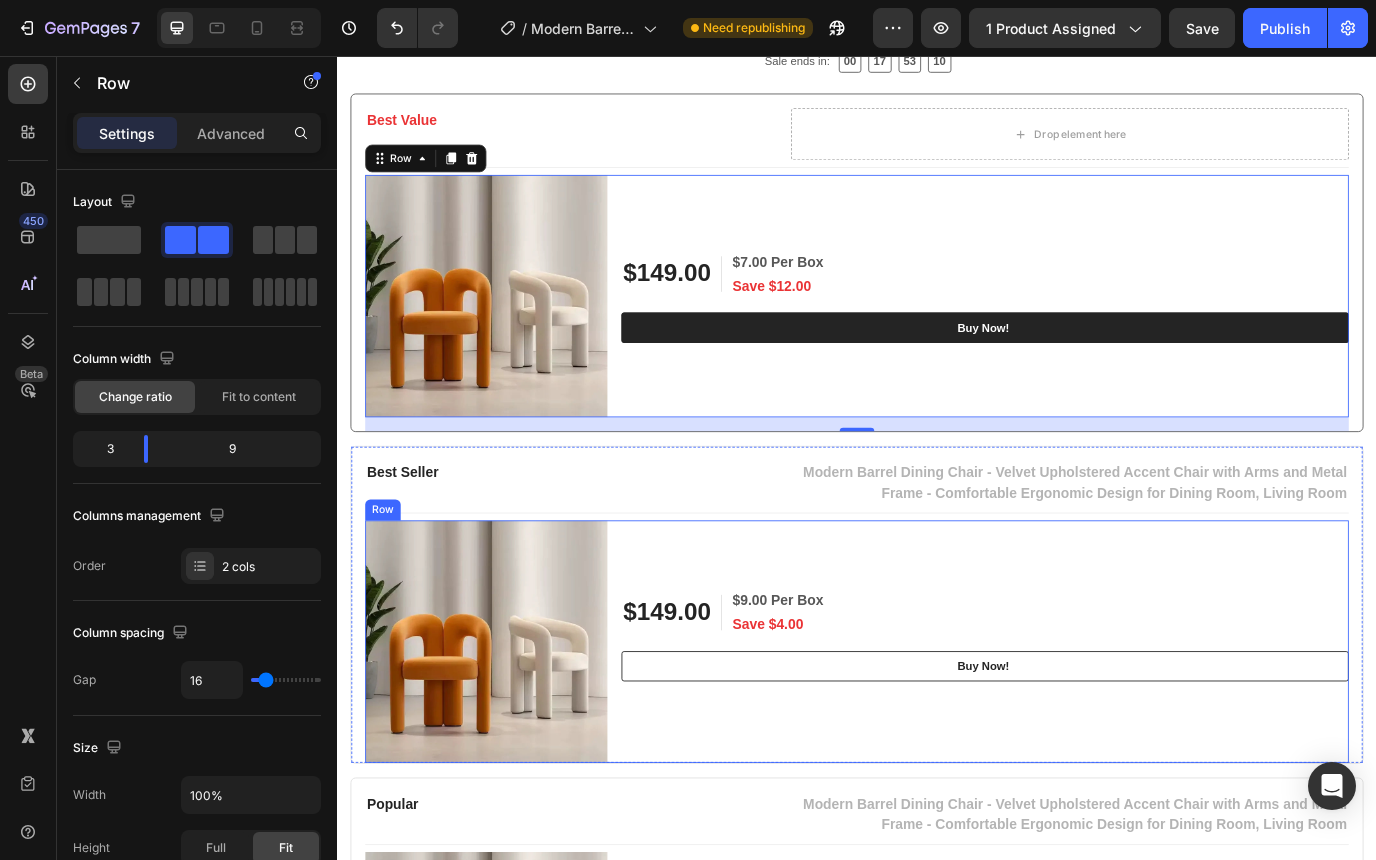 click on "$149.00 (P) Price (P) Price $9.00 Per Box Text block Save $4.00 Text block Row Row Buy Now! (P) Cart Button Row" at bounding box center [1085, 732] 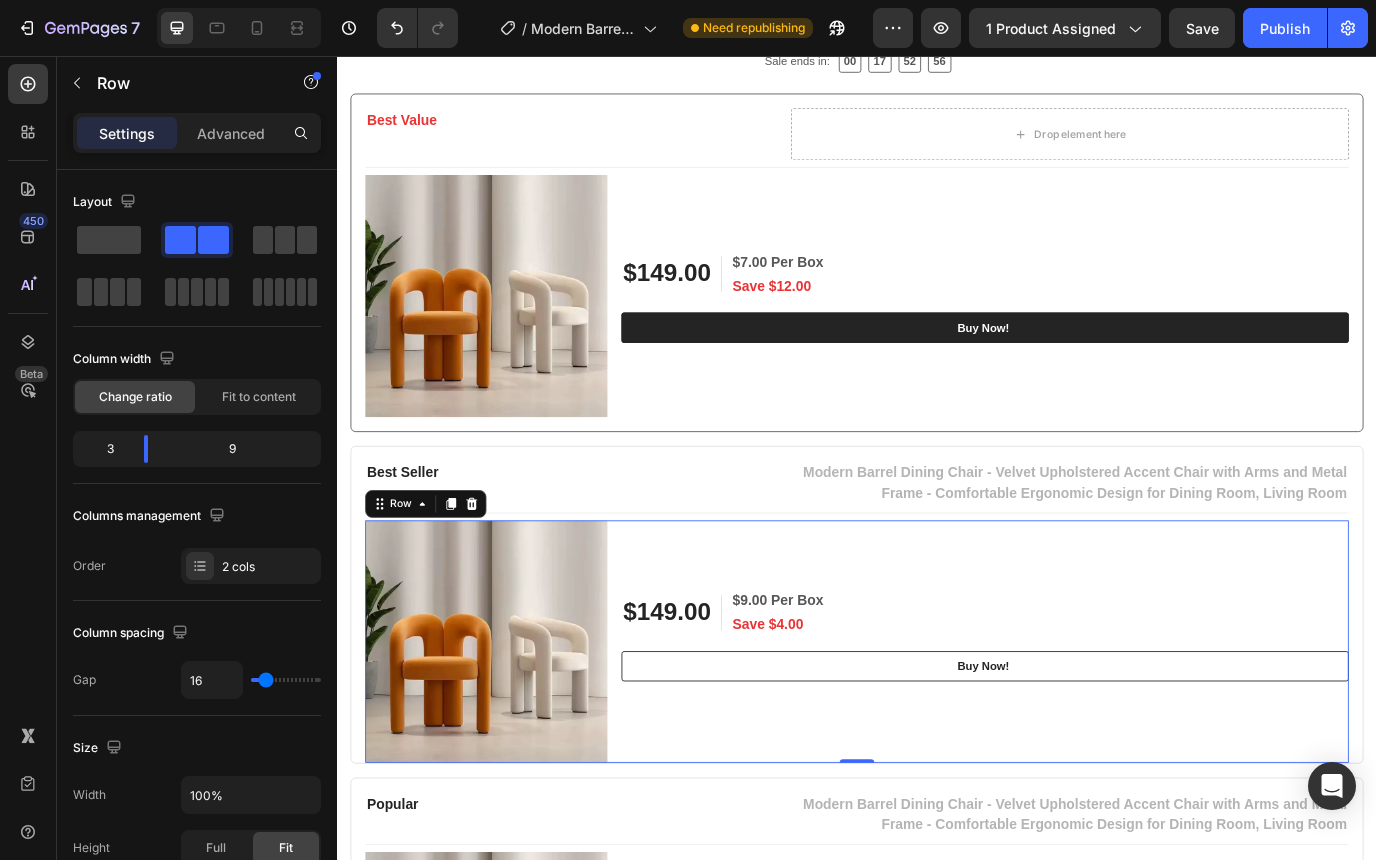 click on "$149.00 (P) Price (P) Price $9.00 Per Box Text block Save $4.00 Text block Row Row Buy Now! (P) Cart Button Row" at bounding box center [1085, 732] 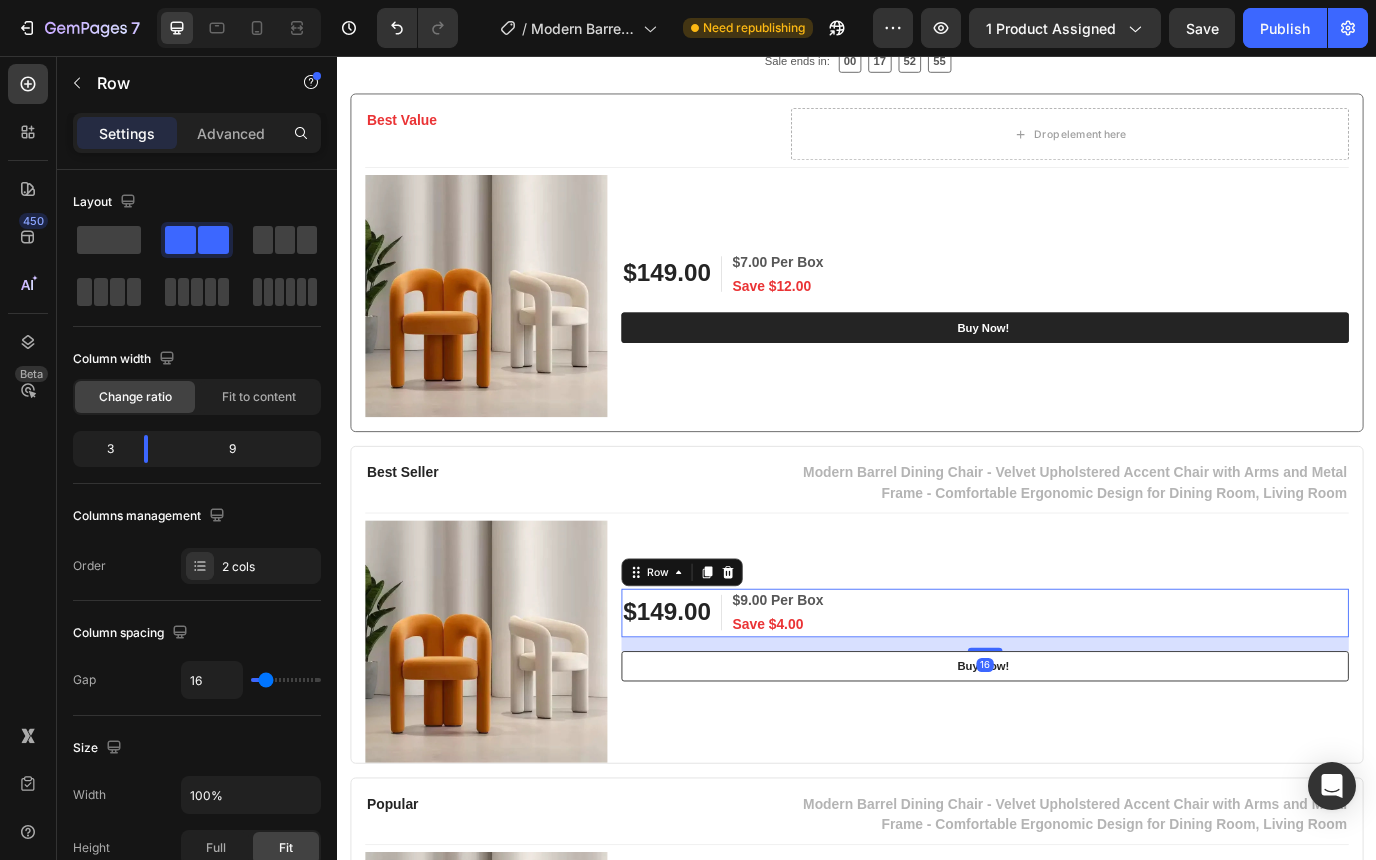 click on "$149.00 (P) Price (P) Price $9.00 Per Box Text block Save $4.00 Text block Row Row   16" at bounding box center (1085, 699) 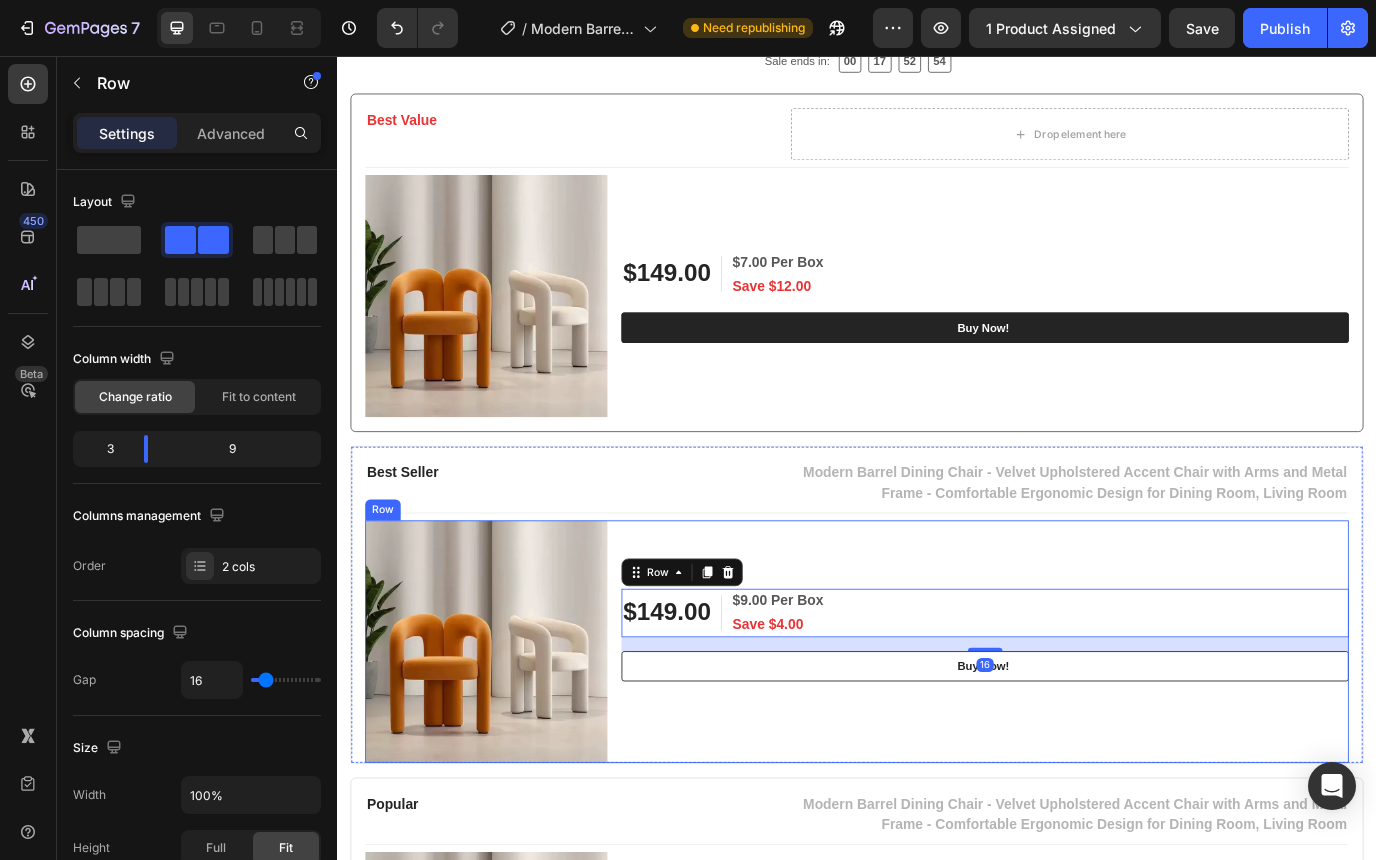 click on "$149.00 (P) Price (P) Price $9.00 Per Box Text block Save $4.00 Text block Row Row   16 Buy Now! (P) Cart Button Row" at bounding box center (1085, 732) 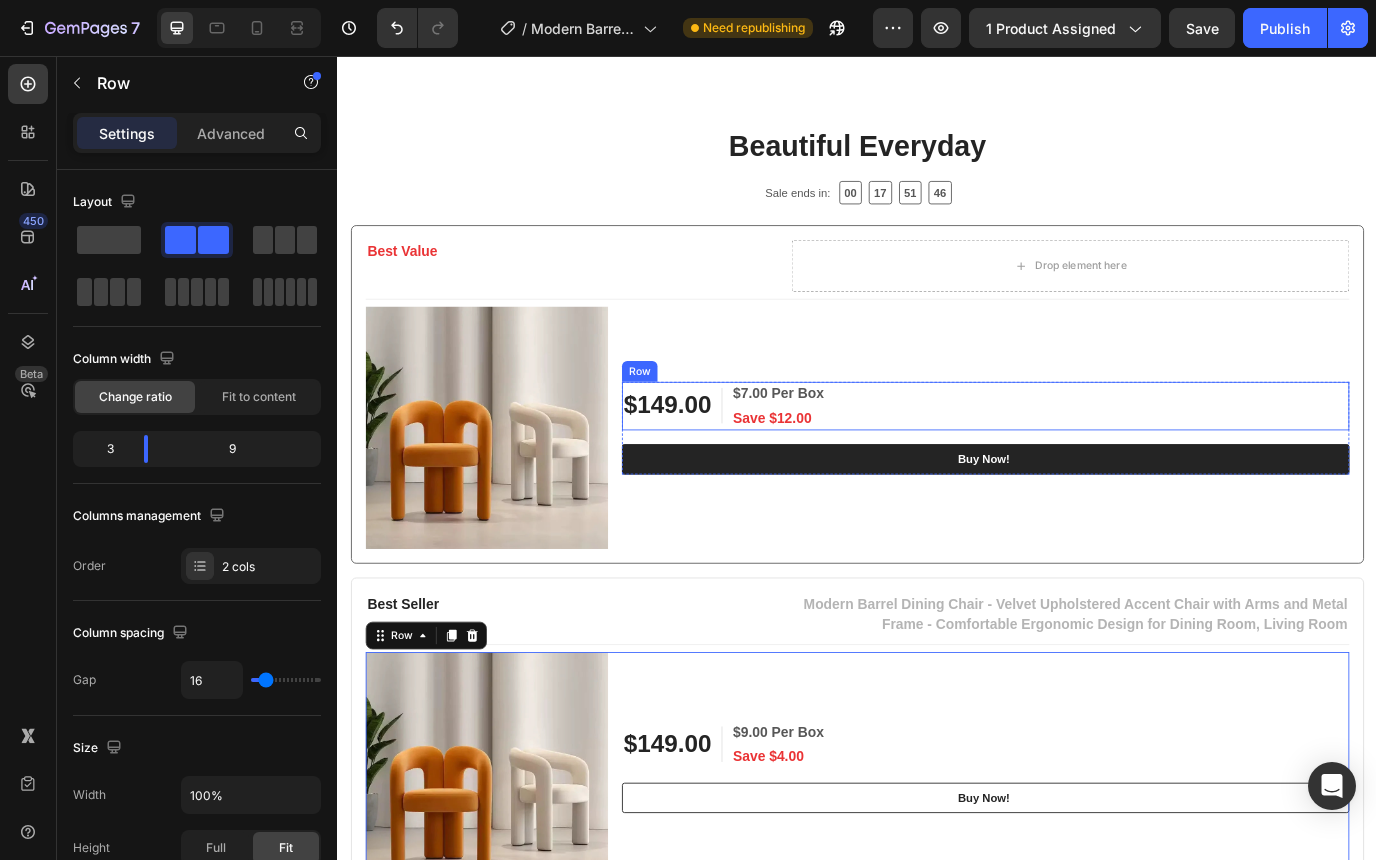 scroll, scrollTop: 956, scrollLeft: 0, axis: vertical 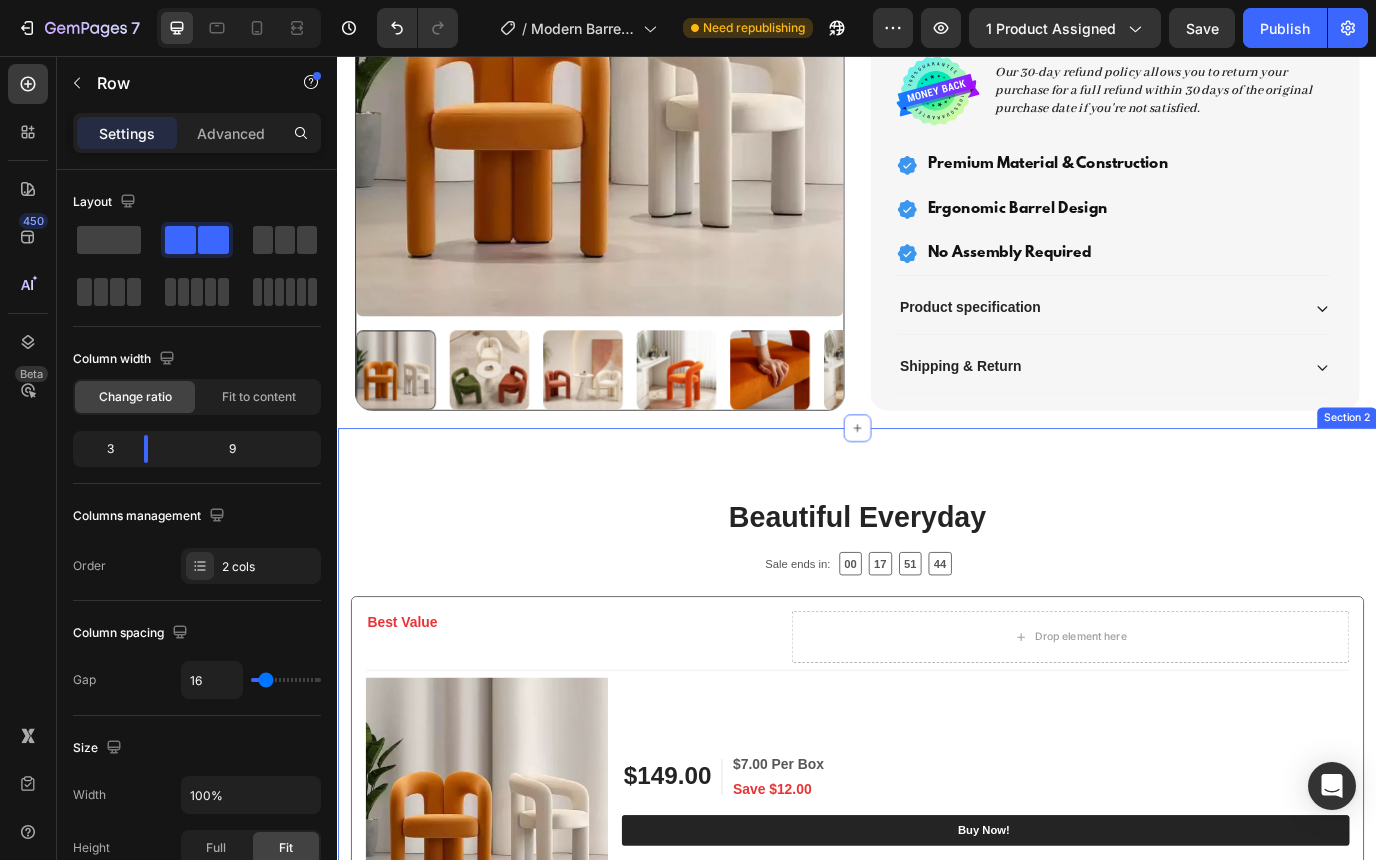 click on "Beautiful Everyday Heading Sale ends in: Text block 00 17 51 44 CountDown Timer Row Row Best Value Text block
Drop element here Row                Title Line (P) Images & Gallery $149.00 (P) Price (P) Price $7.00 Per Box Text block Save $12.00 Text block Row Row Buy Now! (P) Cart Button Row Row Product Row Best Seller Text block Modern Barrel Dining Chair - Velvet Upholstered Accent Chair with Arms and Metal Frame - Comfortable Ergonomic Design for Dining Room, Living Room (P) Title Row                Title Line (P) Images & Gallery $149.00 (P) Price (P) Price $9.00 Per Box Text block Save $4.00 Text block Row Row Buy Now! (P) Cart Button Row Row   0 Product Row Popular Text block Modern Barrel Dining Chair - Velvet Upholstered Accent Chair with Arms and Metal Frame - Comfortable Ergonomic Design for Dining Room, Living Room (P) Title Row                Title Line (P) Images & Gallery $149.00 (P) Price (P) Price $11.00 Per Box Text block Half price only Text block Row Row Buy Now! Row Row" at bounding box center [937, 1208] 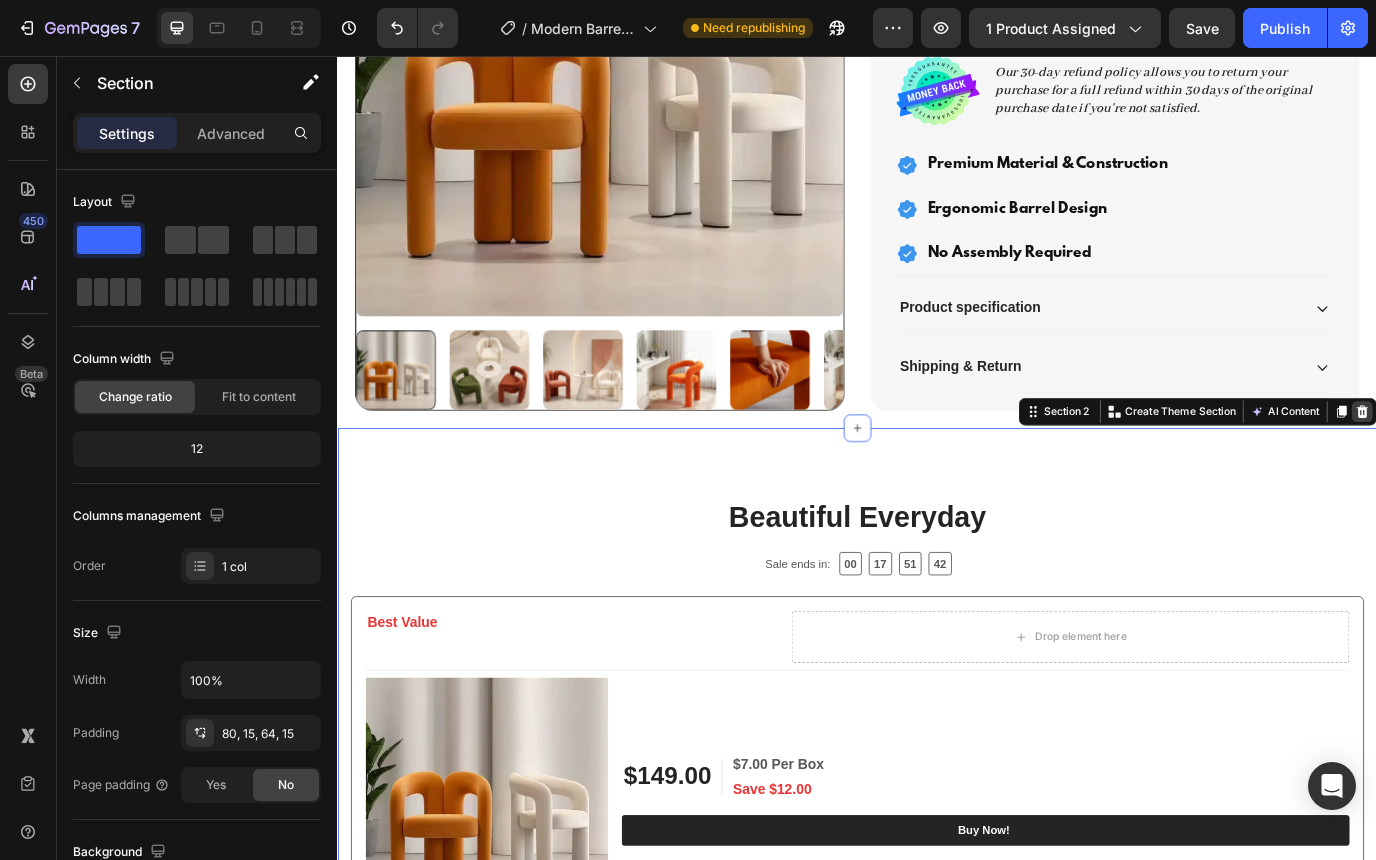 click 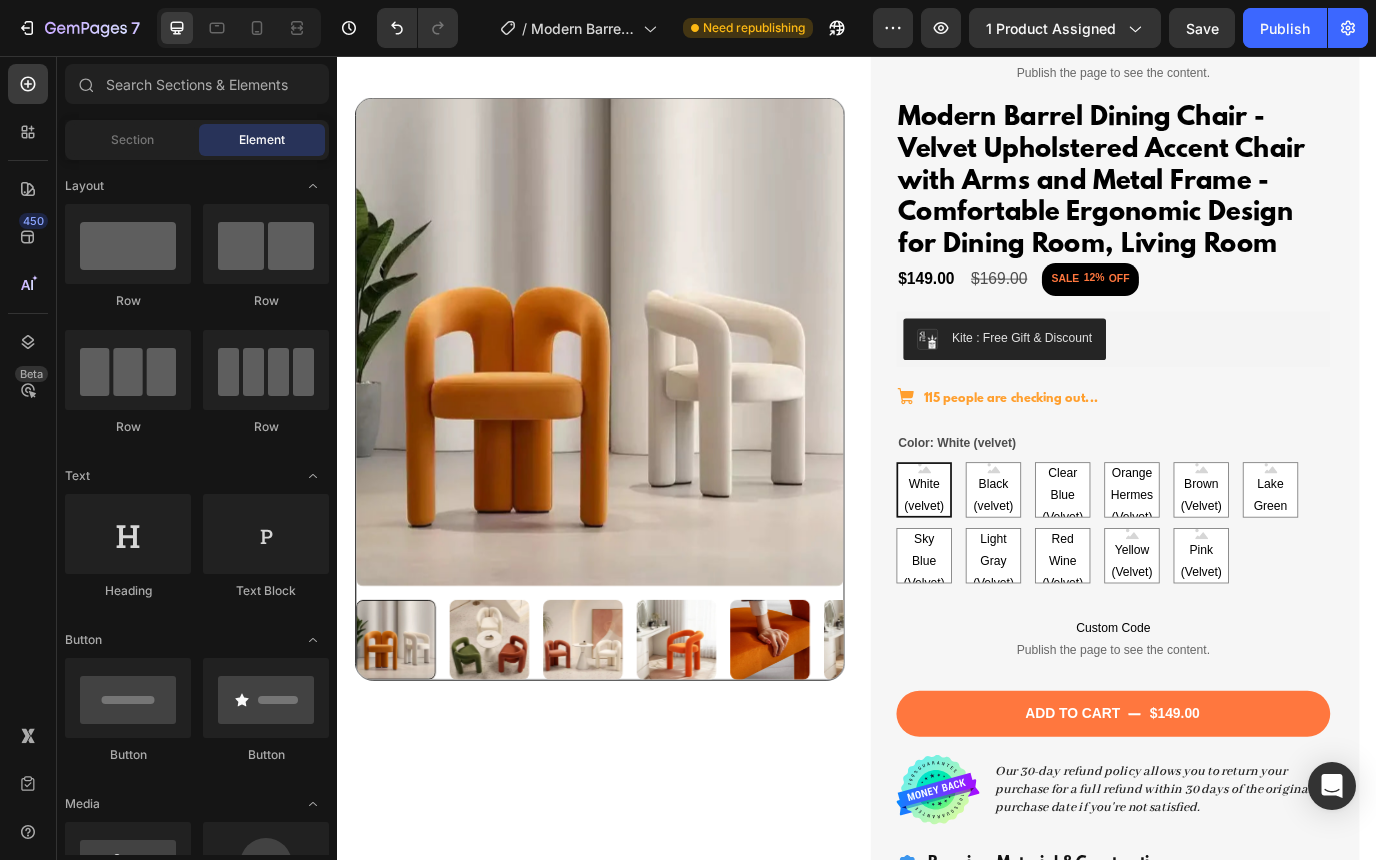 scroll, scrollTop: 0, scrollLeft: 0, axis: both 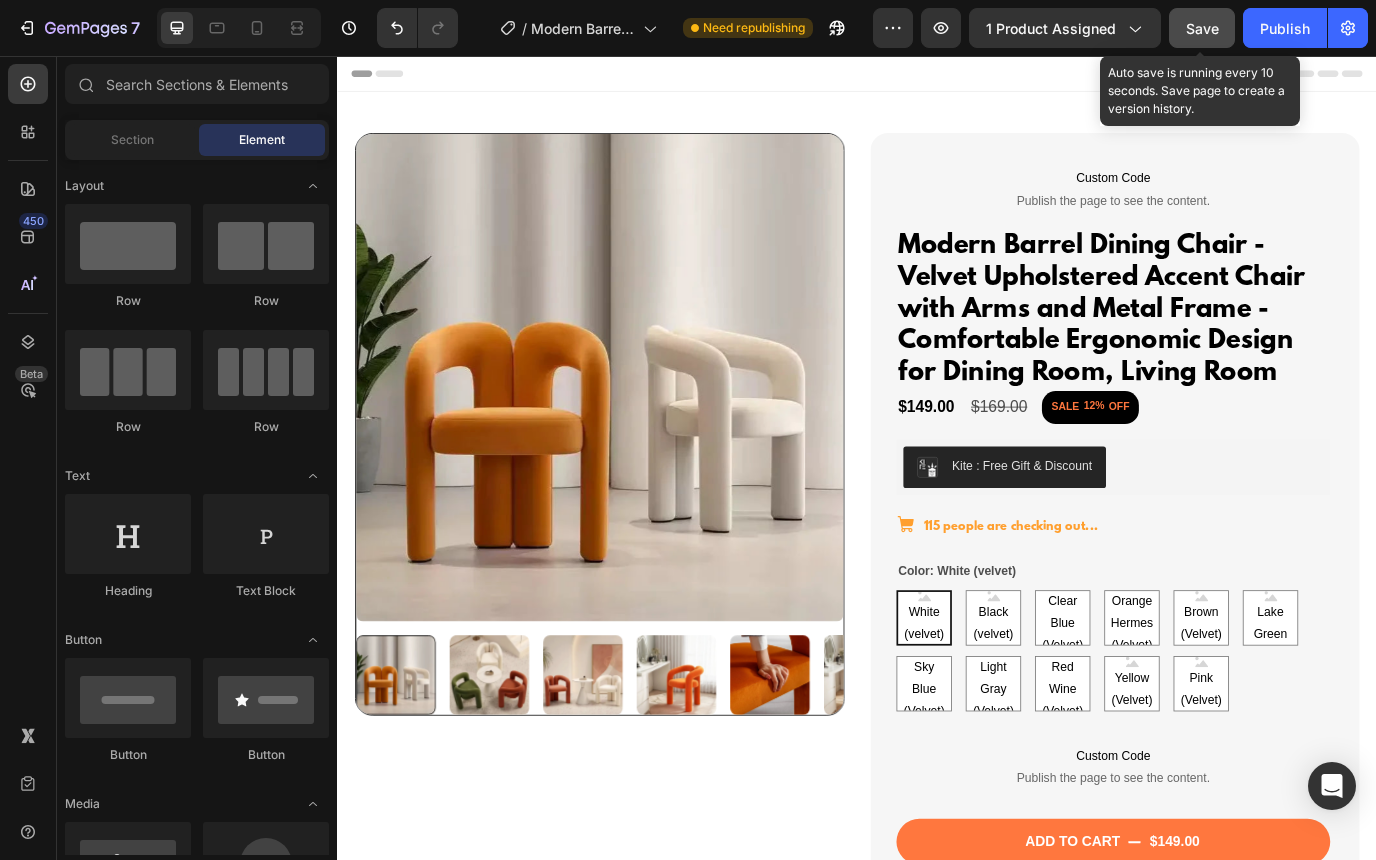 click on "Save" at bounding box center [1202, 28] 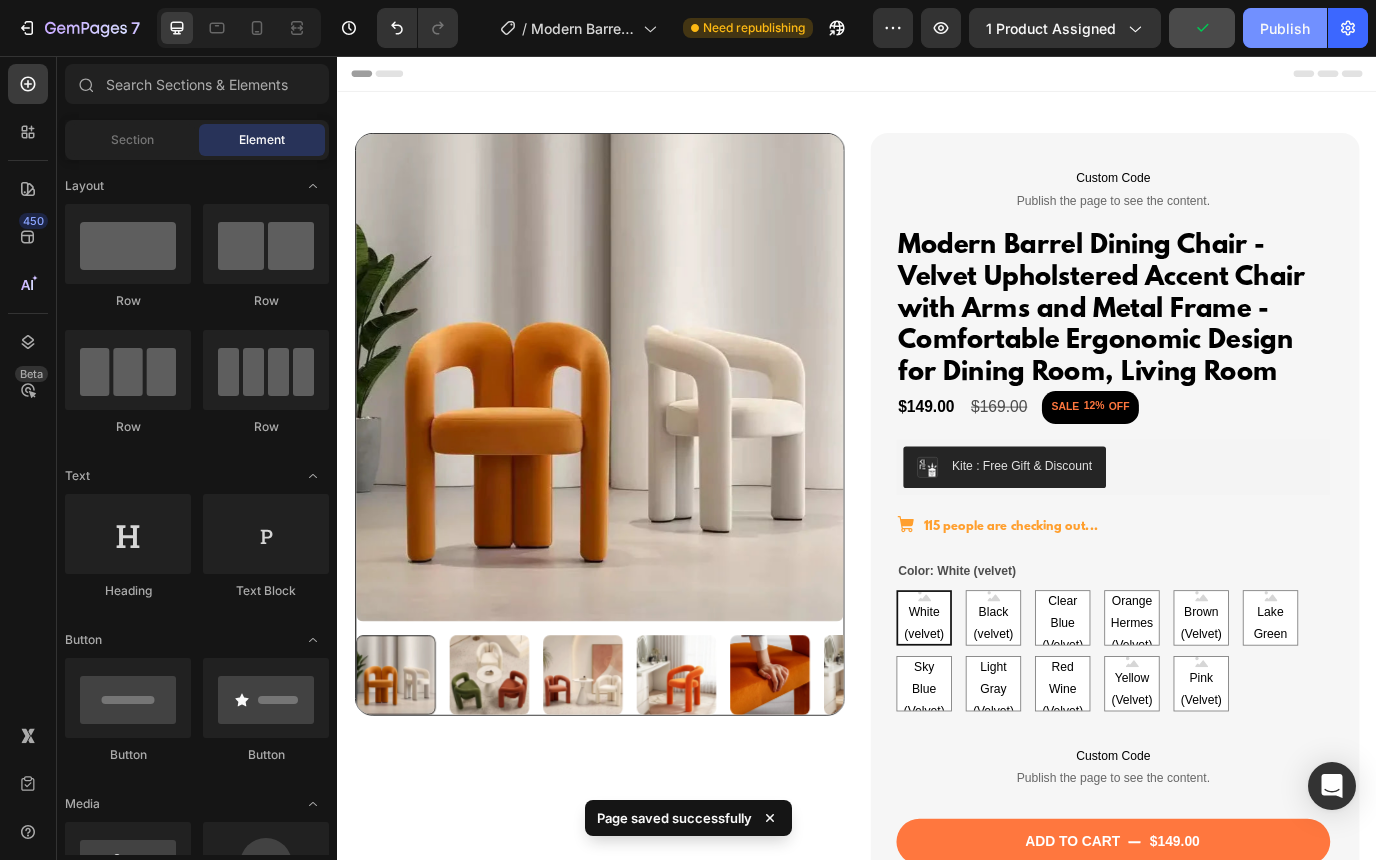 click on "Publish" at bounding box center (1285, 28) 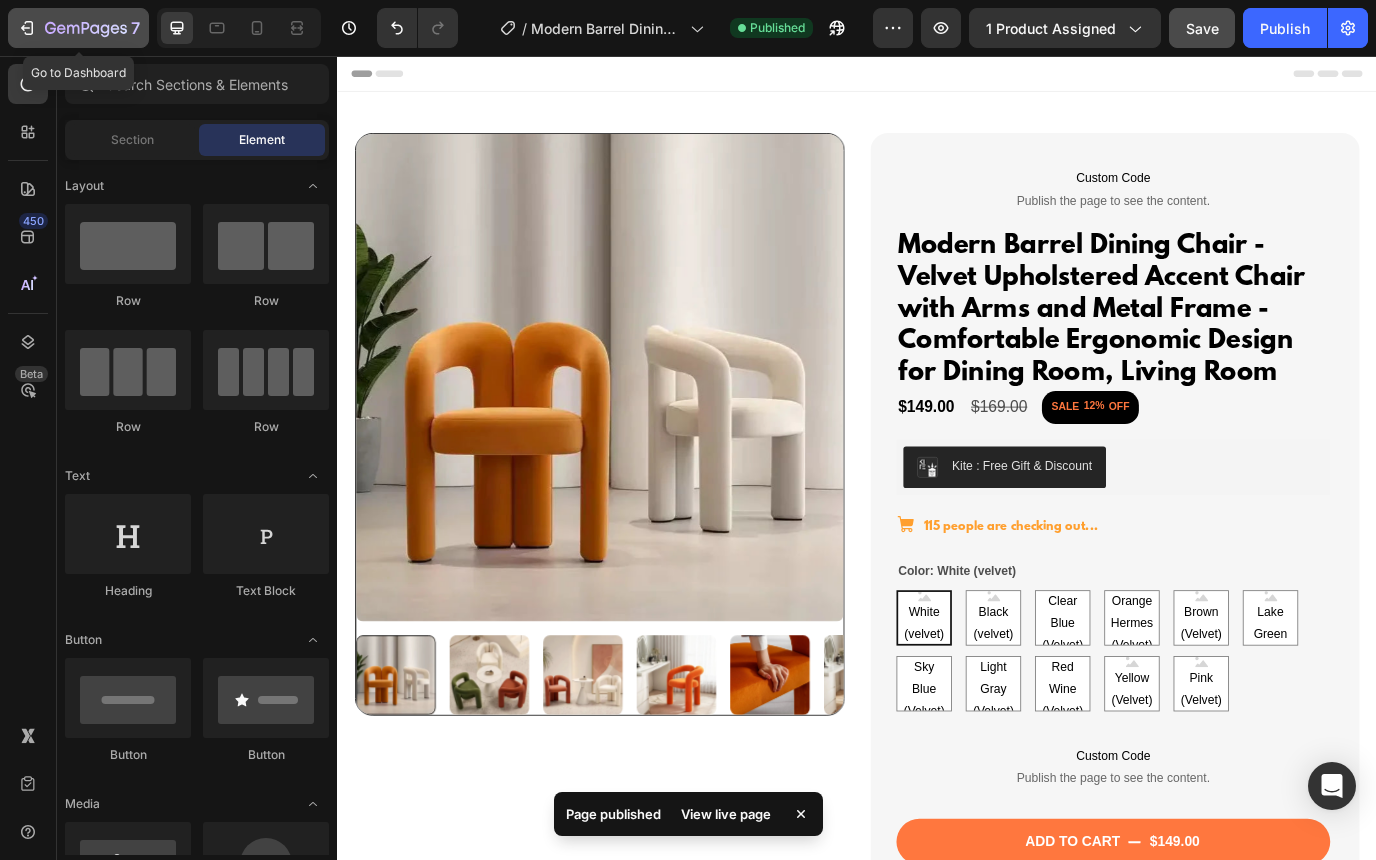 click on "7" 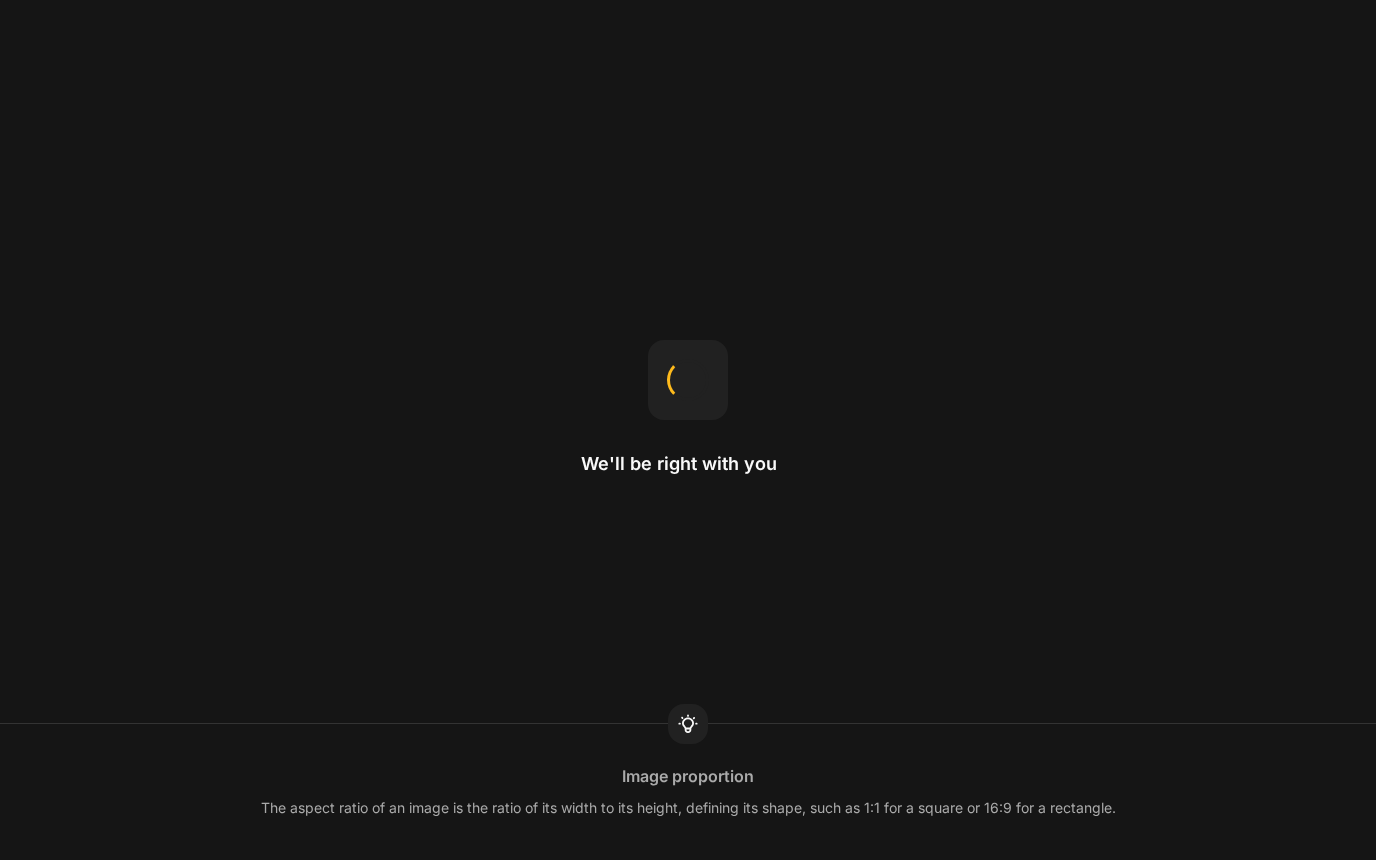 scroll, scrollTop: 0, scrollLeft: 0, axis: both 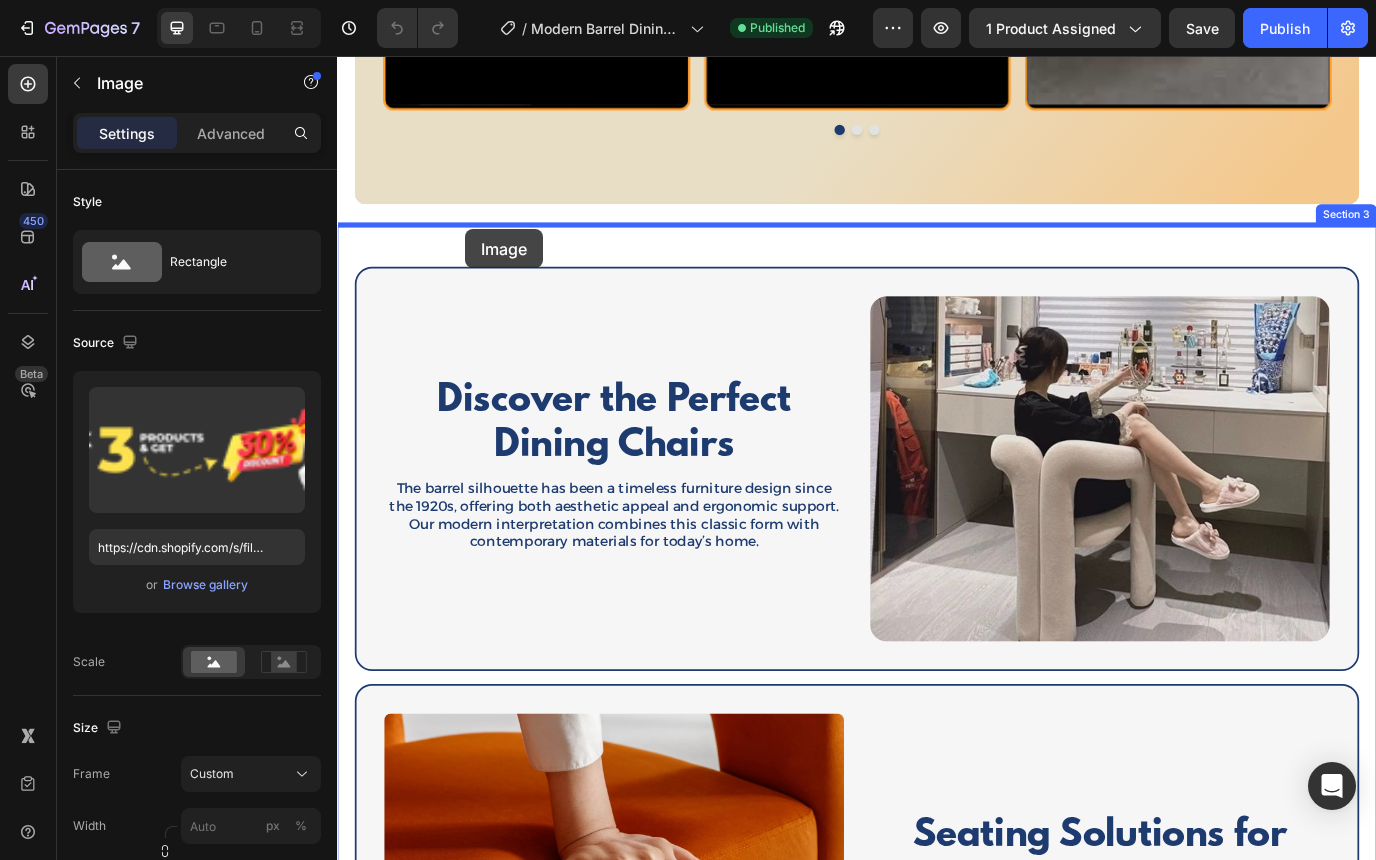 drag, startPoint x: 422, startPoint y: 486, endPoint x: 485, endPoint y: 256, distance: 238.47221 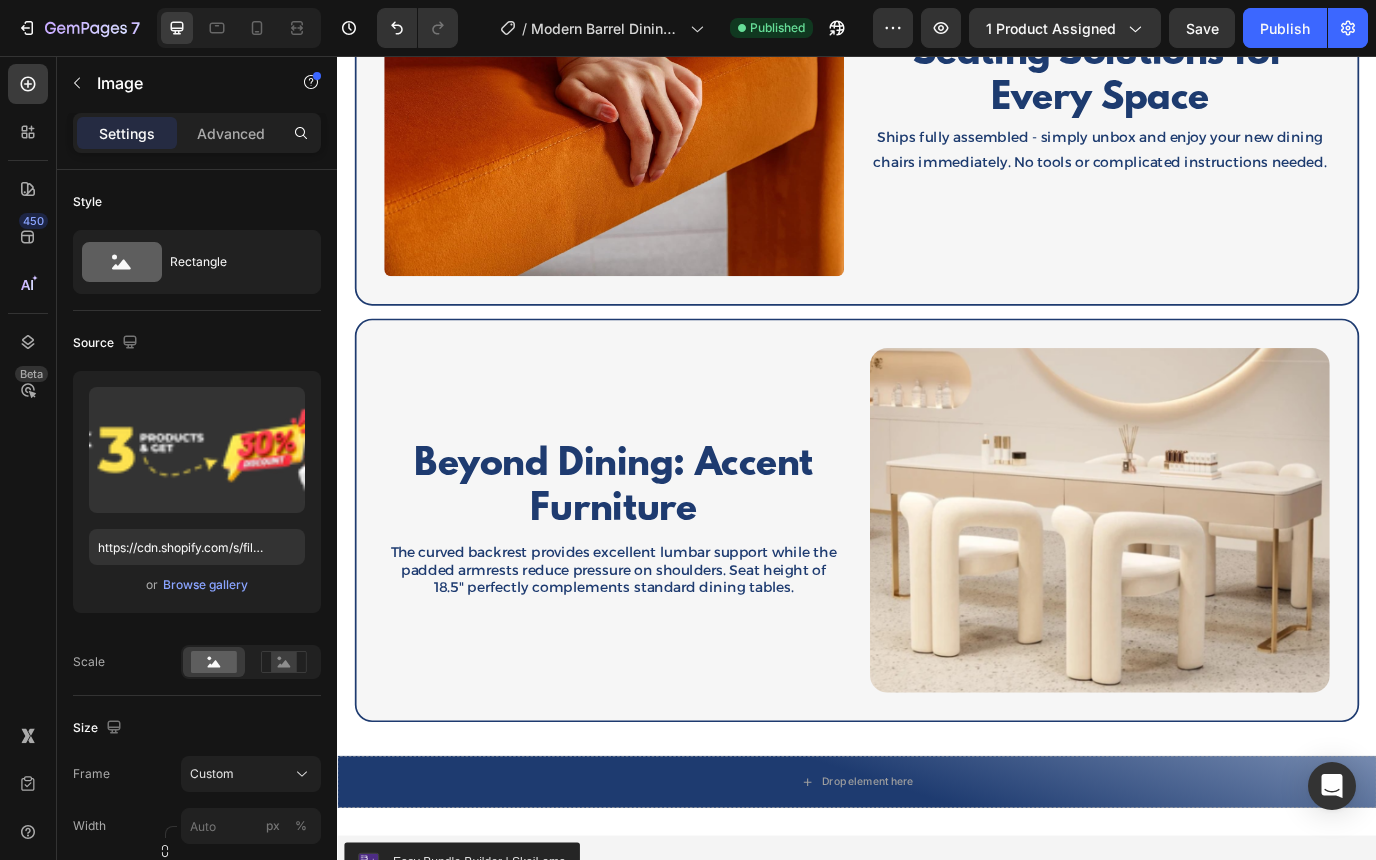 scroll, scrollTop: 3276, scrollLeft: 0, axis: vertical 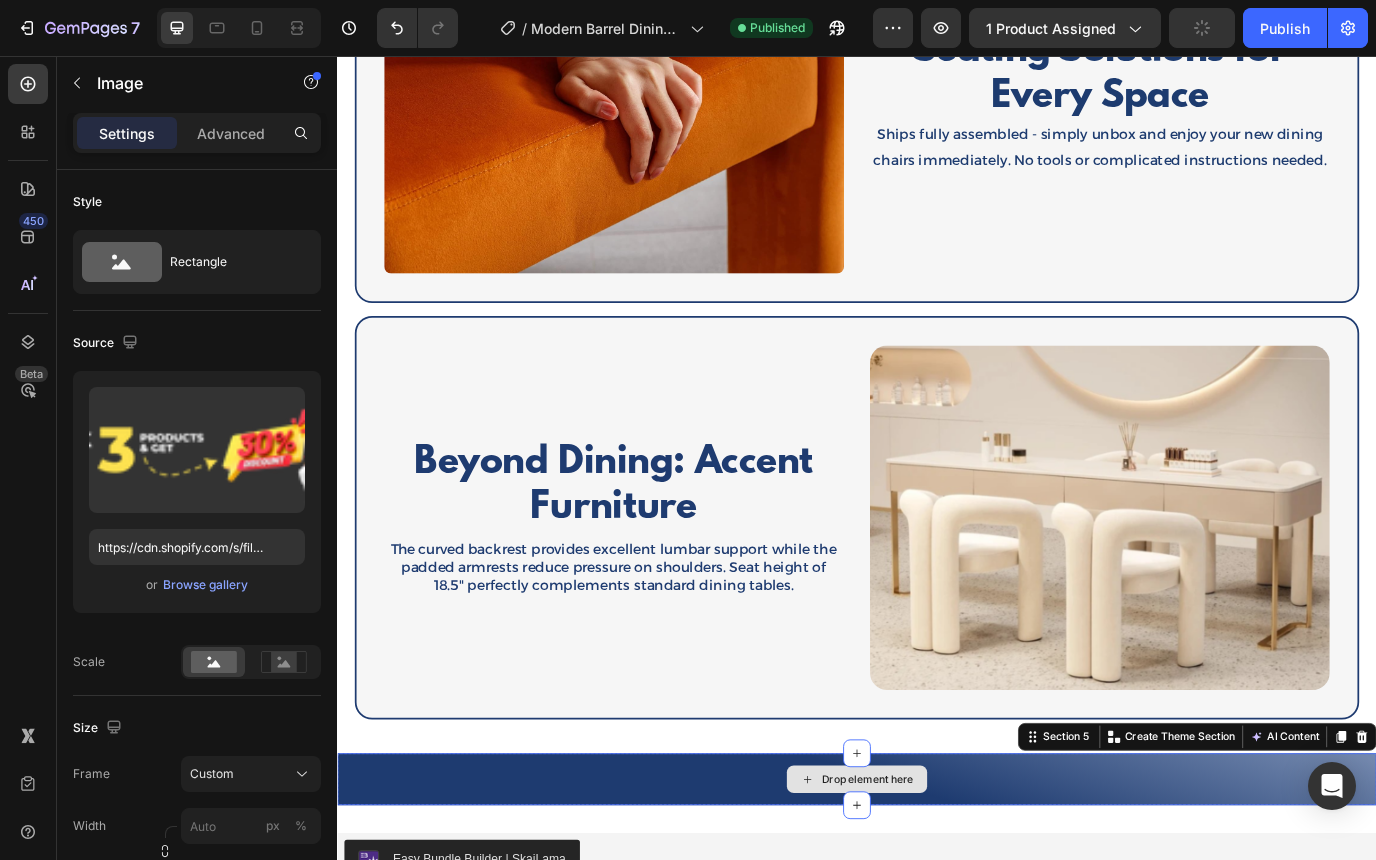 click on "Drop element here" at bounding box center [937, 891] 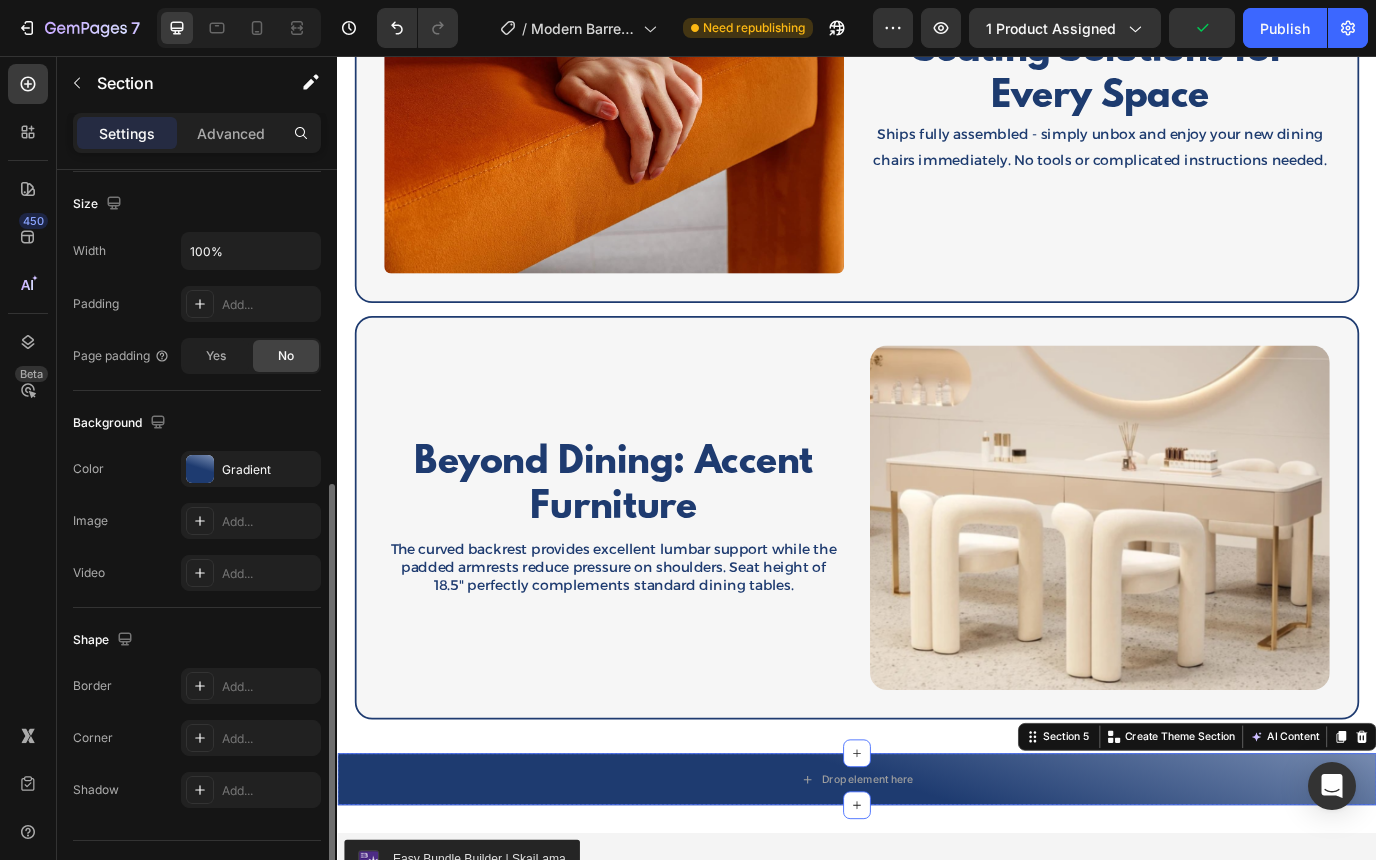 scroll, scrollTop: 473, scrollLeft: 0, axis: vertical 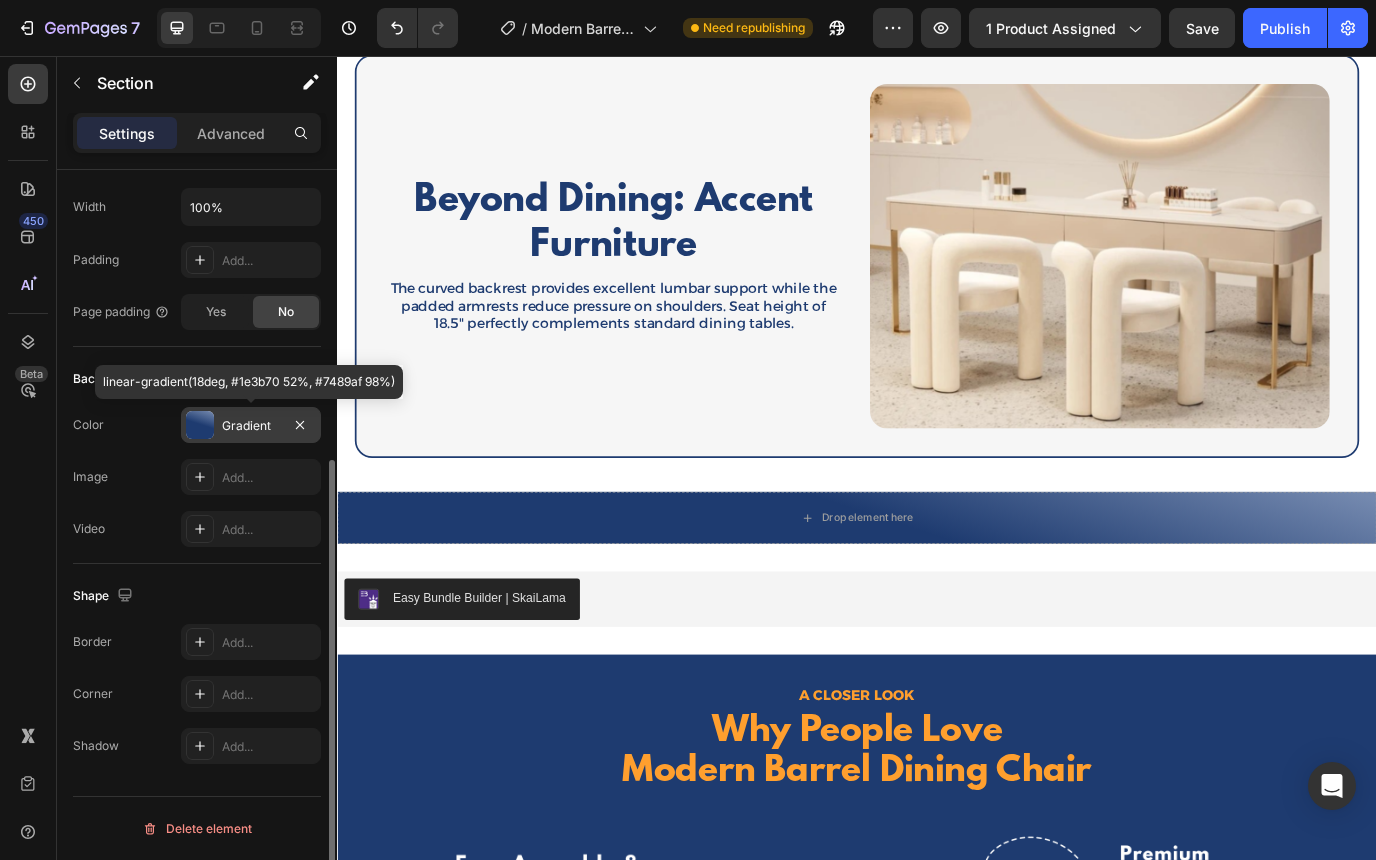 click on "Gradient" at bounding box center [251, 426] 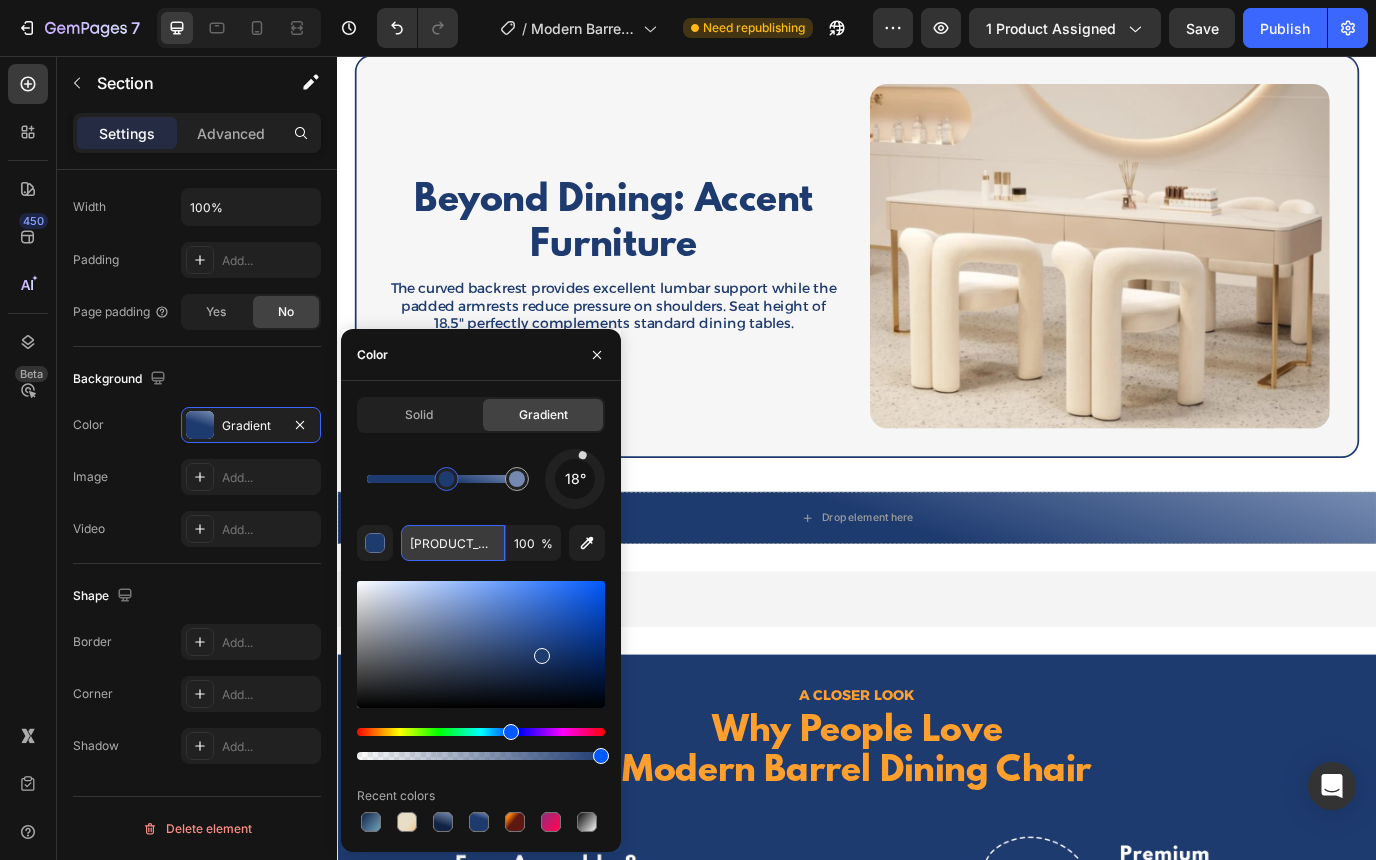 click on "[PRODUCT_CODE]" at bounding box center (453, 543) 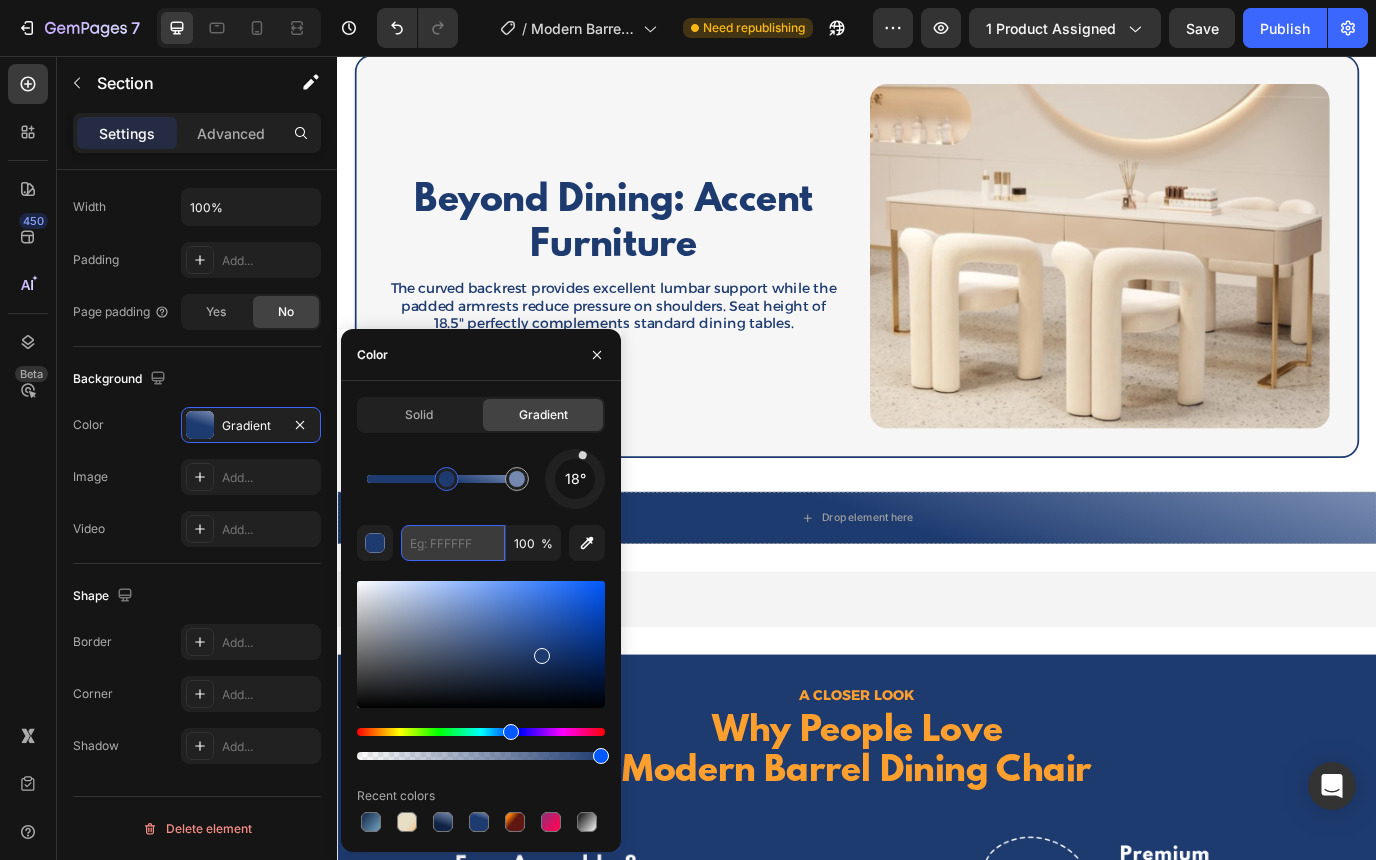 paste on "[PRODUCT_CODE]" 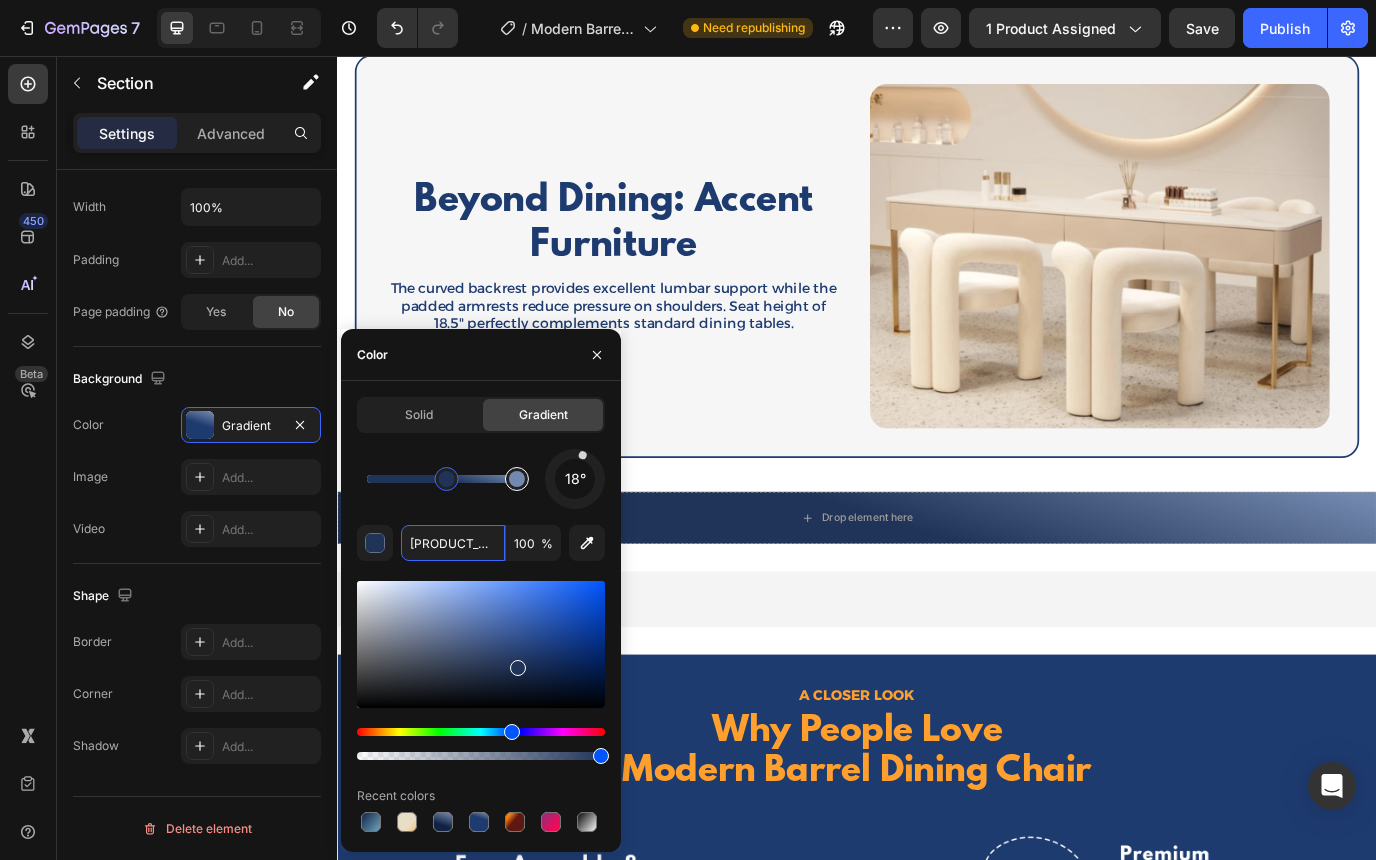 click at bounding box center (517, 479) 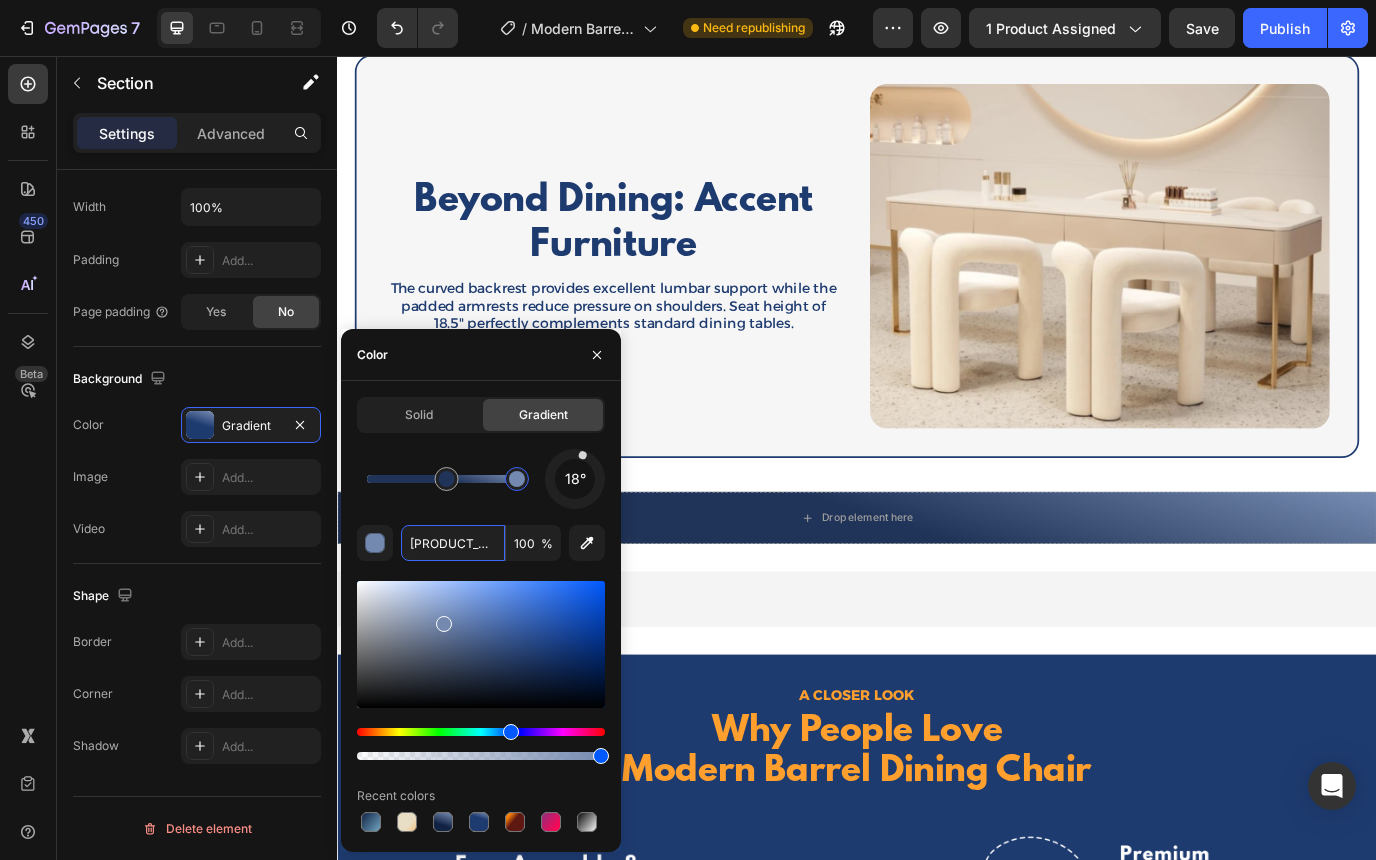 type on "[PRODUCT_CODE]" 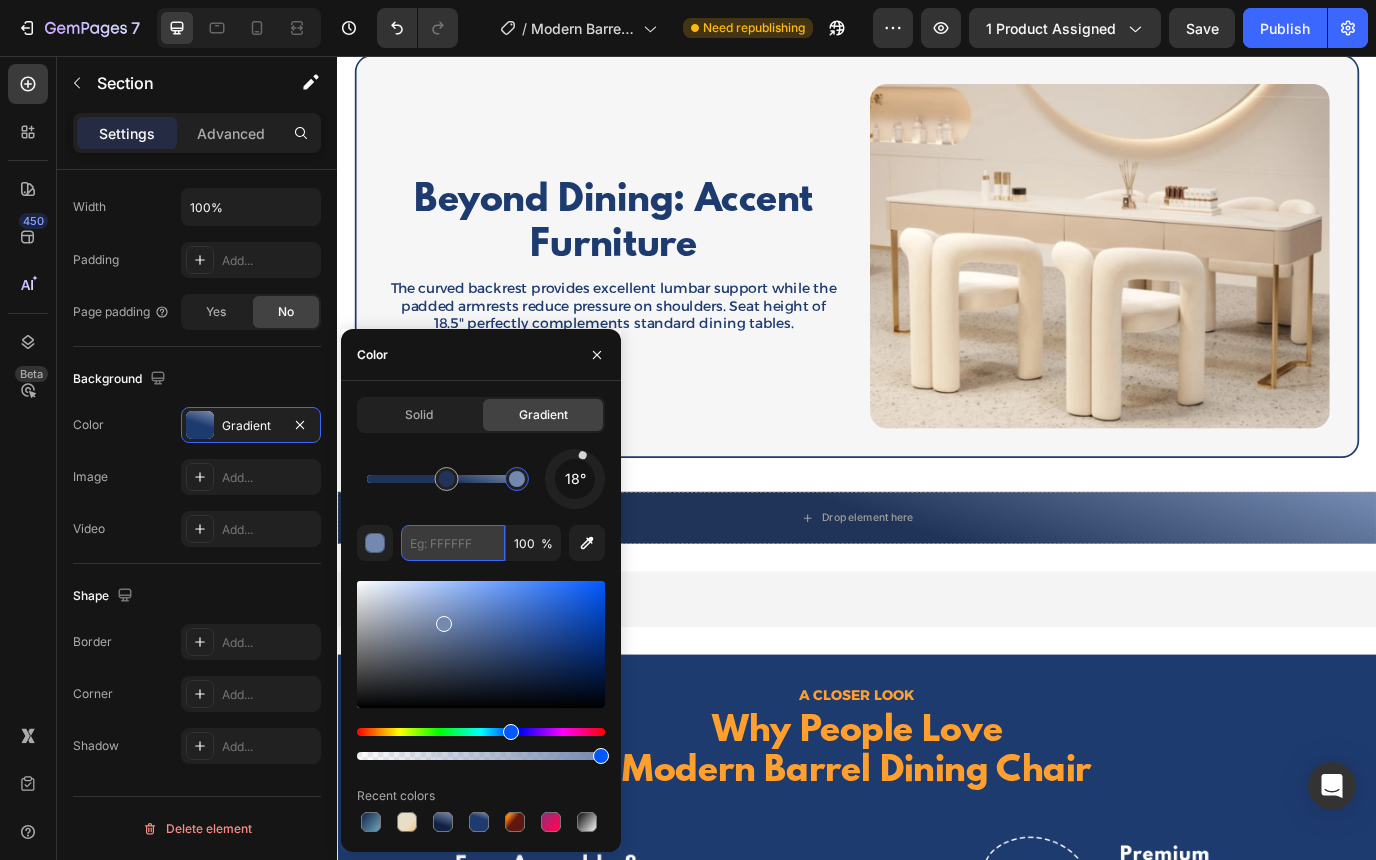 paste on "[PRODUCT_CODE]" 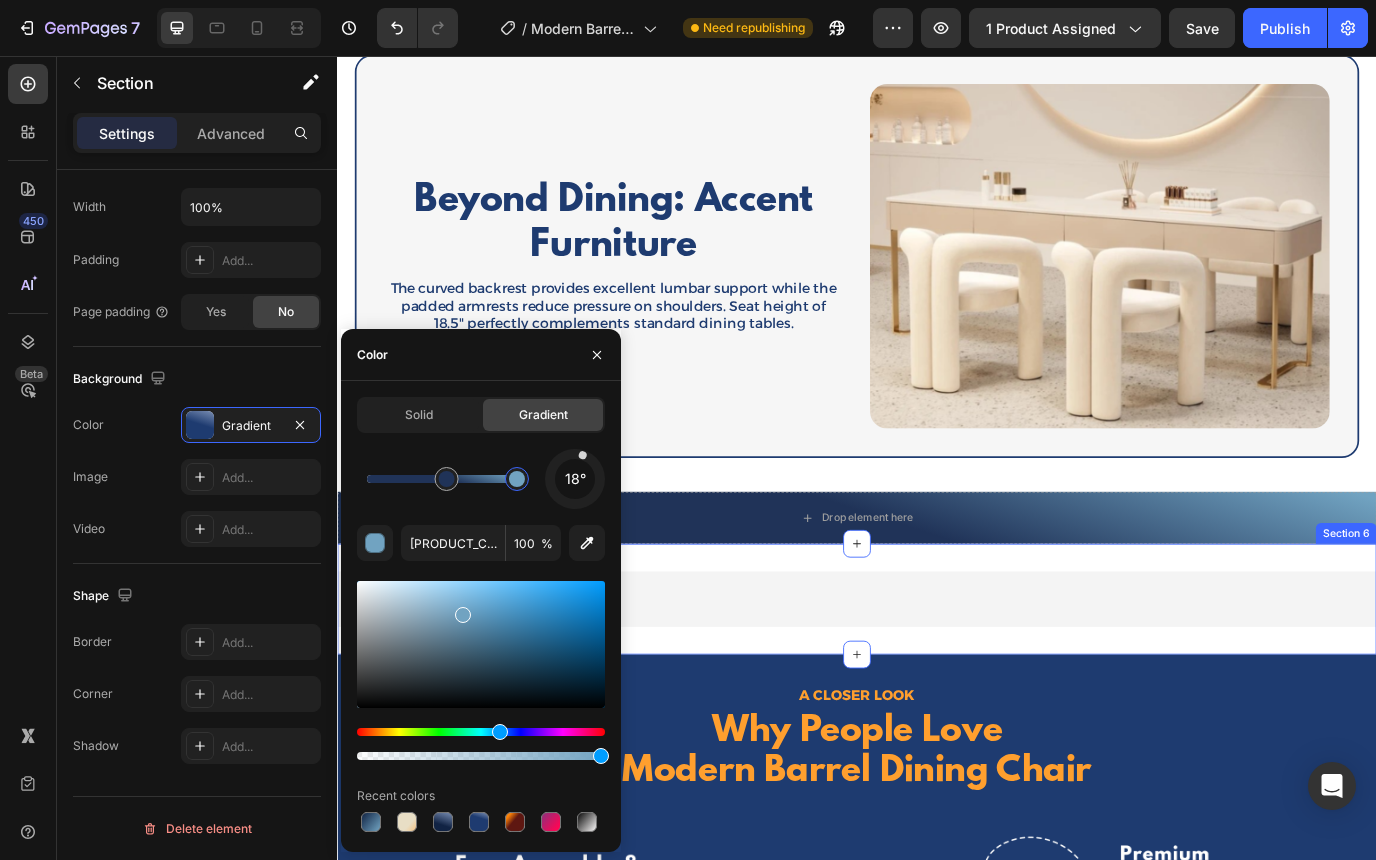 click on "Easy Bundle Builder | SkaiLama Easy Bundle Builder | SkaiLama Section 6" at bounding box center [937, 683] 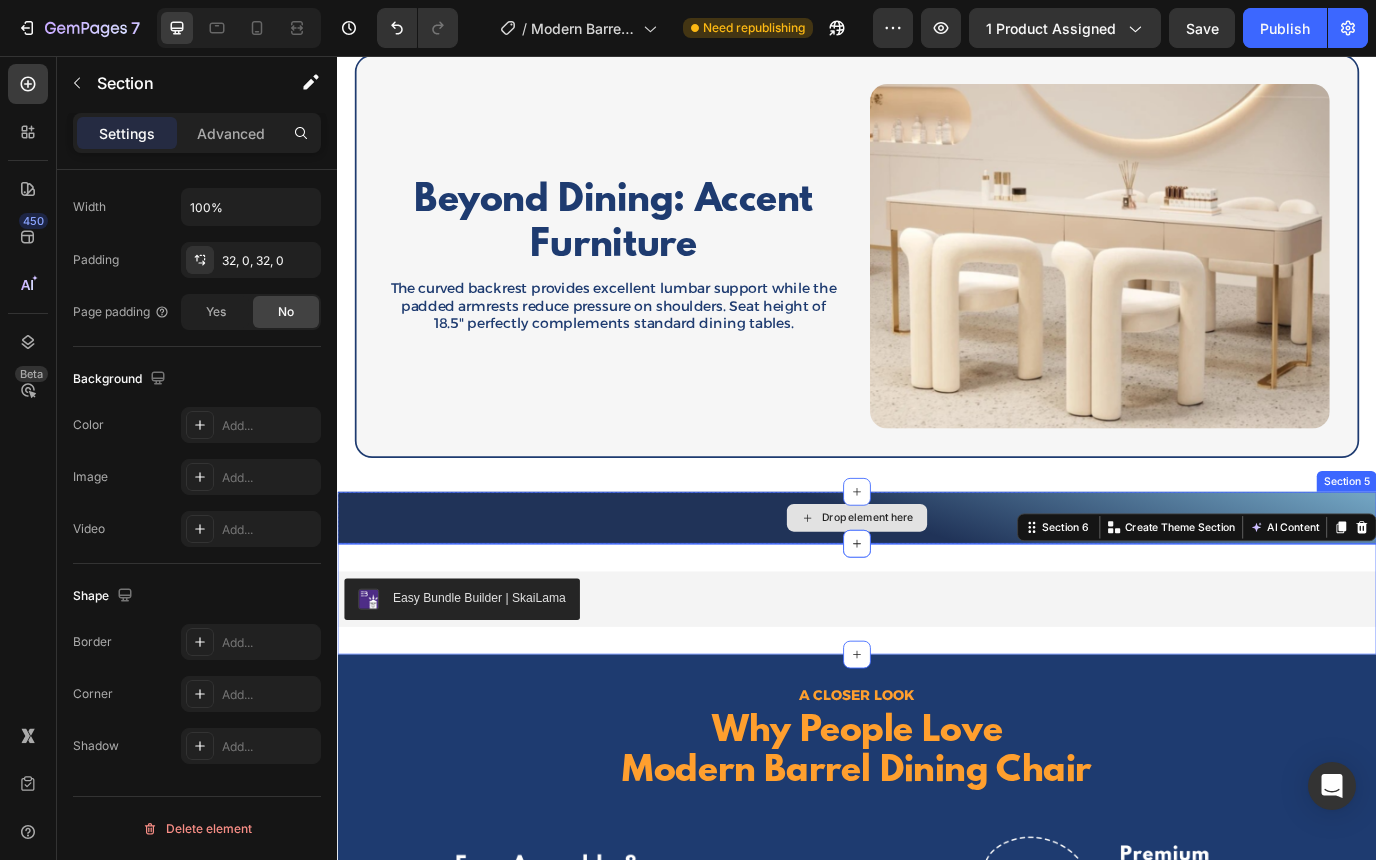 click on "Drop element here" at bounding box center [937, 589] 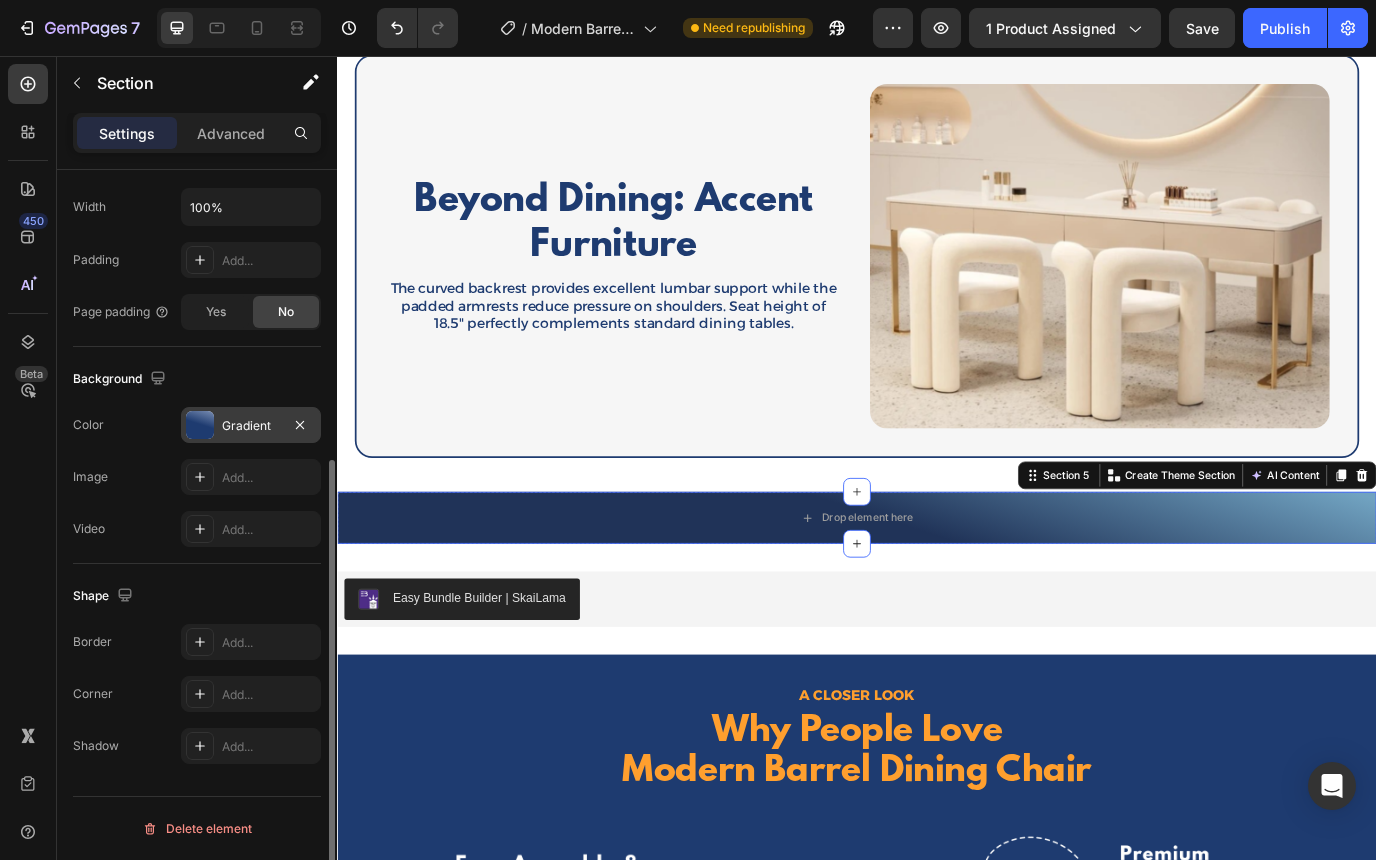click on "Gradient" at bounding box center [251, 426] 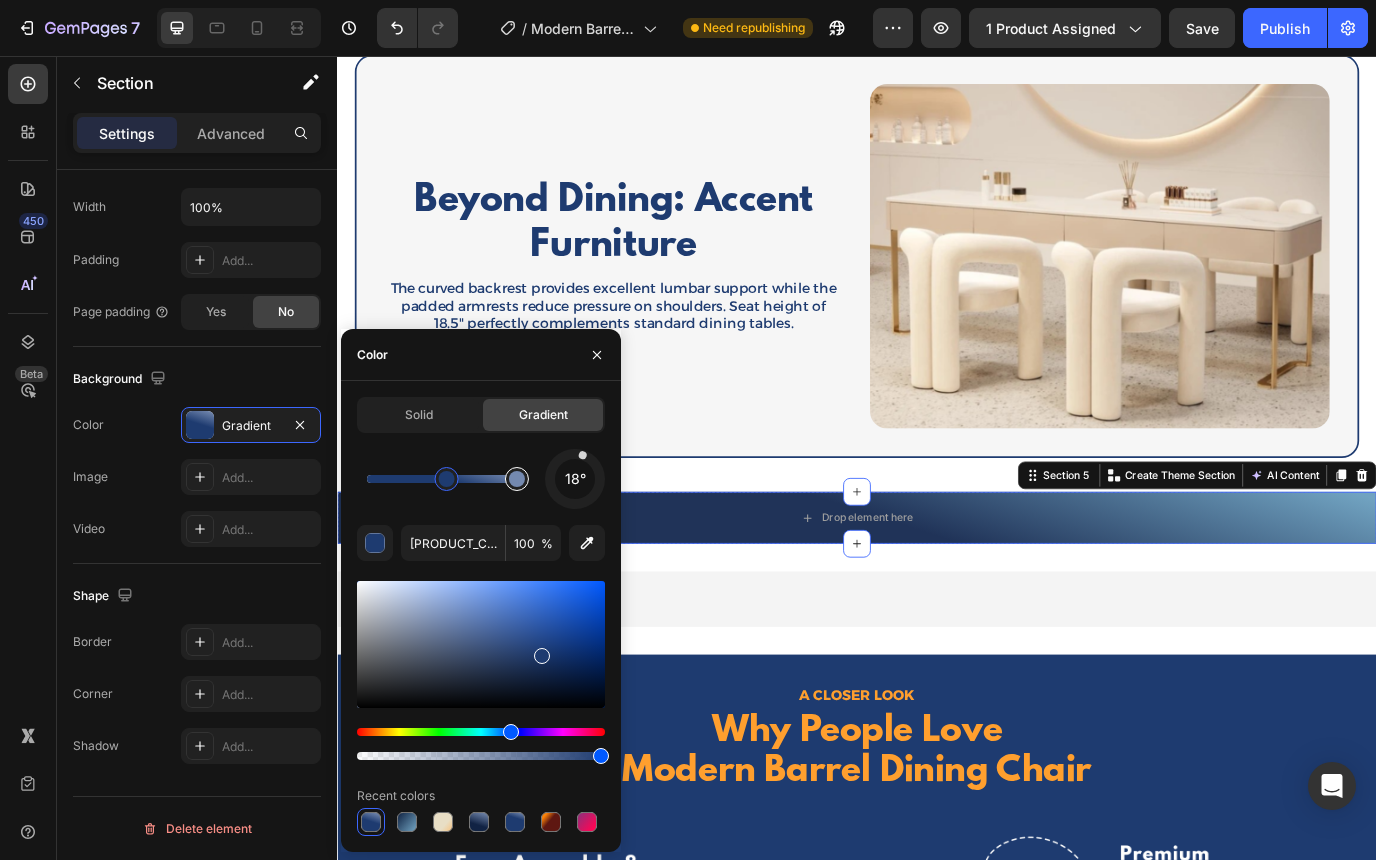 click at bounding box center (517, 479) 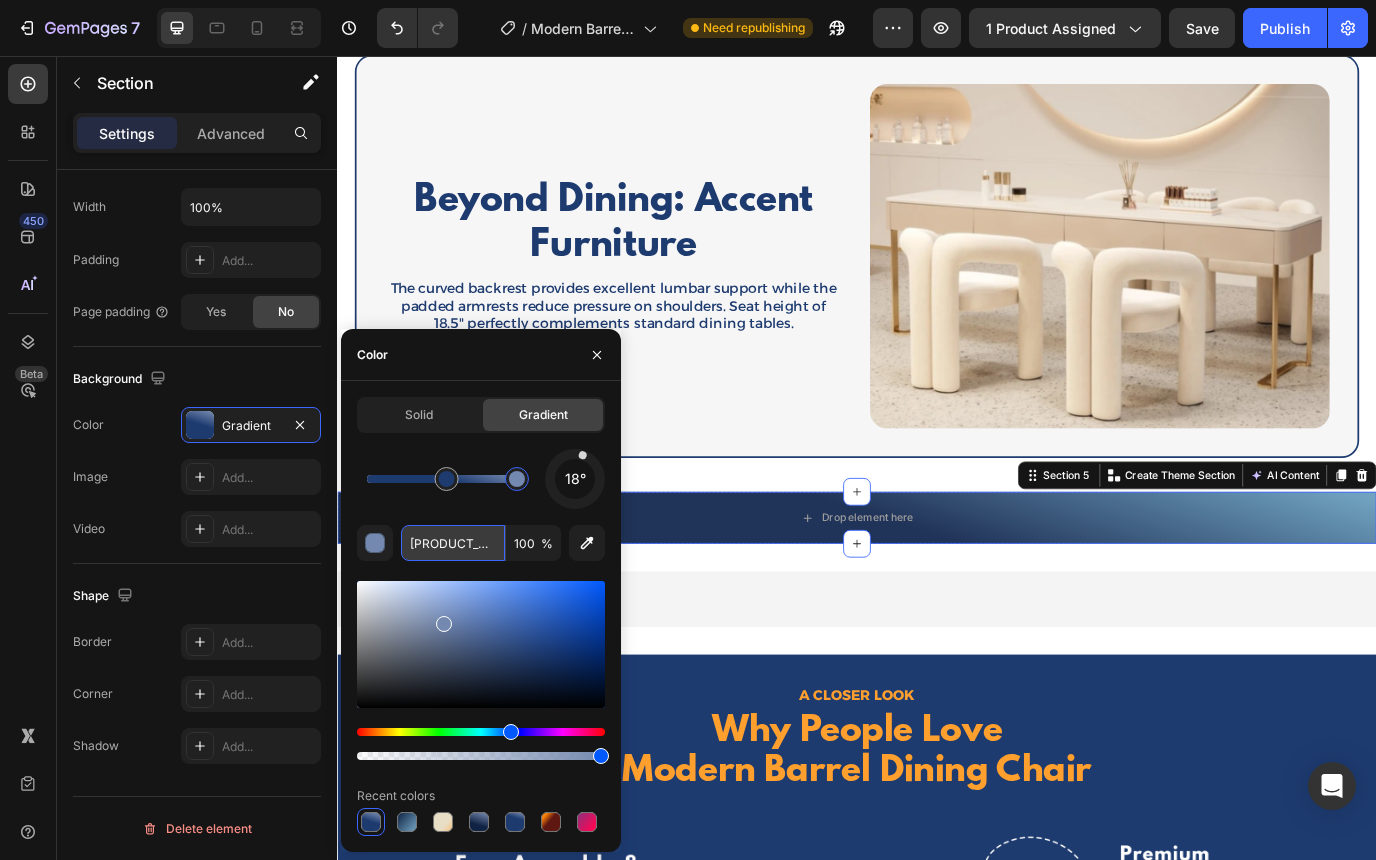 click on "[PRODUCT_CODE]" at bounding box center (453, 543) 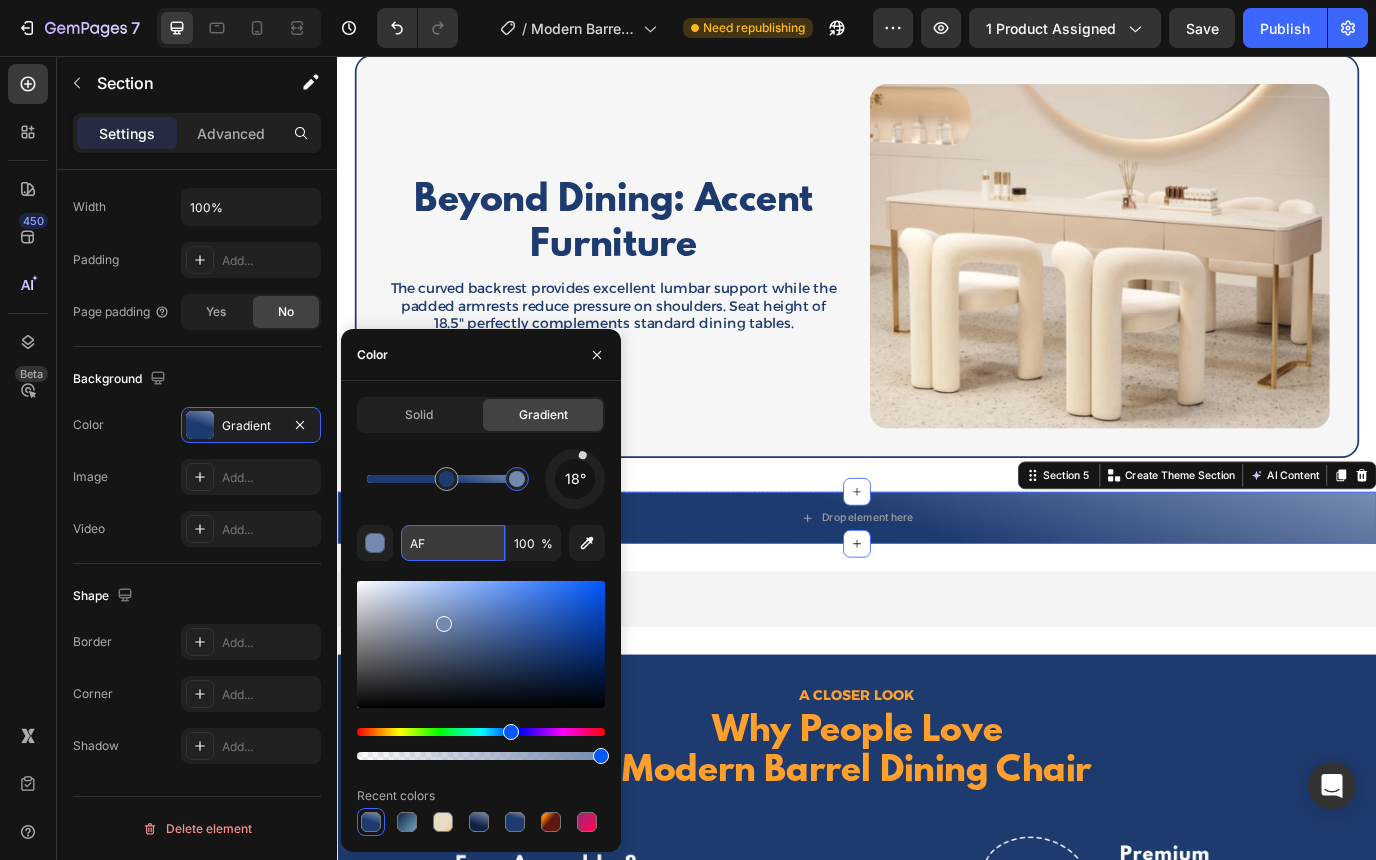 click on "AF" at bounding box center (453, 543) 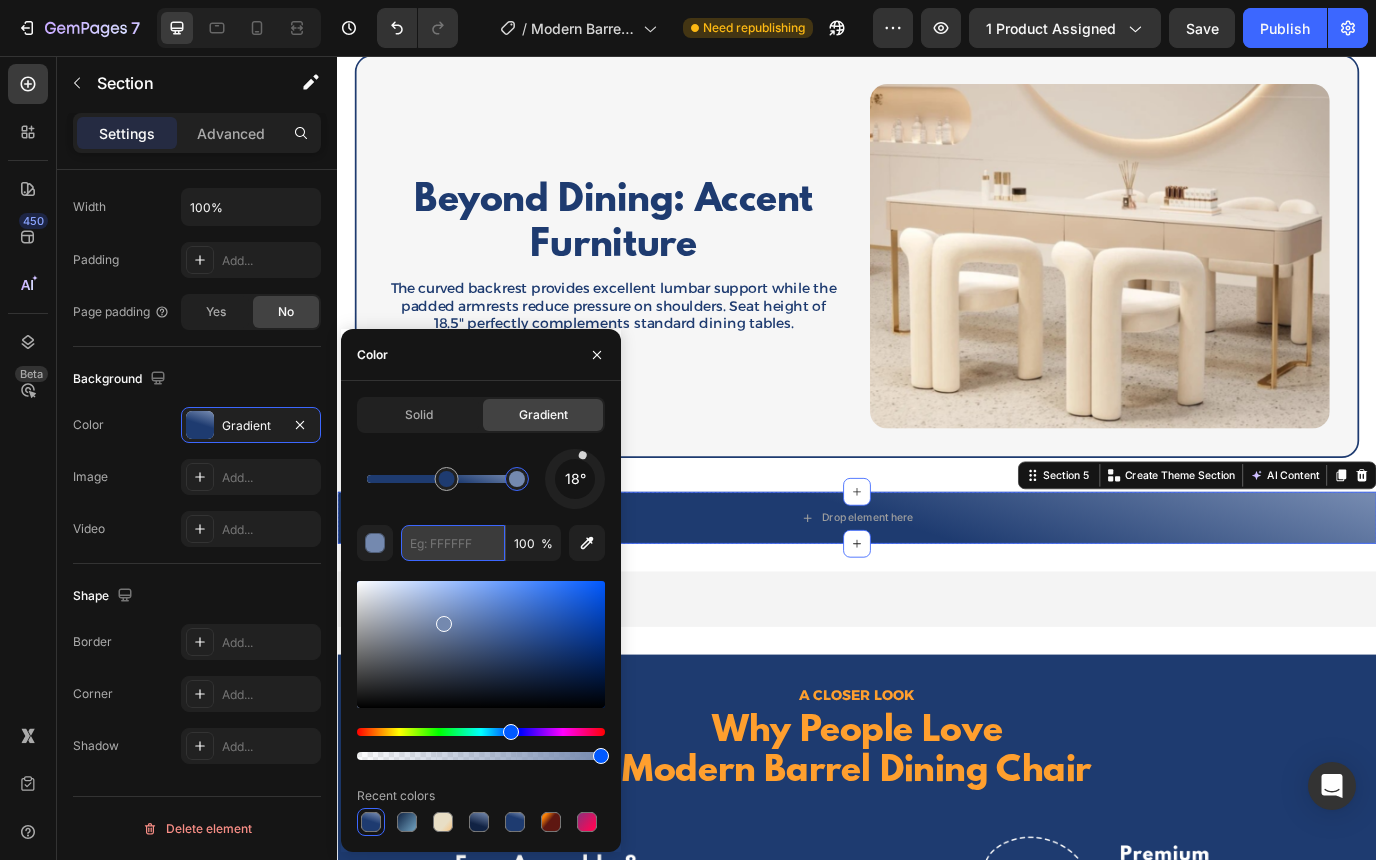 paste on "[PRODUCT_CODE]" 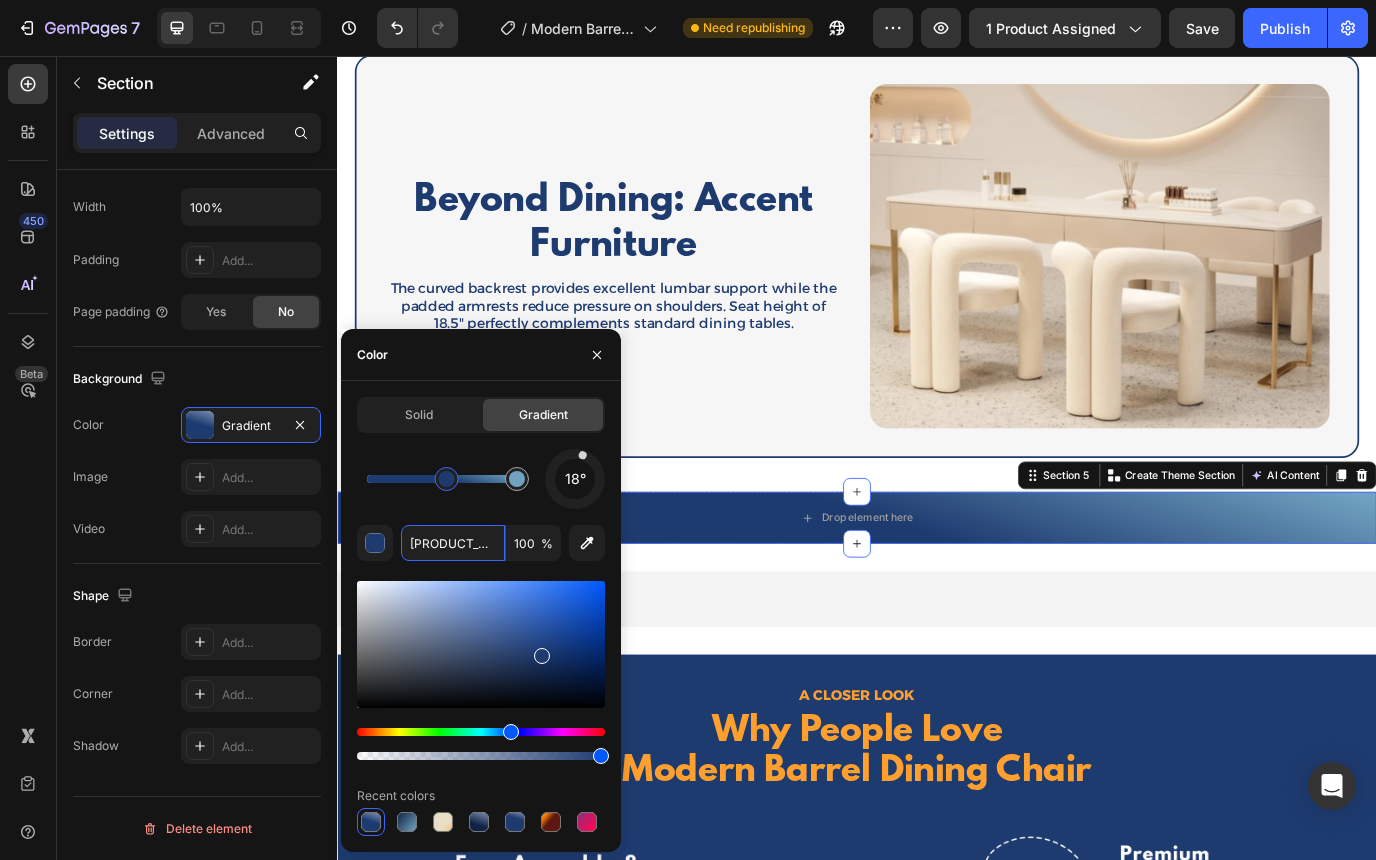 click at bounding box center [447, 479] 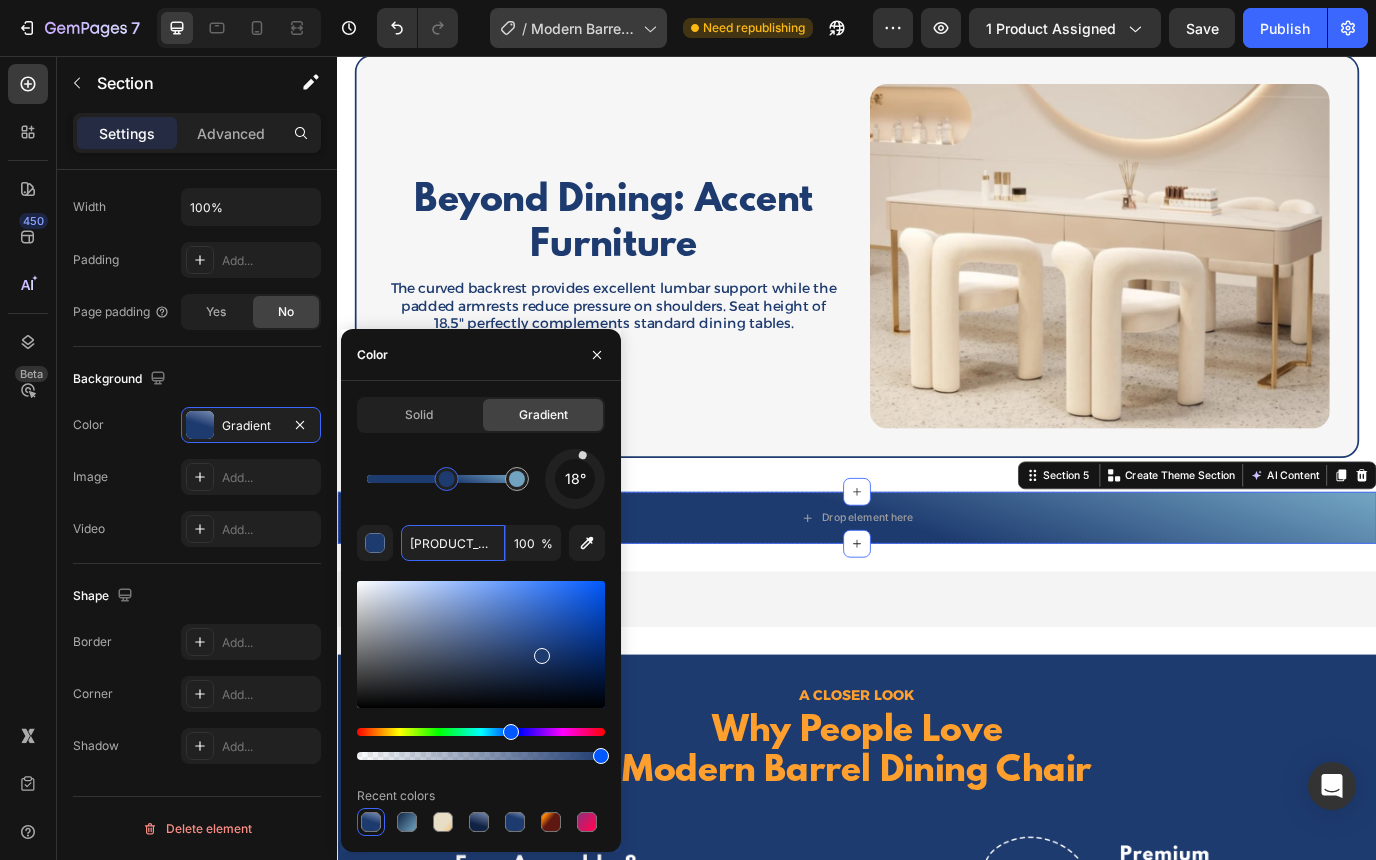 type on "[PRODUCT_CODE]" 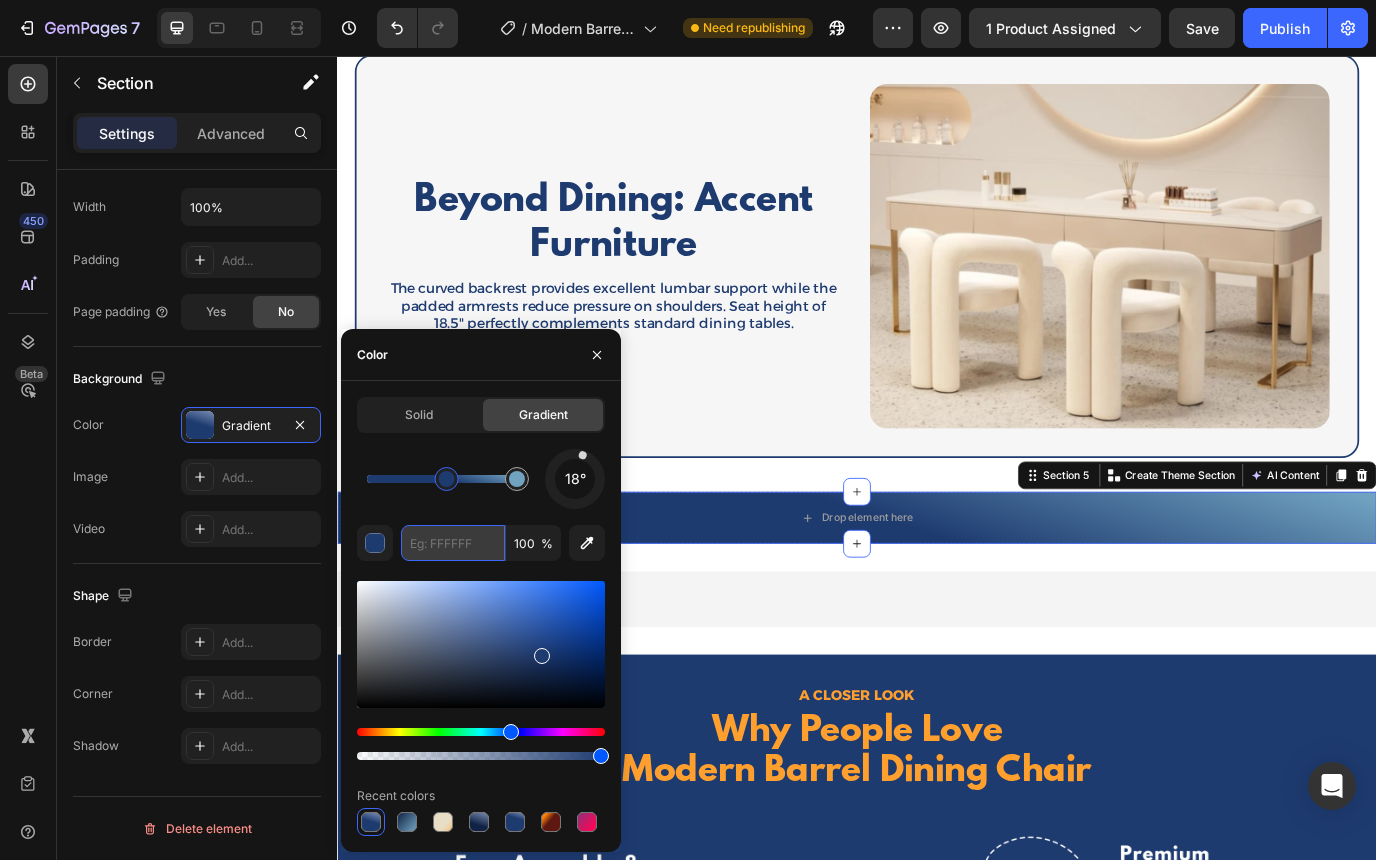 paste on "112444" 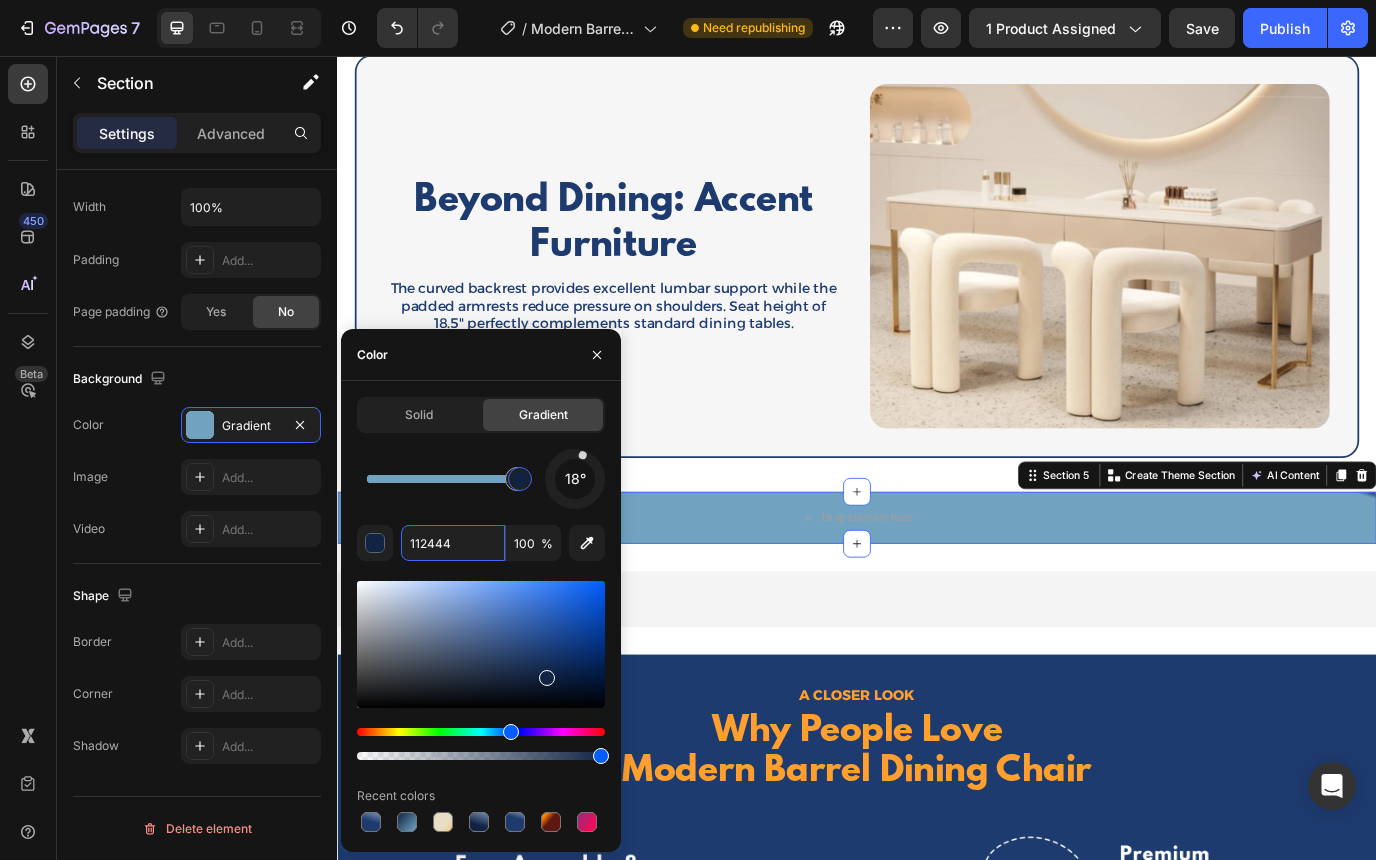 drag, startPoint x: 445, startPoint y: 486, endPoint x: 490, endPoint y: 479, distance: 45.54119 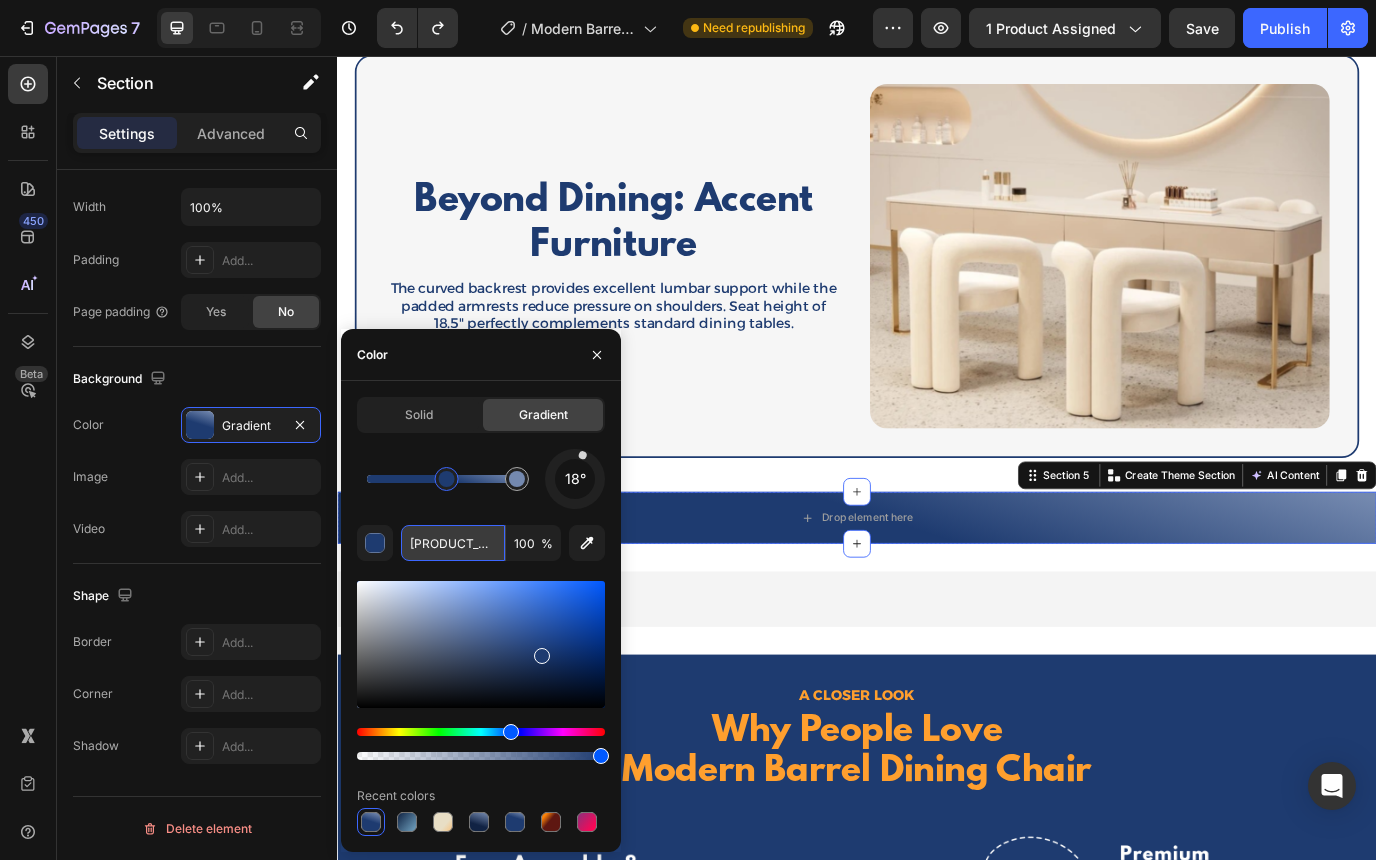 click on "[PRODUCT_CODE]" at bounding box center [453, 543] 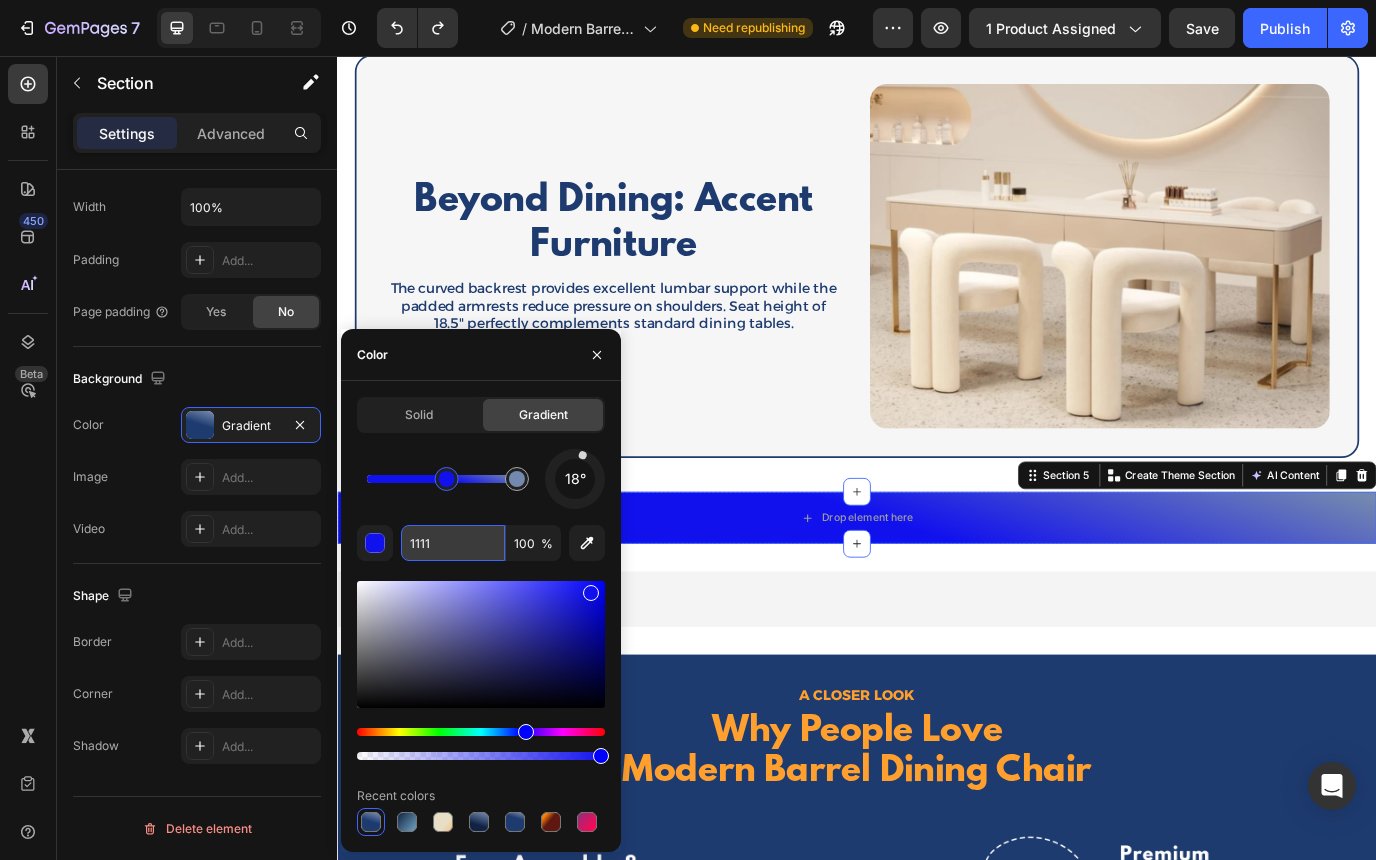 type on "111111" 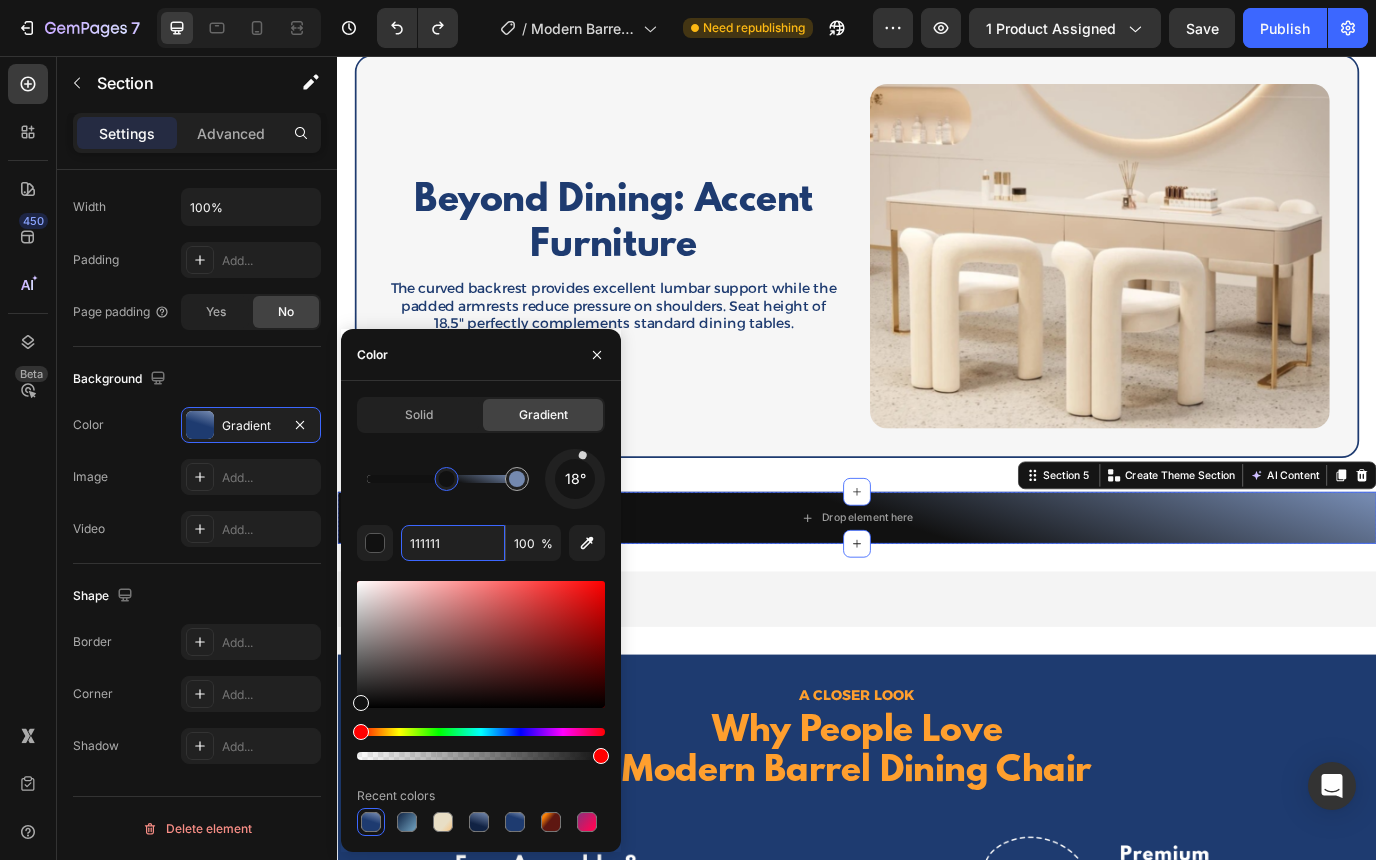 drag, startPoint x: 441, startPoint y: 539, endPoint x: 393, endPoint y: 539, distance: 48 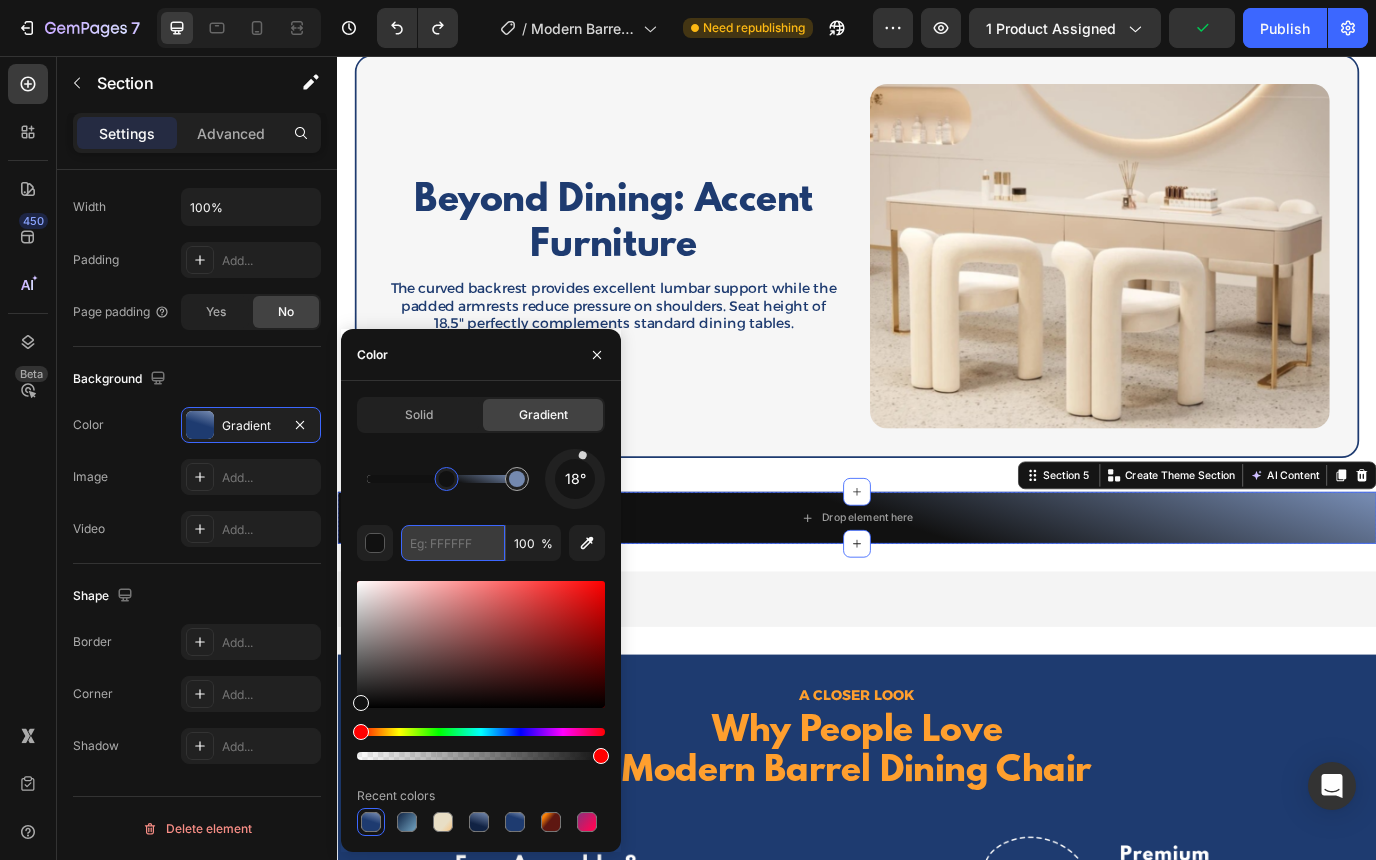 paste on "112444" 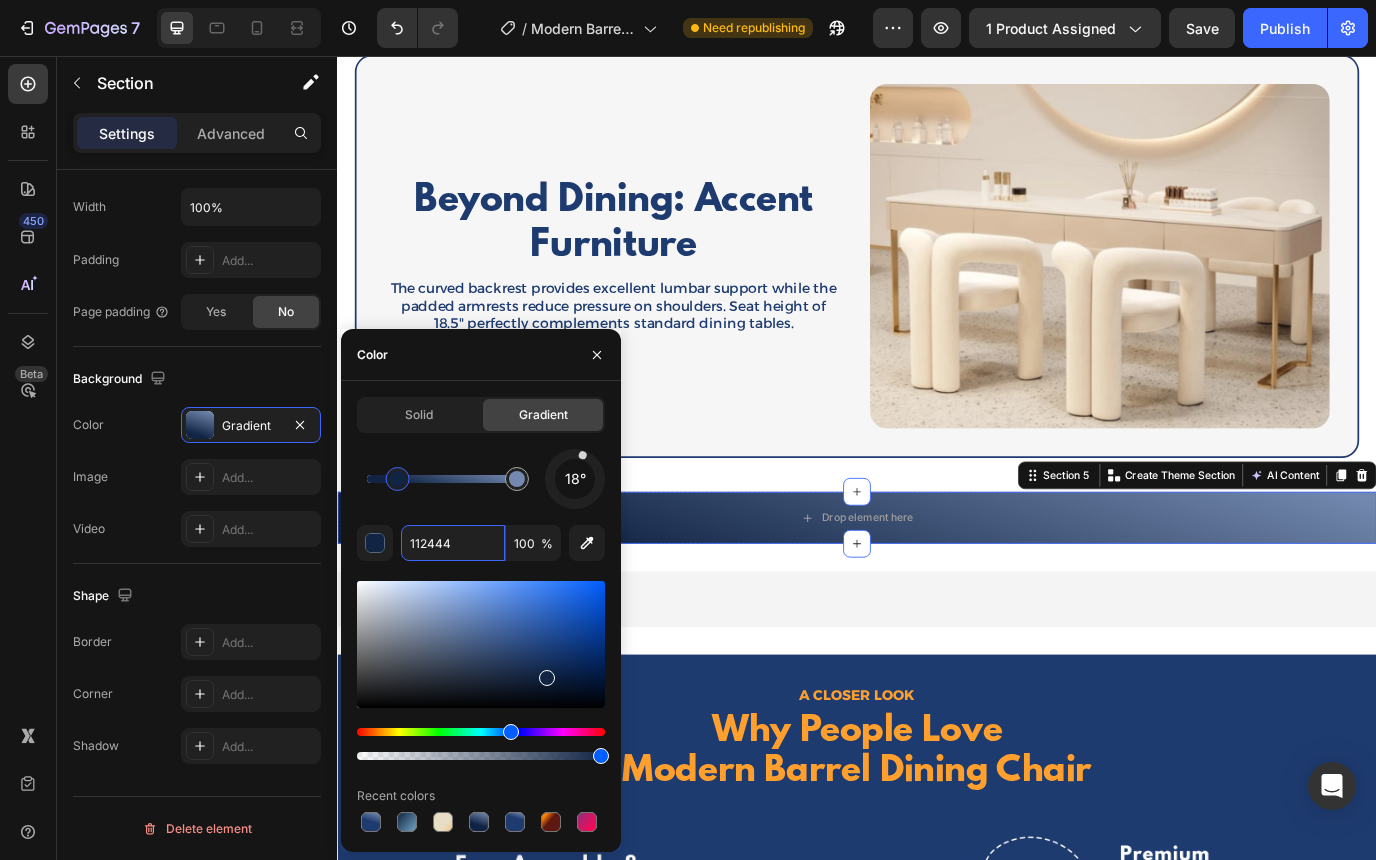 drag, startPoint x: 454, startPoint y: 486, endPoint x: 485, endPoint y: 491, distance: 31.400637 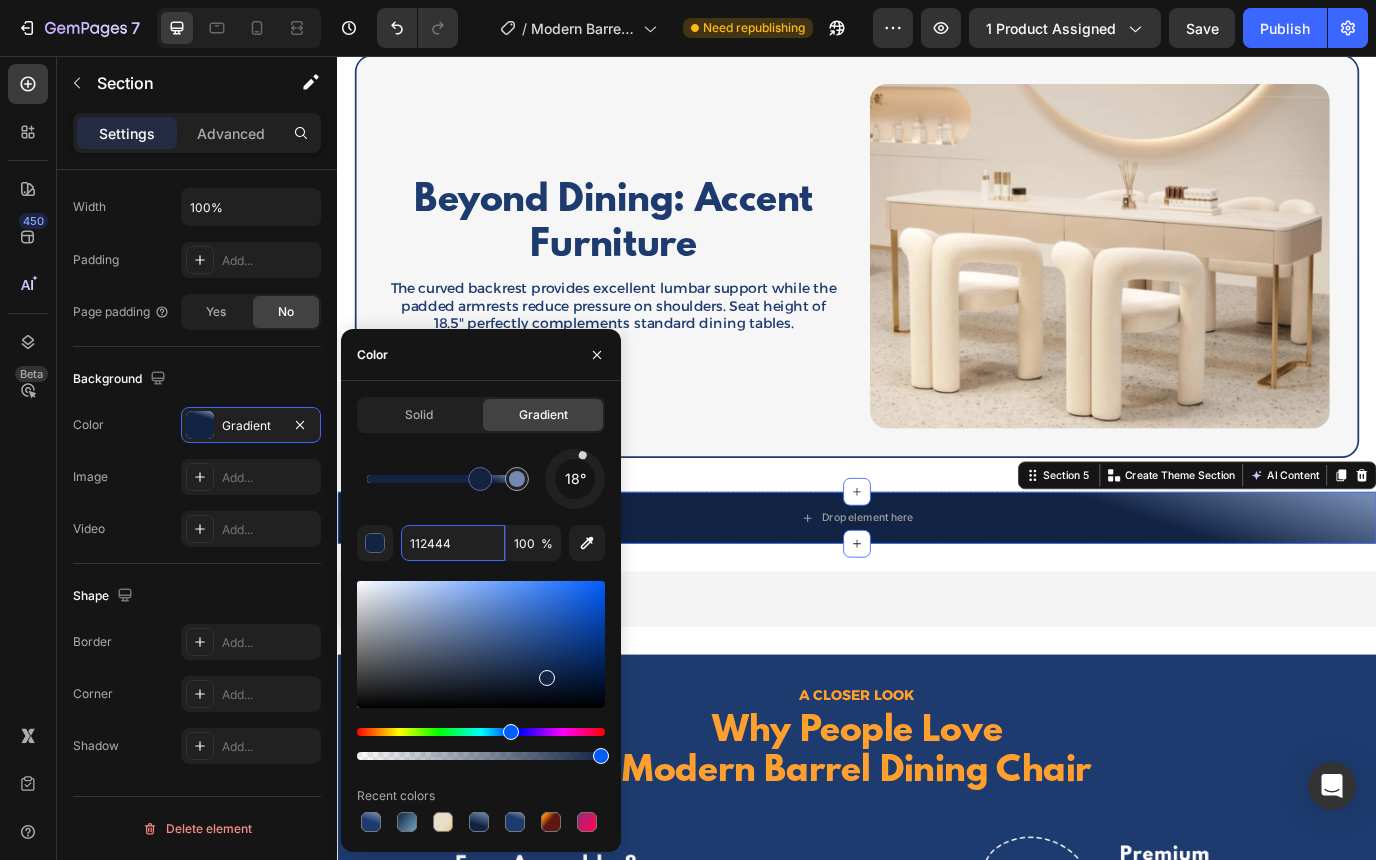 drag, startPoint x: 405, startPoint y: 481, endPoint x: 452, endPoint y: 477, distance: 47.169907 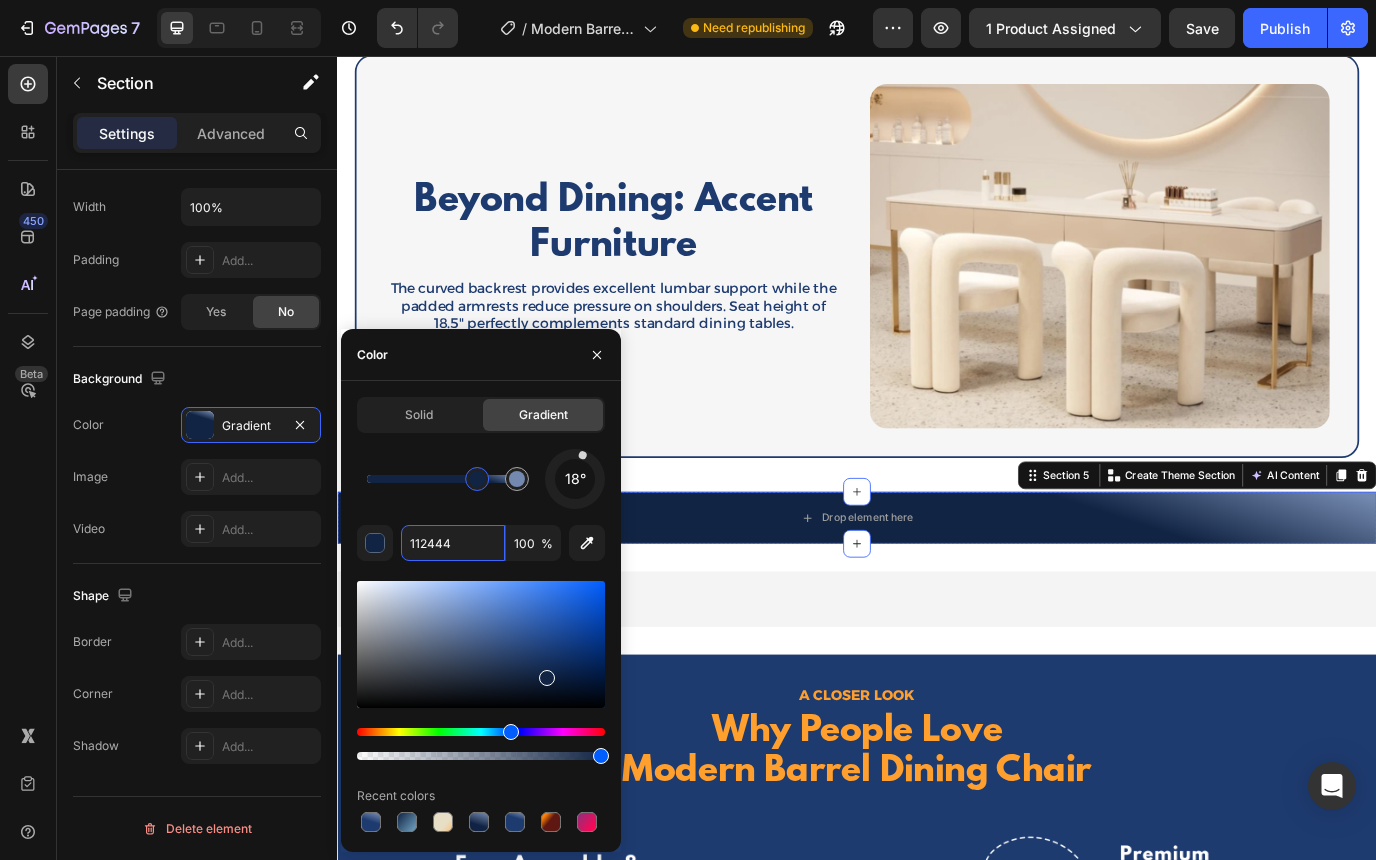 drag, startPoint x: 478, startPoint y: 484, endPoint x: 421, endPoint y: 484, distance: 57 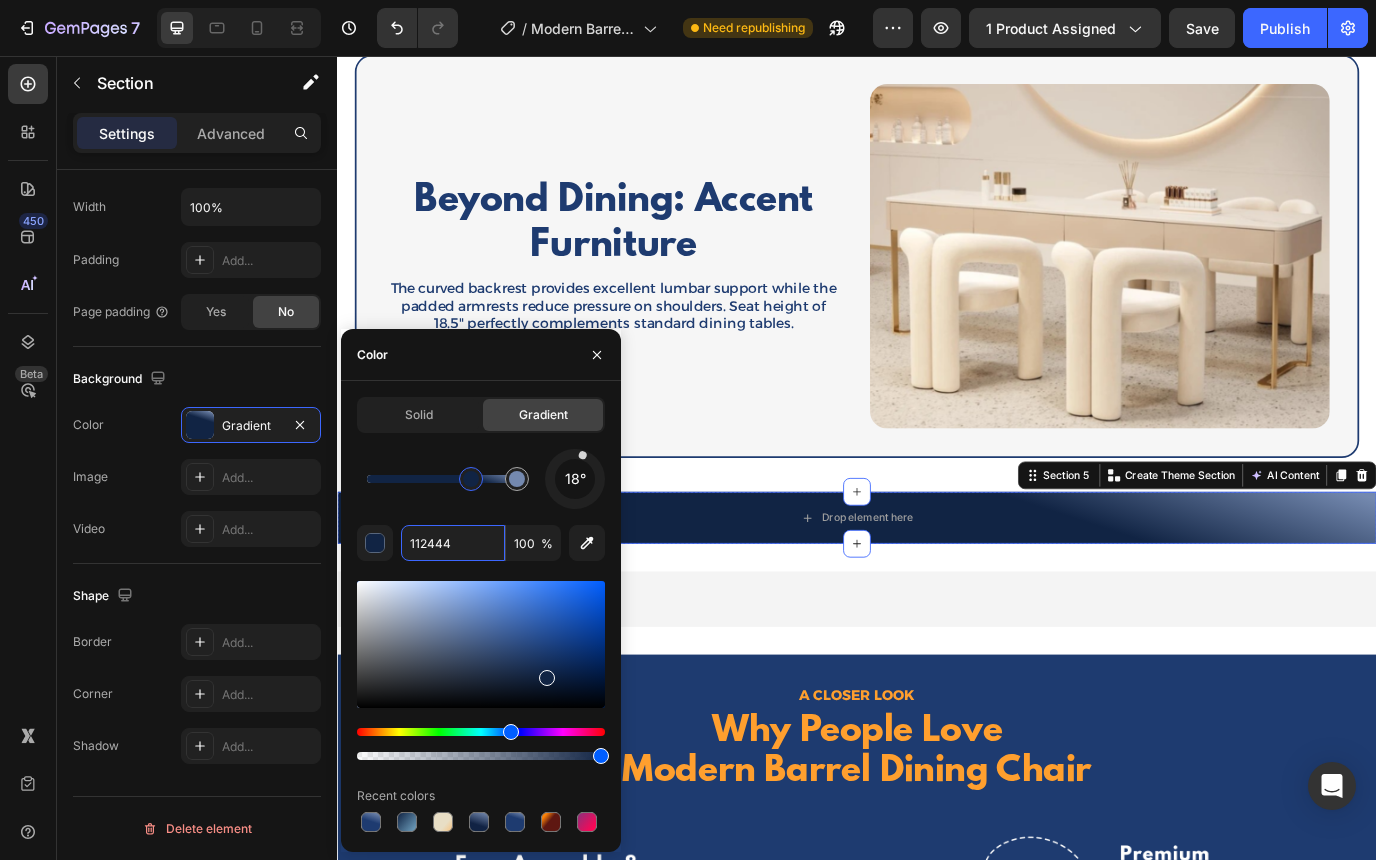 drag, startPoint x: 472, startPoint y: 486, endPoint x: 438, endPoint y: 486, distance: 34 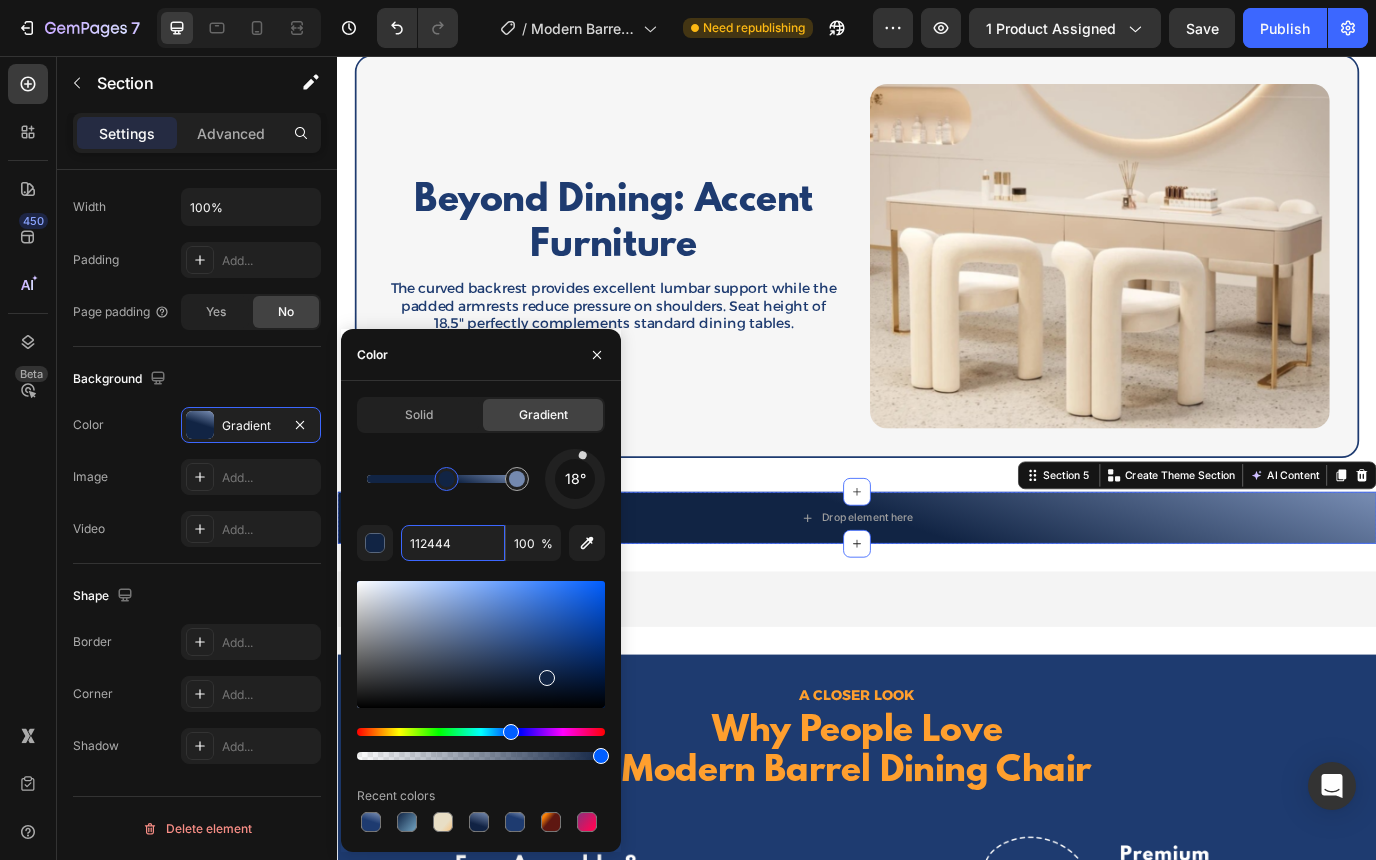 drag, startPoint x: 464, startPoint y: 475, endPoint x: 436, endPoint y: 474, distance: 28.01785 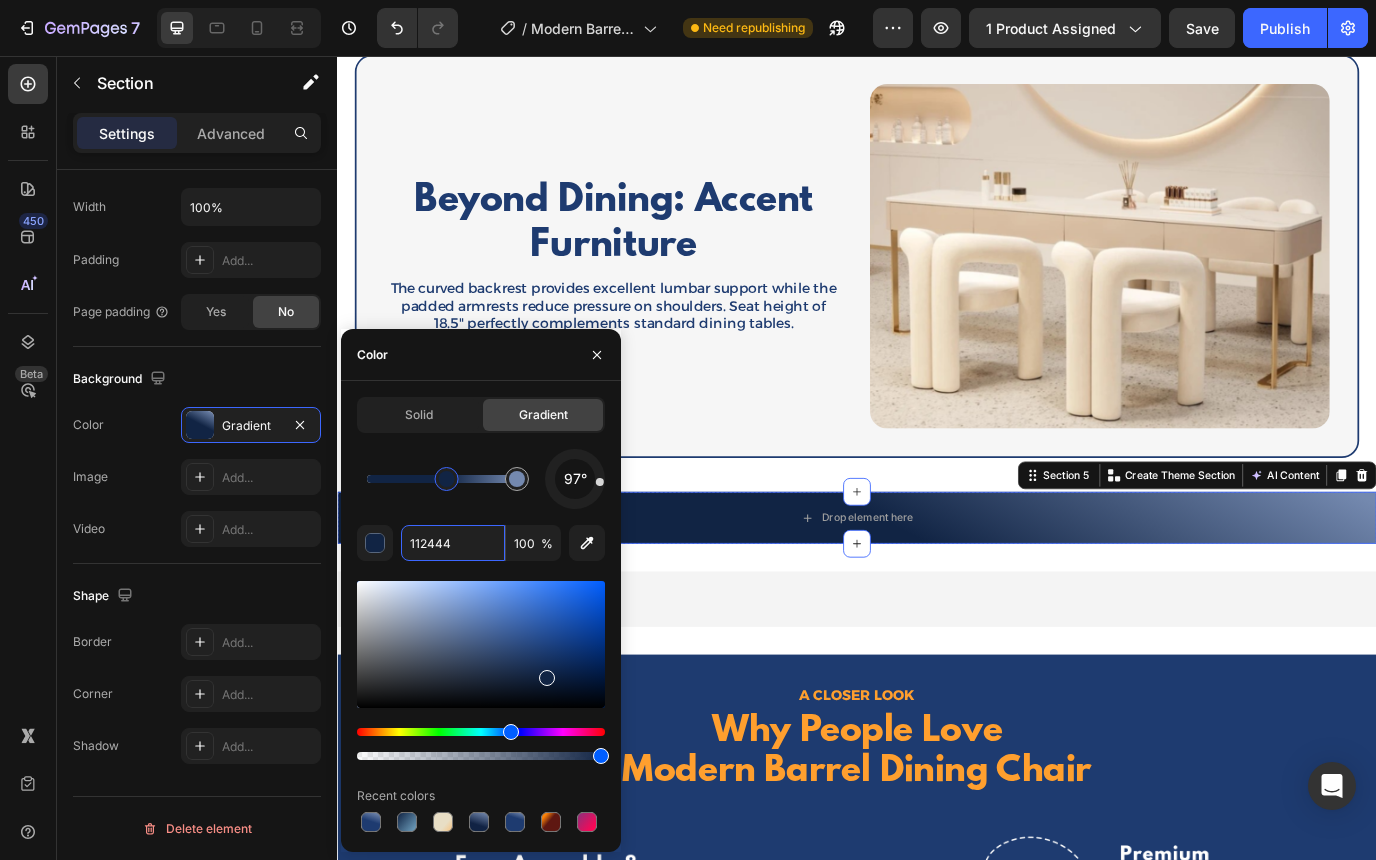 drag, startPoint x: 584, startPoint y: 462, endPoint x: 597, endPoint y: 482, distance: 23.853722 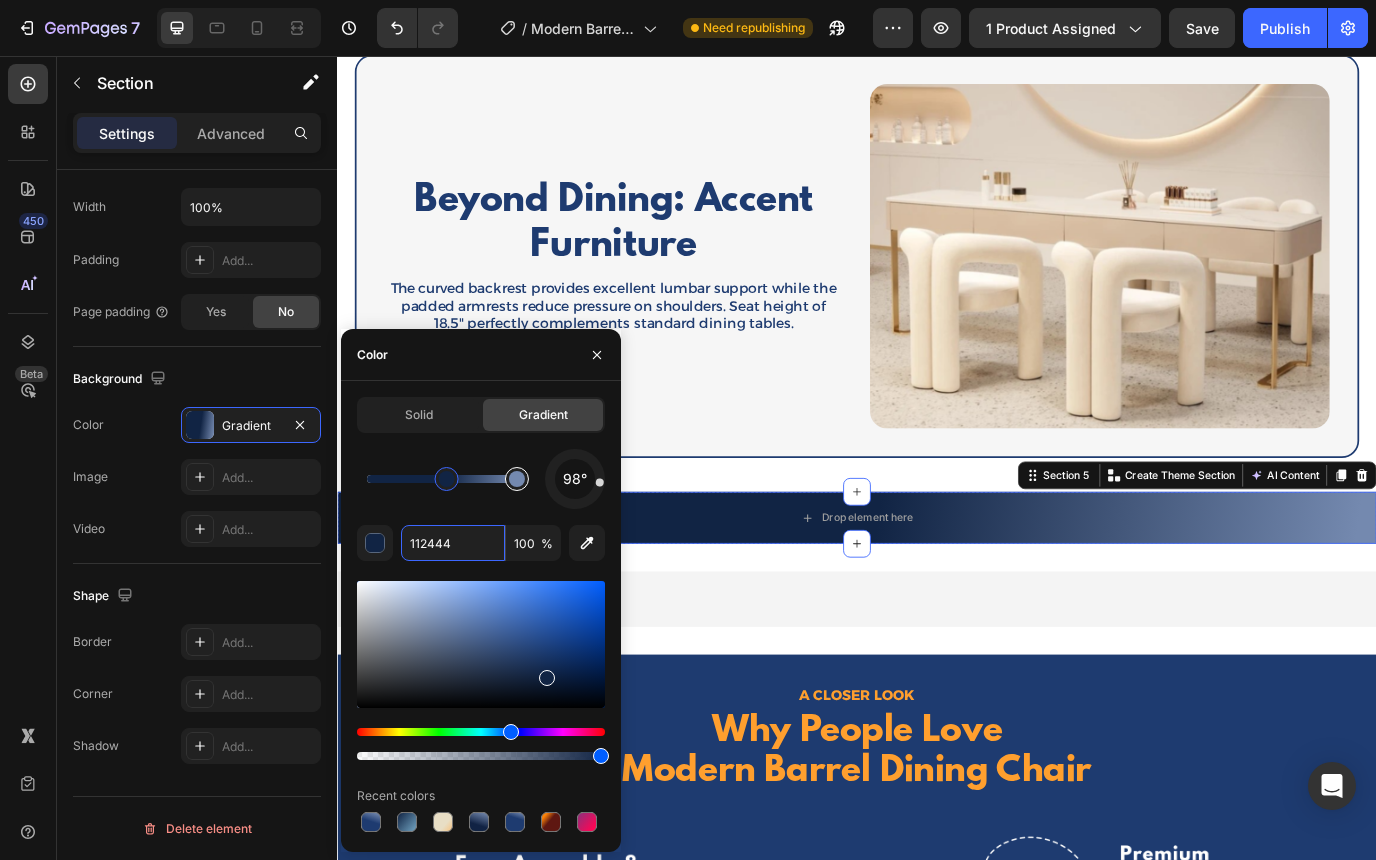 type on "[PRODUCT_CODE]" 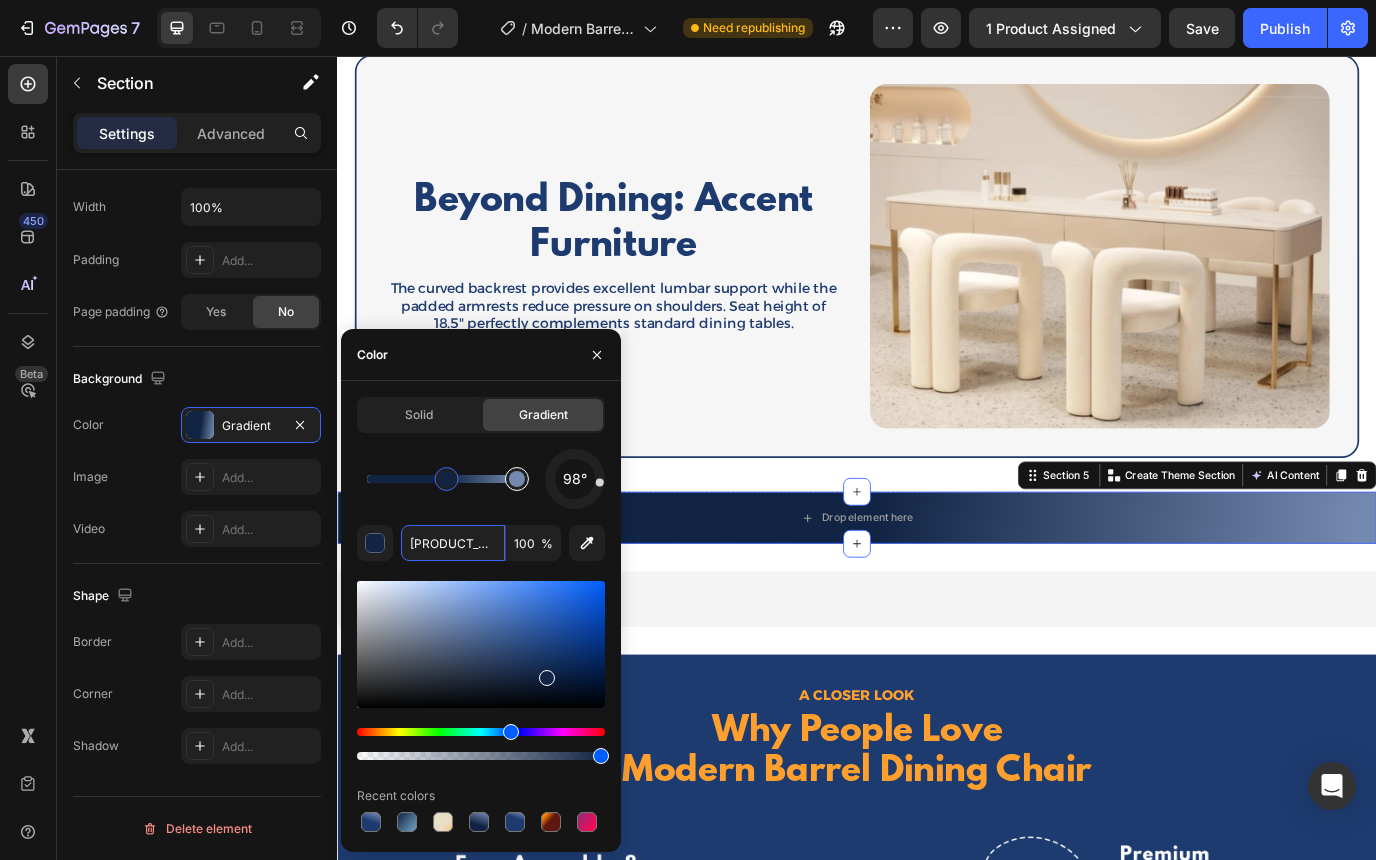 click at bounding box center (517, 479) 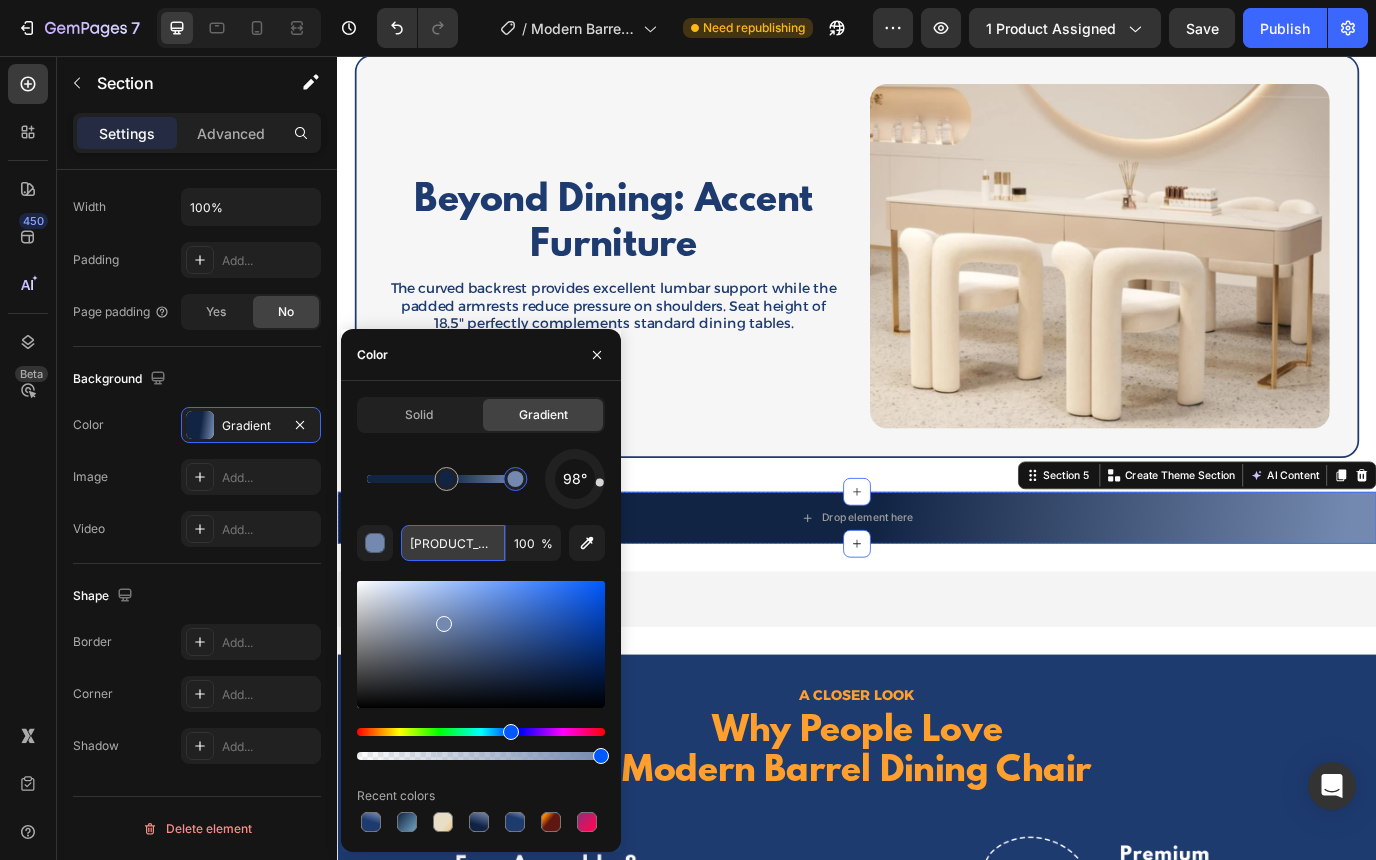 click on "[PRODUCT_CODE]" at bounding box center (453, 543) 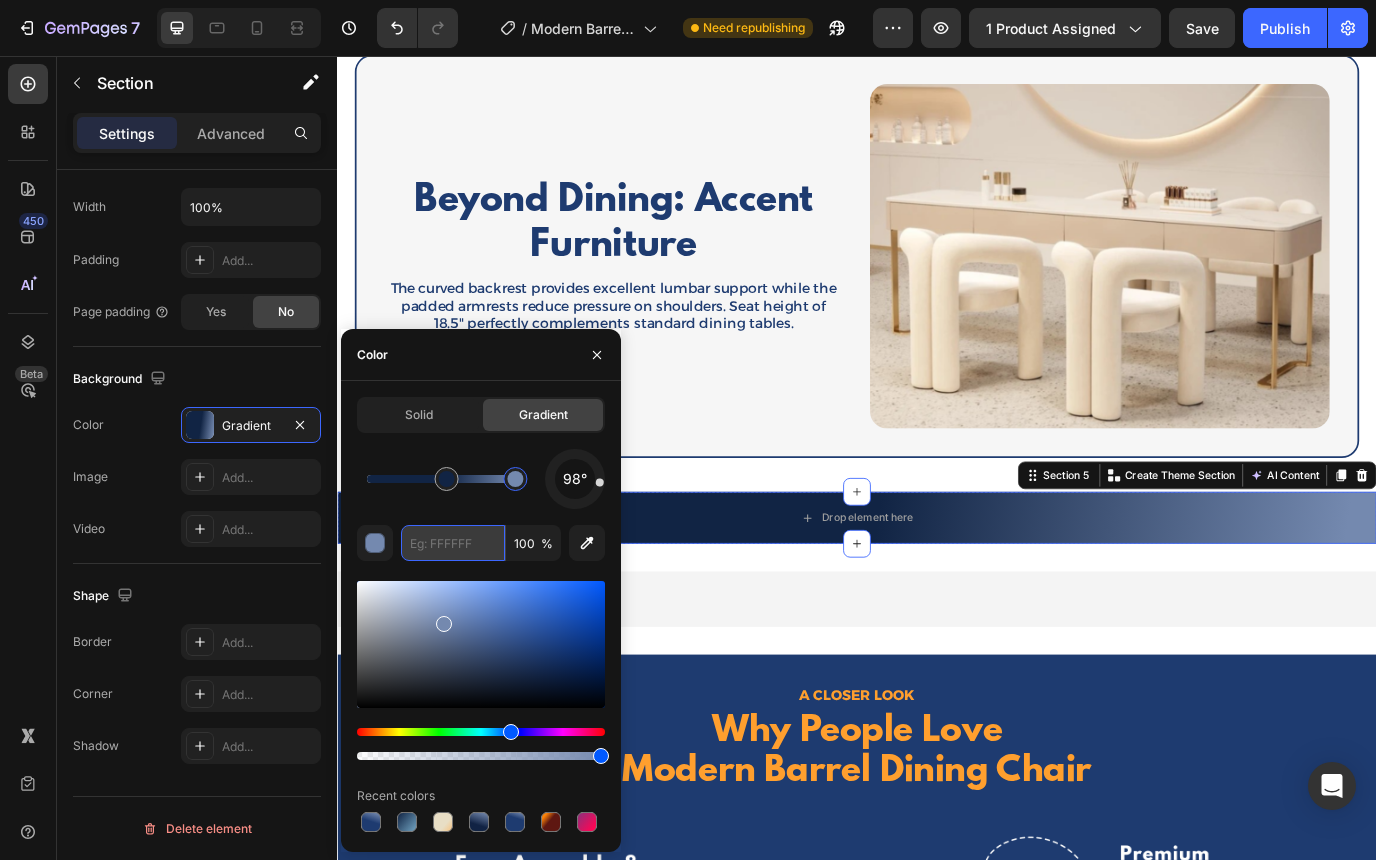 paste on "[PRODUCT_CODE]" 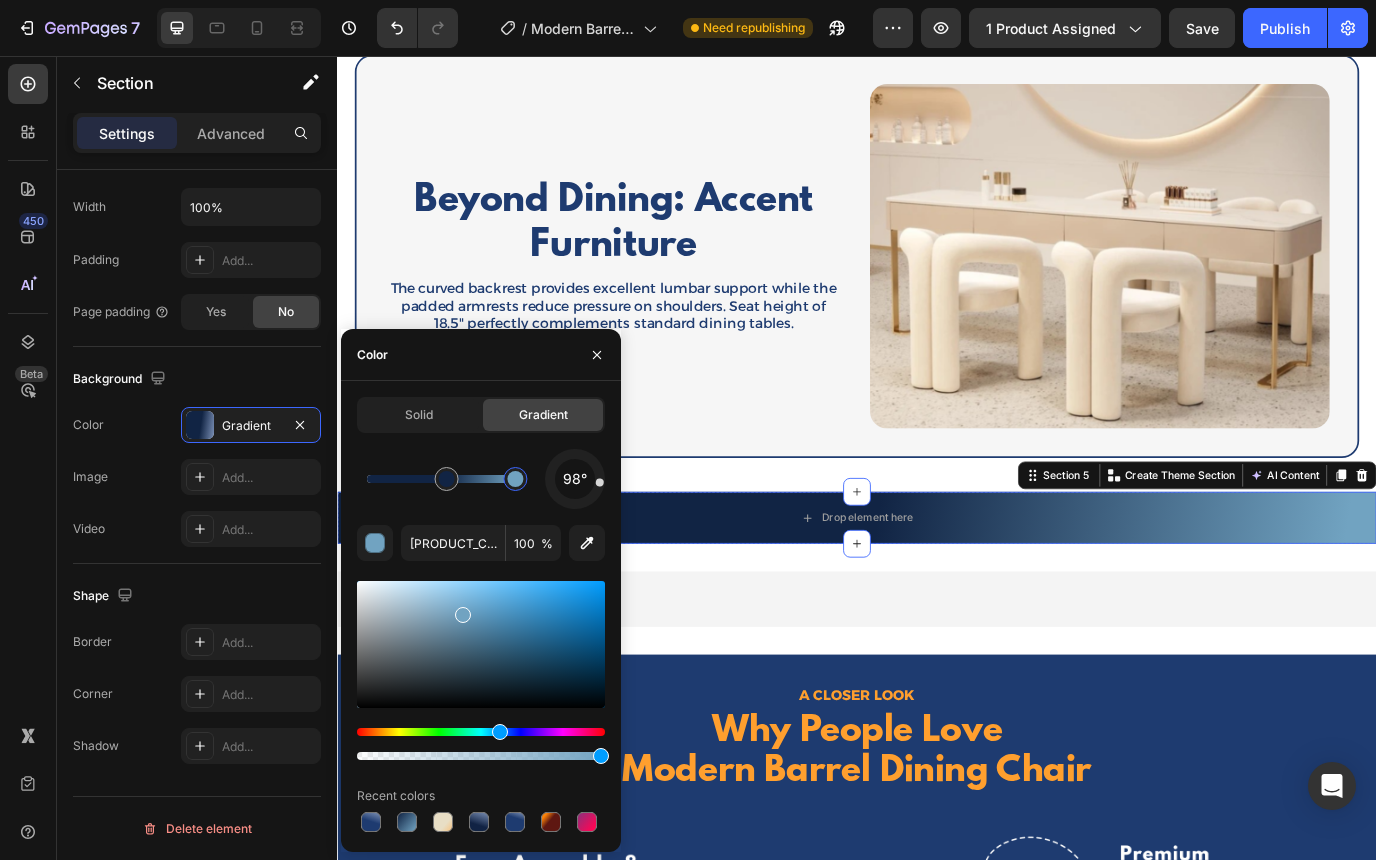 click on "98°" at bounding box center (481, 479) 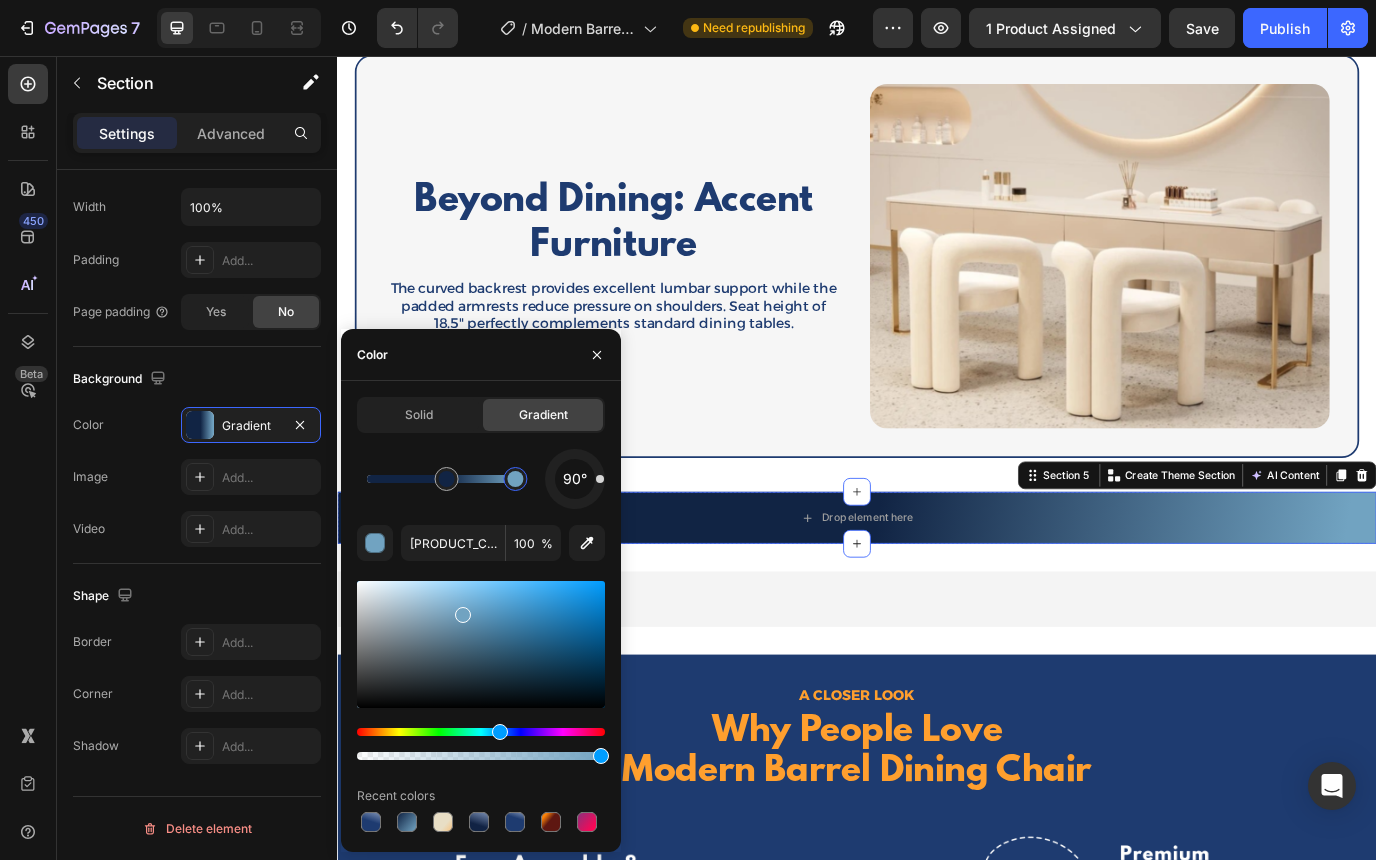drag, startPoint x: 602, startPoint y: 483, endPoint x: 612, endPoint y: 479, distance: 10.770329 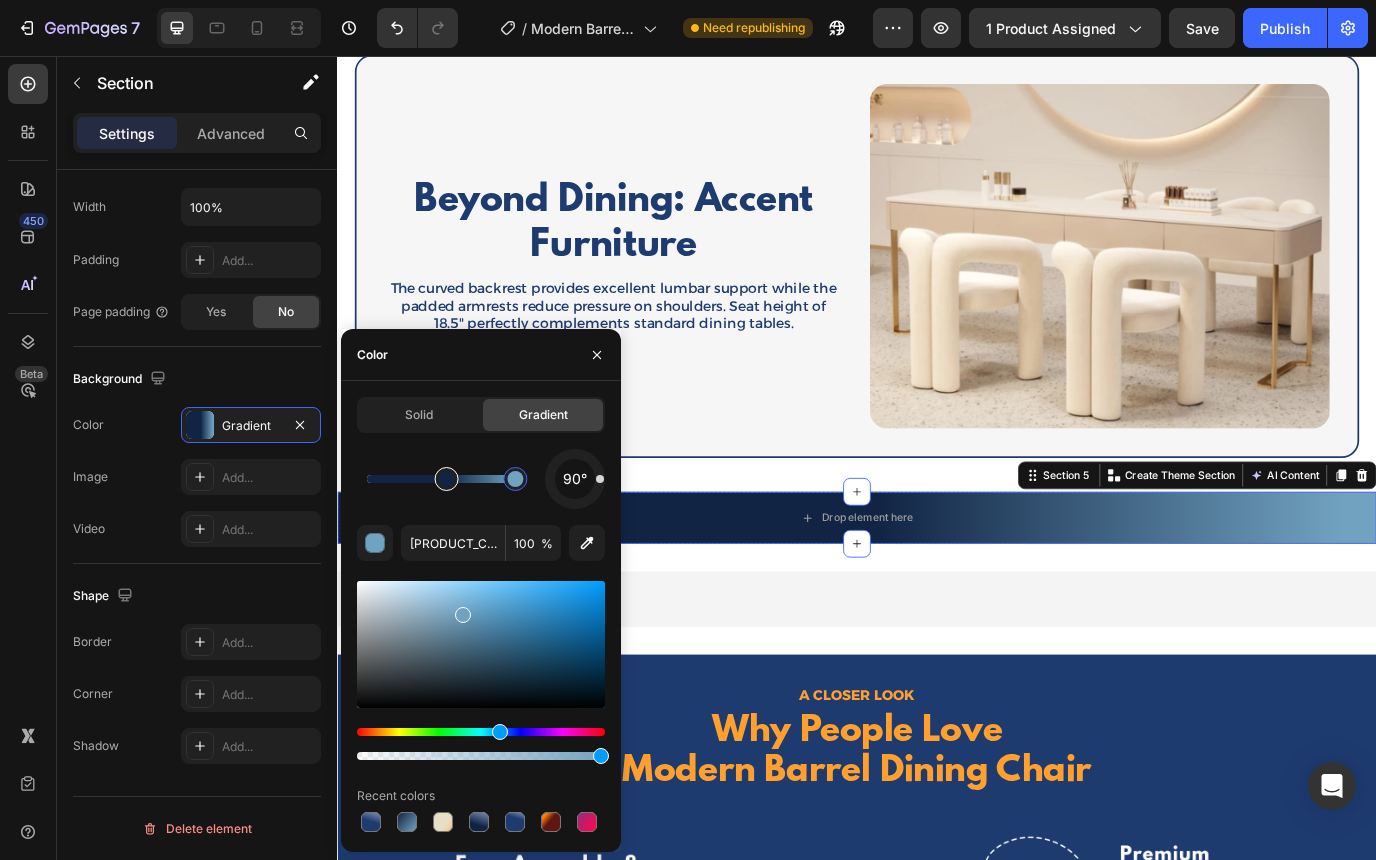 type on "112444" 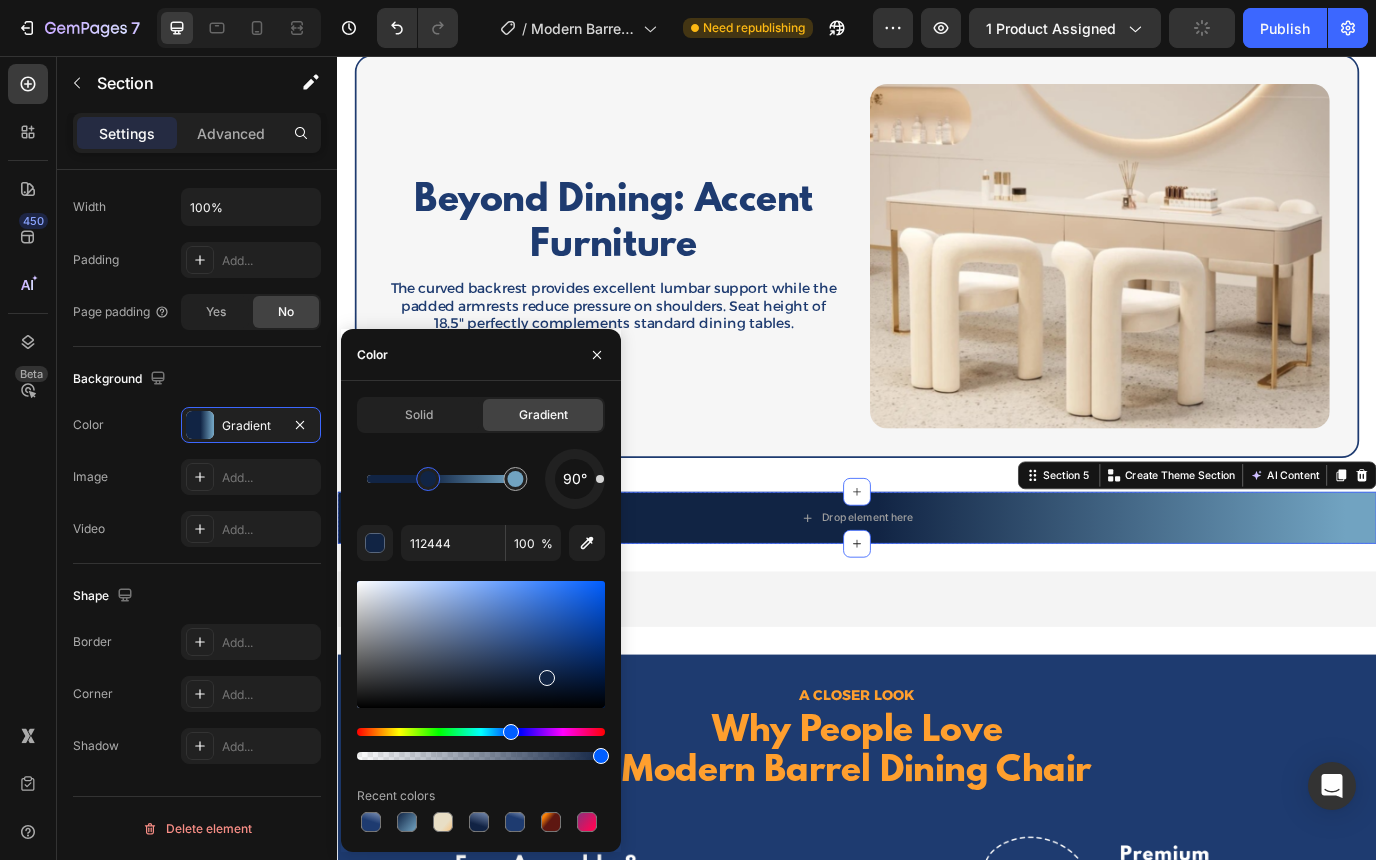 drag, startPoint x: 451, startPoint y: 479, endPoint x: 429, endPoint y: 479, distance: 22 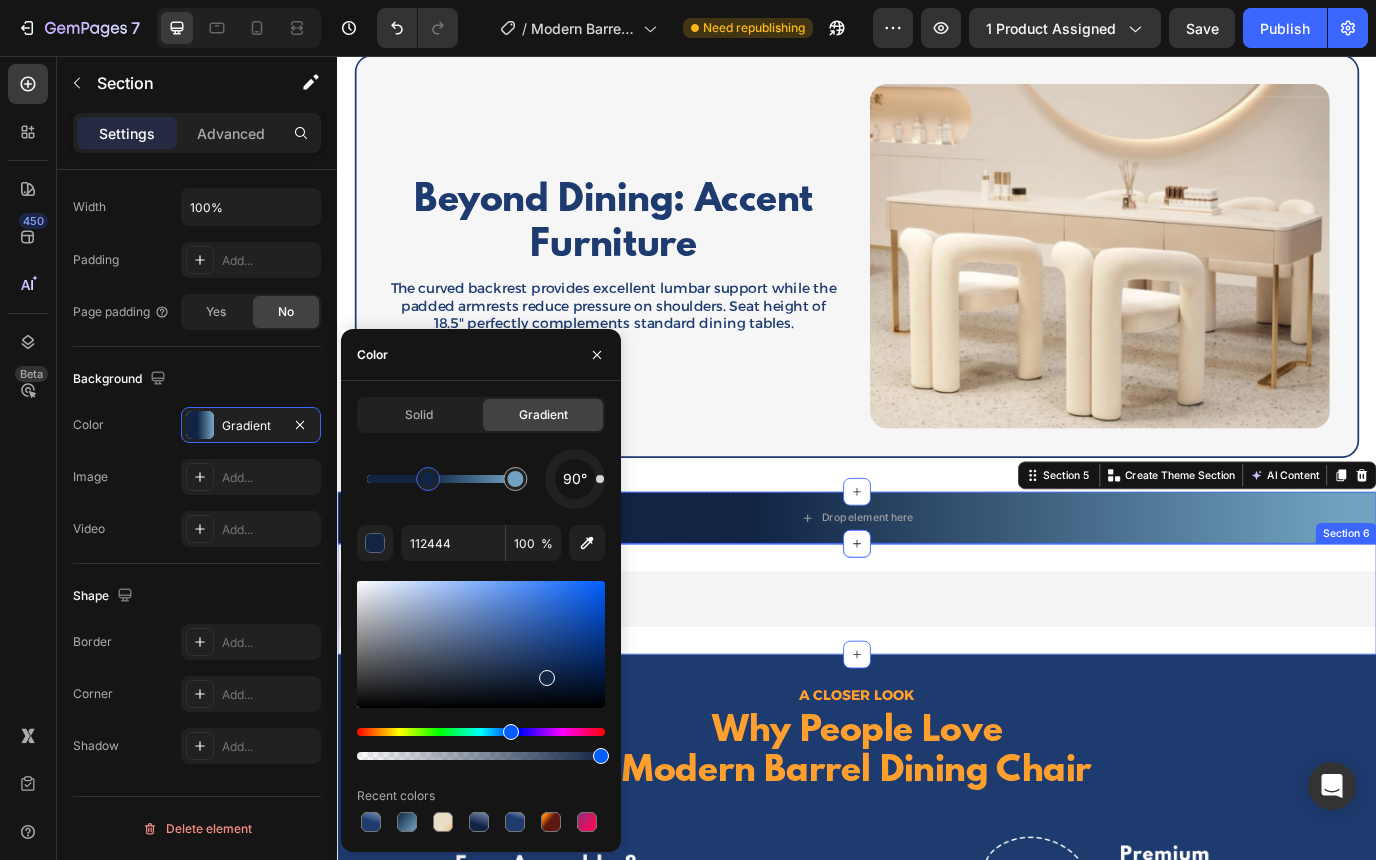 click on "Easy Bundle Builder | SkaiLama Easy Bundle Builder | SkaiLama Section 6" at bounding box center [937, 683] 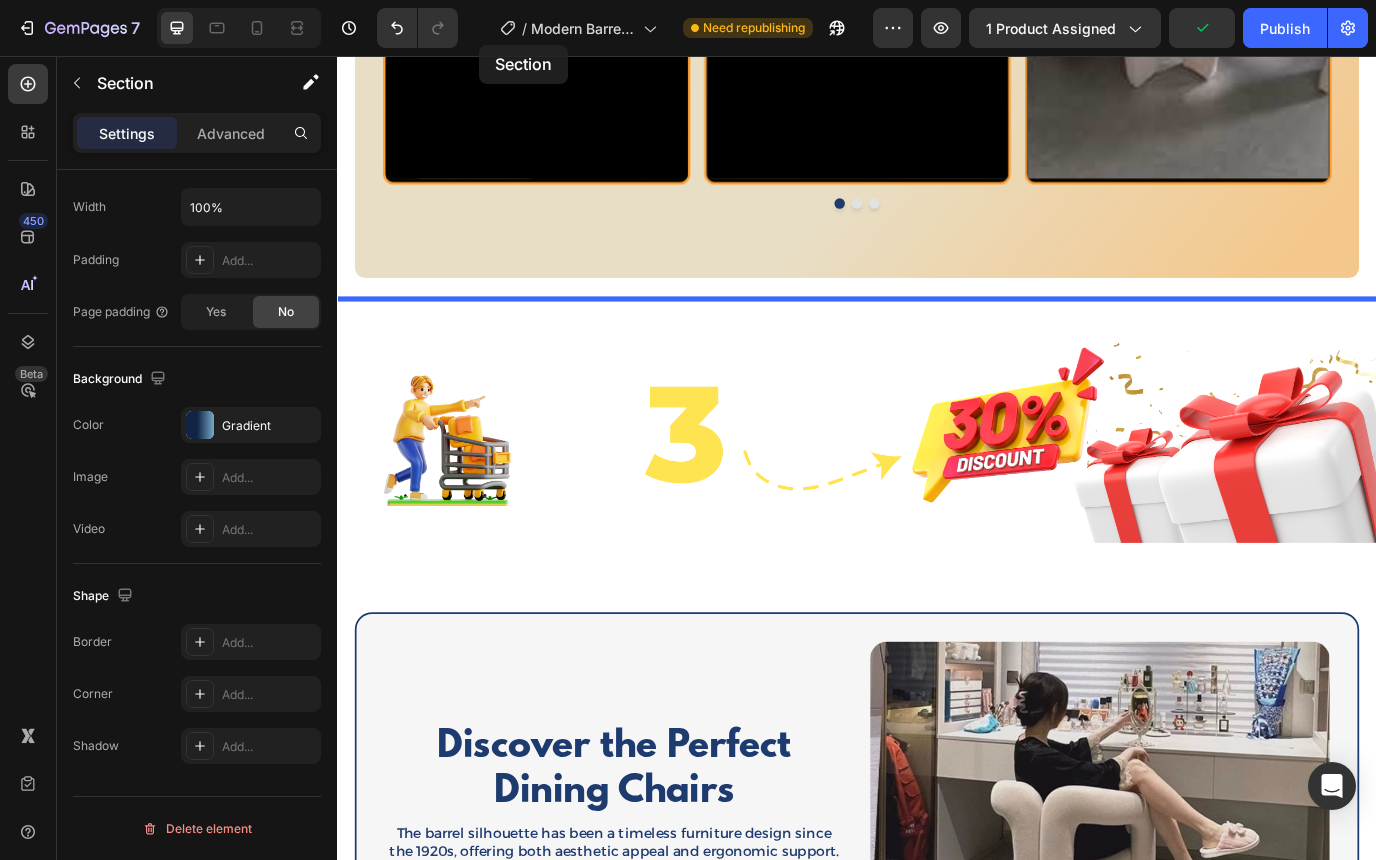 scroll, scrollTop: 1805, scrollLeft: 0, axis: vertical 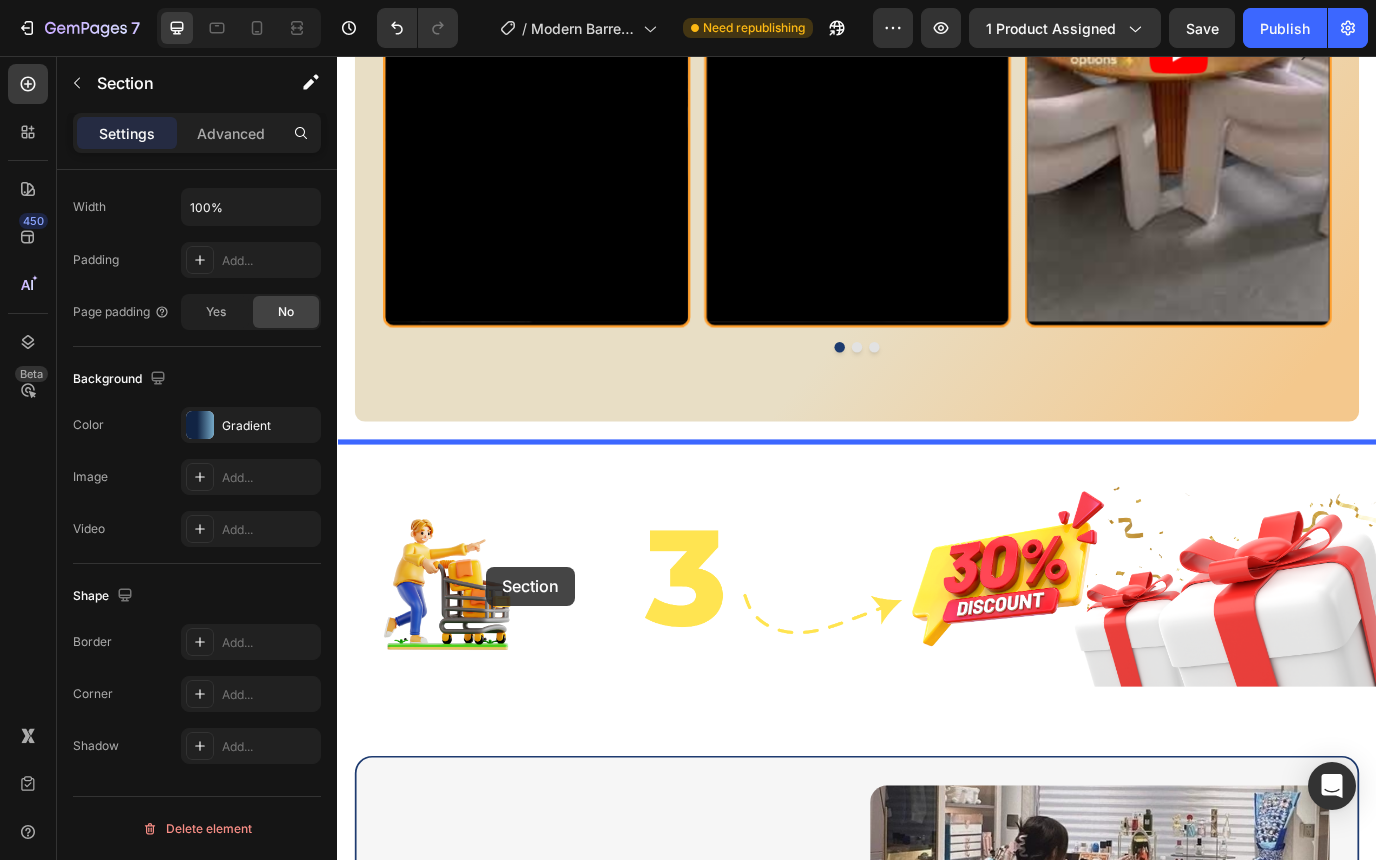drag, startPoint x: 482, startPoint y: 590, endPoint x: 509, endPoint y: 642, distance: 58.59181 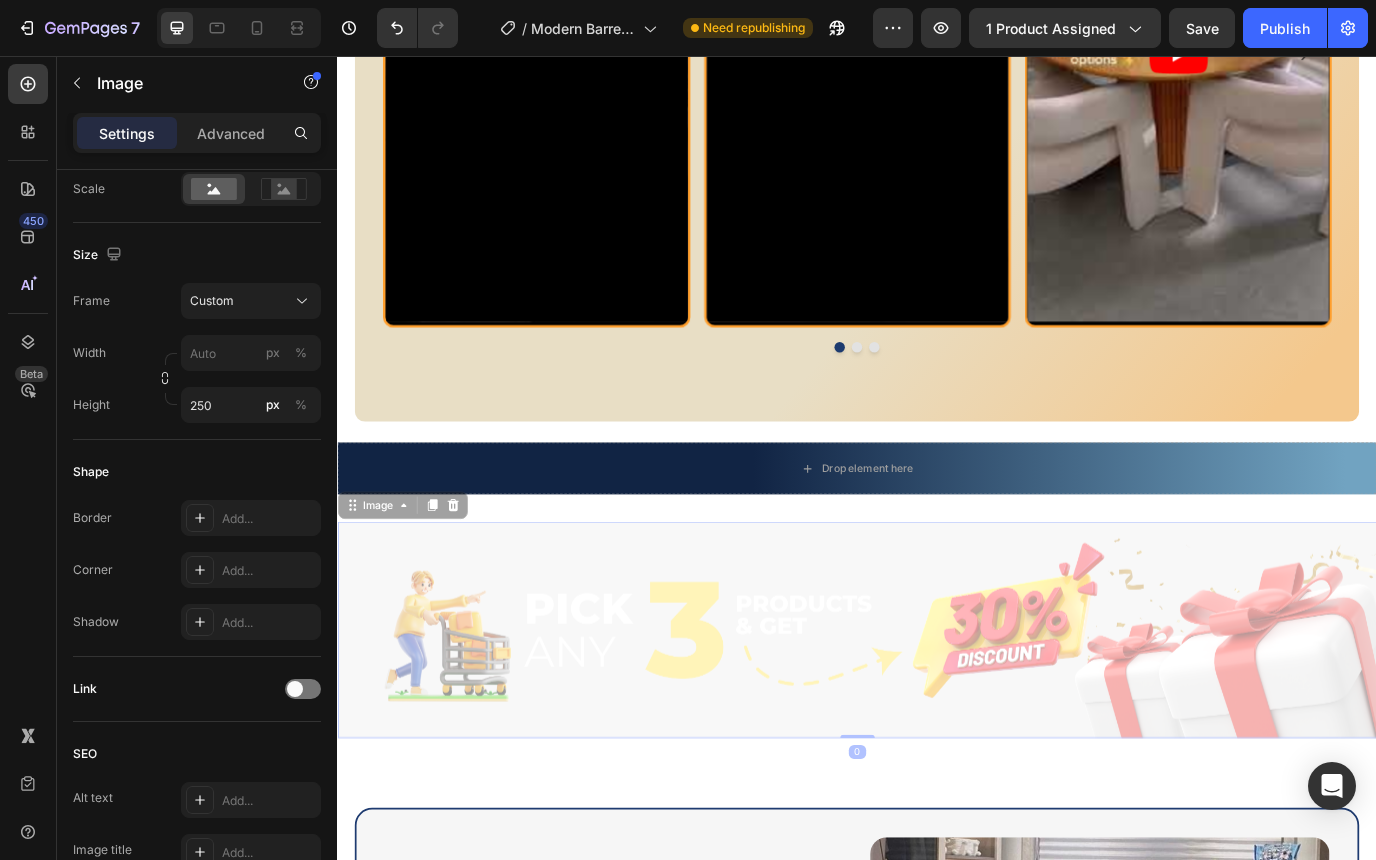 scroll, scrollTop: 0, scrollLeft: 0, axis: both 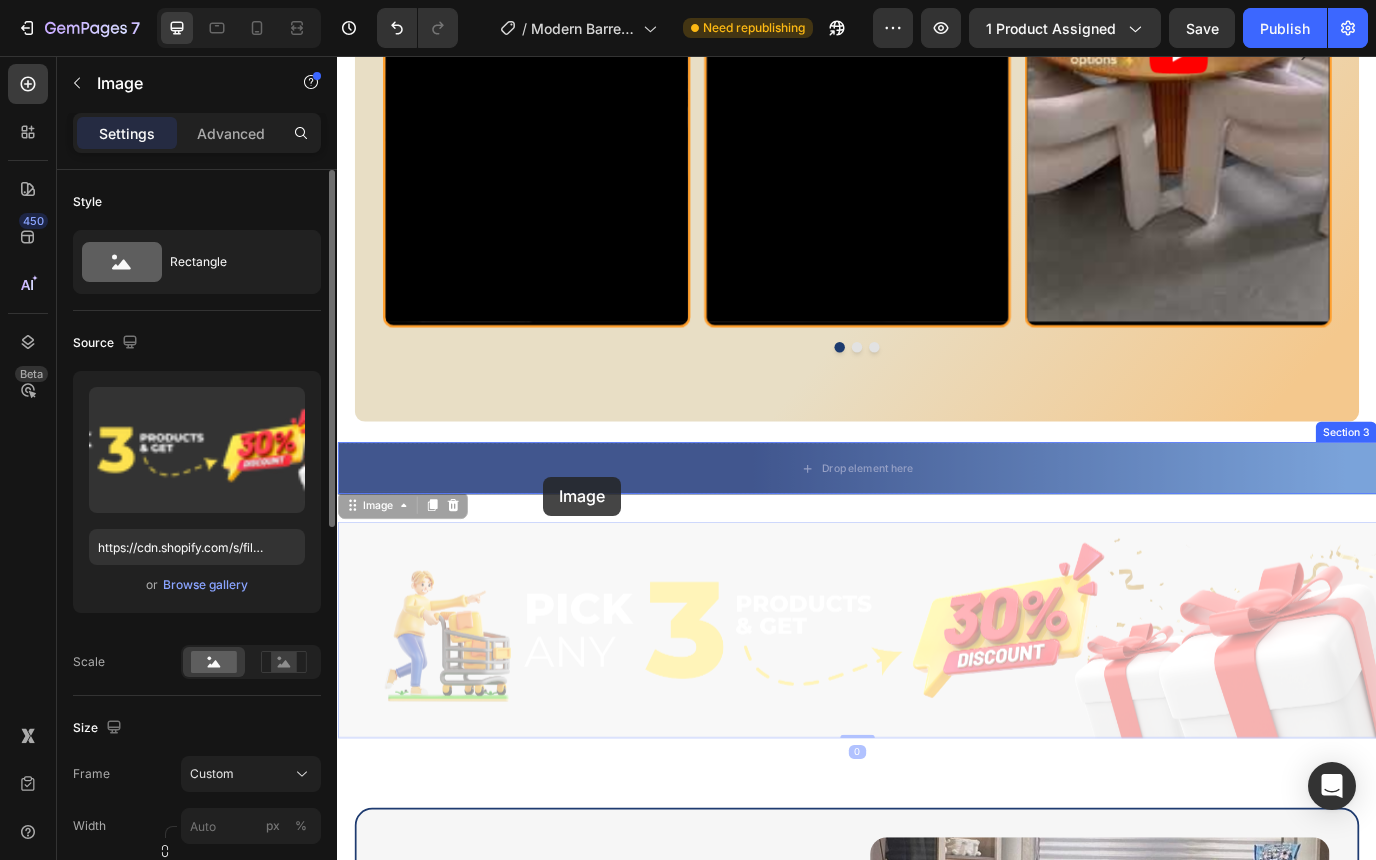 drag, startPoint x: 574, startPoint y: 710, endPoint x: 575, endPoint y: 543, distance: 167.00299 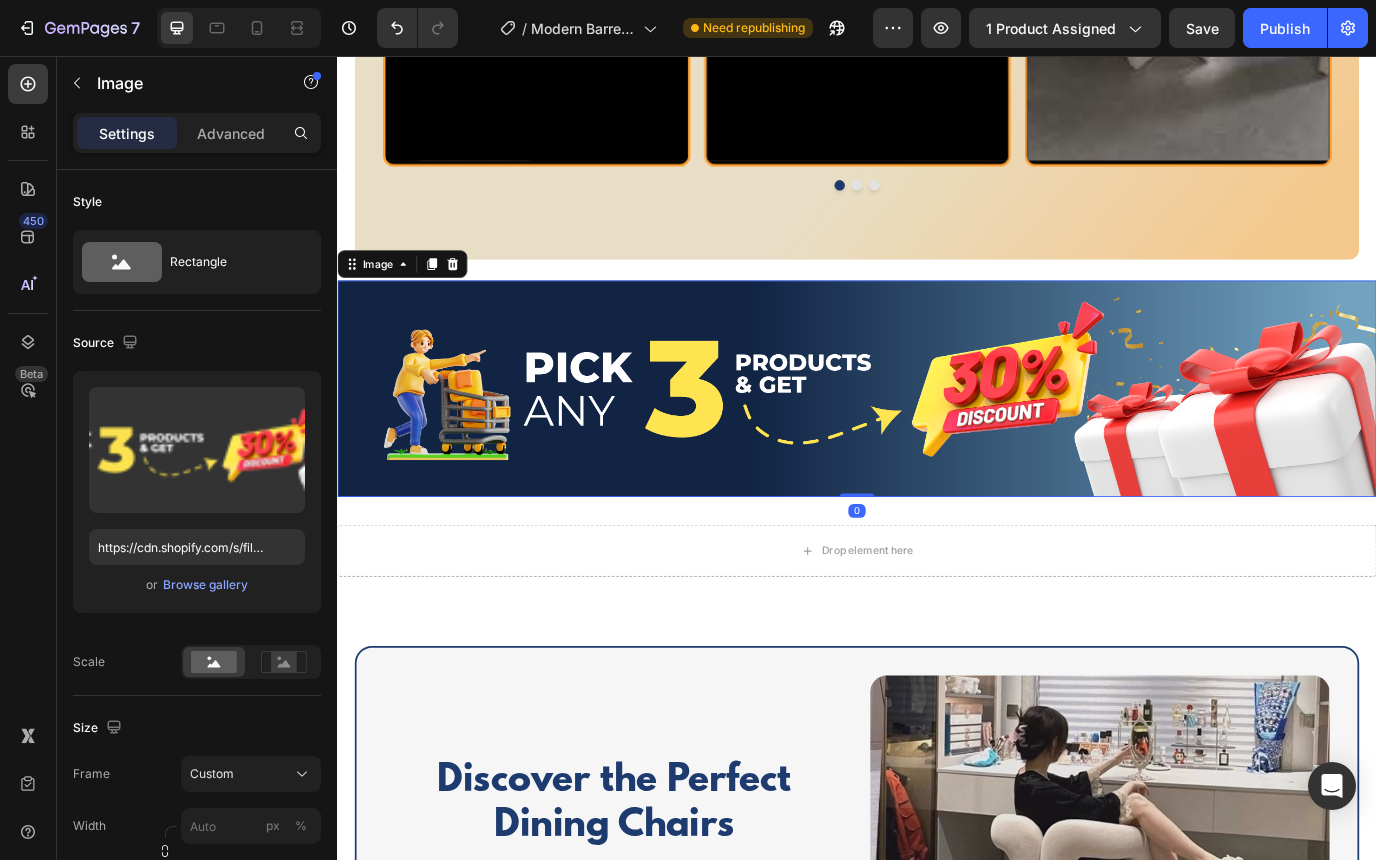 scroll, scrollTop: 1998, scrollLeft: 0, axis: vertical 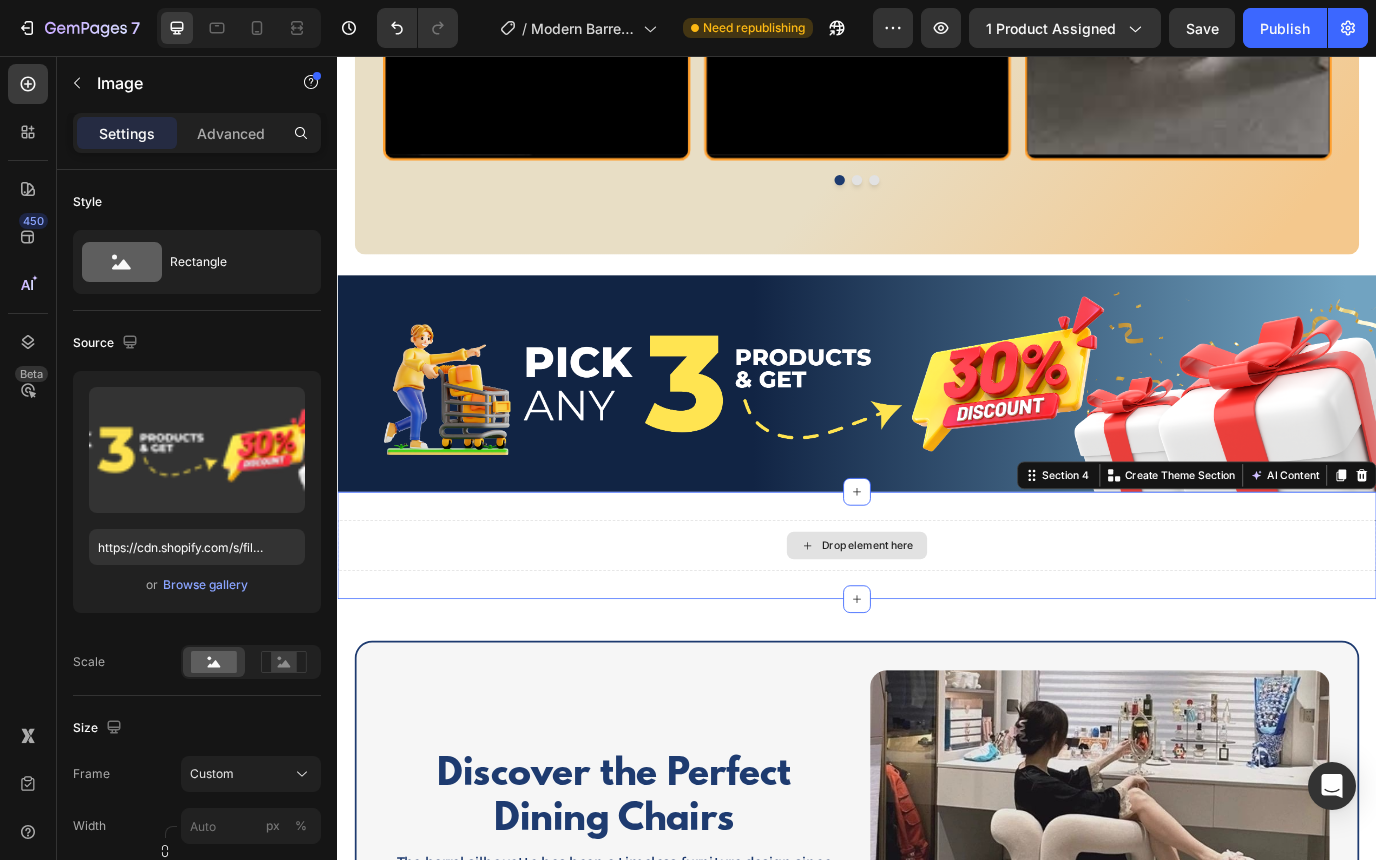 click on "Drop element here" at bounding box center [937, 621] 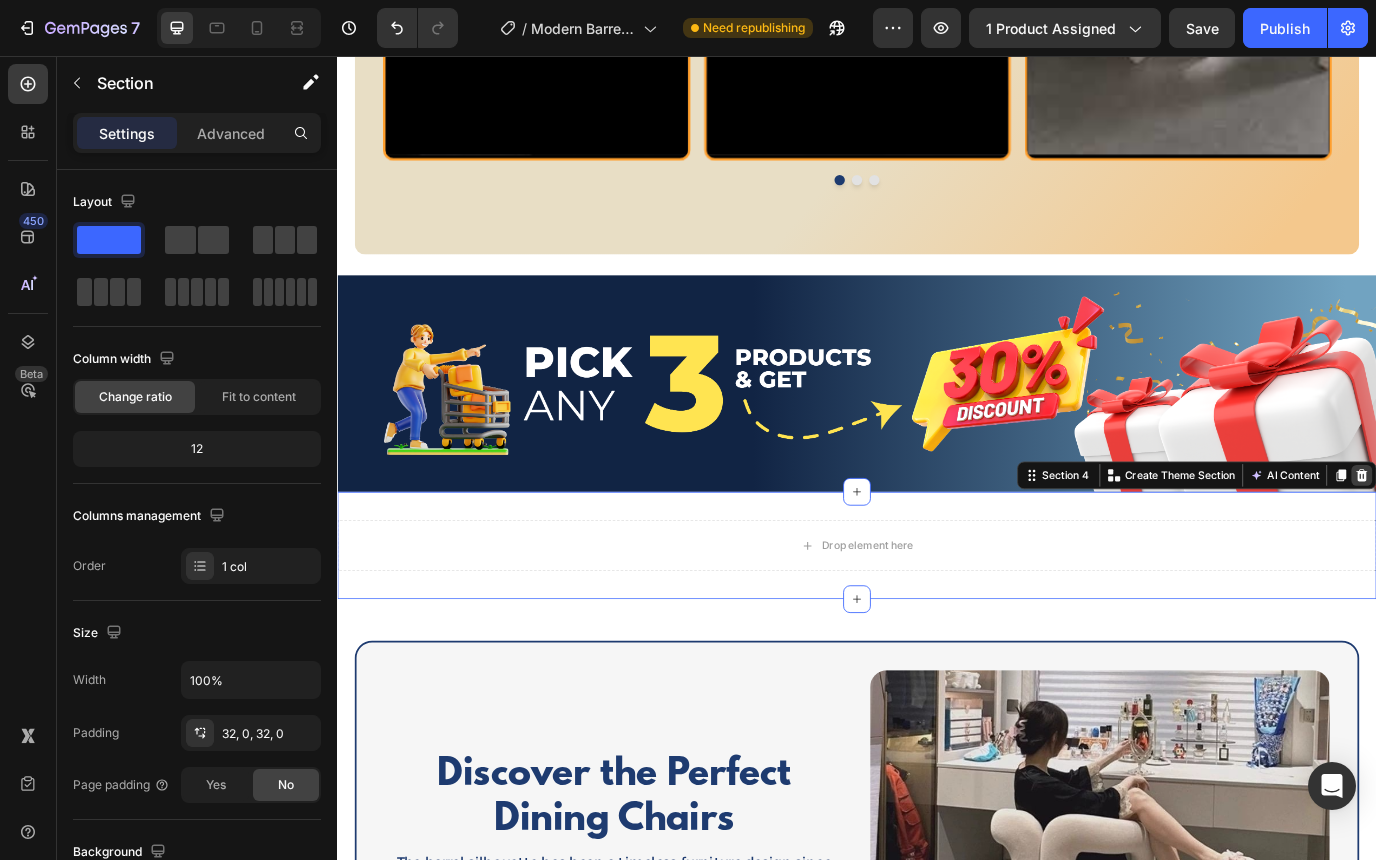 click 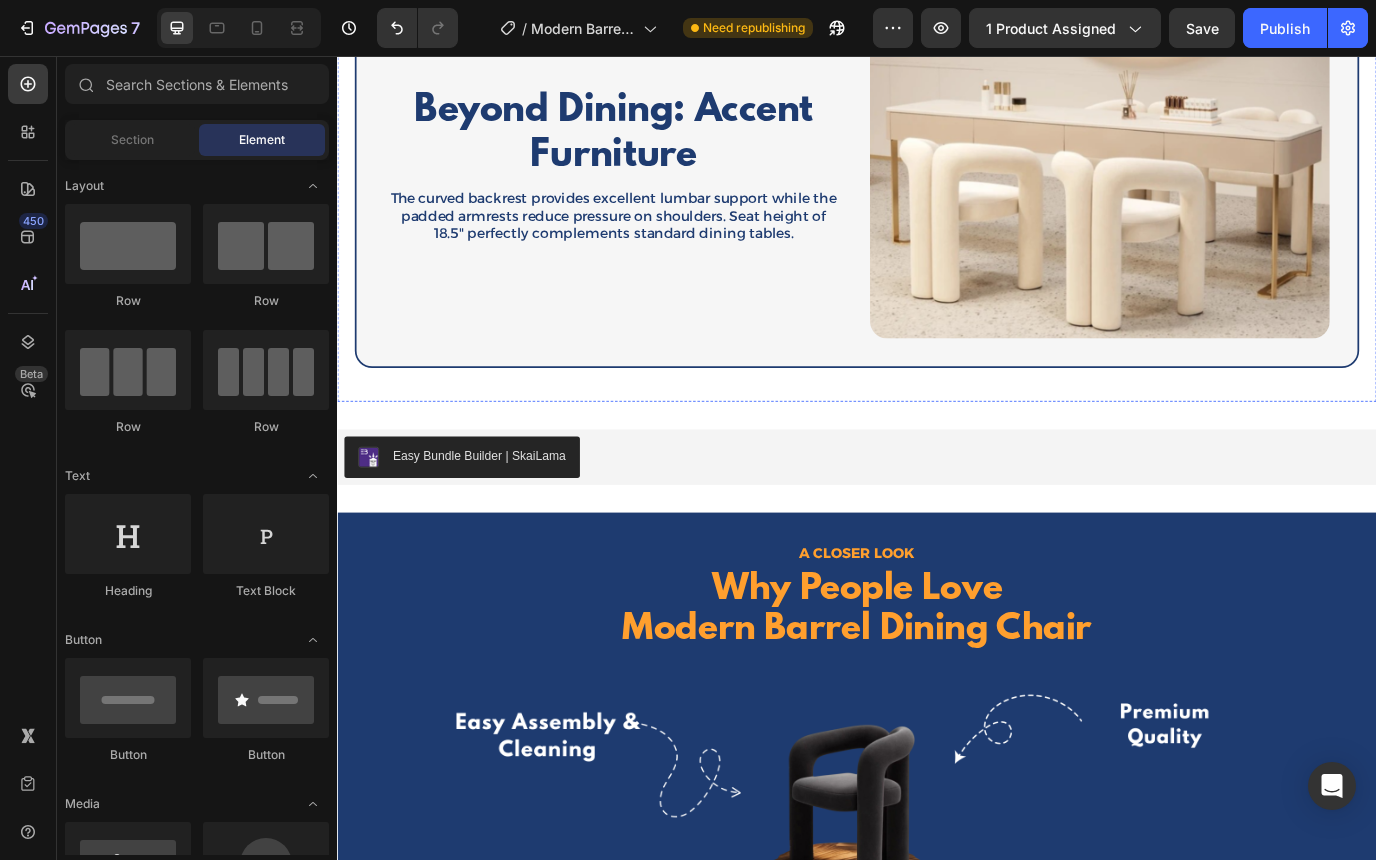 scroll, scrollTop: 3603, scrollLeft: 0, axis: vertical 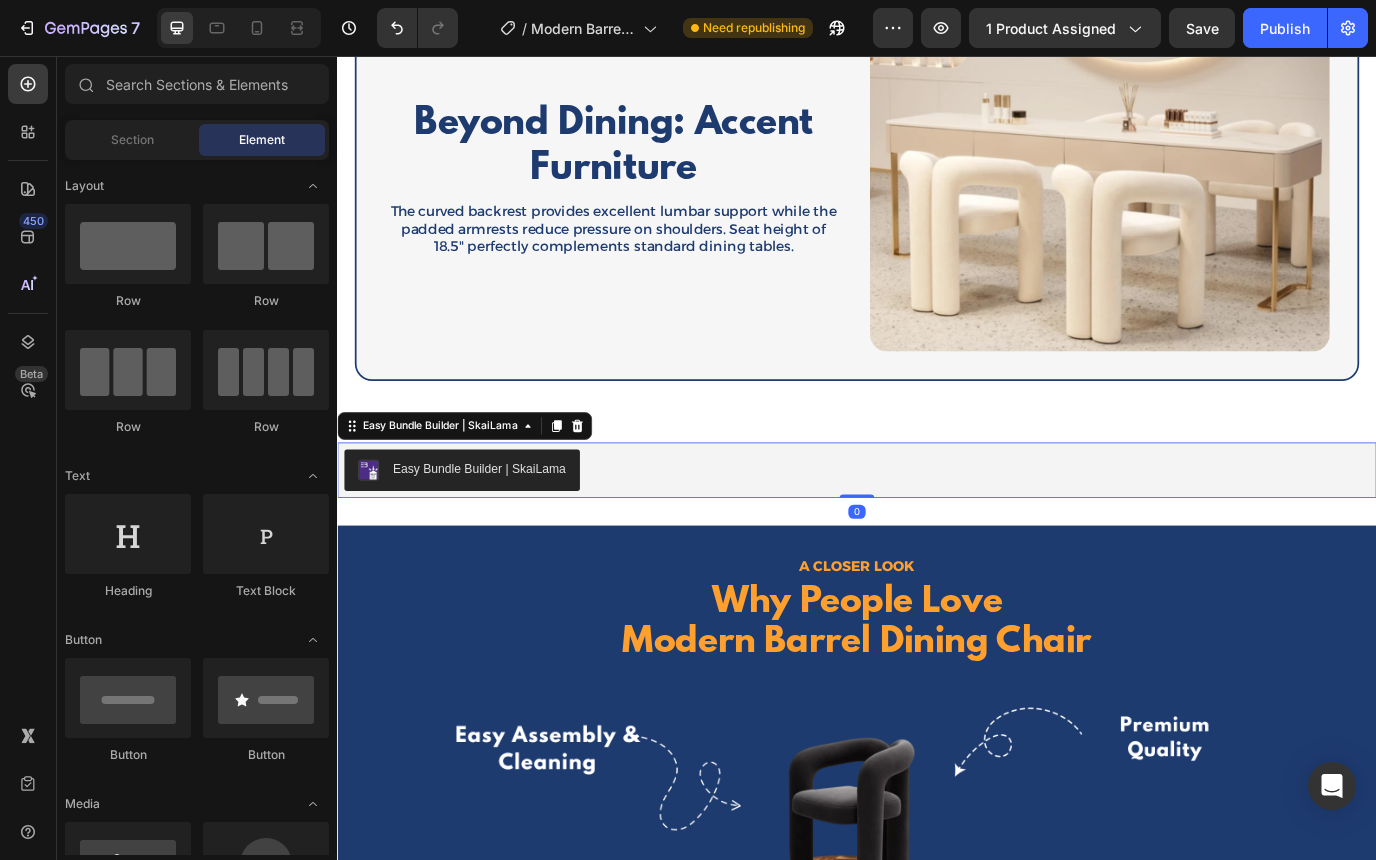 click on "Easy Bundle Builder | SkaiLama" at bounding box center [937, 534] 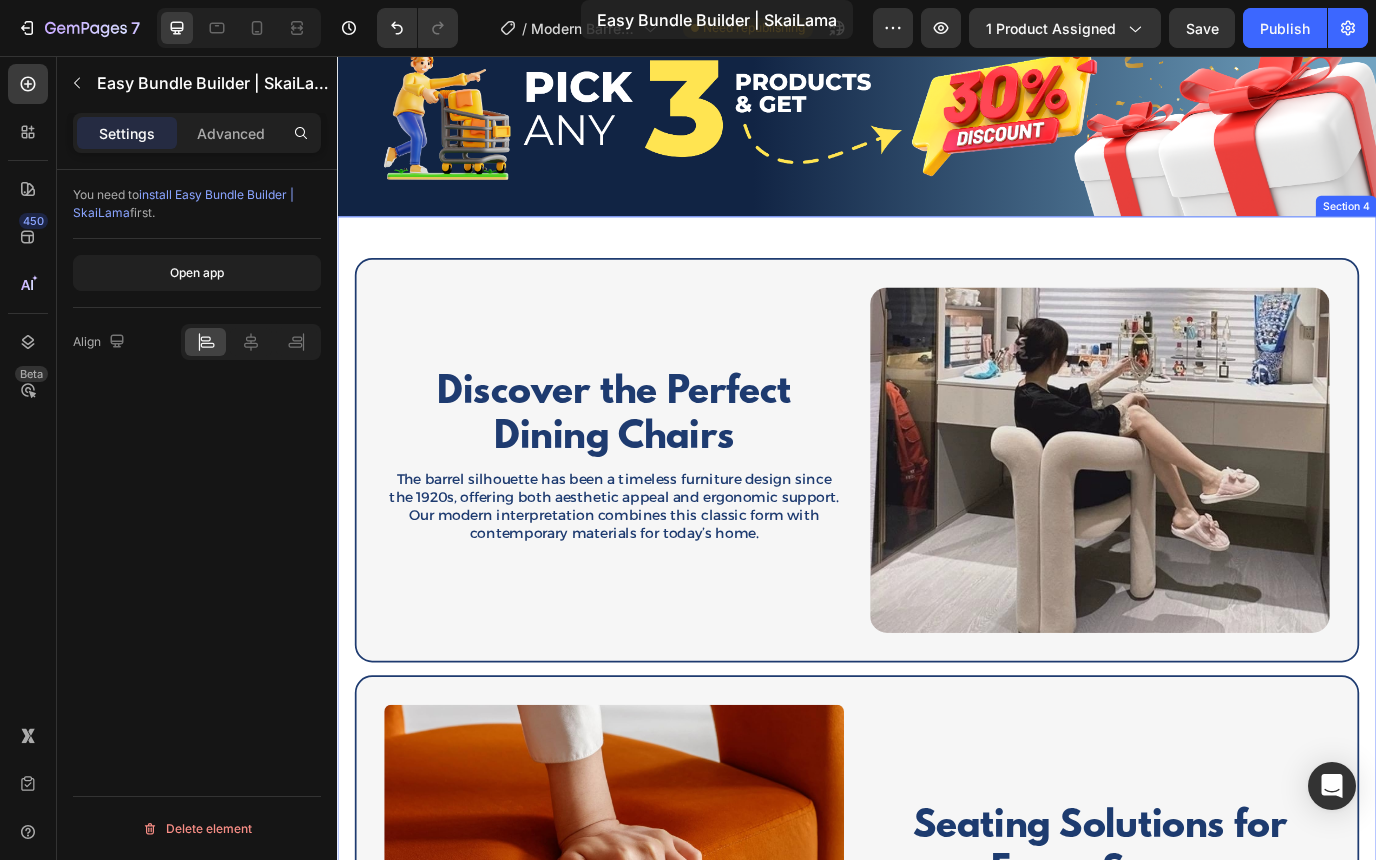 scroll, scrollTop: 2138, scrollLeft: 0, axis: vertical 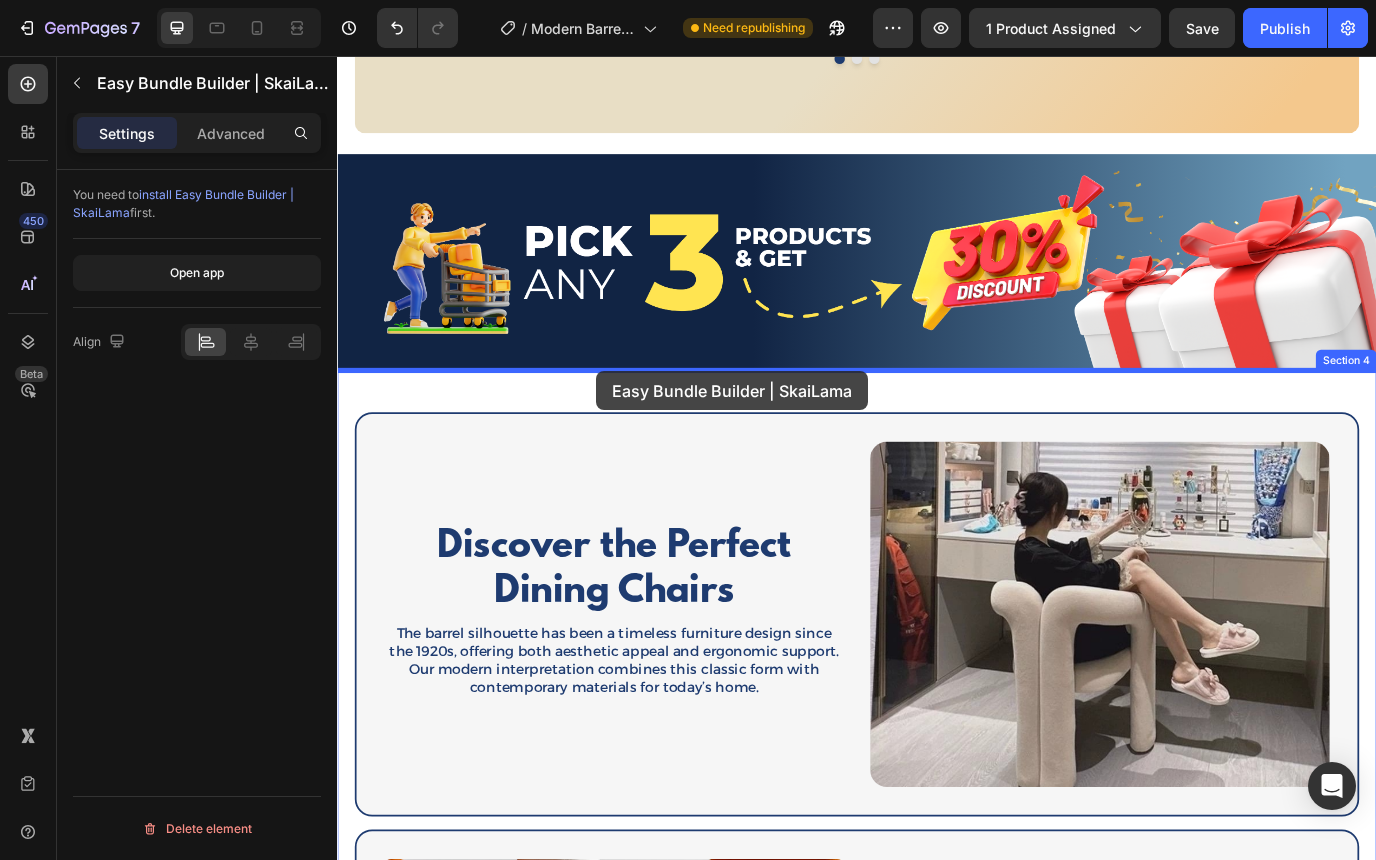 drag, startPoint x: 643, startPoint y: 534, endPoint x: 636, endPoint y: 420, distance: 114.21471 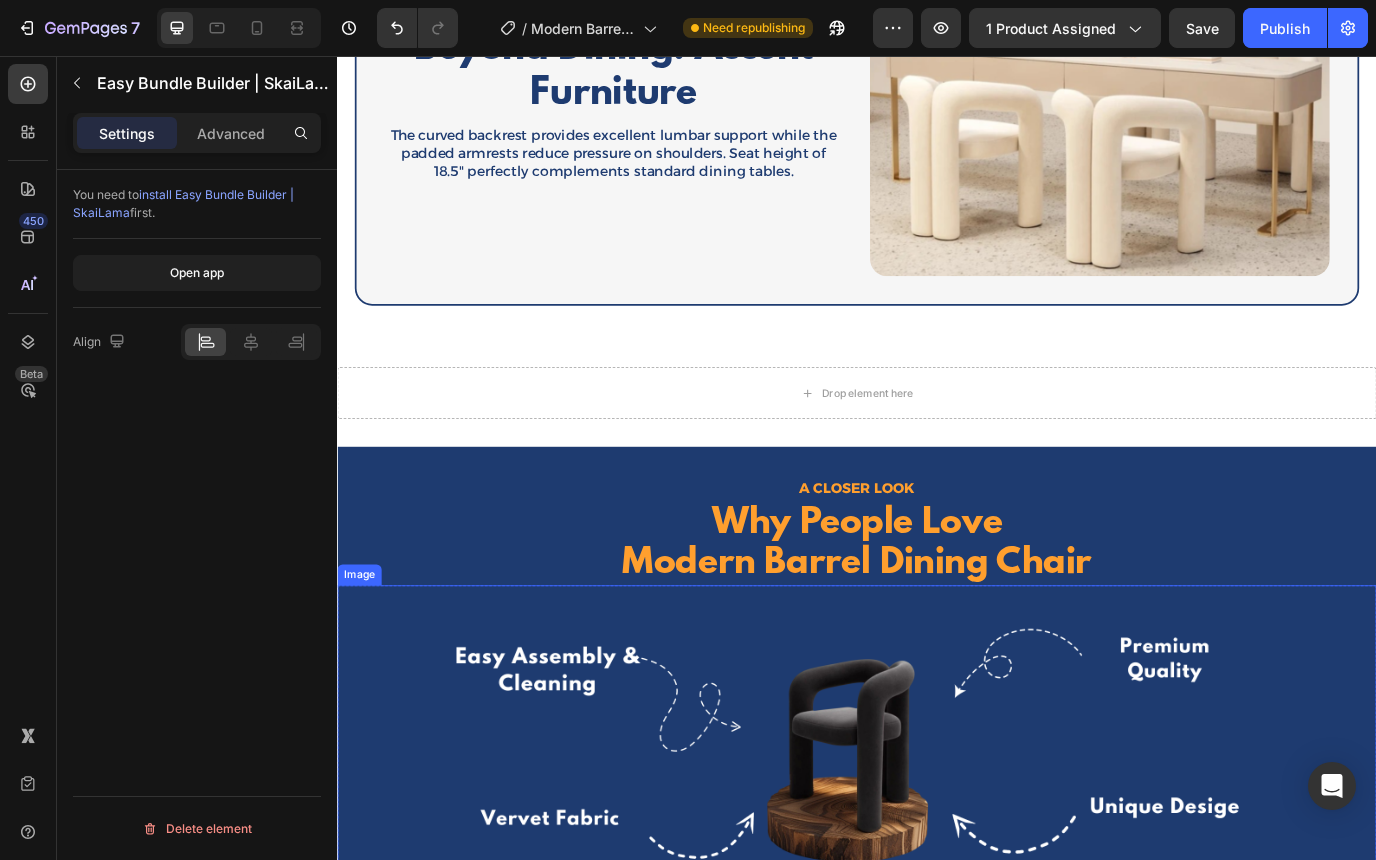 scroll, scrollTop: 3757, scrollLeft: 0, axis: vertical 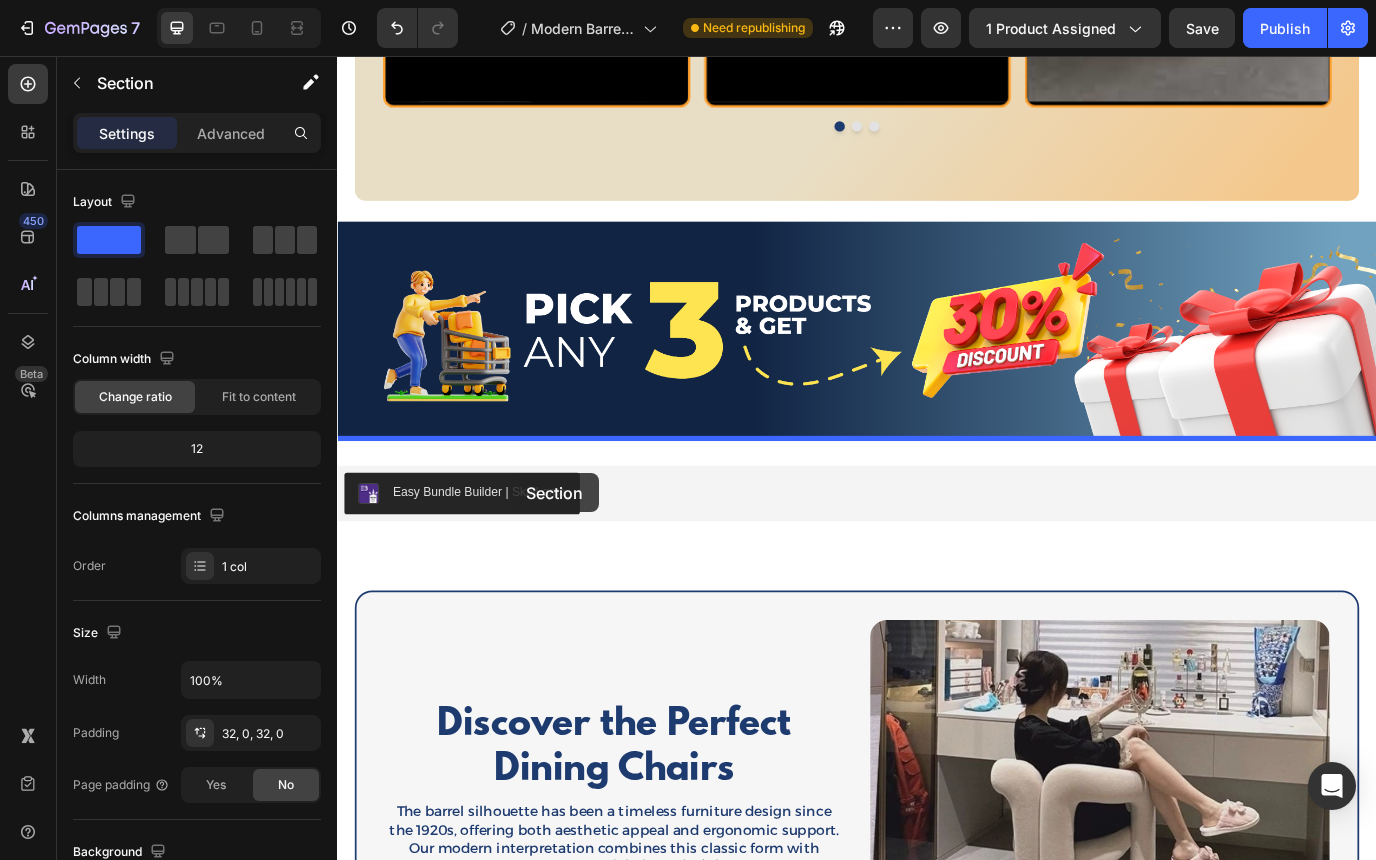 drag, startPoint x: 570, startPoint y: 500, endPoint x: 537, endPoint y: 538, distance: 50.32892 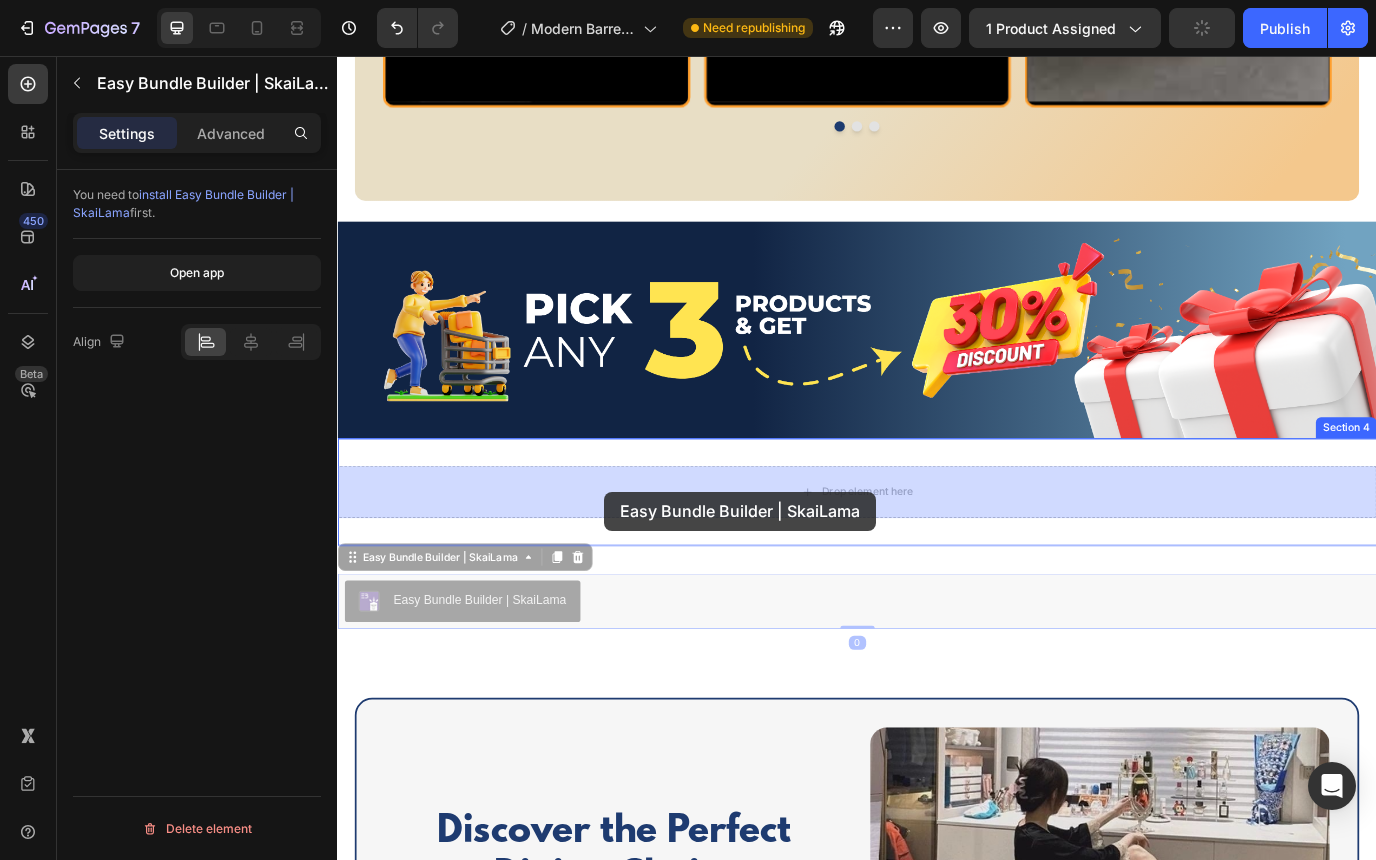 drag, startPoint x: 653, startPoint y: 687, endPoint x: 645, endPoint y: 556, distance: 131.24405 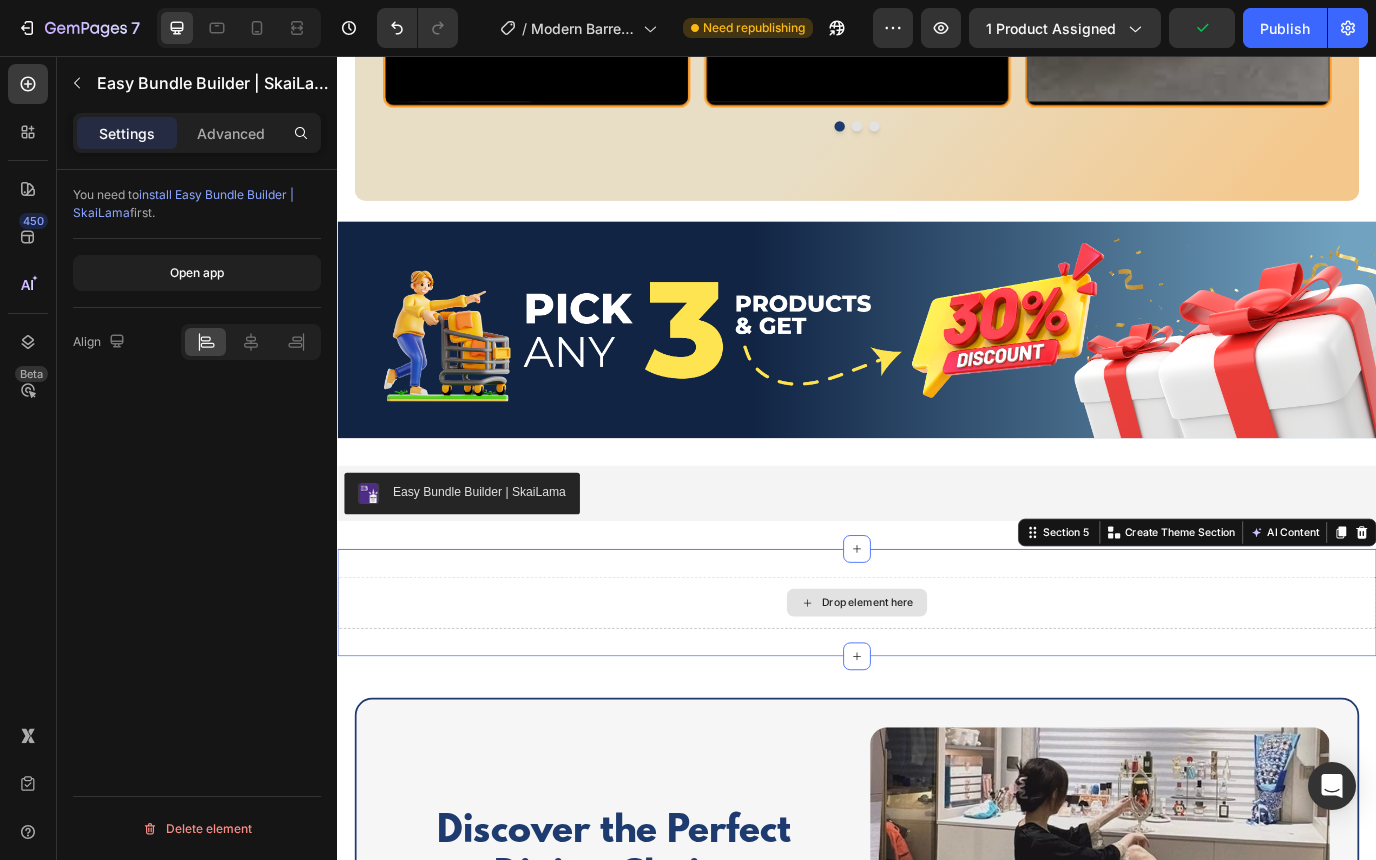 click on "Drop element here" at bounding box center [937, 687] 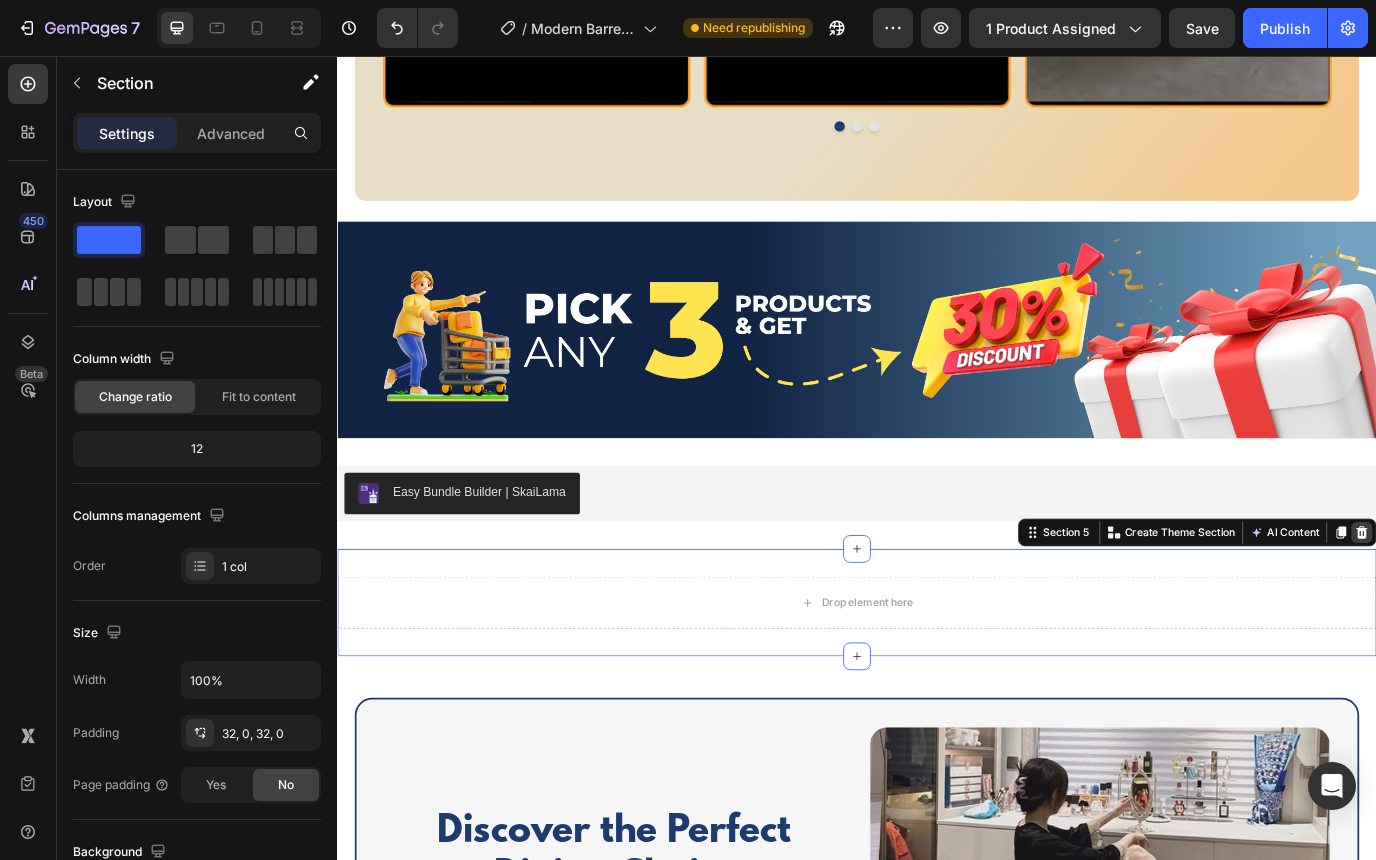 click 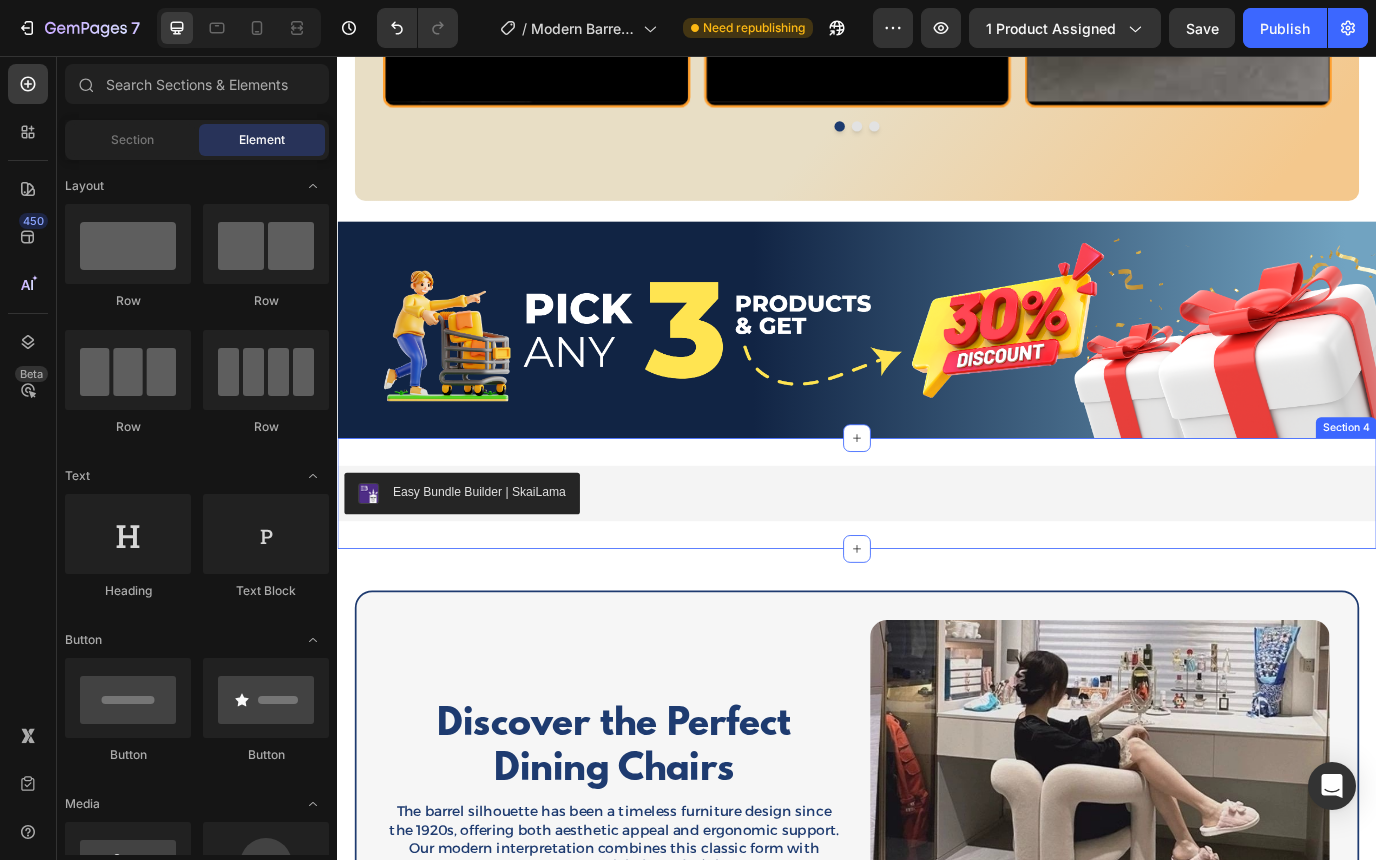 click on "Easy Bundle Builder | SkaiLama Easy Bundle Builder | SkaiLama Section 4" at bounding box center [937, 561] 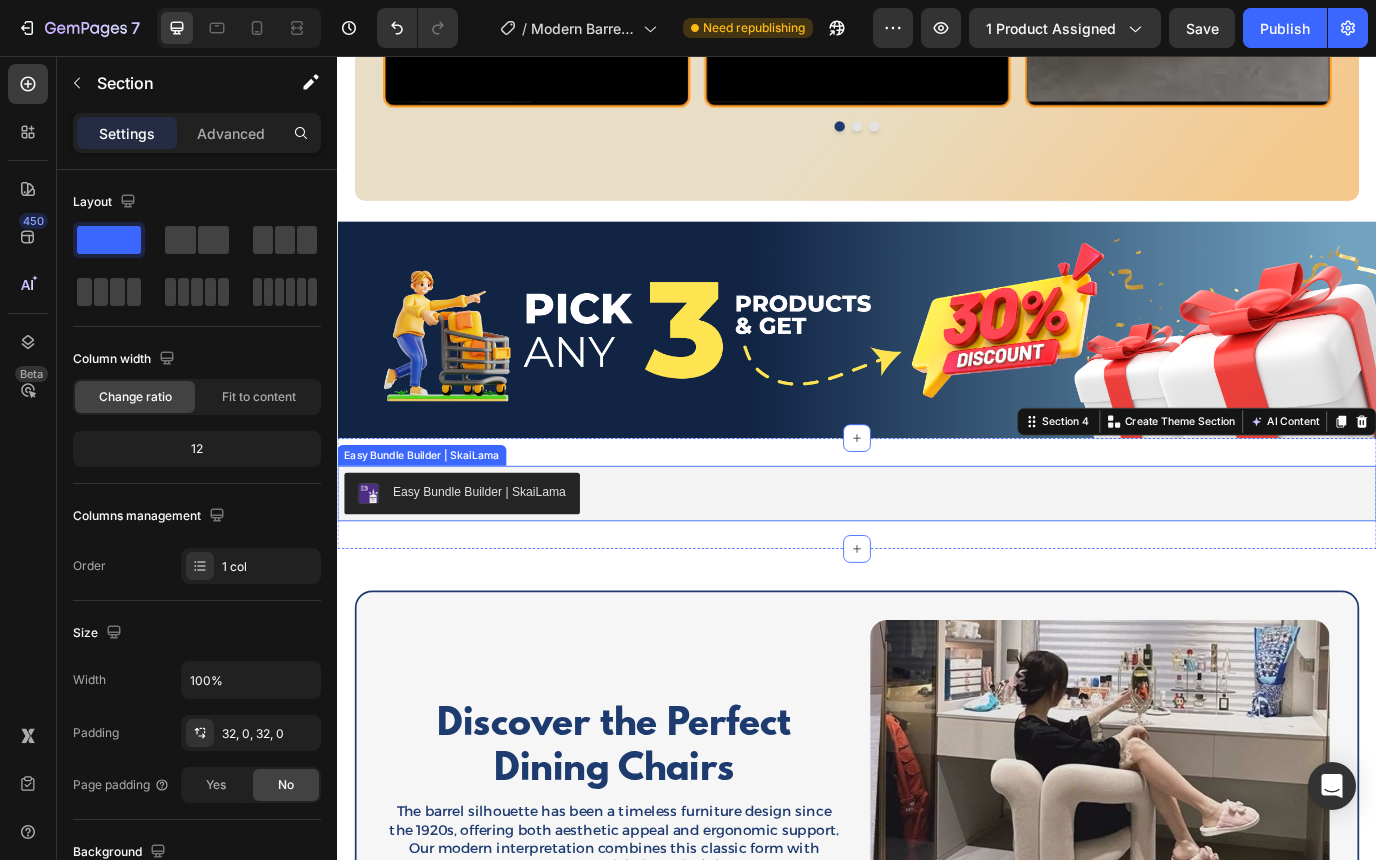 click on "Easy Bundle Builder | SkaiLama Easy Bundle Builder | SkaiLama Section 4   You can create reusable sections Create Theme Section AI Content Write with GemAI What would you like to describe here? Tone and Voice Persuasive Product Strike Algo 2-in-1 Hoodie with Integrated Backpack Show more Generate" at bounding box center (937, 561) 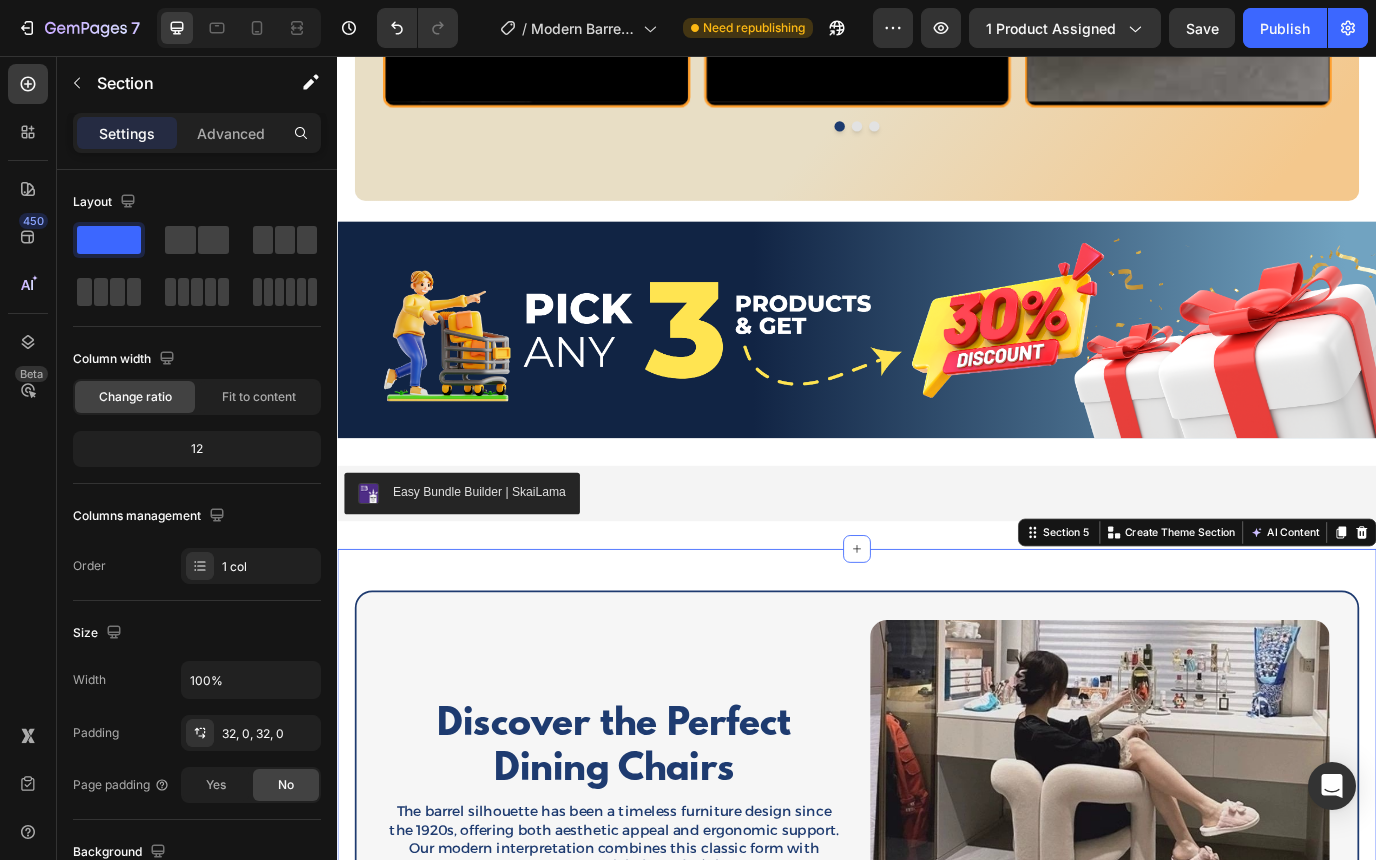 click on "Discover the Perfect Dining Chairs Heading The barrel silhouette has been a timeless furniture design since the 1920s, offering both aesthetic appeal and ergonomic support. Our modern interpretation combines this classic form with contemporary materials for today’s home.  Text Block Image Row Seating Solutions for Every Space Heading Ships fully assembled - simply unbox and enjoy your new dining chairs immediately. No tools or complicated instructions needed. Text Block Image Row Beyond Dining: Accent Furniture Heading The curved backrest provides excellent lumbar support while the padded armrests reduce pressure on shoulders. Seat height of 18.5" perfectly complements standard dining tables. Text Block Row Image Row Section 5   You can create reusable sections Create Theme Section AI Content Write with GemAI What would you like to describe here? Tone and Voice Persuasive Product Strike Algo 2-in-1 Hoodie with Integrated Backpack Show more Generate" at bounding box center (937, 1383) 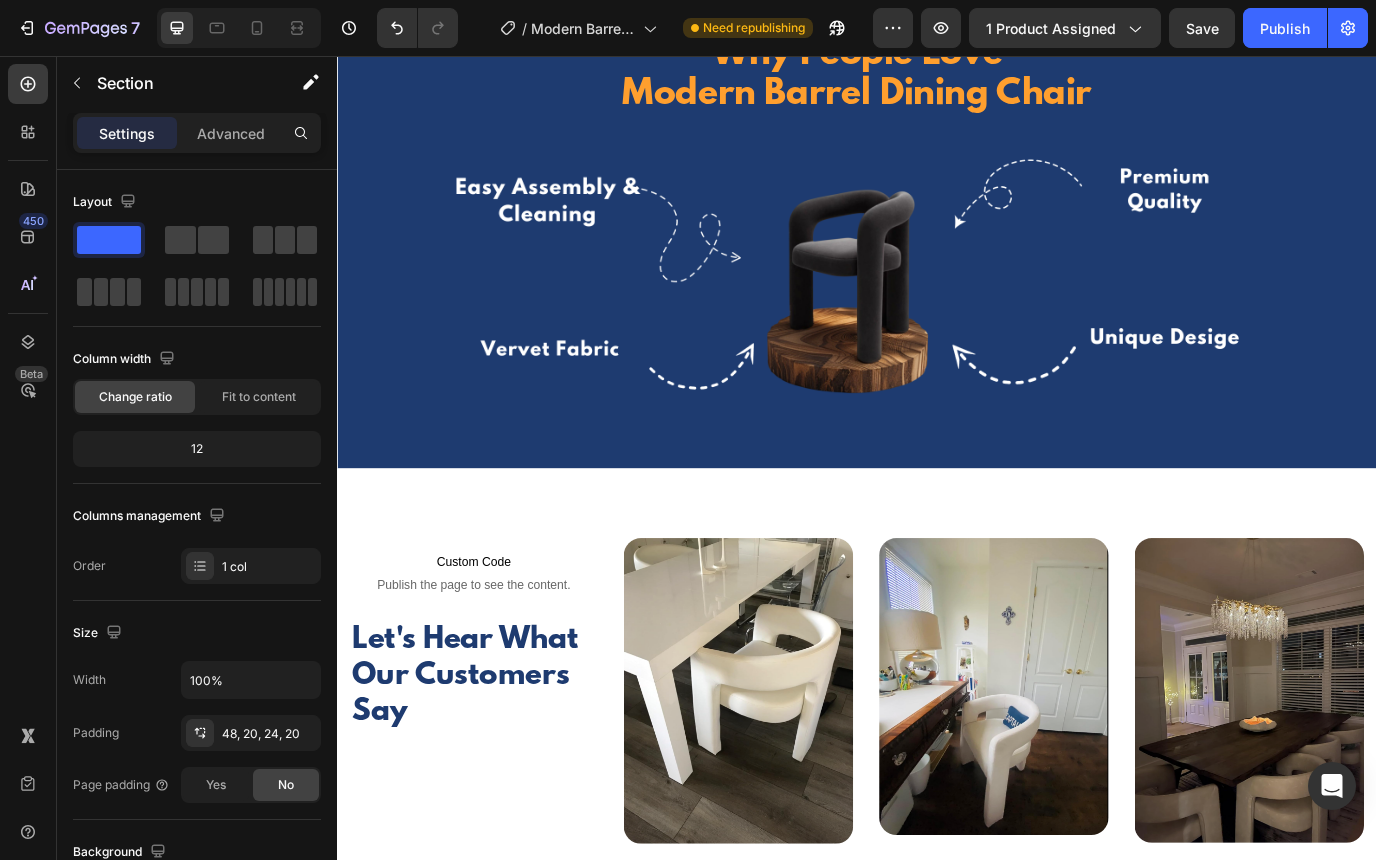 scroll, scrollTop: 4239, scrollLeft: 0, axis: vertical 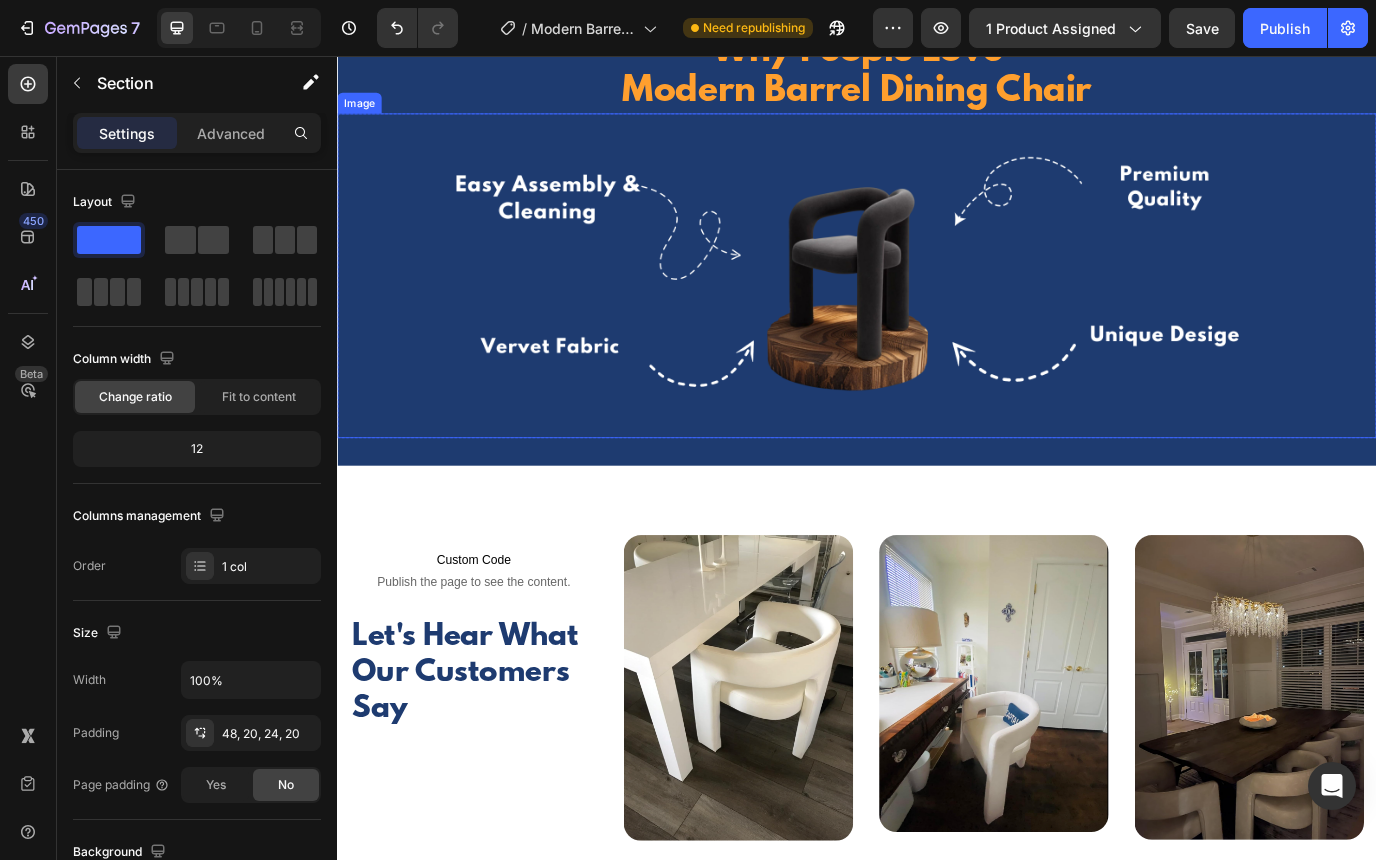 click at bounding box center (937, 309) 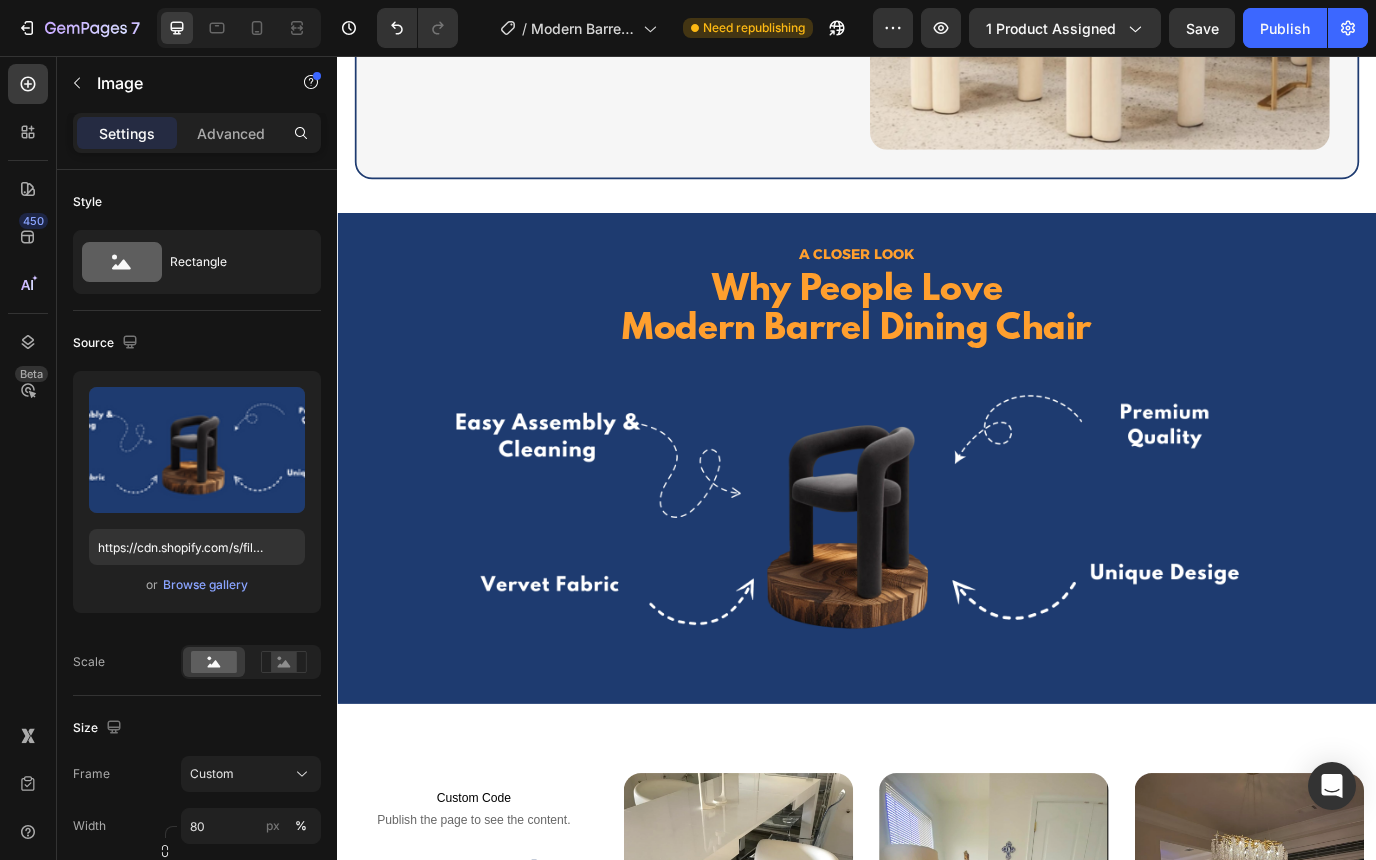 scroll, scrollTop: 3990, scrollLeft: 0, axis: vertical 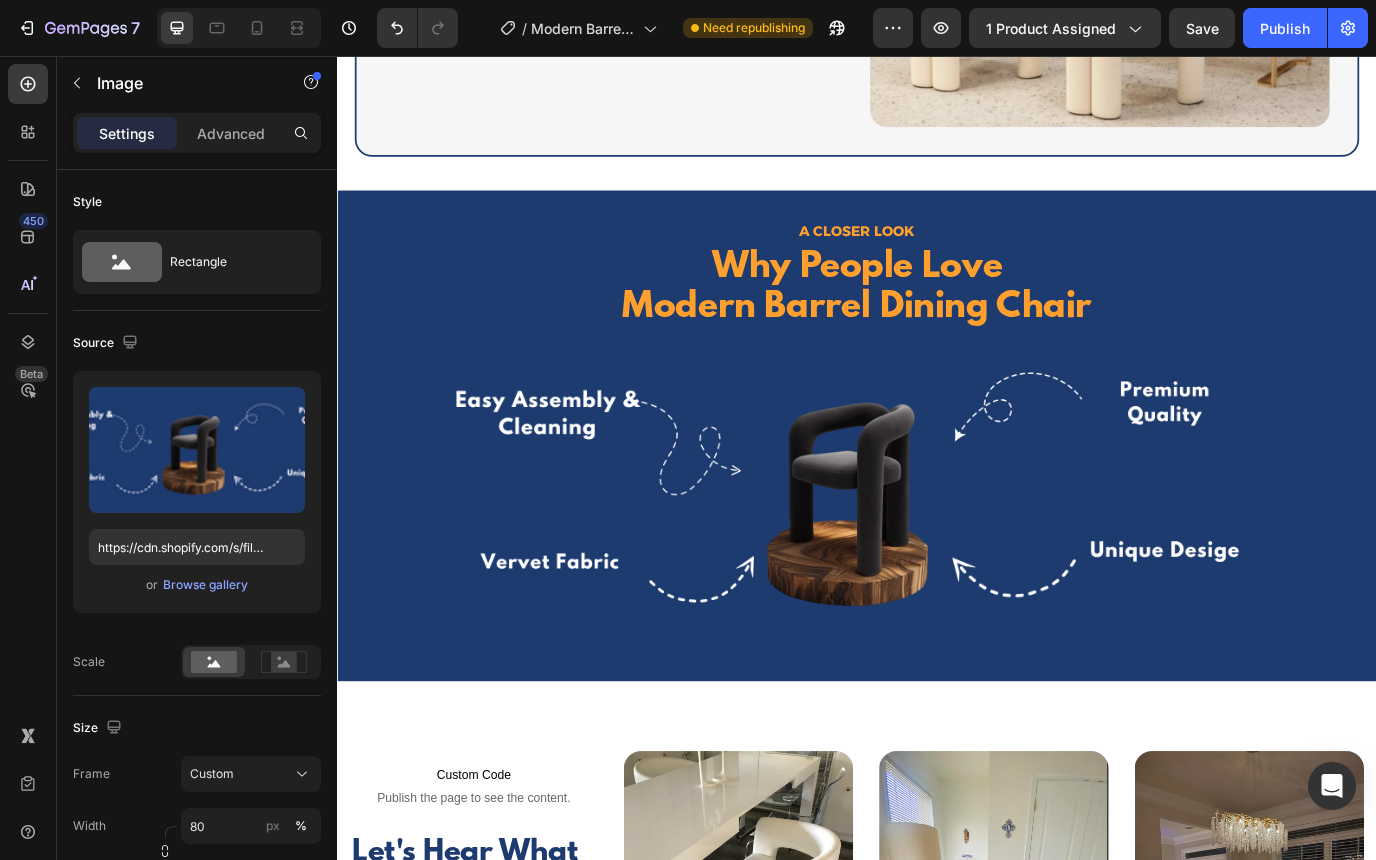 click at bounding box center (937, 558) 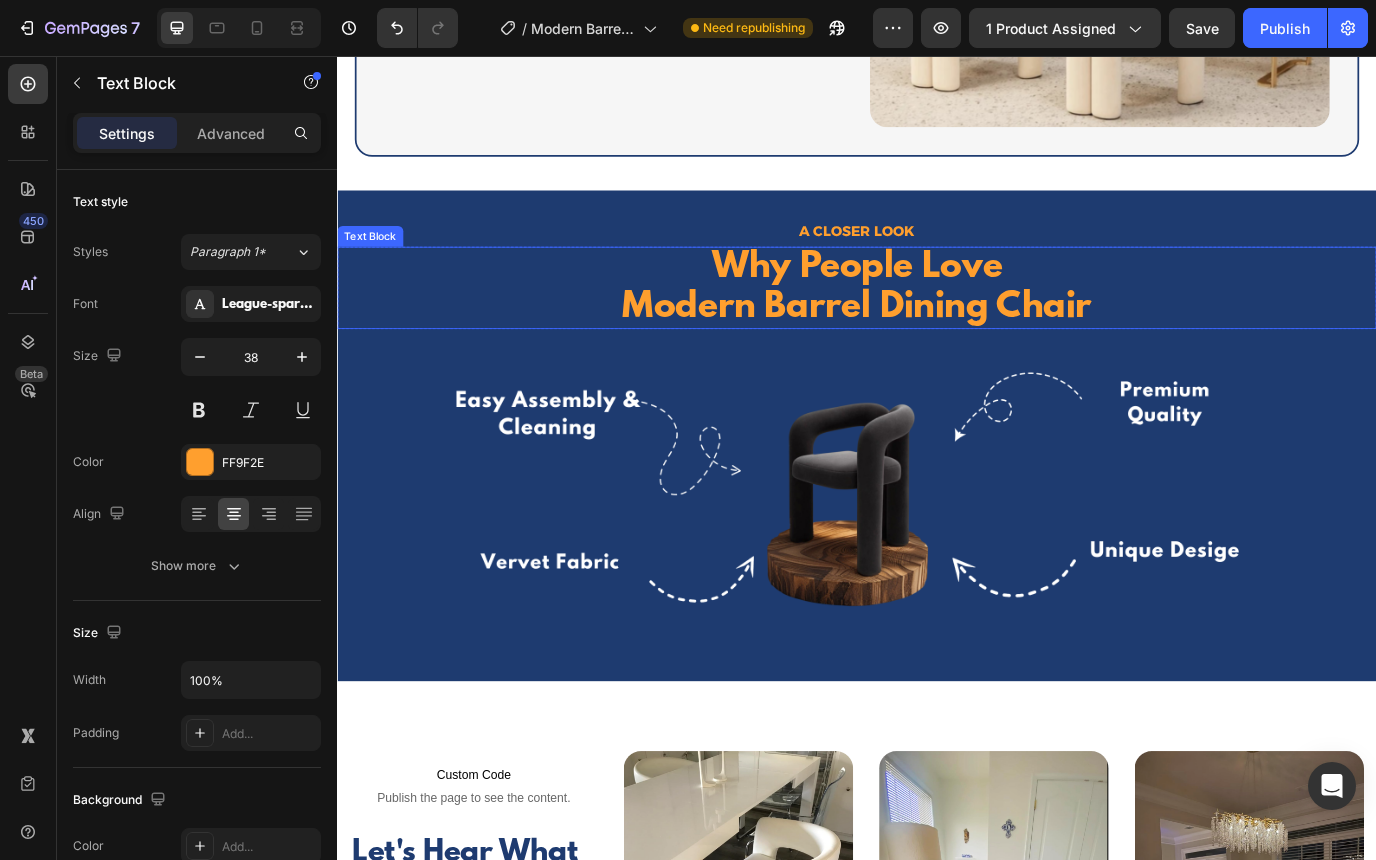 click on "Why People Love" at bounding box center (937, 301) 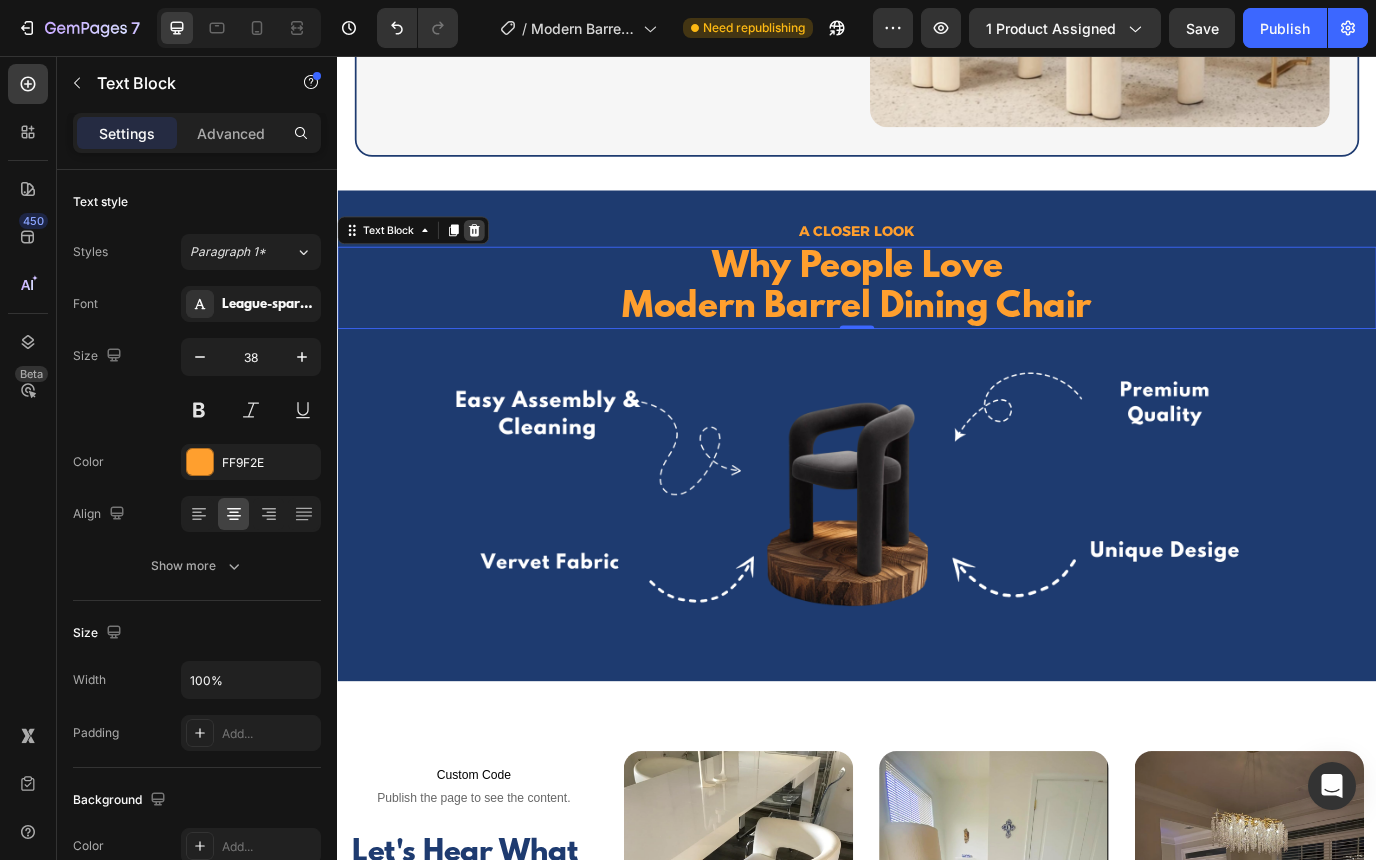 click 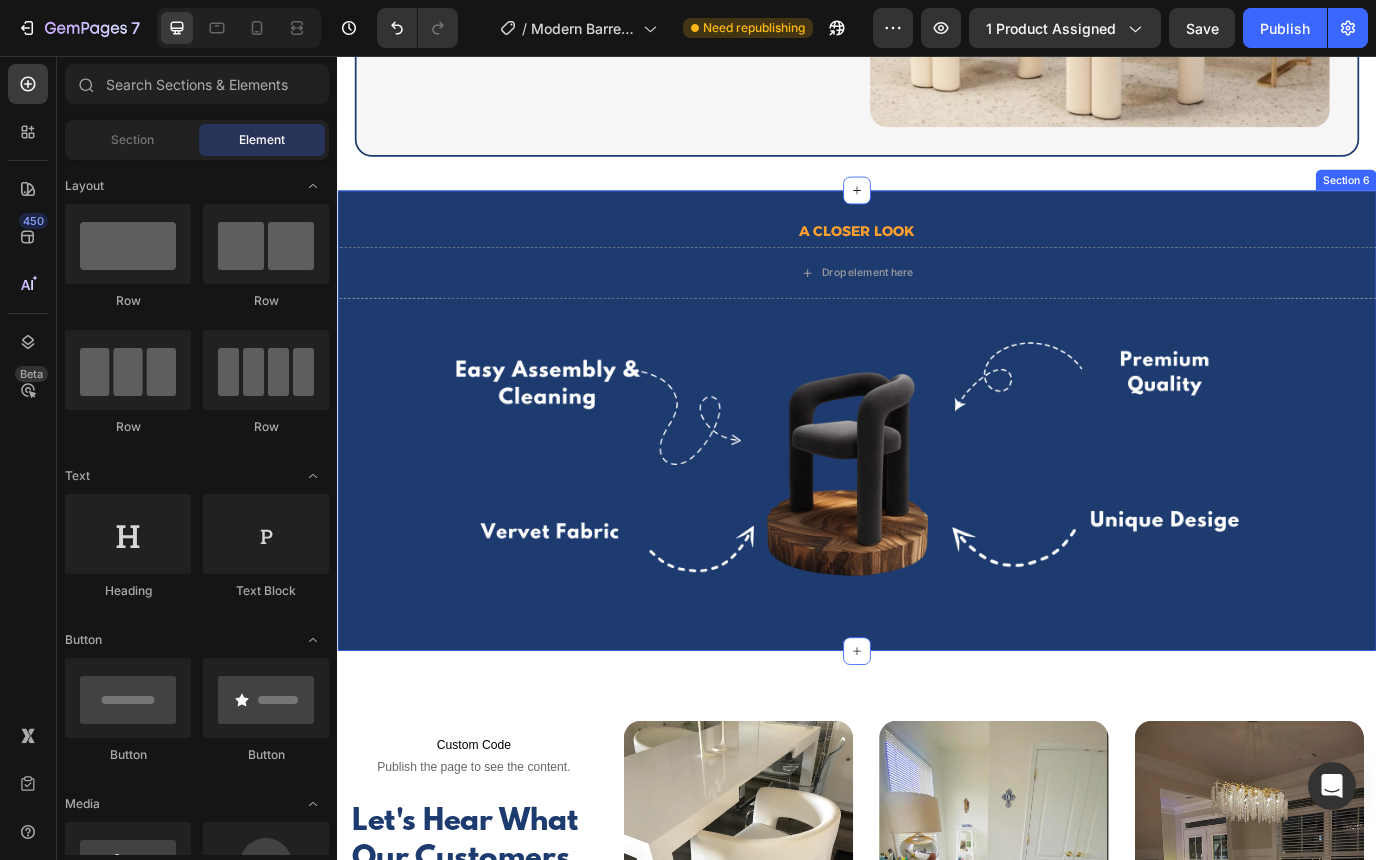 click on "A CLOSER LOOK Text Block
Drop element here Row Row Image Row Section 6" at bounding box center (937, 477) 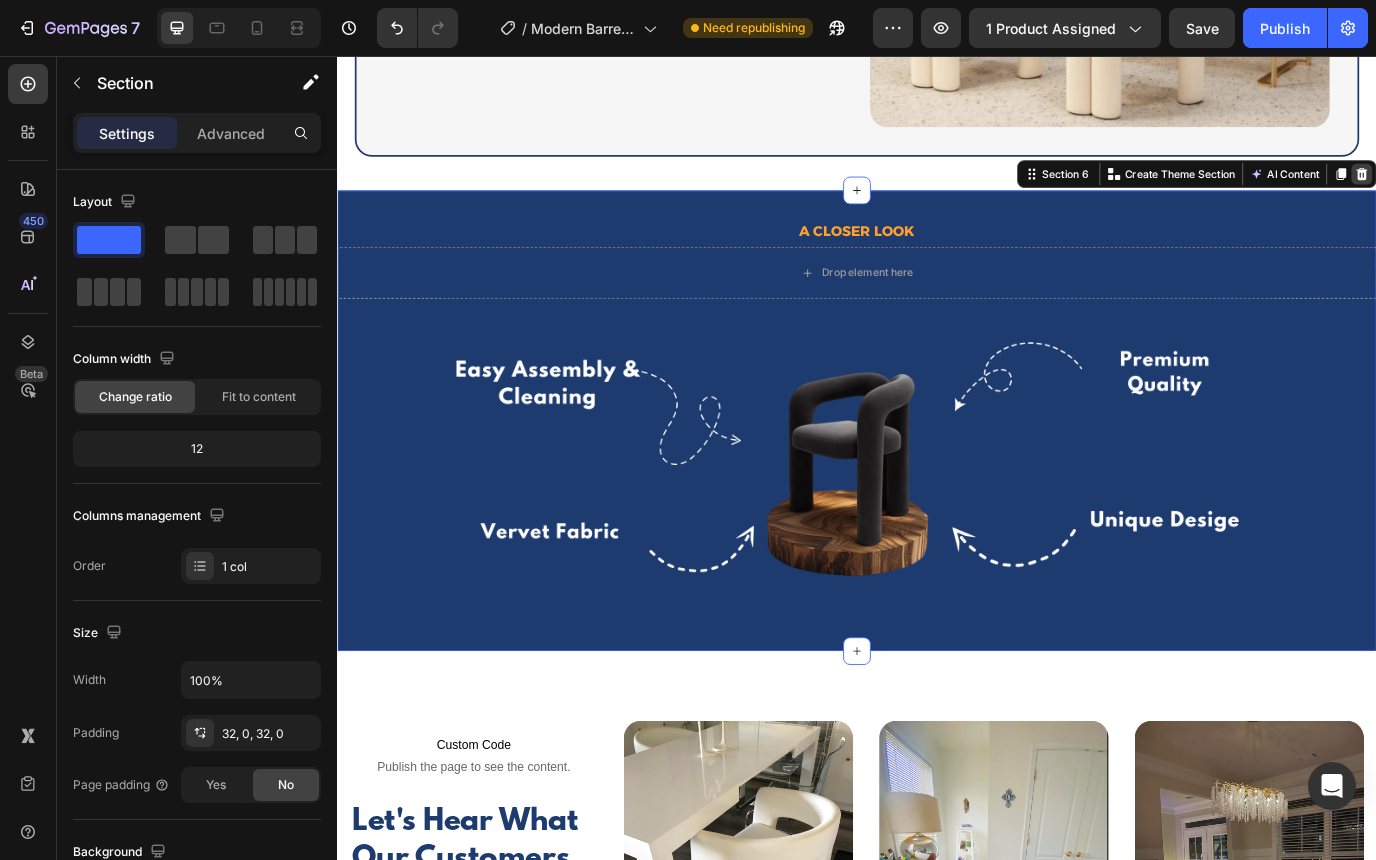 click 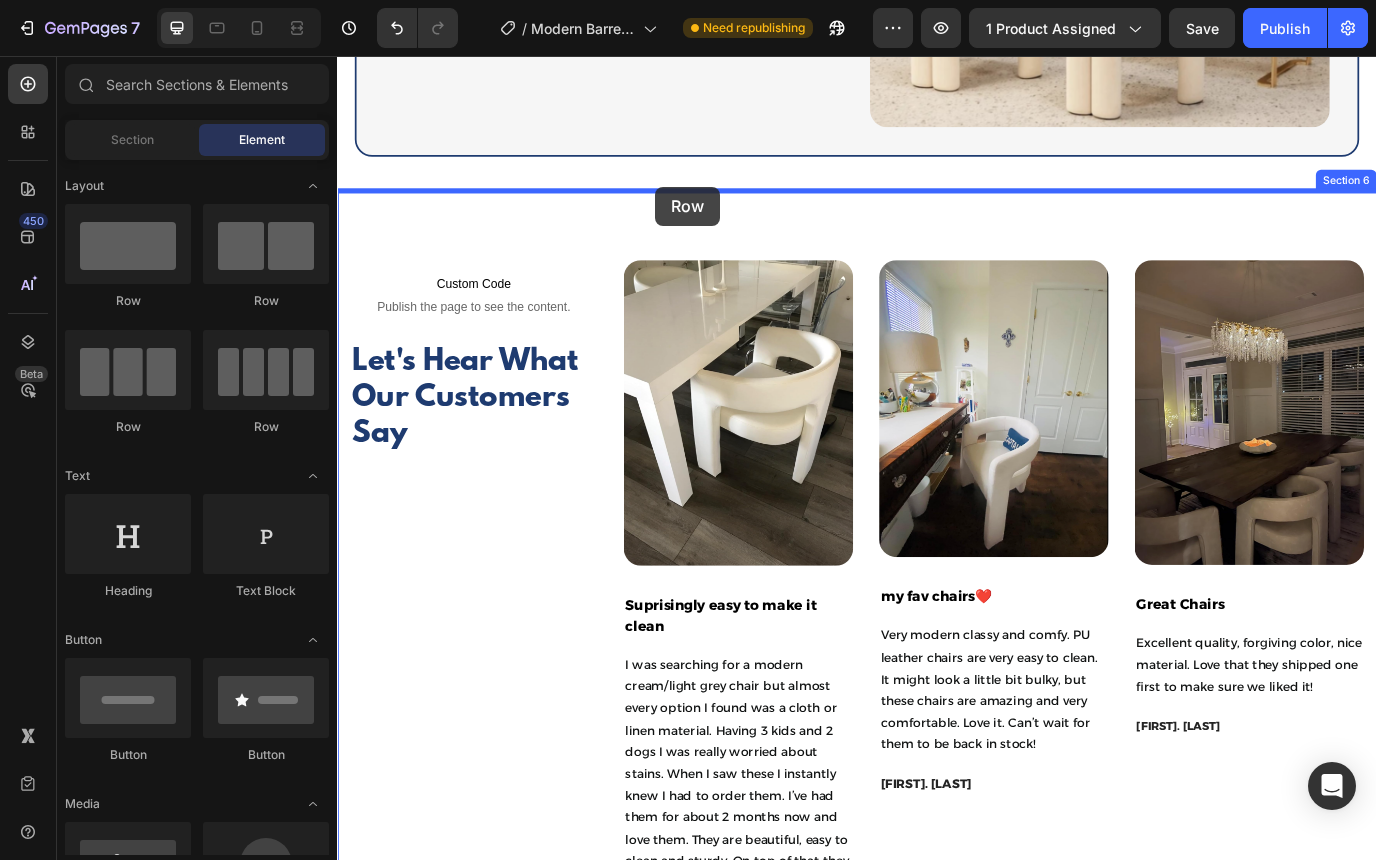 drag, startPoint x: 445, startPoint y: 310, endPoint x: 704, endPoint y: 207, distance: 278.72925 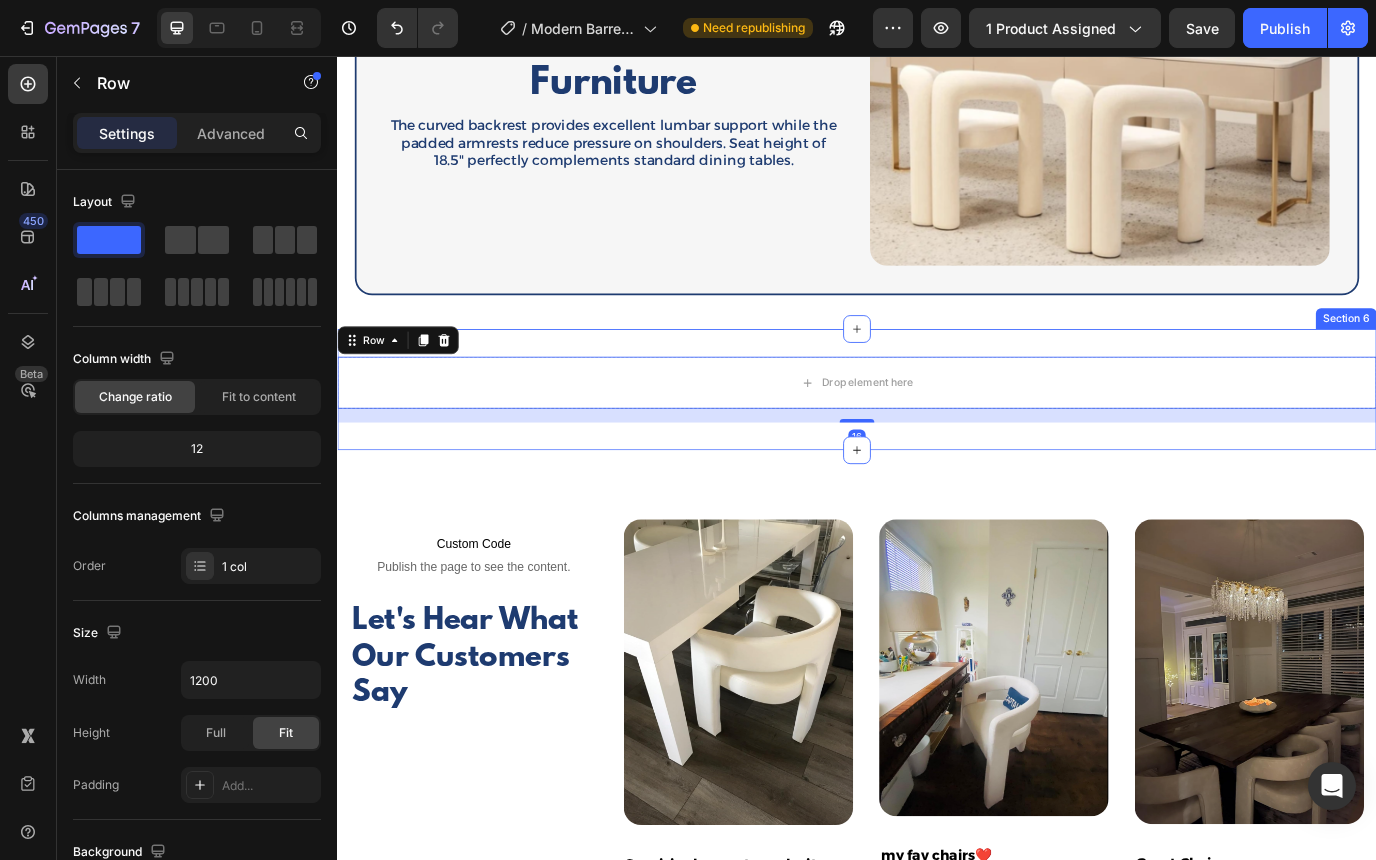 scroll, scrollTop: 3763, scrollLeft: 0, axis: vertical 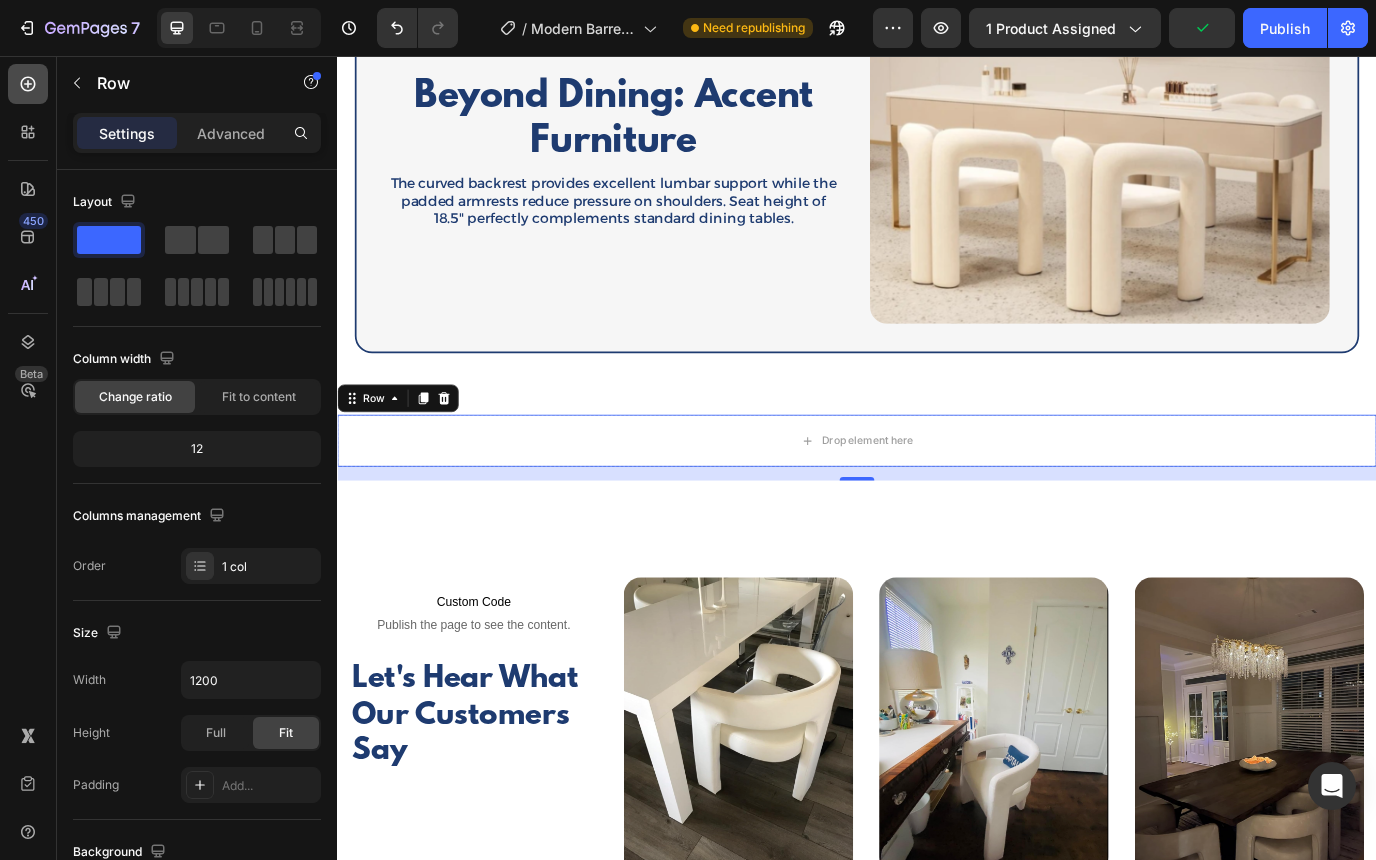 click 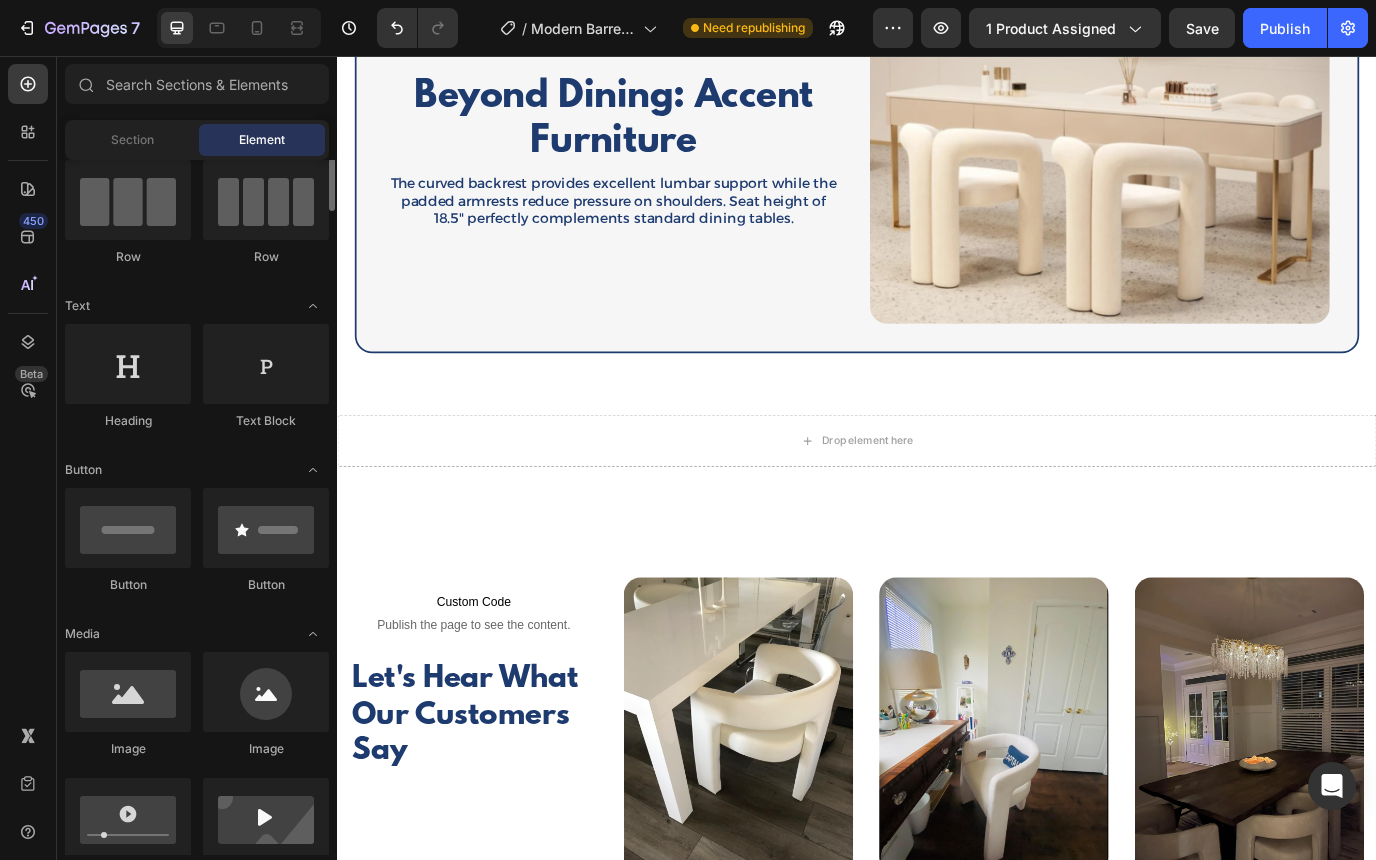 scroll, scrollTop: 172, scrollLeft: 0, axis: vertical 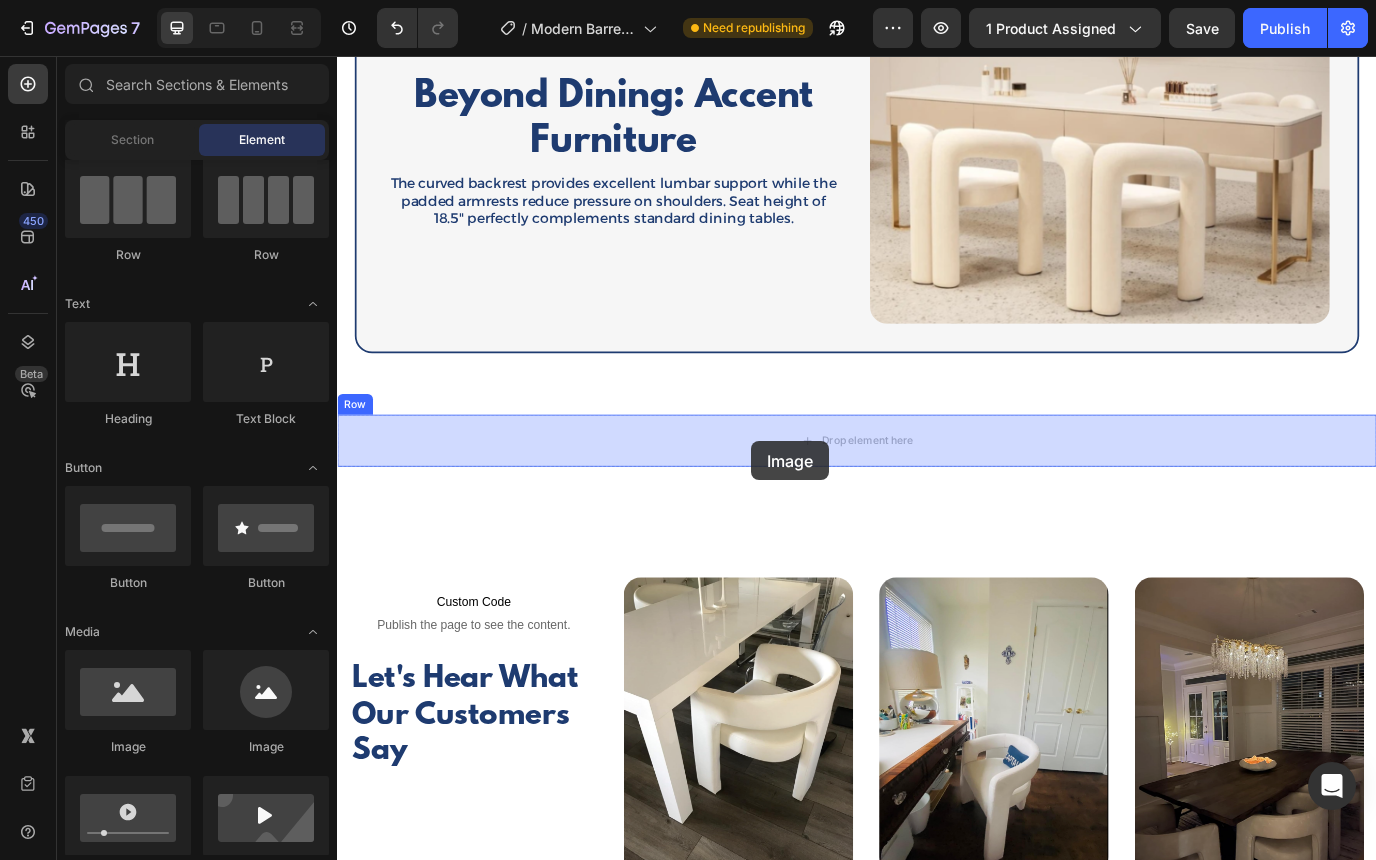 drag, startPoint x: 485, startPoint y: 748, endPoint x: 814, endPoint y: 504, distance: 409.6059 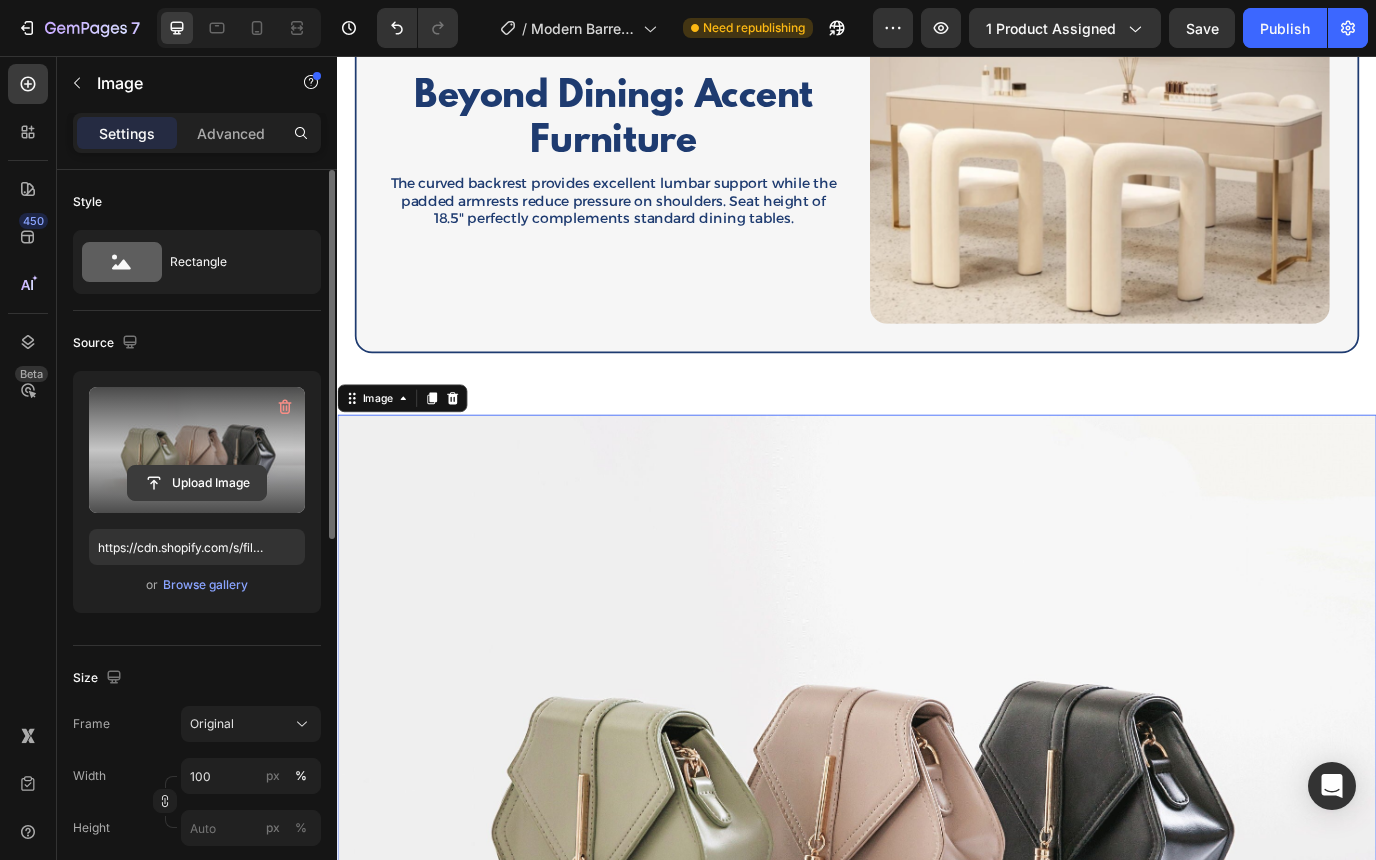 click 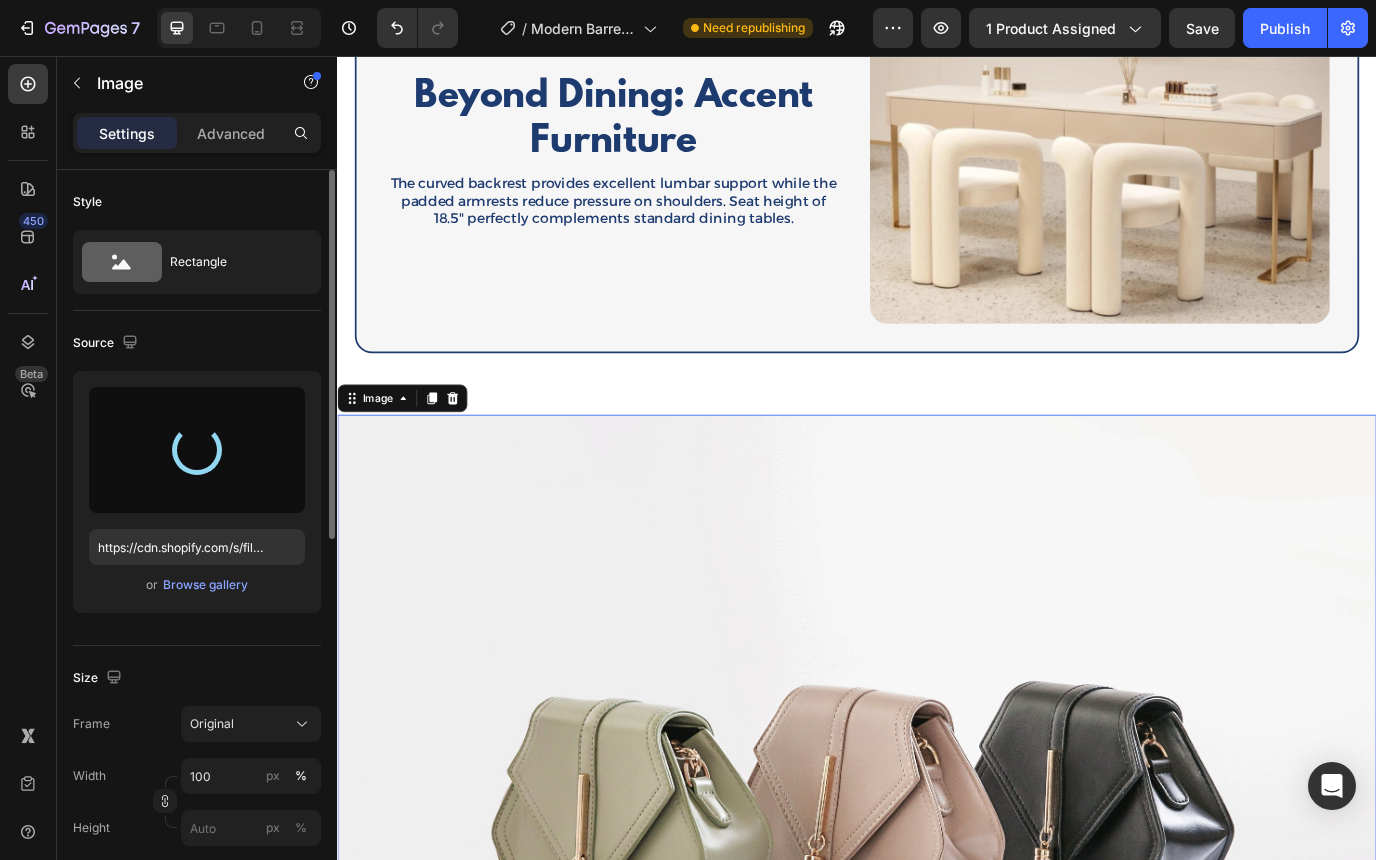 type on "https://cdn.shopify.com/s/files/1/0785/2041/8627/files/gempages_534826193967383692-3a2b9319-4c38-4859-82b8-f502fdc5bf3c.svg" 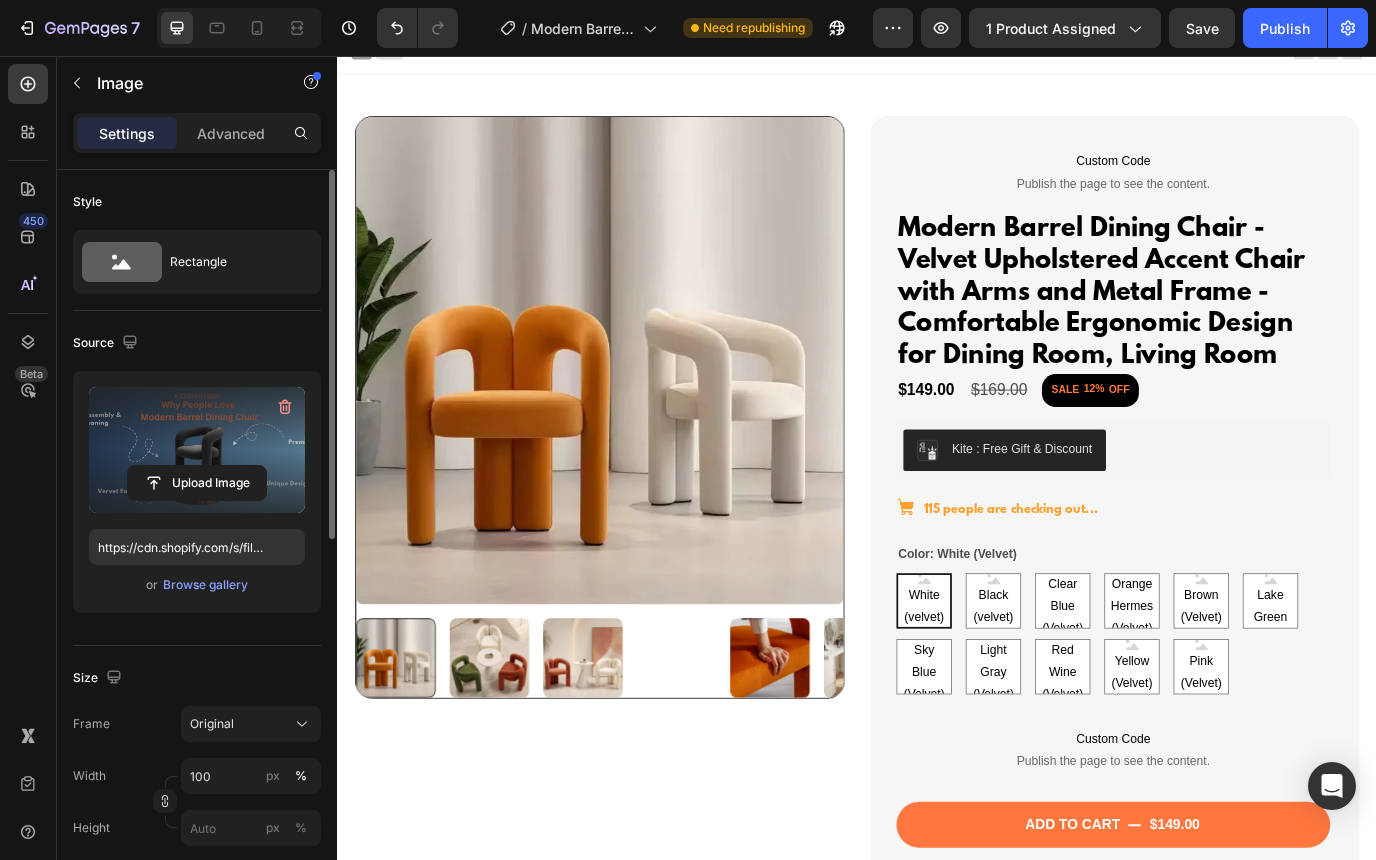 scroll, scrollTop: 0, scrollLeft: 0, axis: both 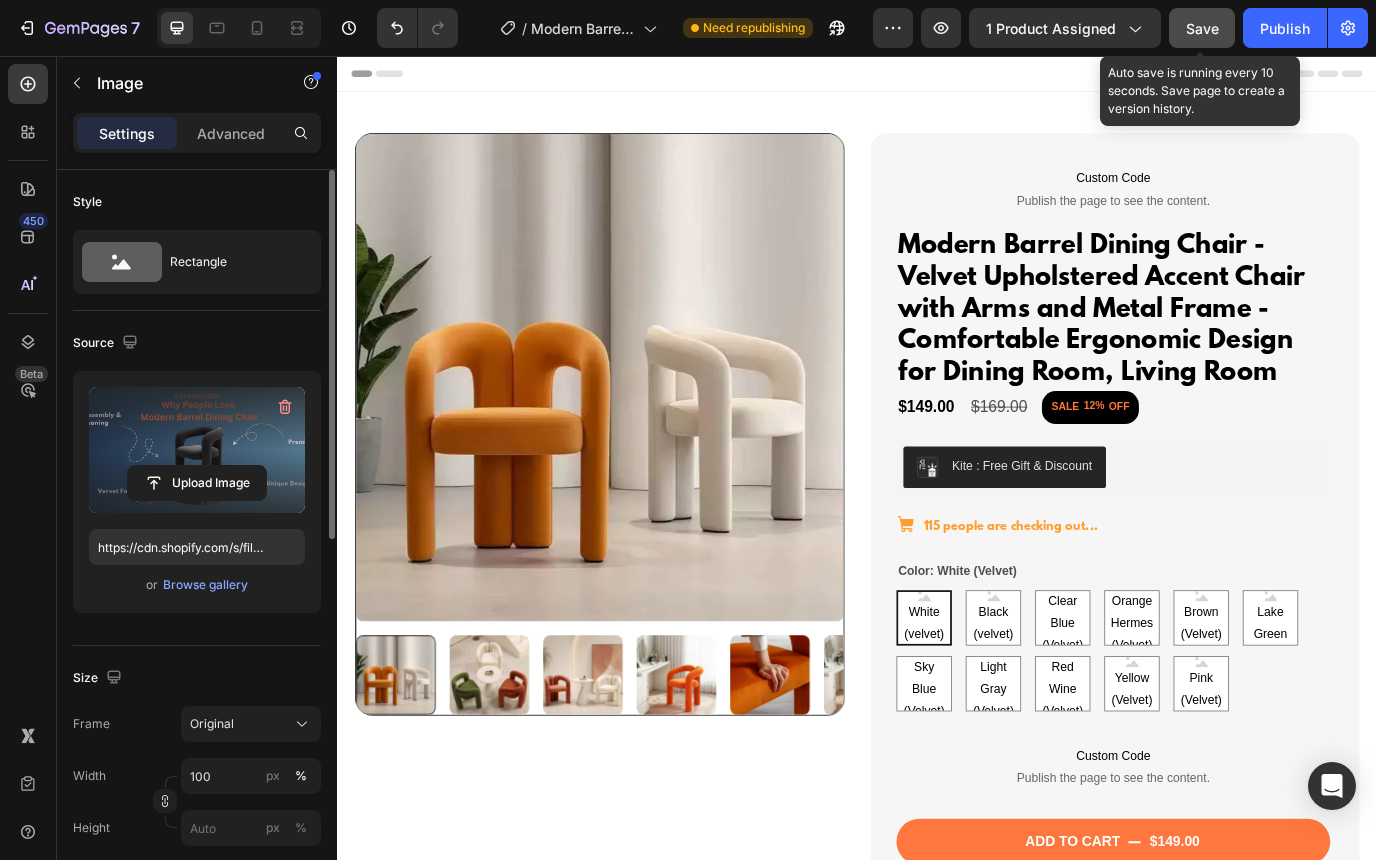 click on "Save" at bounding box center [1202, 28] 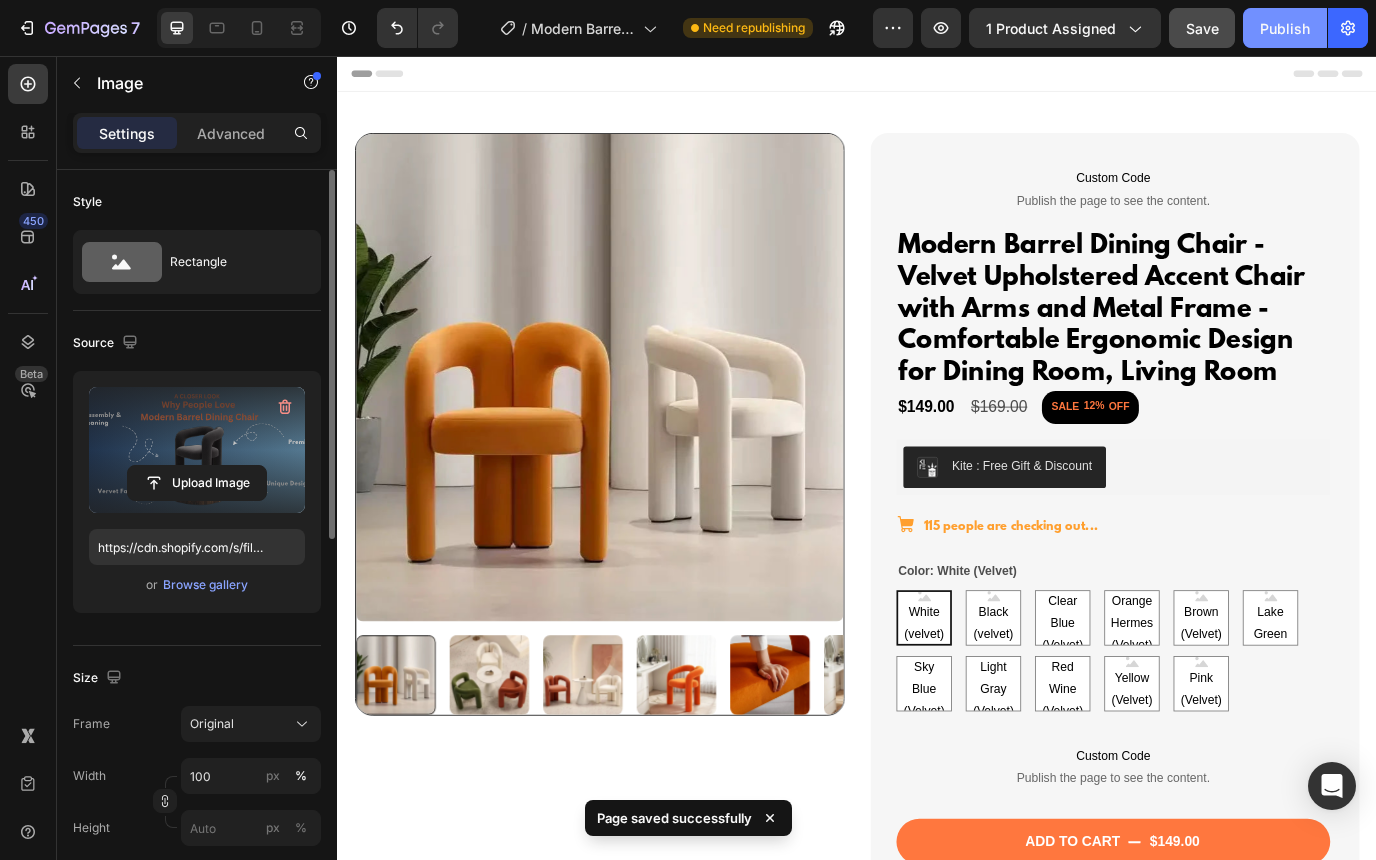 click on "Publish" 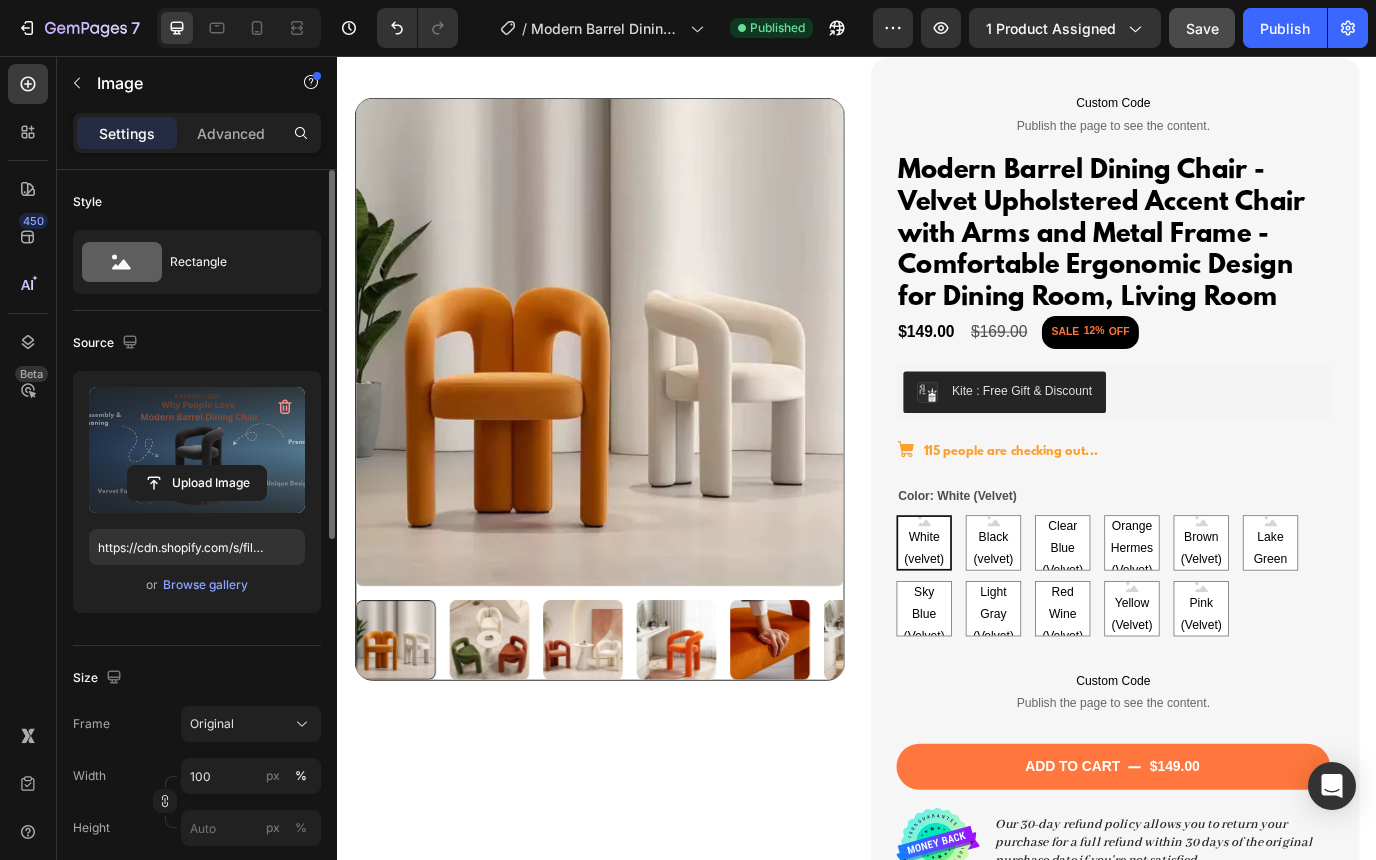 scroll, scrollTop: 0, scrollLeft: 0, axis: both 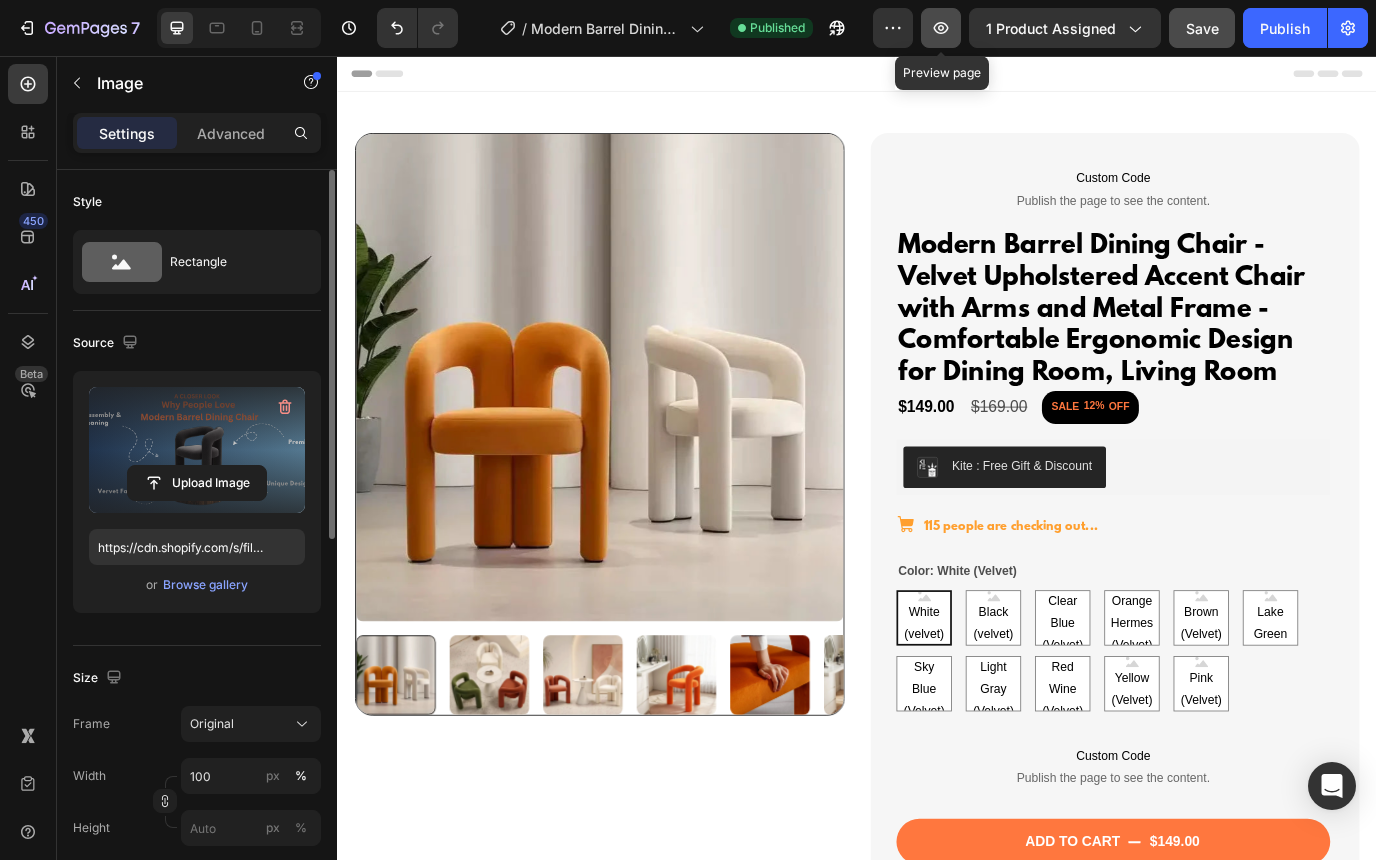 click 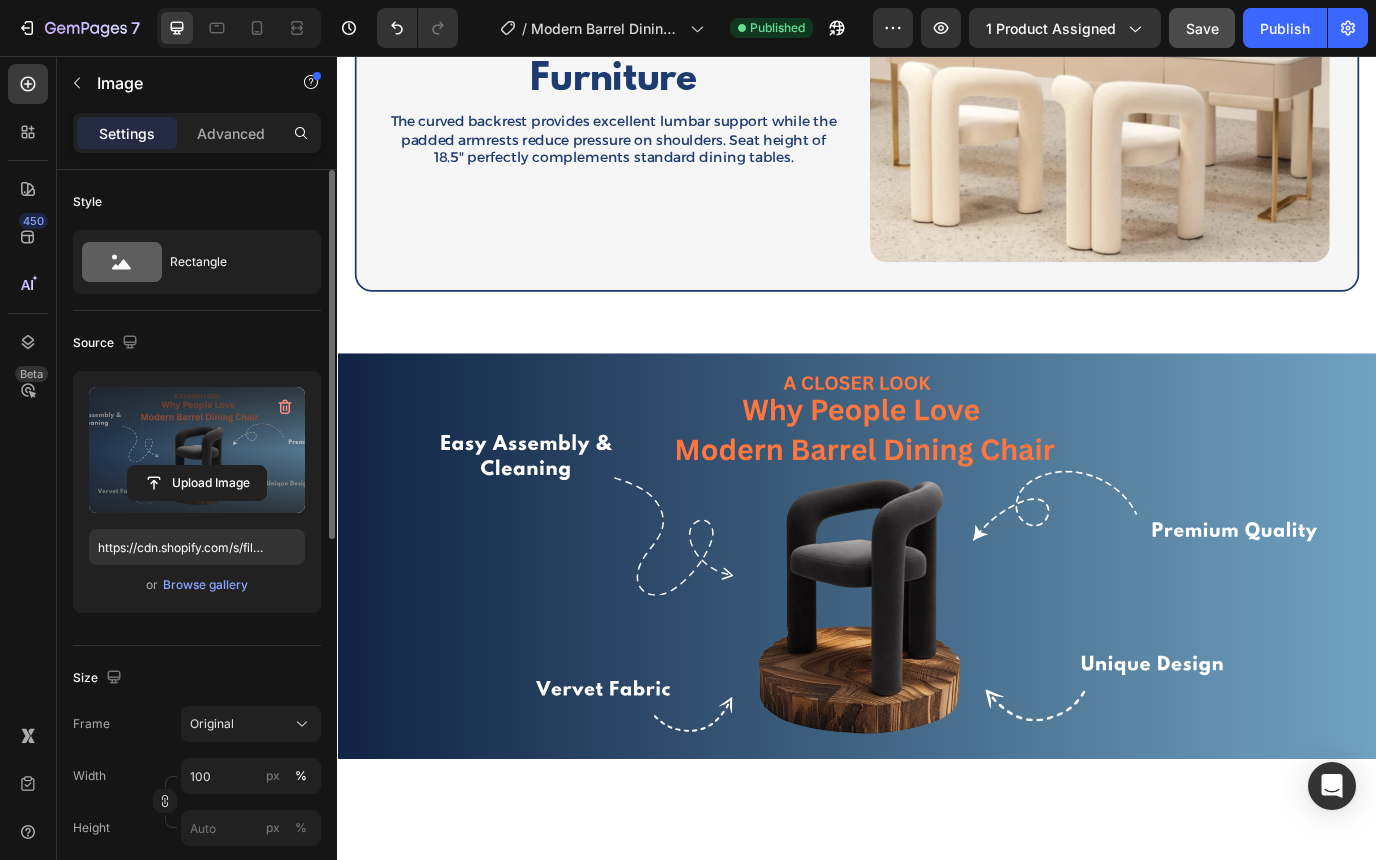 scroll, scrollTop: 3887, scrollLeft: 0, axis: vertical 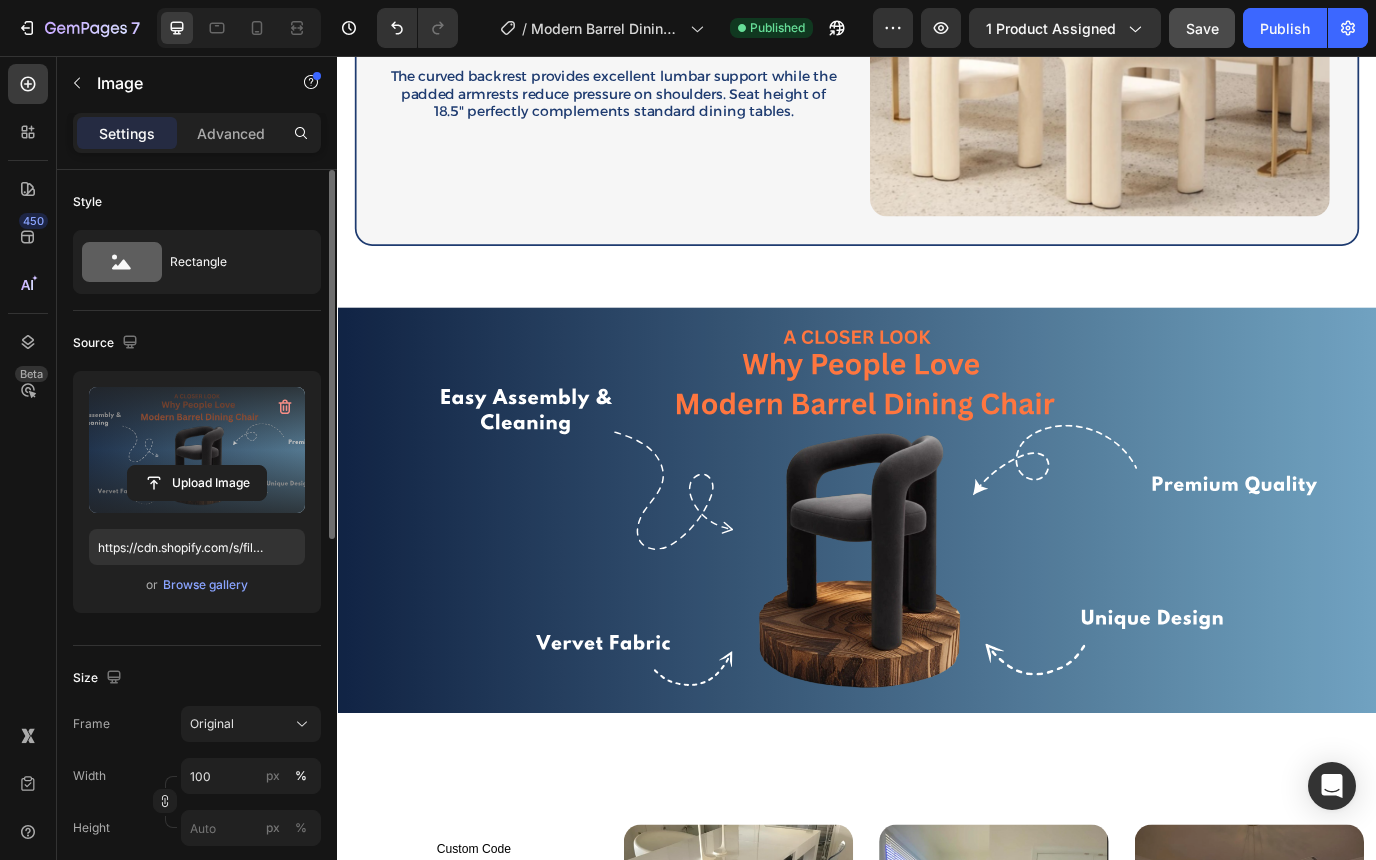 click at bounding box center [937, 580] 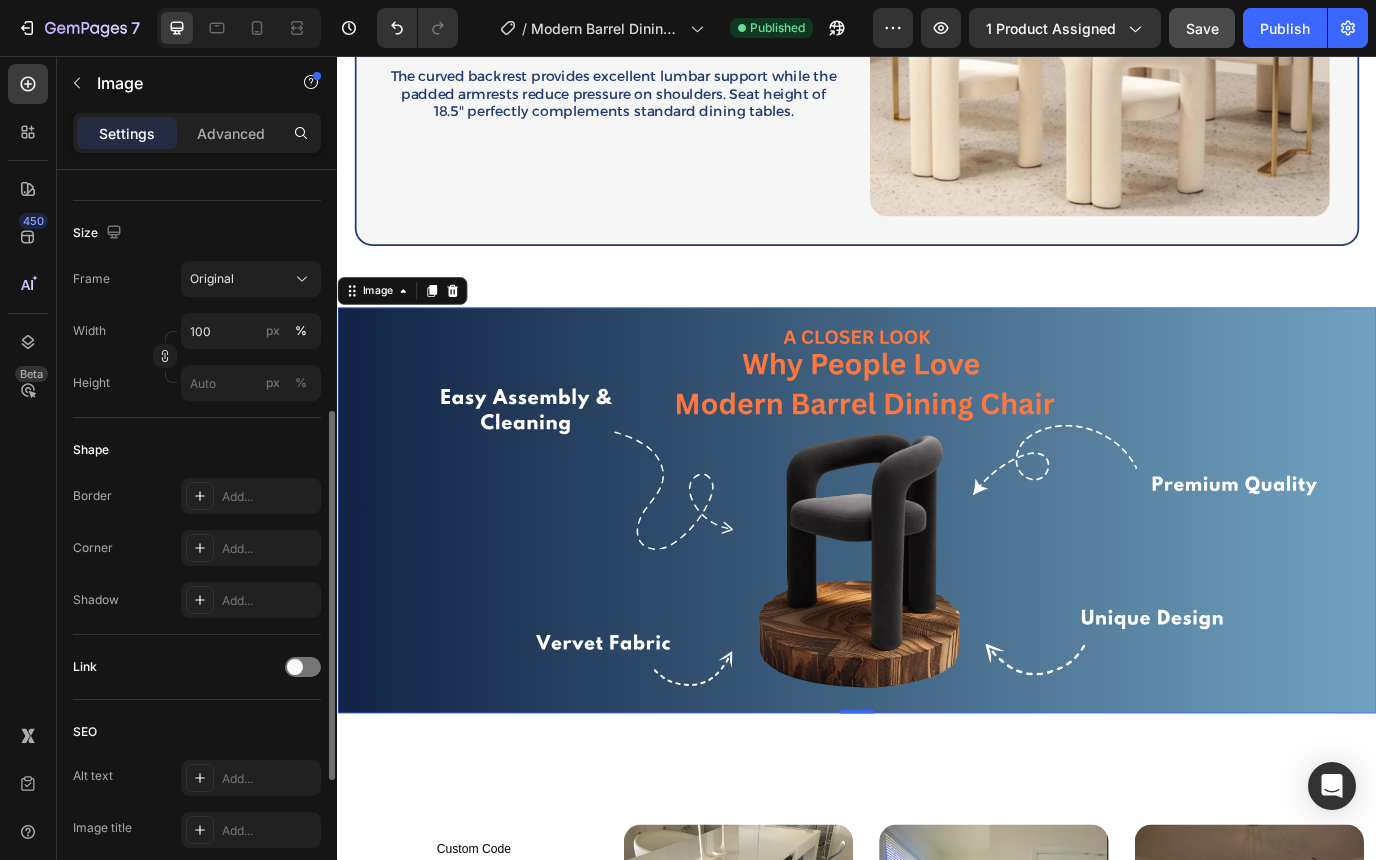 scroll, scrollTop: 462, scrollLeft: 0, axis: vertical 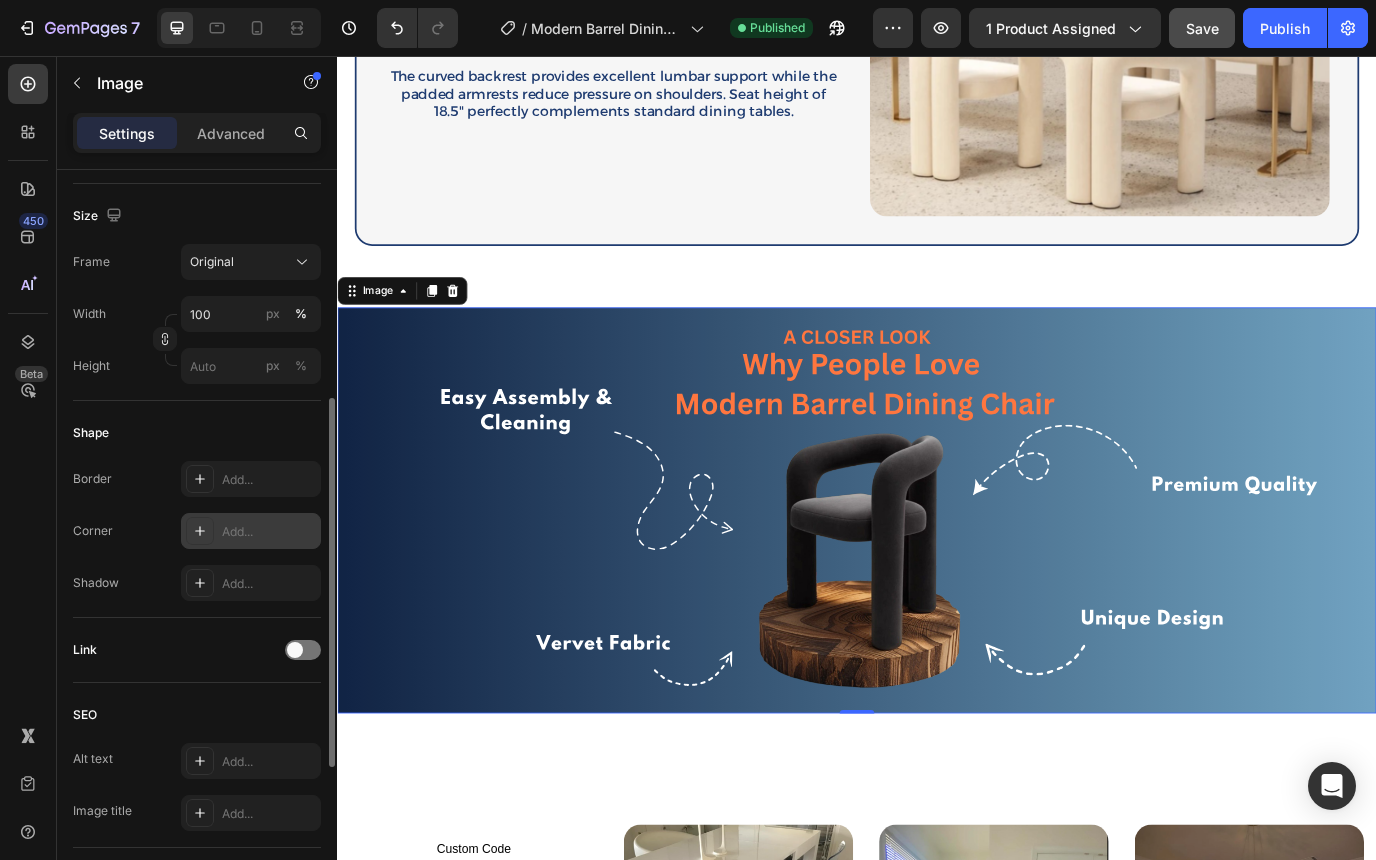 click on "Add..." at bounding box center [269, 532] 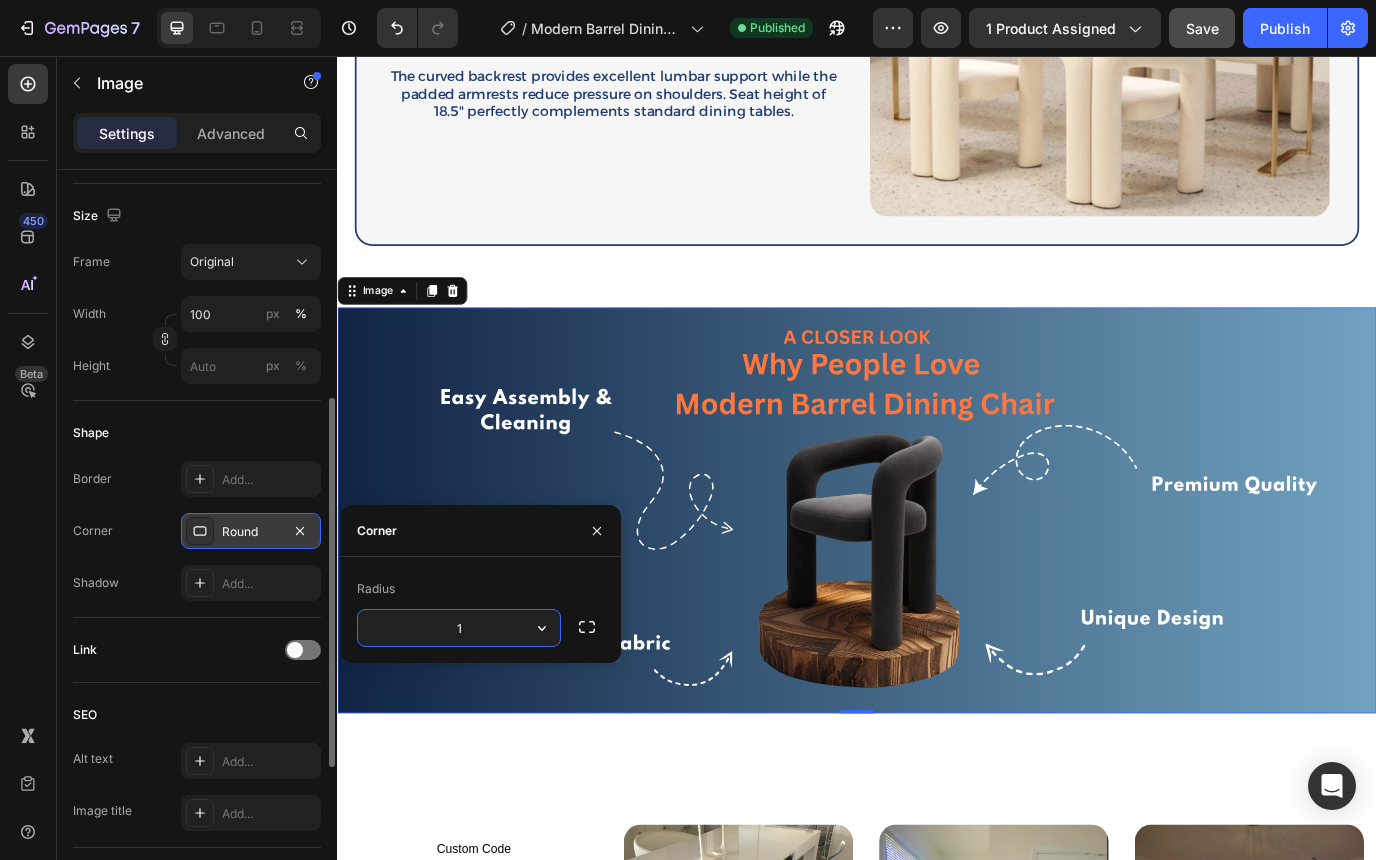 type on "12" 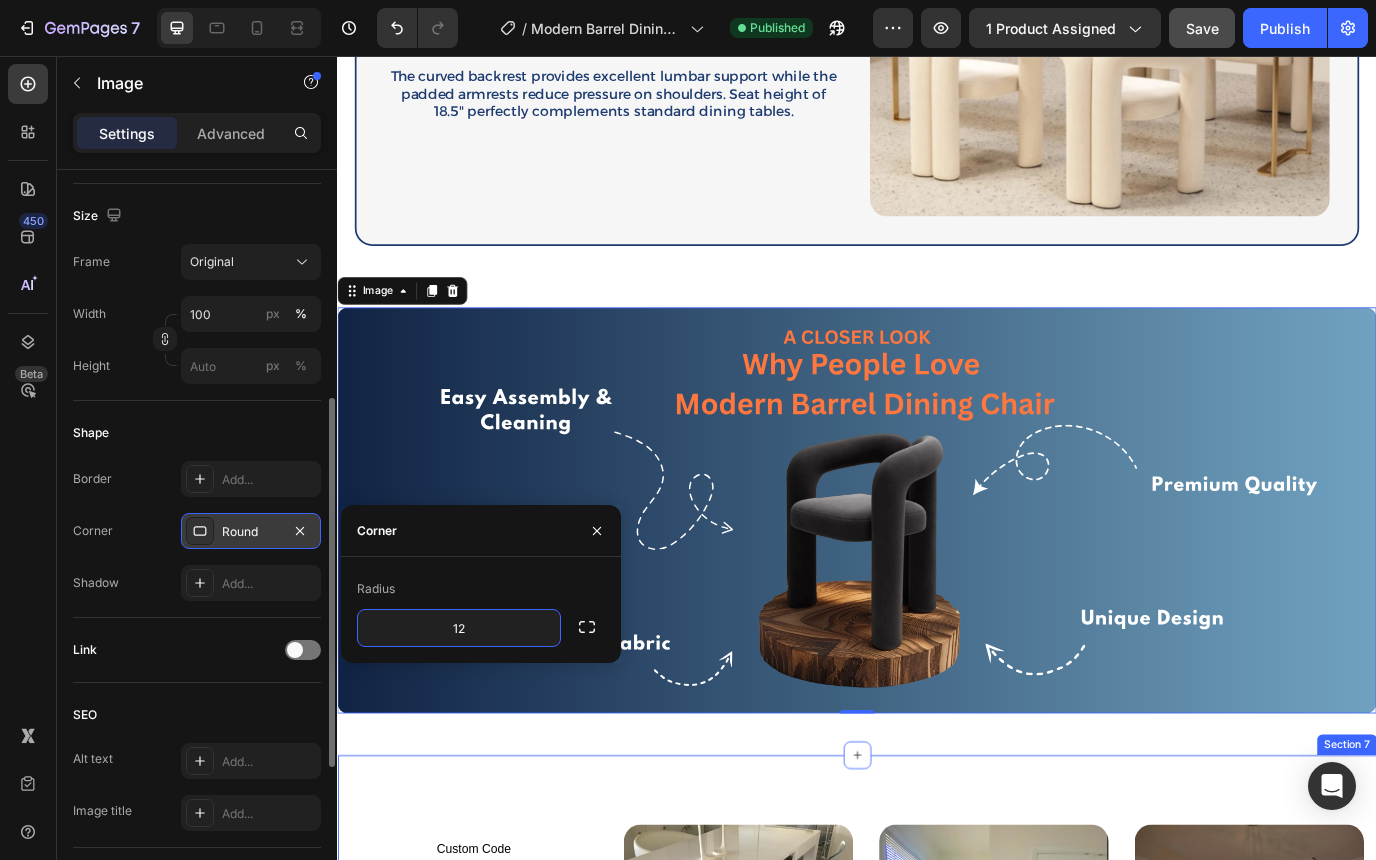 click on "Custom Code
Publish the page to see the content.
Custom Code Row Let's Hear What  Our Customers Say Heading Image Suprisingly easy to make it clean Text block I was searching for a modern cream/light grey chair but almost every option I found was a cloth or linen material. Having 3 kids and 2 dogs I was really worried about stains. When I saw these I instantly knew I had to order them. I’ve had them for about 2 months now and love them. They are beautiful, easy to clean and sturdy. On top of that they came pre assembled! Extremely happy with this purchase! Text block [FIRST]. [LAST] Text block Image my fav chairs❤️ Text block Very modern classy and comfy. PU leather chairs are very easy to clean. It might look a little bit bulky, but these chairs are amazing and very comfortable. Love it. Can’t wait for them to be back in stock! Text block [FIRST]. [LAST] Text block Image Great Chairs Text block Text block [FIRST]. [LAST] Text block Carousel Row Section 7" at bounding box center [937, 1345] 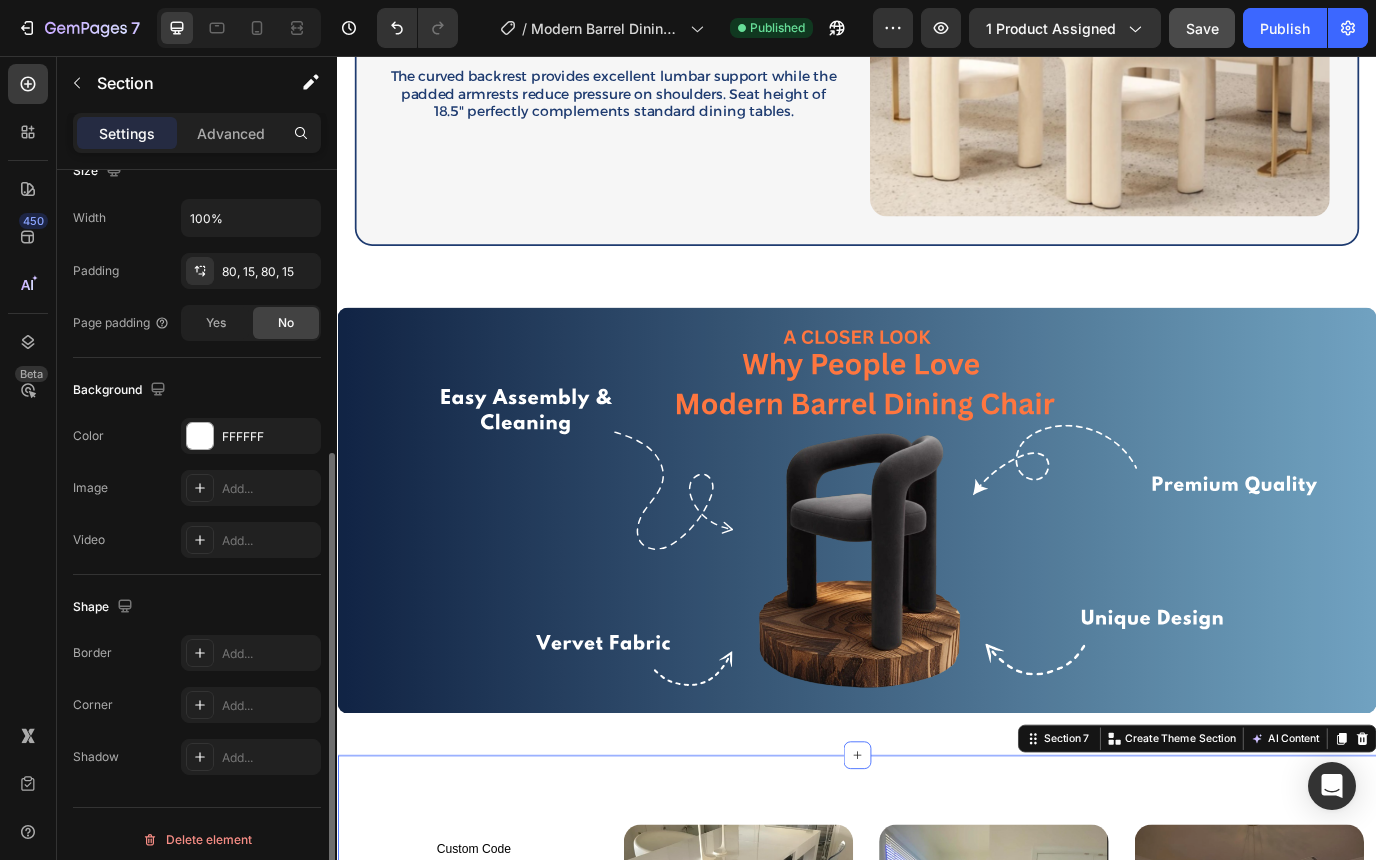 scroll, scrollTop: 0, scrollLeft: 0, axis: both 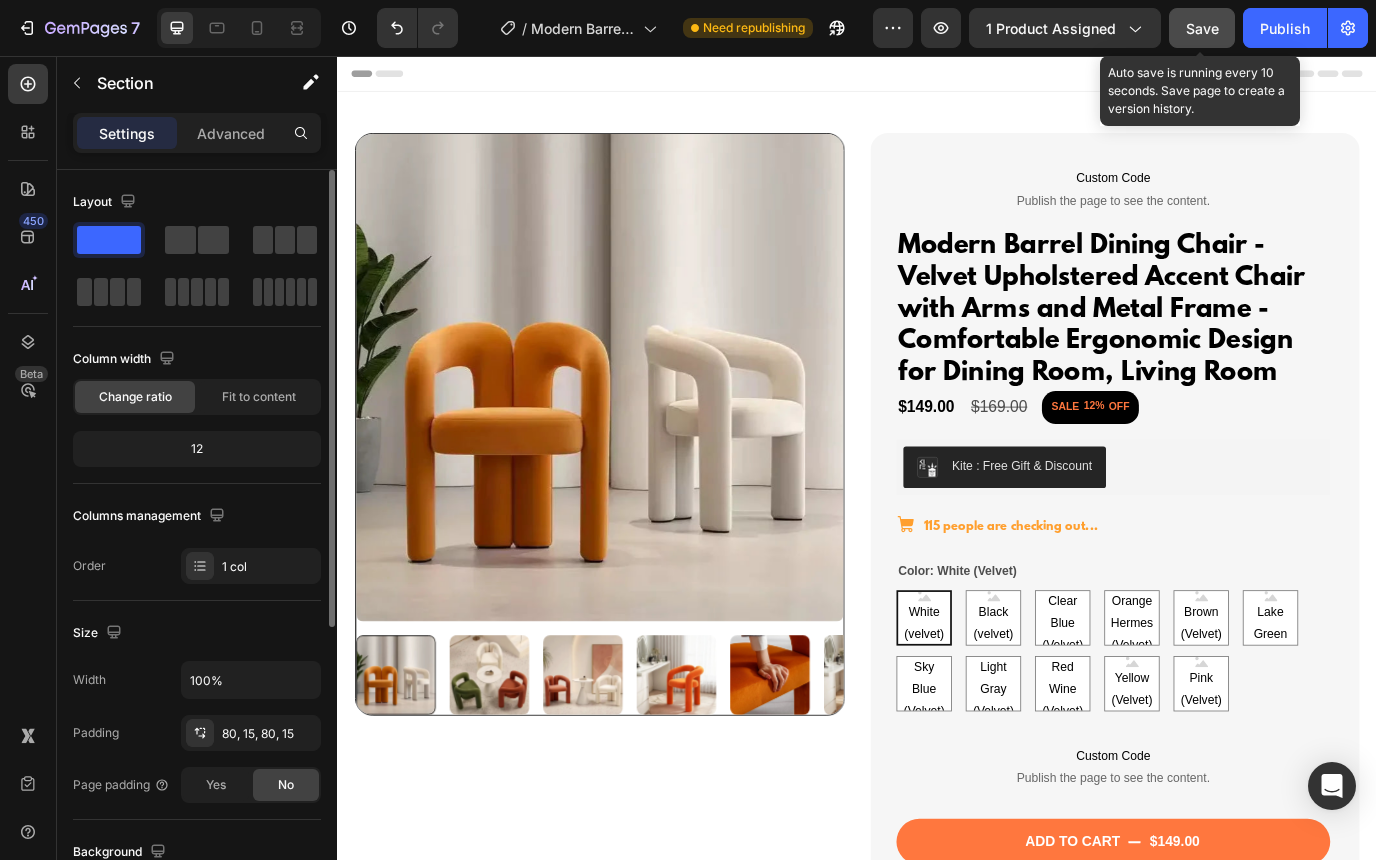click on "Save" 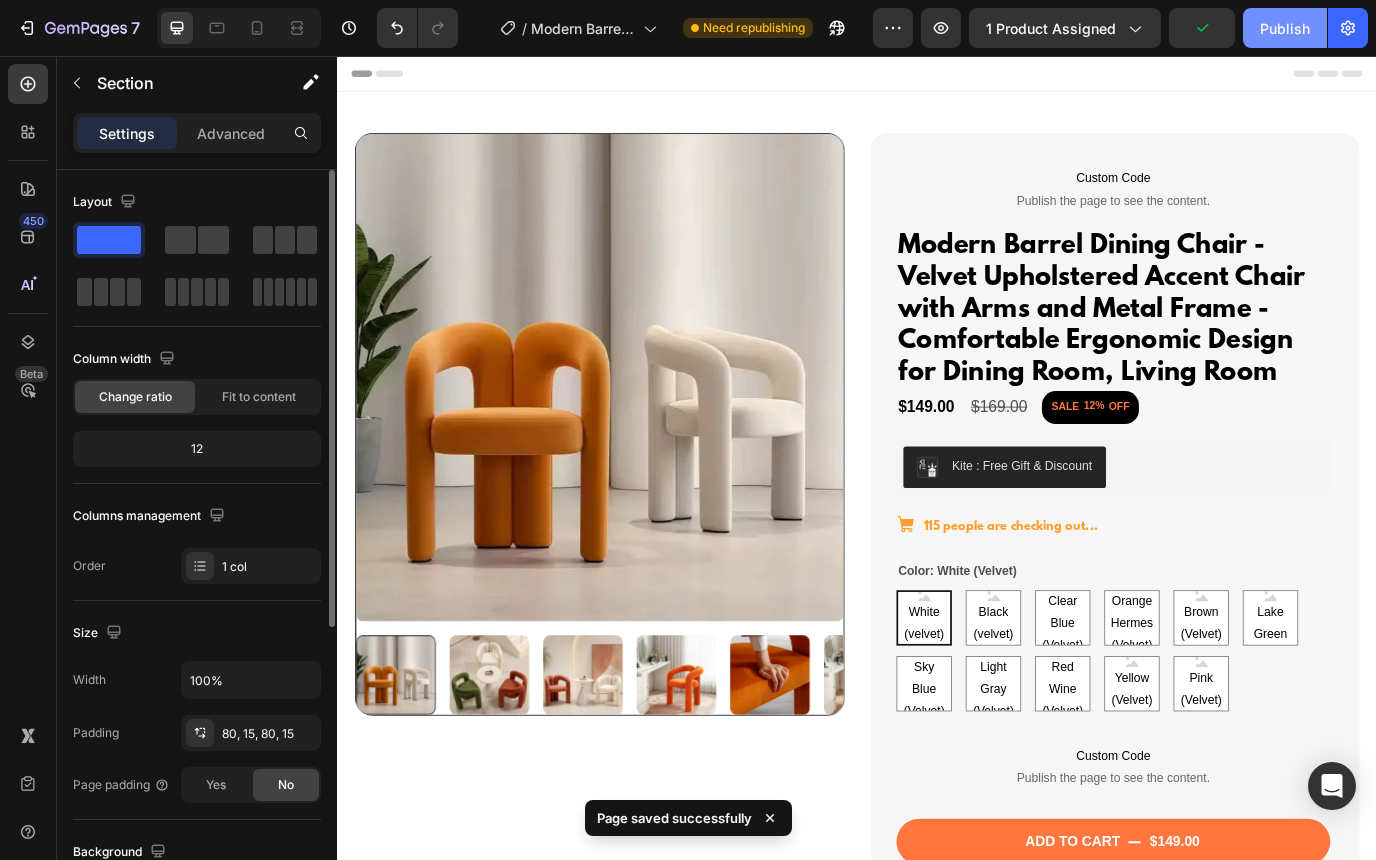 click on "Publish" at bounding box center (1285, 28) 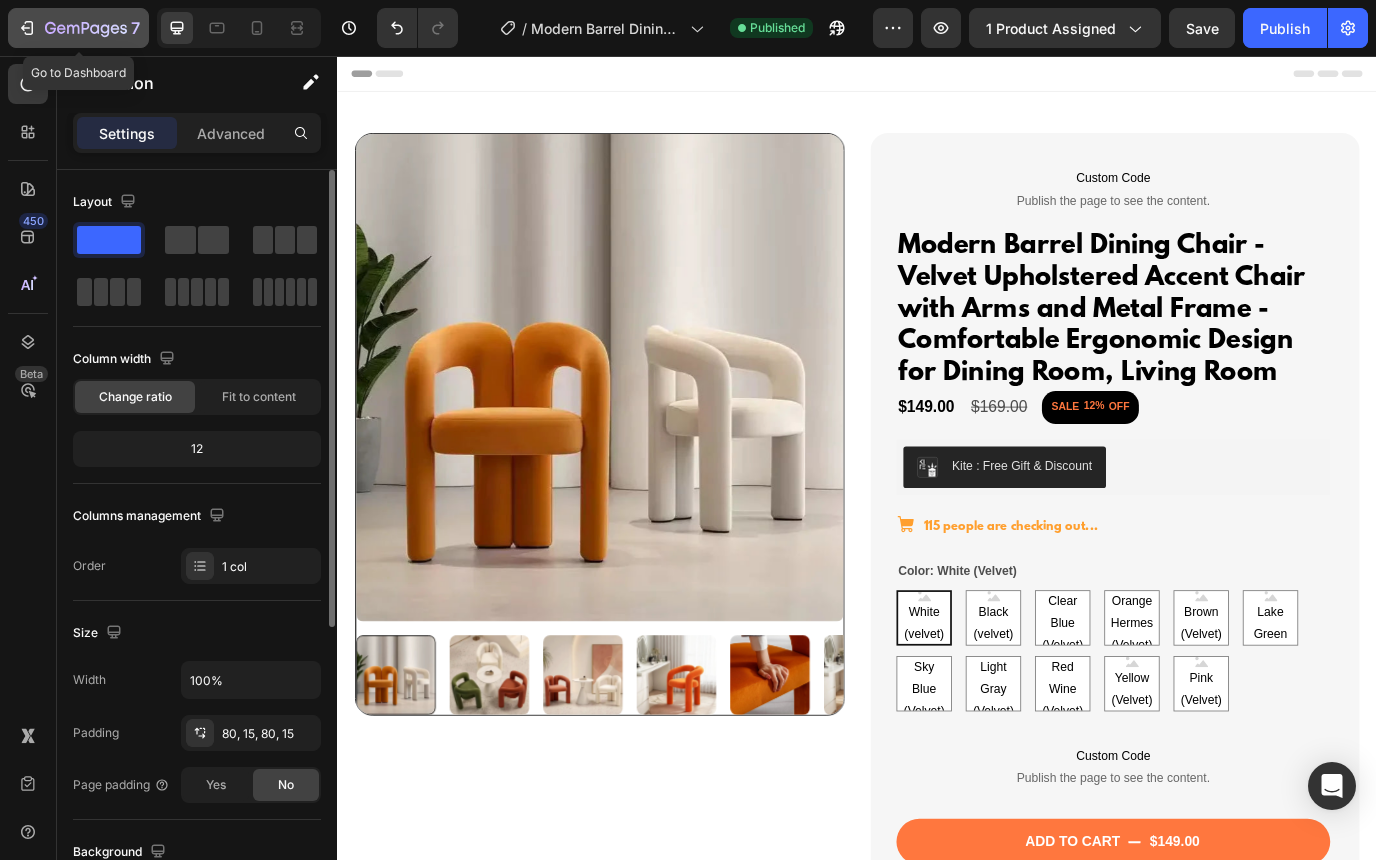 click 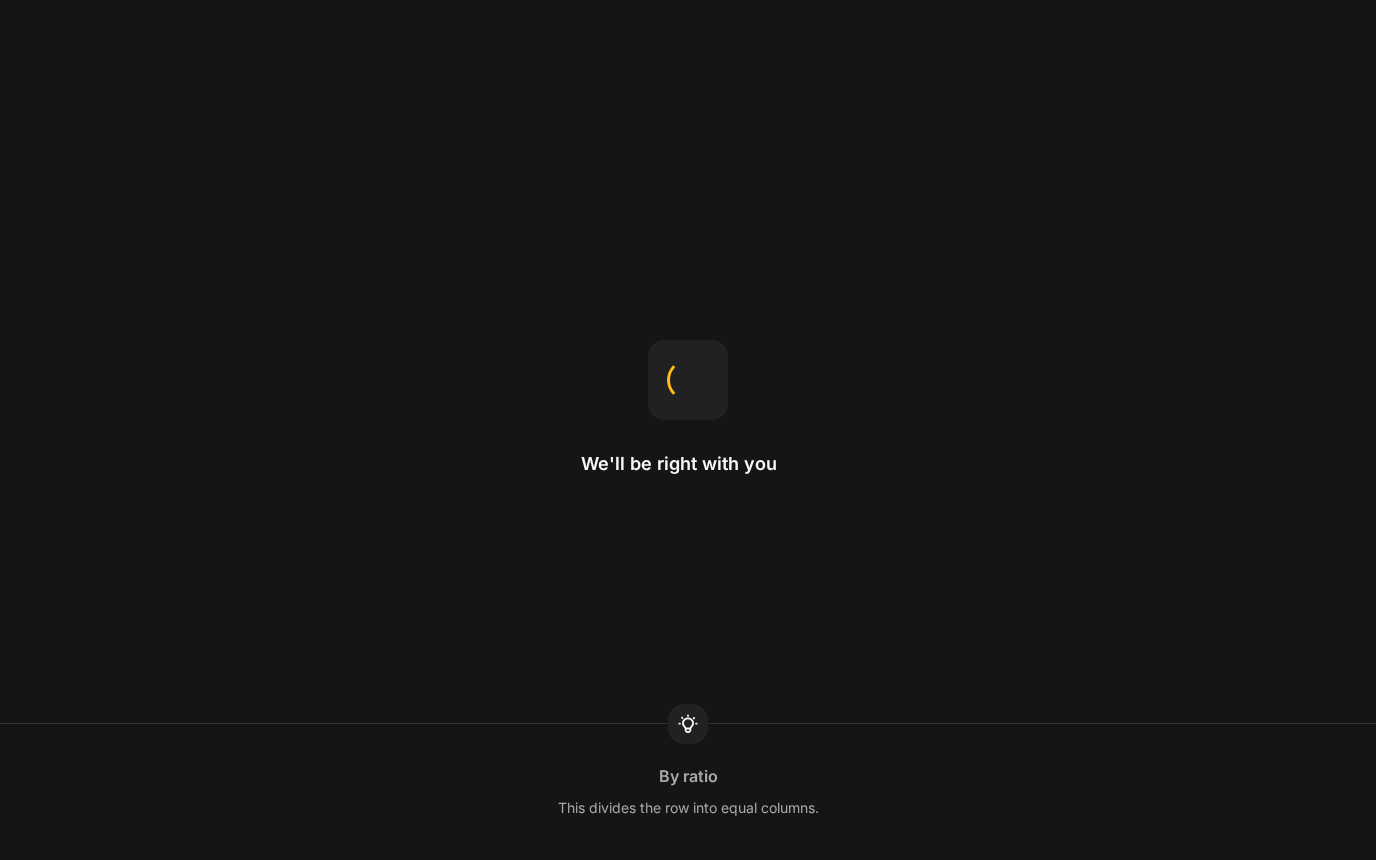 scroll, scrollTop: 0, scrollLeft: 0, axis: both 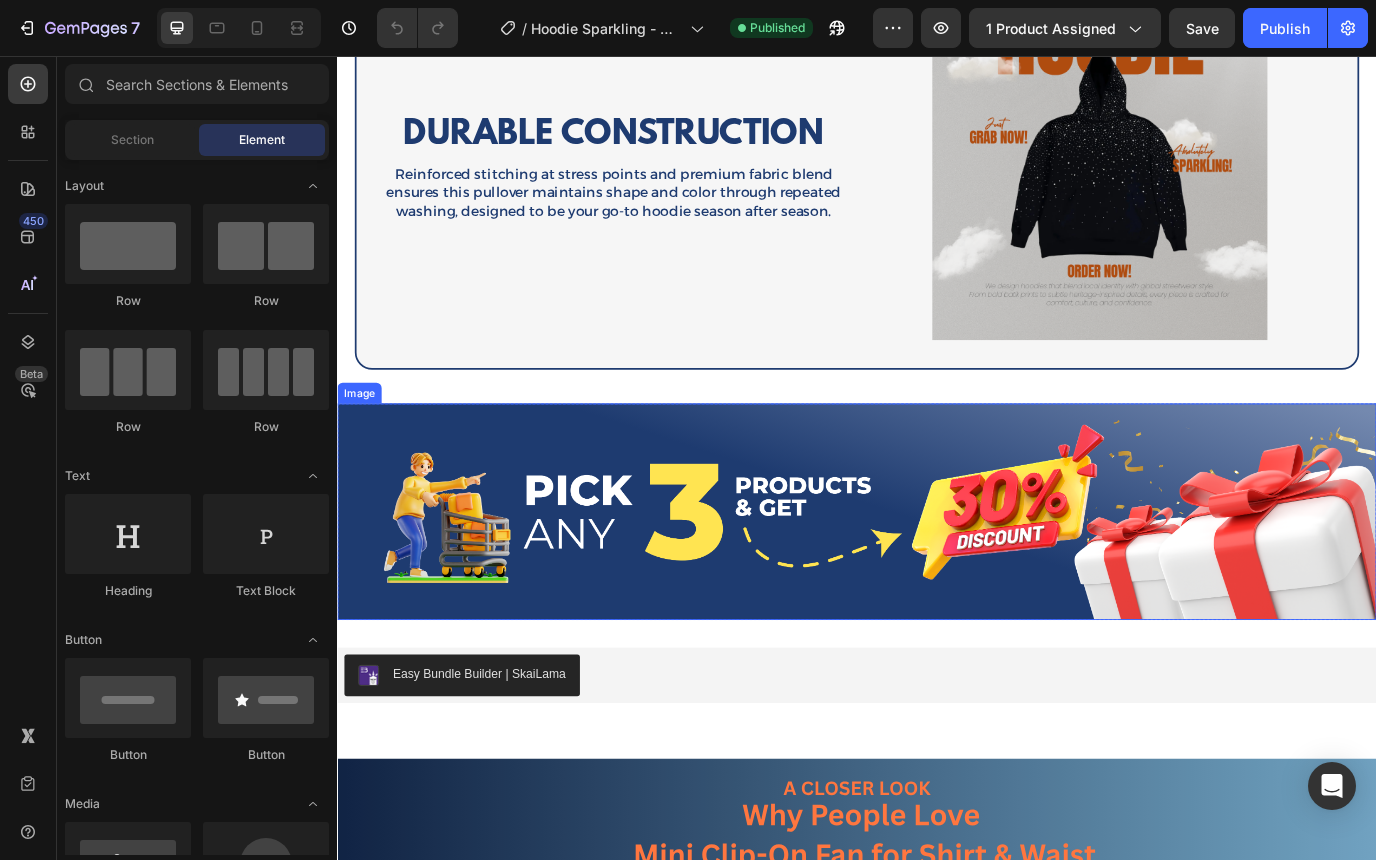 click at bounding box center [937, 582] 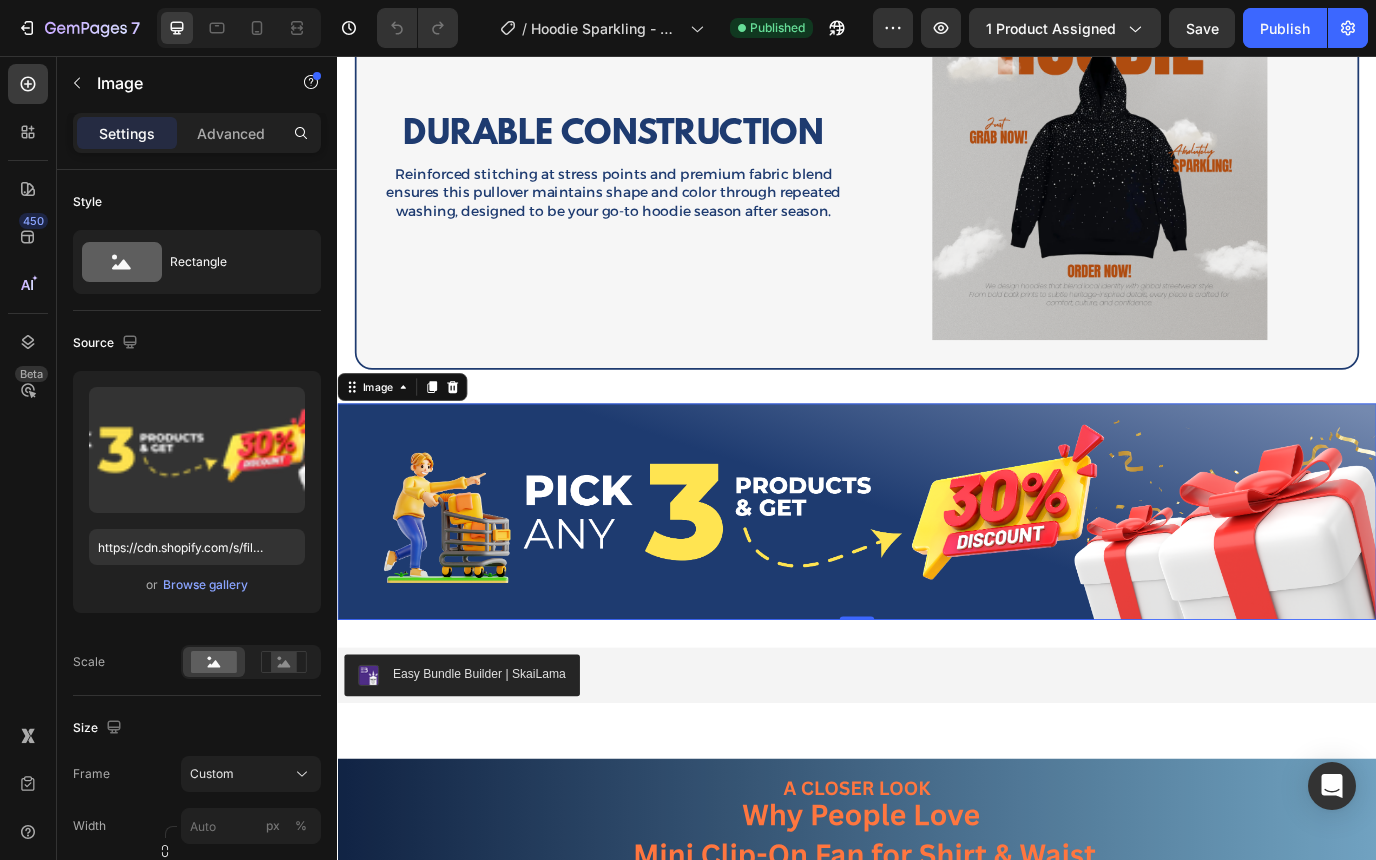 click at bounding box center [937, 582] 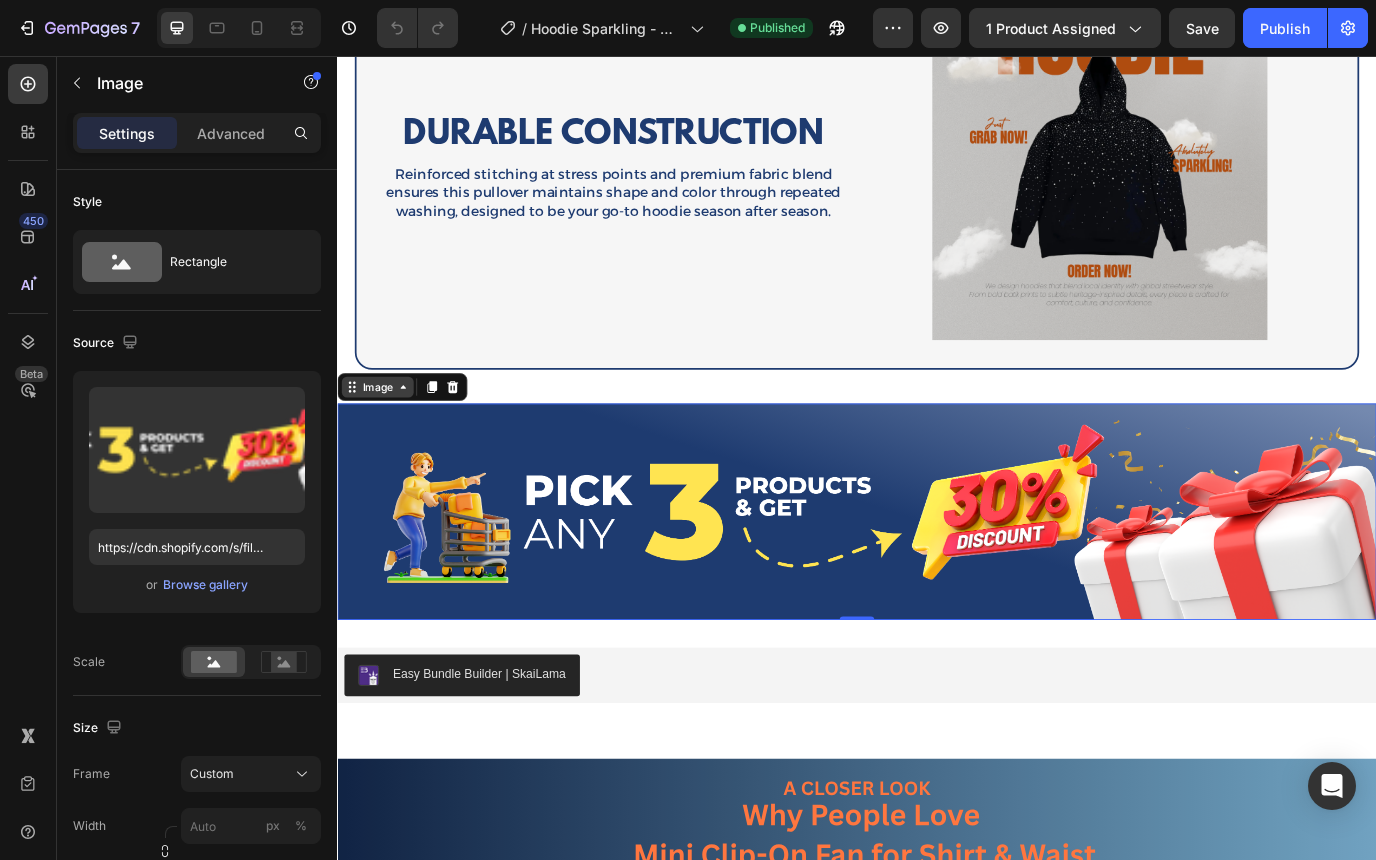 click 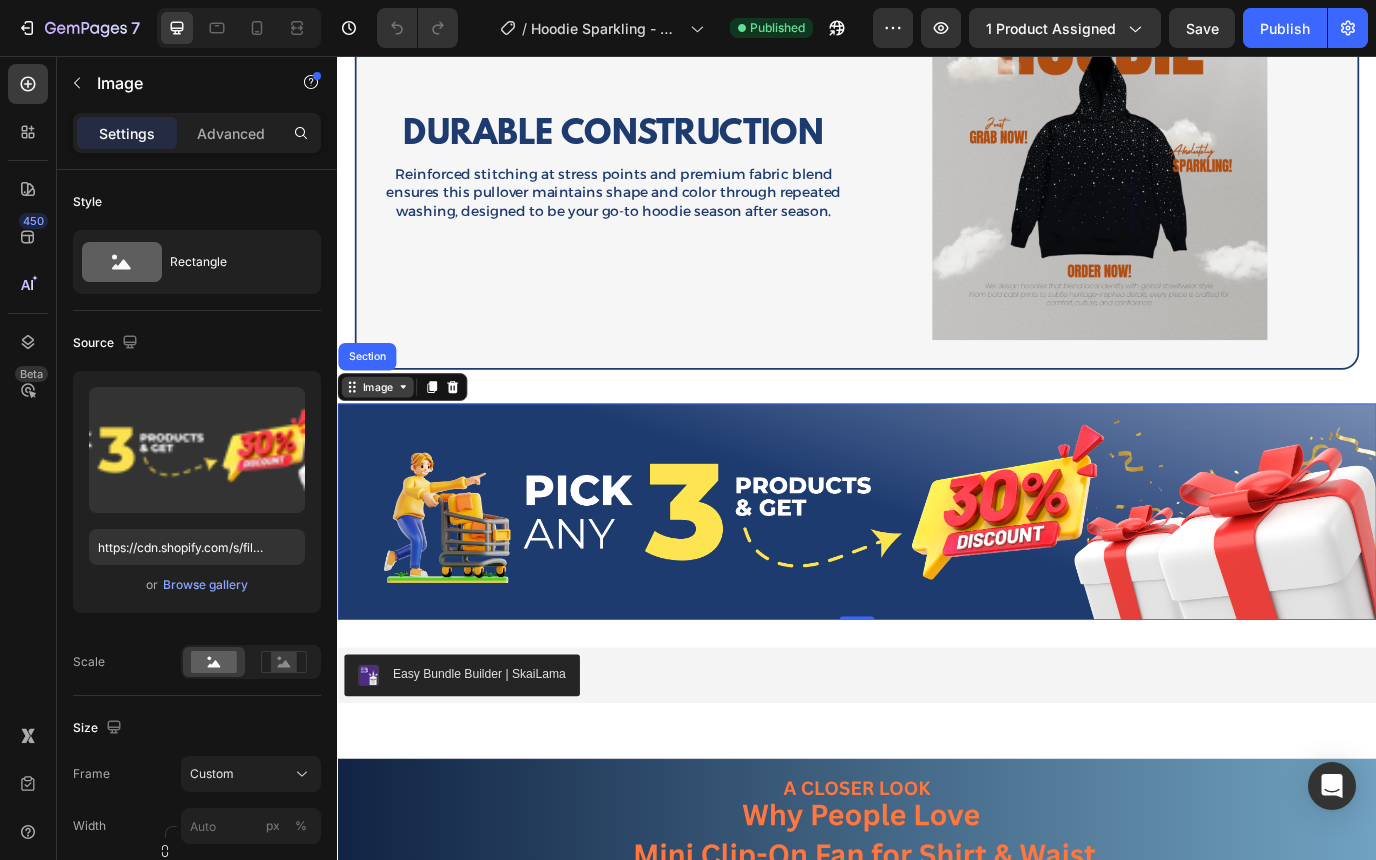 click 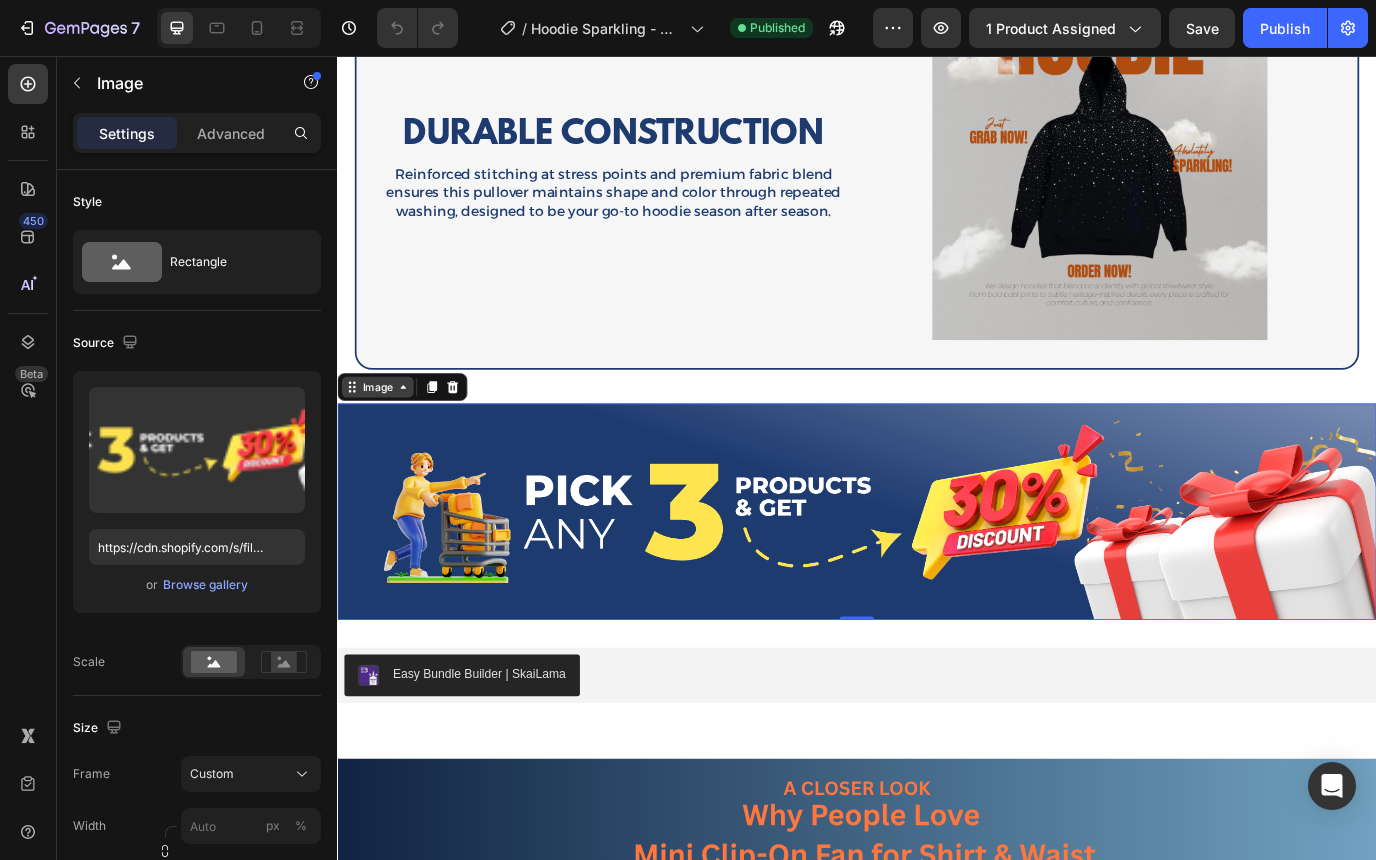 click 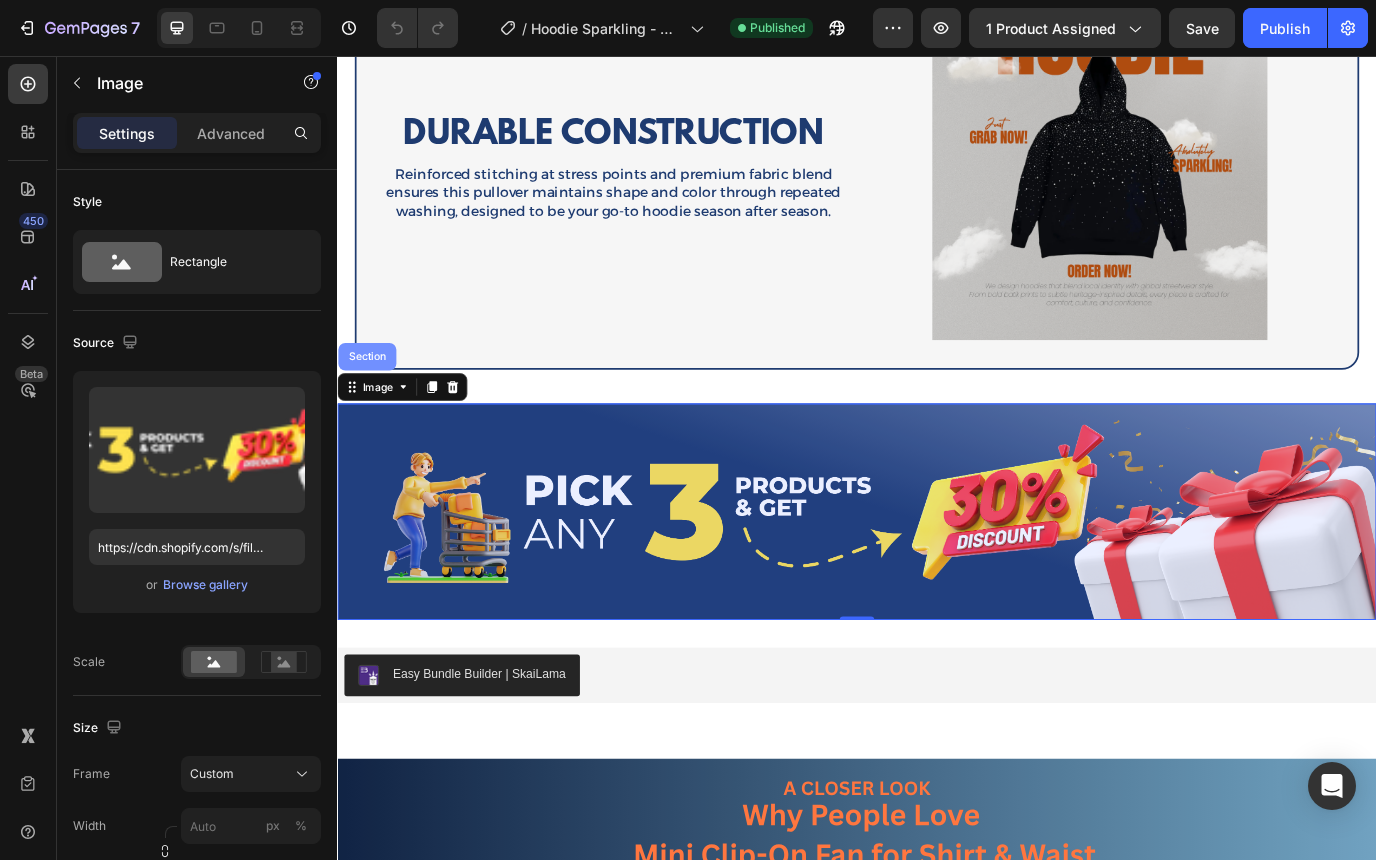 click on "Section" at bounding box center [371, 403] 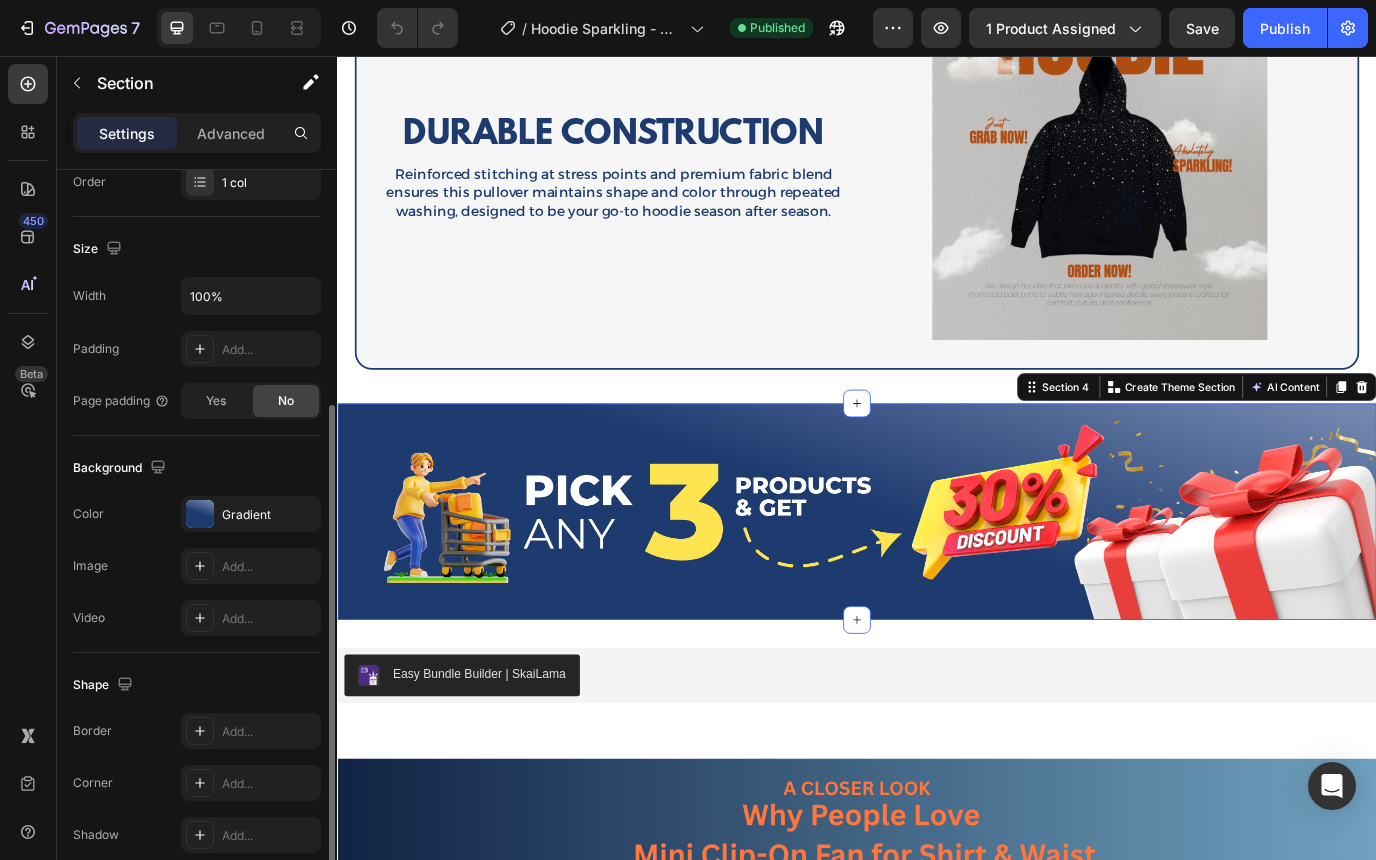 scroll, scrollTop: 401, scrollLeft: 0, axis: vertical 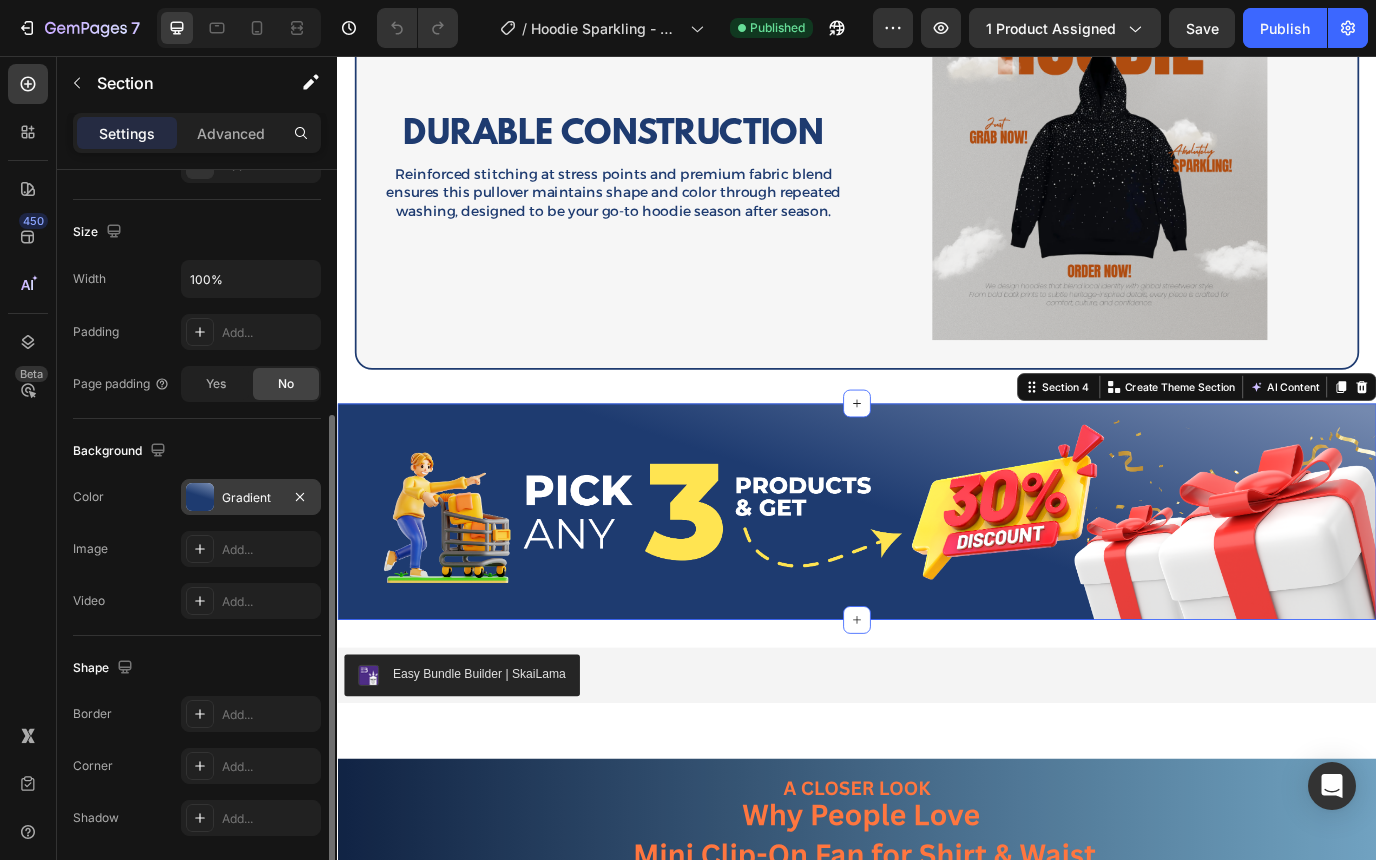 click on "Gradient" at bounding box center (251, 498) 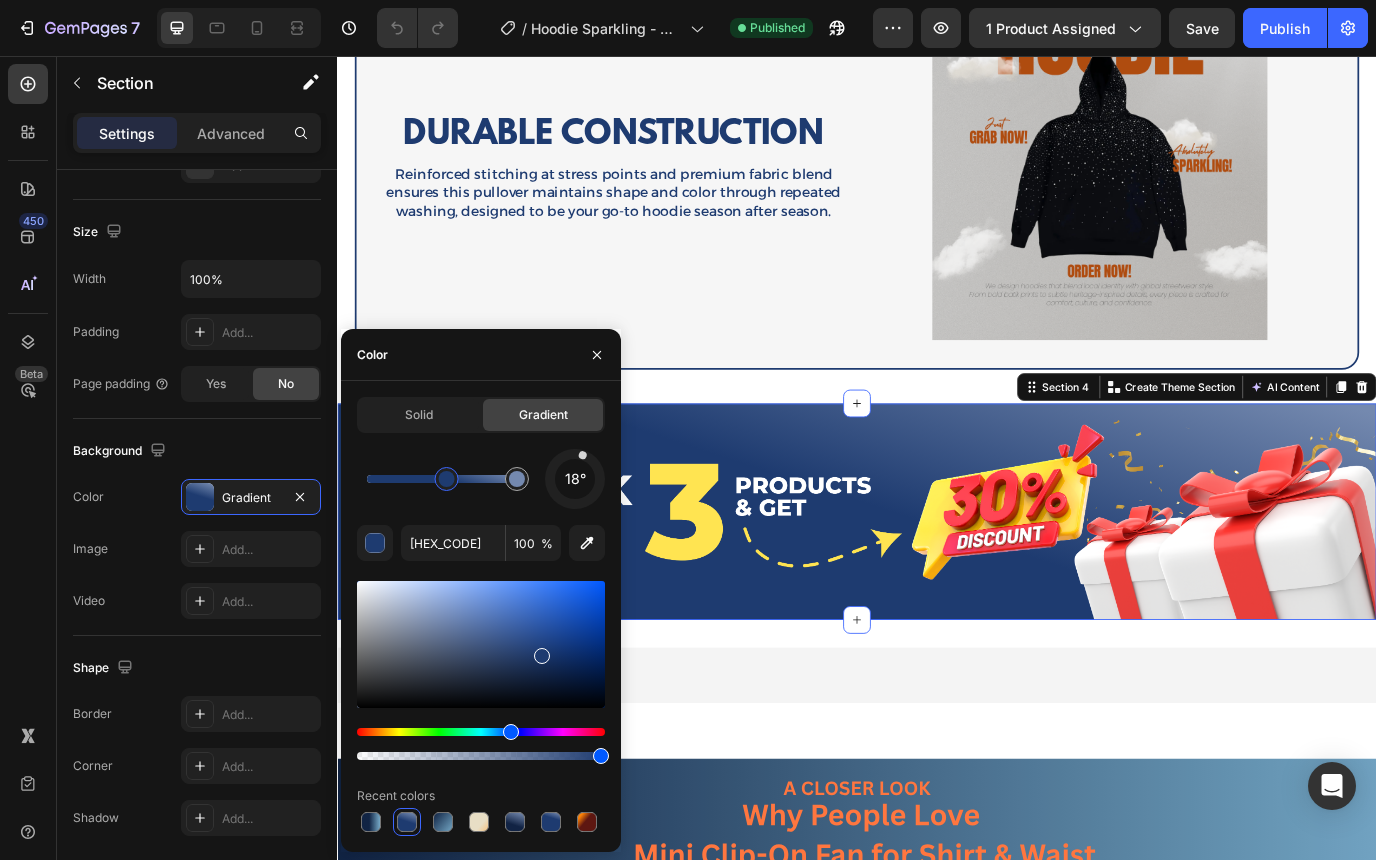 click at bounding box center [447, 479] 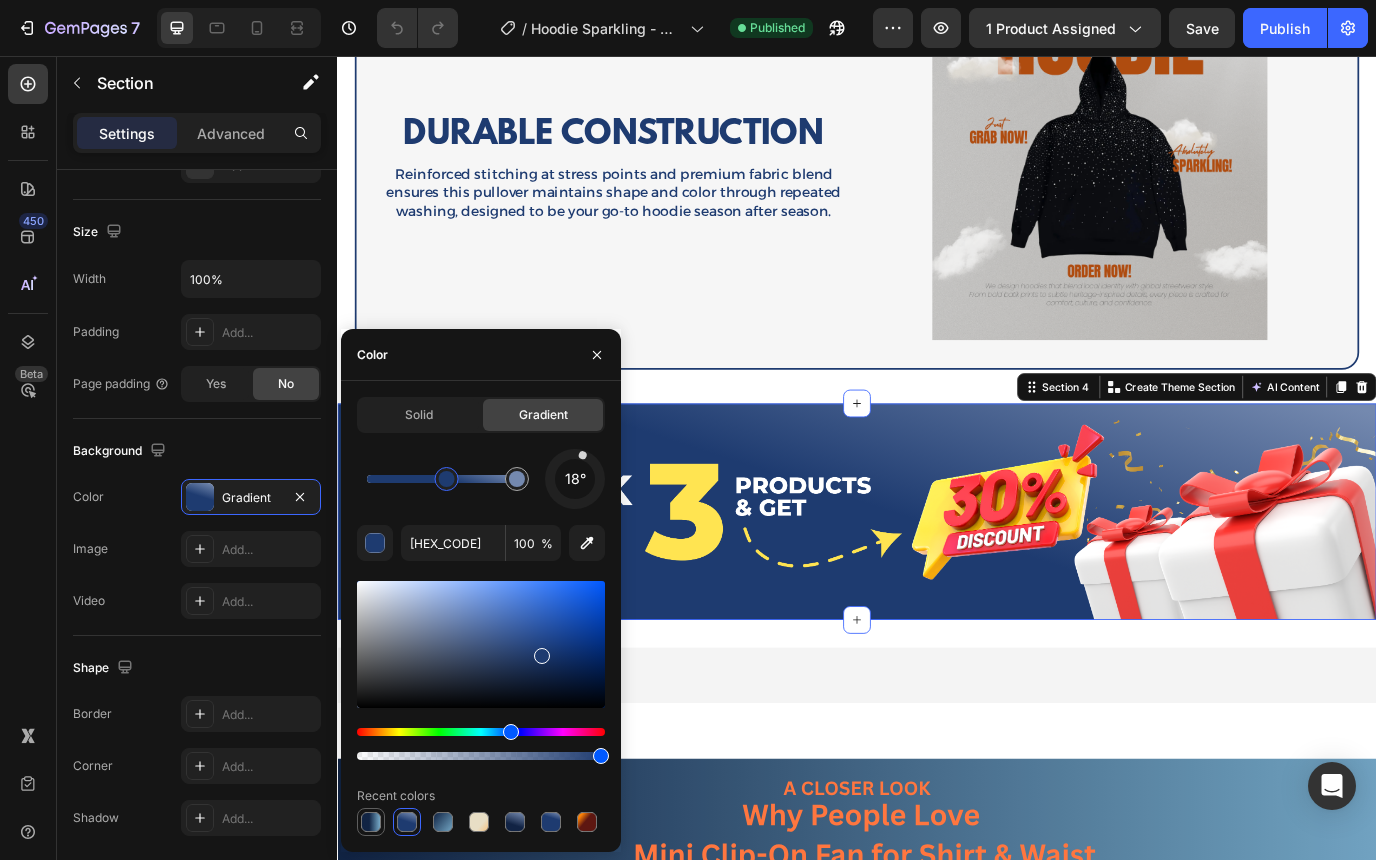 click at bounding box center (371, 822) 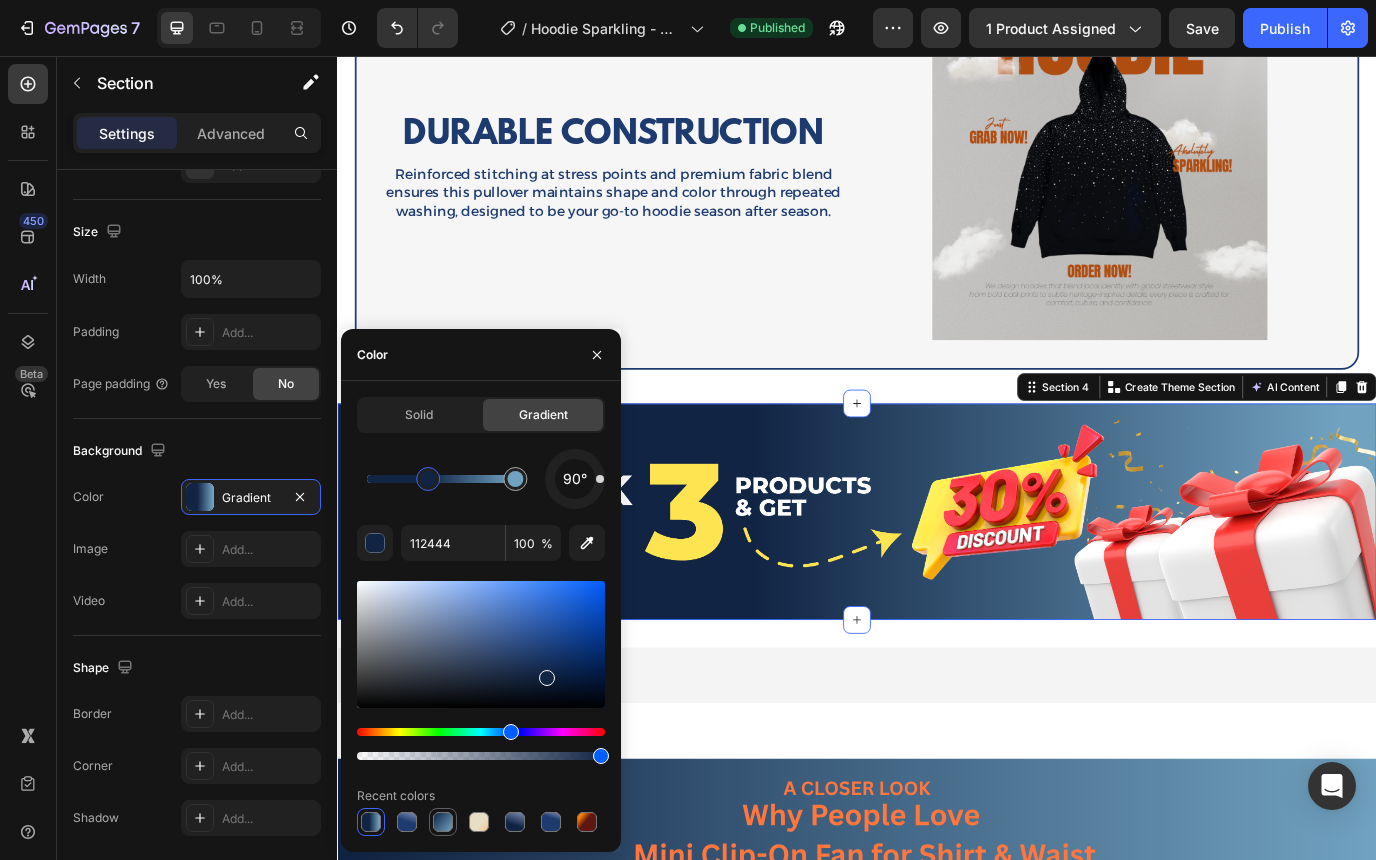 click at bounding box center (443, 822) 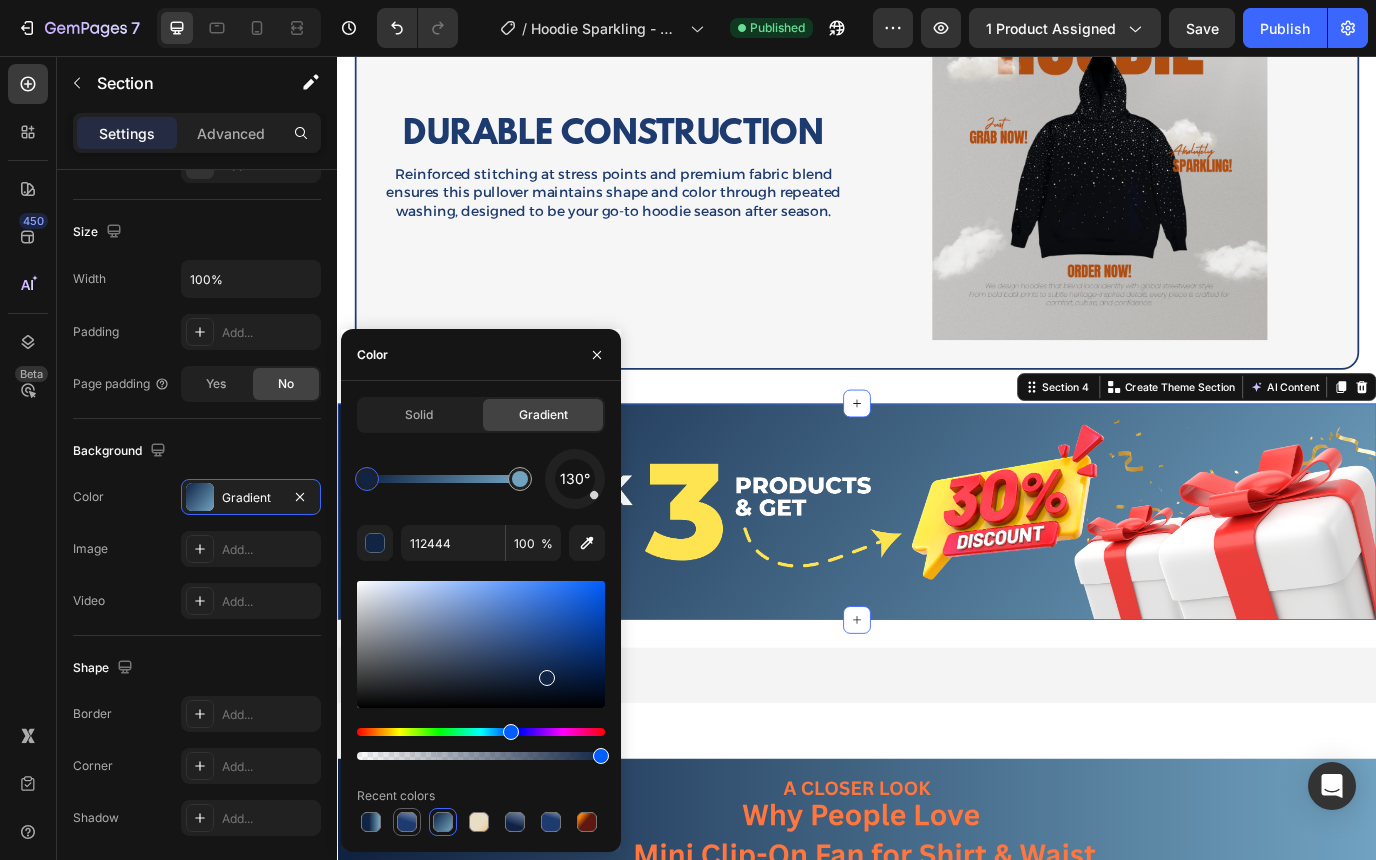 click at bounding box center [407, 822] 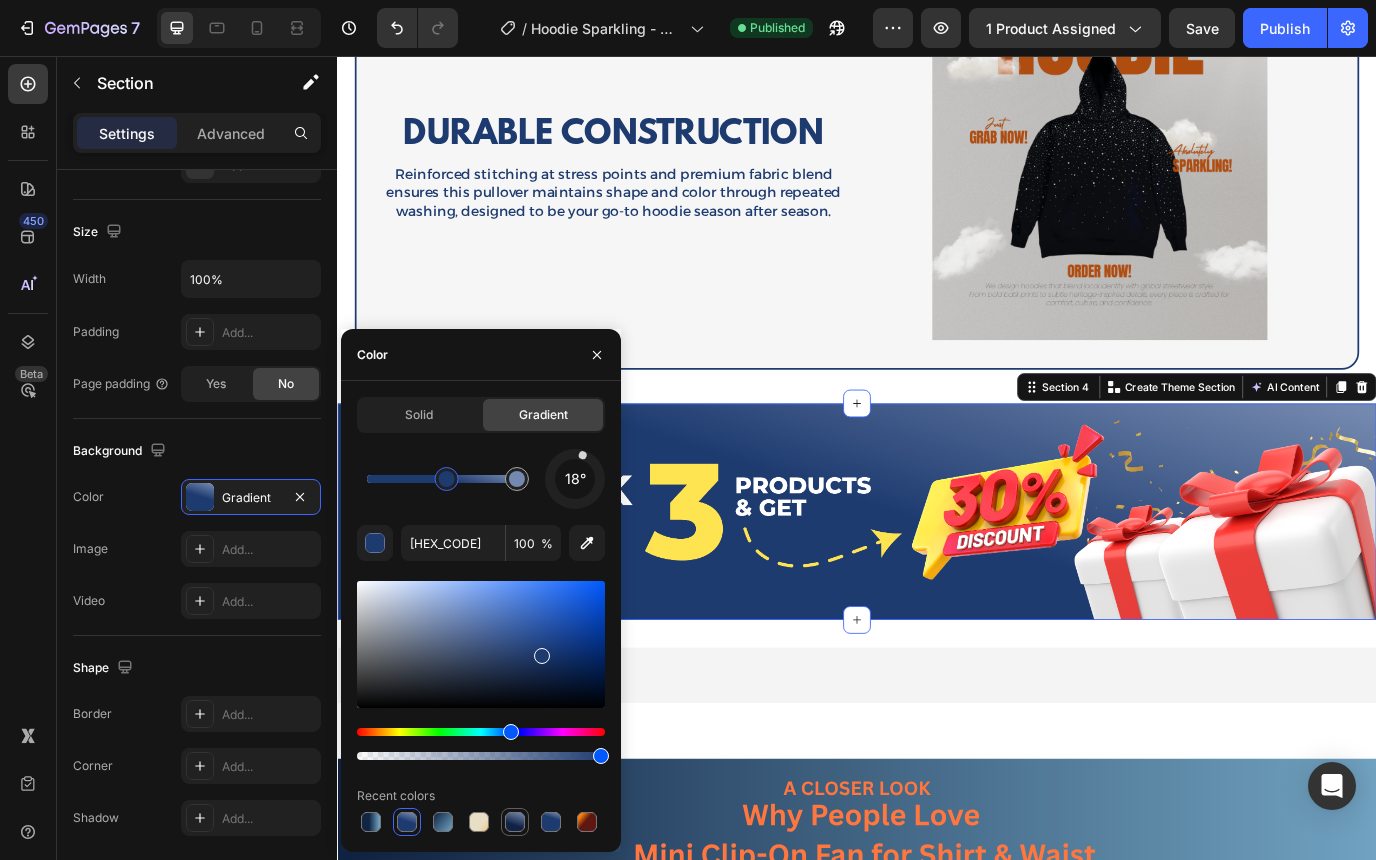 click at bounding box center [515, 822] 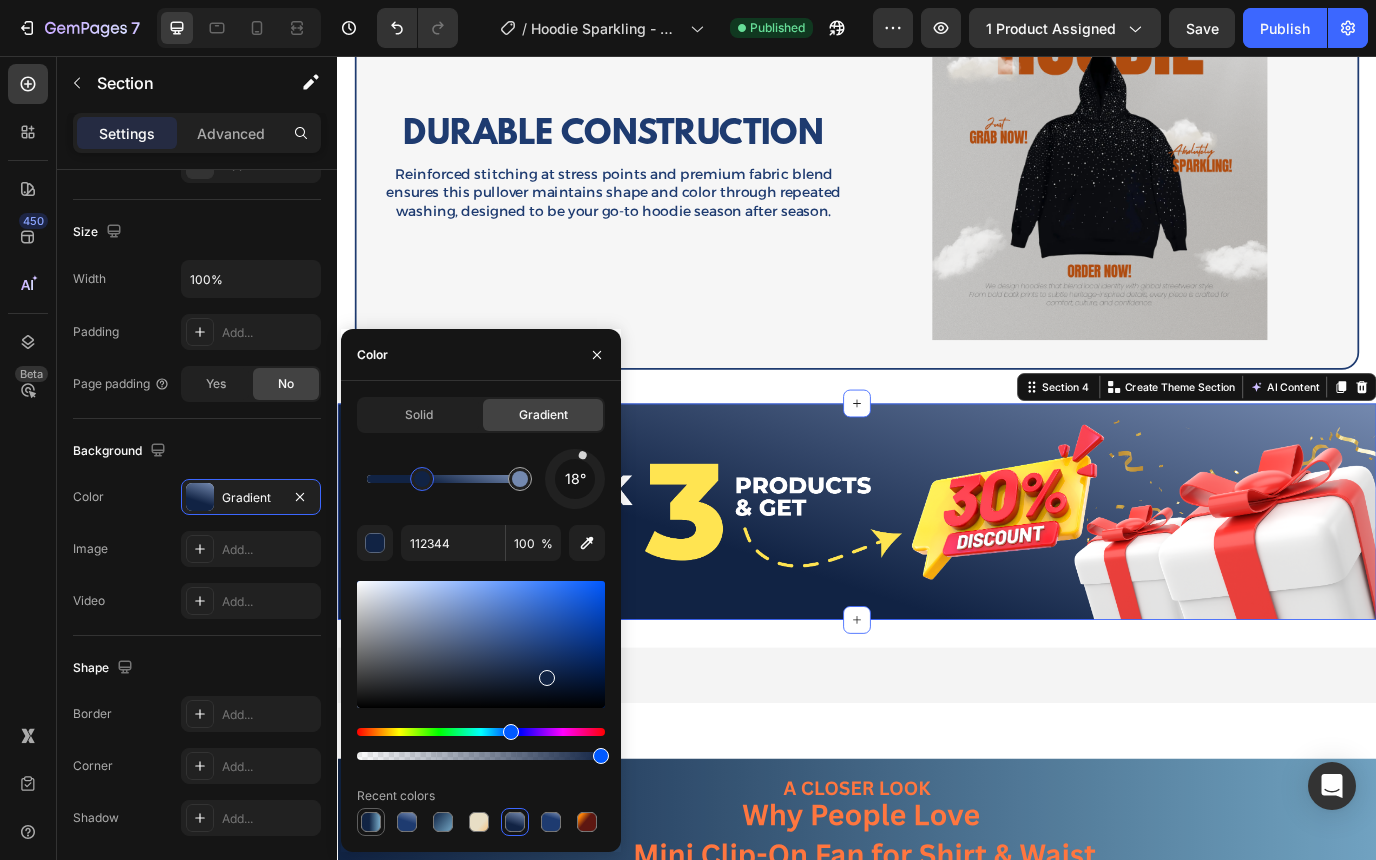 click at bounding box center [371, 822] 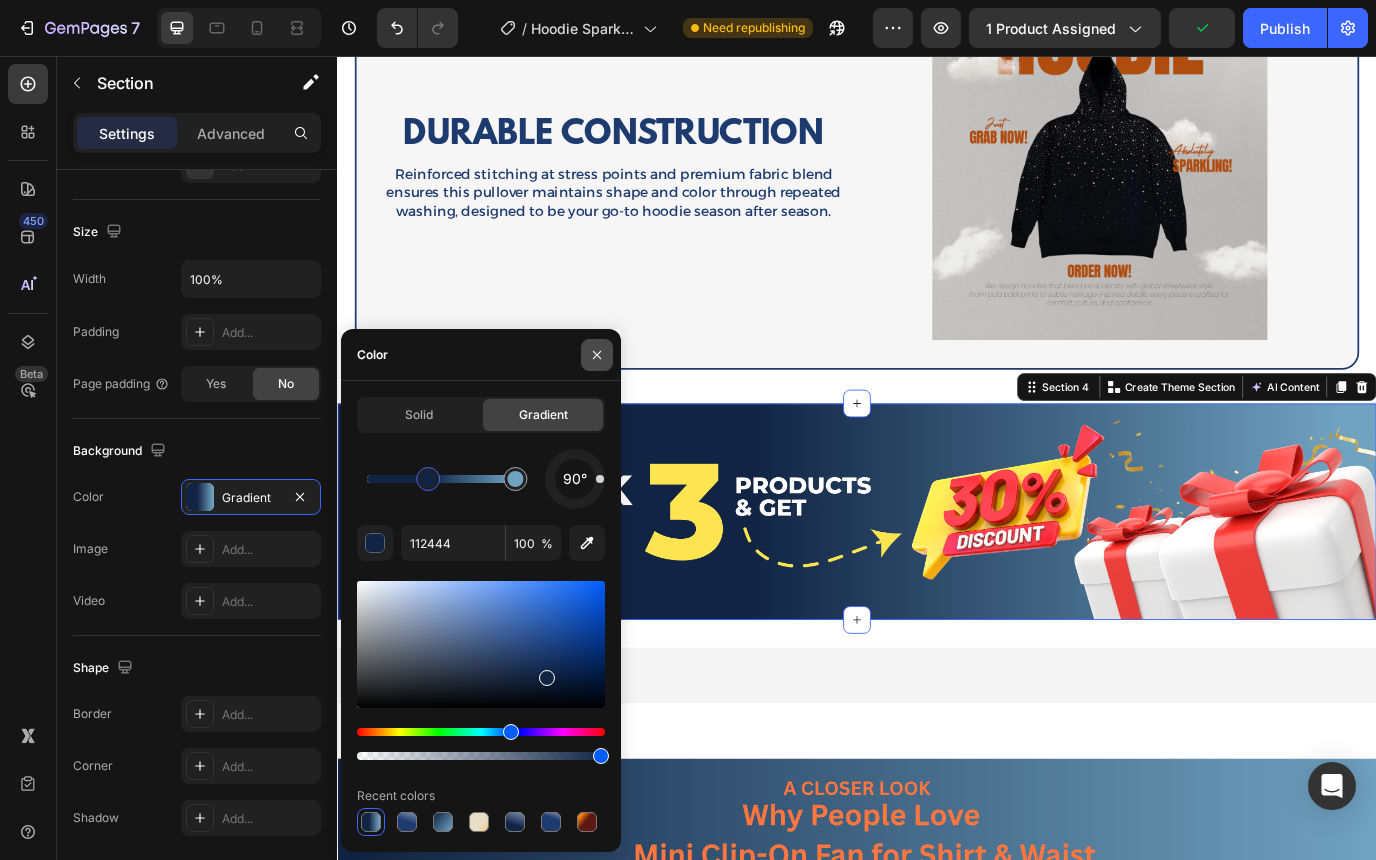 click 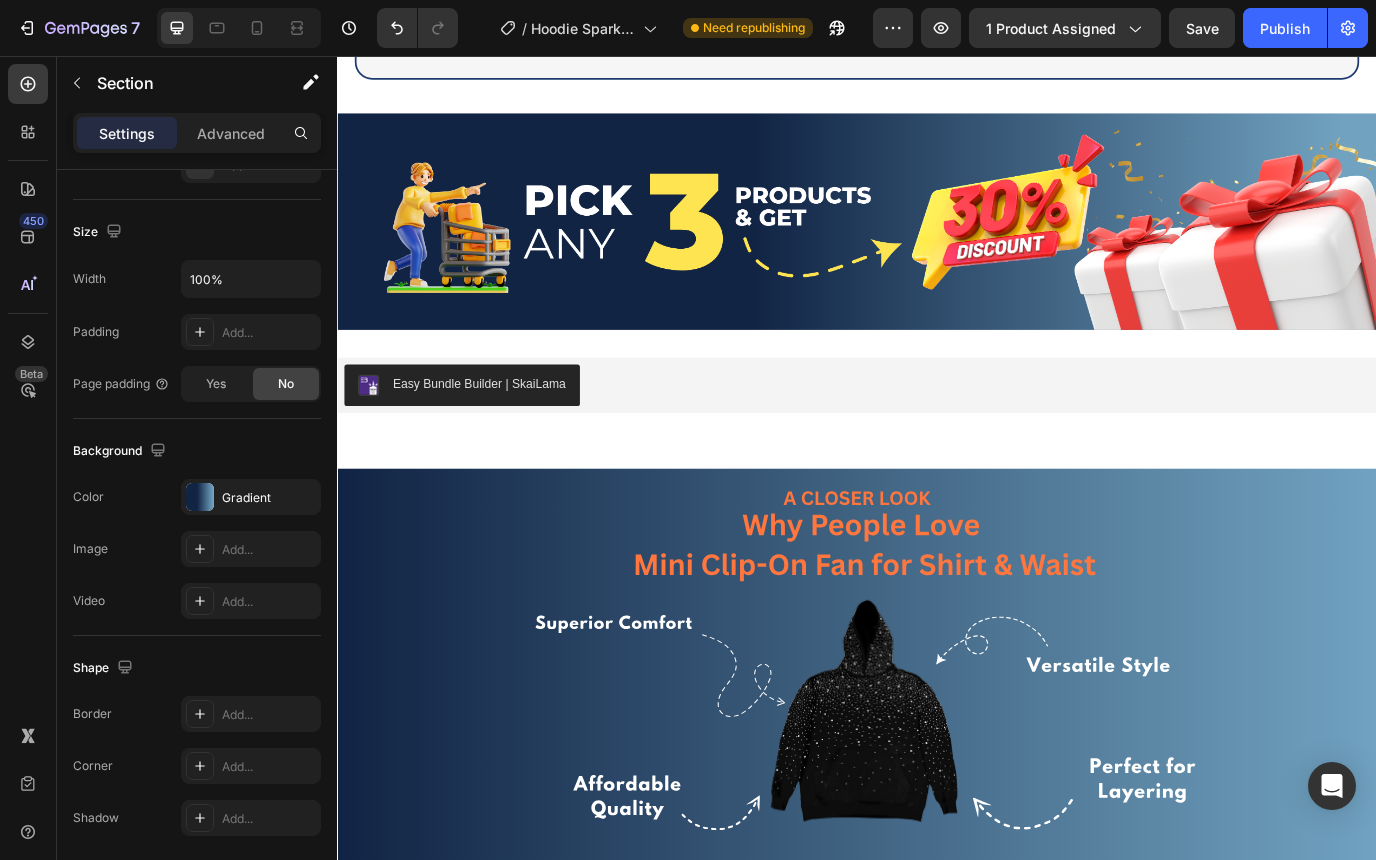 scroll, scrollTop: 3823, scrollLeft: 0, axis: vertical 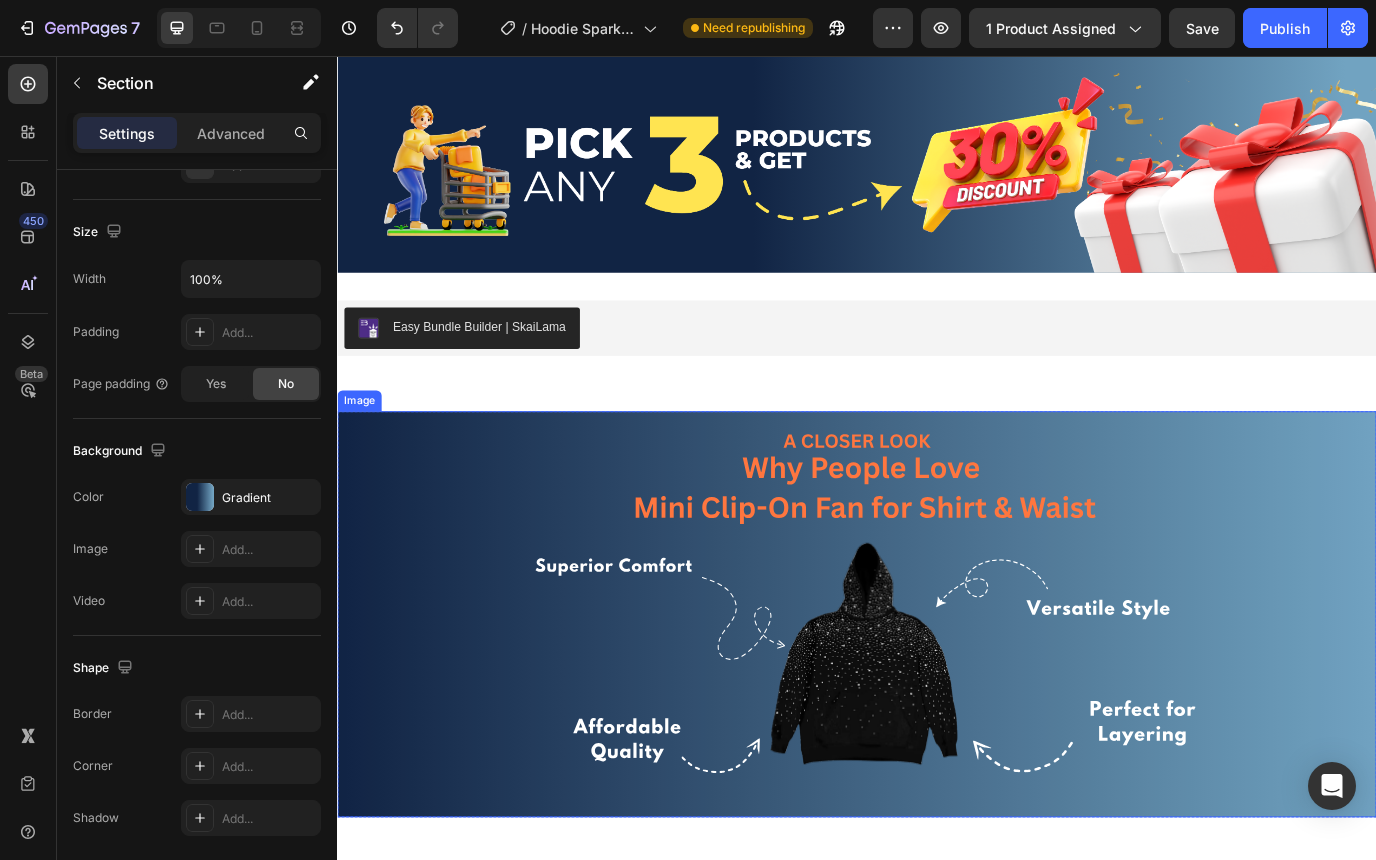 click at bounding box center (937, 700) 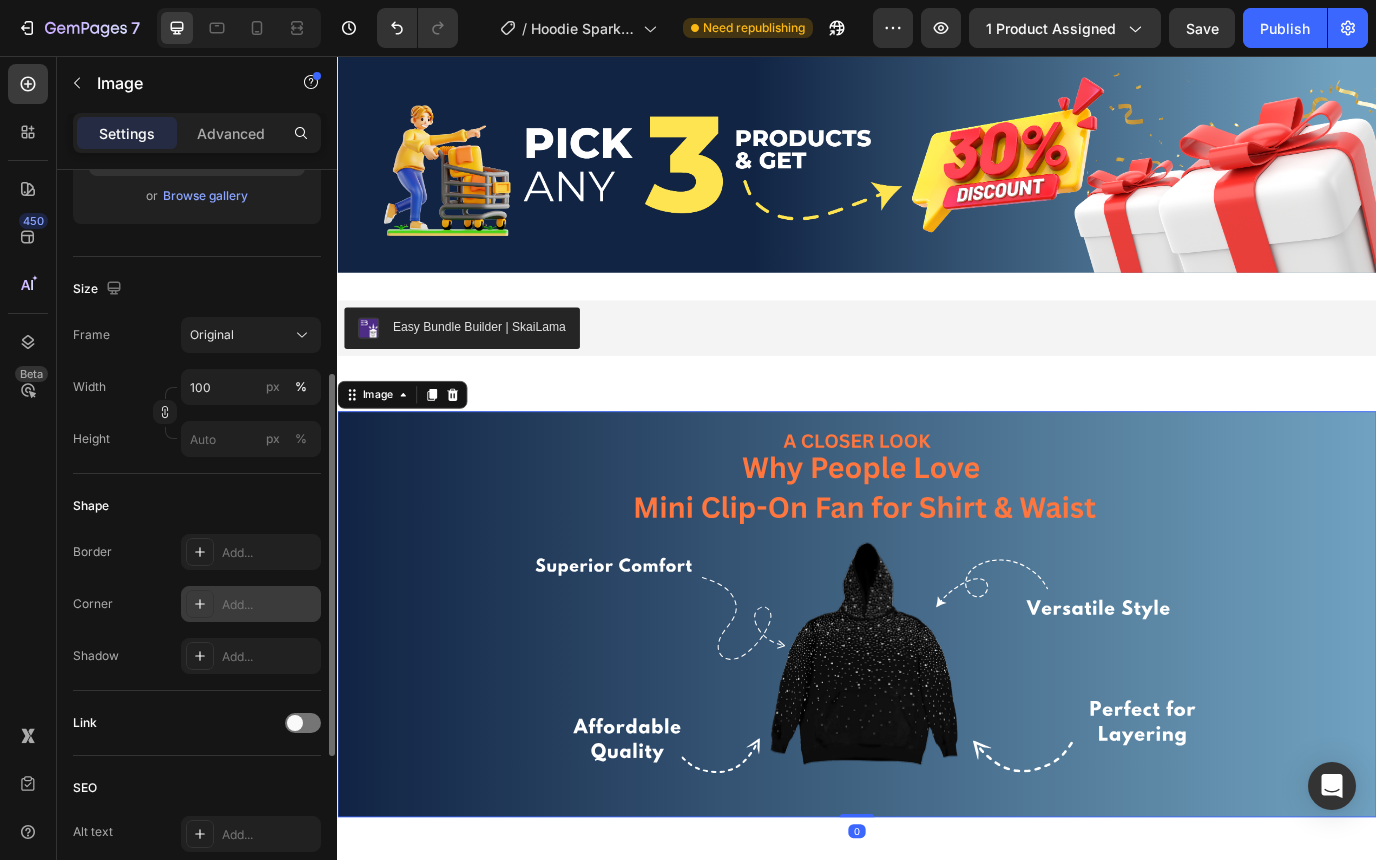 scroll, scrollTop: 392, scrollLeft: 0, axis: vertical 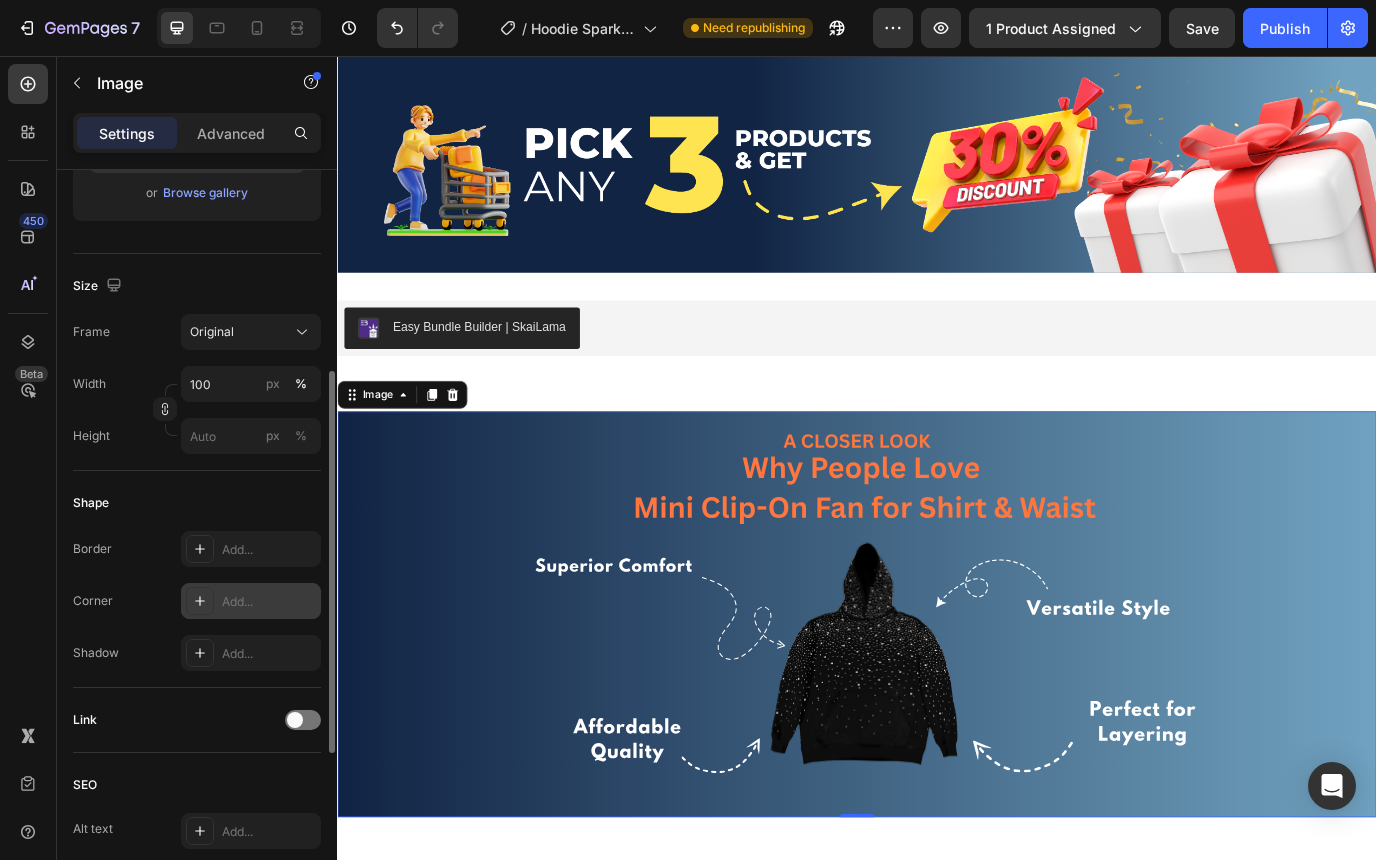 click on "Add..." at bounding box center (269, 602) 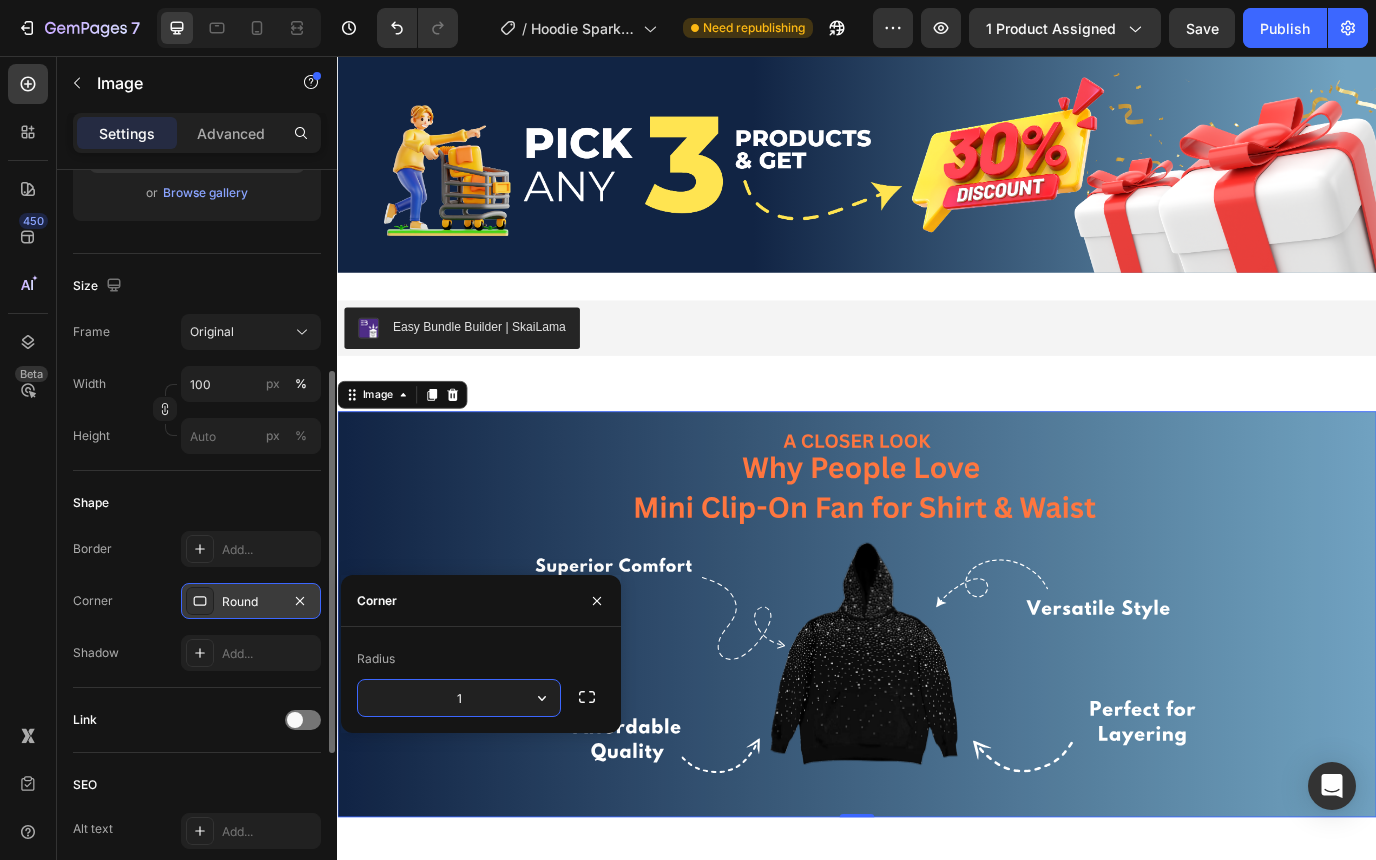 type on "12" 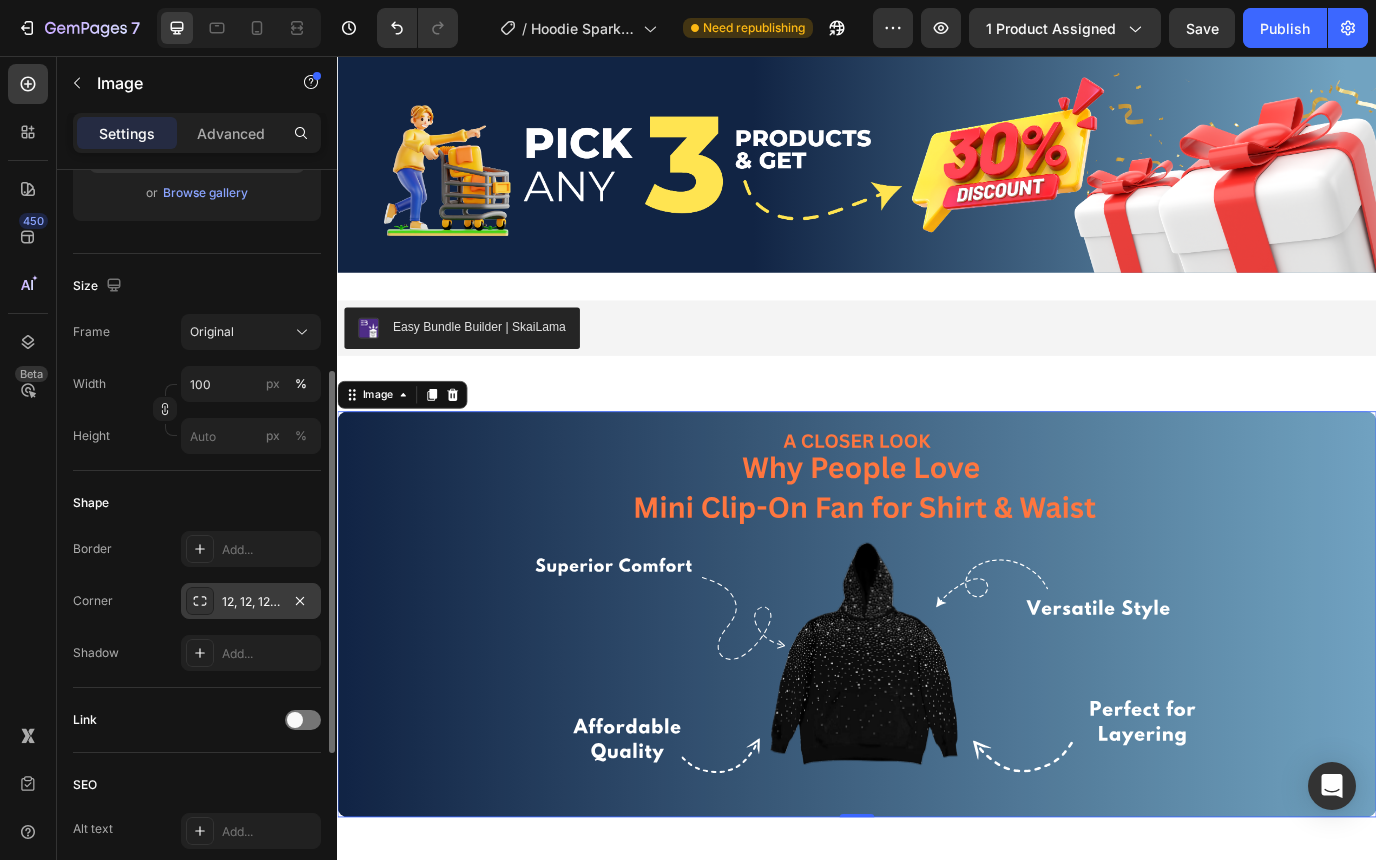 click on "Shape" at bounding box center (197, 503) 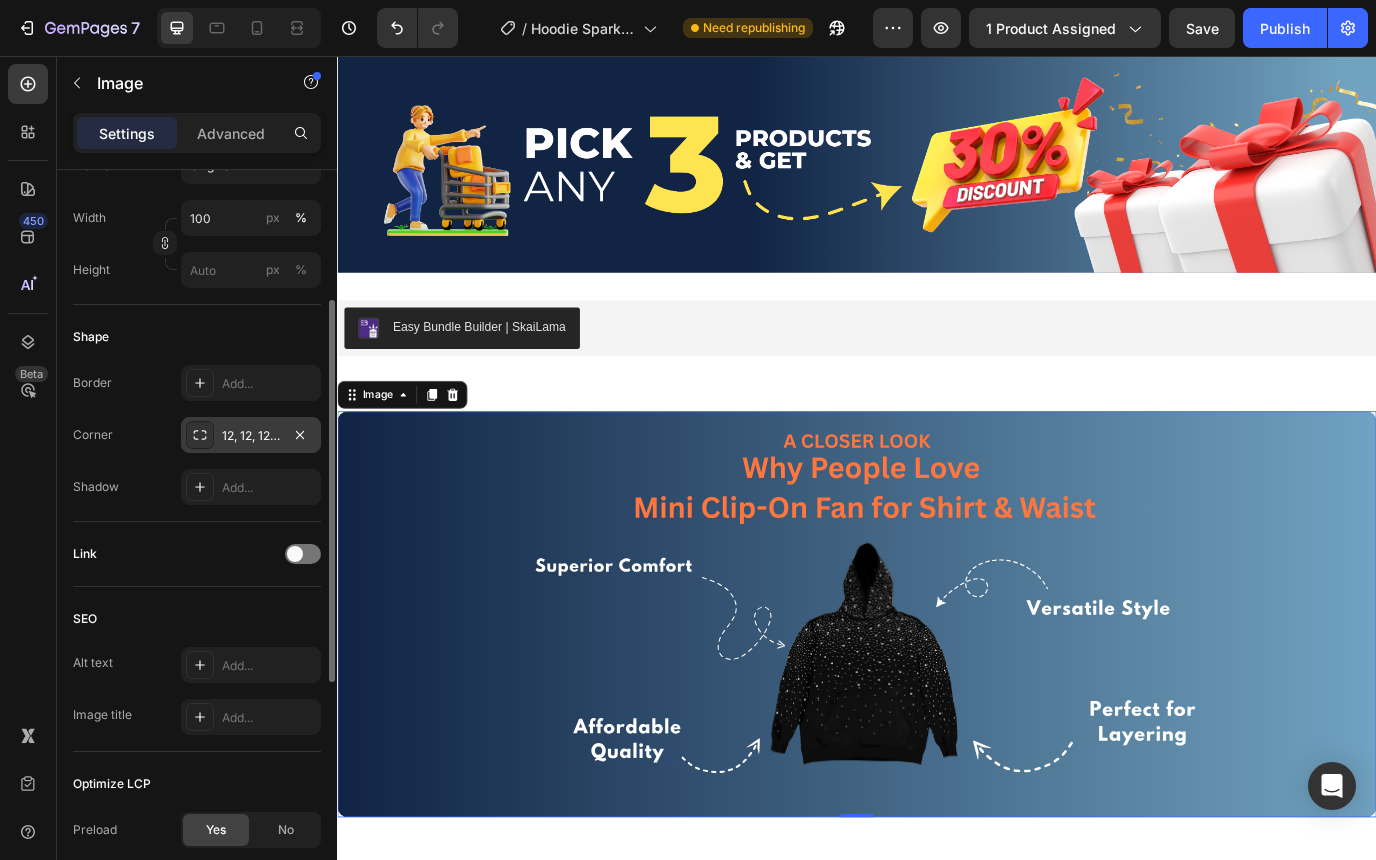 scroll, scrollTop: 711, scrollLeft: 0, axis: vertical 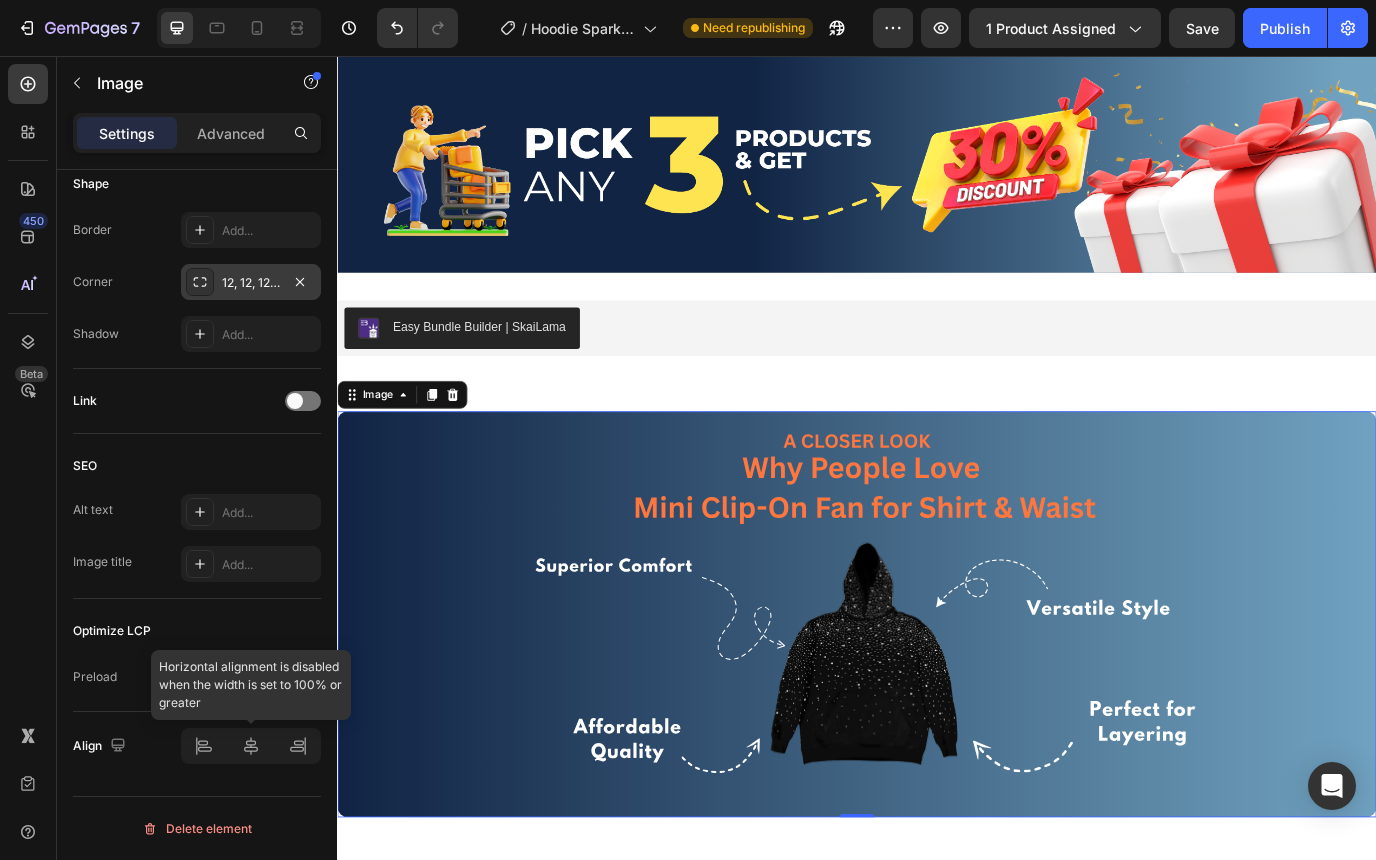 click 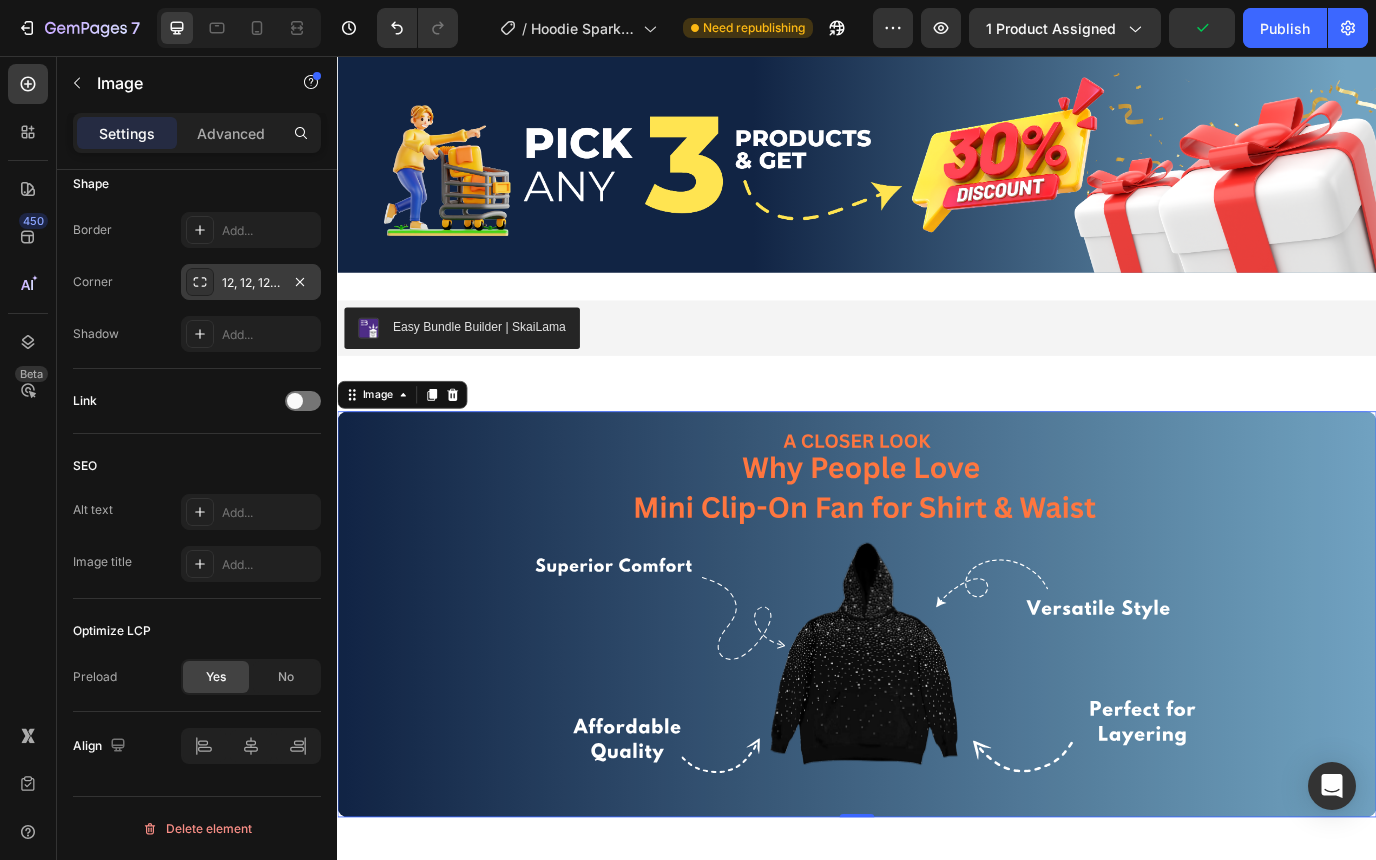 click at bounding box center (937, 700) 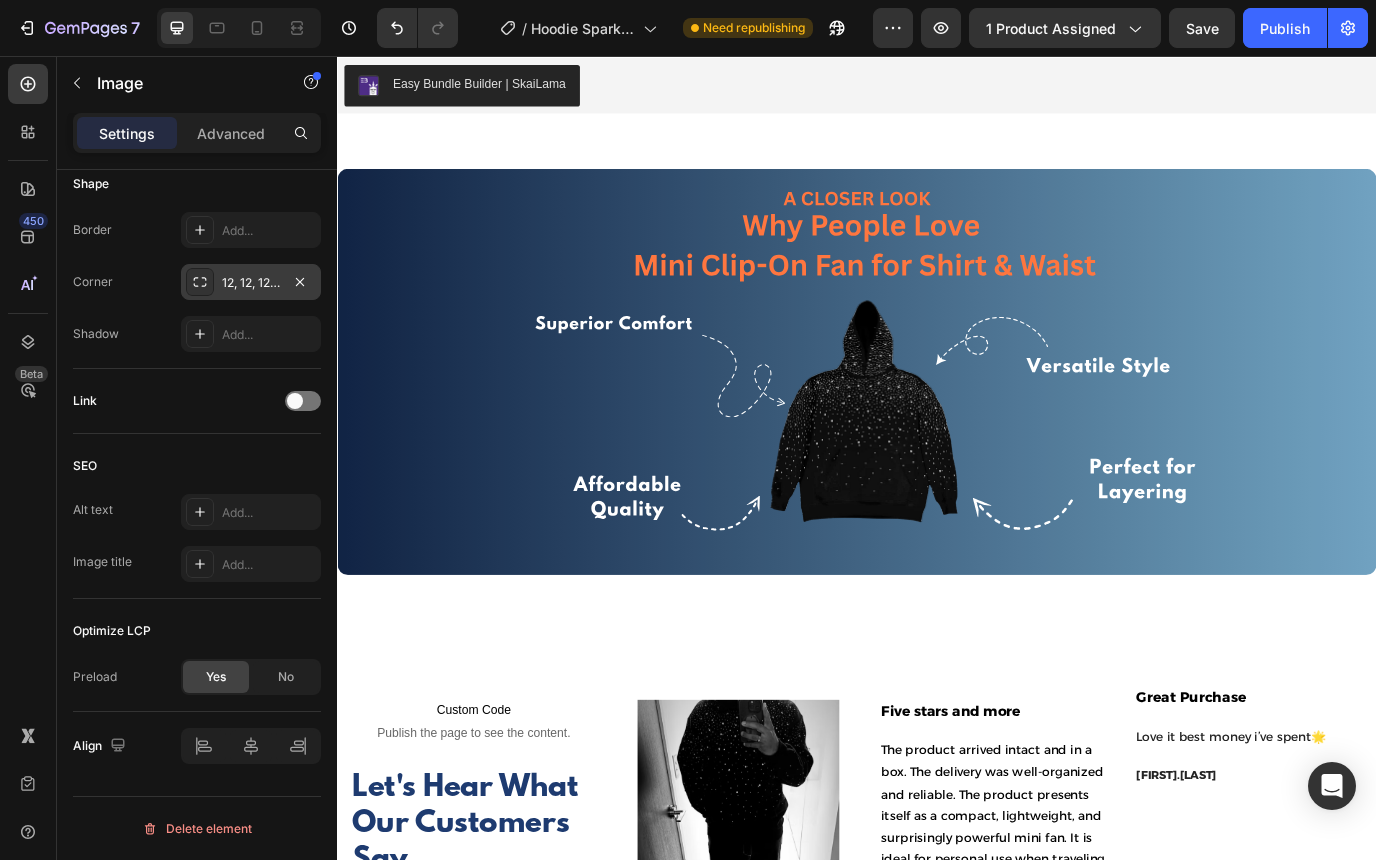 scroll, scrollTop: 3958, scrollLeft: 0, axis: vertical 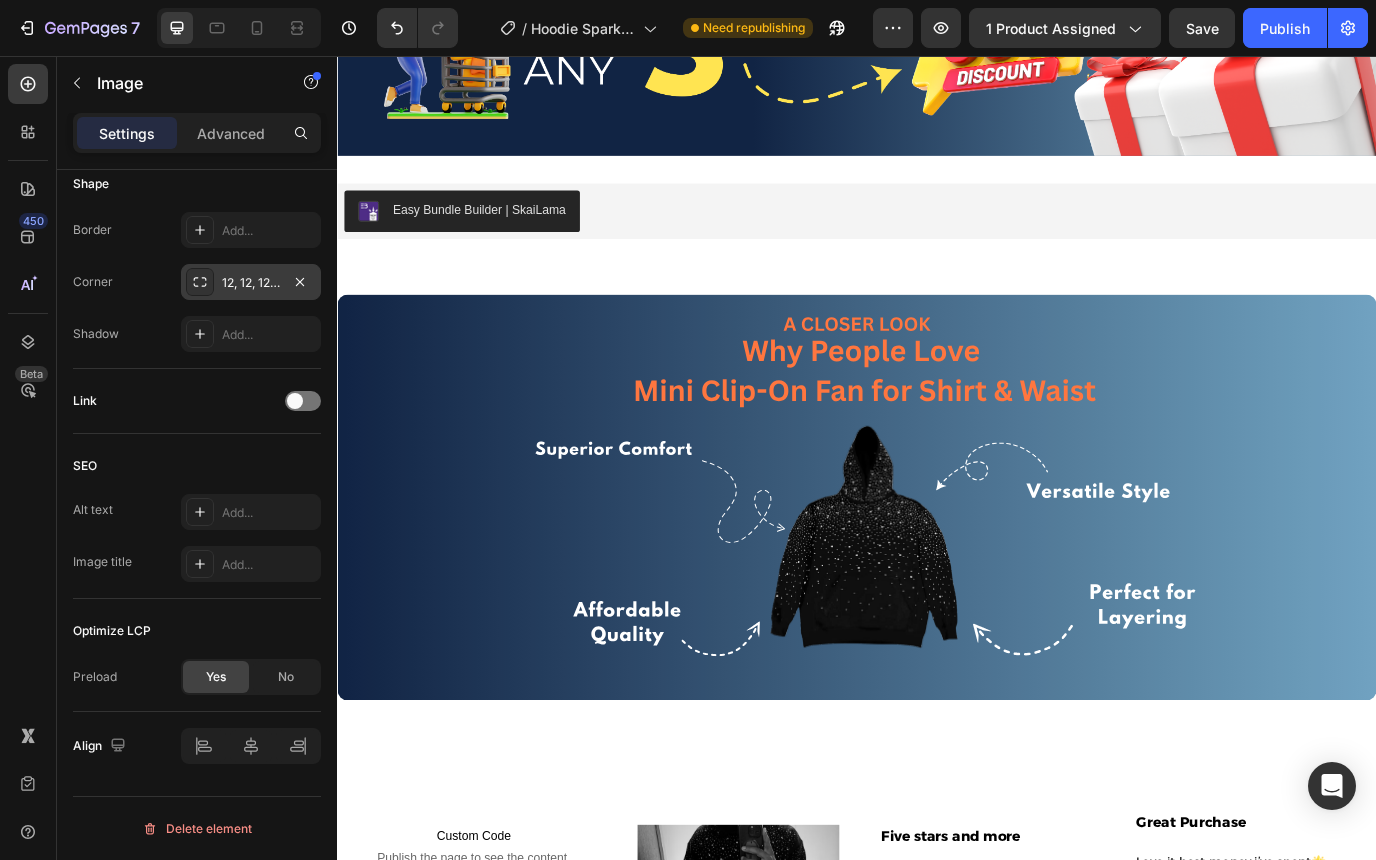 click at bounding box center [937, 565] 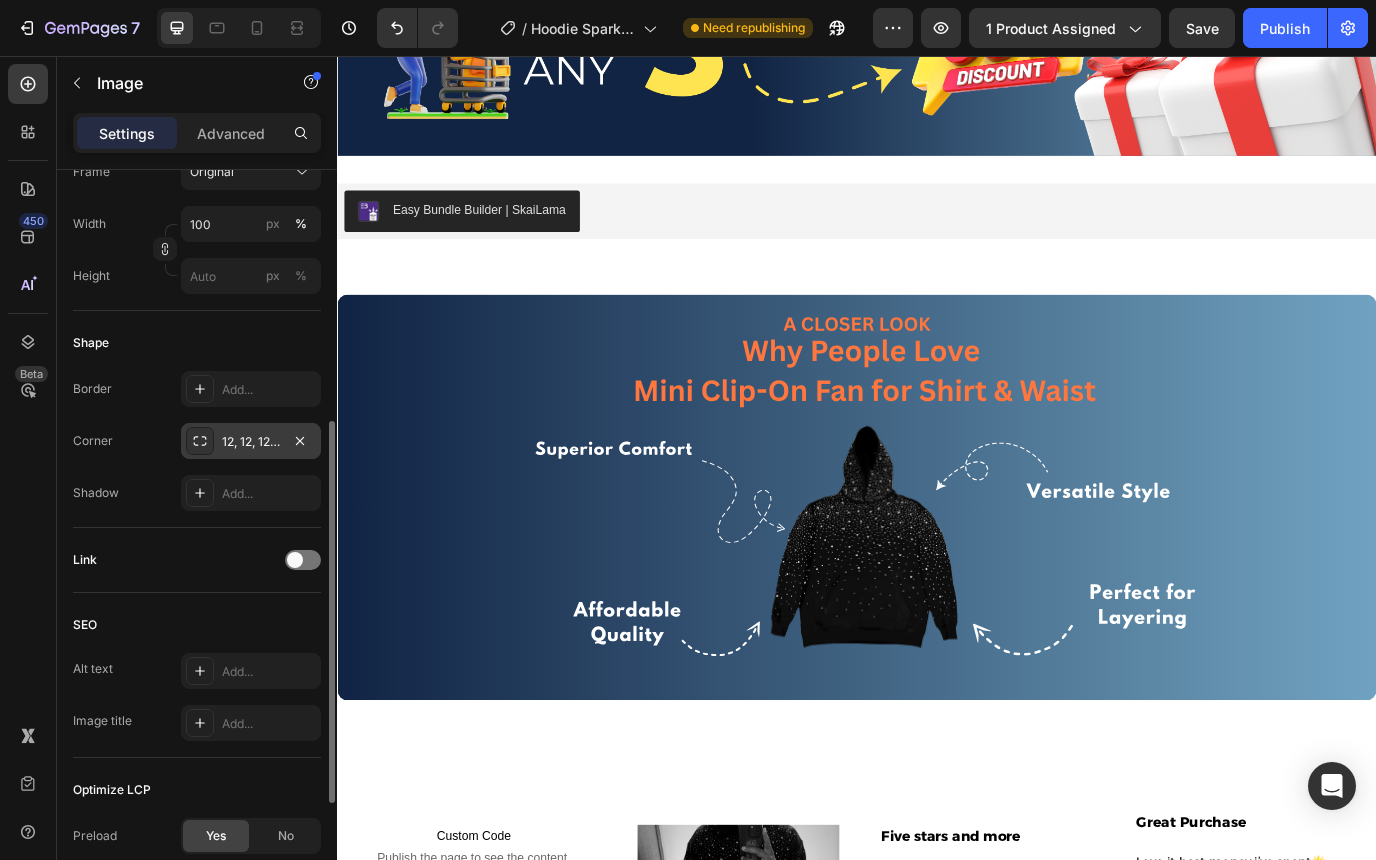 scroll, scrollTop: 554, scrollLeft: 0, axis: vertical 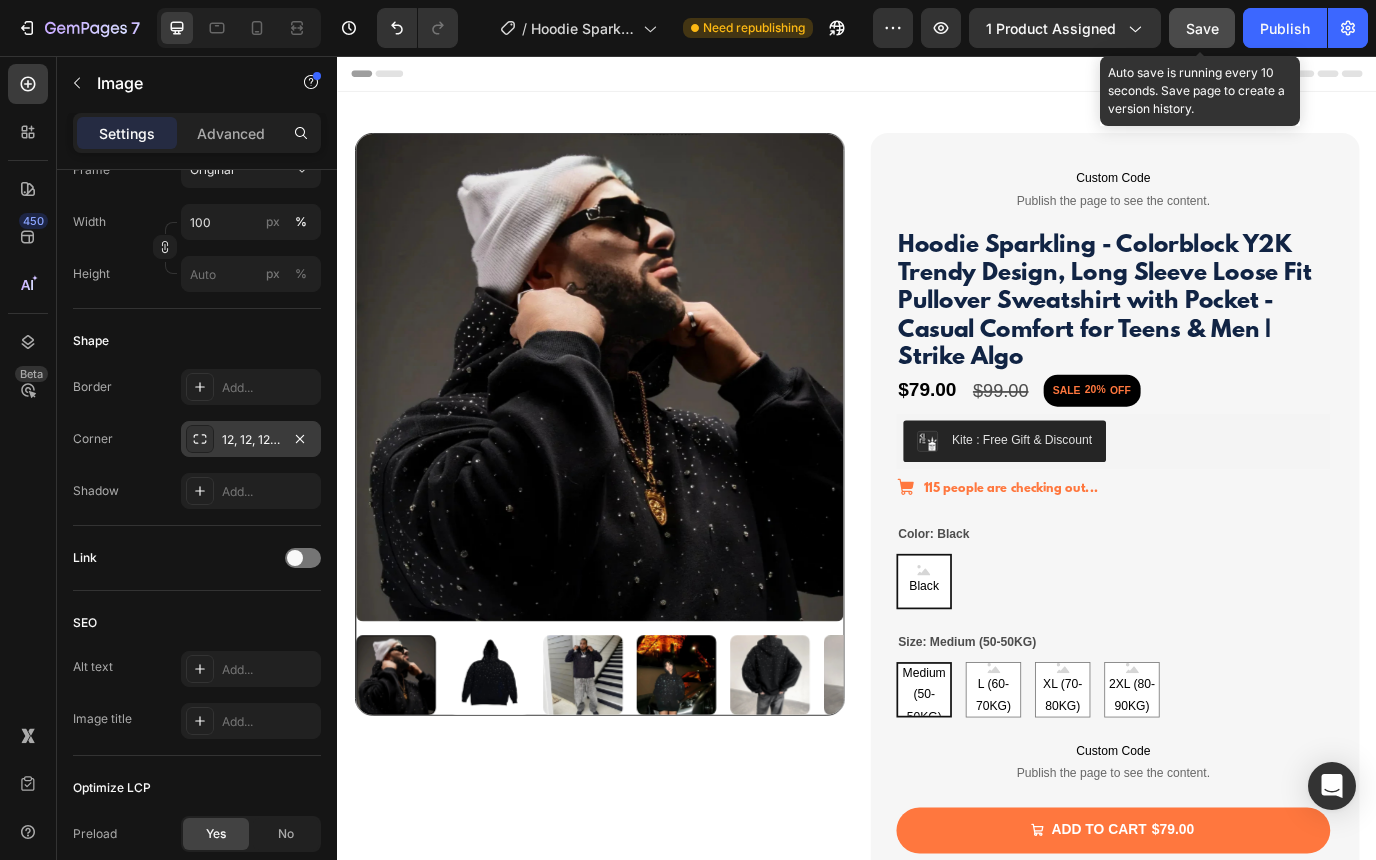 click on "Save" at bounding box center [1202, 28] 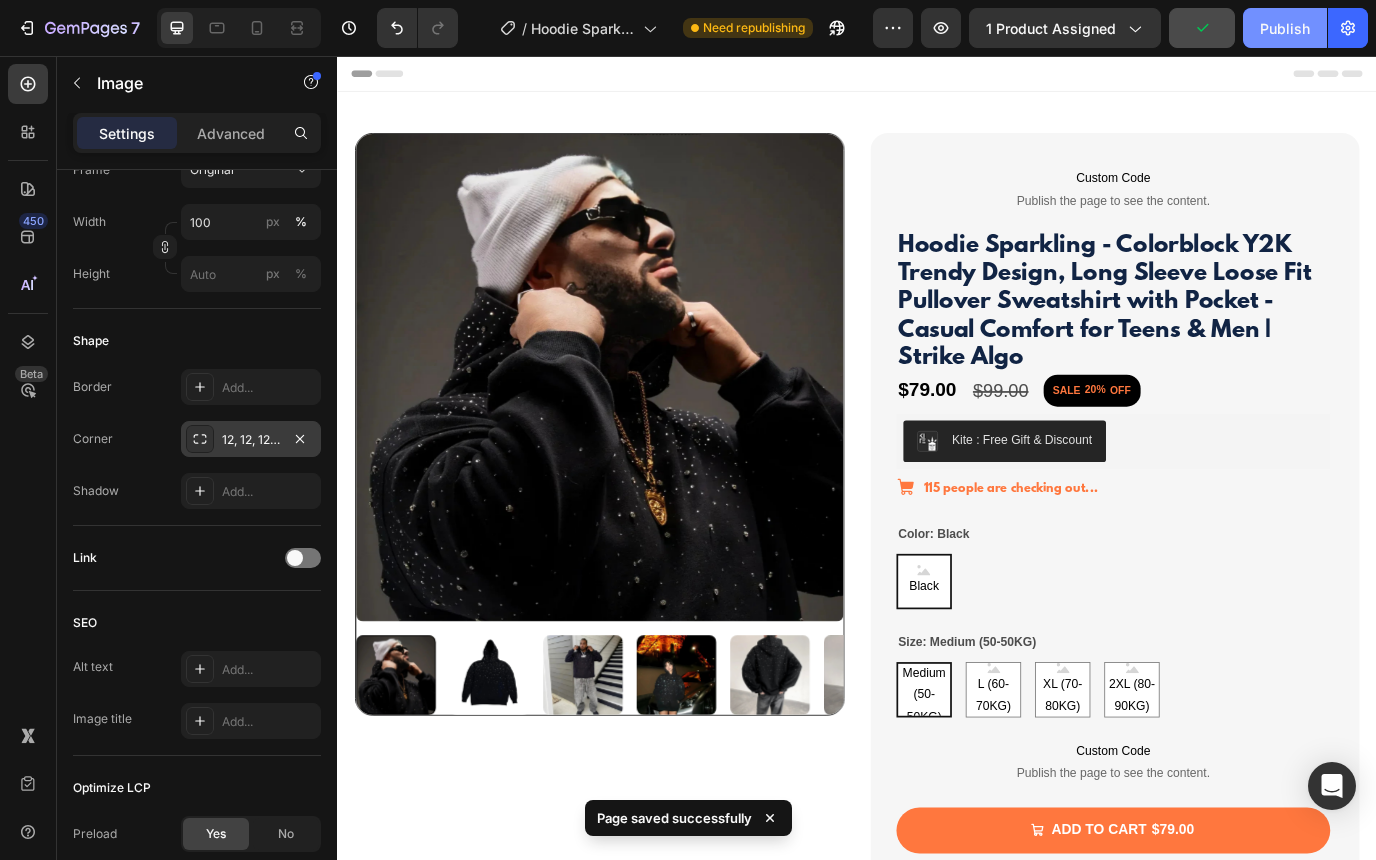 click on "Publish" at bounding box center [1285, 28] 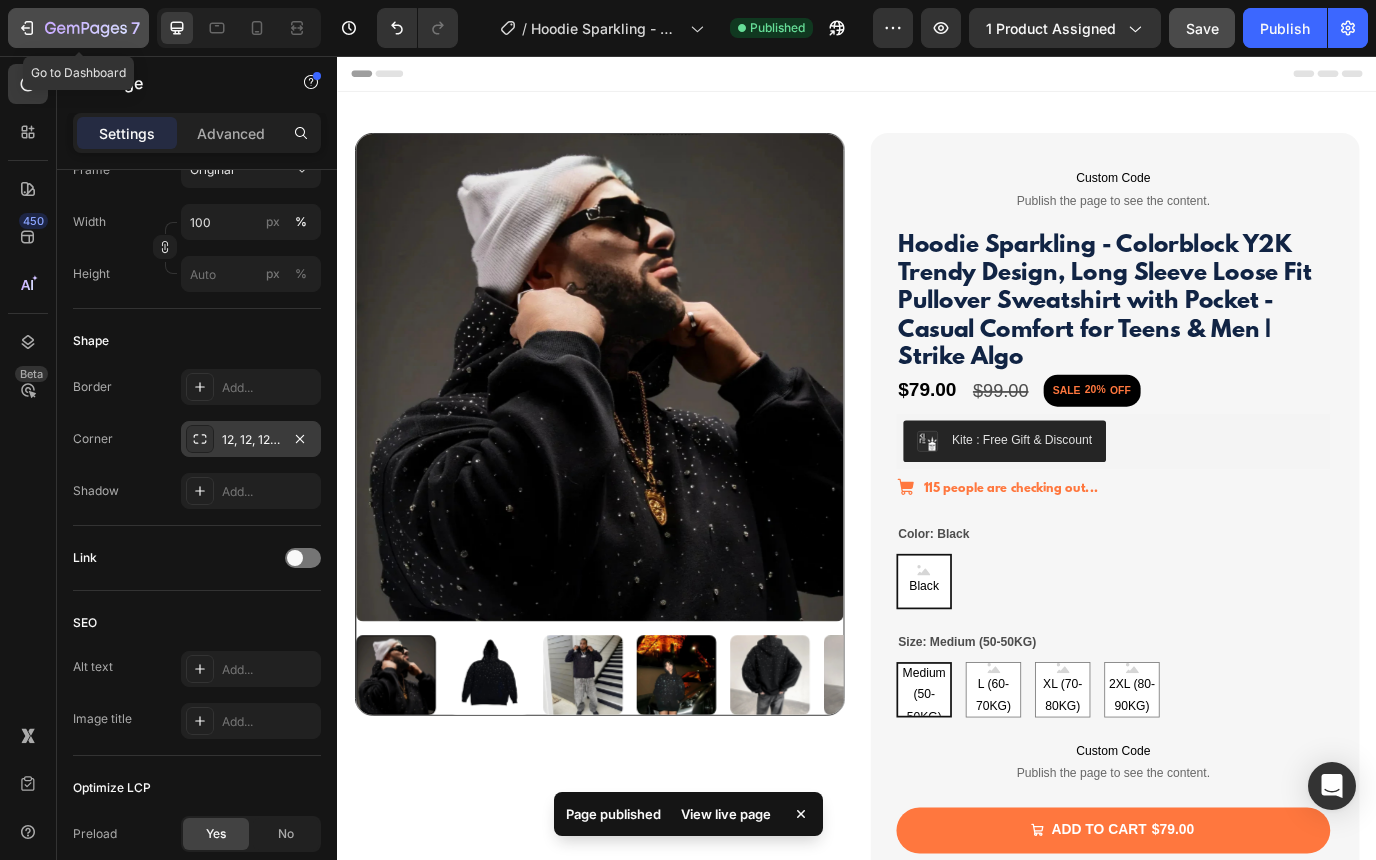click 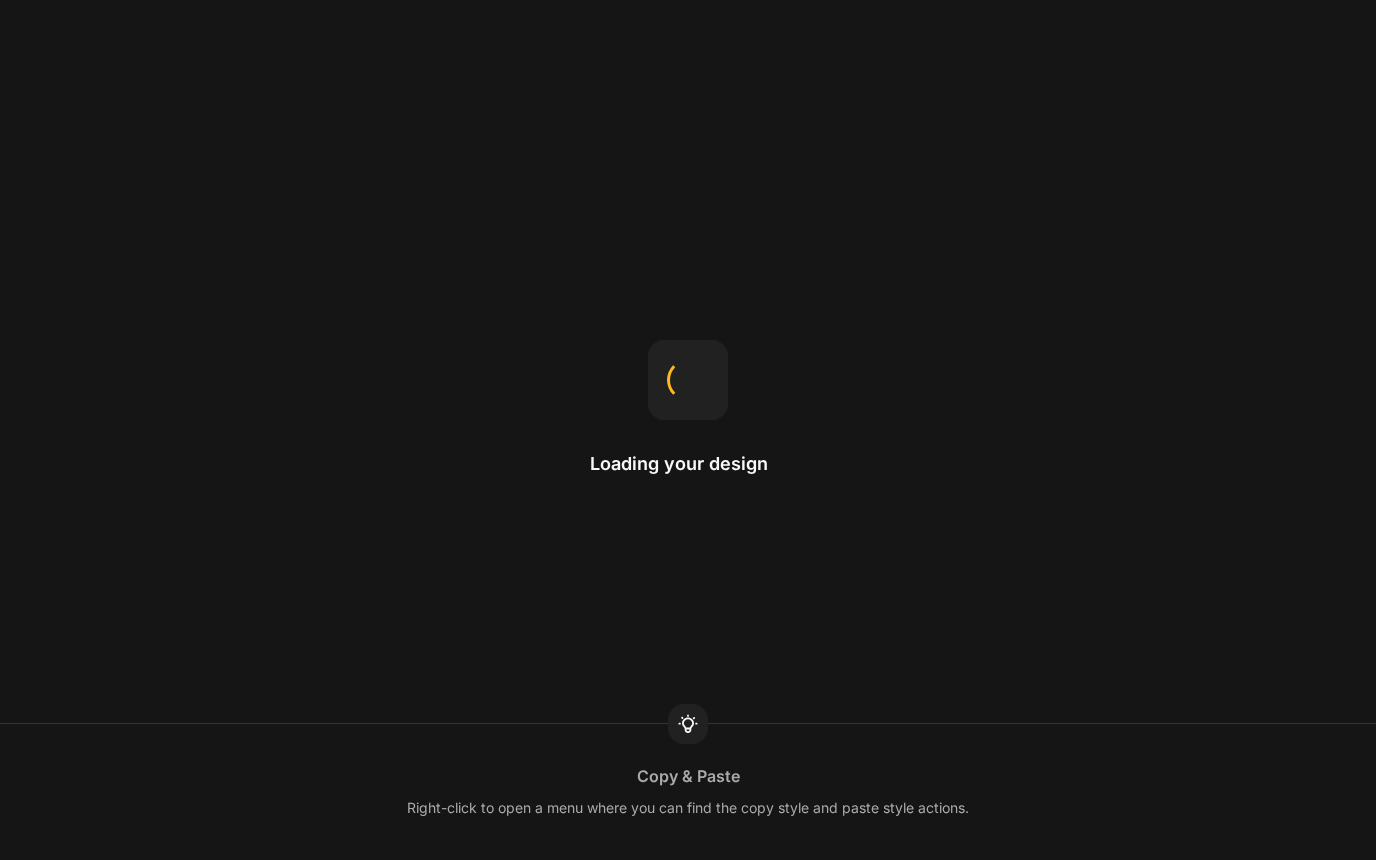 scroll, scrollTop: 0, scrollLeft: 0, axis: both 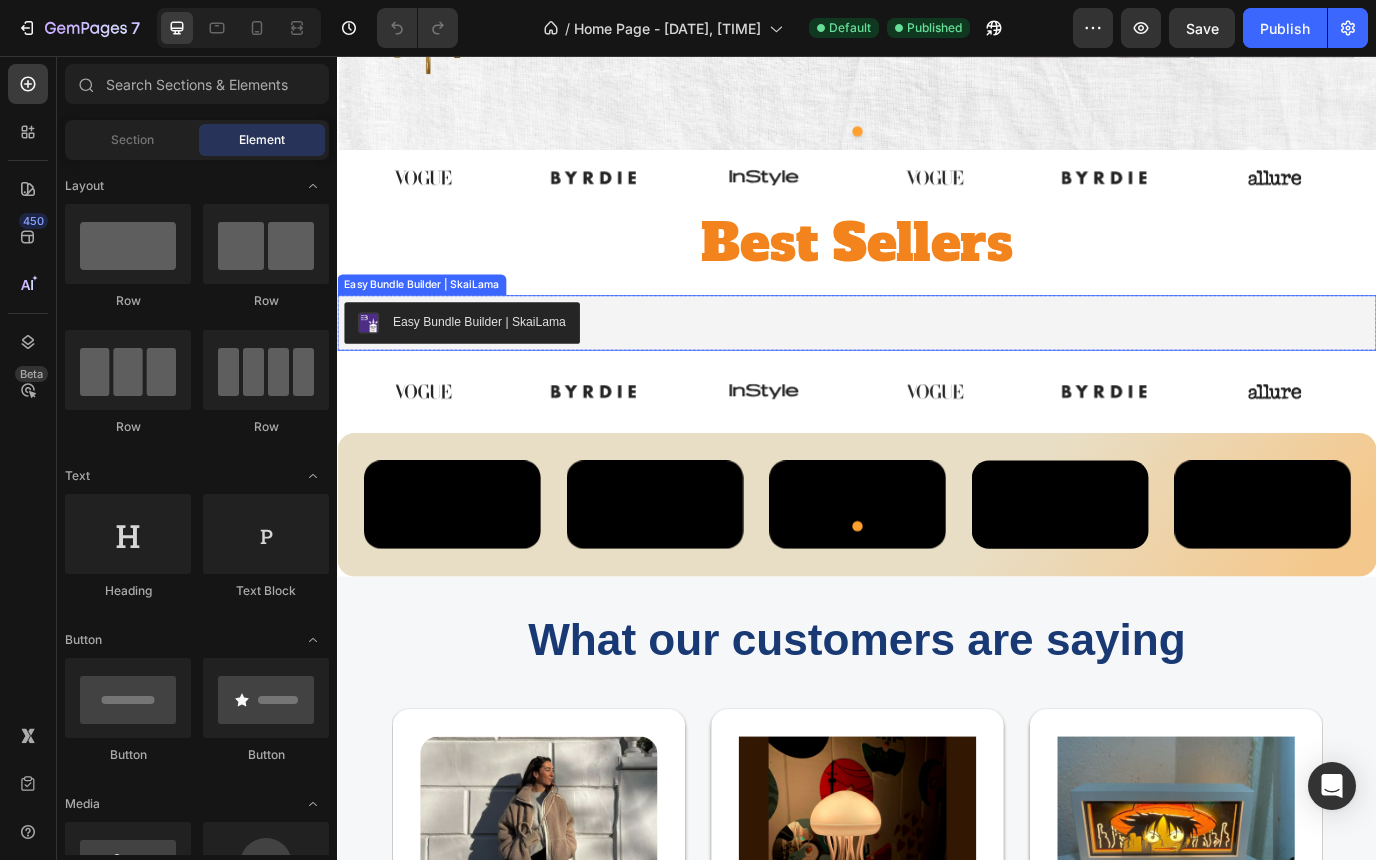 click on "Easy Bundle Builder | SkaiLama" at bounding box center (937, 364) 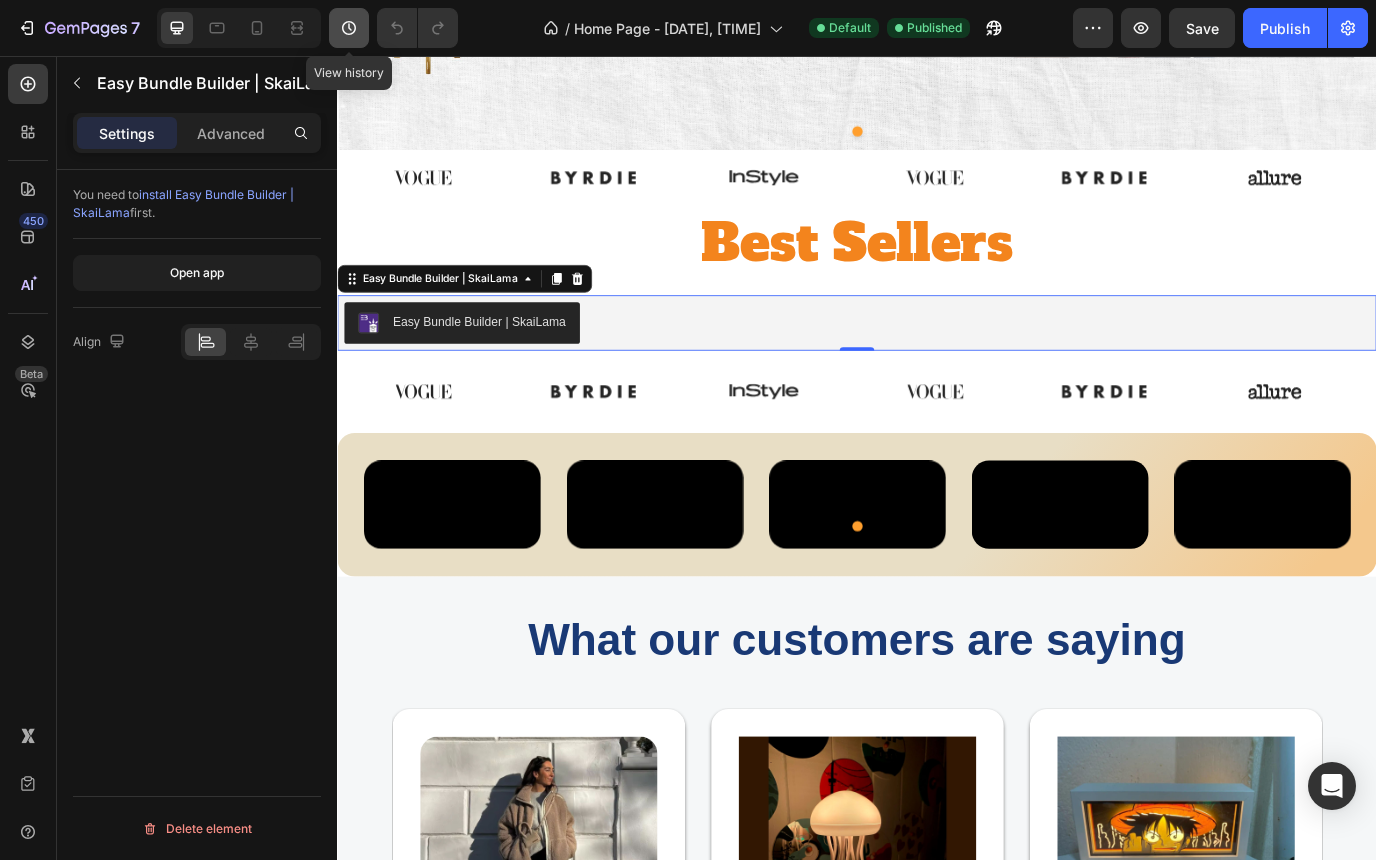click 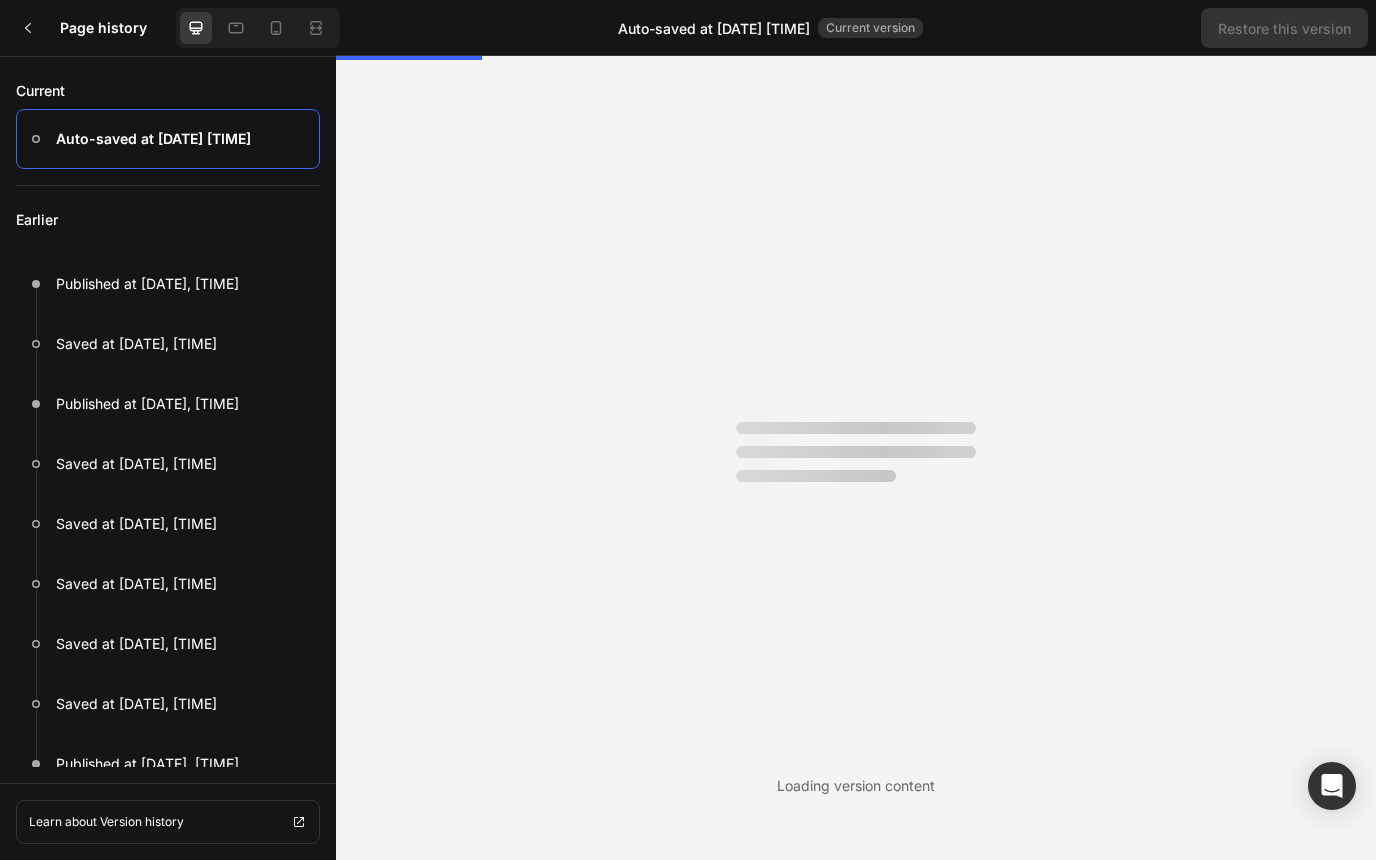scroll, scrollTop: 0, scrollLeft: 0, axis: both 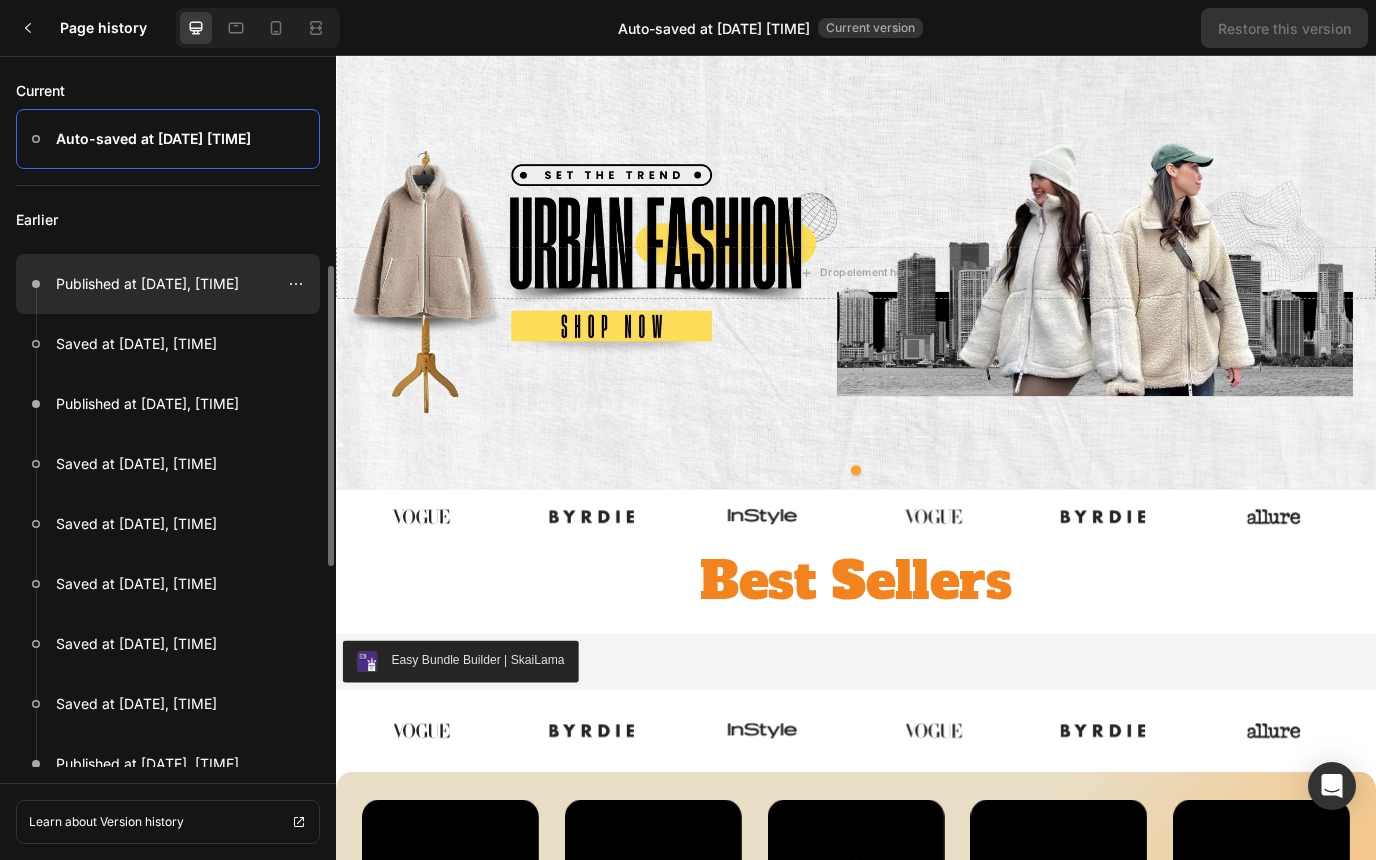 click at bounding box center [168, 284] 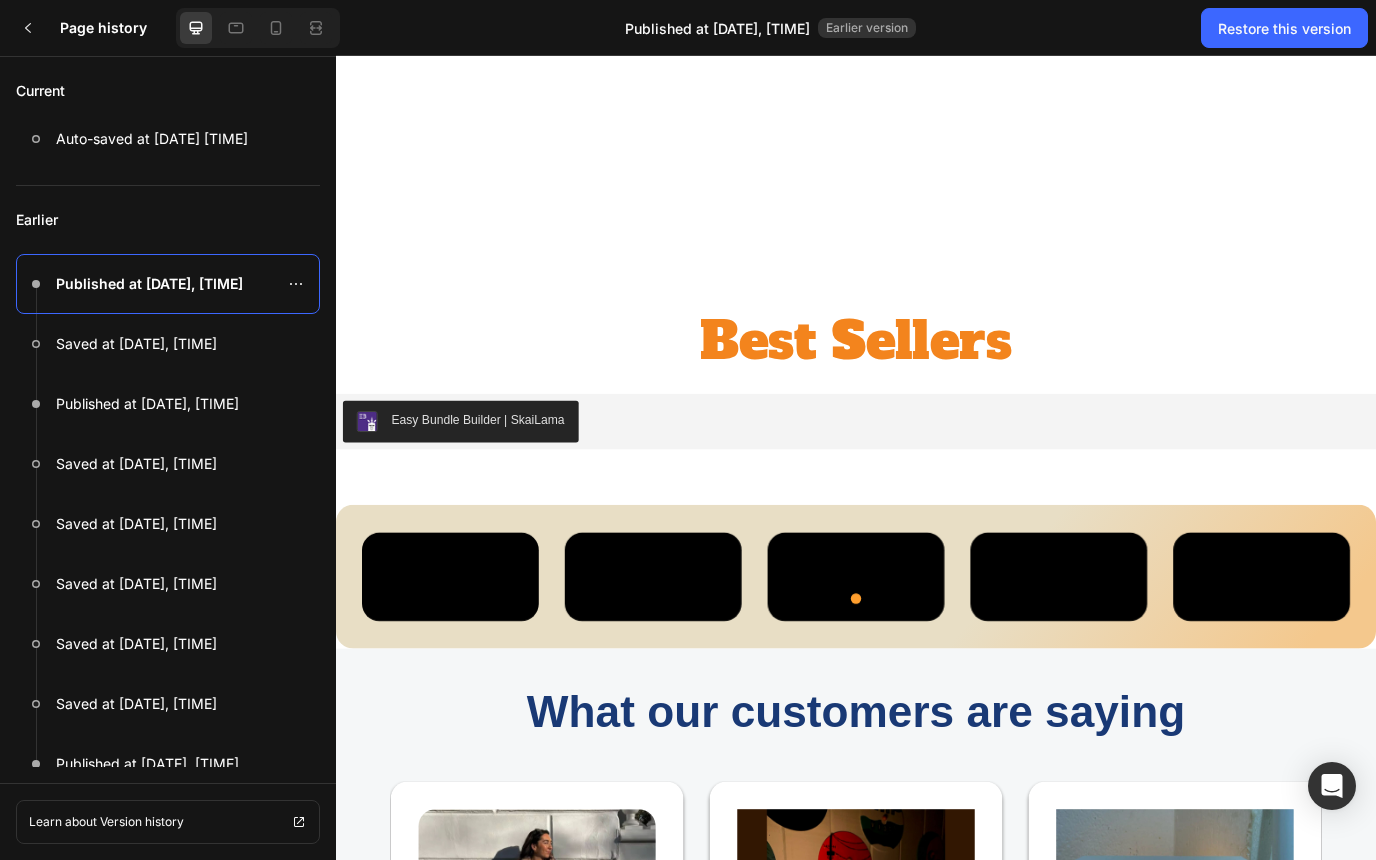 scroll, scrollTop: 574, scrollLeft: 0, axis: vertical 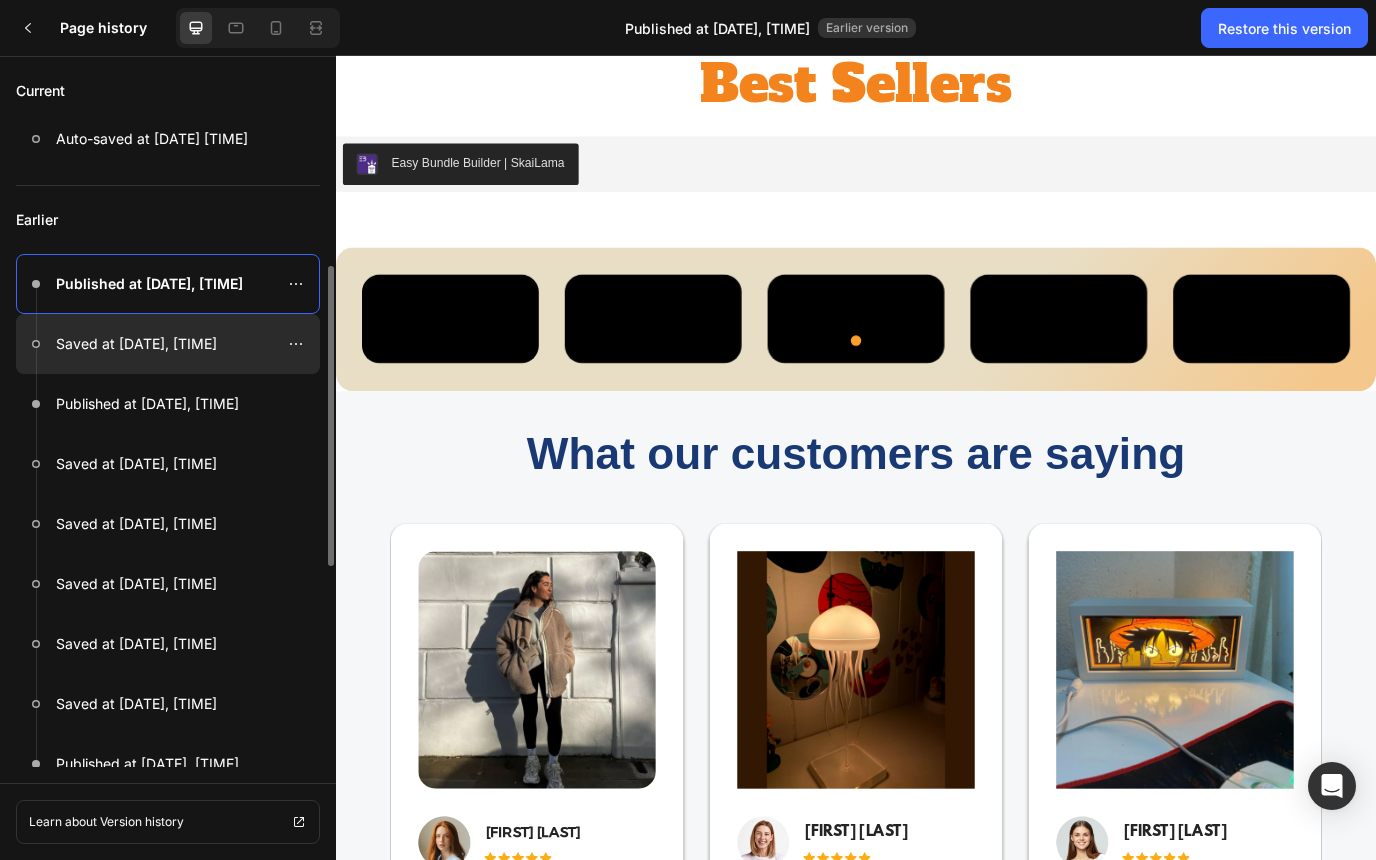 click at bounding box center [168, 344] 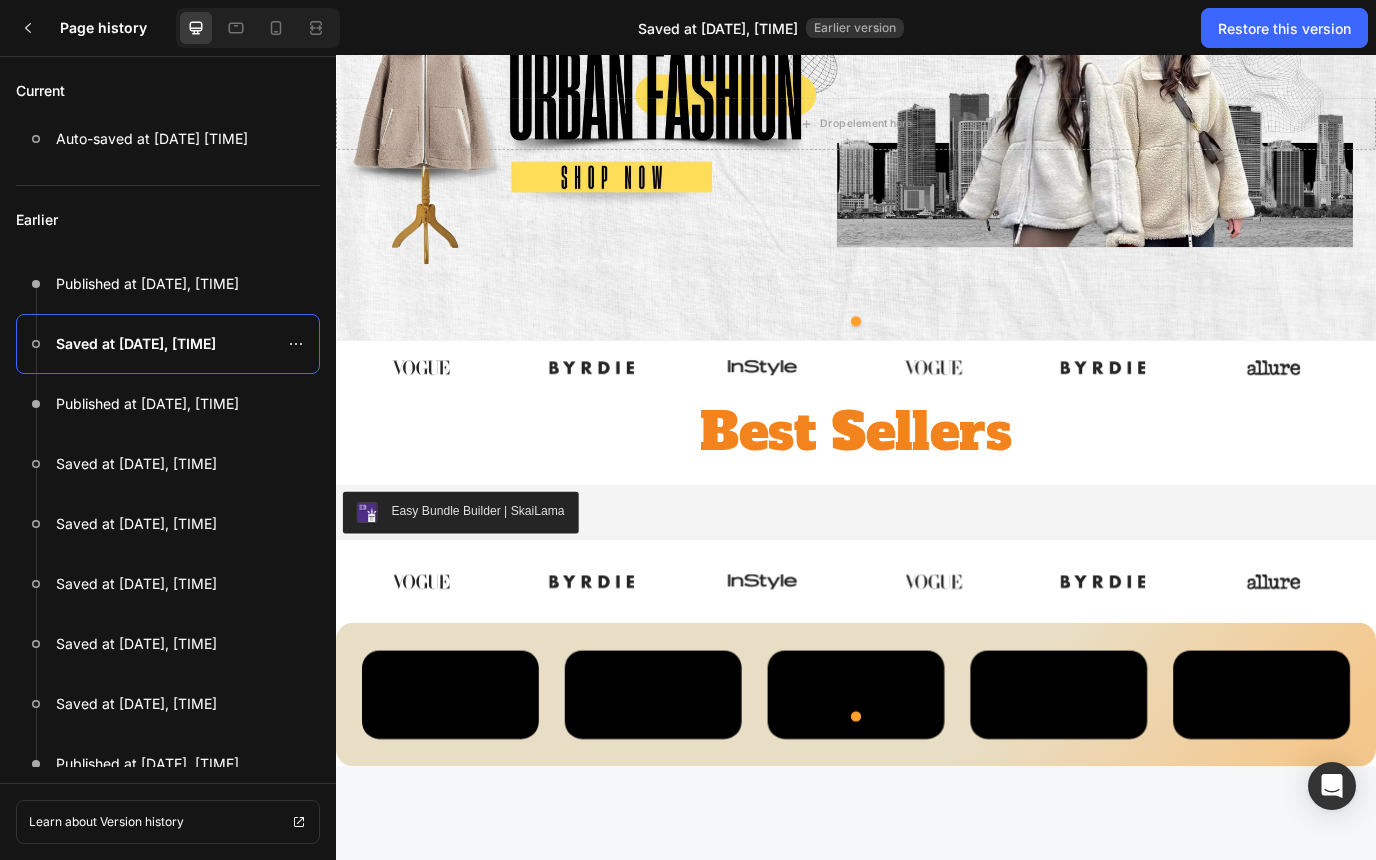 scroll, scrollTop: 348, scrollLeft: 0, axis: vertical 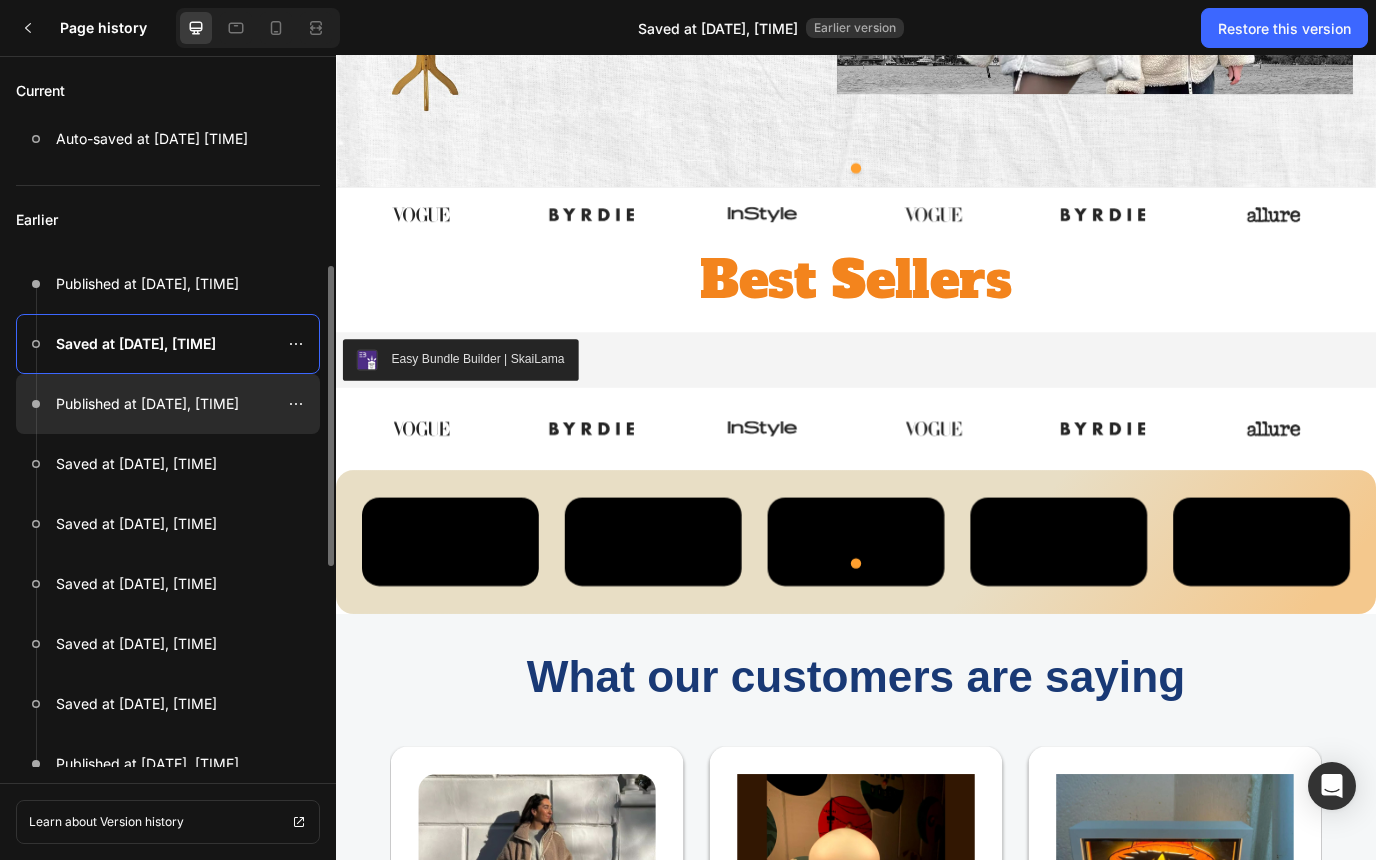 click on "Published at Jul 15, 17:34:21" at bounding box center [147, 404] 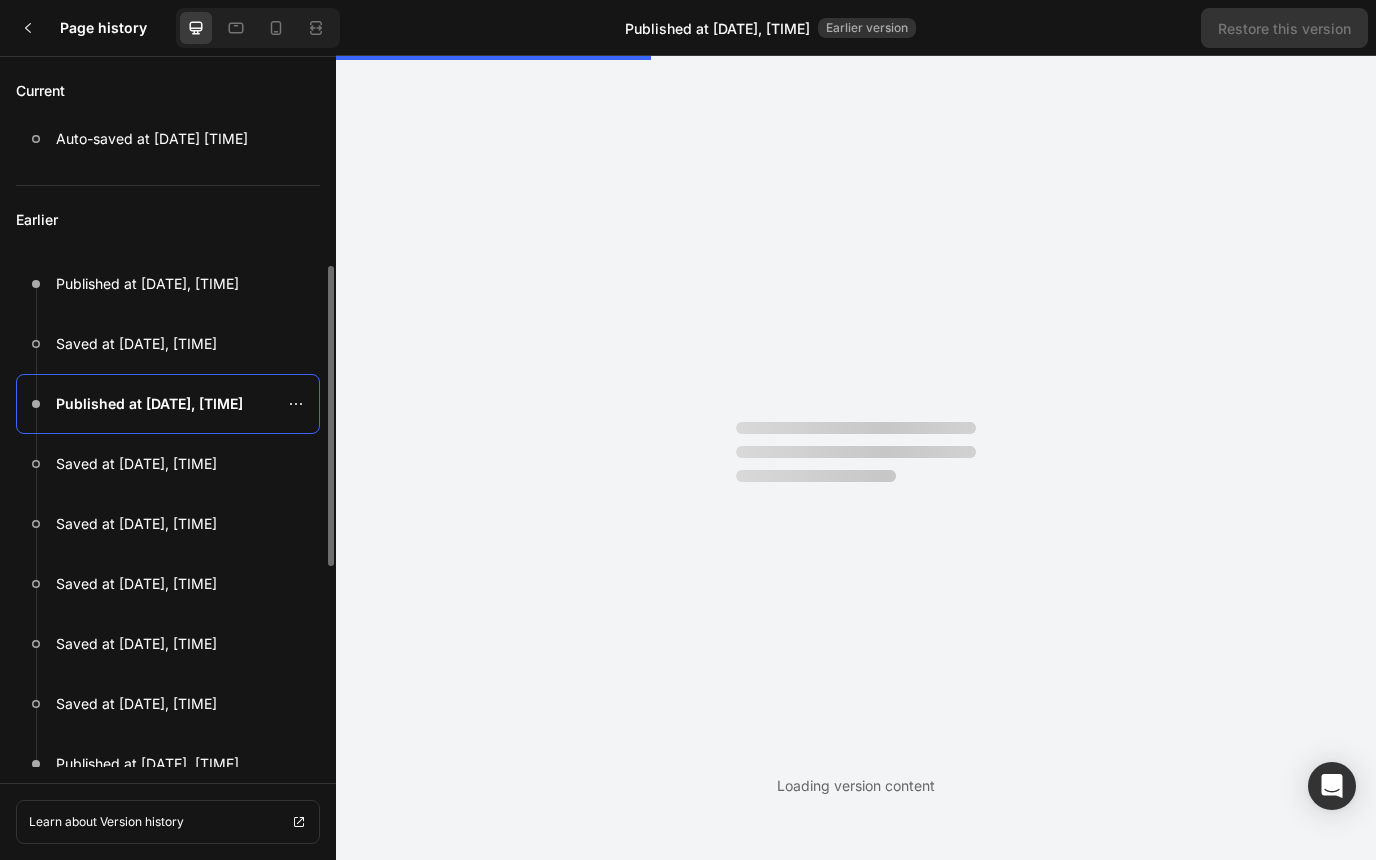 scroll, scrollTop: 0, scrollLeft: 0, axis: both 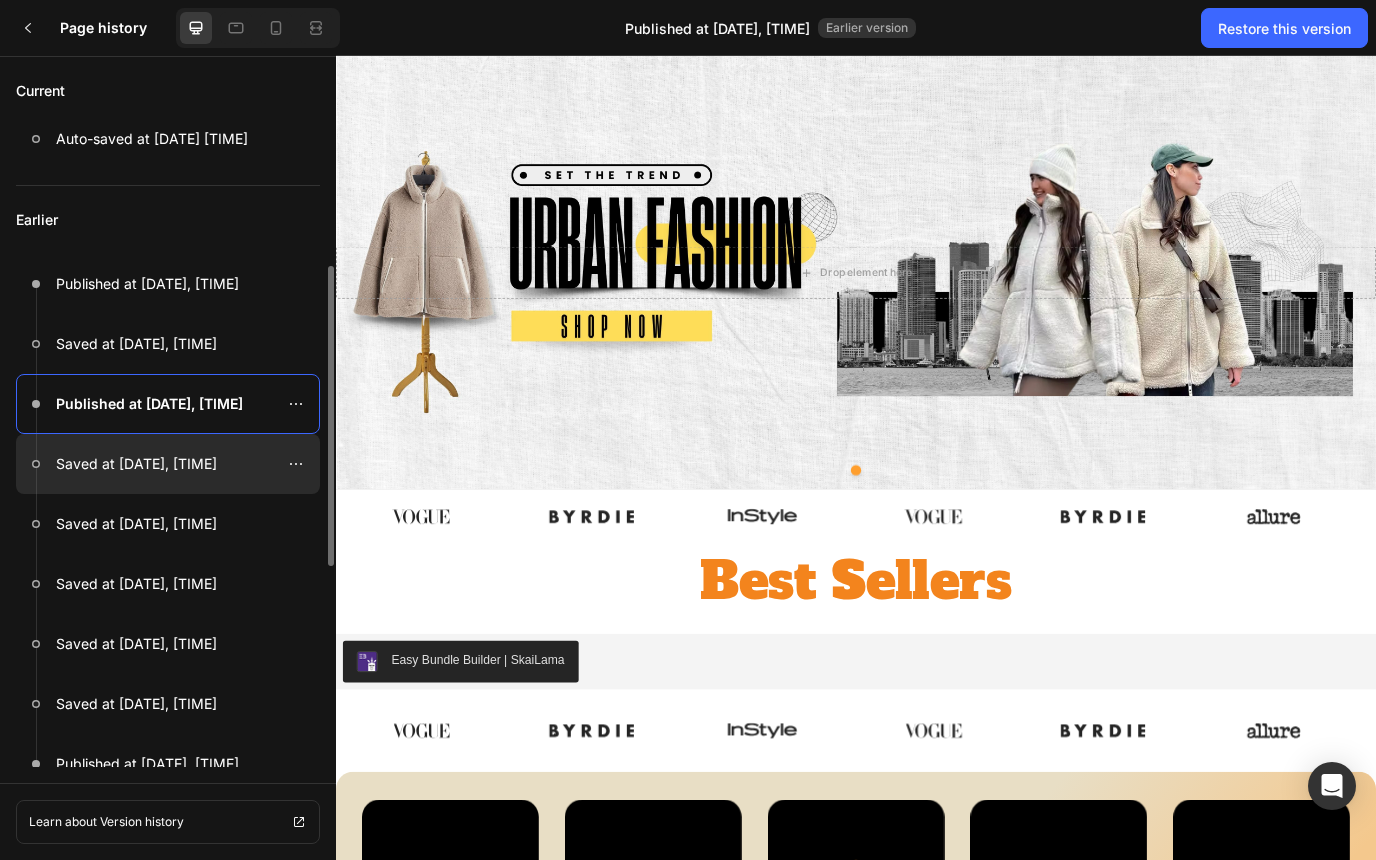 click at bounding box center (168, 464) 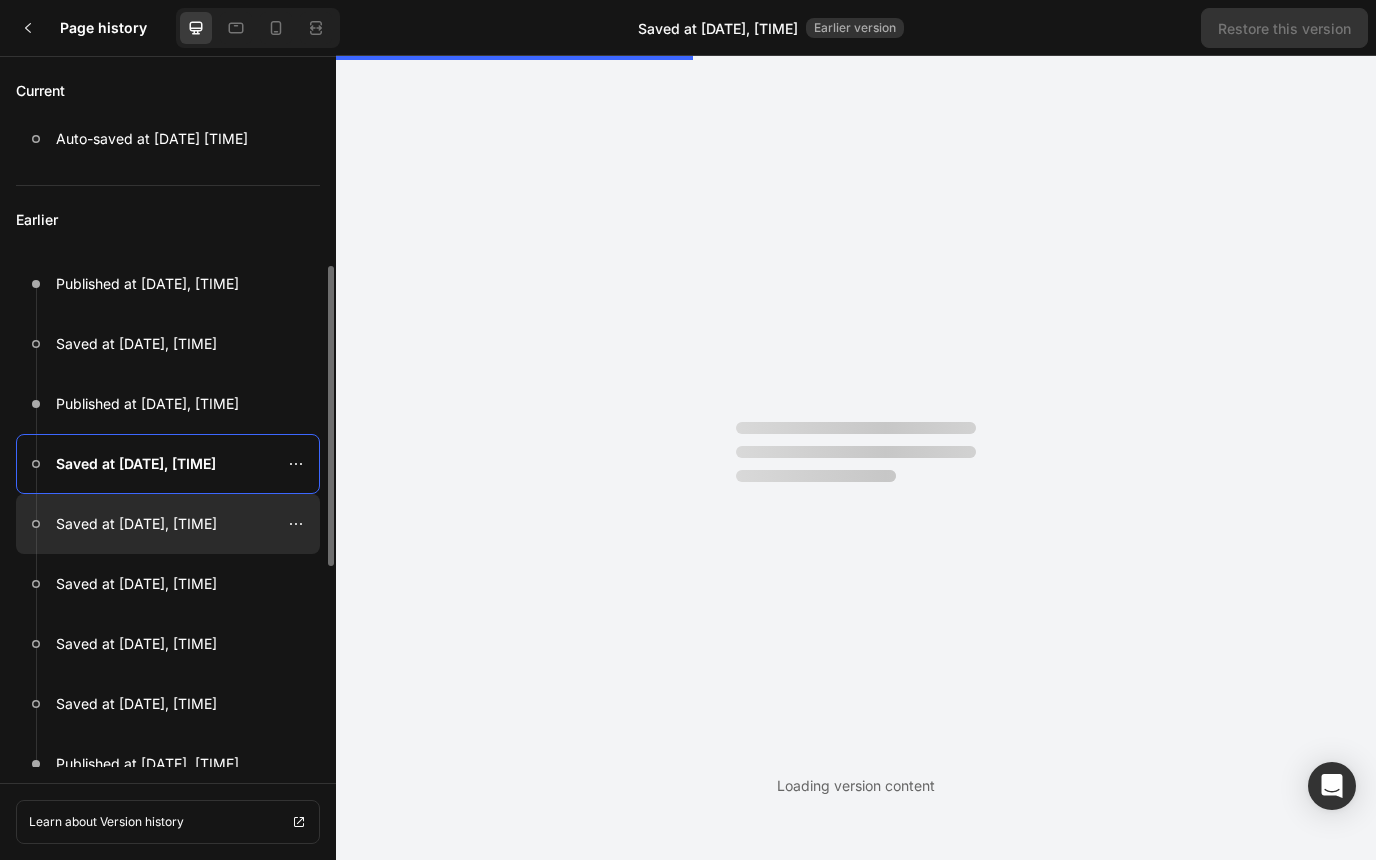 scroll, scrollTop: 0, scrollLeft: 0, axis: both 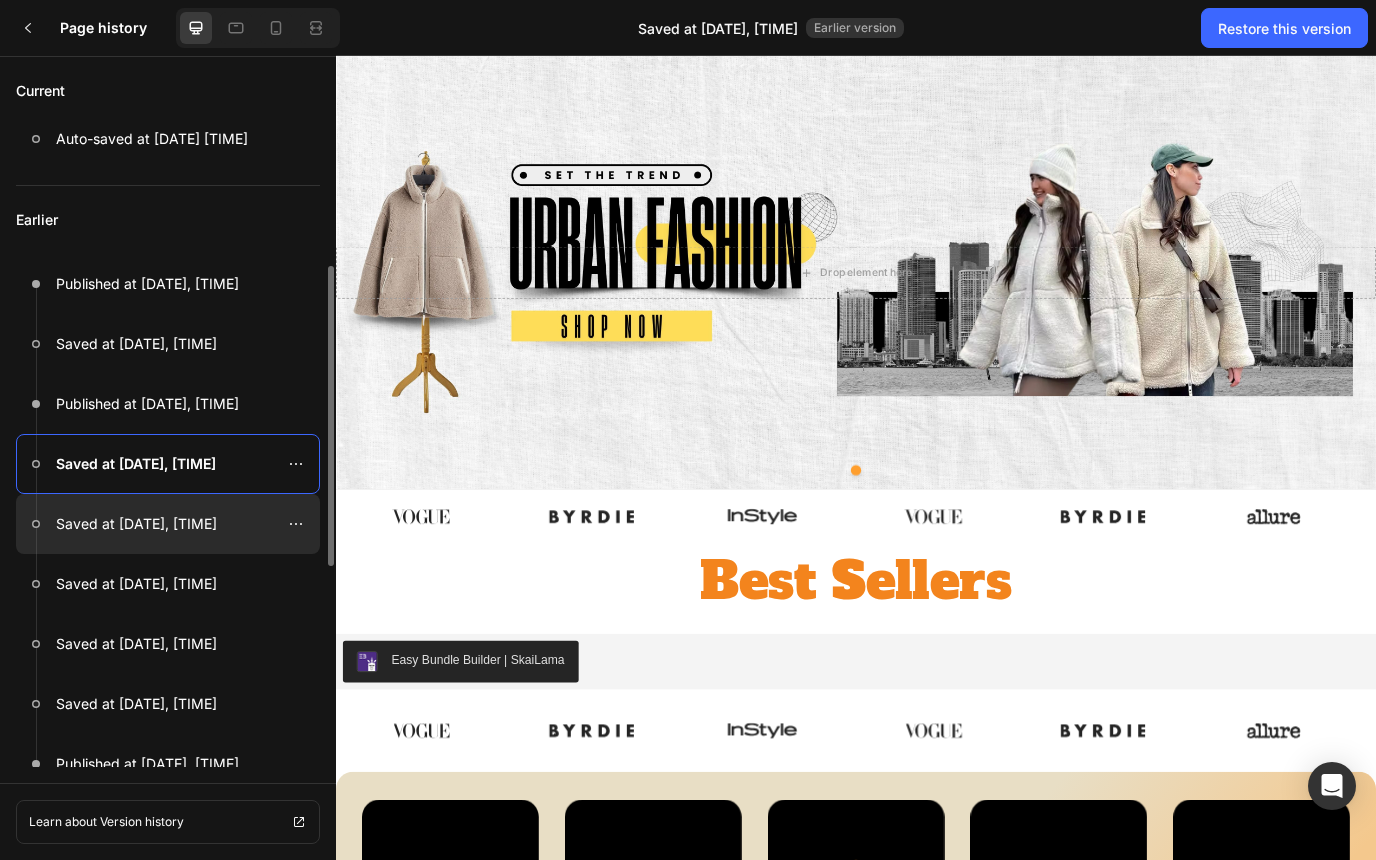 click at bounding box center [168, 524] 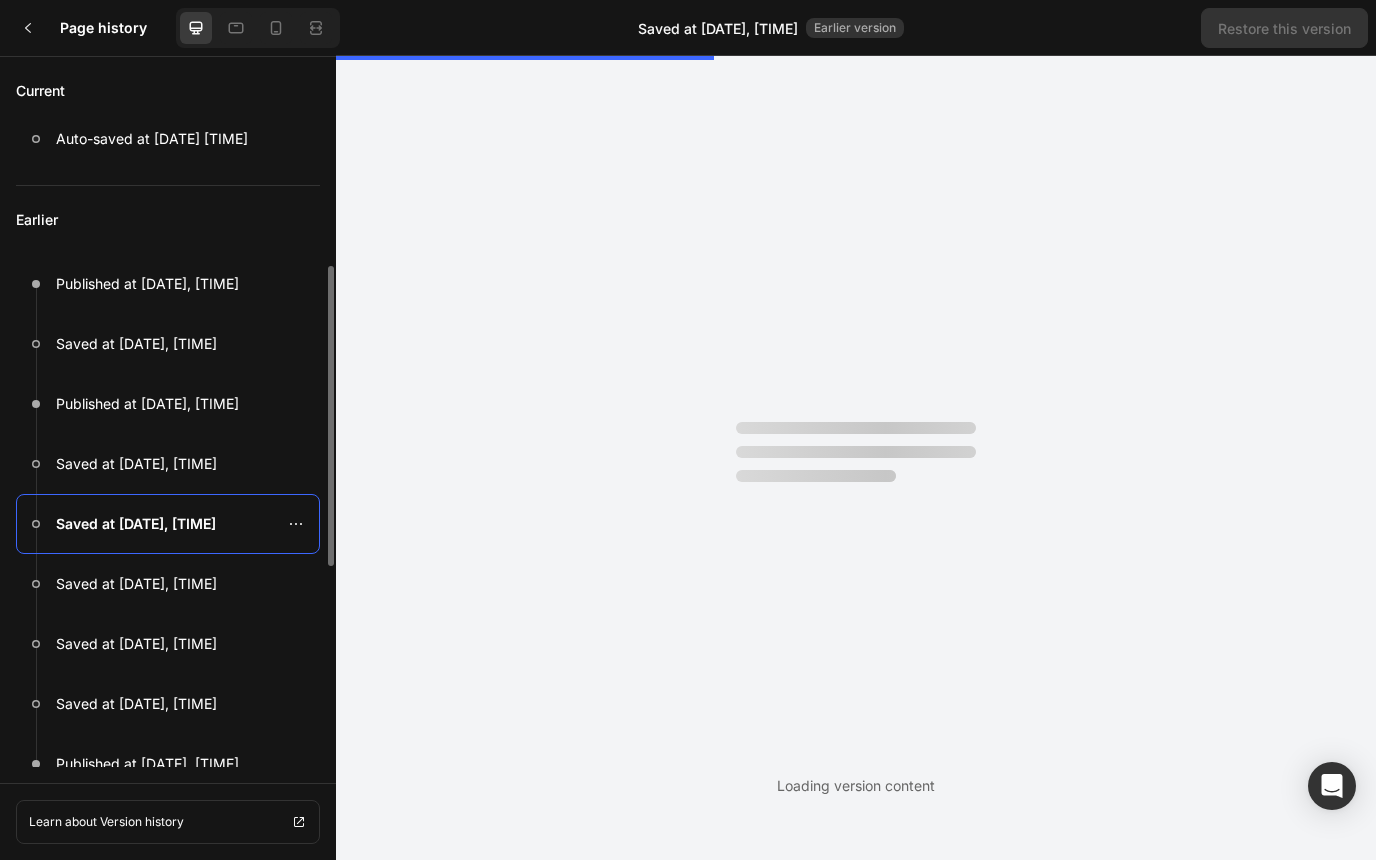 scroll, scrollTop: 0, scrollLeft: 0, axis: both 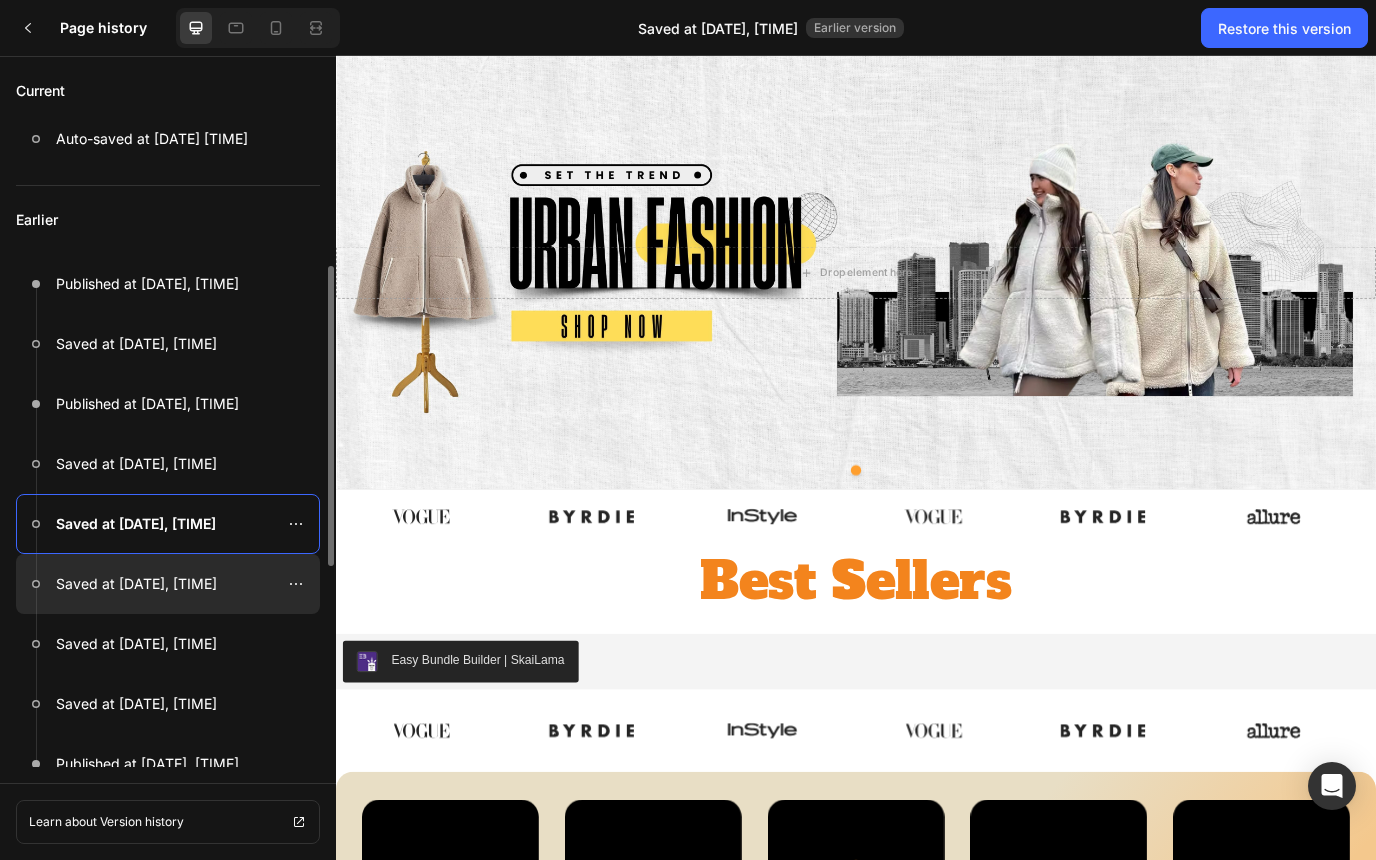 click at bounding box center [168, 584] 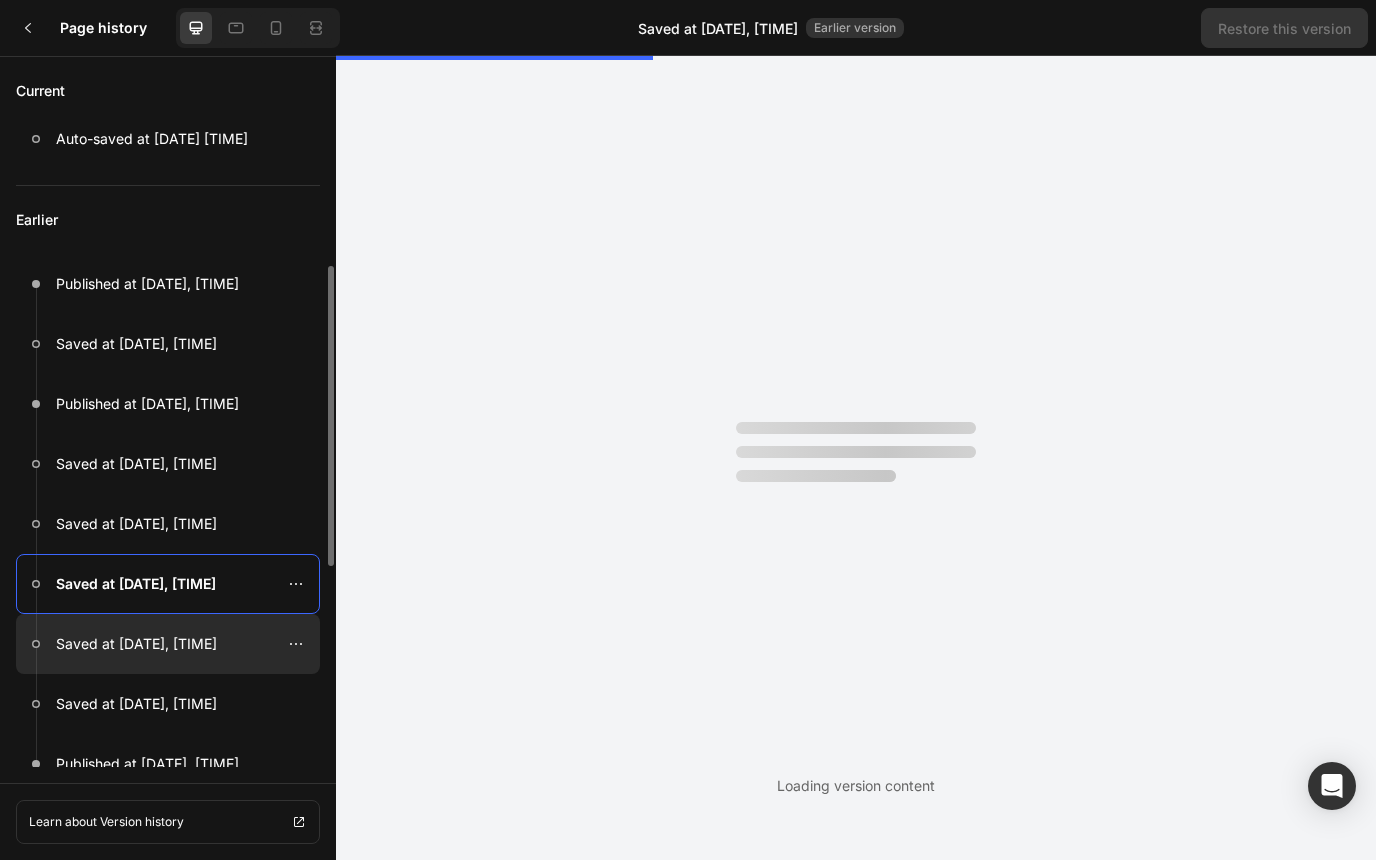 scroll, scrollTop: 0, scrollLeft: 0, axis: both 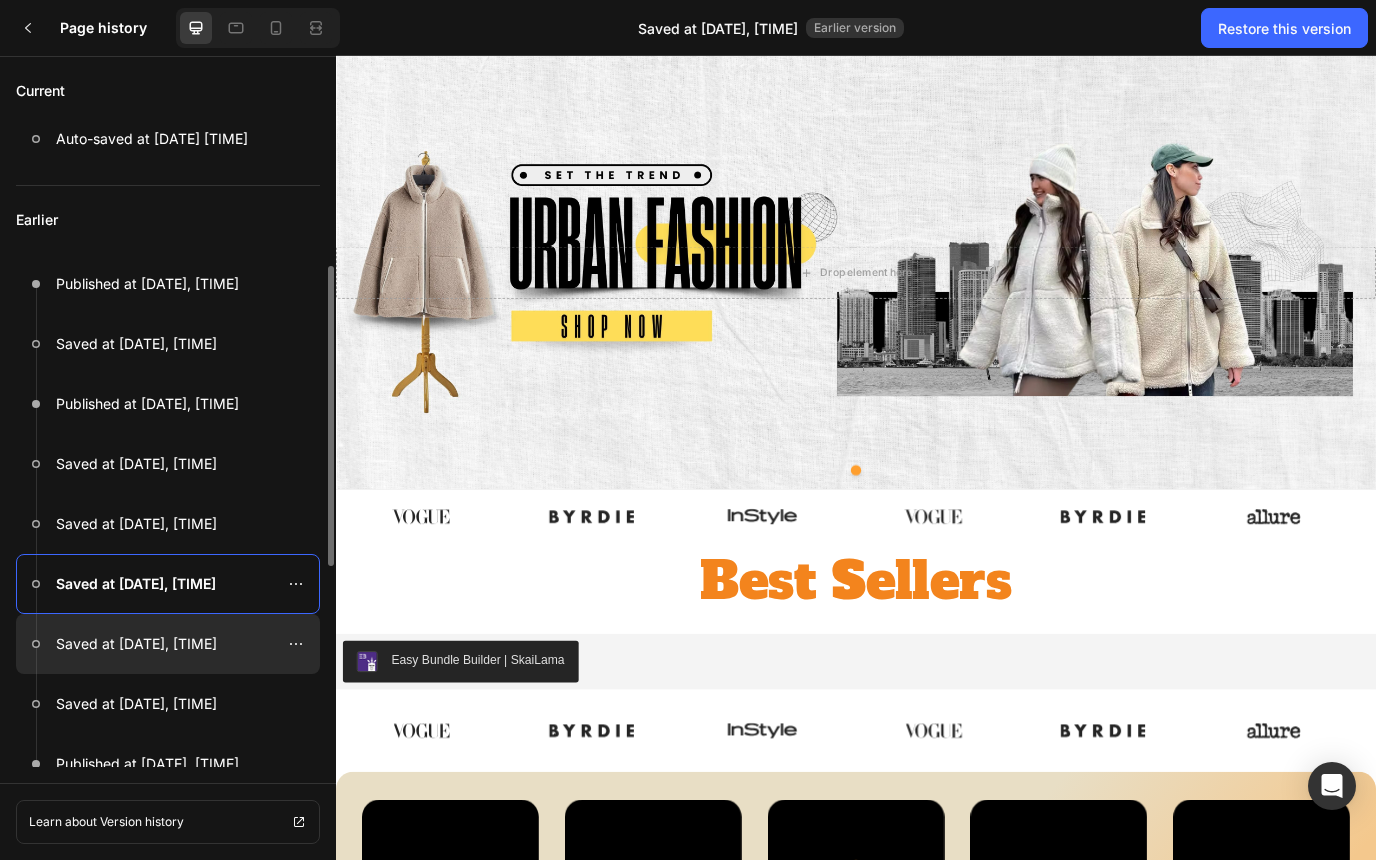 click on "Saved at Jun 09, 14:47:17" at bounding box center (136, 644) 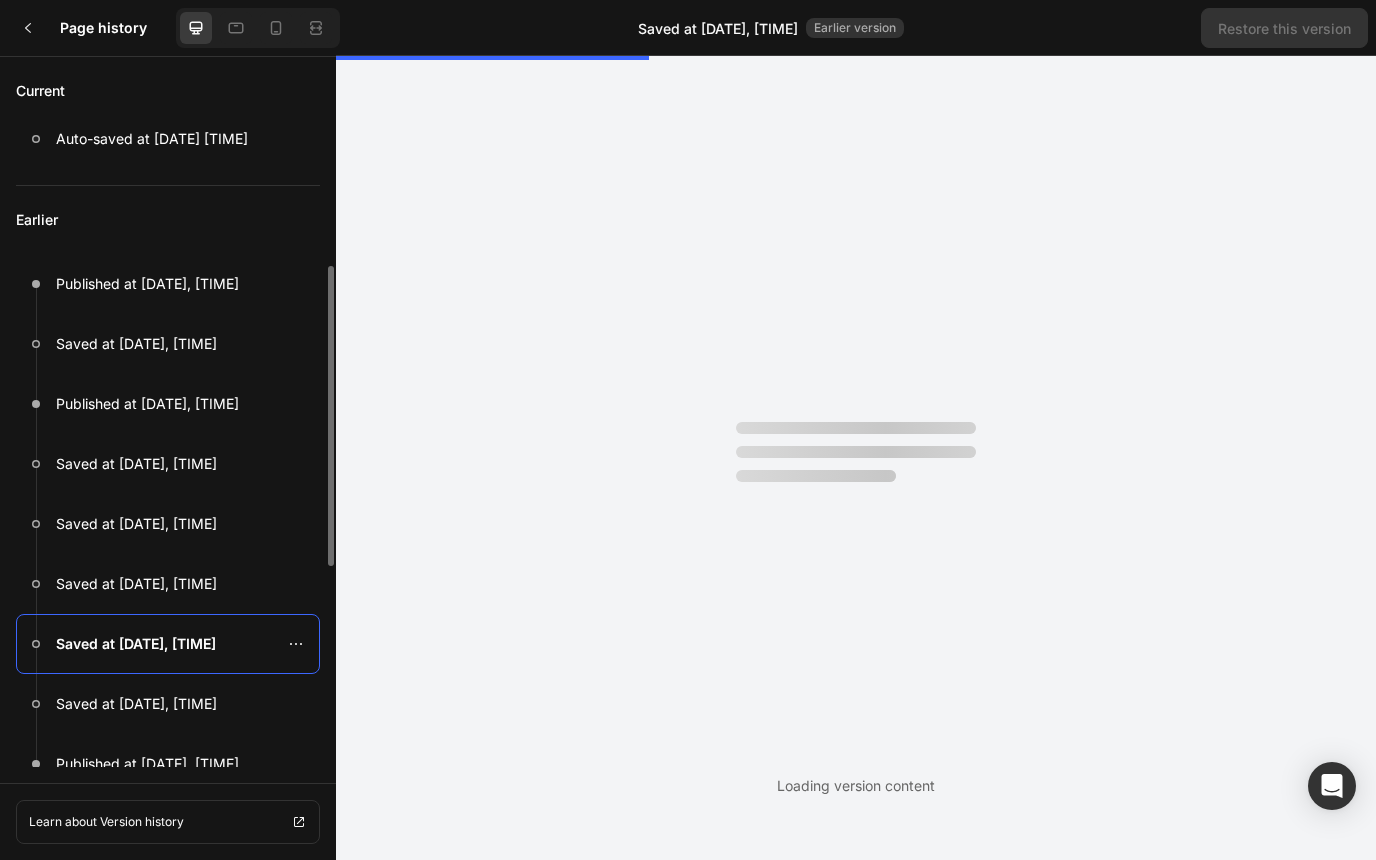 scroll, scrollTop: 0, scrollLeft: 0, axis: both 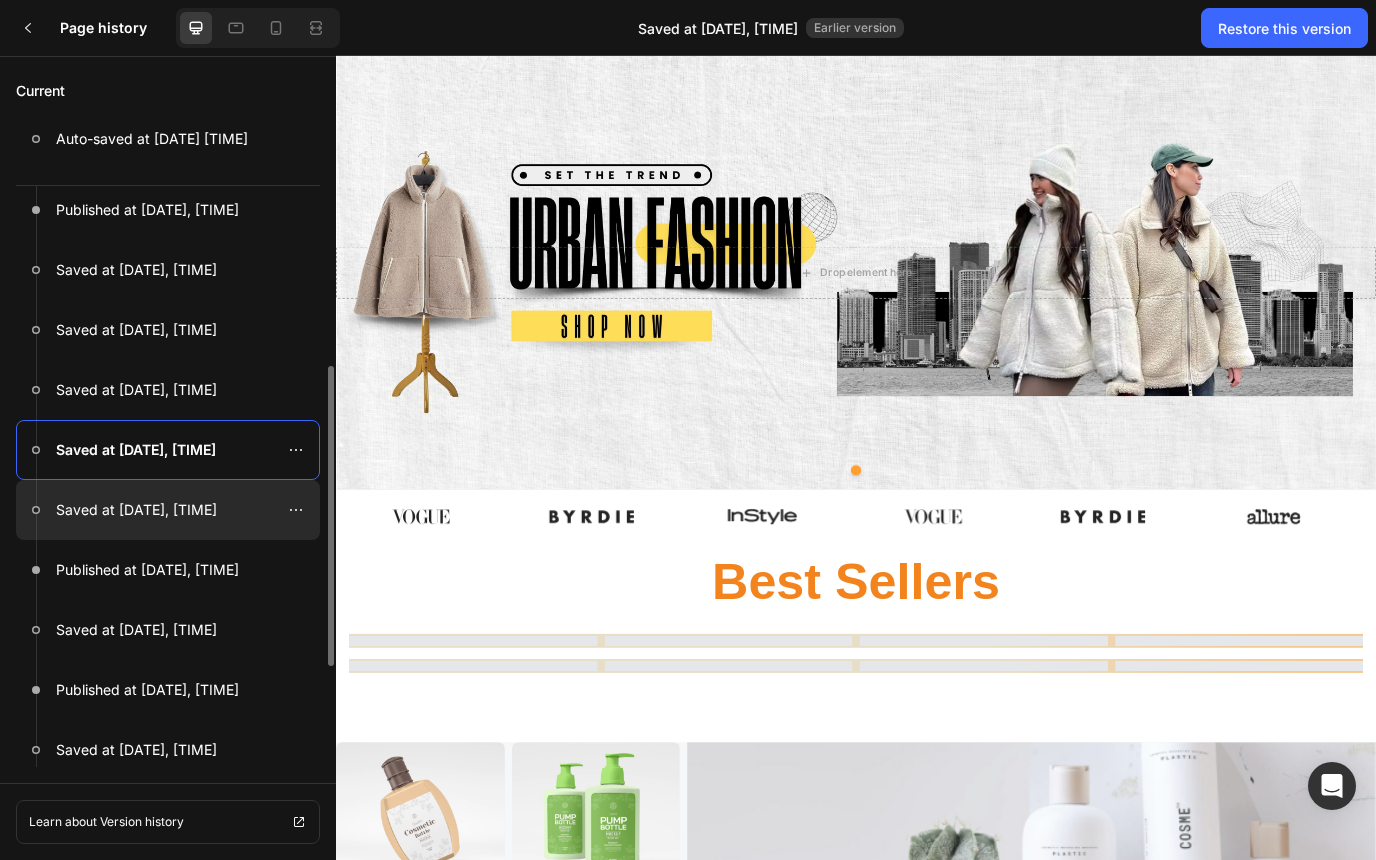 click at bounding box center (168, 510) 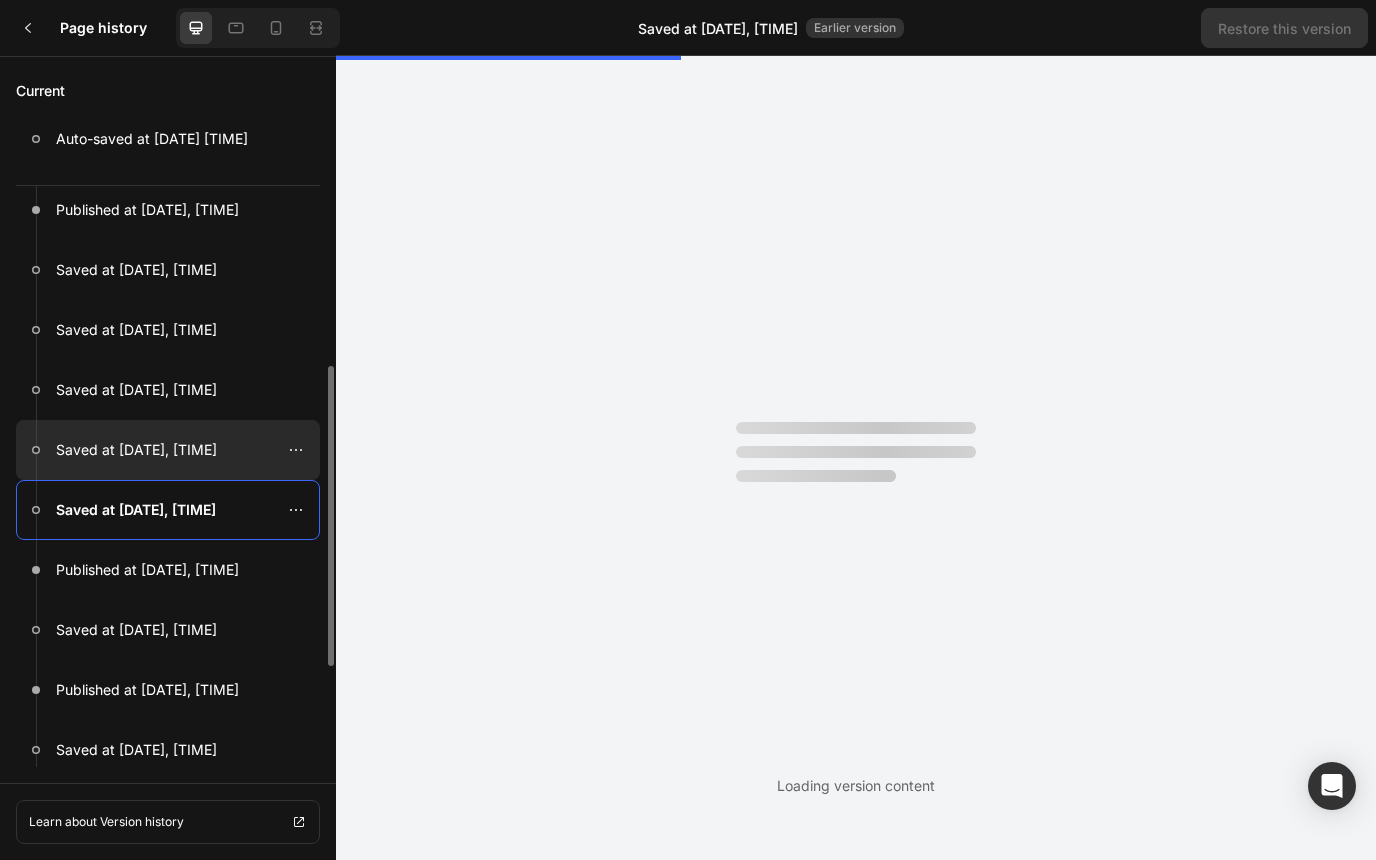click on "Saved at Jun 09, 14:47:17" at bounding box center [136, 450] 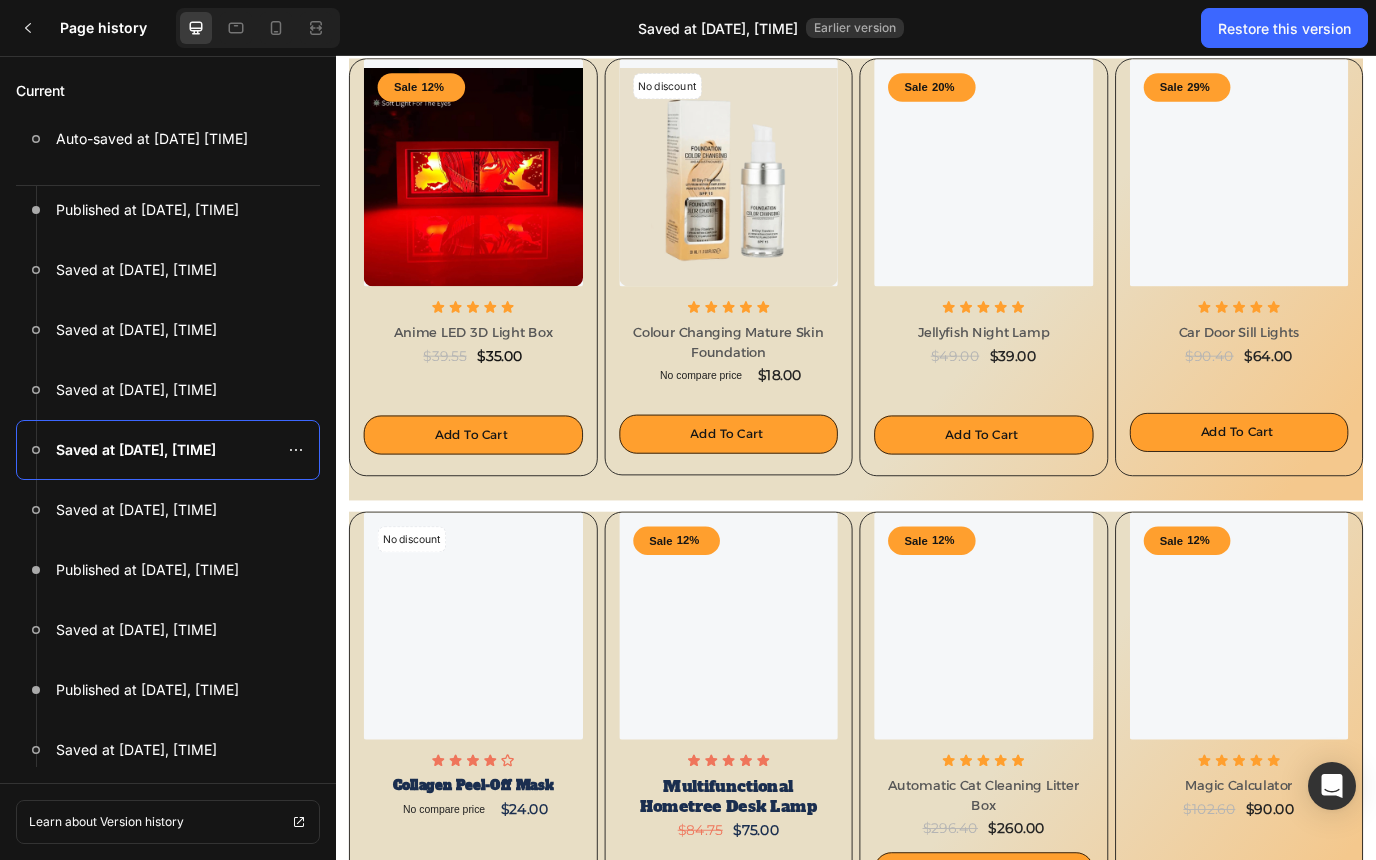 scroll, scrollTop: 655, scrollLeft: 0, axis: vertical 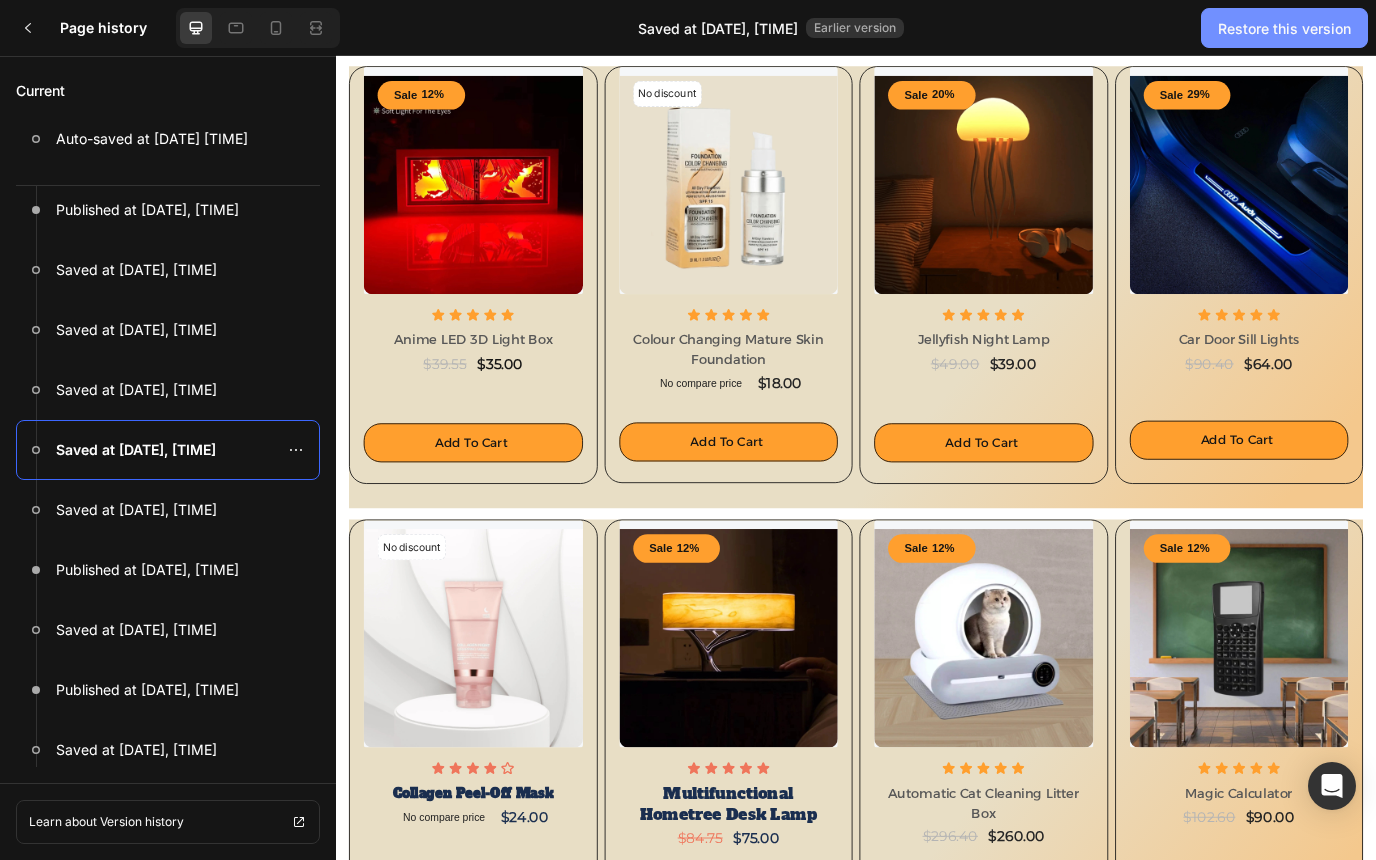 click on "Restore this version" at bounding box center (1284, 28) 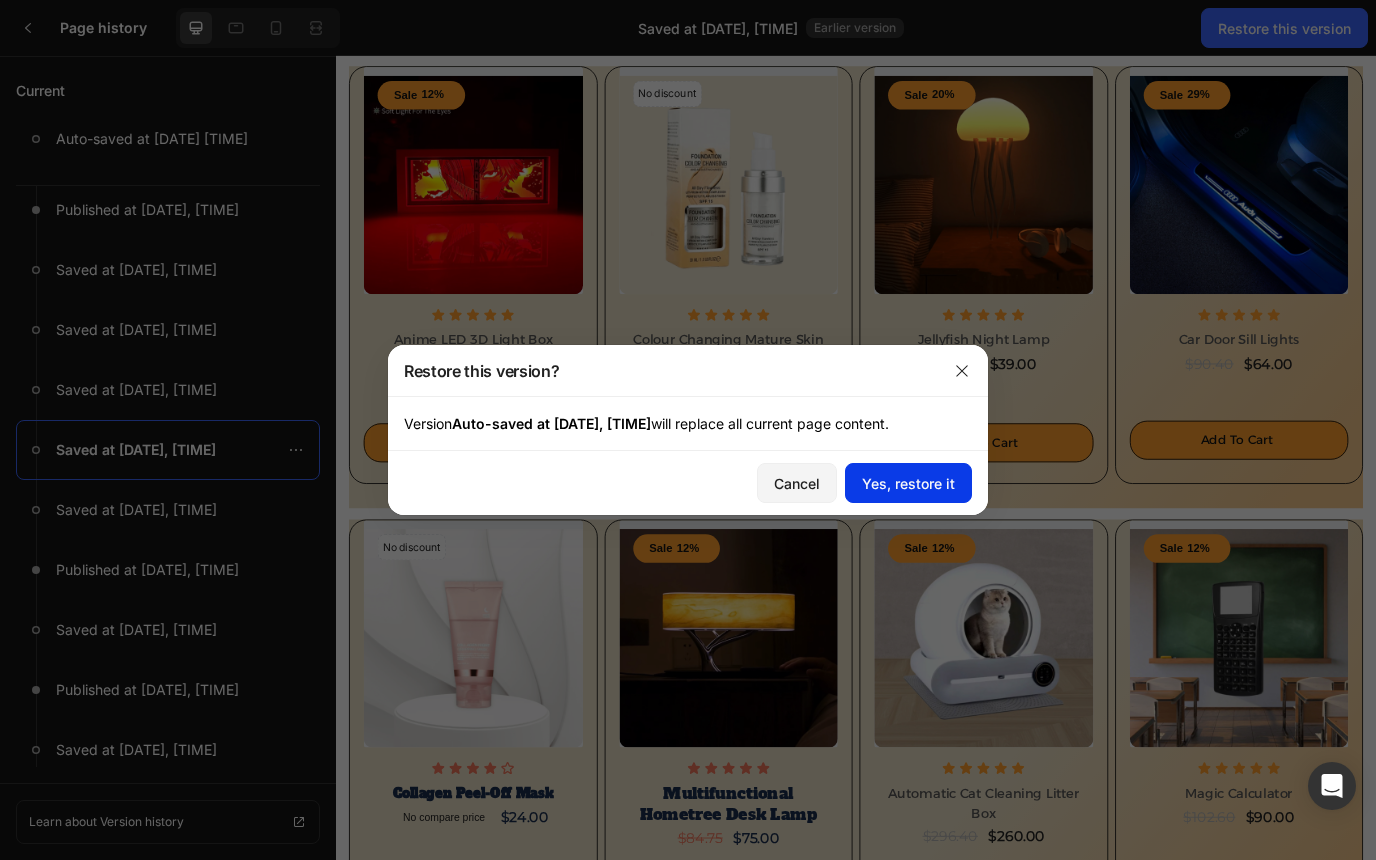 click on "Yes, restore it" at bounding box center (908, 483) 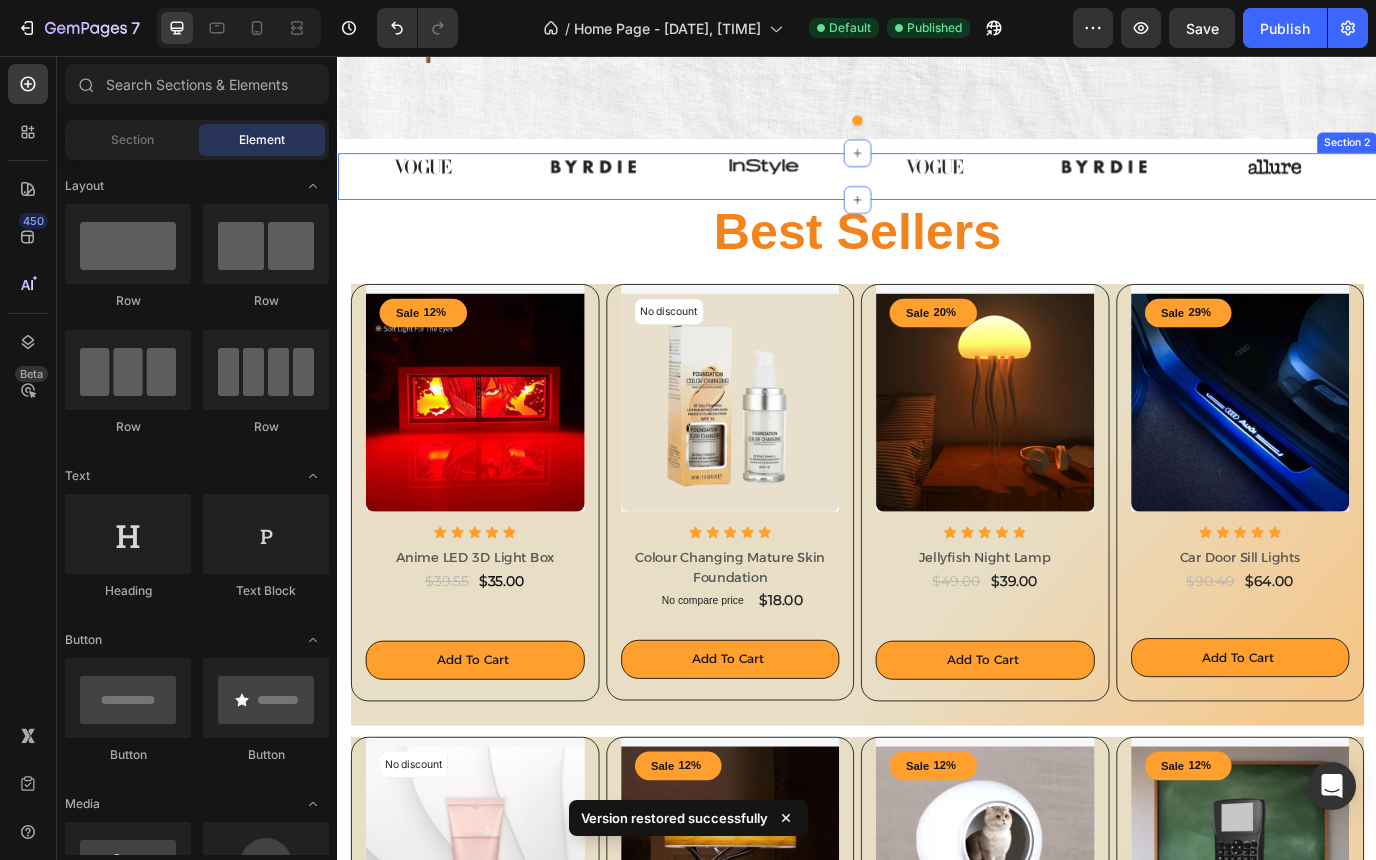 scroll, scrollTop: 448, scrollLeft: 0, axis: vertical 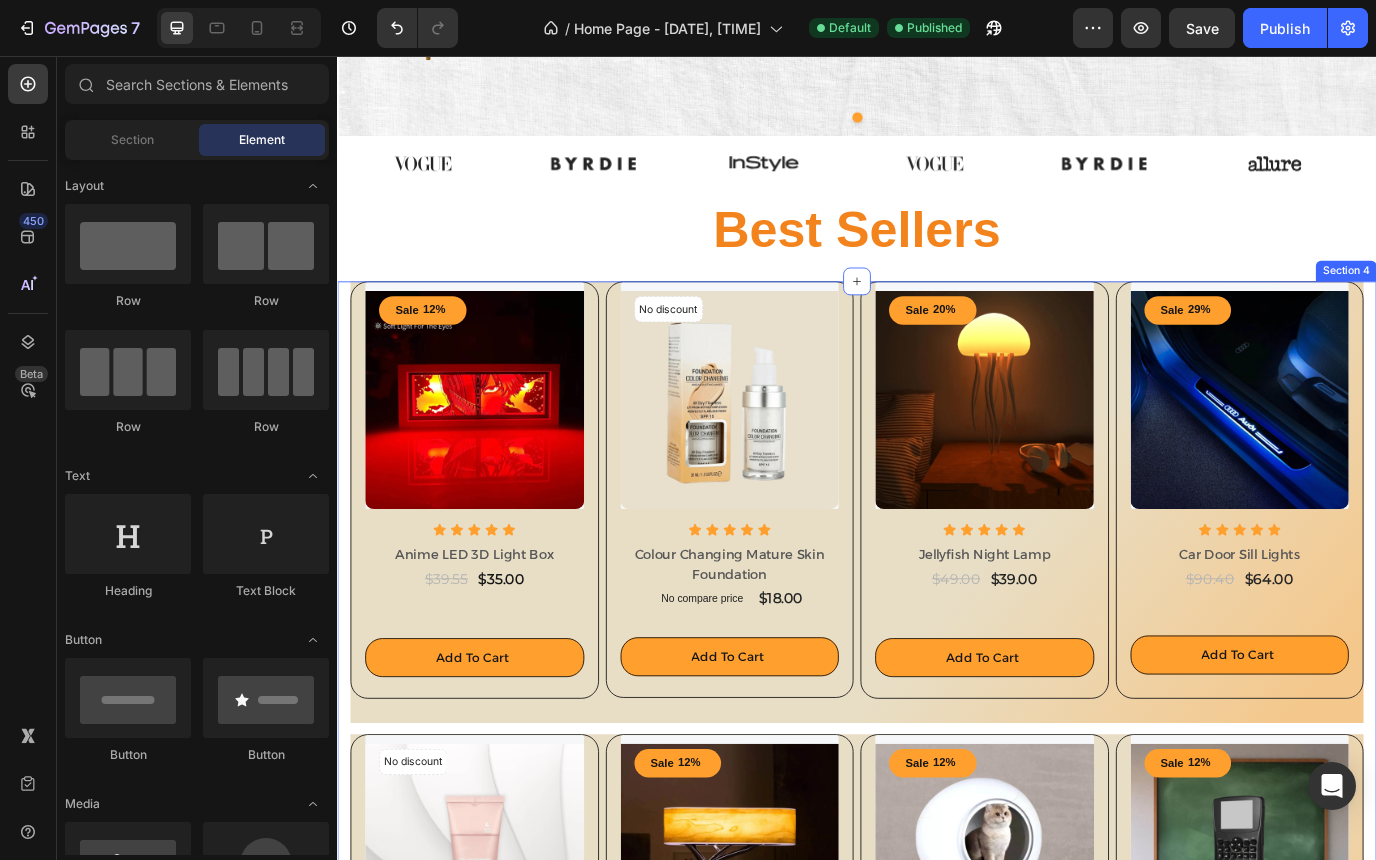 click on "Sale 12% (P) Tag (P) Images Row Icon Icon Icon Icon
Icon Icon List Anime LED 3D Light Box Product Title $35.00 Product Price Product Price $39.55 Product Price Product Price Row Add to cart Product Cart Button Product (P) Images No discount   Not be displayed when published (P) Tag Row Icon Icon Icon Icon
Icon Icon List Colour Changing Mature Skin Foundation Product Title $18.00 Product Price Product Price No compare price Product Price Row Add to cart Product Cart Button Product (P) Images Sale 20% (P) Tag Row Icon Icon Icon Icon
Icon Icon List Jellyfish Night Lamp Product Title $39.00 Product Price Product Price $49.00 Product Price Product Price Row Add to cart Product Cart Button Product (P) Images Sale 29% (P) Tag Row Icon Icon Icon Icon
Icon Icon List Car Door Sill Lights Product Title $64.00 Product Price Product Price $90.40 Product Price Product Price Row Add to cart Product Cart Button Product Row No discount   (P) Tag (P) Images Row" at bounding box center (937, 861) 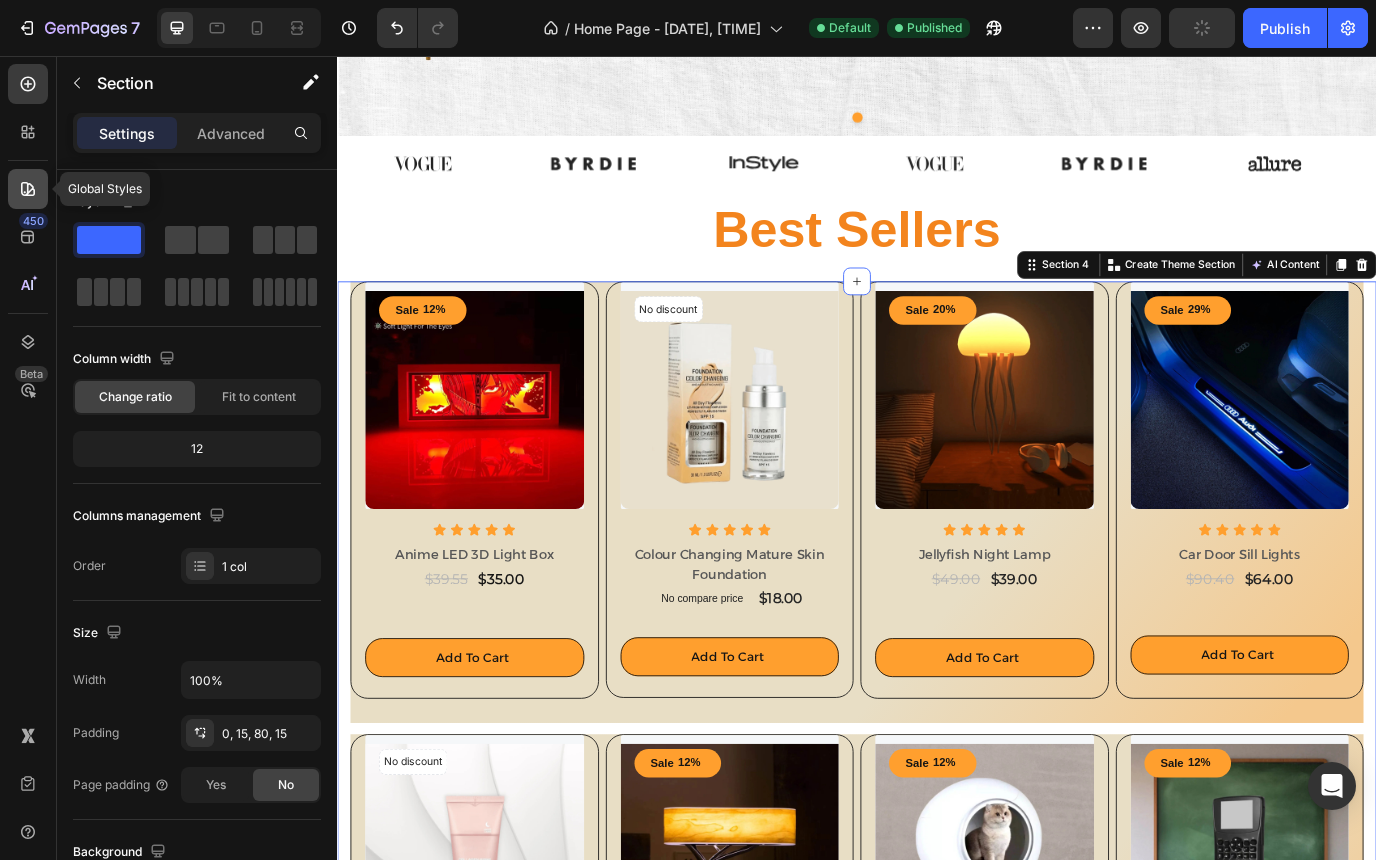 click 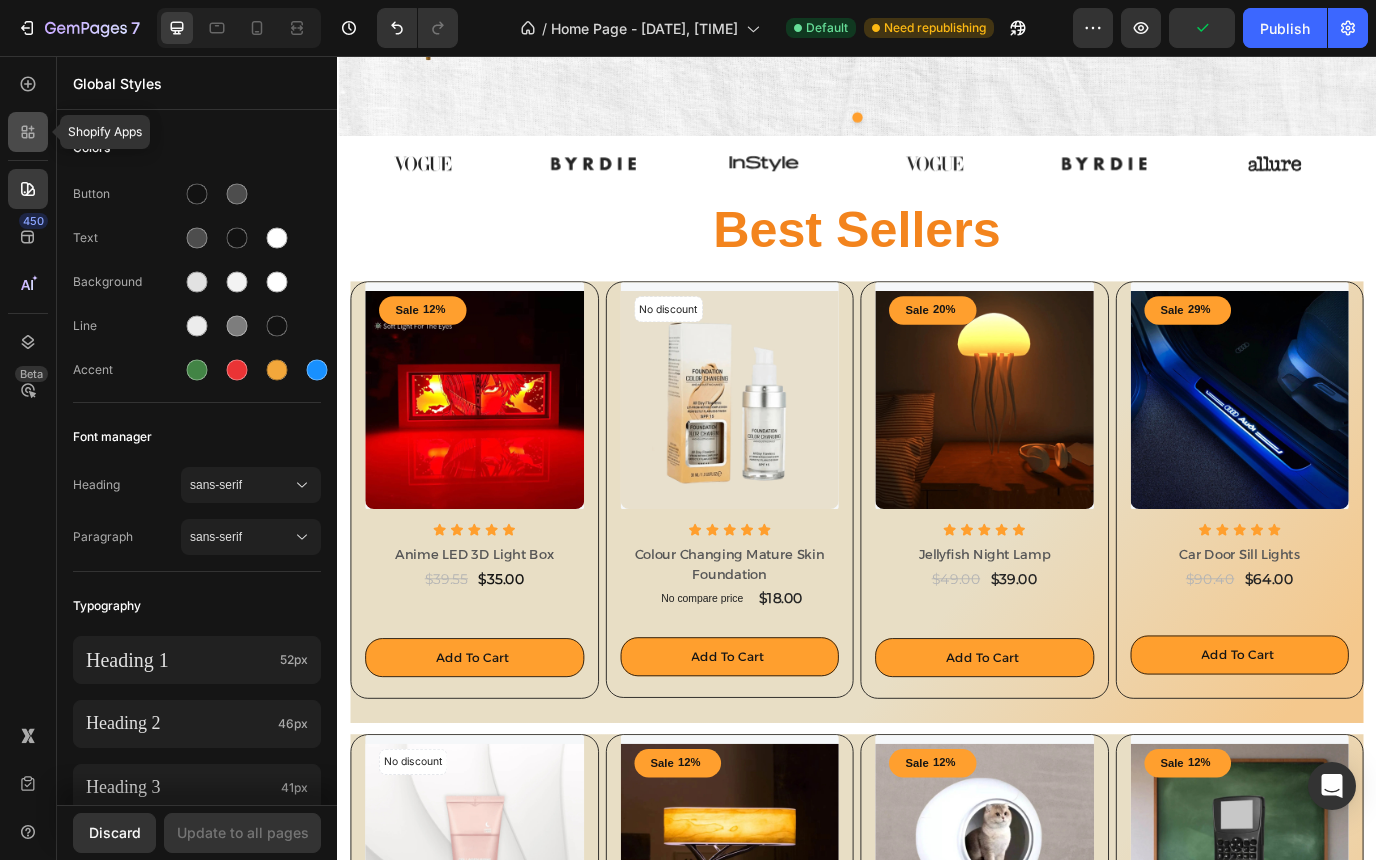 click 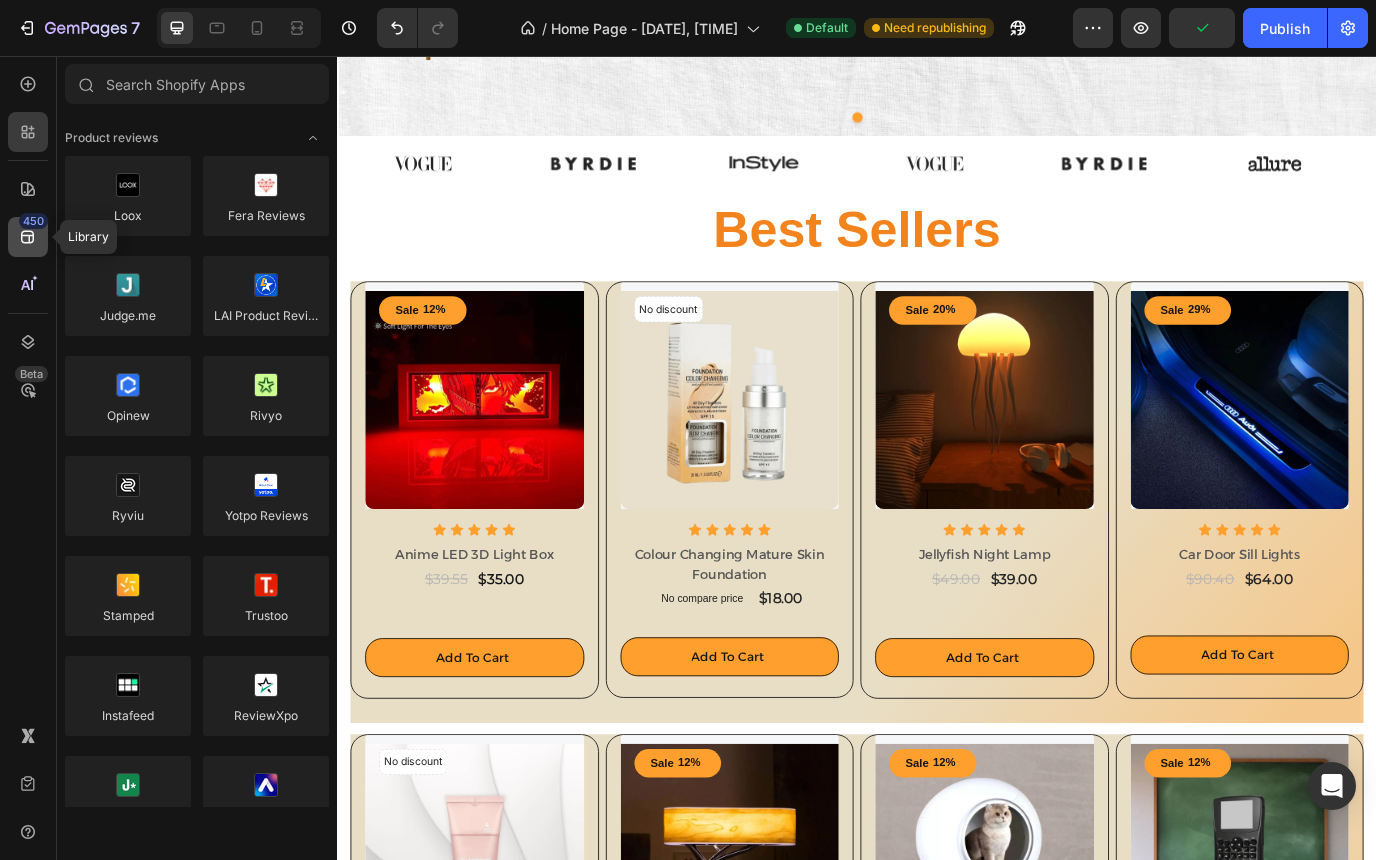 click 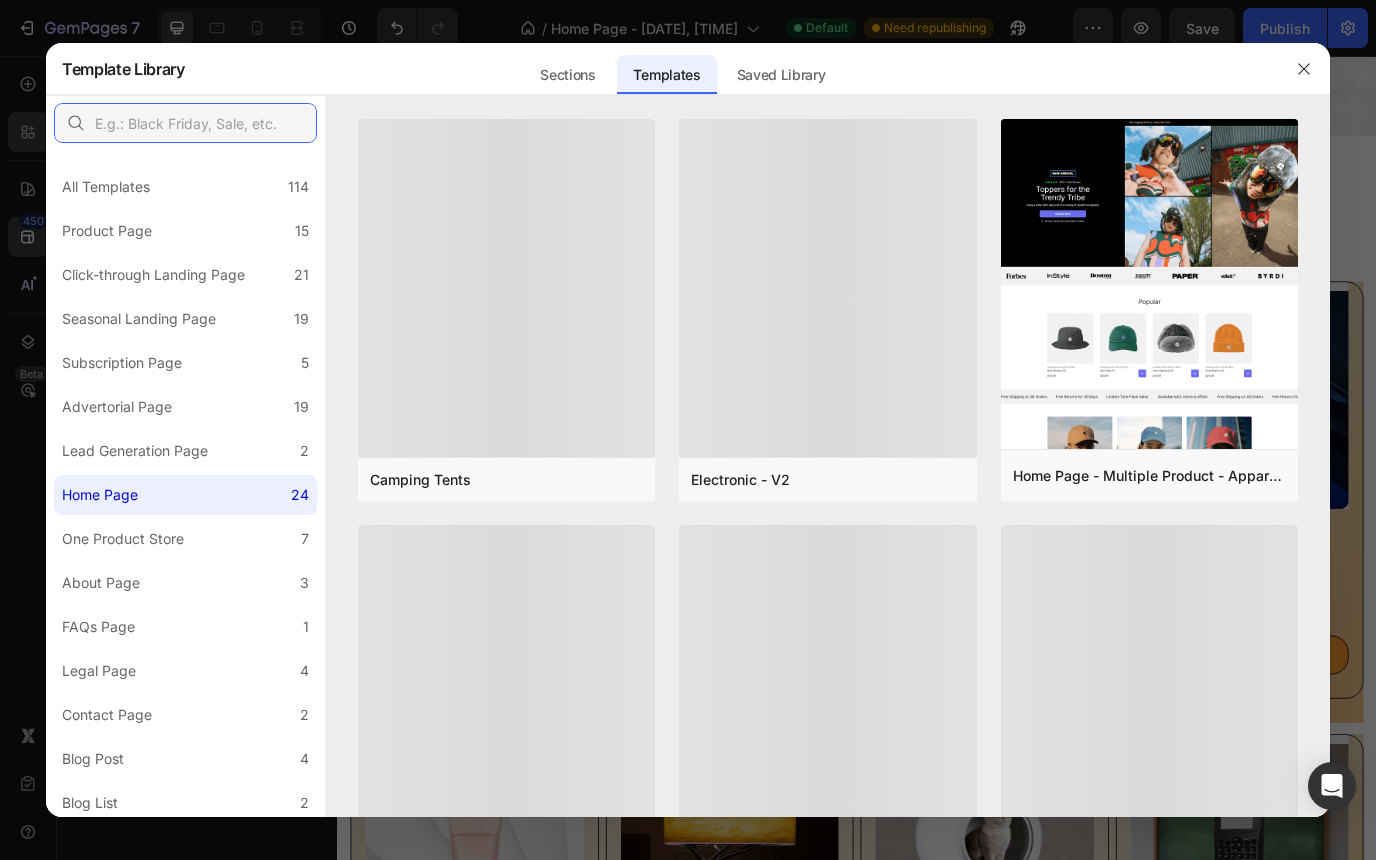 click at bounding box center [185, 123] 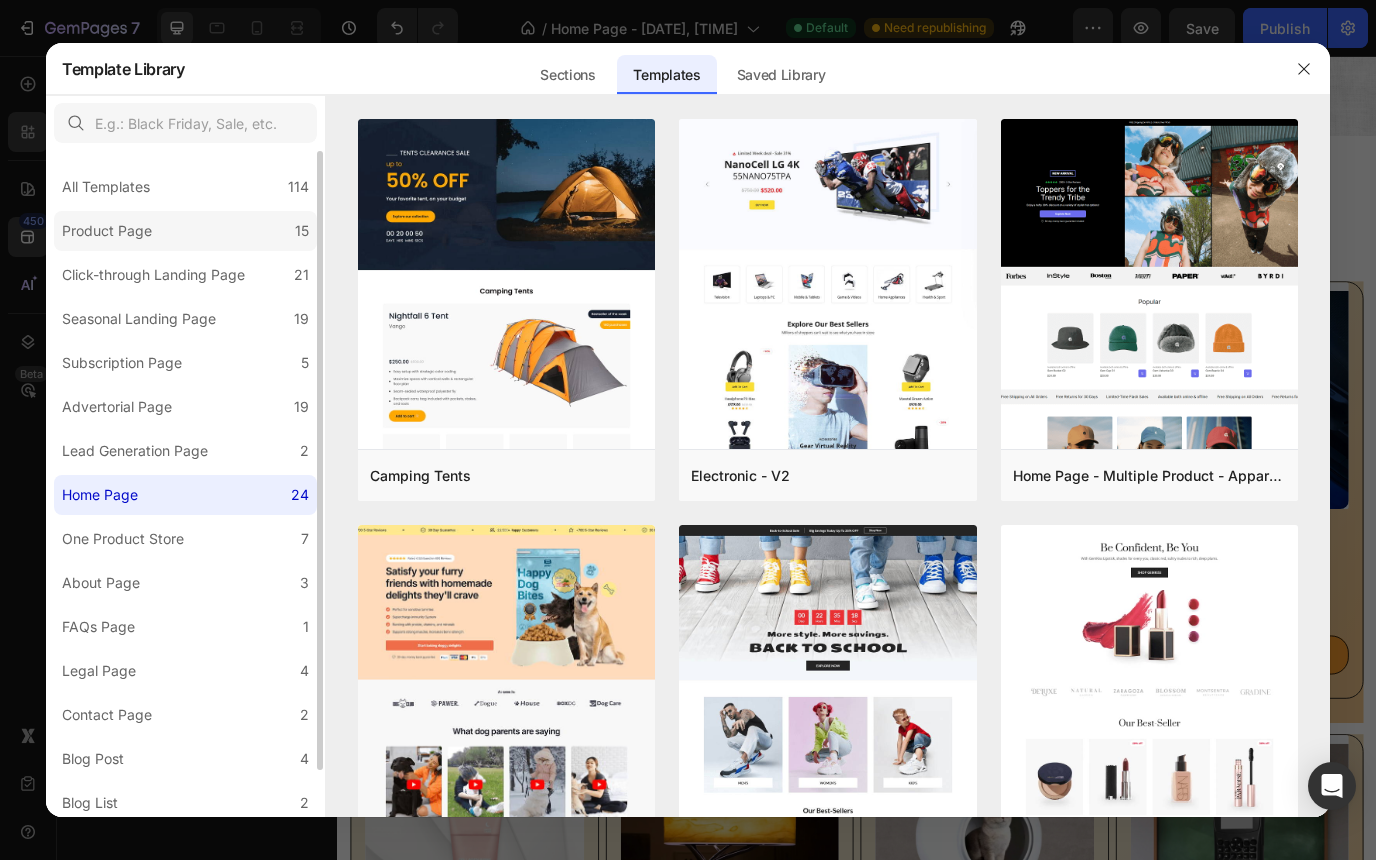click on "Product Page" at bounding box center [111, 231] 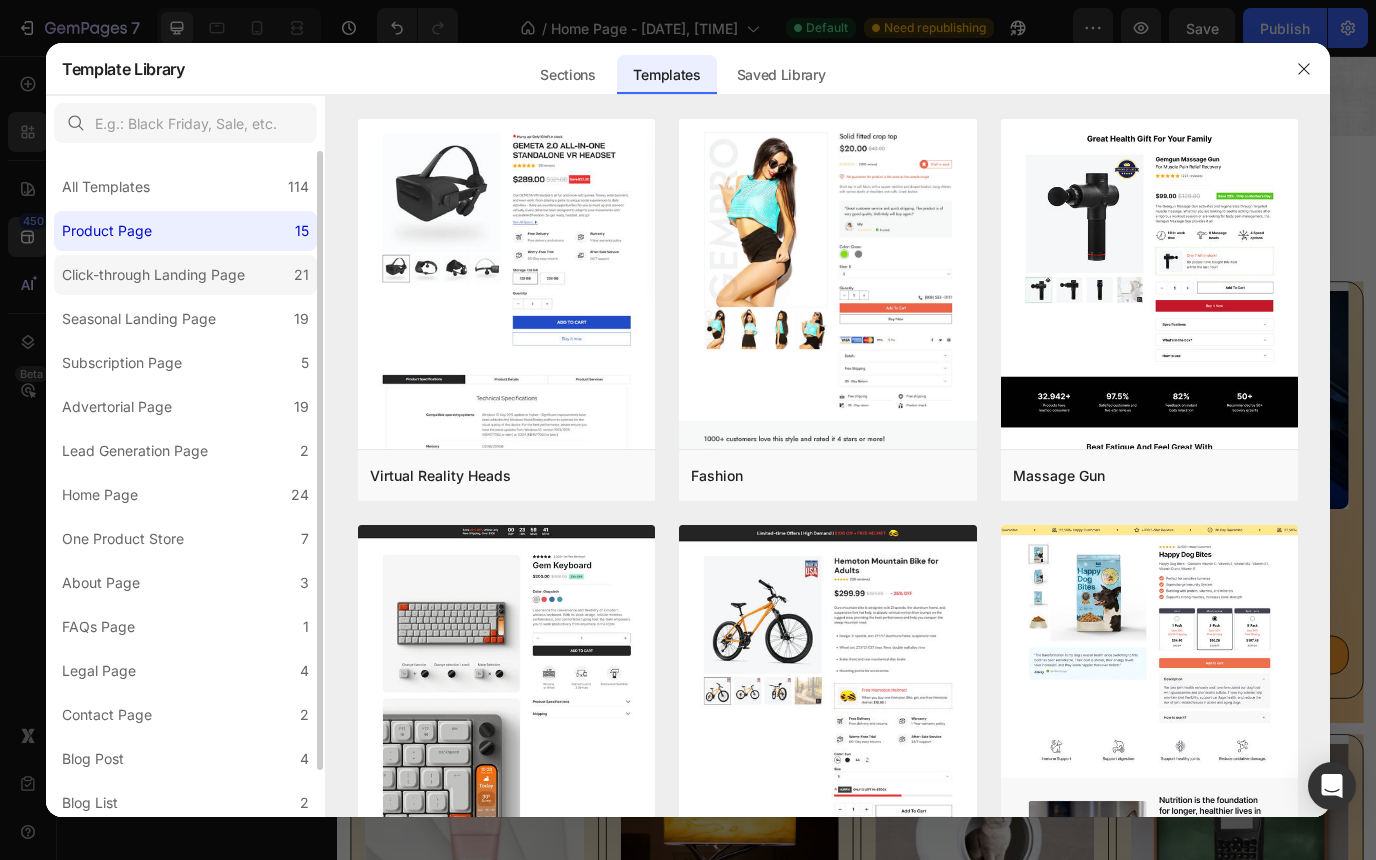 click on "Click-through Landing Page" at bounding box center (153, 275) 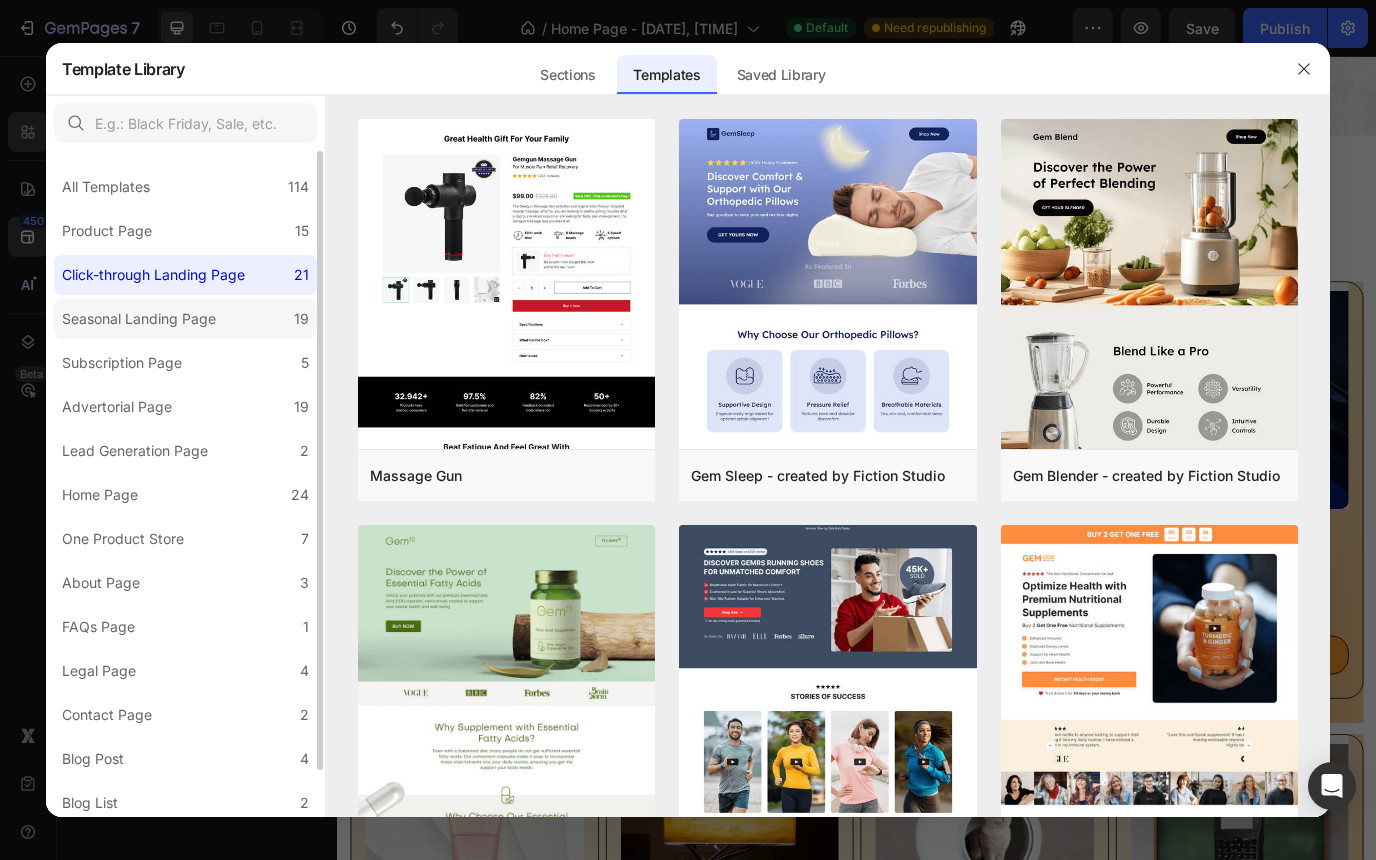 click on "Seasonal Landing Page" at bounding box center (139, 319) 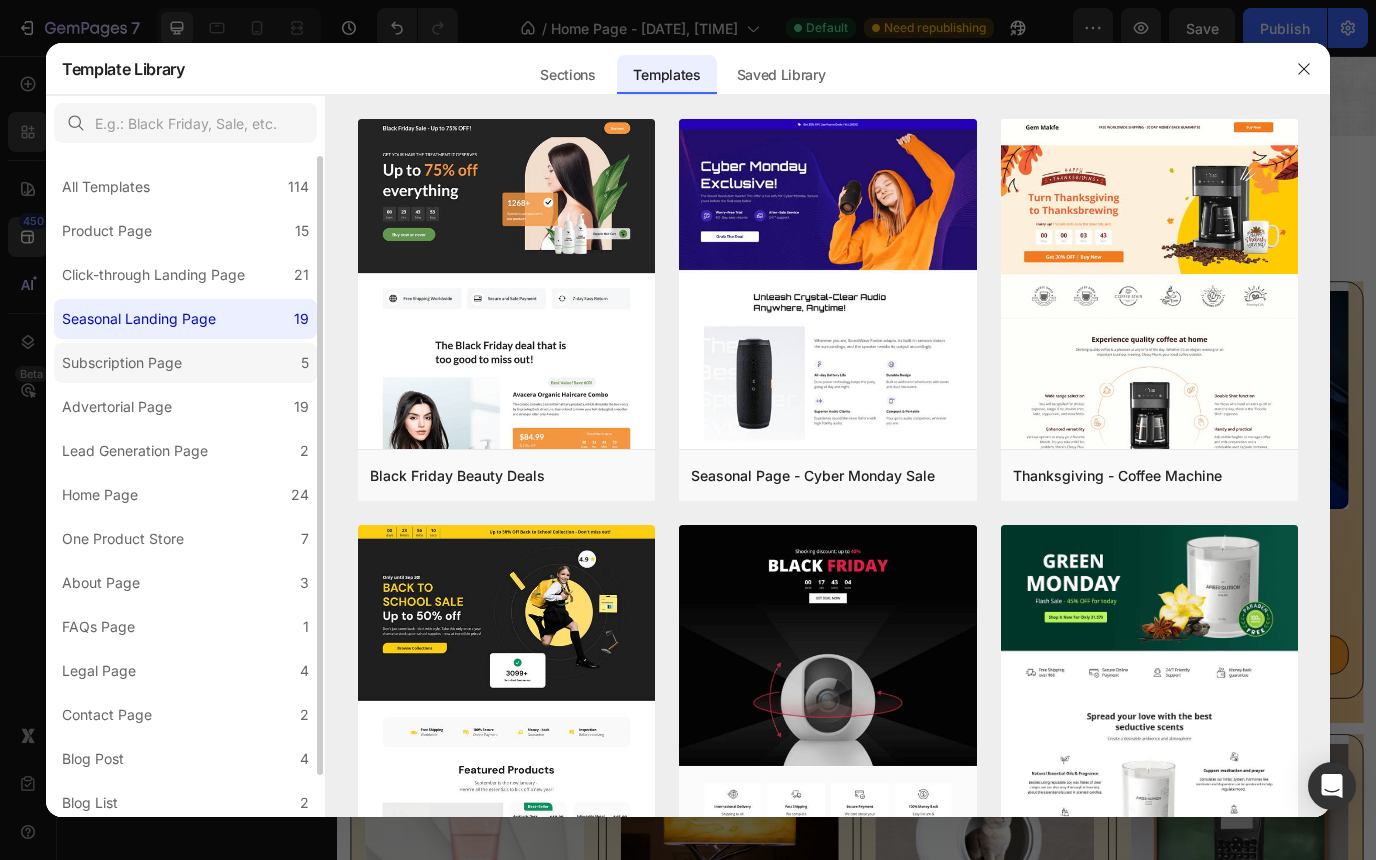 scroll, scrollTop: 30, scrollLeft: 0, axis: vertical 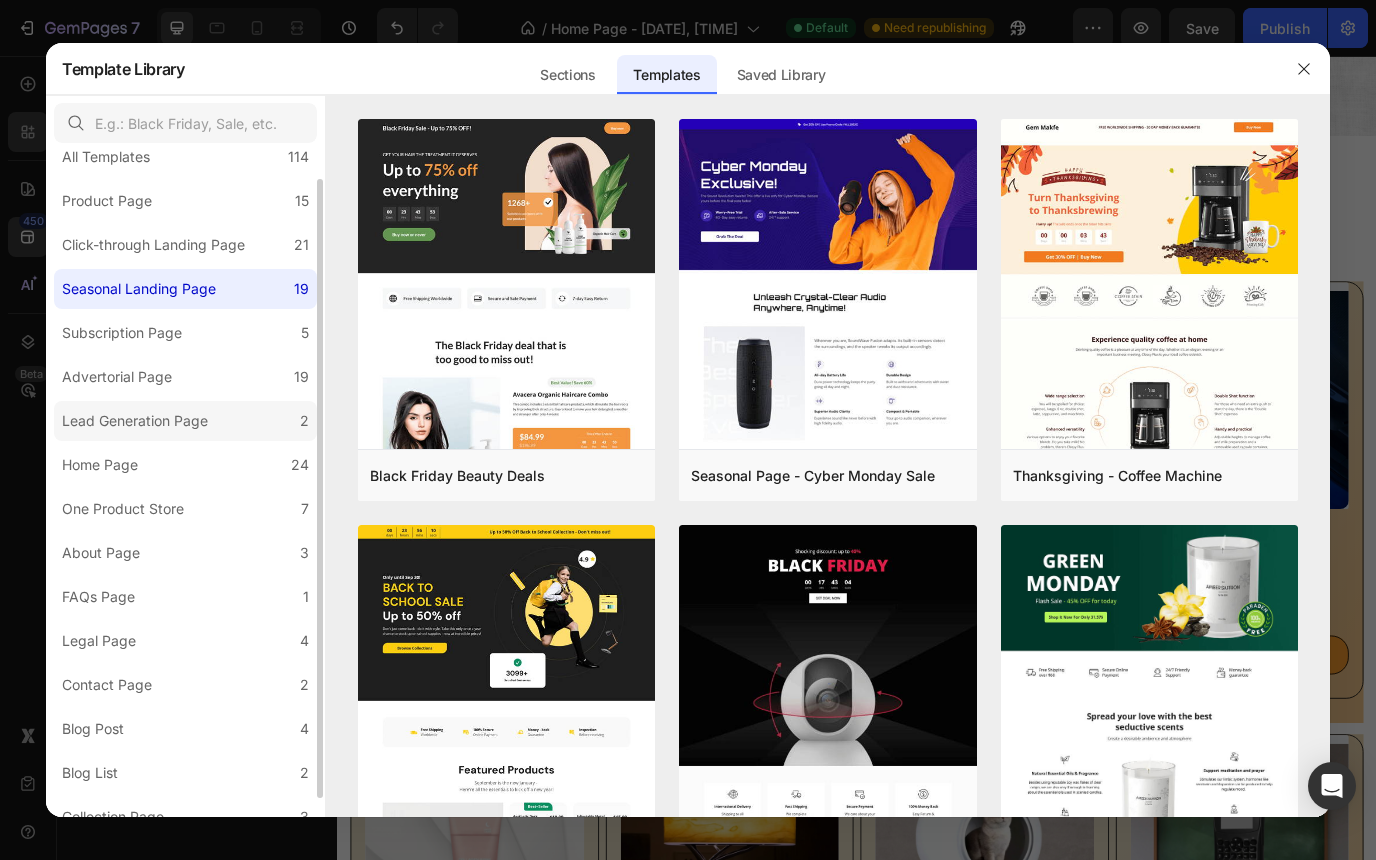 click on "Lead Generation Page" at bounding box center [135, 421] 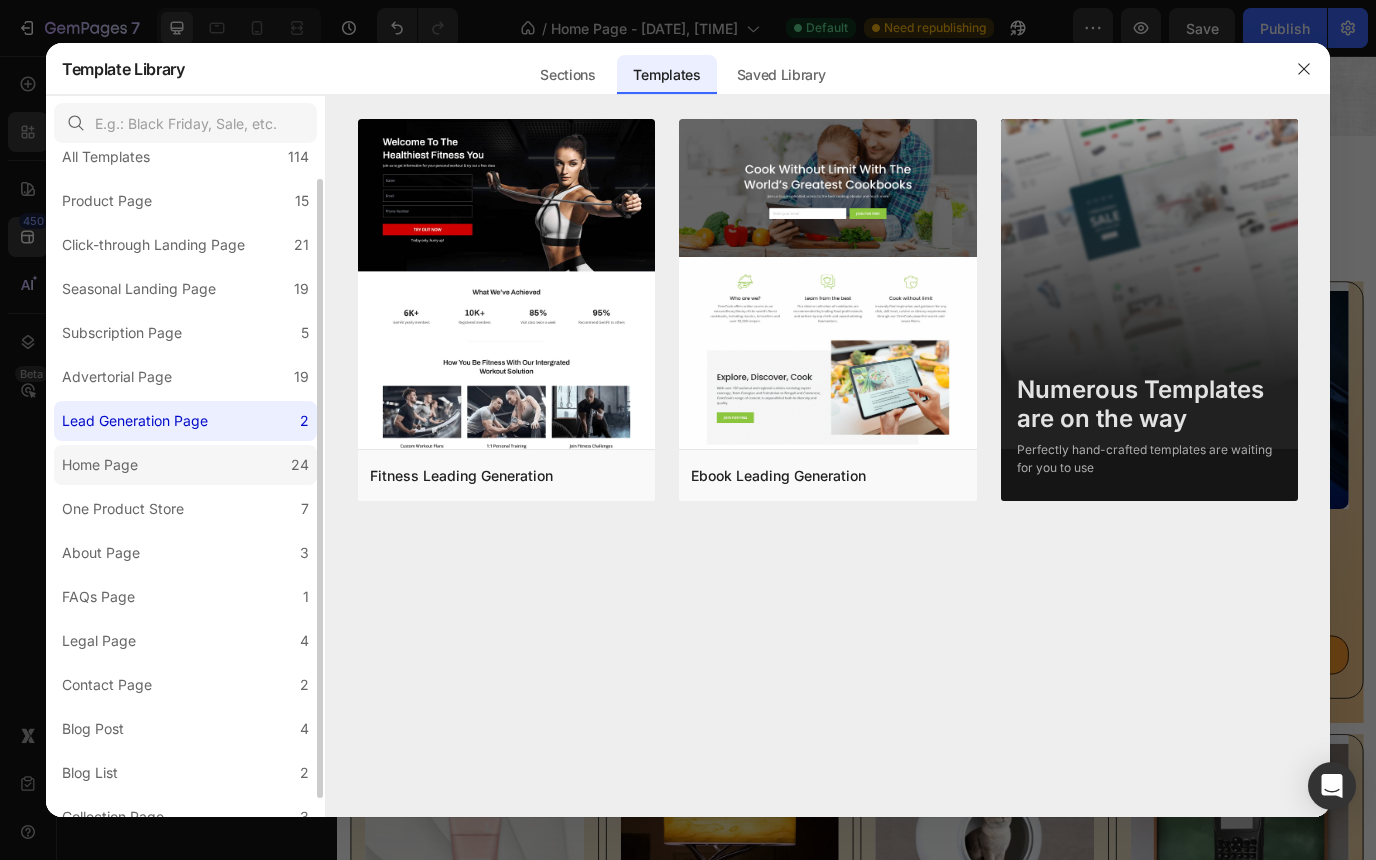 click on "Home Page 24" 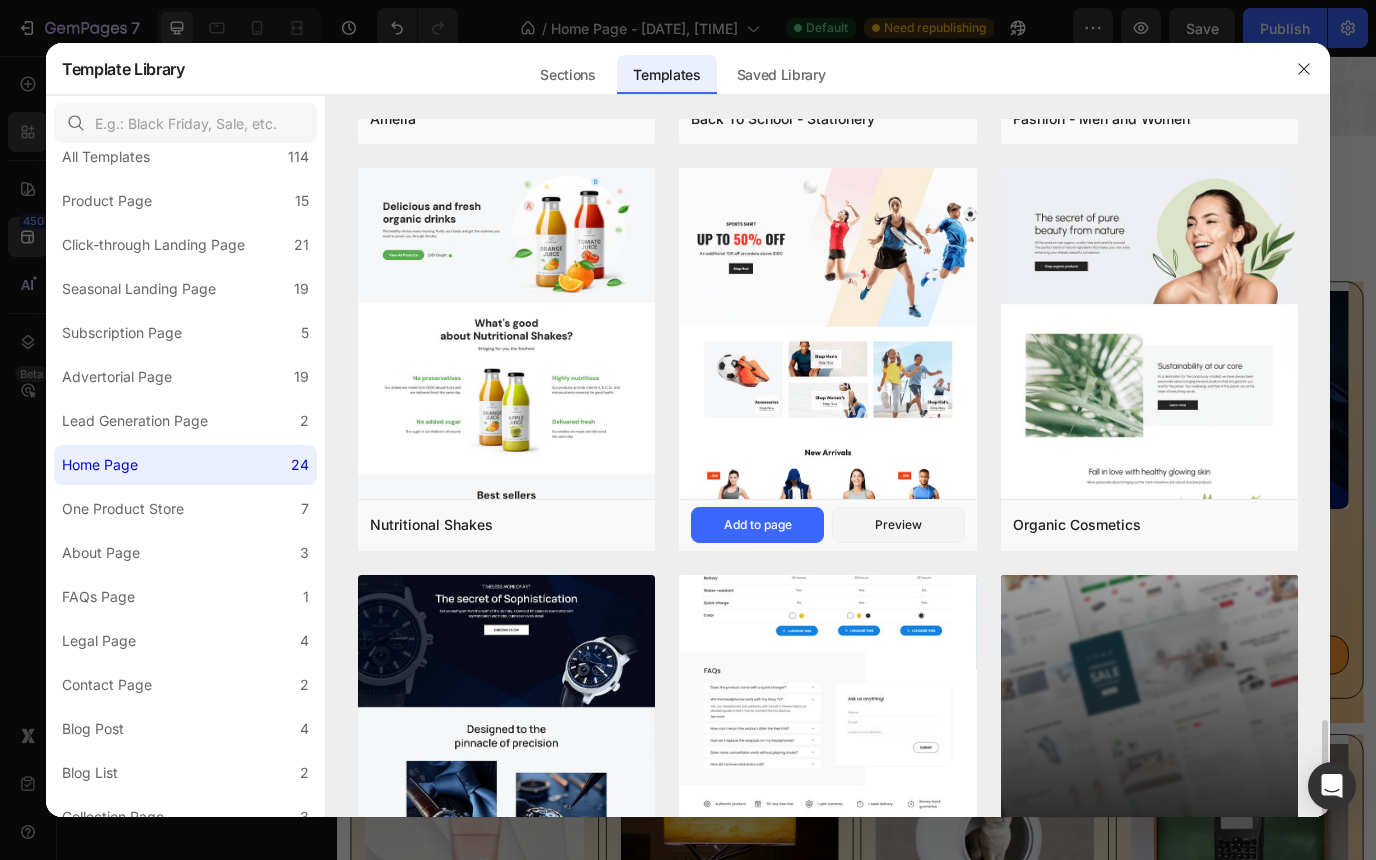 scroll, scrollTop: 2147, scrollLeft: 0, axis: vertical 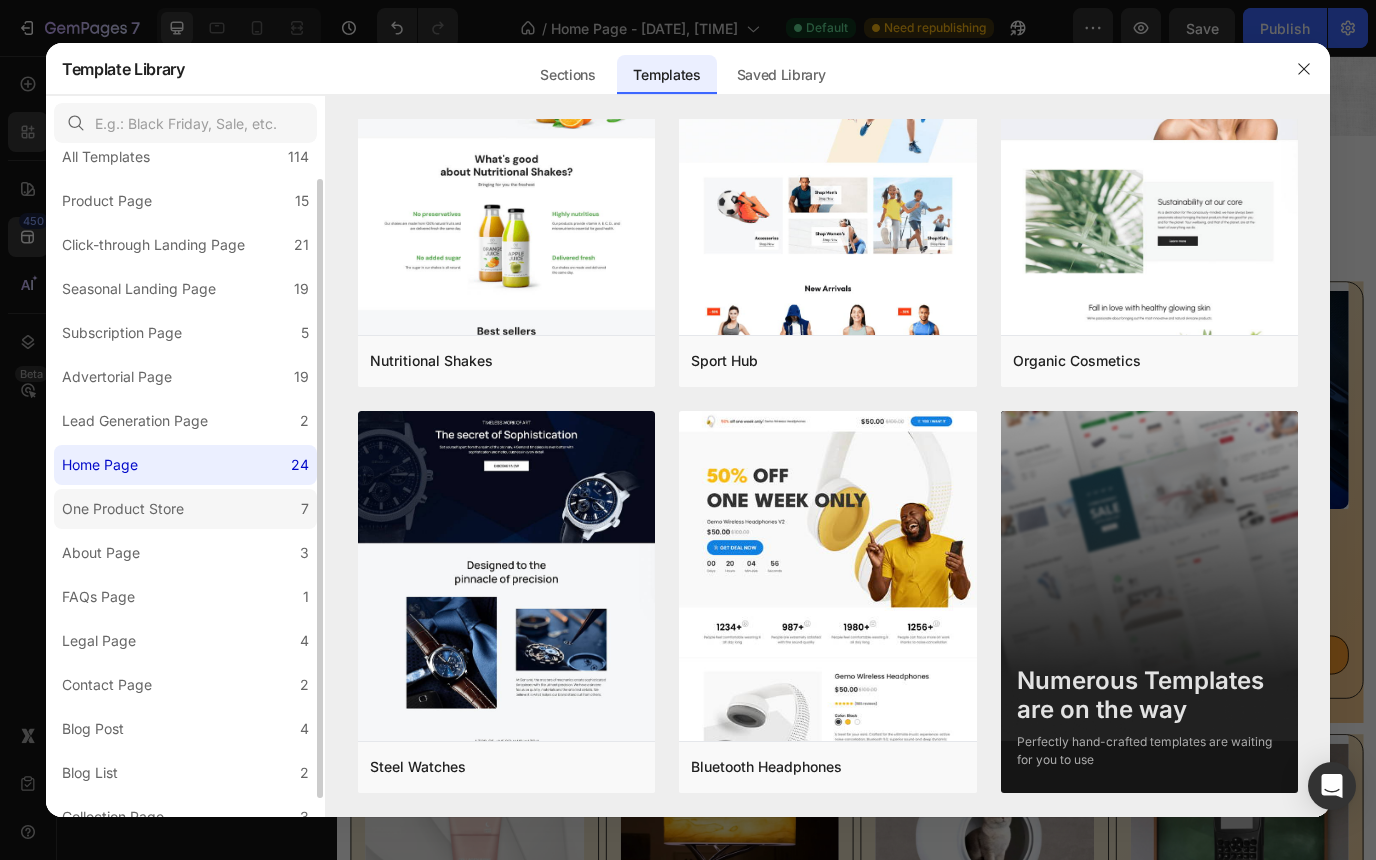 click on "One Product Store" at bounding box center (123, 509) 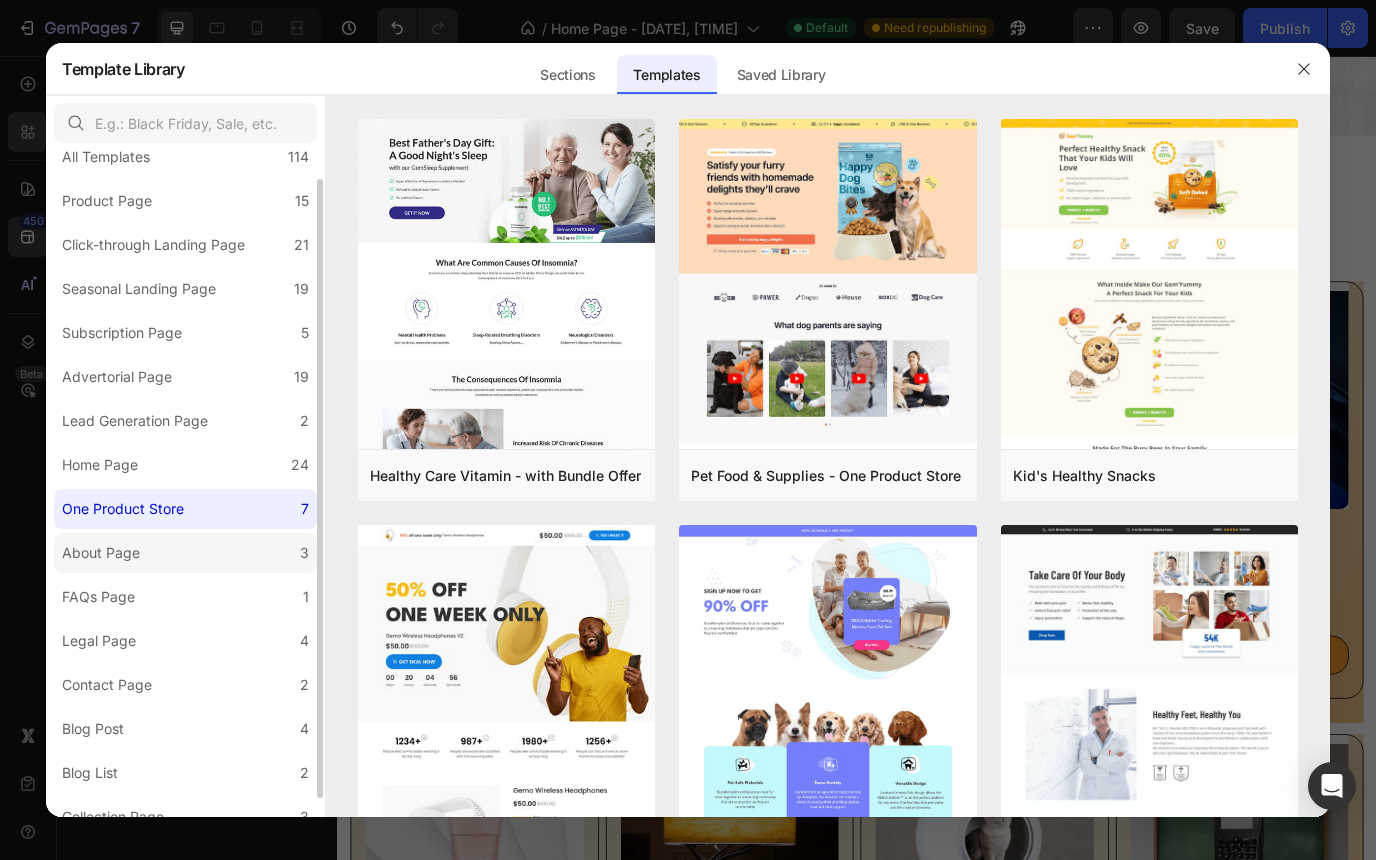 click on "About Page" at bounding box center (105, 553) 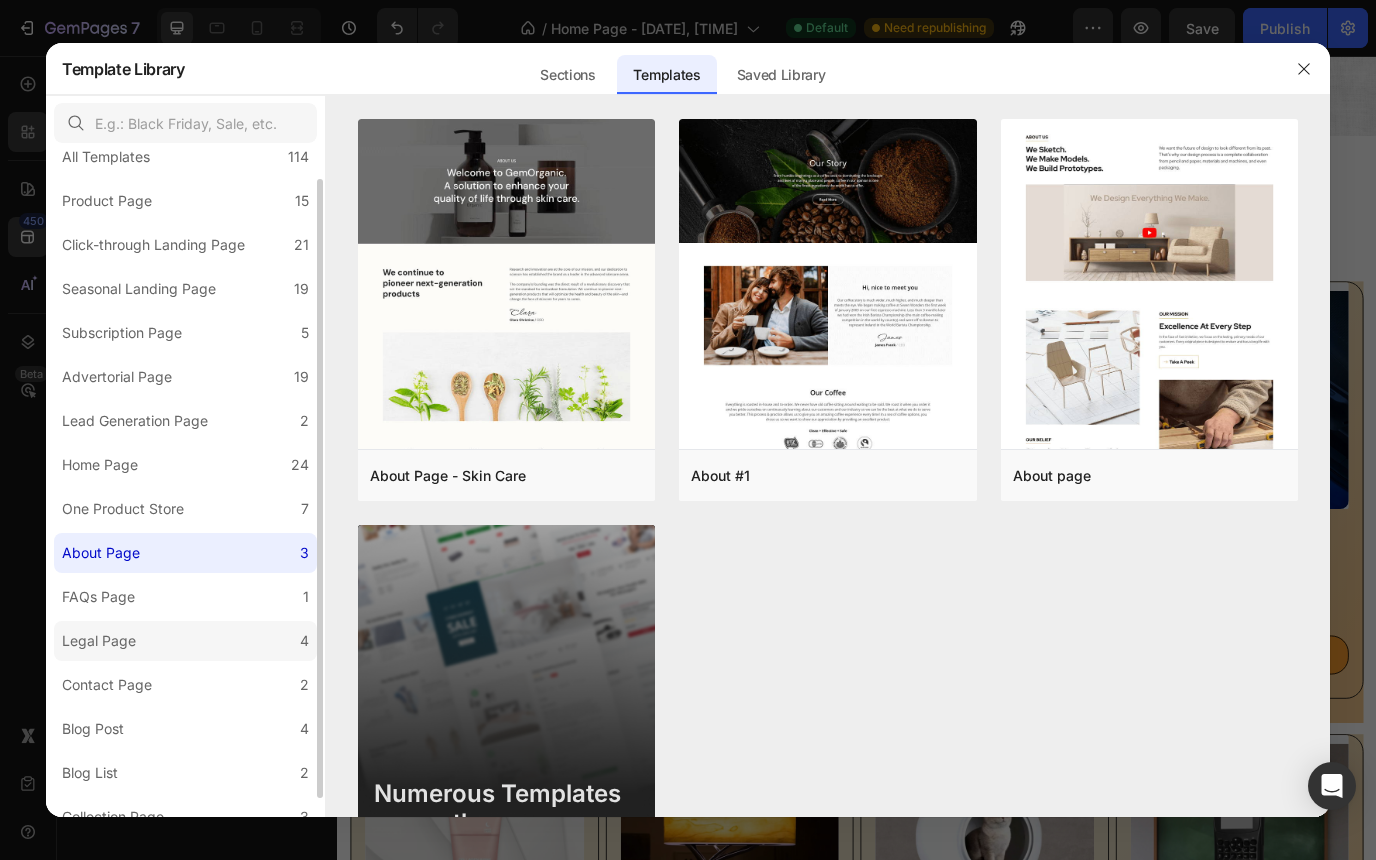 click on "Legal Page 4" 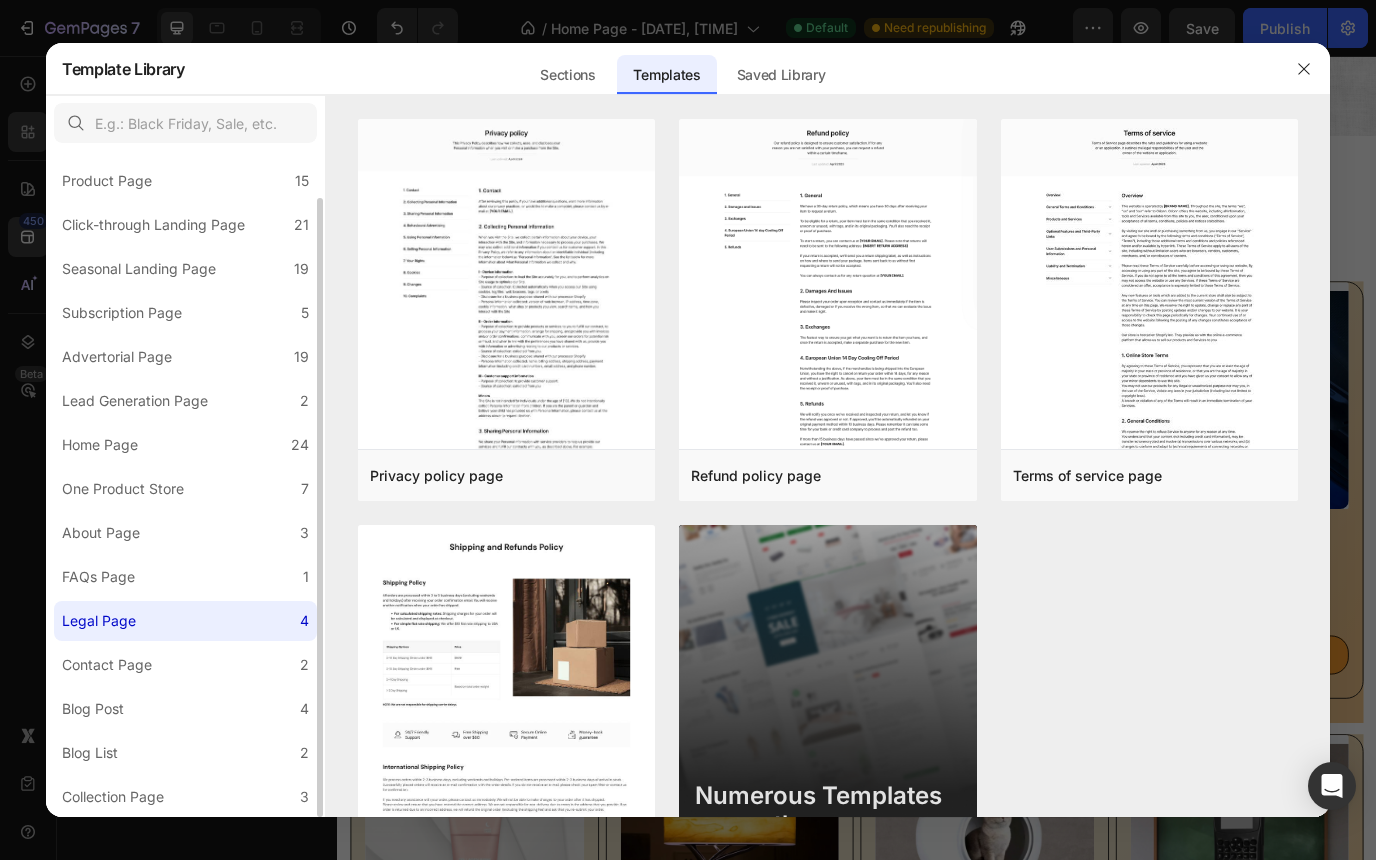 scroll, scrollTop: 49, scrollLeft: 0, axis: vertical 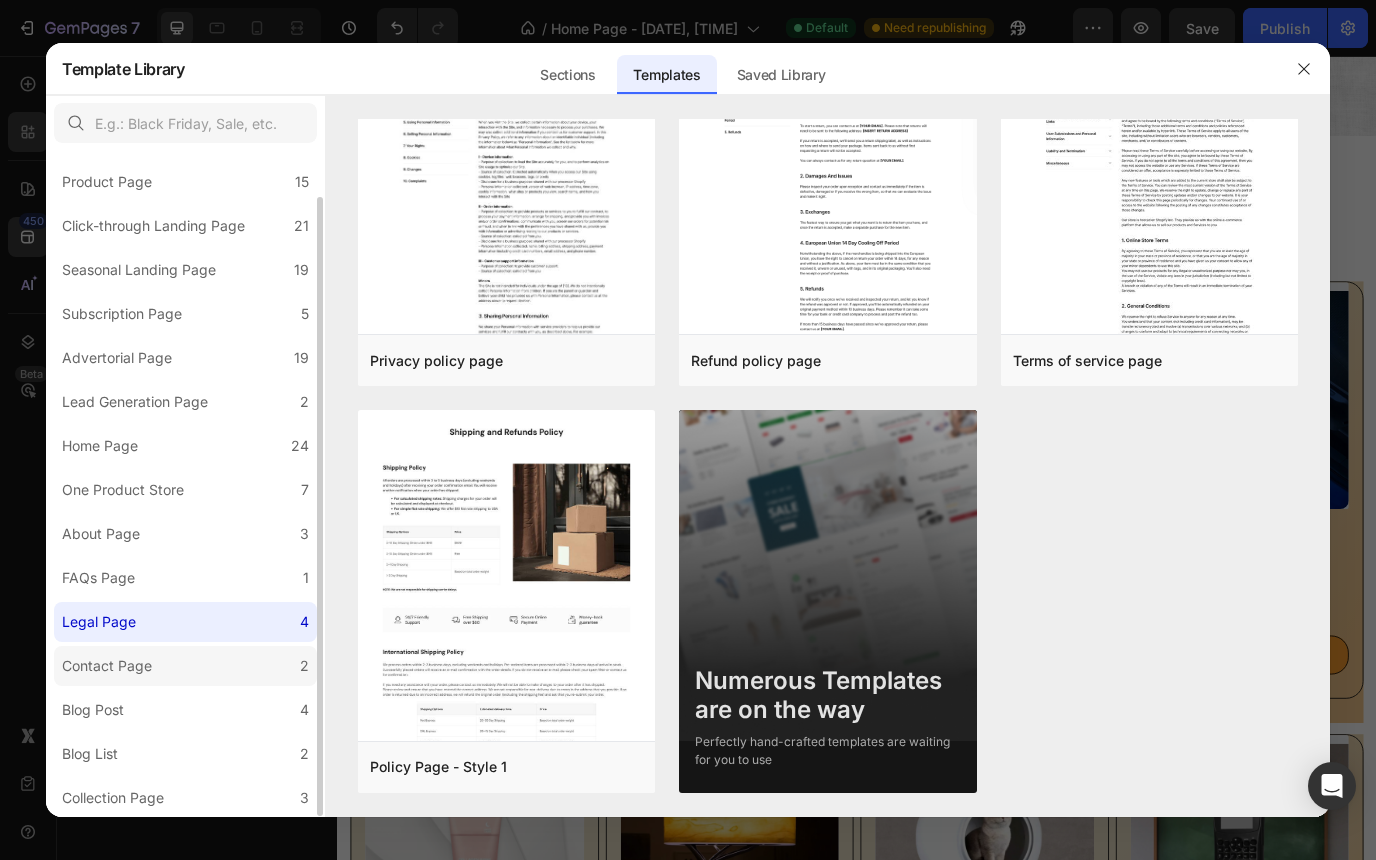click on "Contact Page" at bounding box center (111, 666) 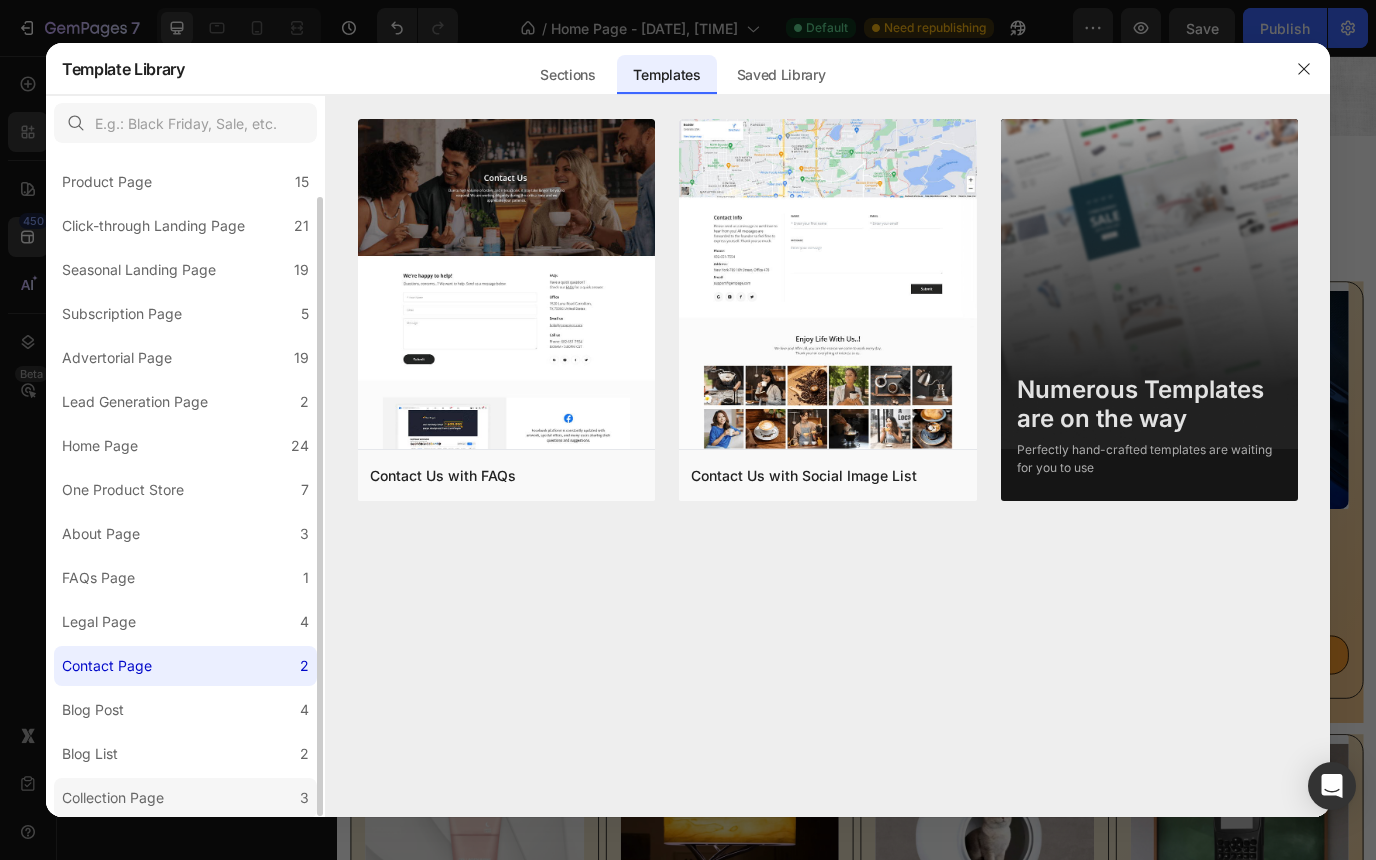 click on "Collection Page" at bounding box center (117, 798) 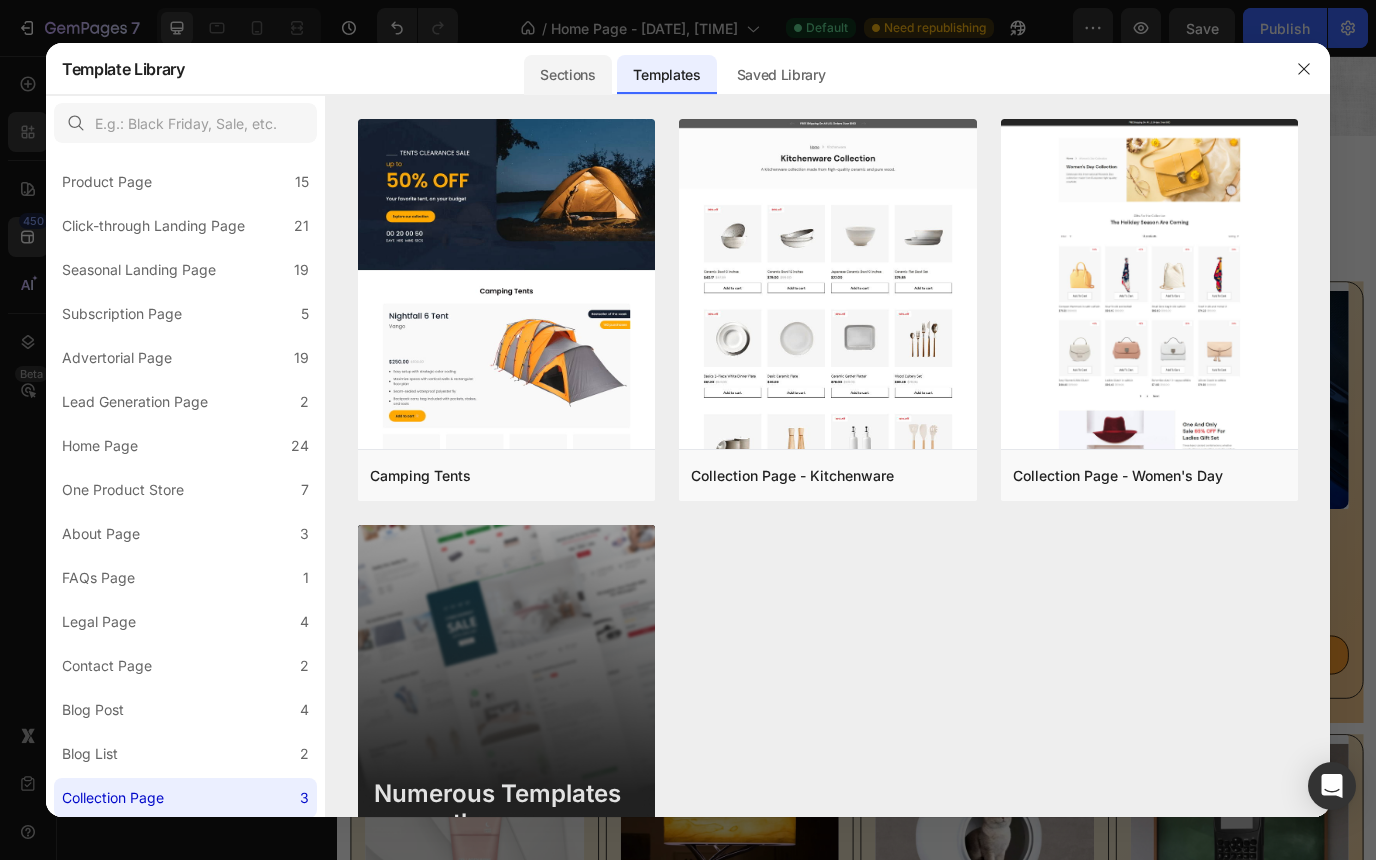 click on "Sections" 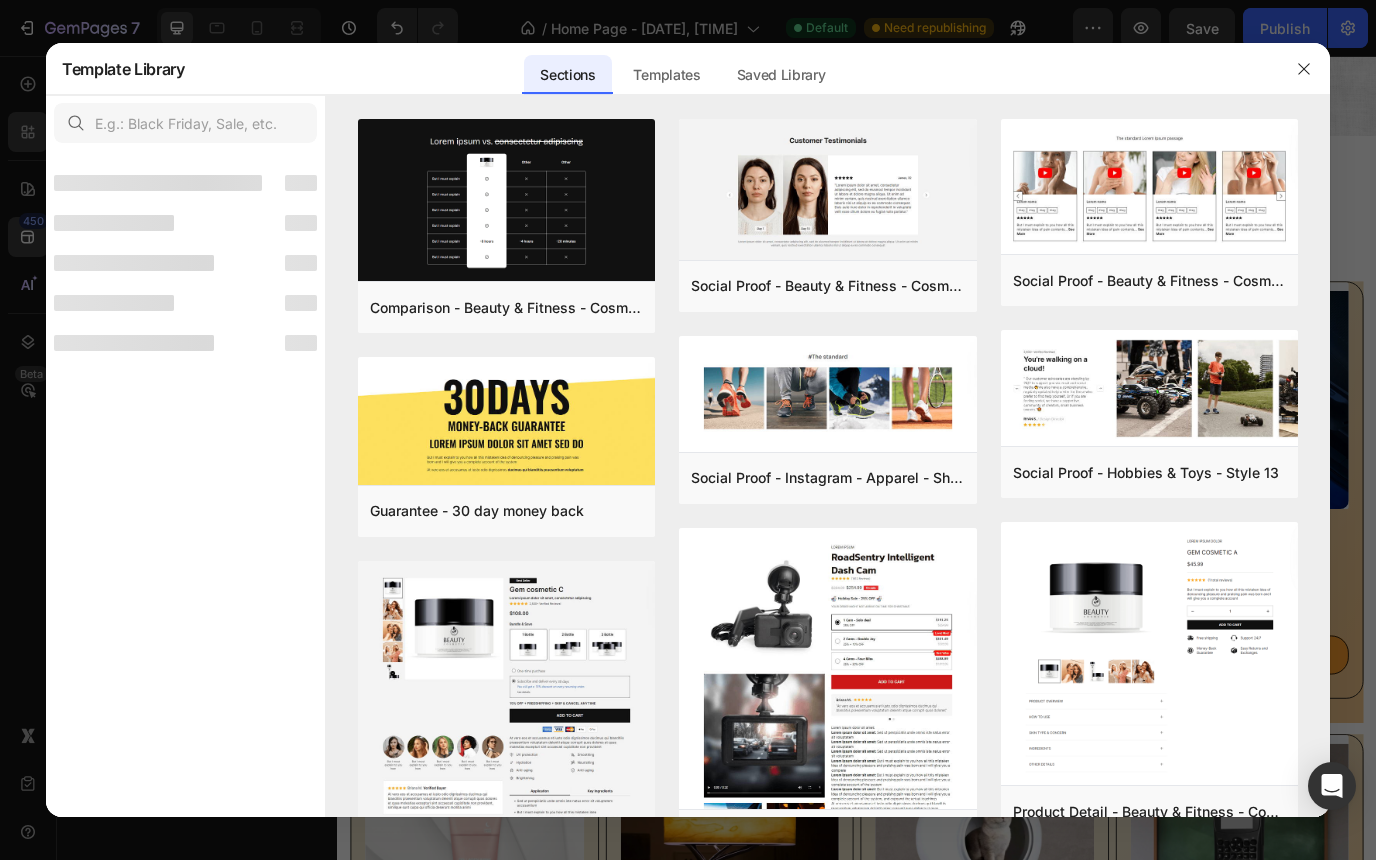 scroll, scrollTop: 0, scrollLeft: 0, axis: both 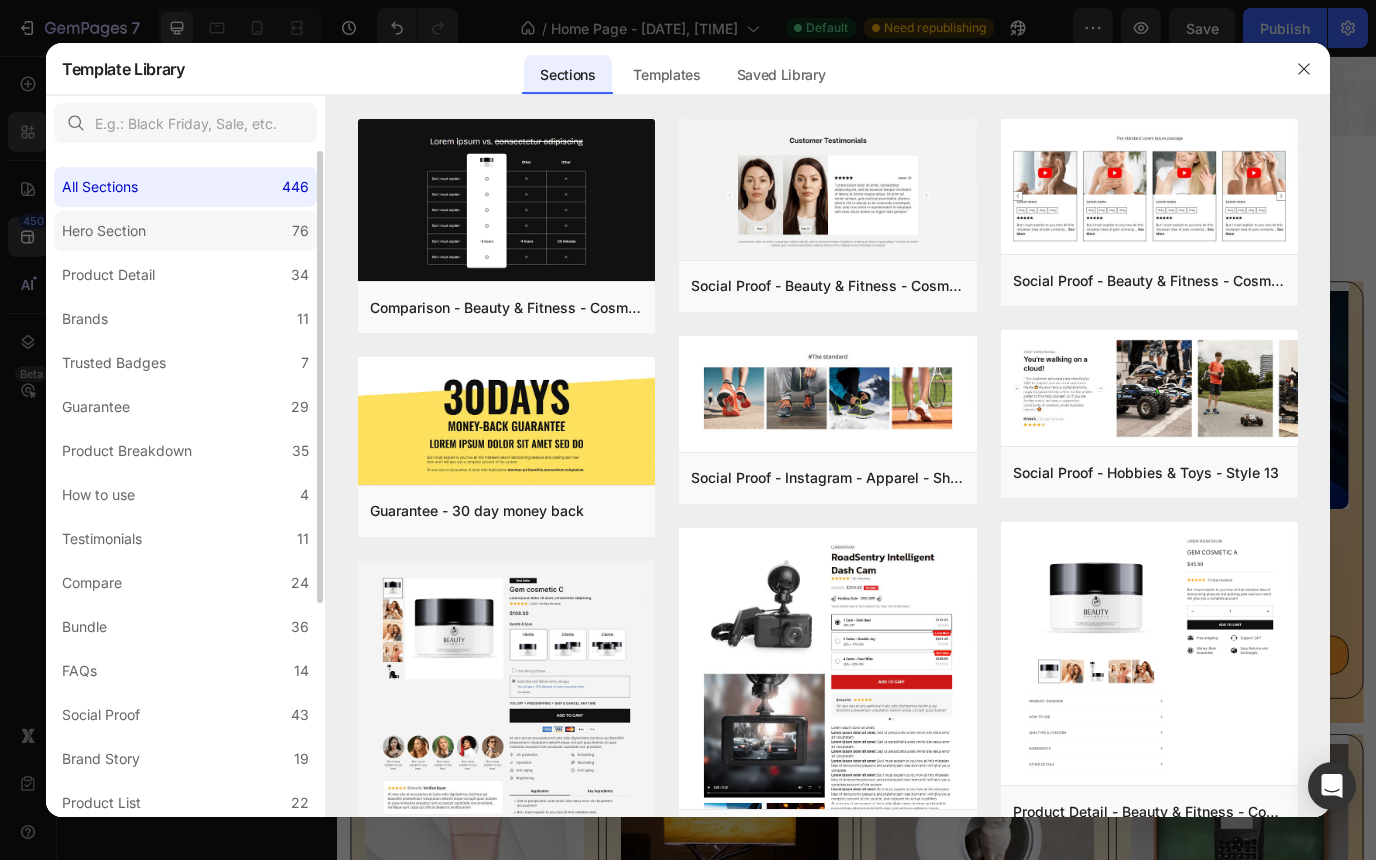 click on "Hero Section 76" 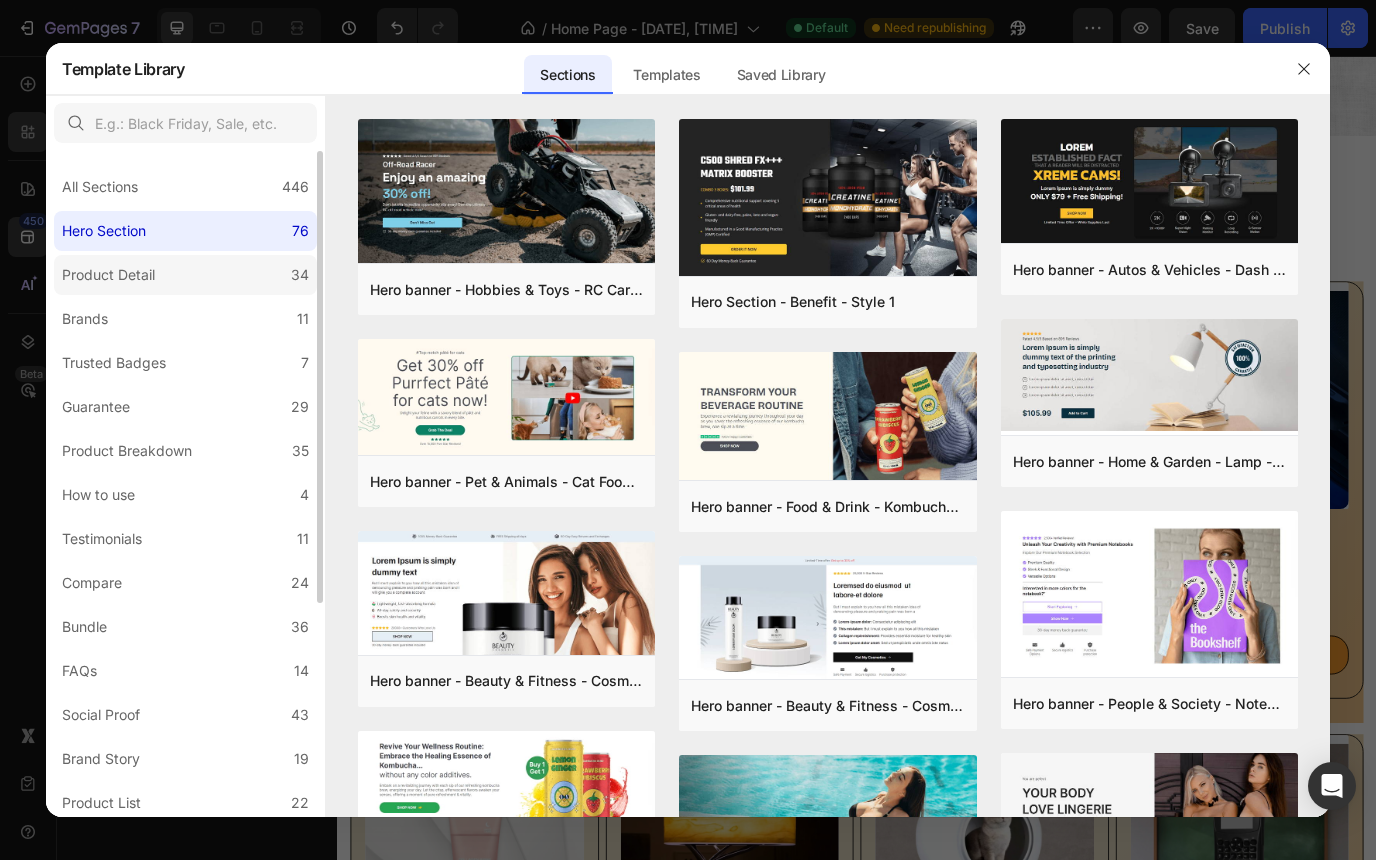 click on "Product Detail 34" 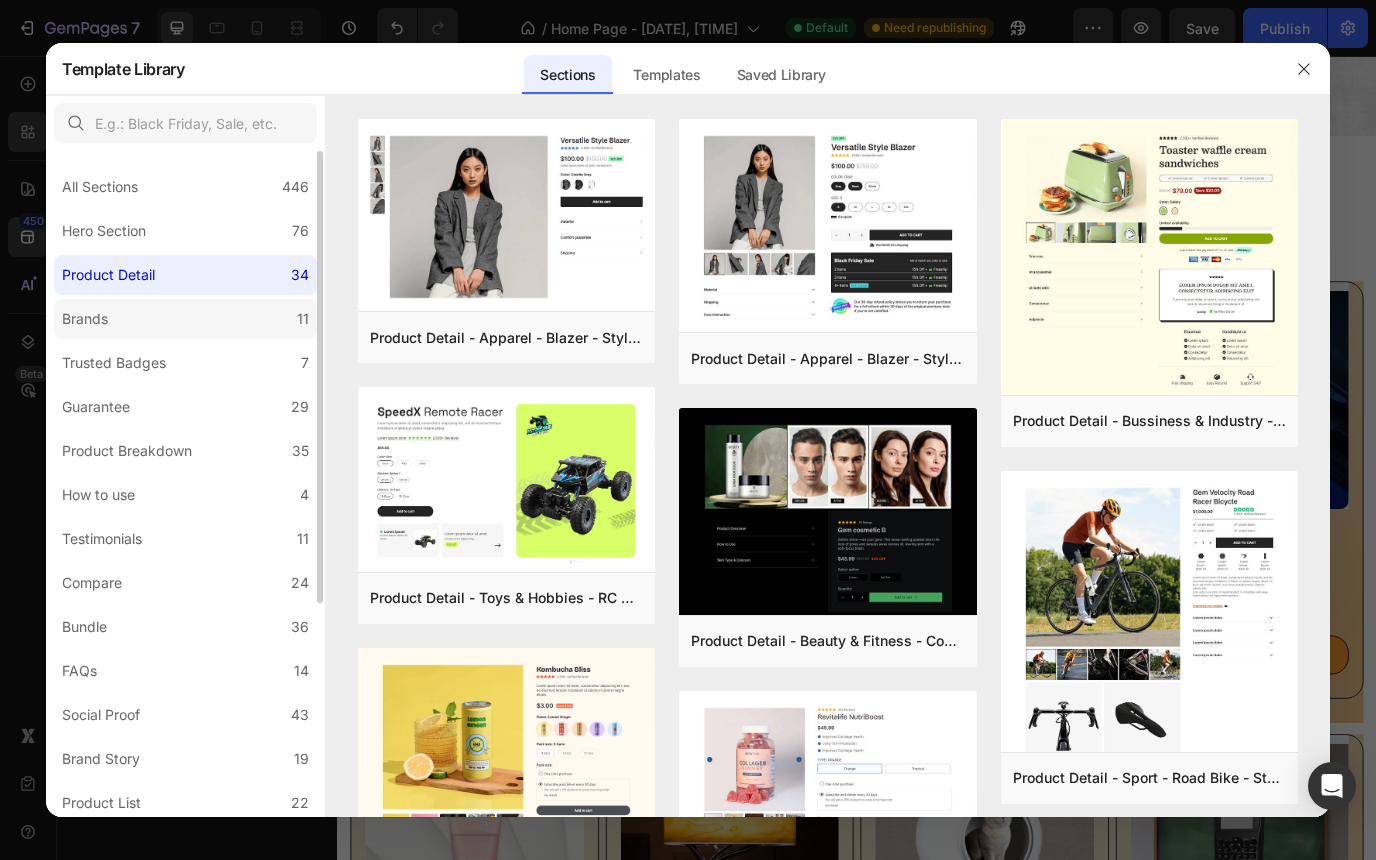 click on "Brands 11" 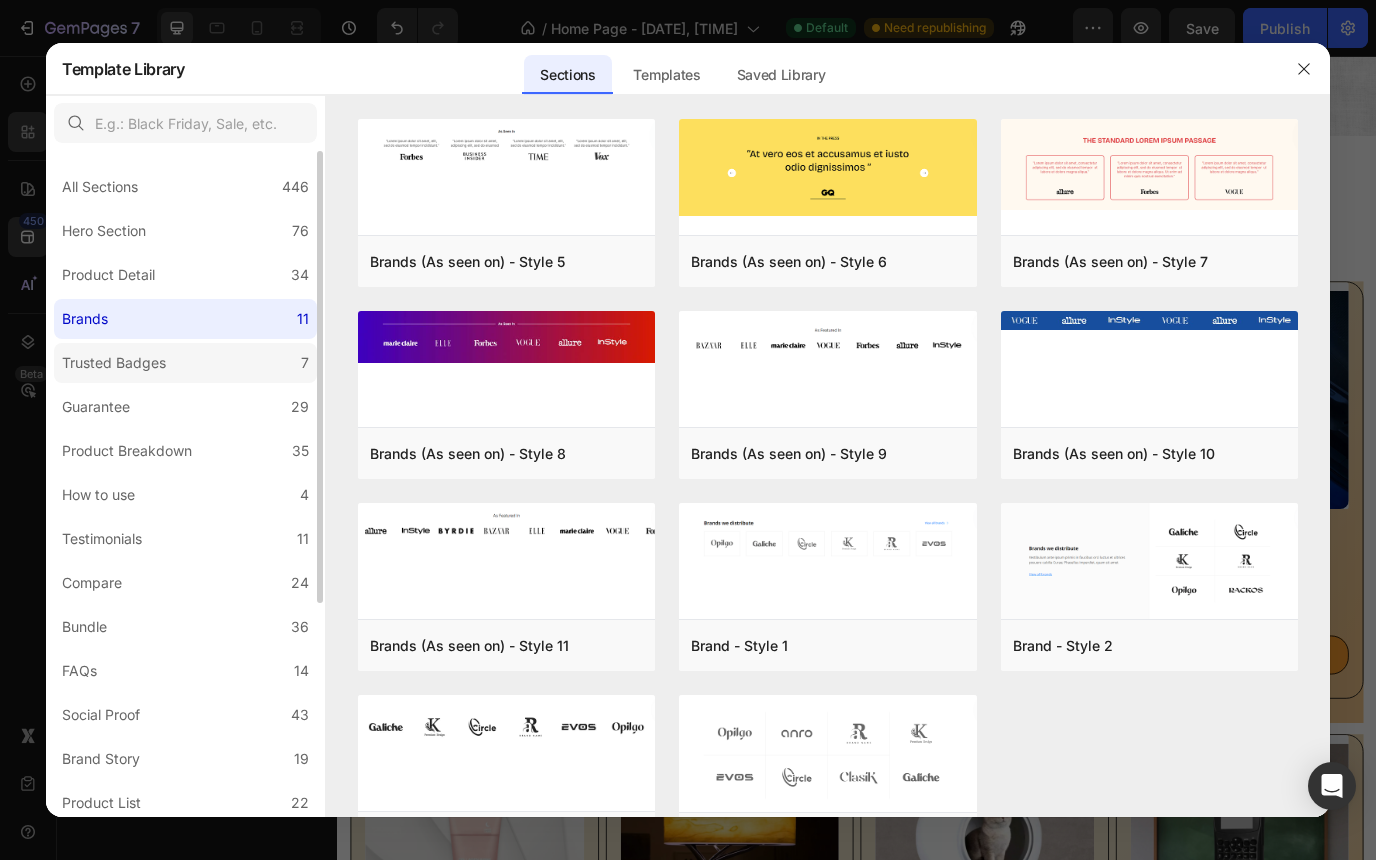 click on "Trusted Badges 7" 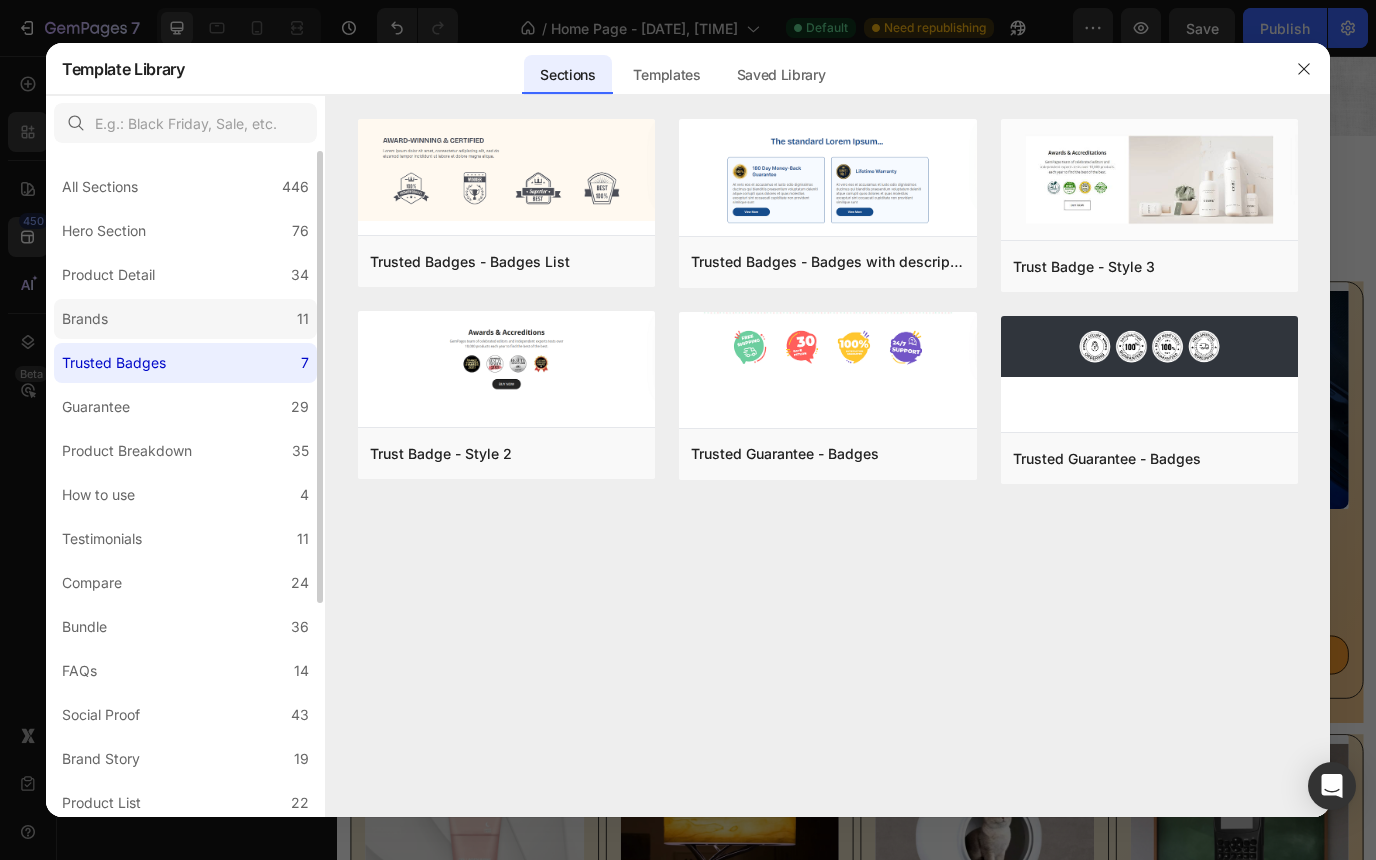 click on "Brands 11" 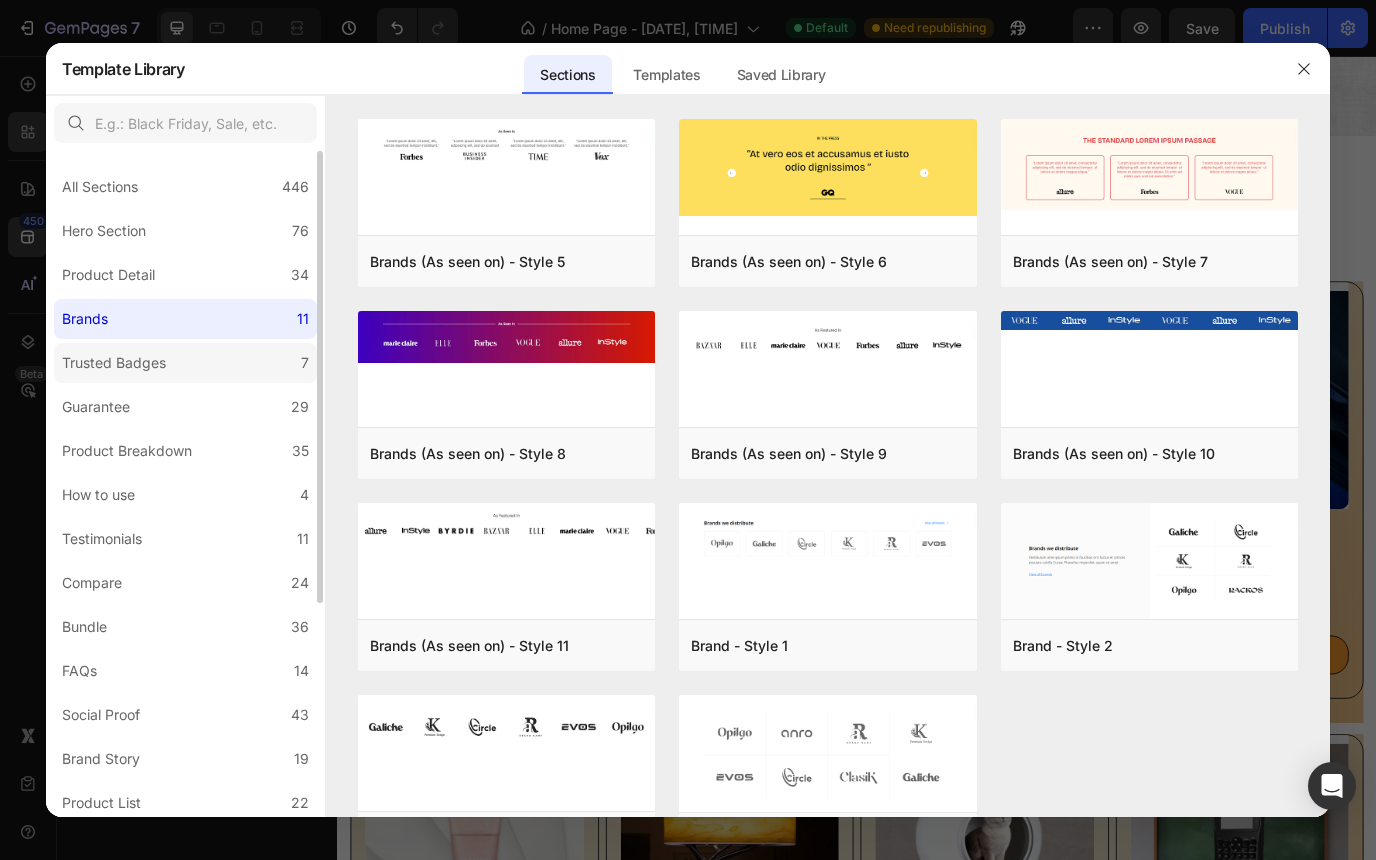 click on "Trusted Badges 7" 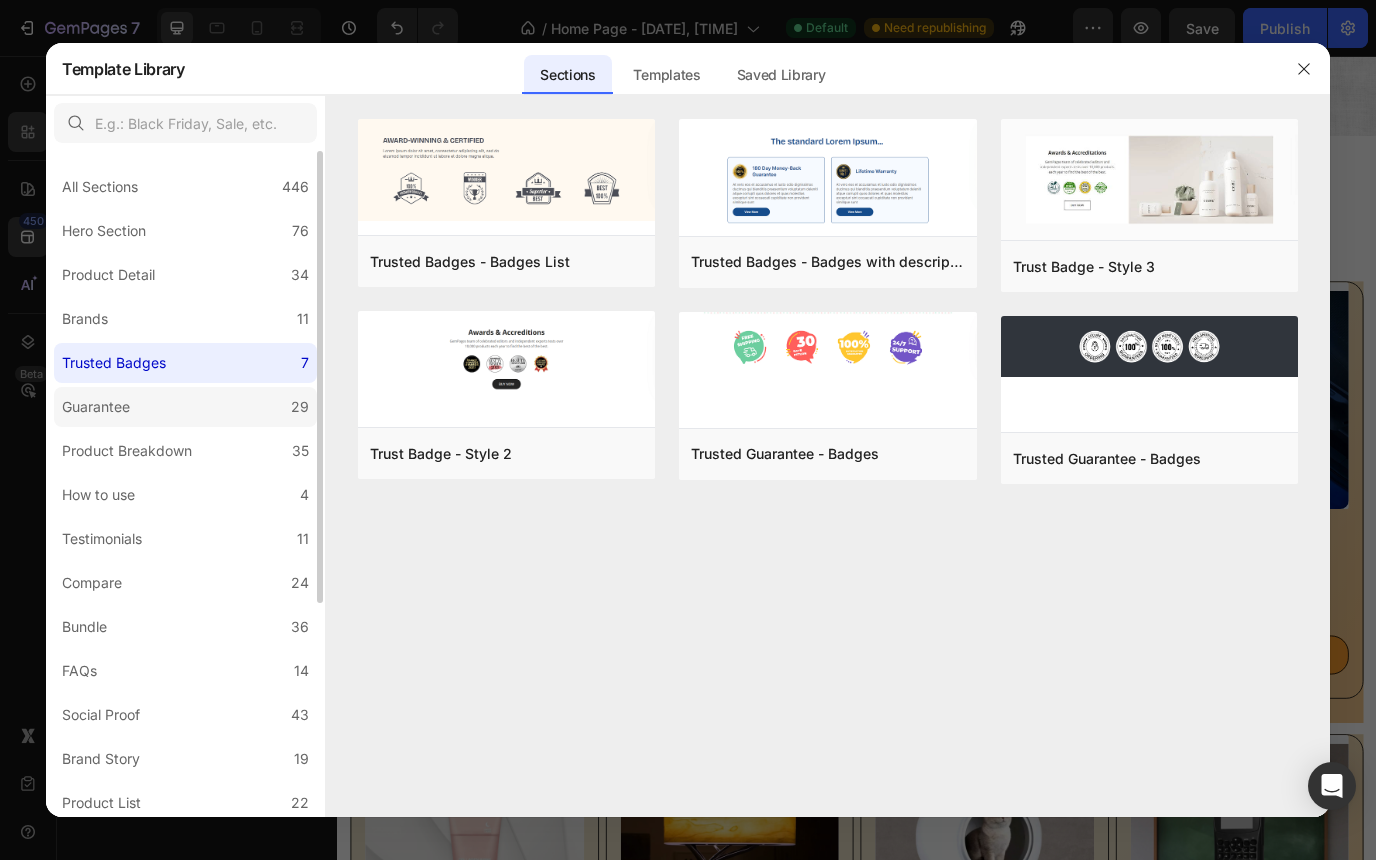 click on "Guarantee 29" 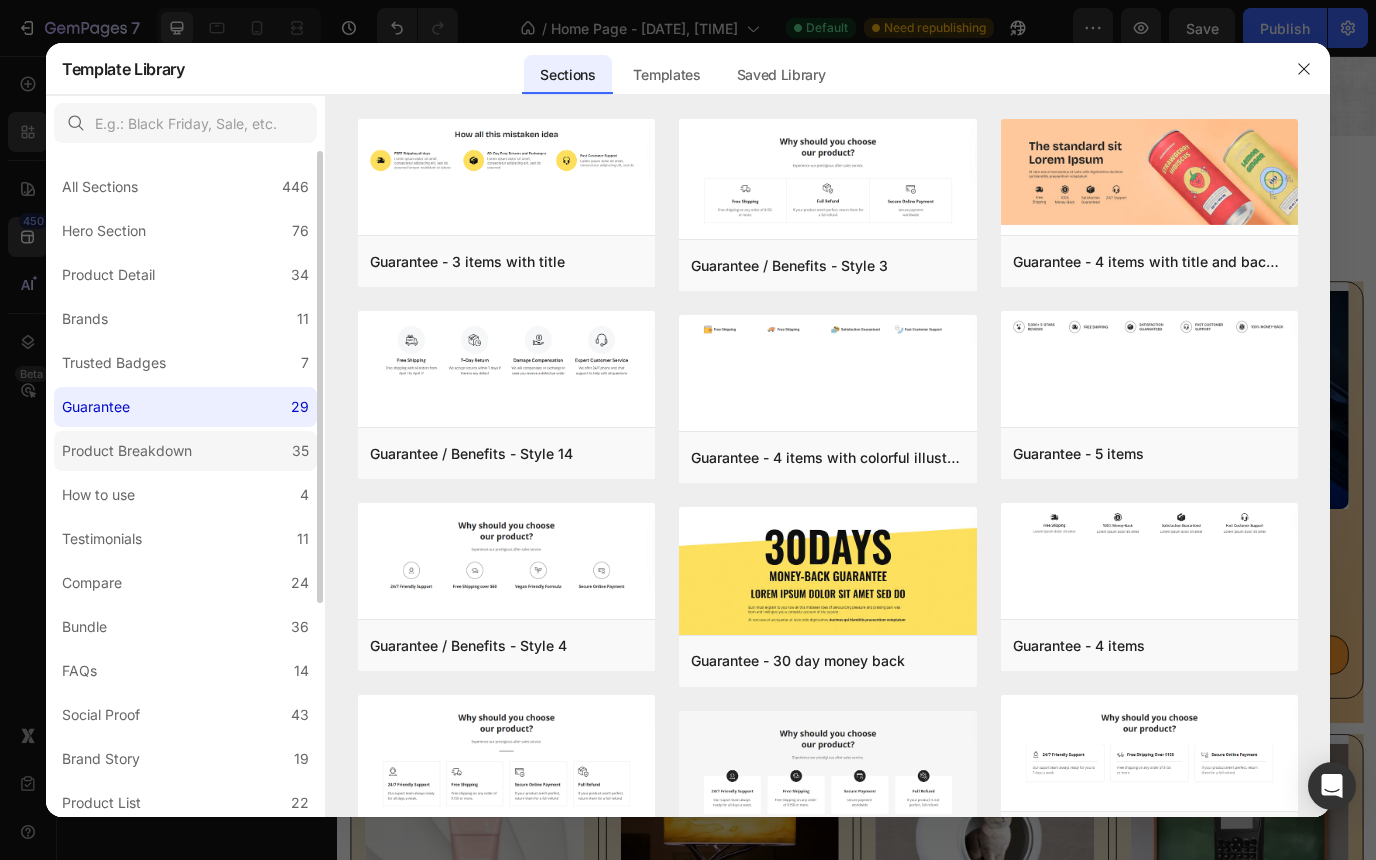 click on "Product Breakdown 35" 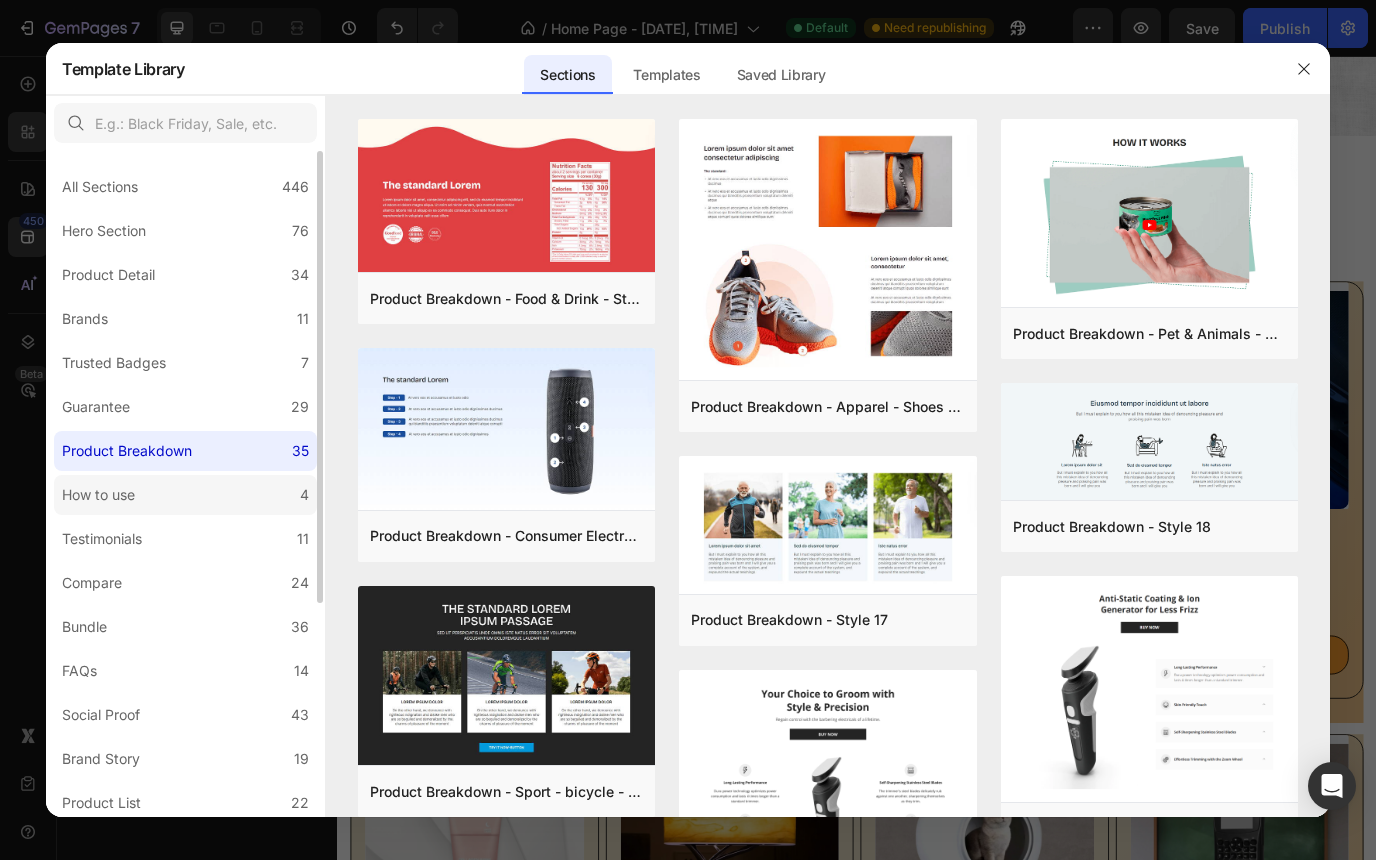 click on "How to use 4" 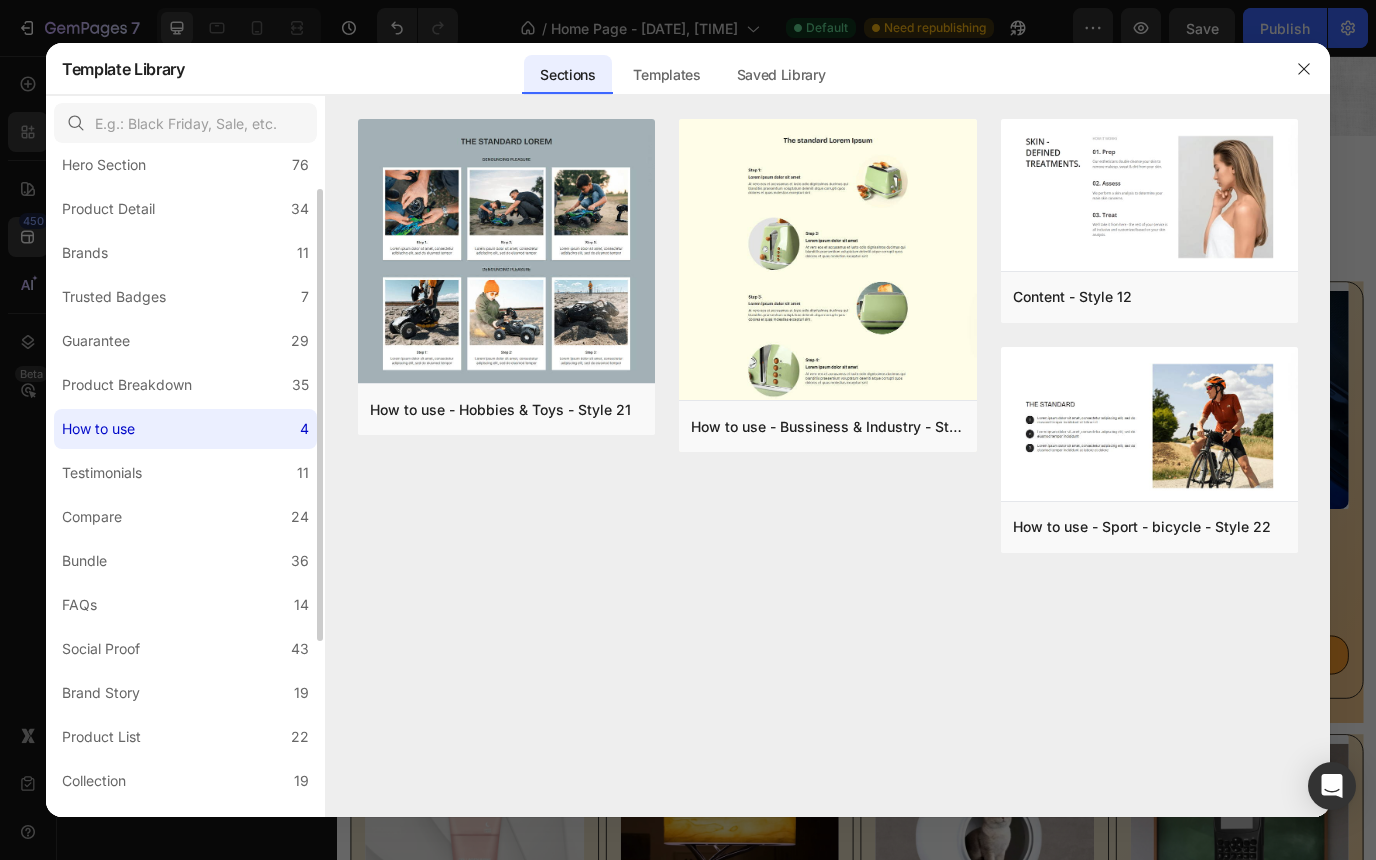 scroll, scrollTop: 77, scrollLeft: 0, axis: vertical 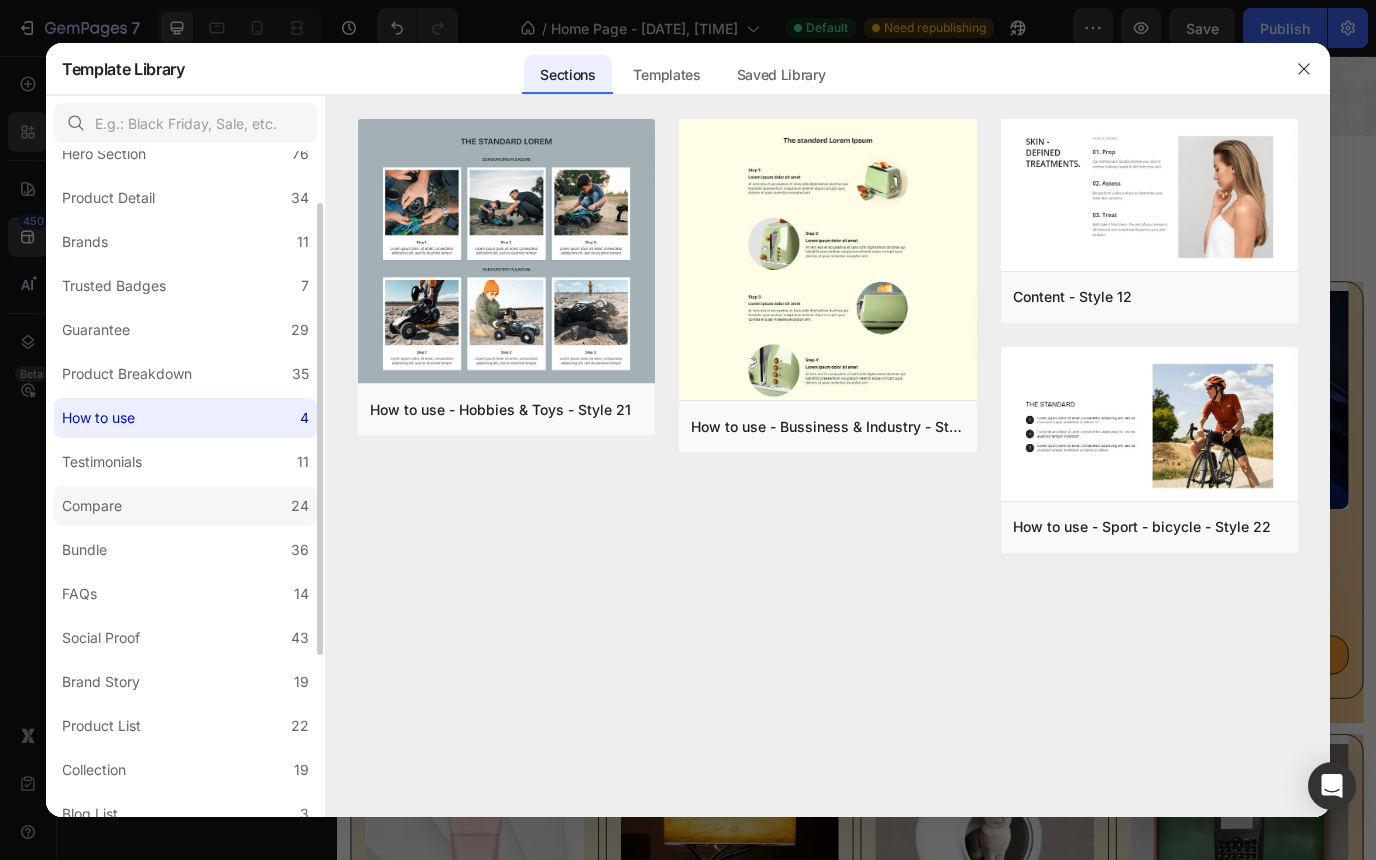 click on "Compare 24" 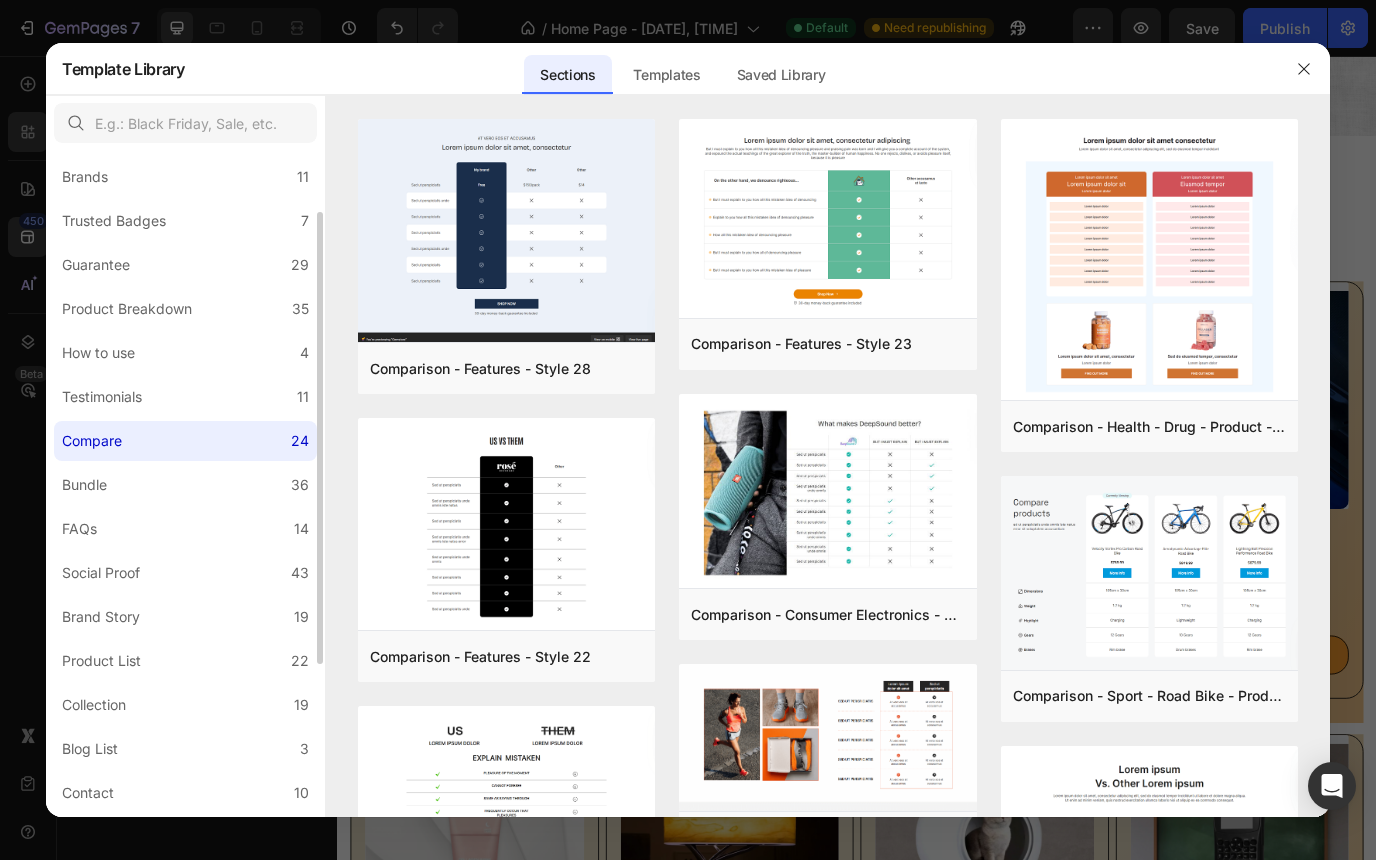 scroll, scrollTop: 149, scrollLeft: 0, axis: vertical 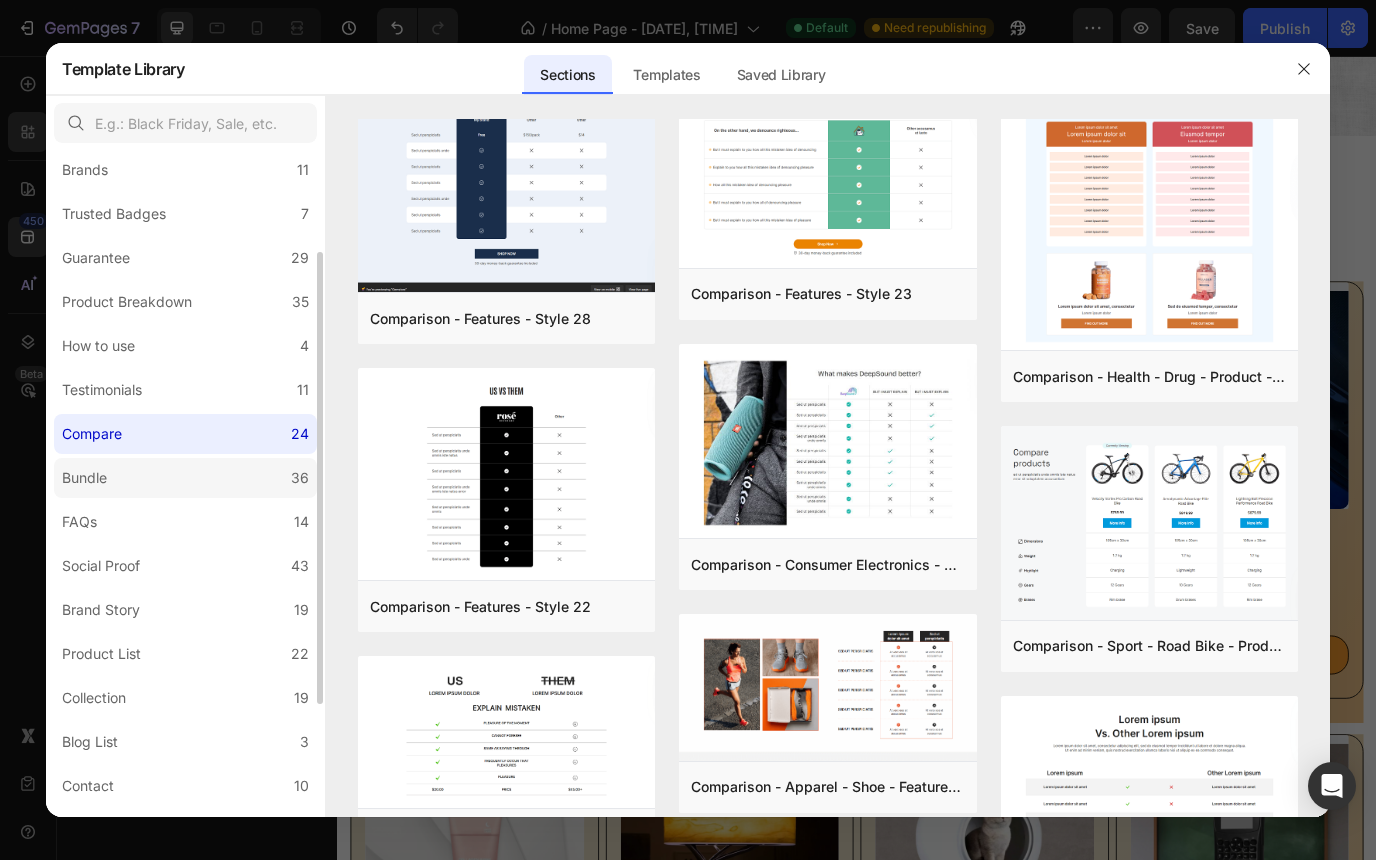 click on "Bundle 36" 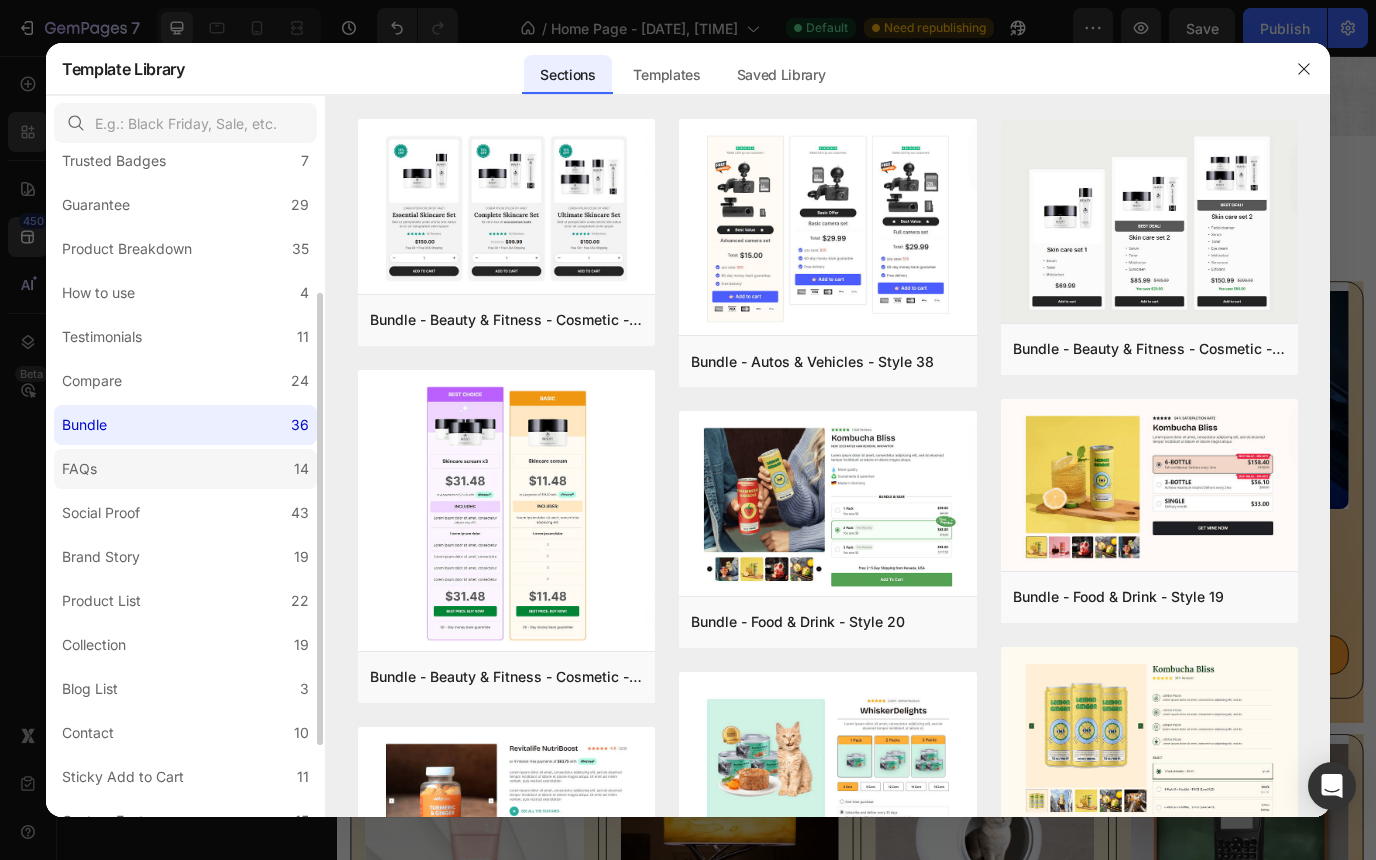 scroll, scrollTop: 210, scrollLeft: 0, axis: vertical 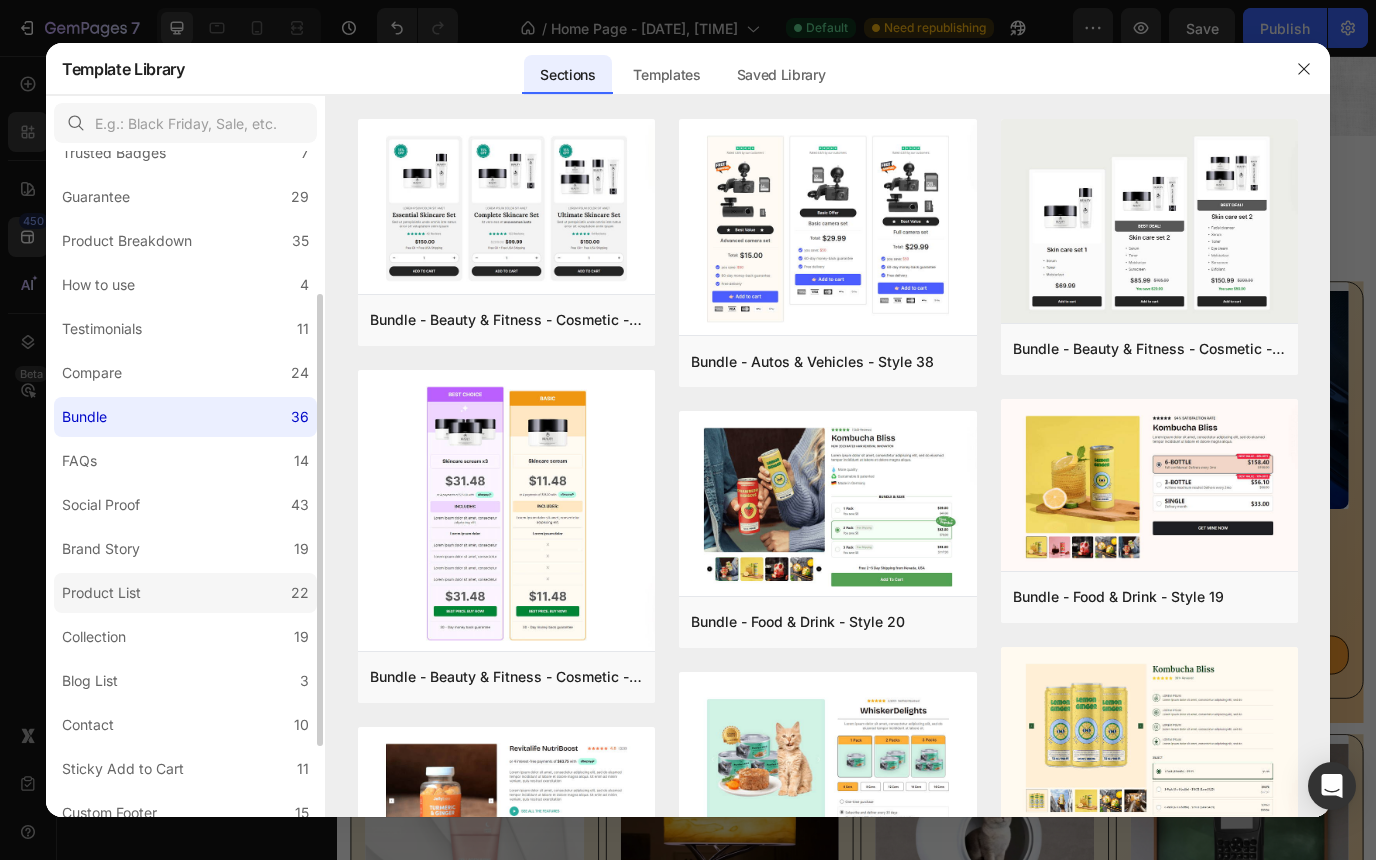 click on "Product List 22" 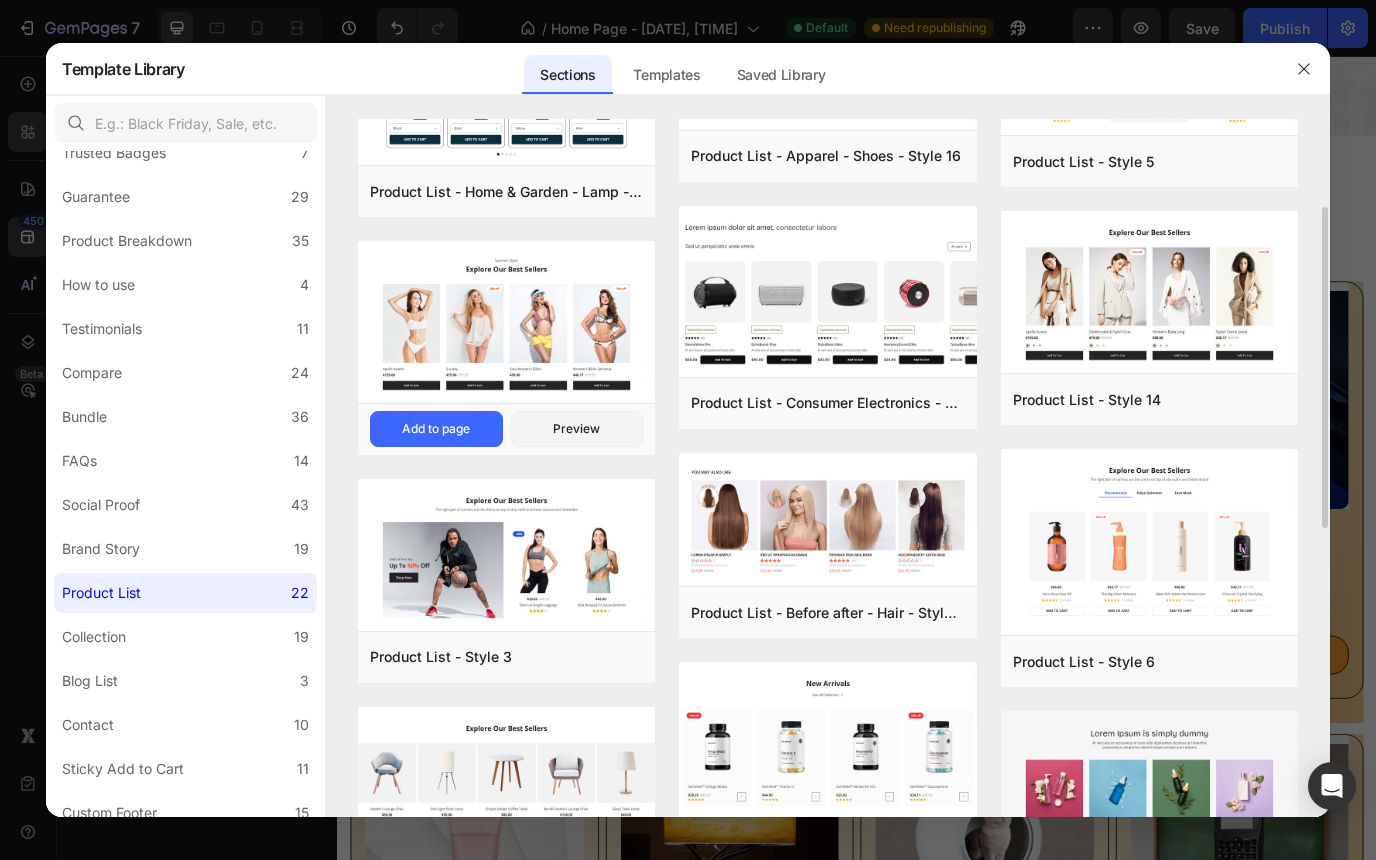 scroll, scrollTop: 185, scrollLeft: 0, axis: vertical 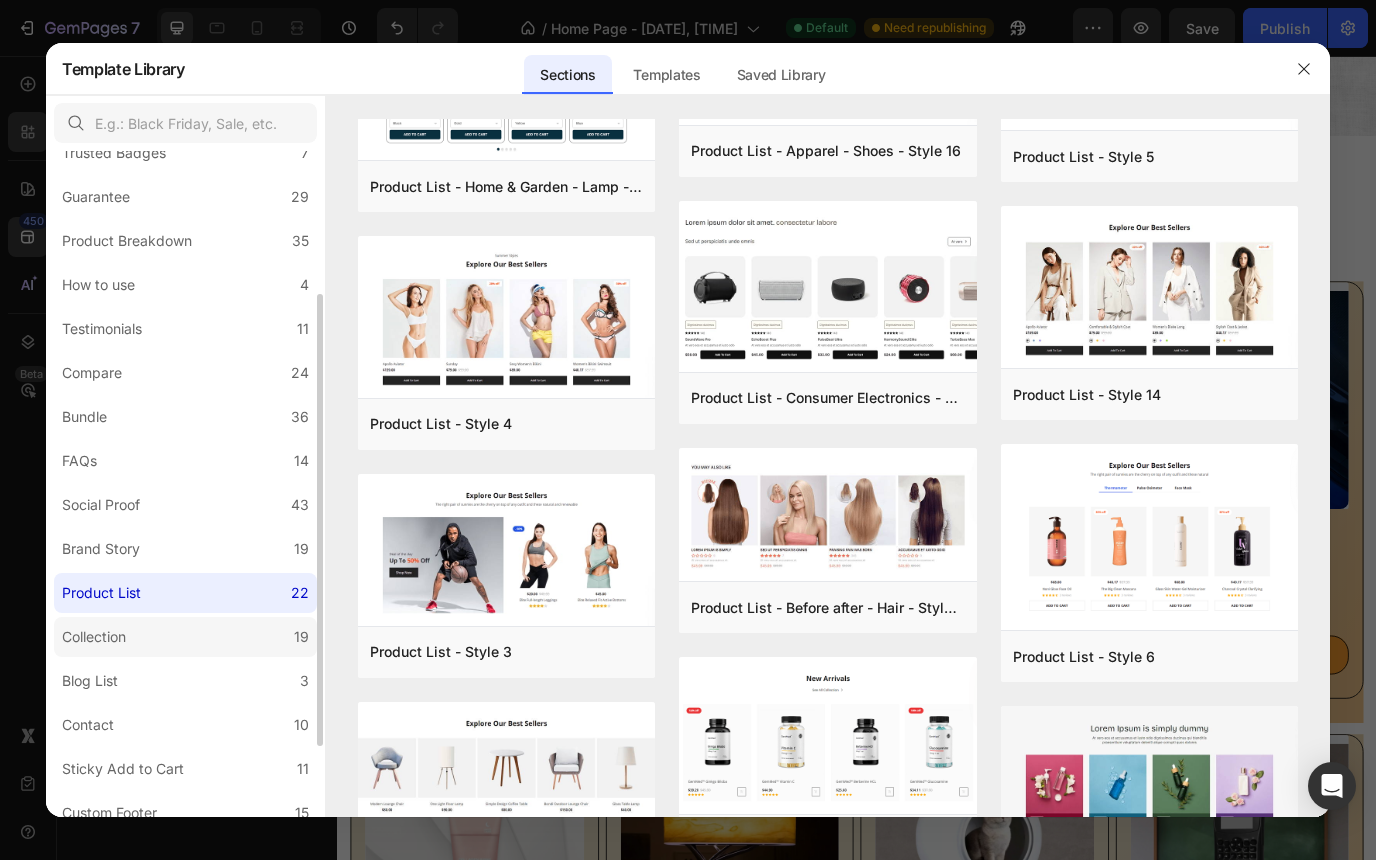click on "Collection 19" 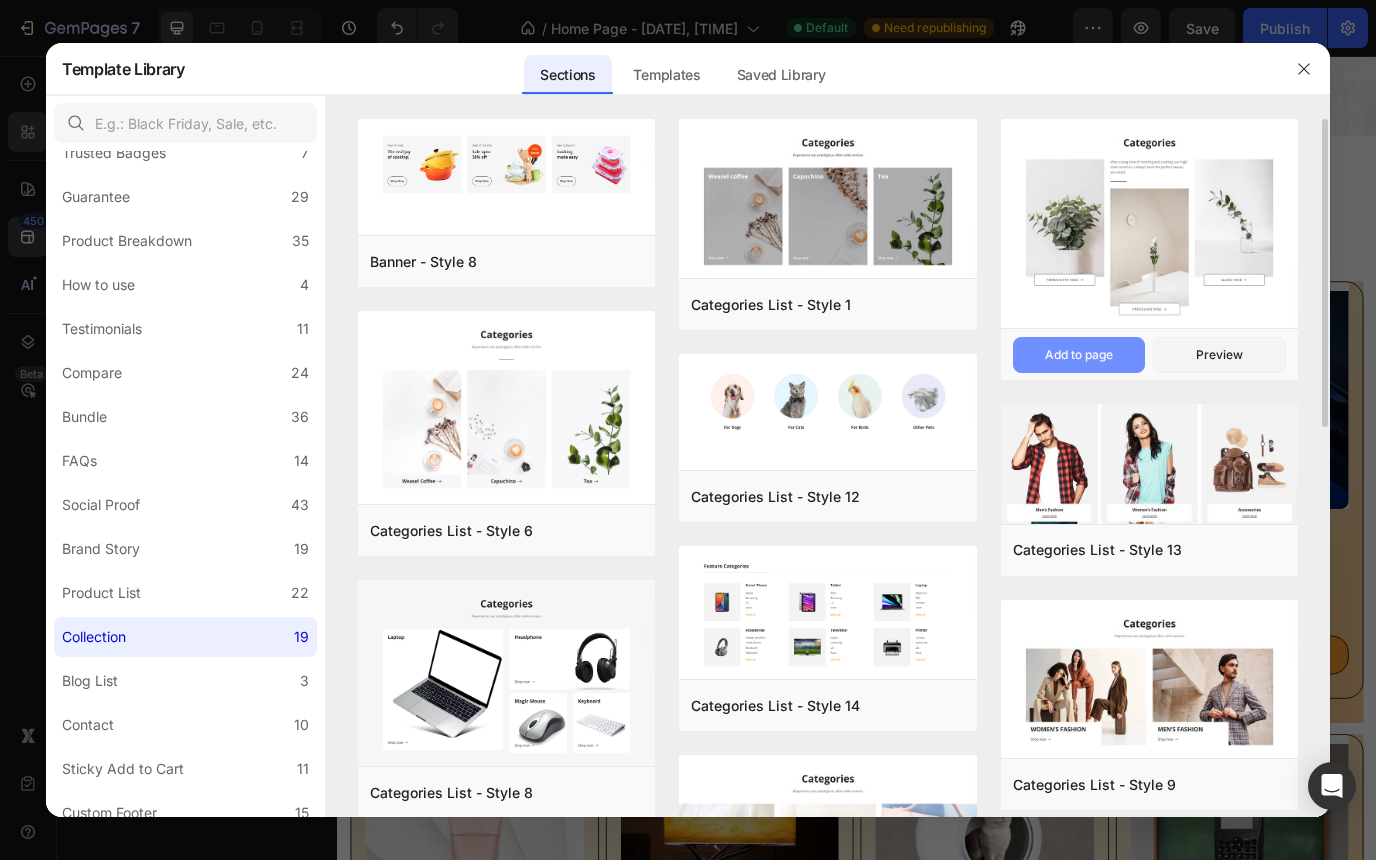 click on "Add to page" at bounding box center (1079, 355) 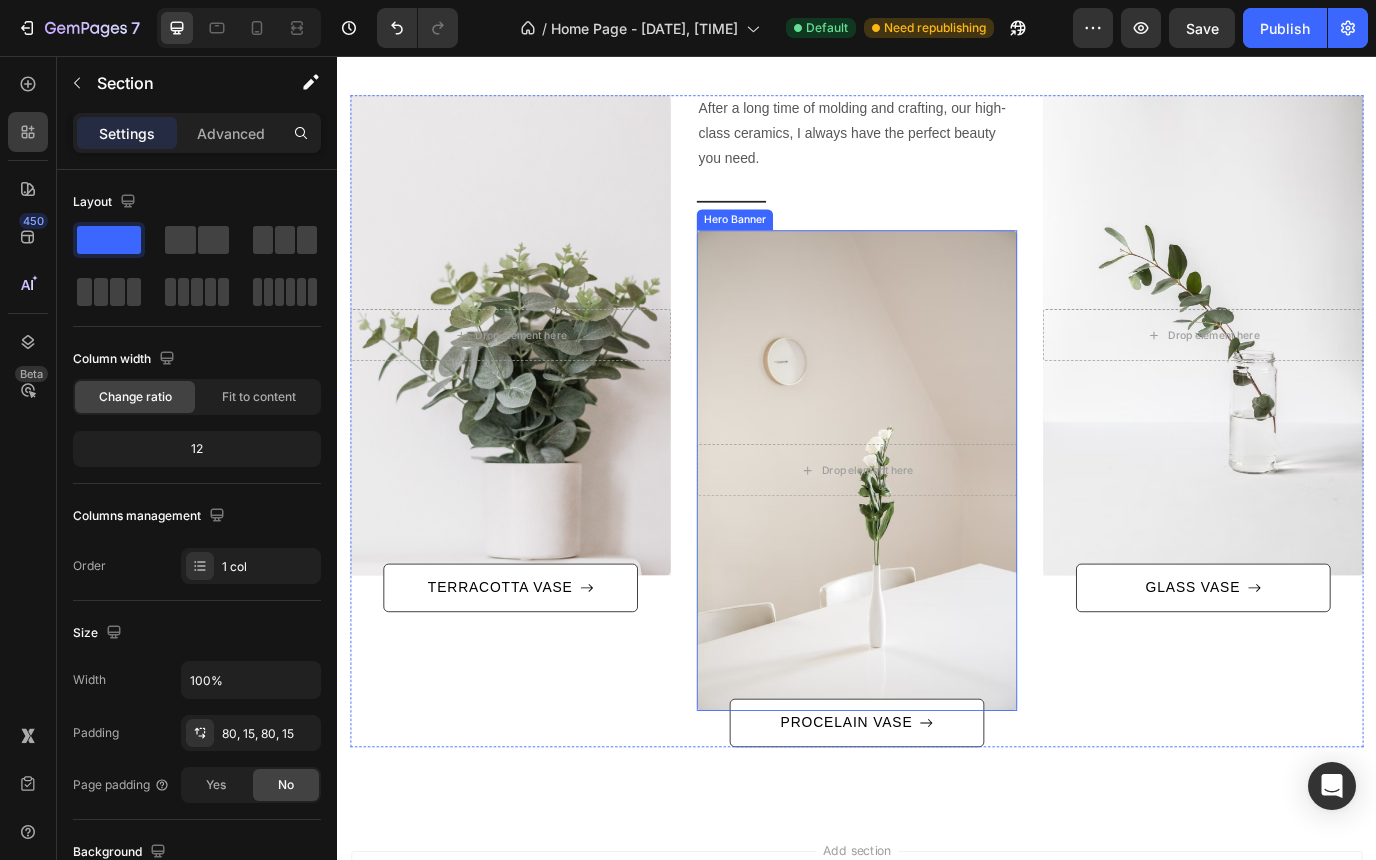 scroll, scrollTop: 4835, scrollLeft: 0, axis: vertical 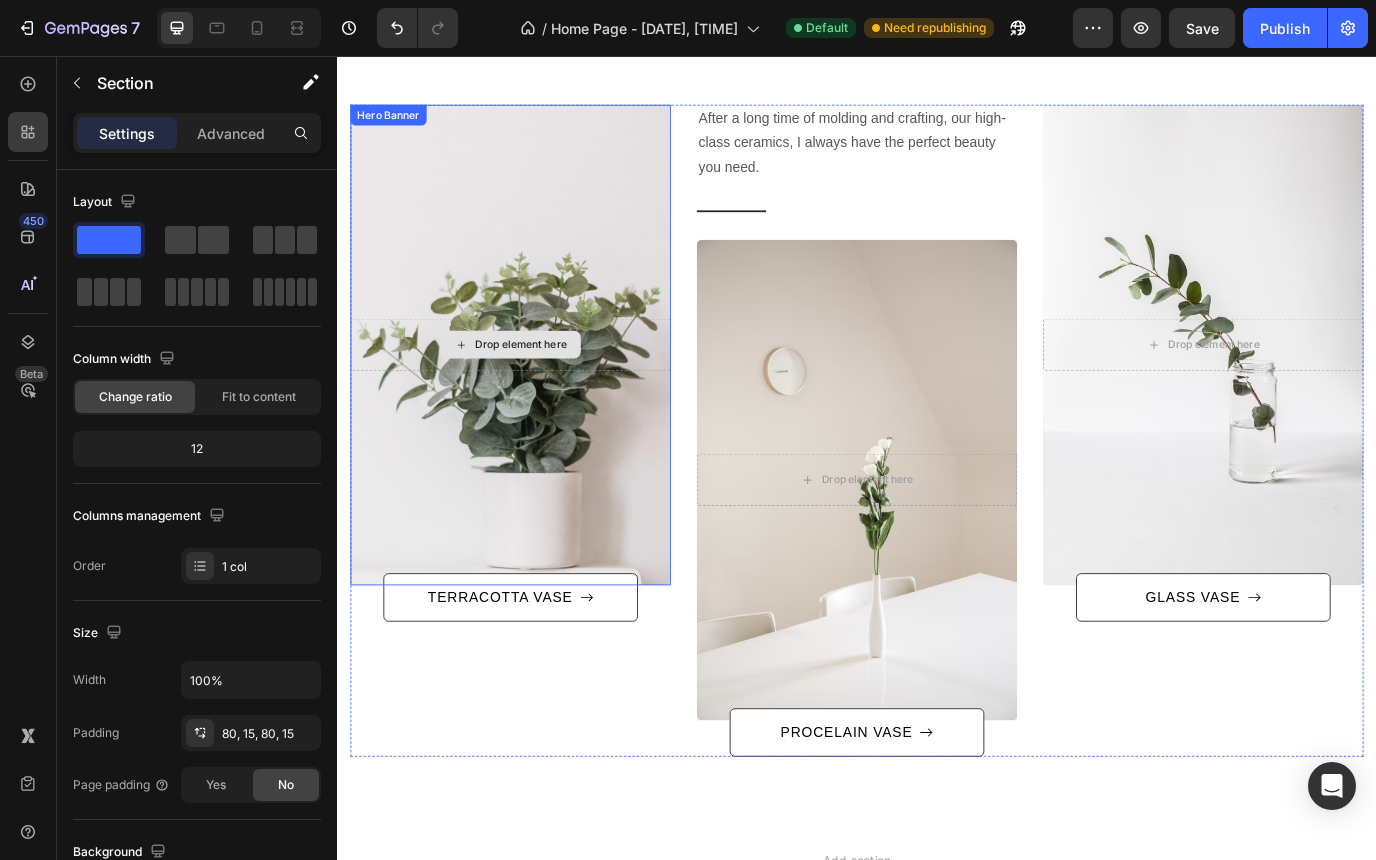 click on "Drop element here" at bounding box center (537, 389) 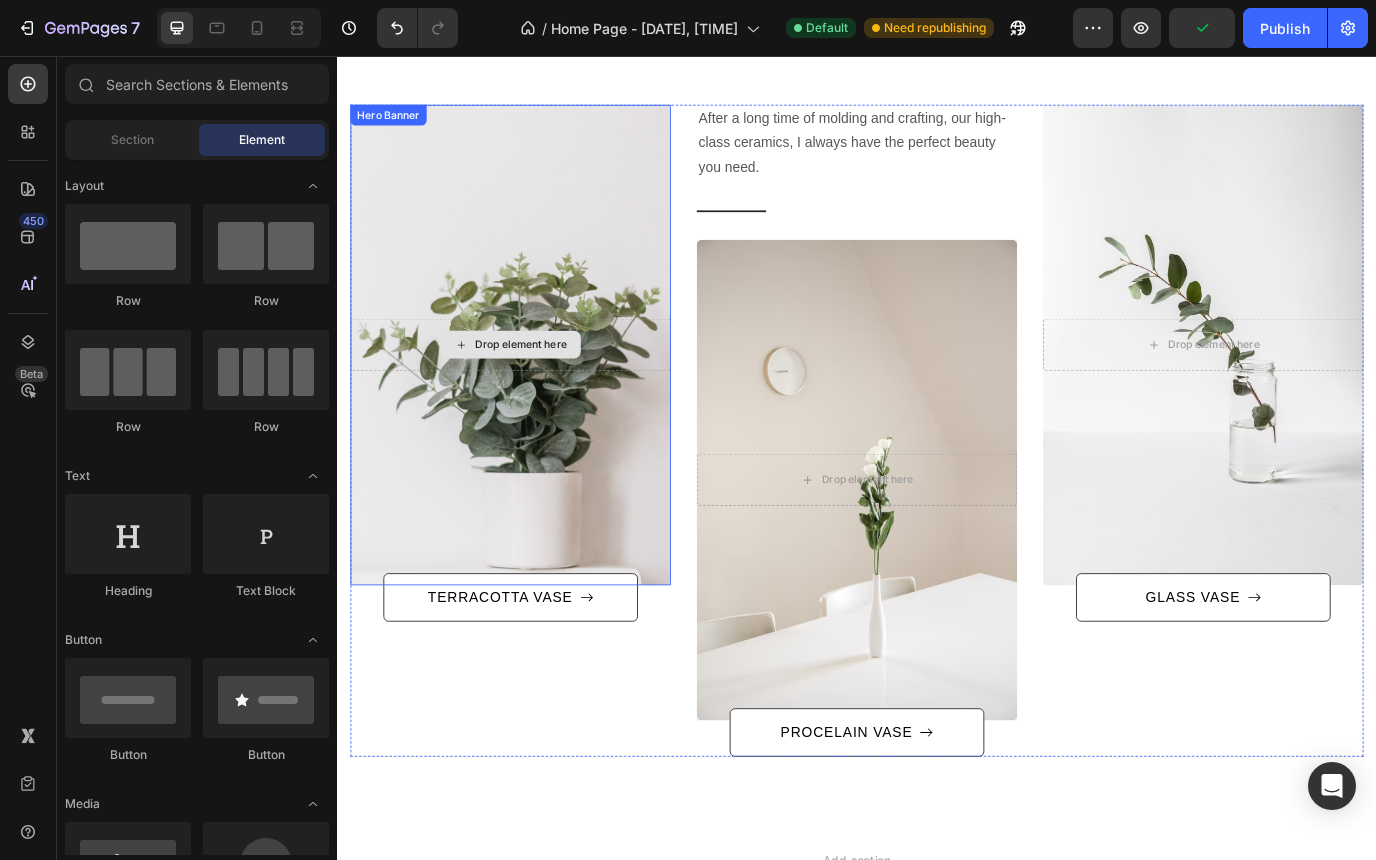 click on "Drop element here" at bounding box center (537, 389) 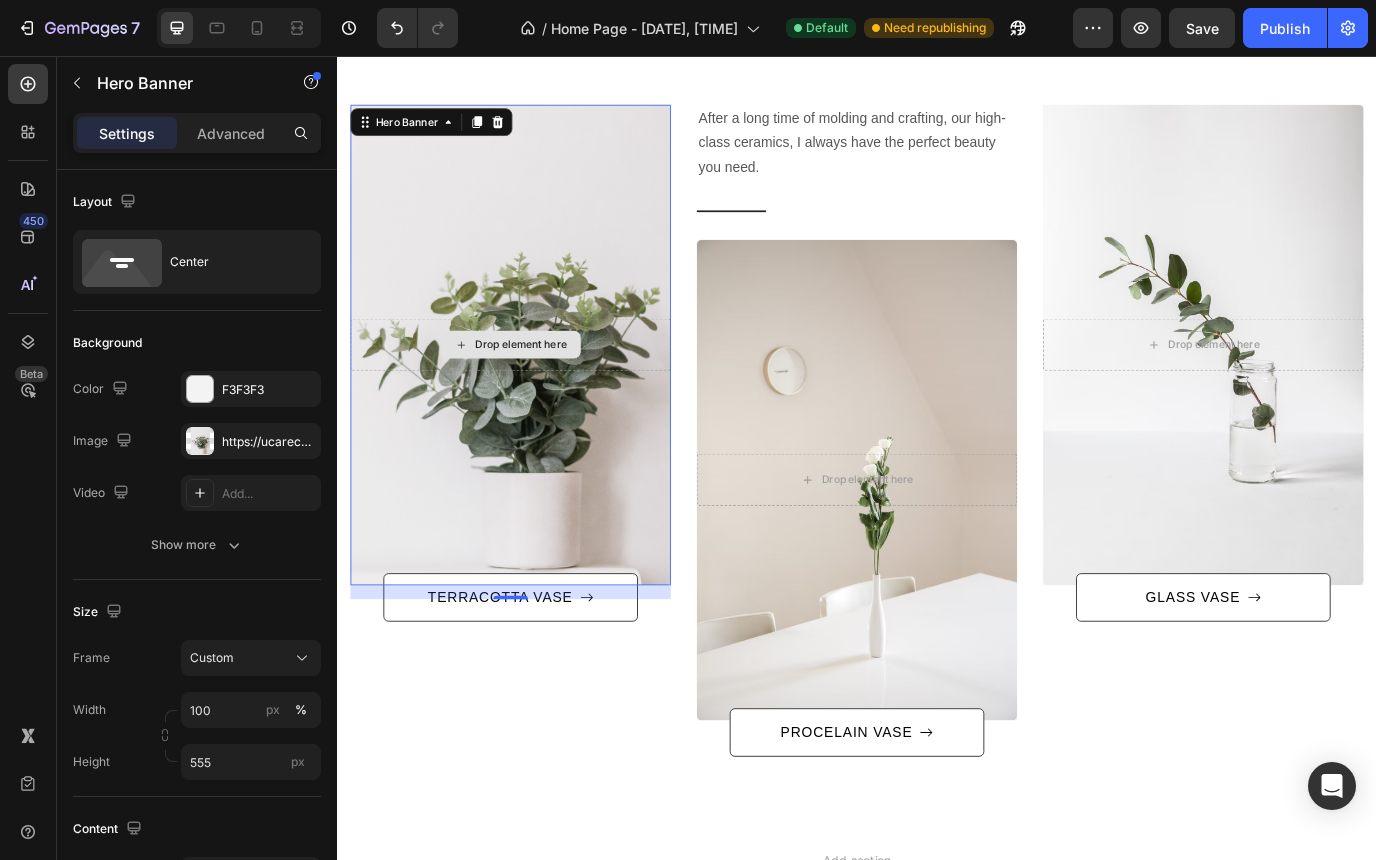 click on "Drop element here" at bounding box center [549, 389] 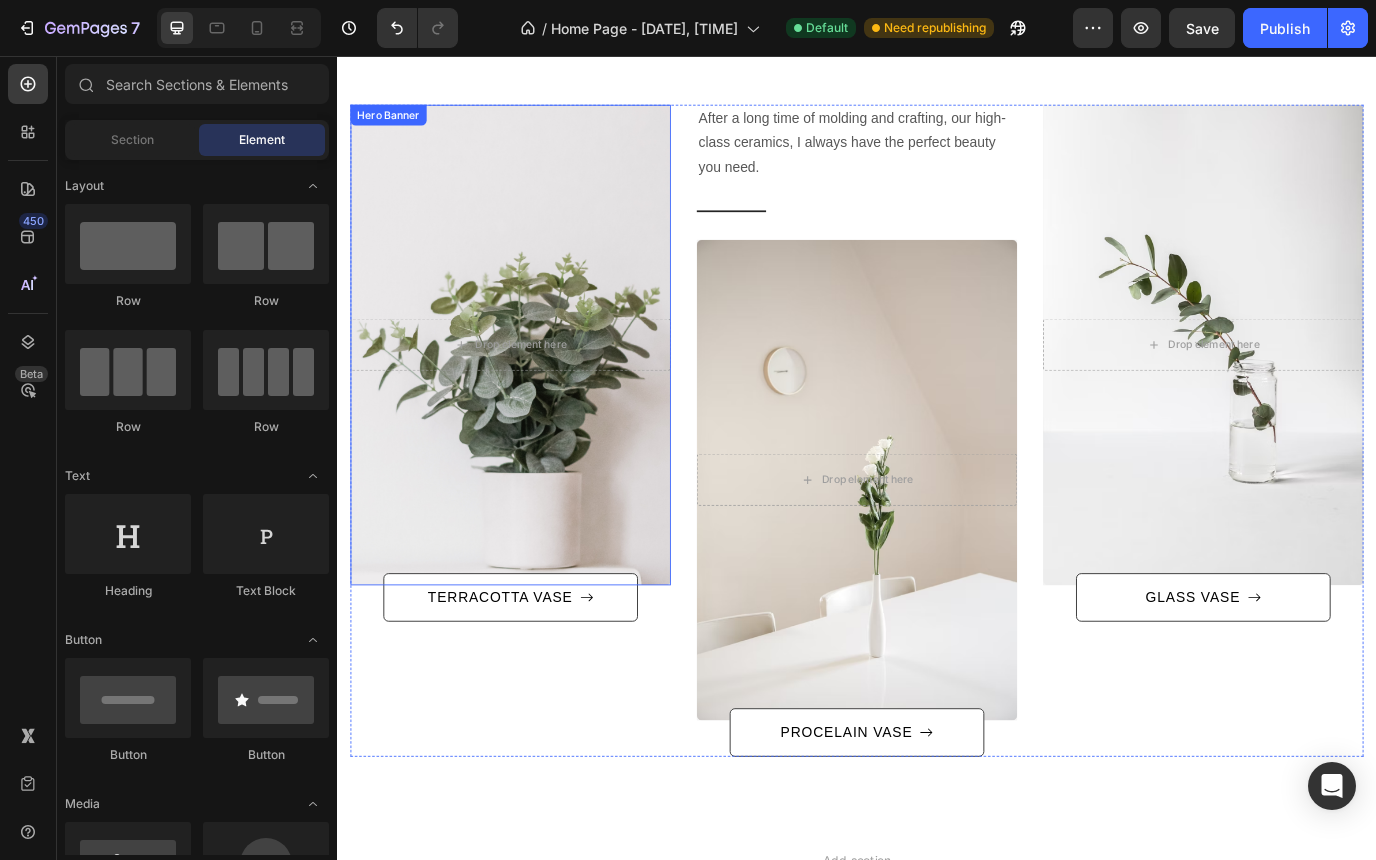 click at bounding box center (537, 389) 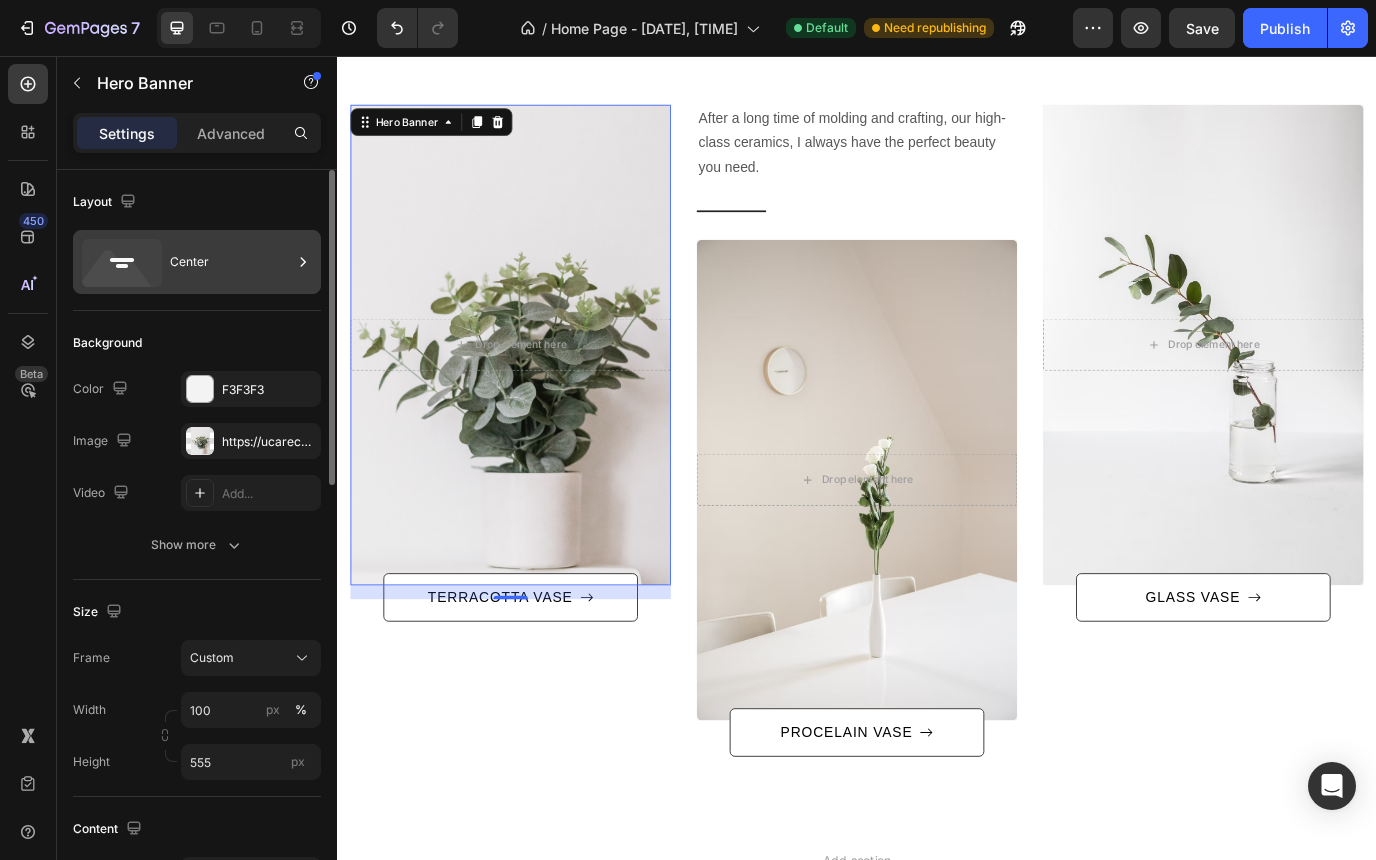 click 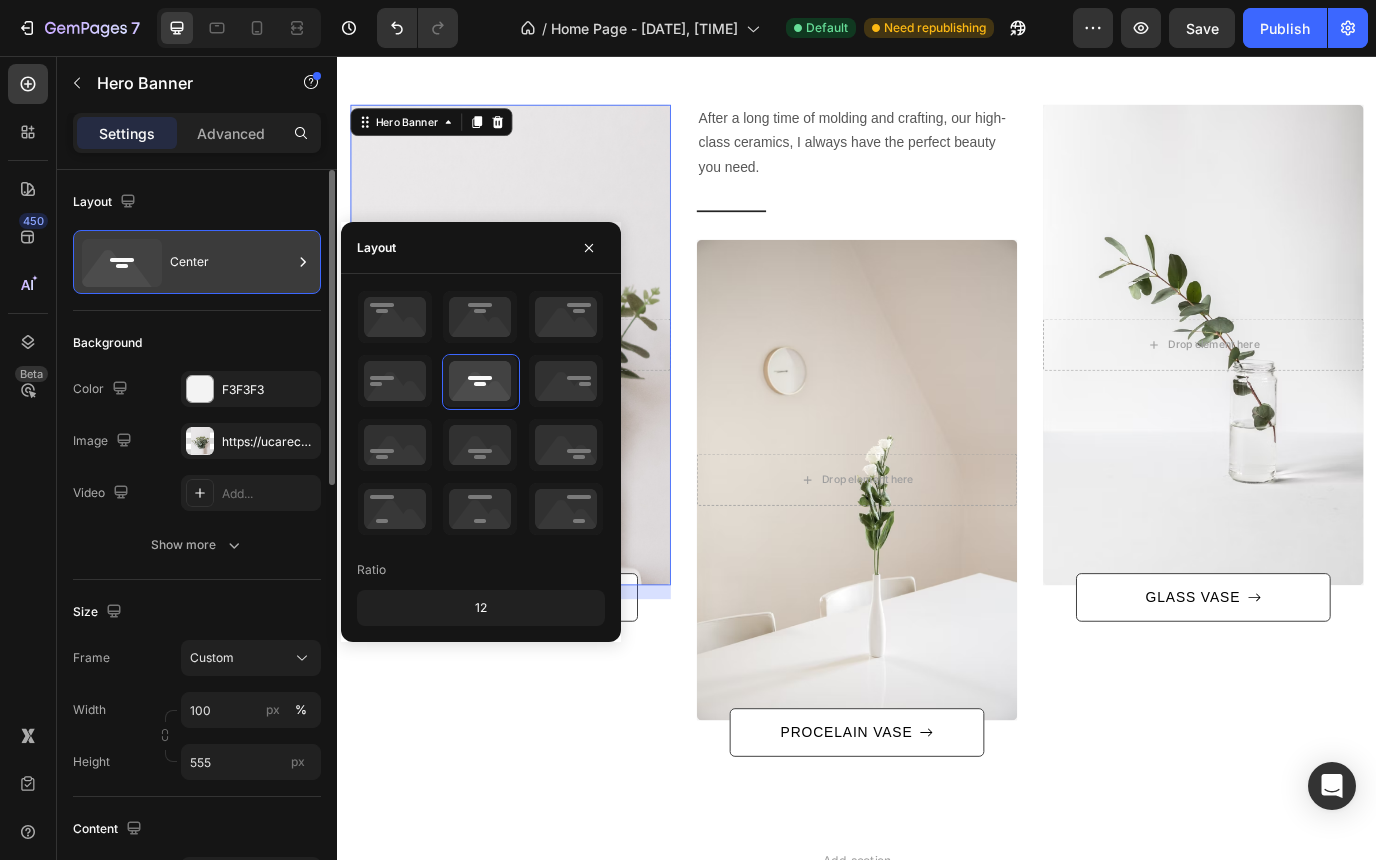 click 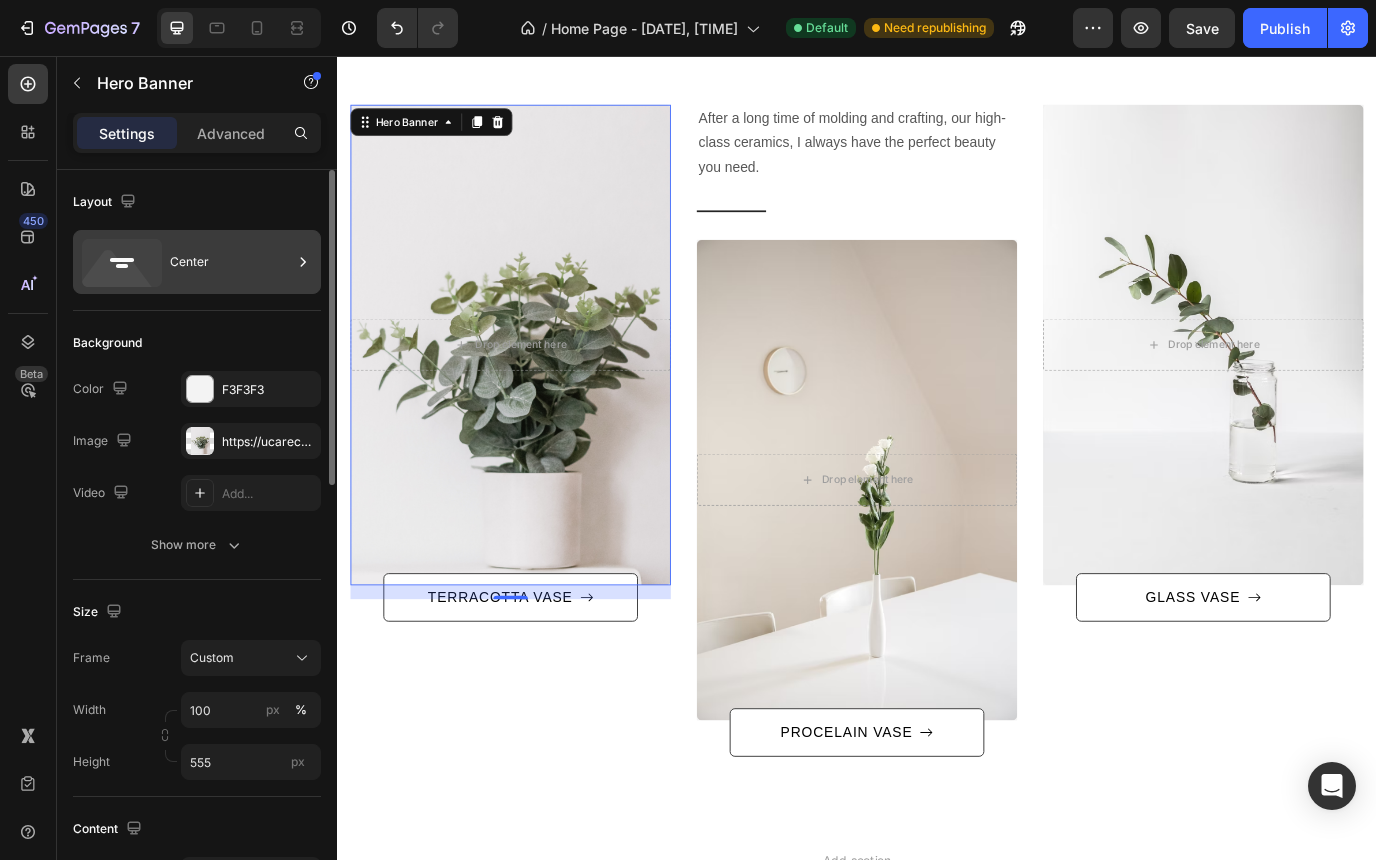 click 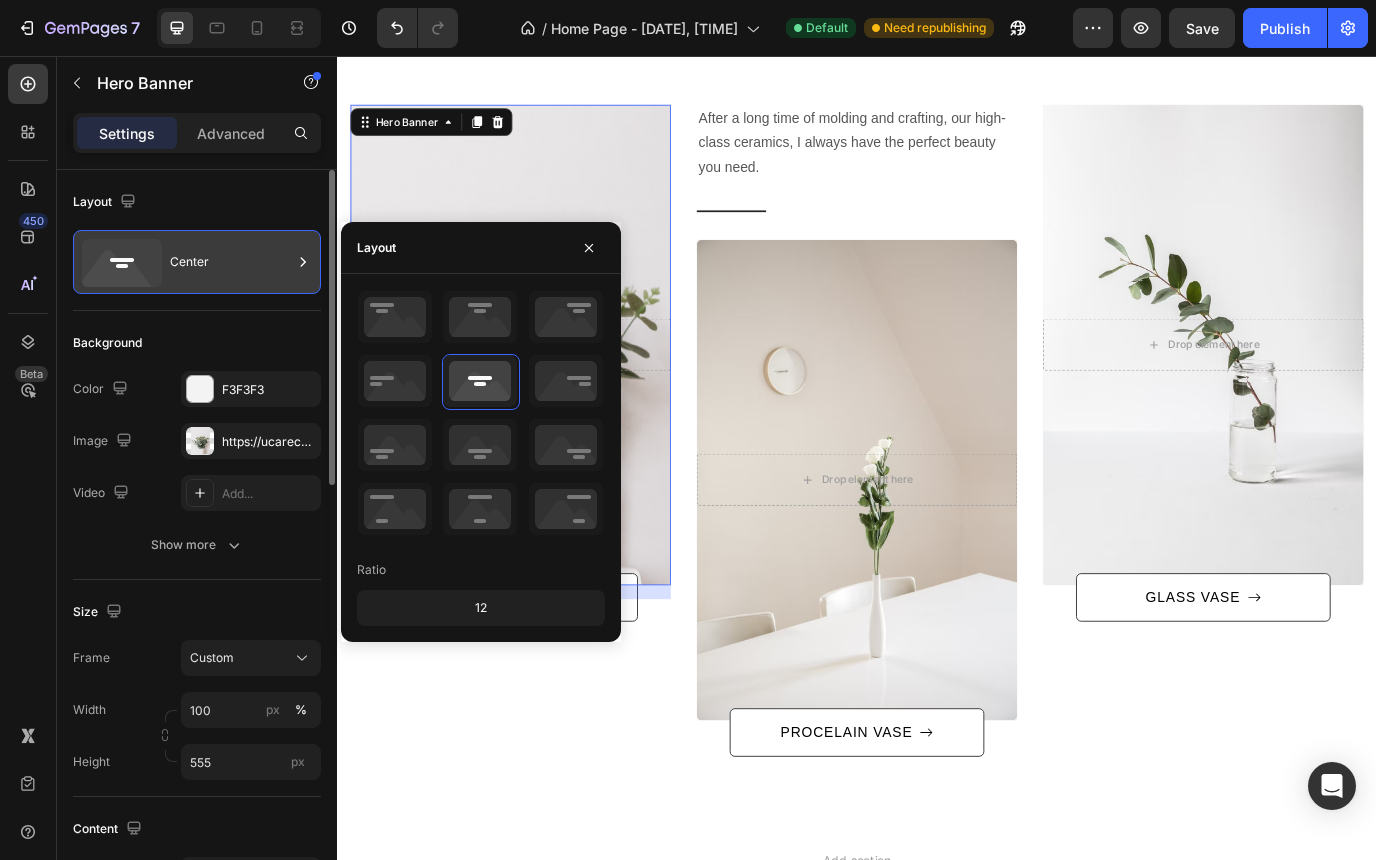 click 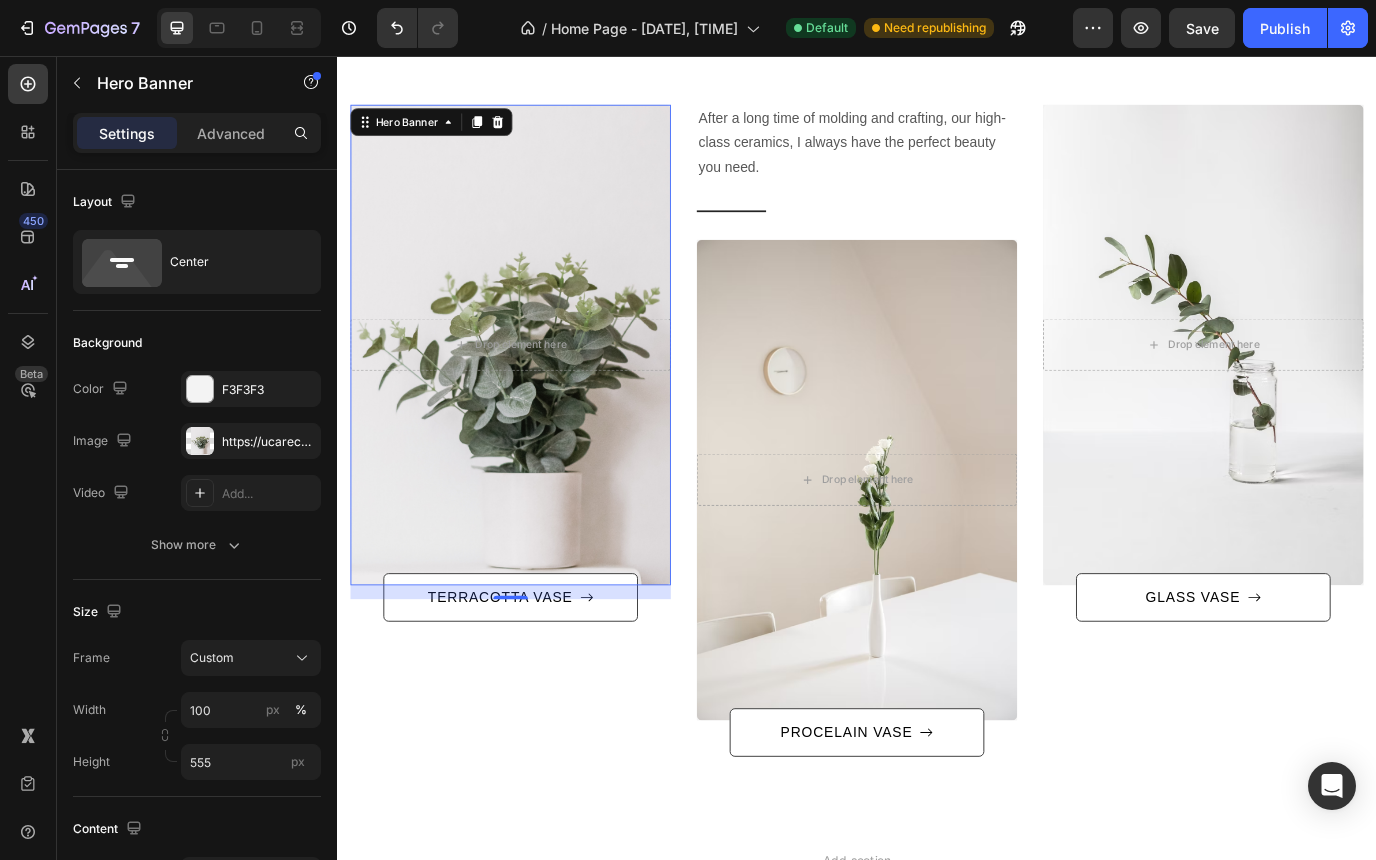 click at bounding box center [537, 389] 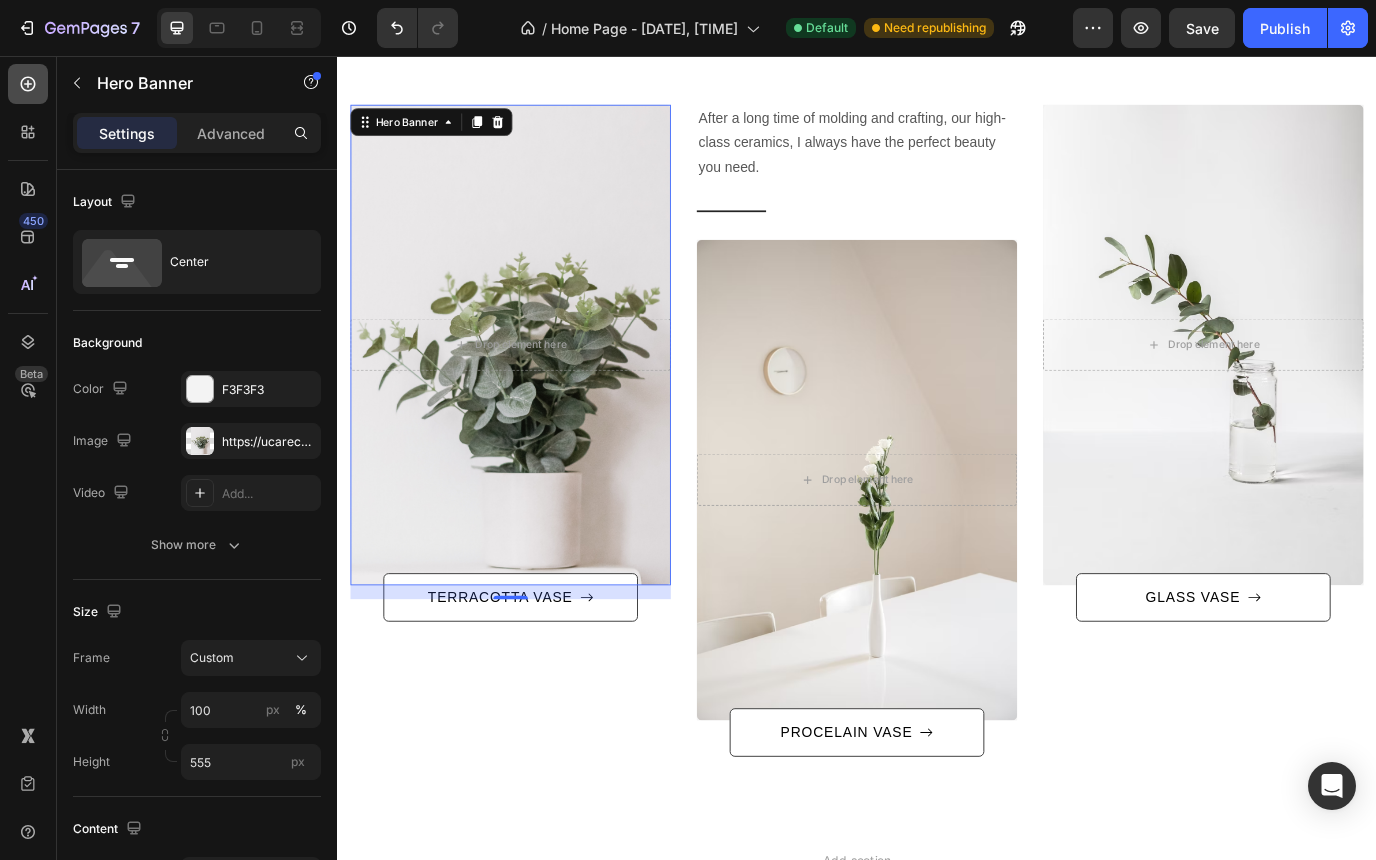 click 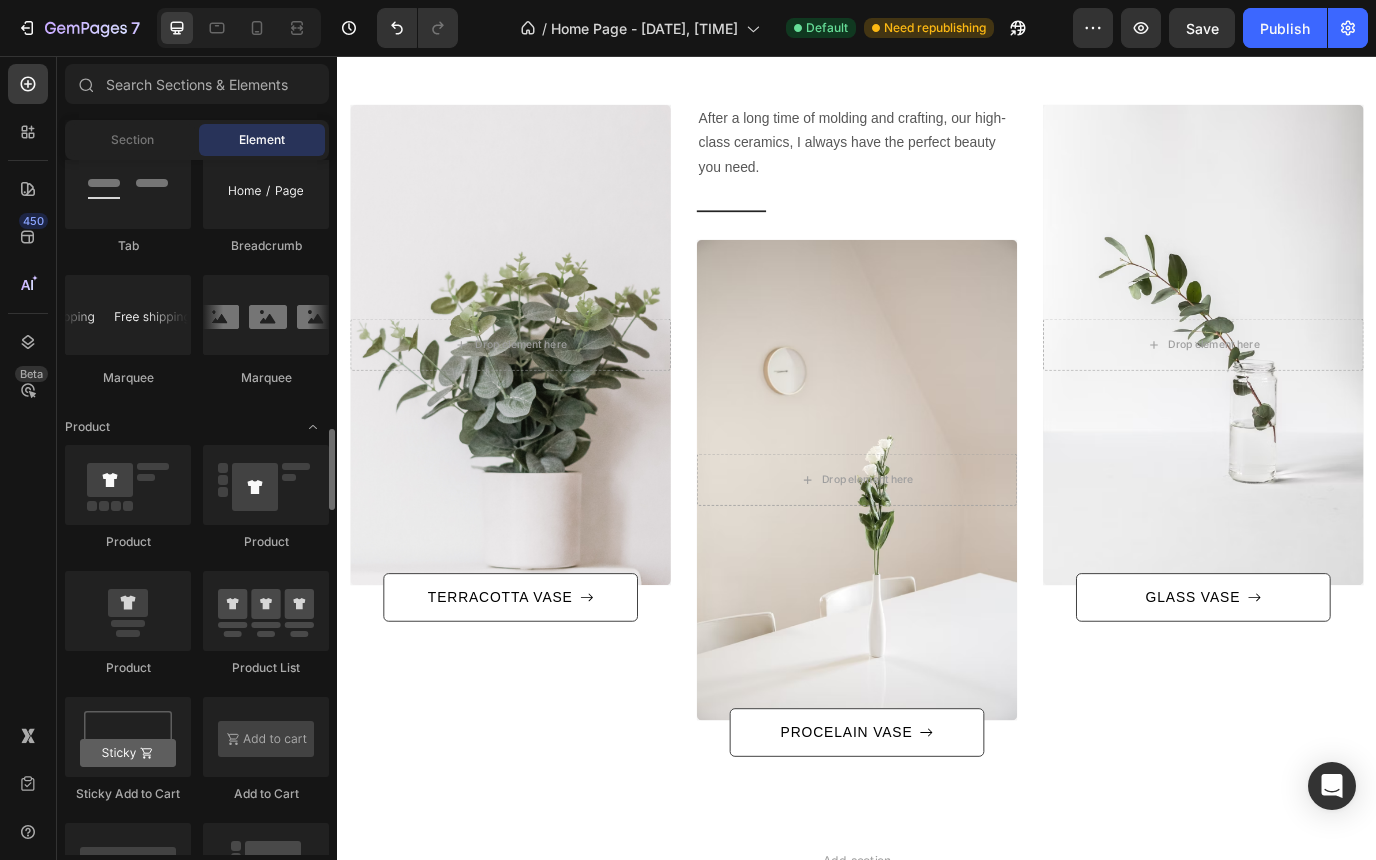 scroll, scrollTop: 2308, scrollLeft: 0, axis: vertical 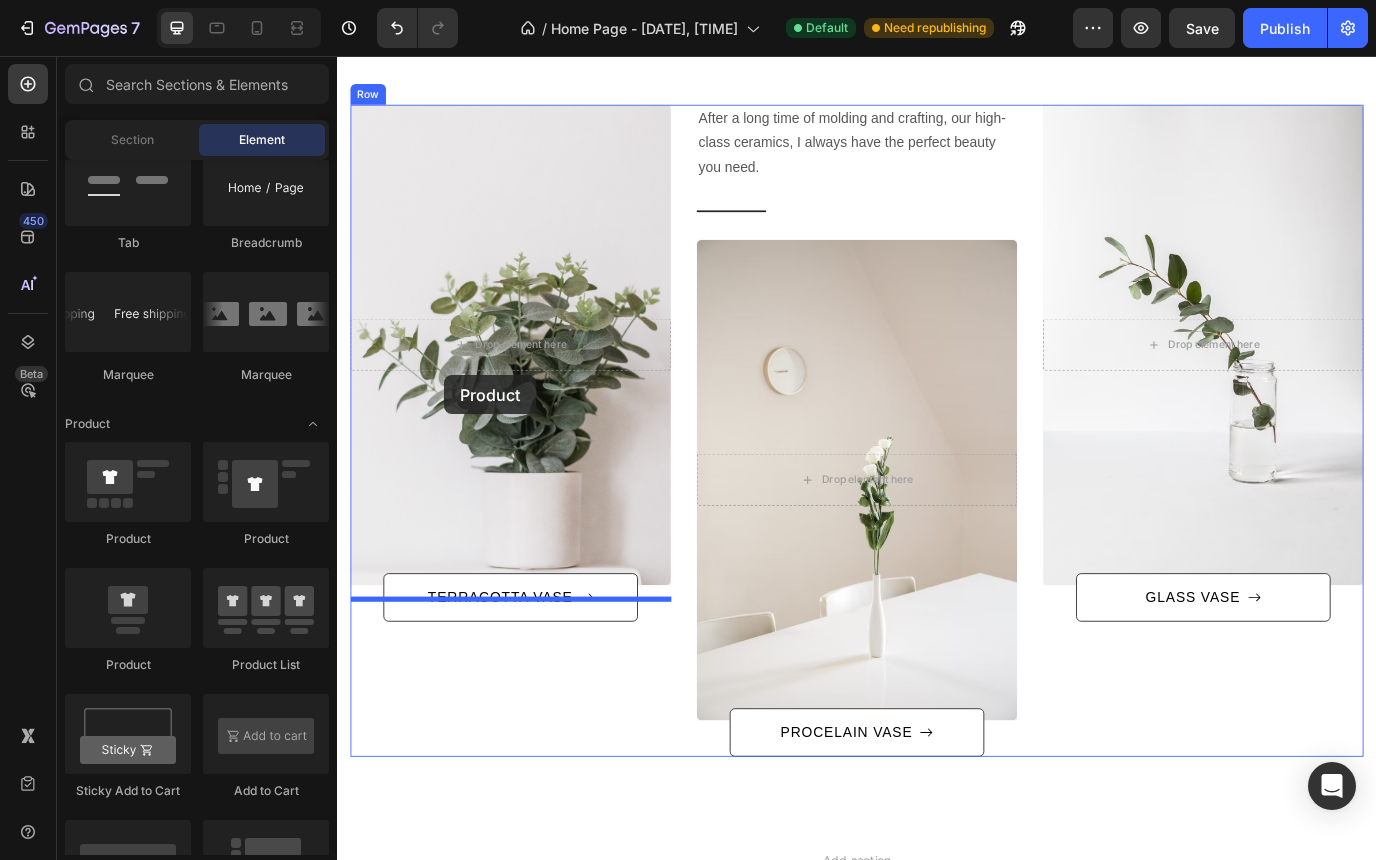drag, startPoint x: 472, startPoint y: 658, endPoint x: 461, endPoint y: 426, distance: 232.26064 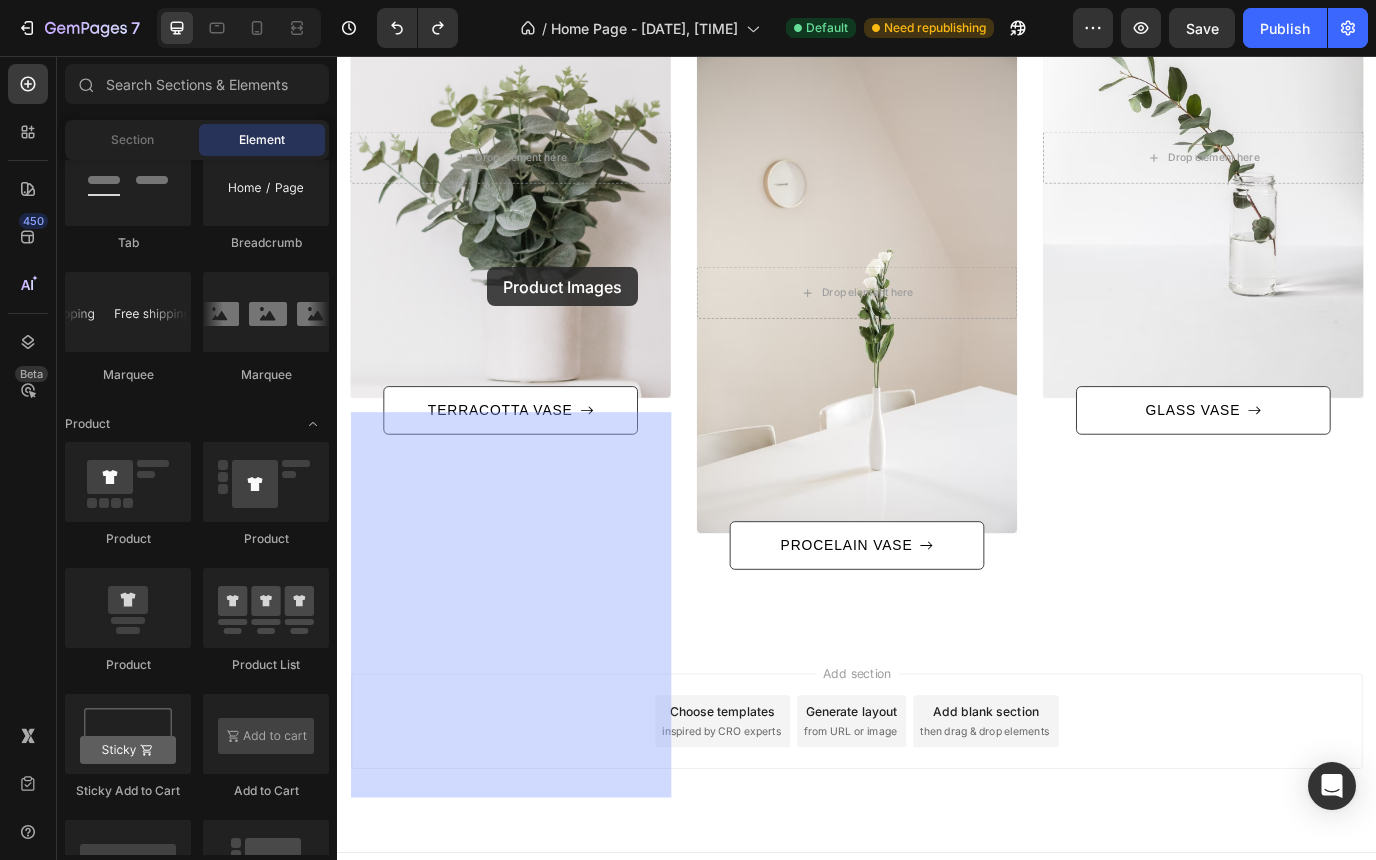 scroll, scrollTop: 5022, scrollLeft: 0, axis: vertical 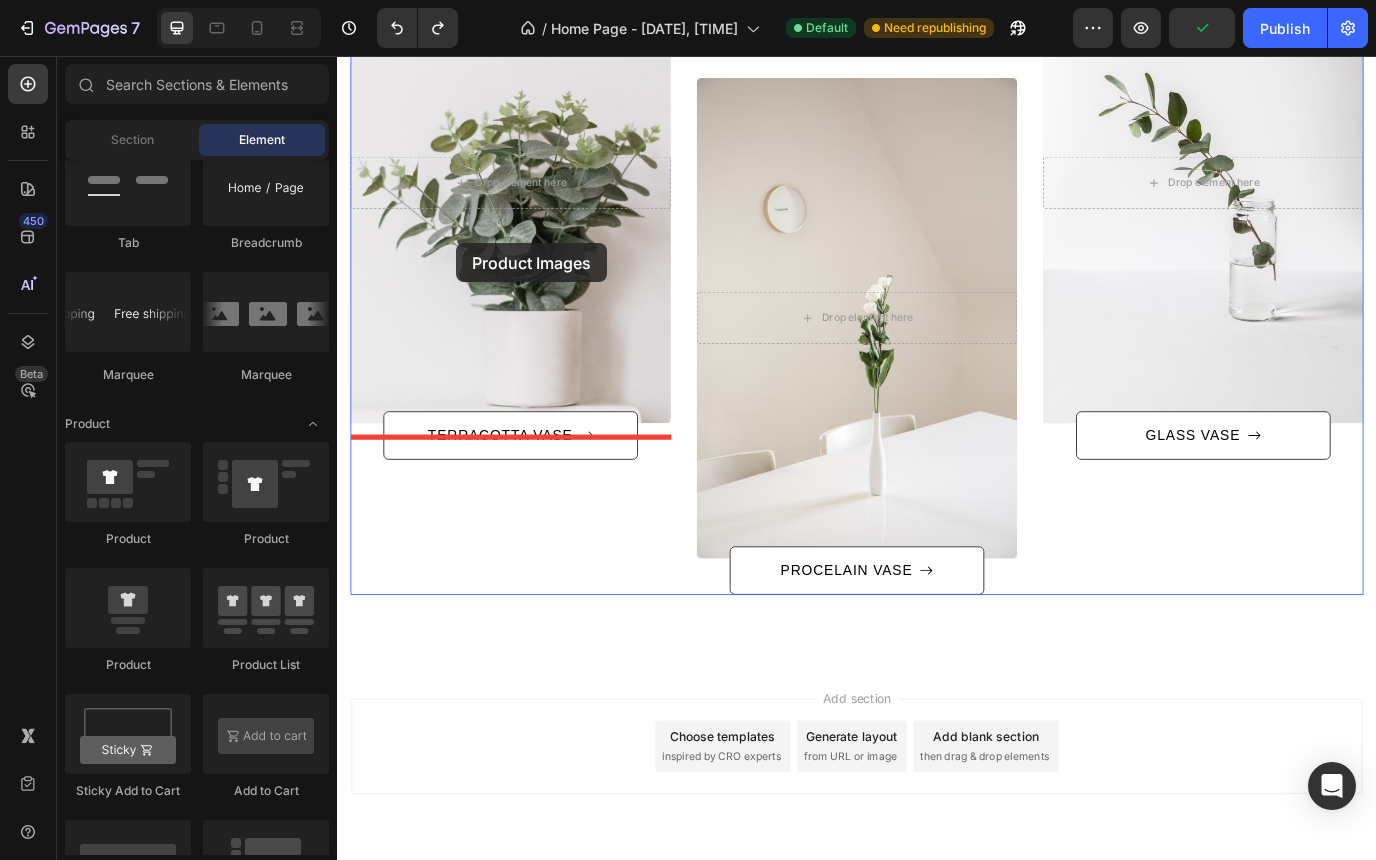 click at bounding box center [937, -1960] 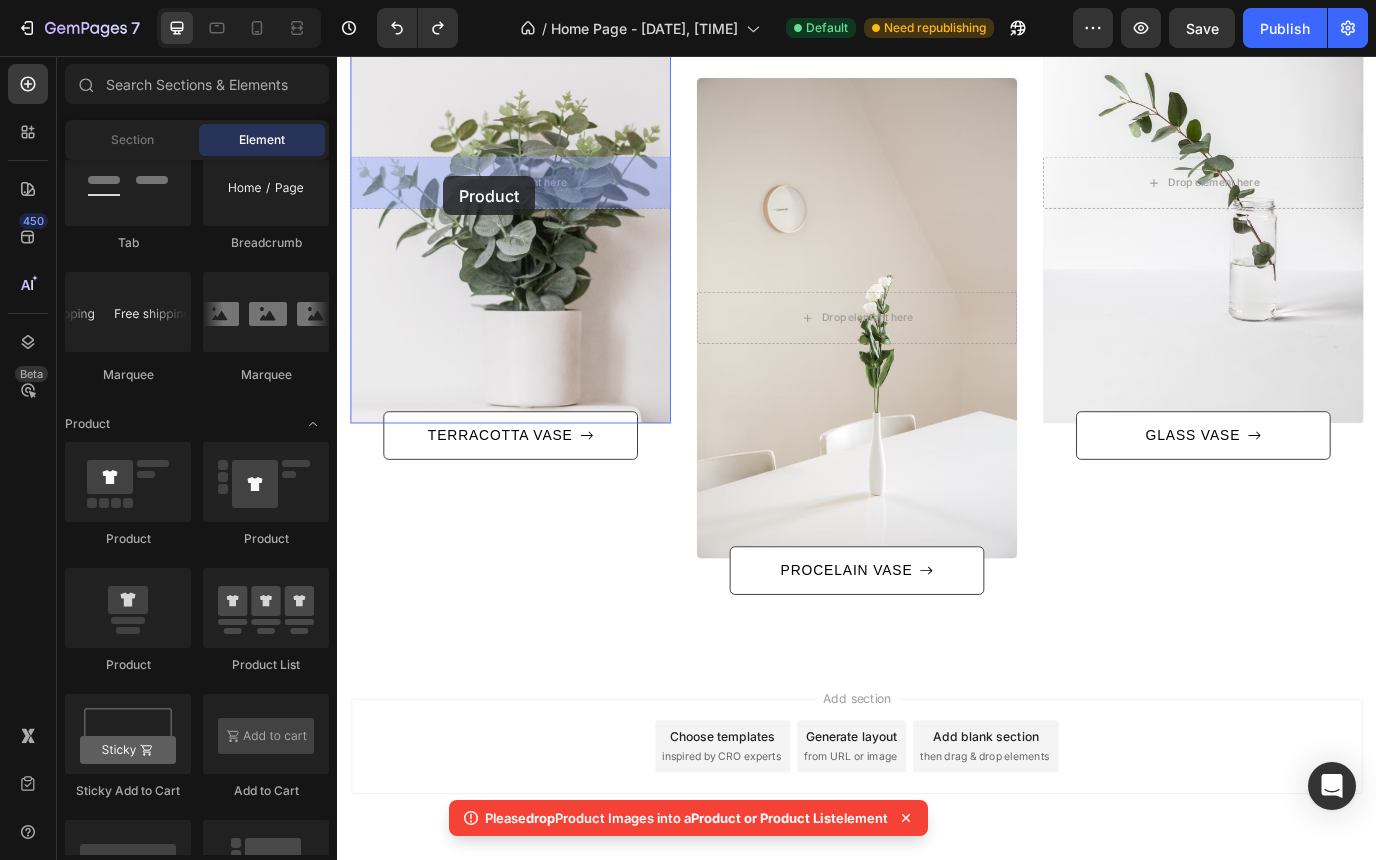 drag, startPoint x: 465, startPoint y: 659, endPoint x: 458, endPoint y: 195, distance: 464.0528 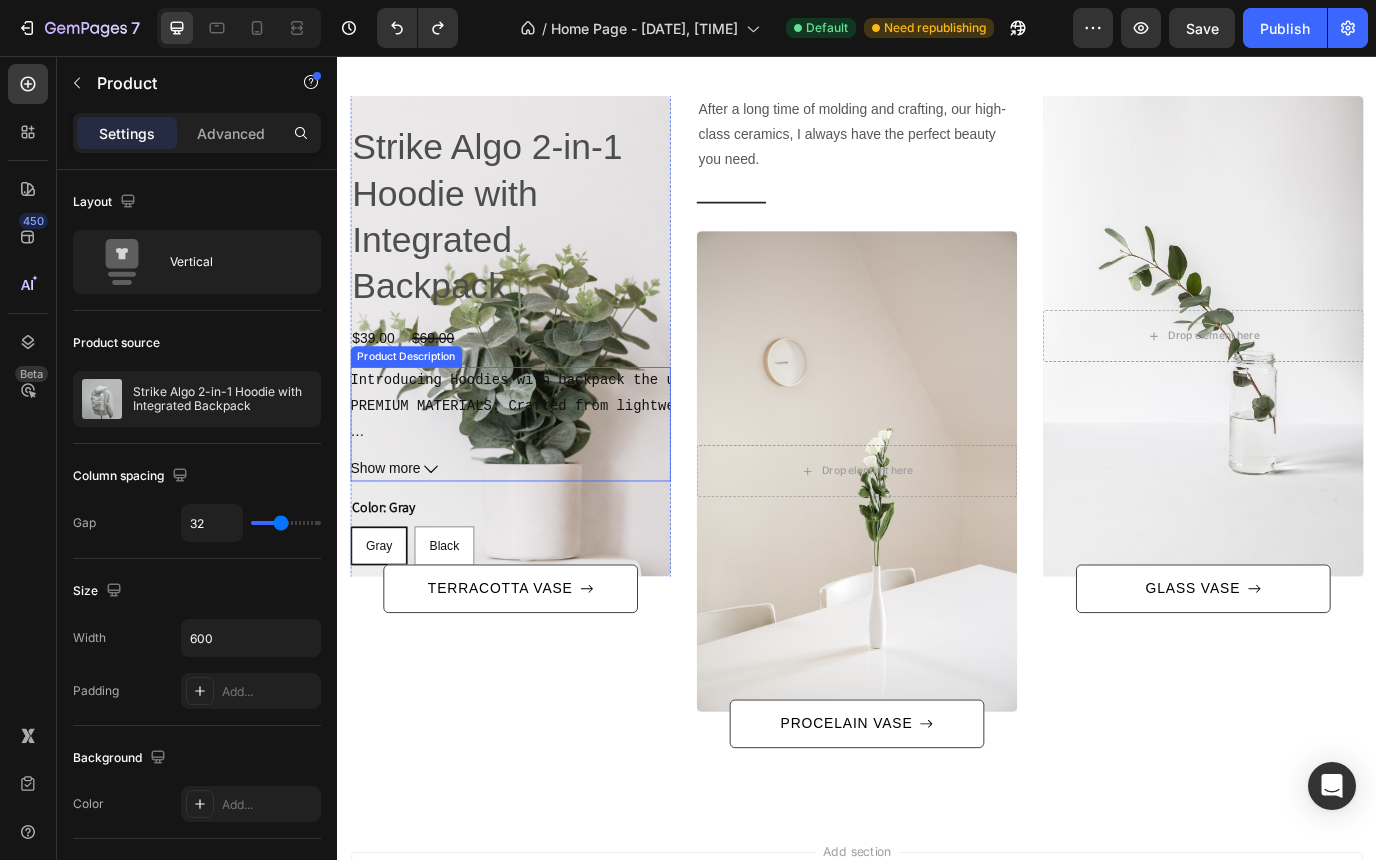 scroll, scrollTop: 4844, scrollLeft: 0, axis: vertical 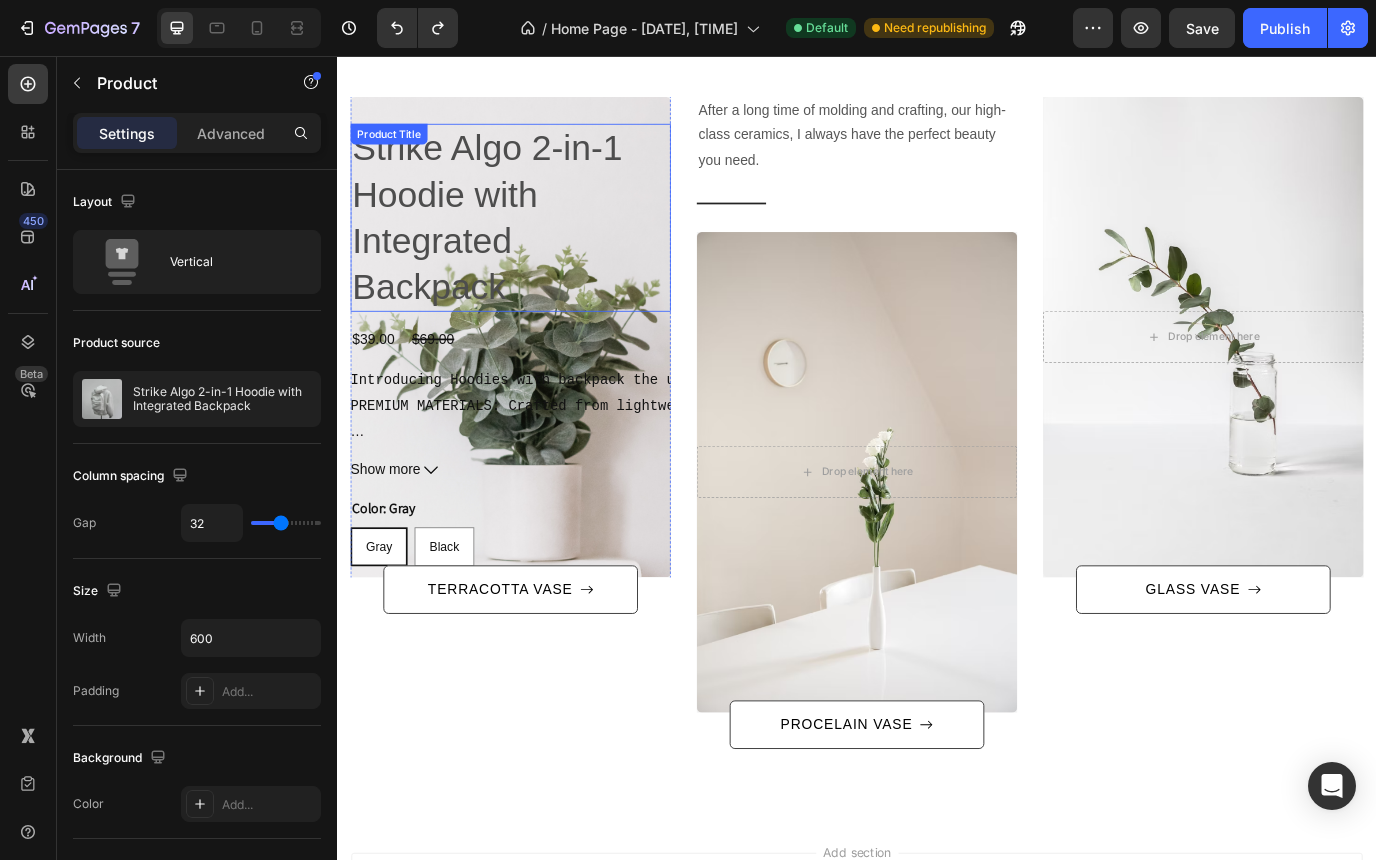 click on "Strike Algo 2-in-1 Hoodie with Integrated Backpack" at bounding box center [537, 242] 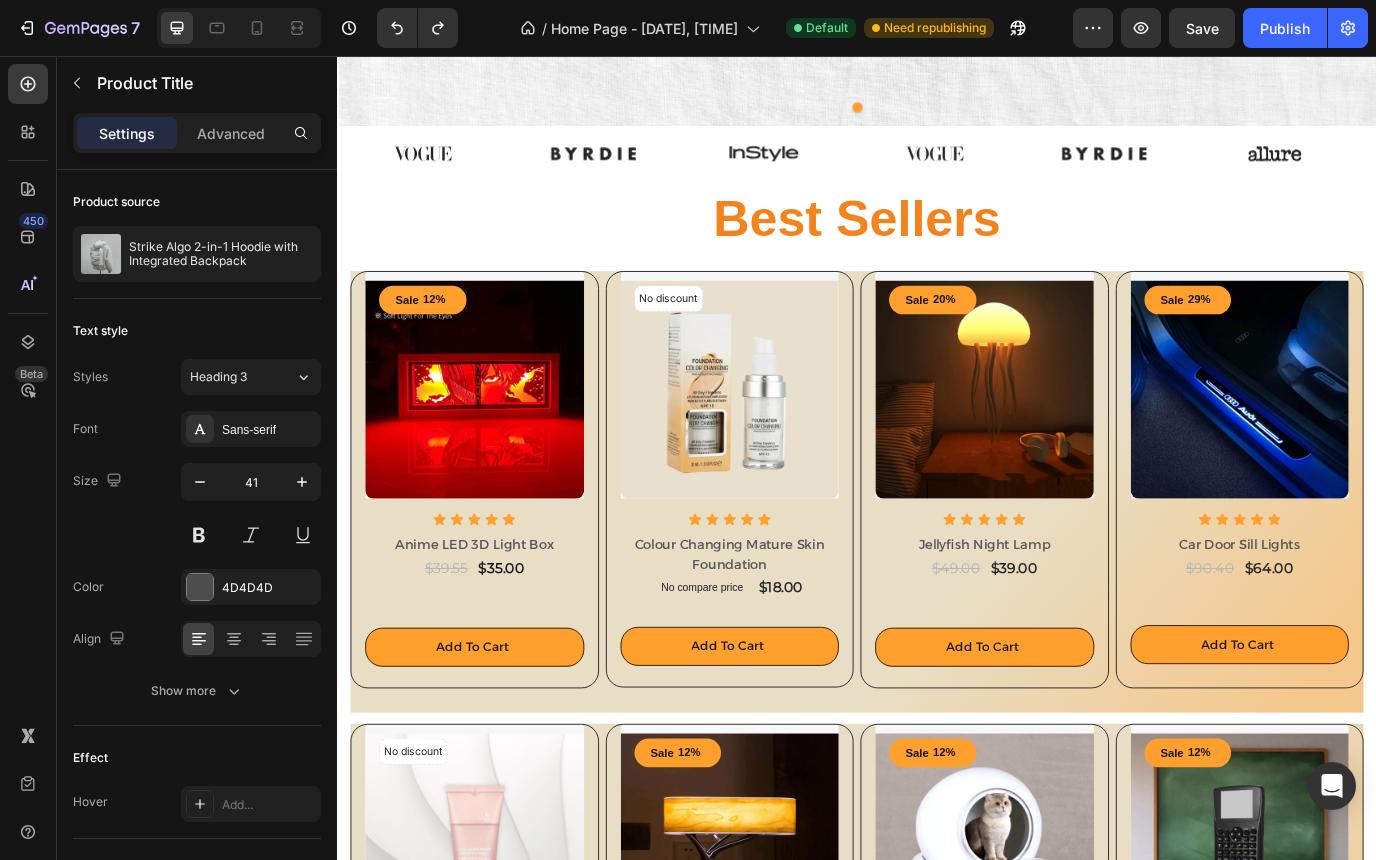 scroll, scrollTop: 552, scrollLeft: 0, axis: vertical 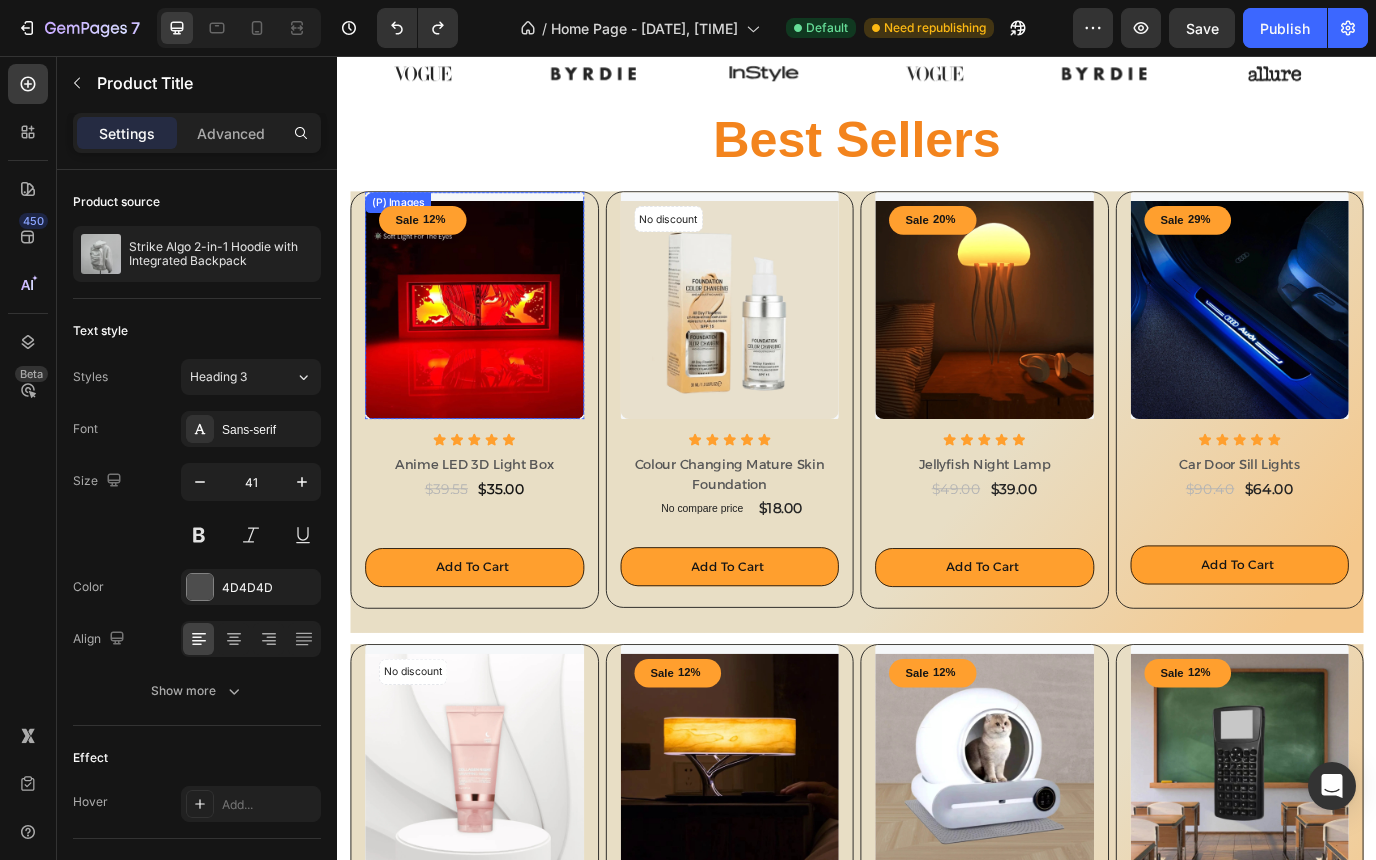 click at bounding box center (495, 349) 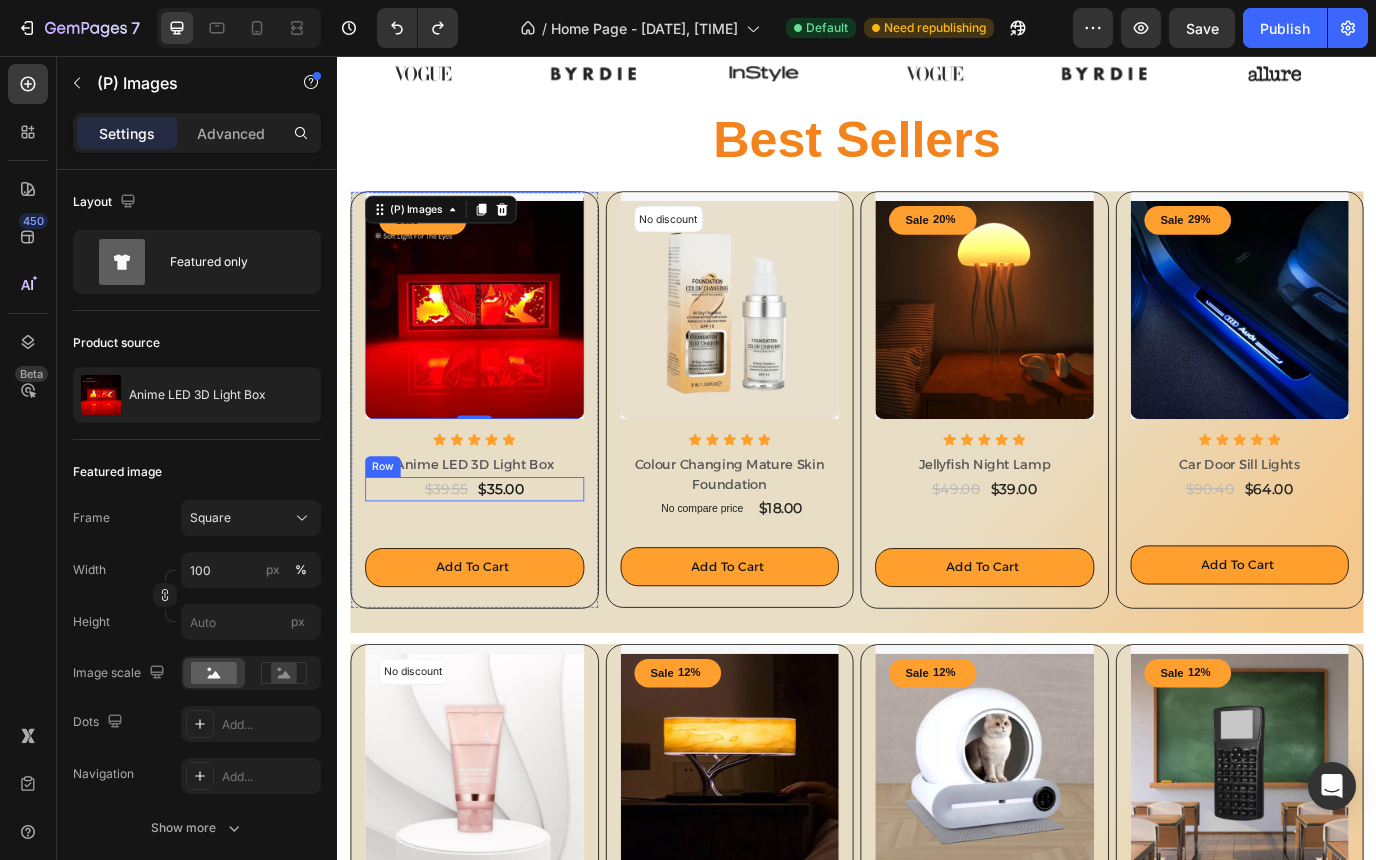 click on "Sale 12% (P) Tag (P) Images   0 Row Icon Icon Icon Icon
Icon Icon List Anime LED 3D Light Box Product Title $35.00 Product Price Product Price $39.55 Product Price Product Price Row Add to cart Product Cart Button" at bounding box center (495, 449) 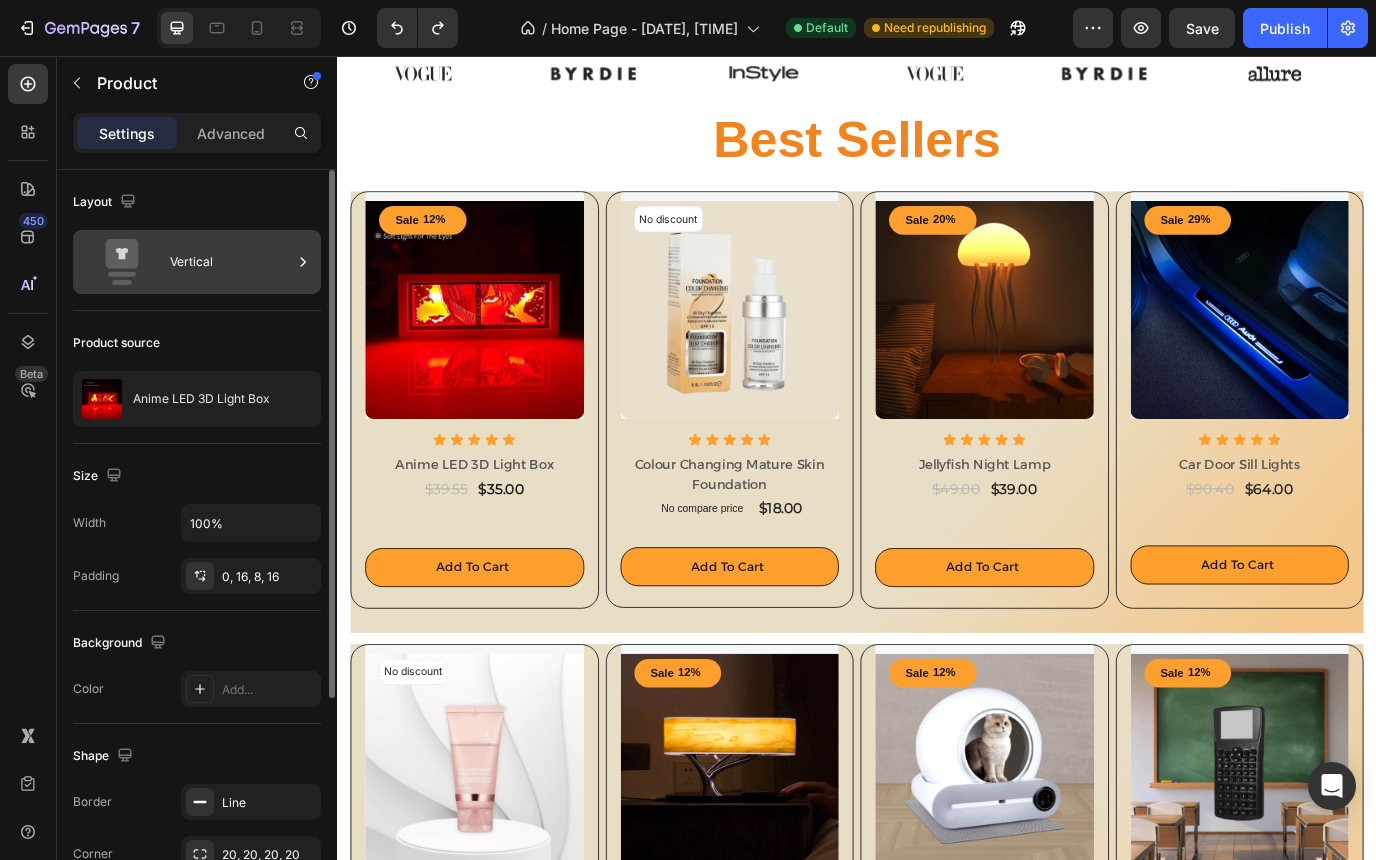 click on "Vertical" at bounding box center [231, 262] 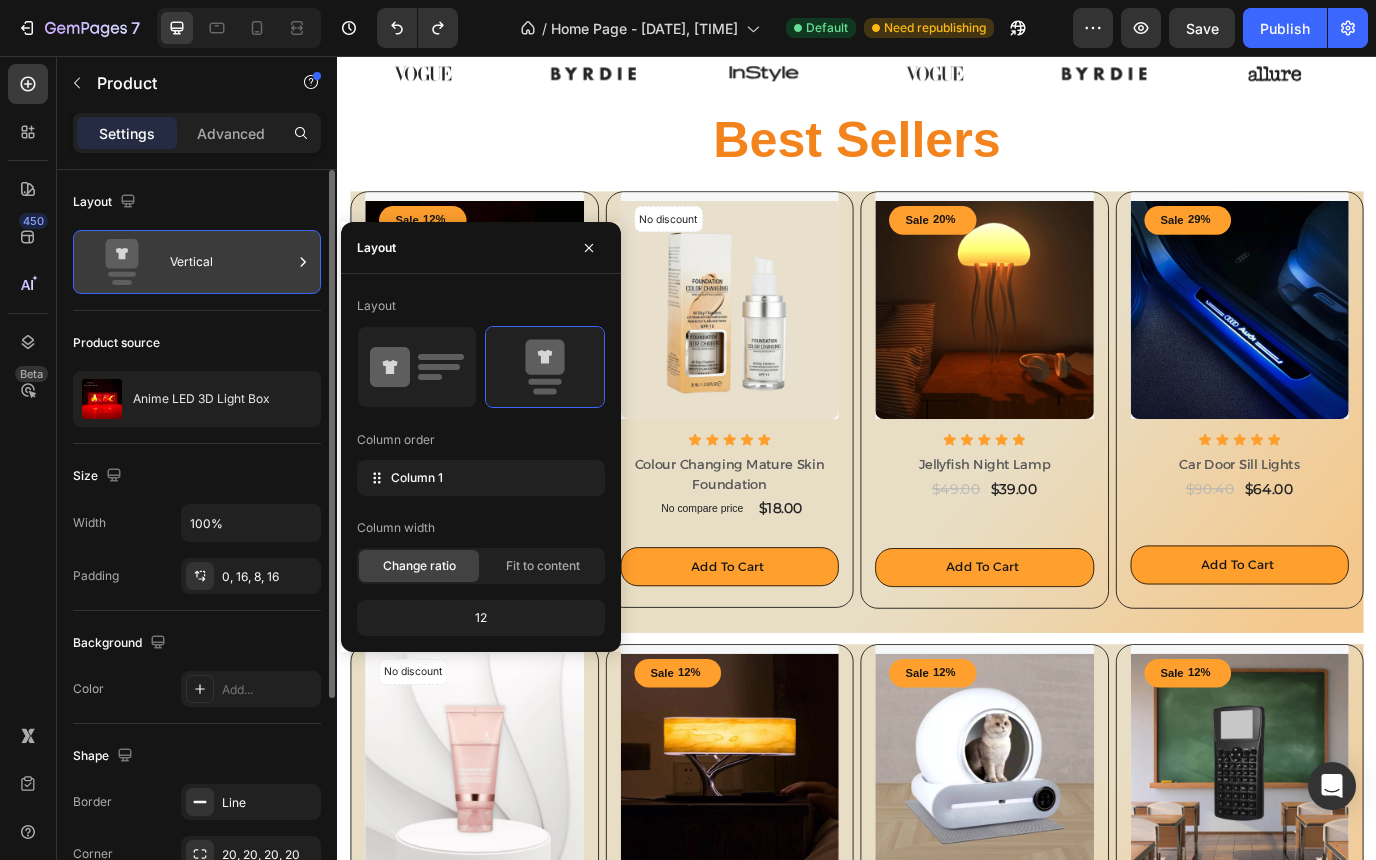 click on "Vertical" at bounding box center [231, 262] 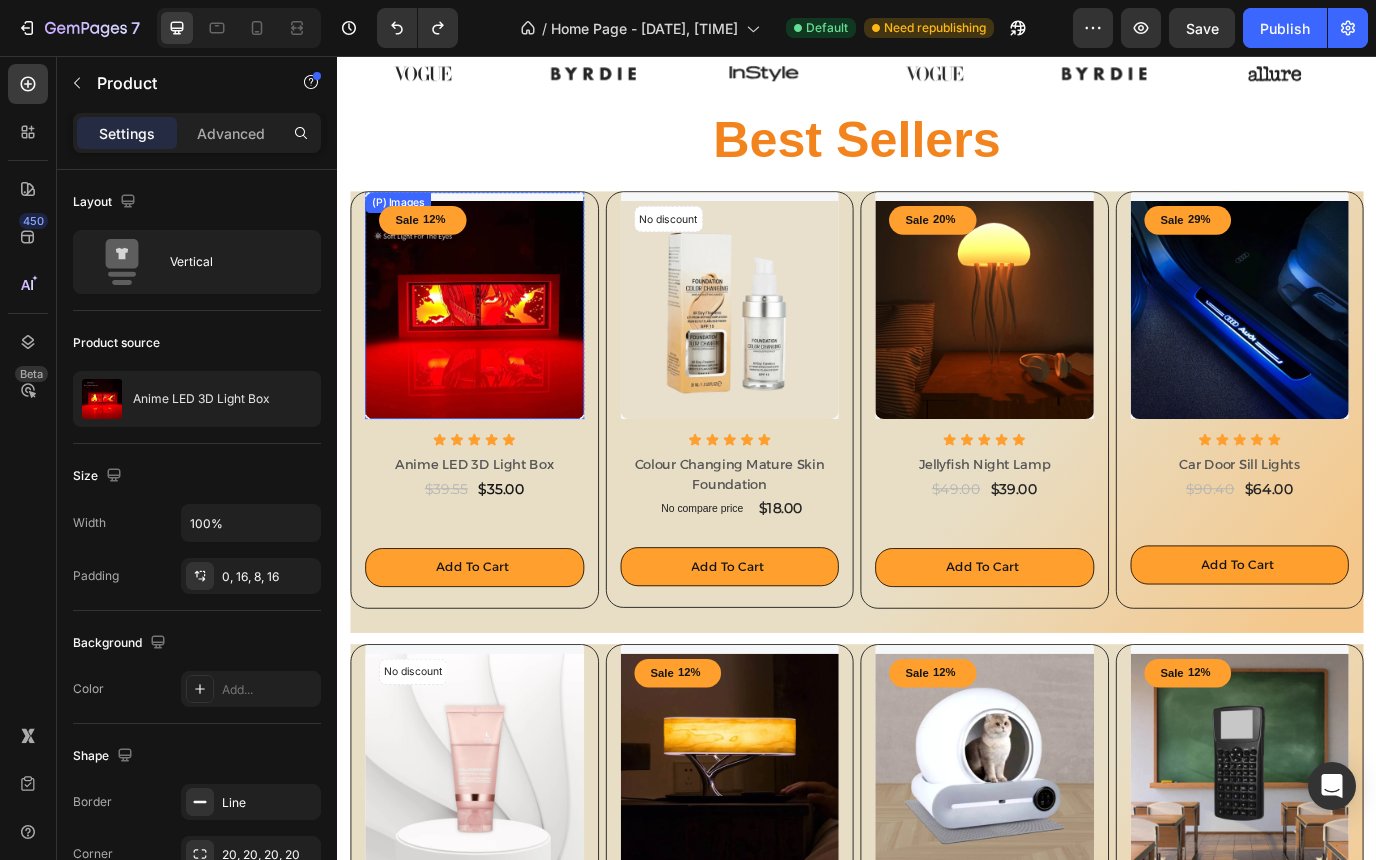 click at bounding box center (495, 349) 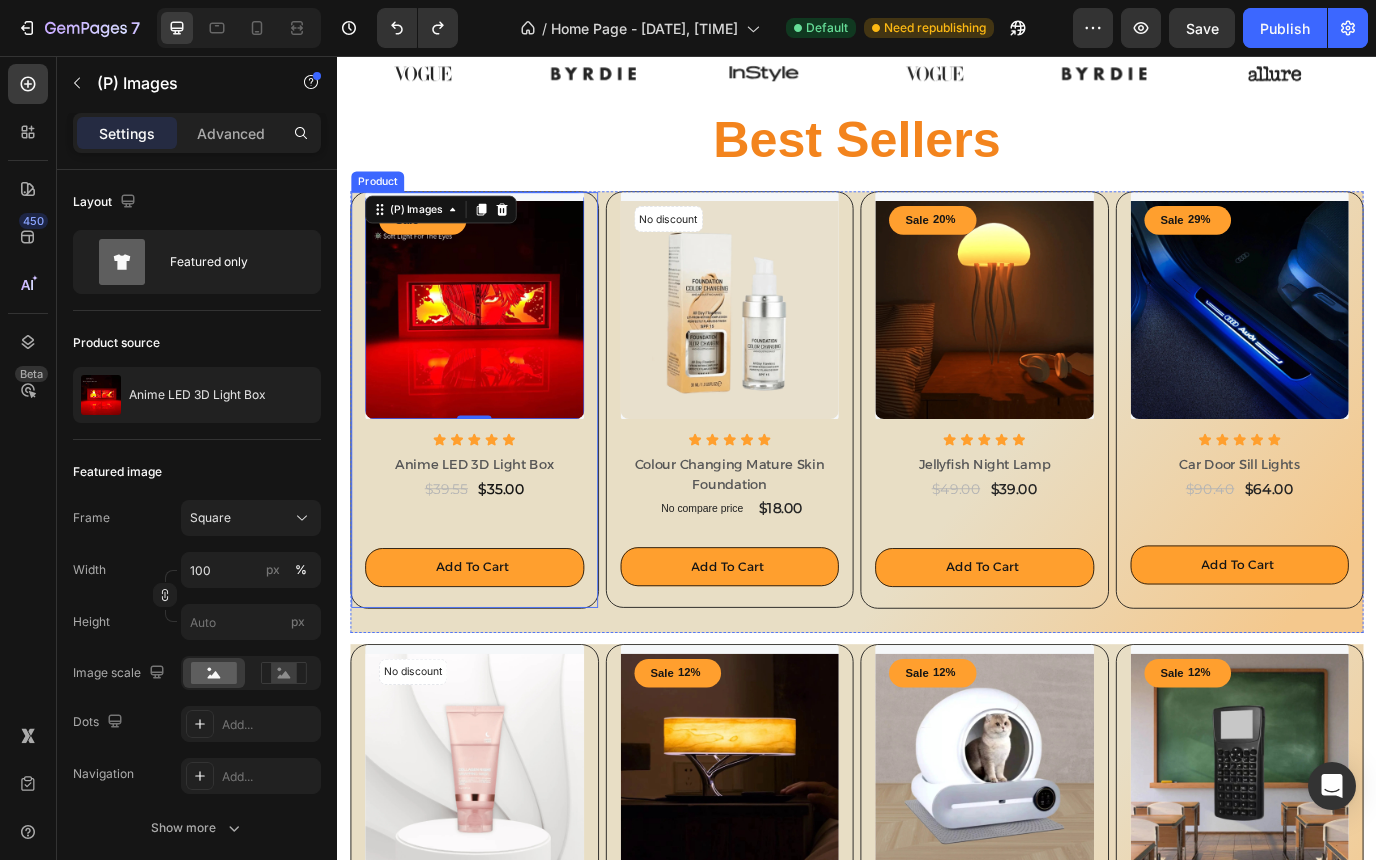 click on "Sale 12% (P) Tag (P) Images   0 Row Icon Icon Icon Icon
Icon Icon List Anime LED 3D Light Box Product Title $35.00 Product Price Product Price $39.55 Product Price Product Price Row Add to cart Product Cart Button Product" at bounding box center [495, 453] 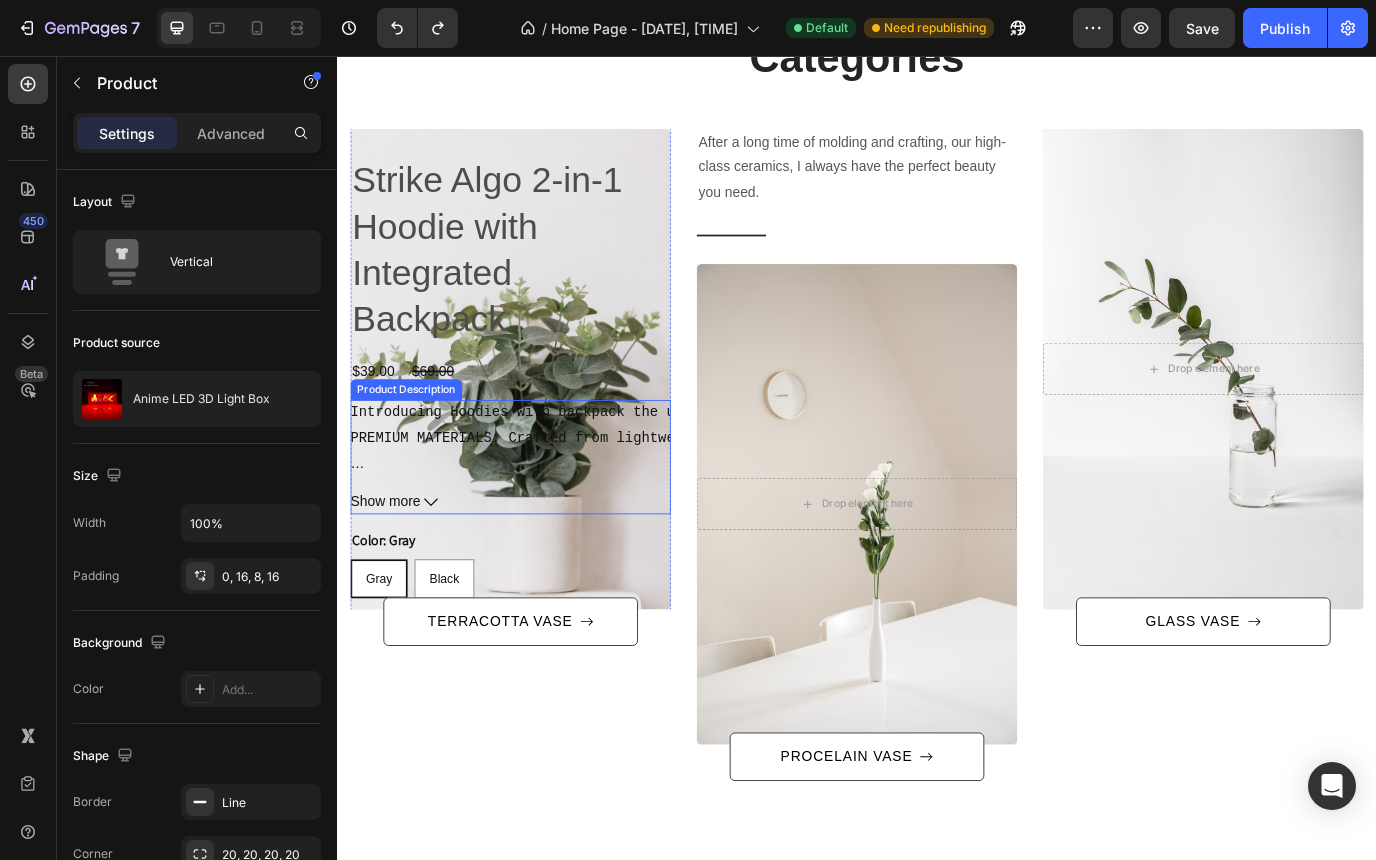 scroll, scrollTop: 4802, scrollLeft: 0, axis: vertical 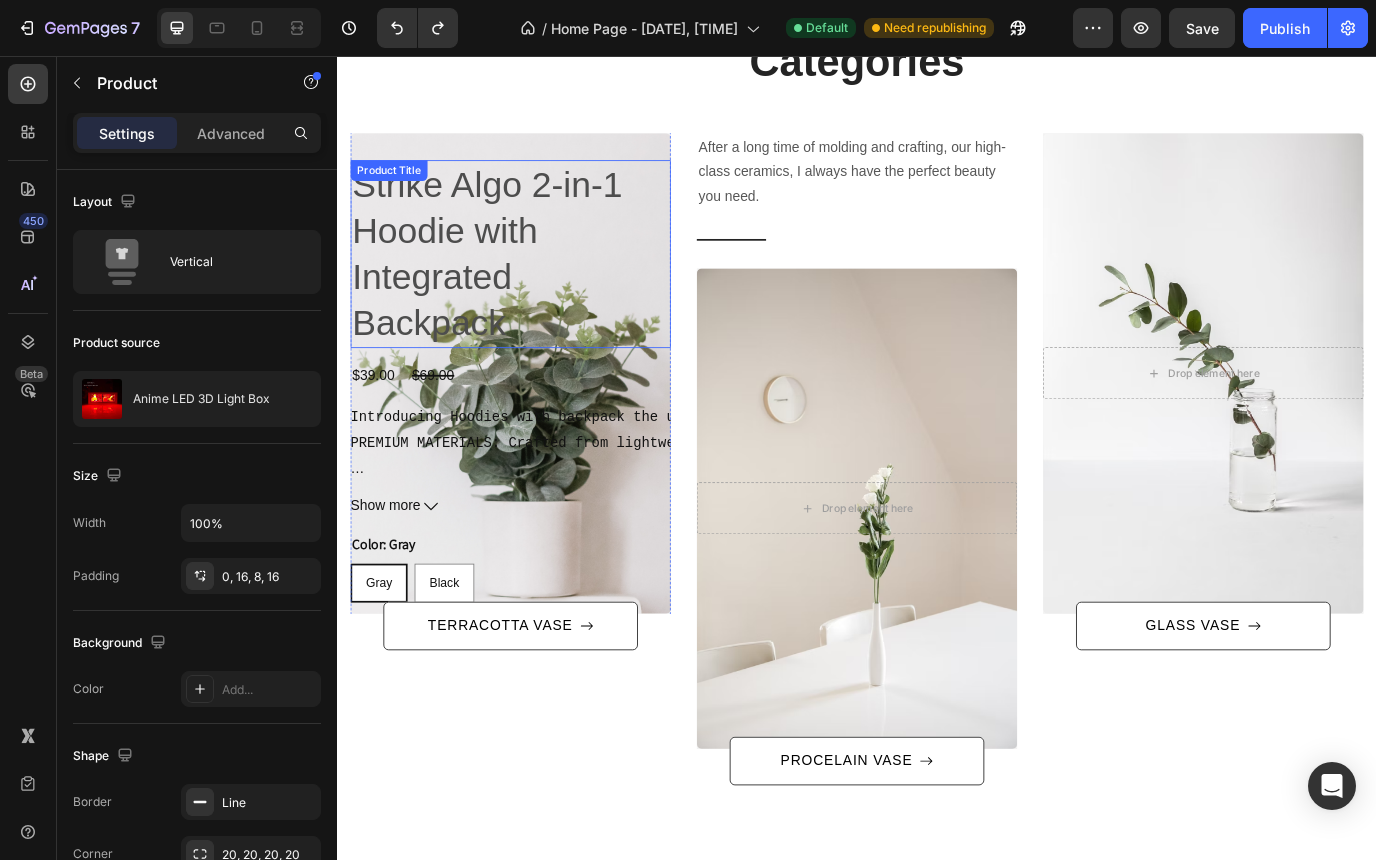 click on "Strike Algo 2-in-1 Hoodie with Integrated Backpack" at bounding box center [537, 284] 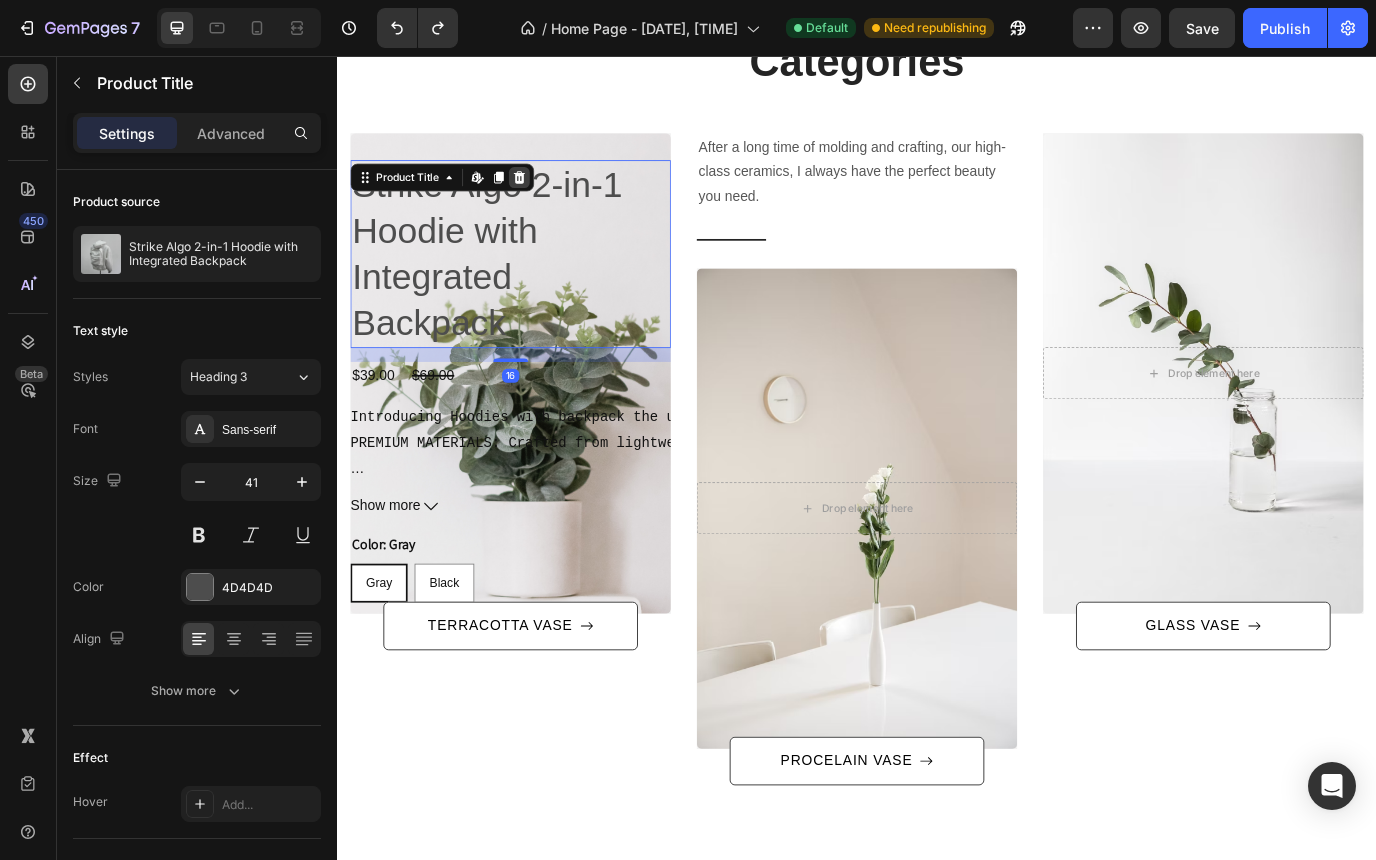 click 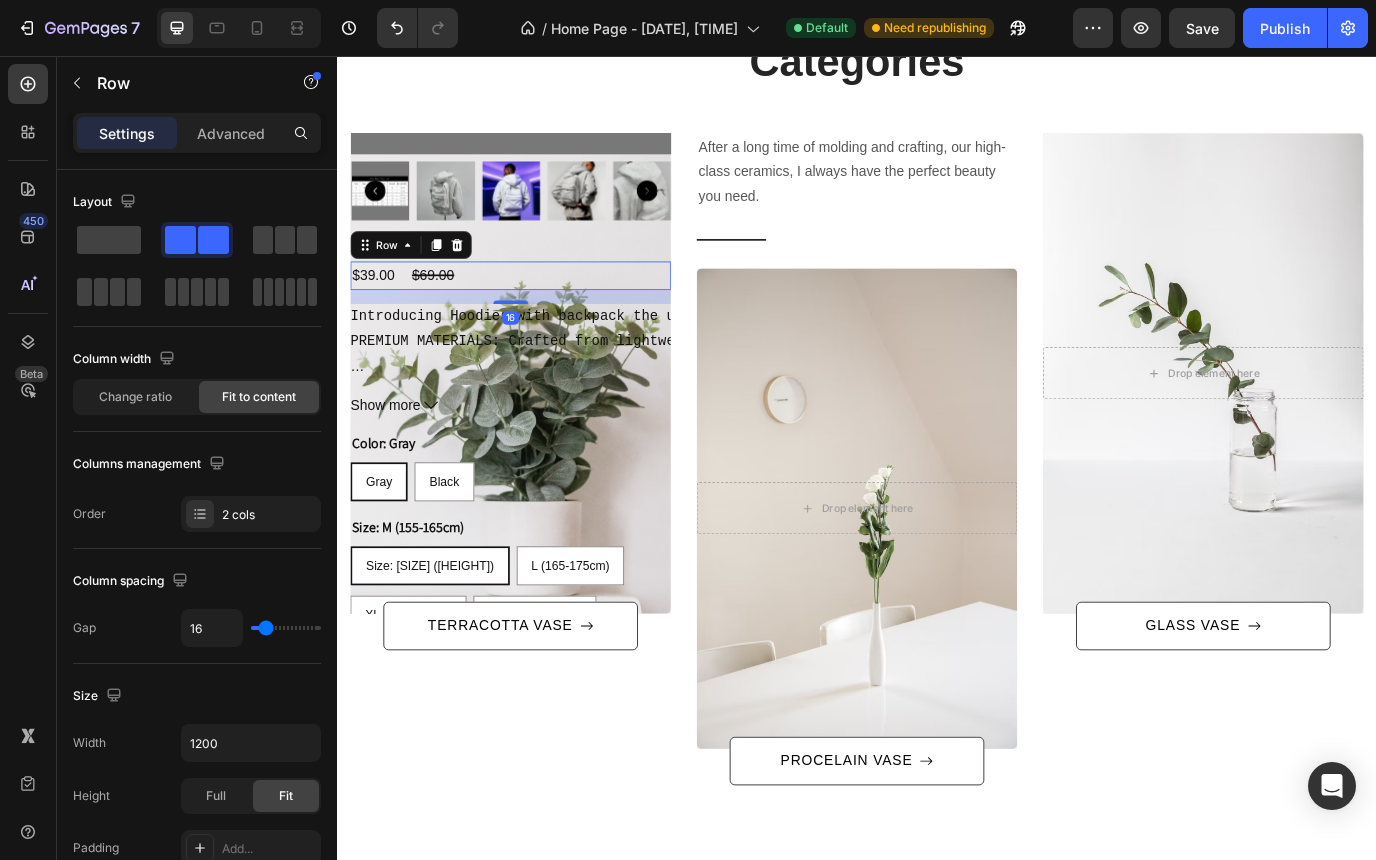 click on "$39.00 Product Price Product Price $69.00 Product Price Product Price Row   16" at bounding box center [537, 309] 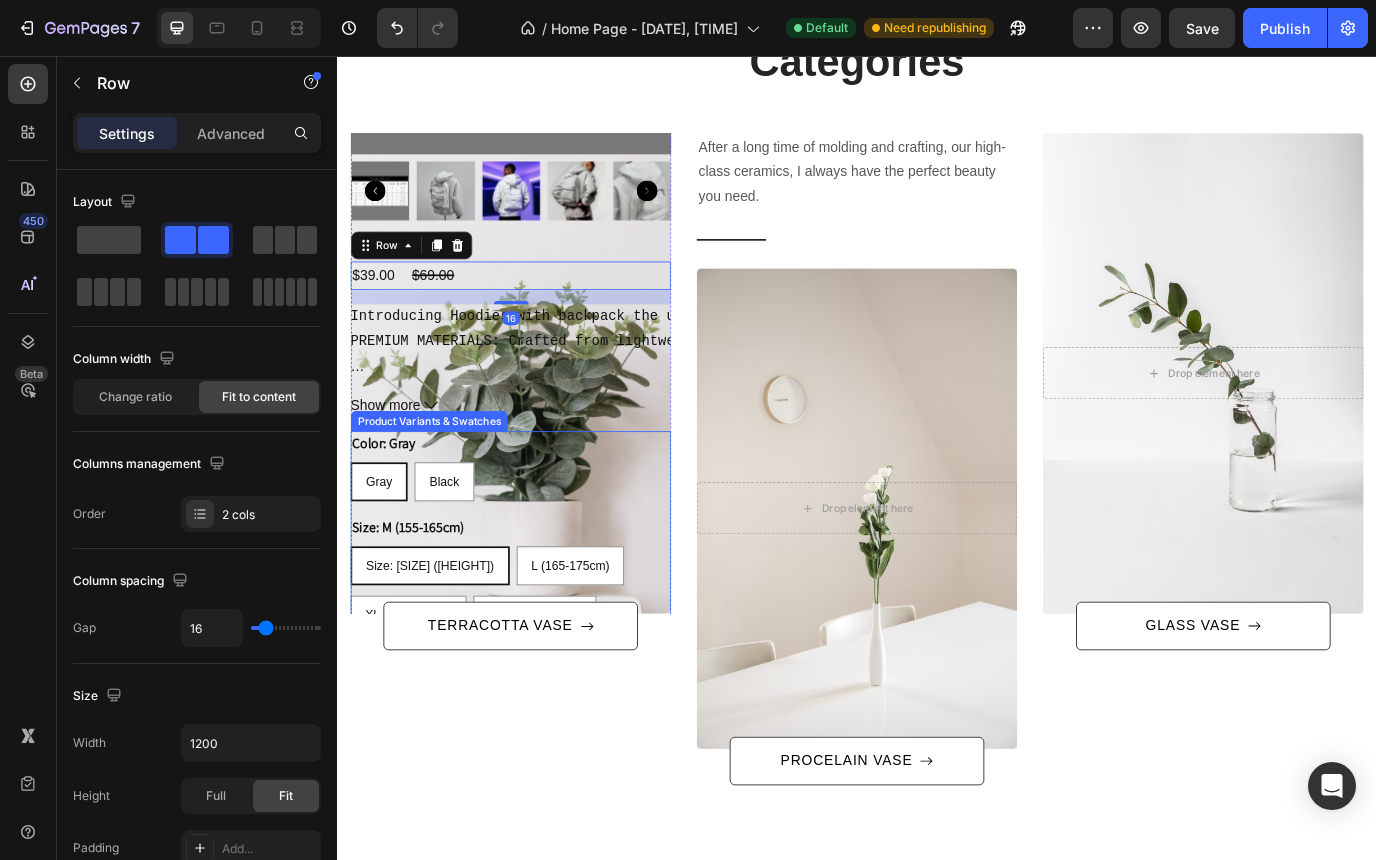 click on "Size: M (155-165cm) M (155-165cm) M (155-165cm) M (155-165cm) L (165-175cm) L (165-175cm) L (165-175cm) XL (170-175cm) XL (170-175cm) XL (170-175cm) 2XL (175-180cm) 2XL (175-180cm) 2XL (175-180cm) 3XL (180-185cm) 3XL (180-185cm) 3XL (180-185cm)" at bounding box center [537, 683] 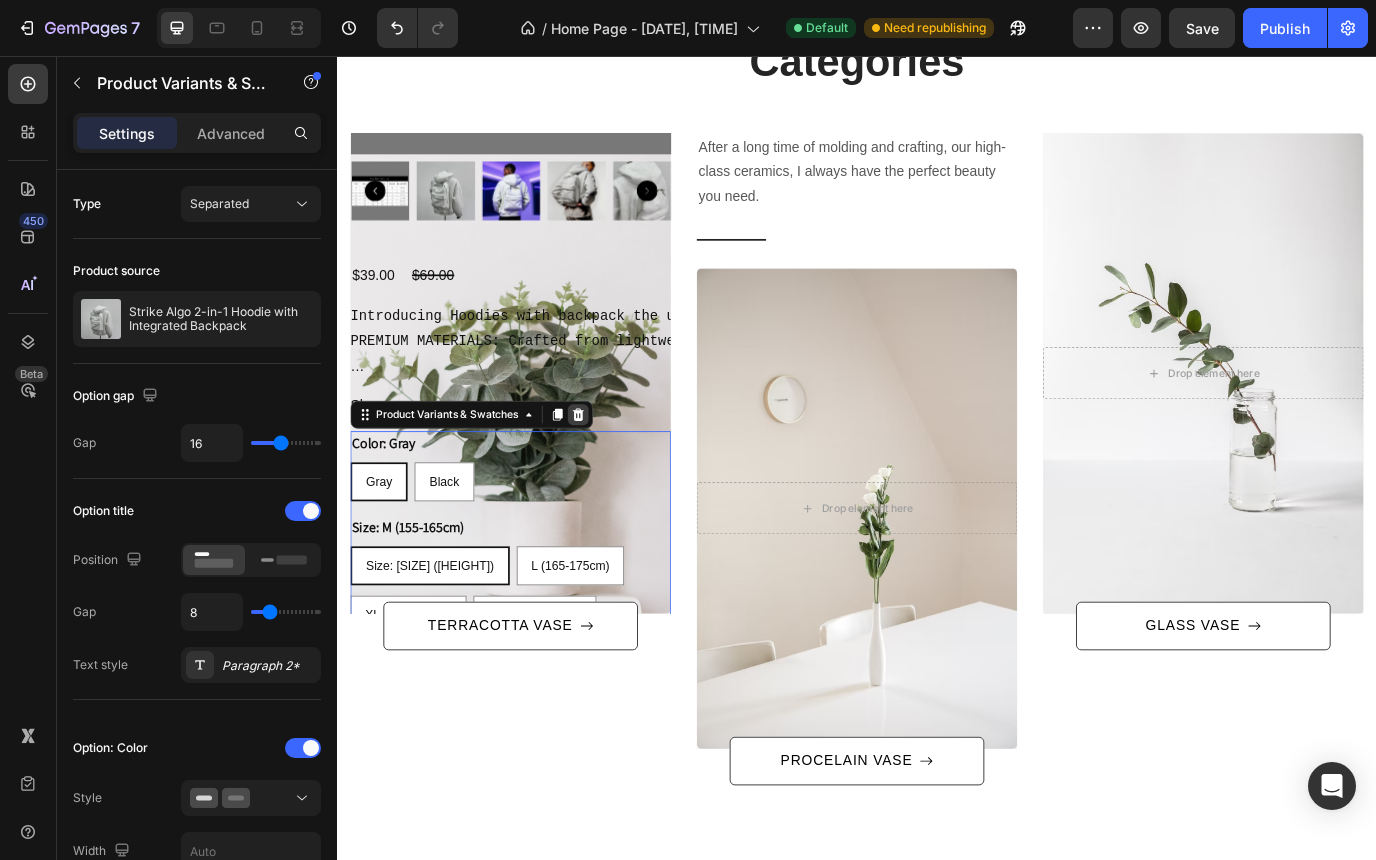 click 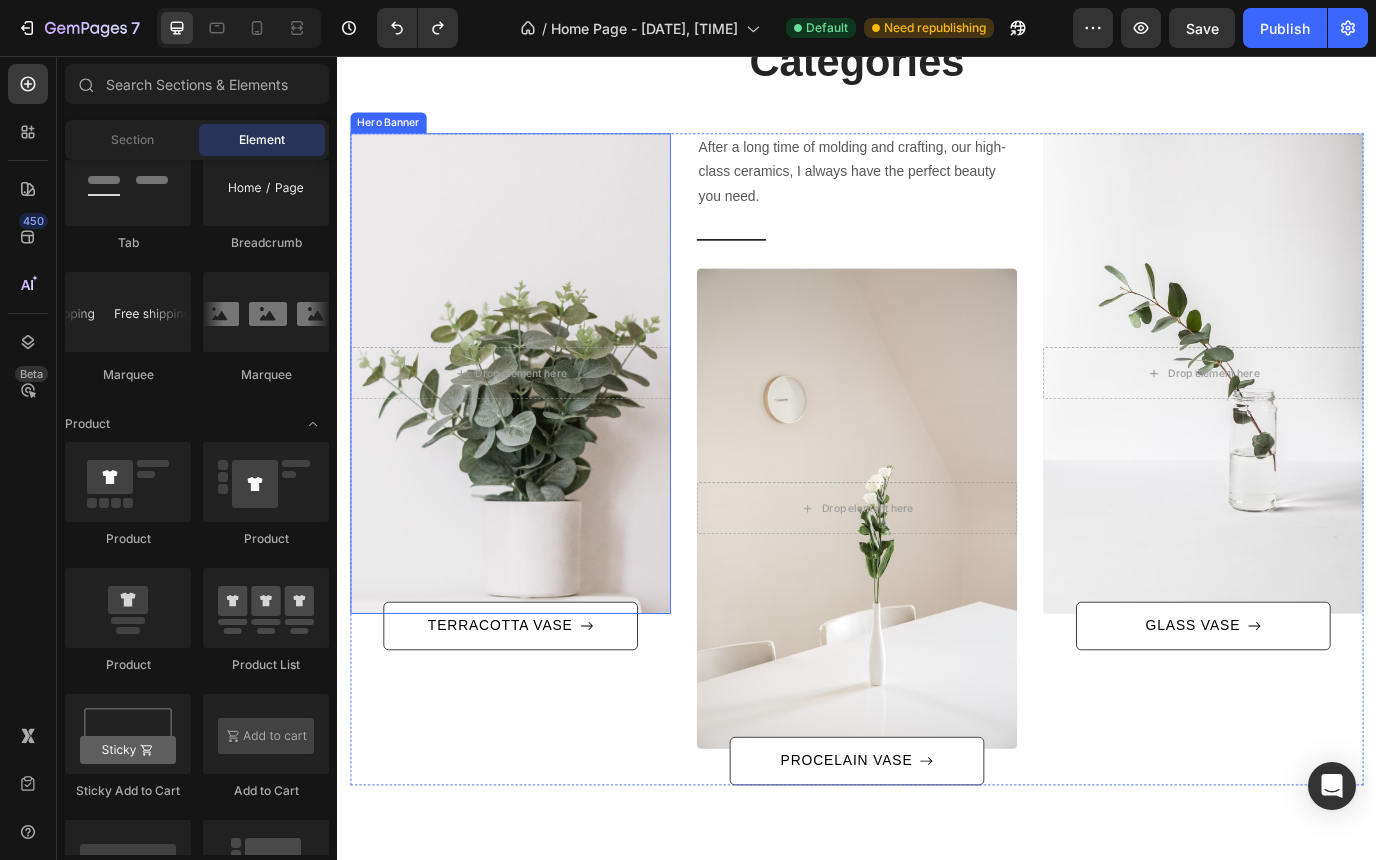 click at bounding box center (537, 422) 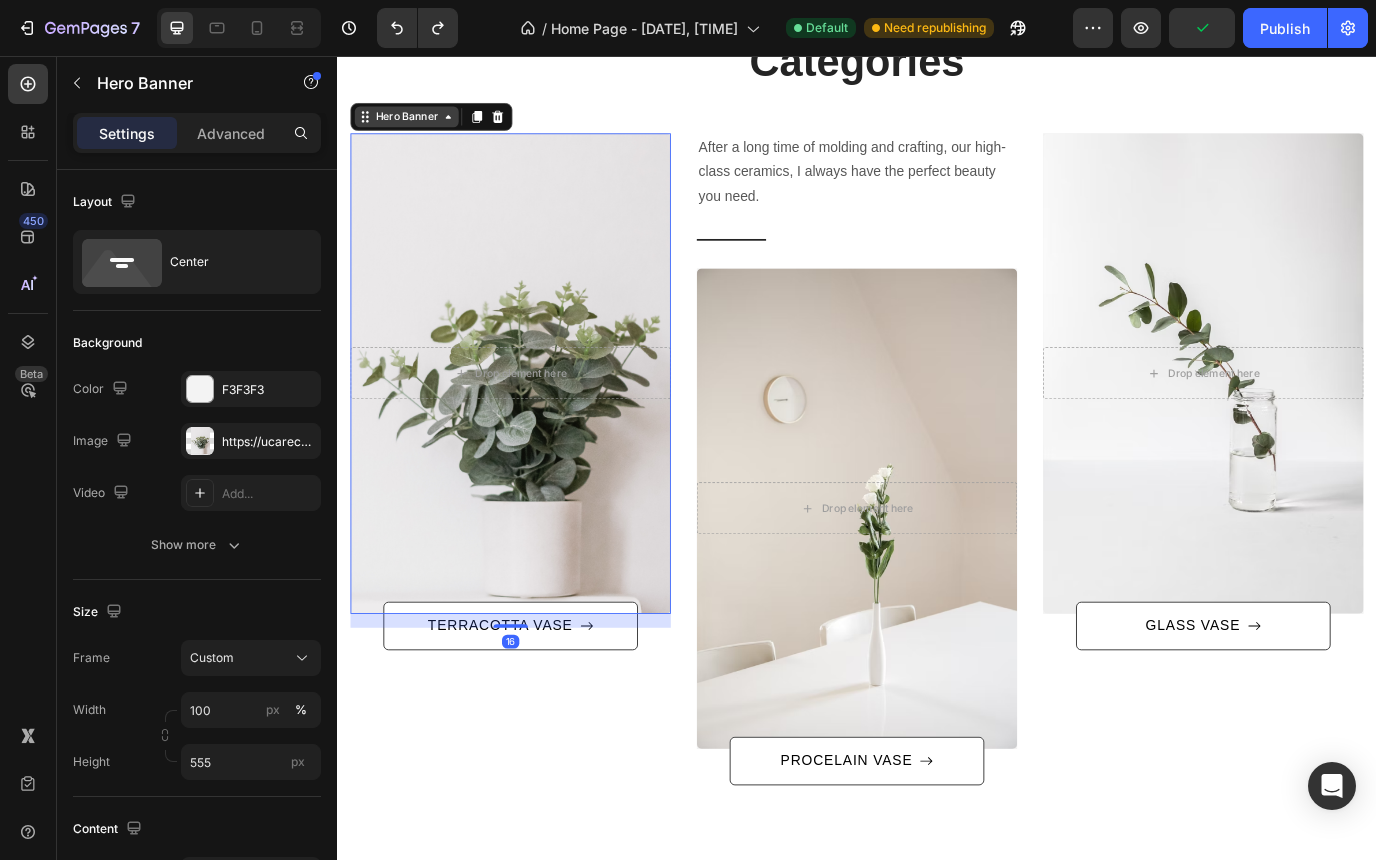 click on "Hero Banner" at bounding box center [417, 126] 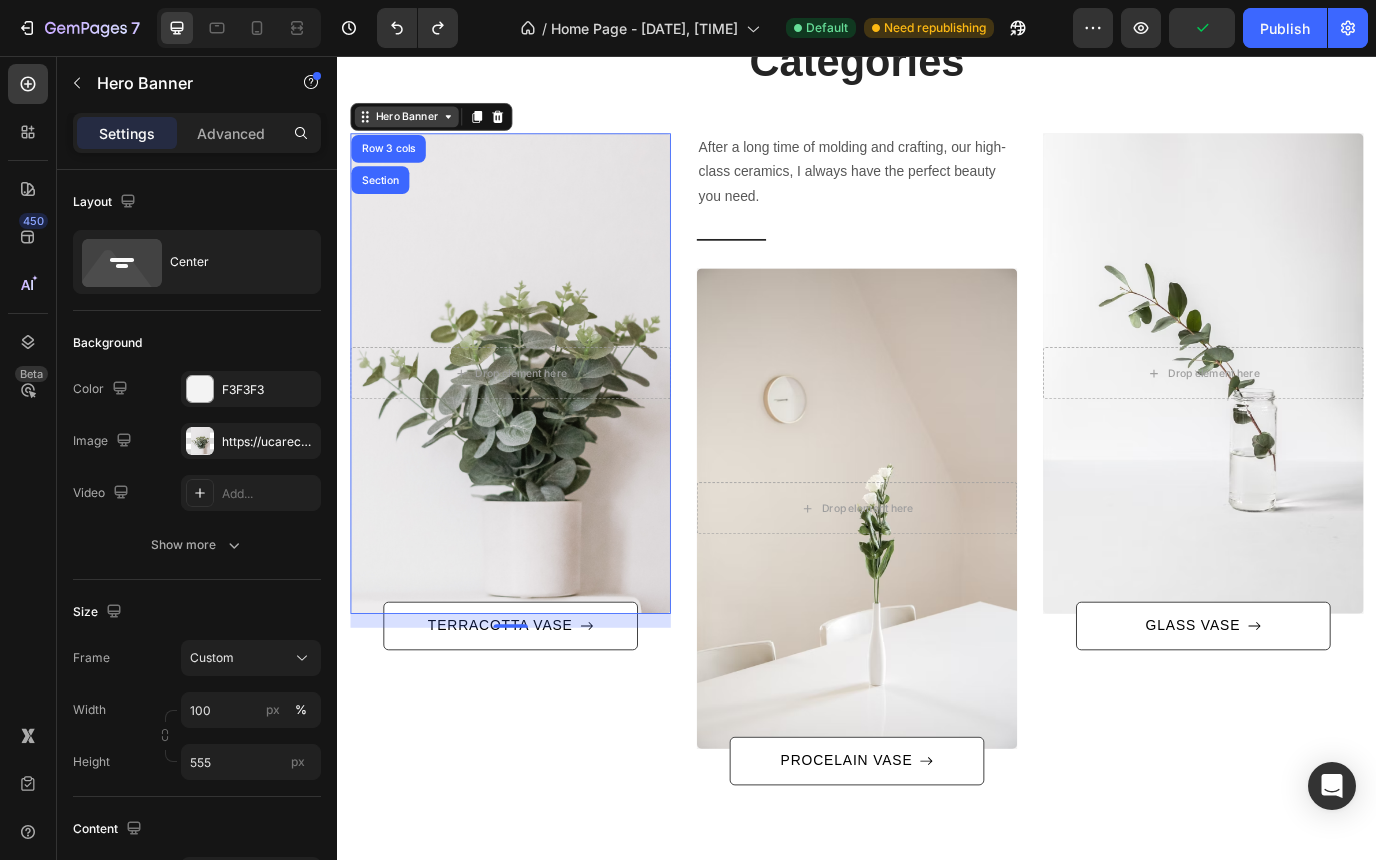 click on "Hero Banner" at bounding box center (417, 126) 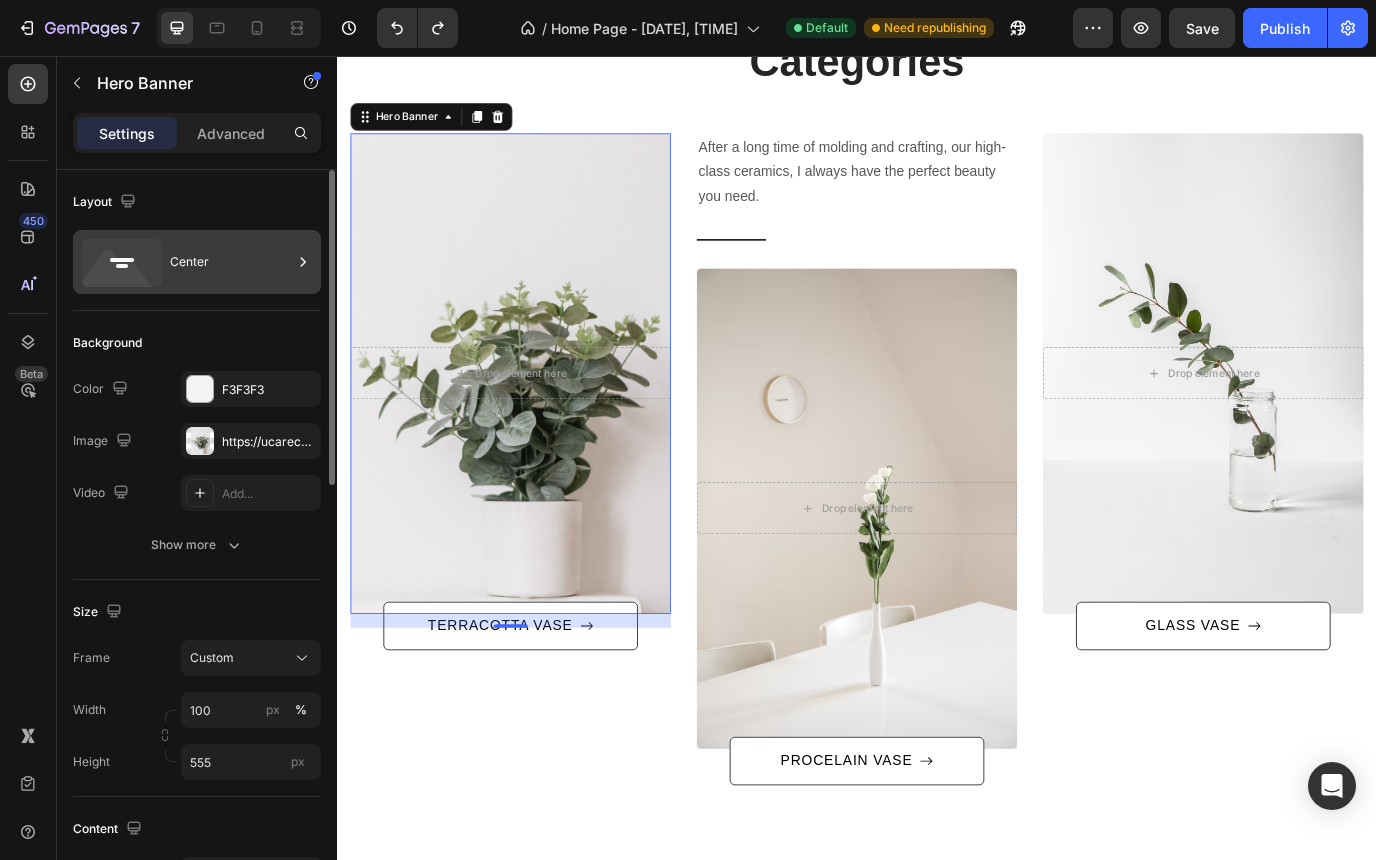 click on "Center" at bounding box center [231, 262] 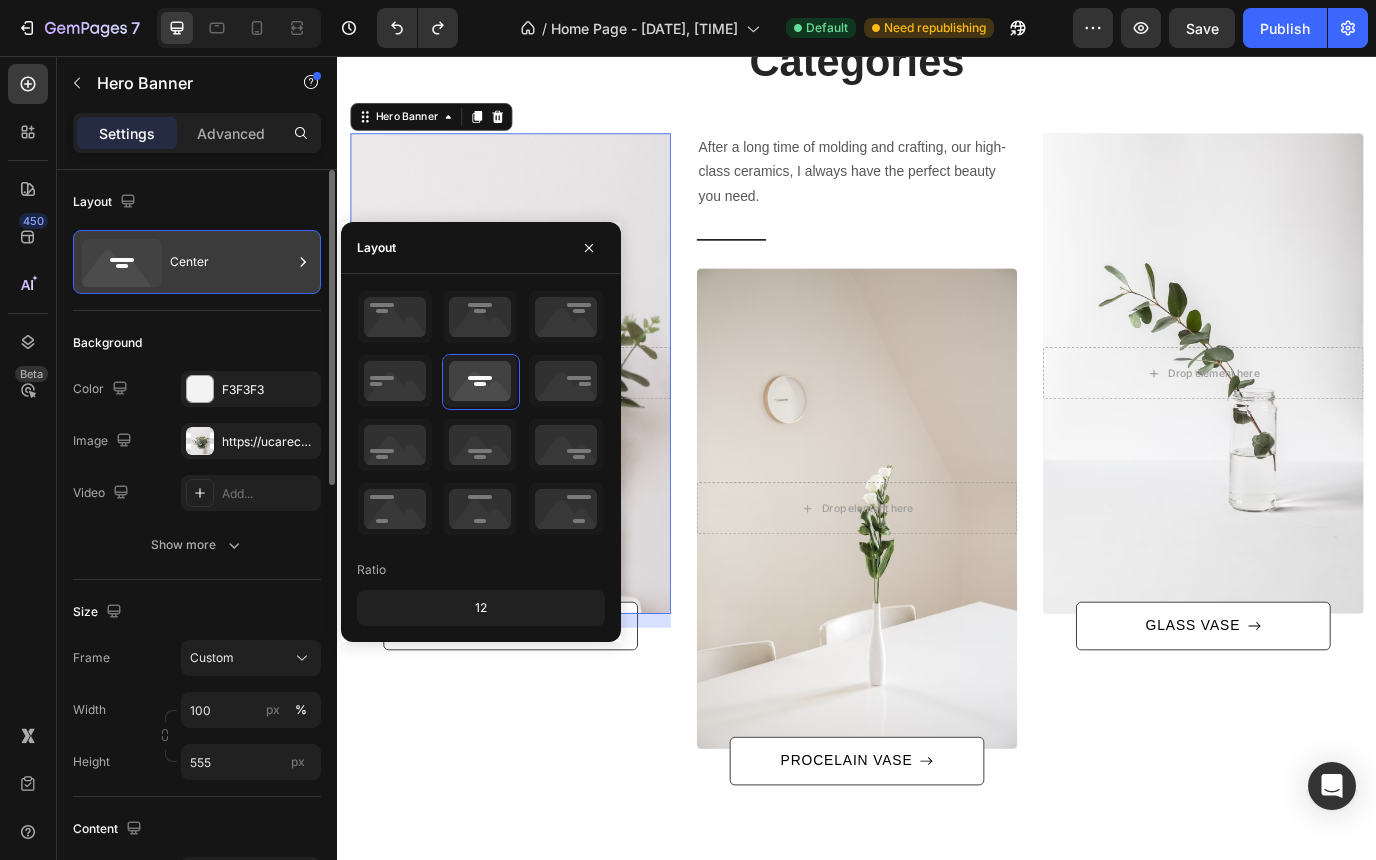 click on "Center" at bounding box center (231, 262) 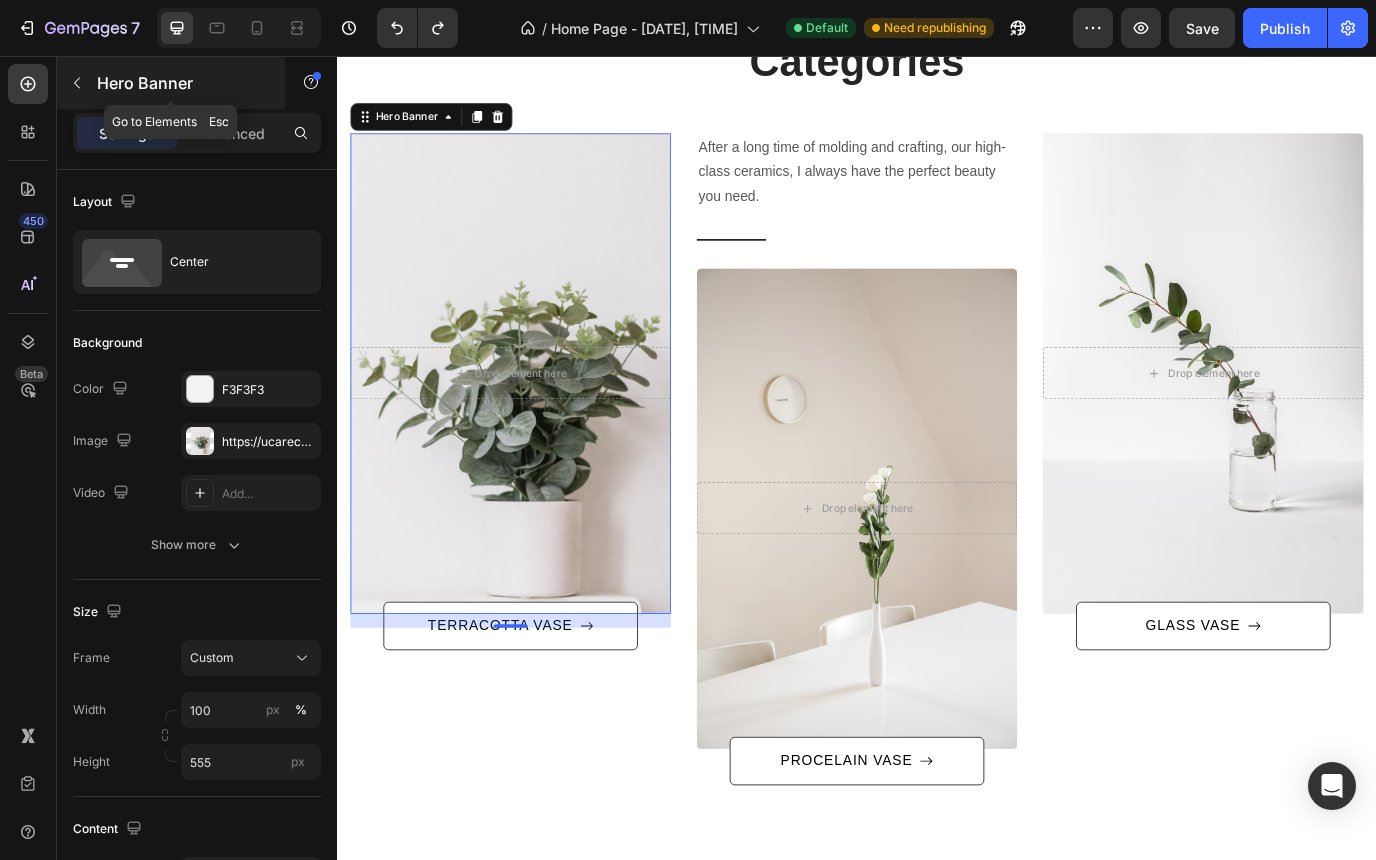 click 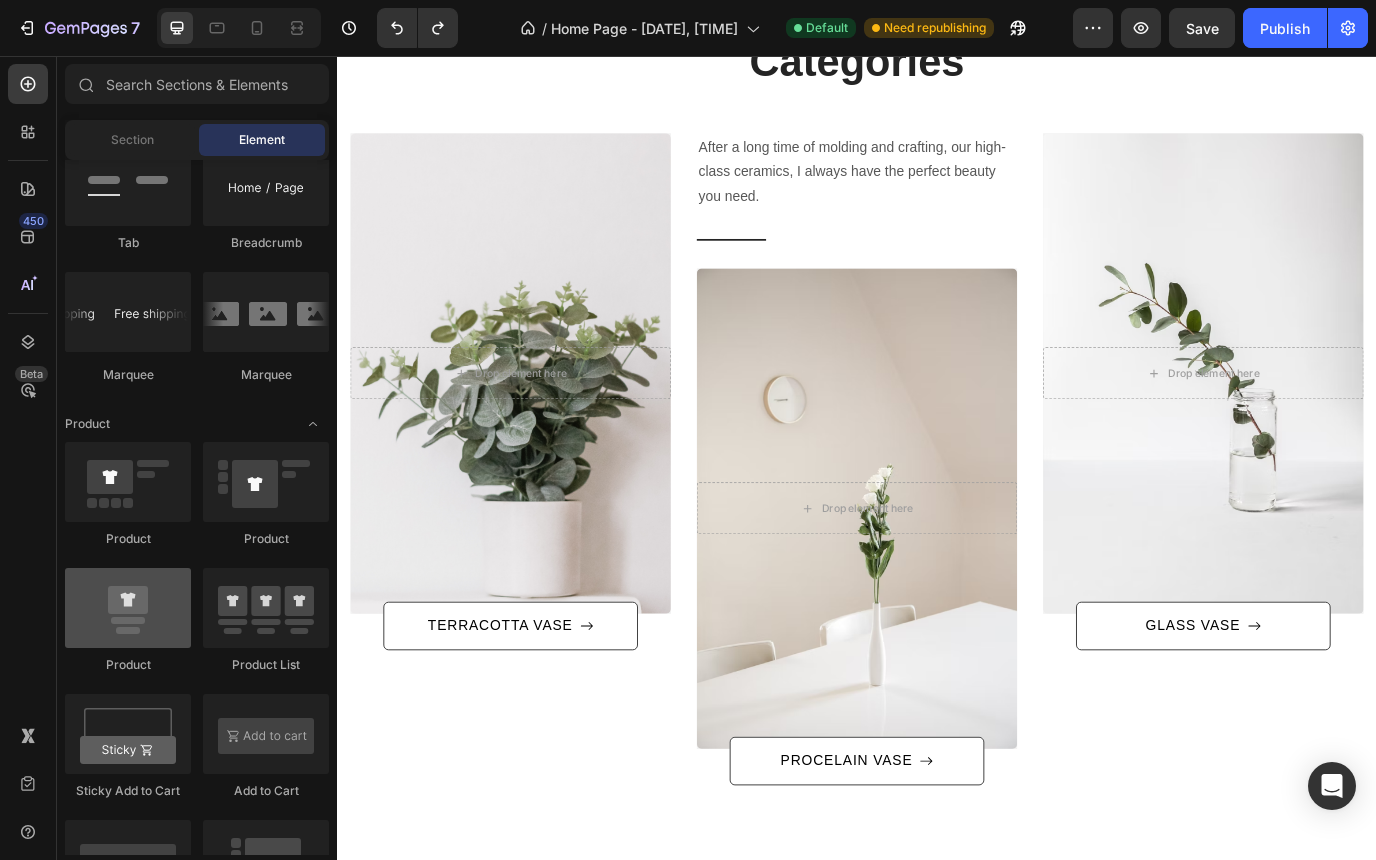 click at bounding box center [128, 608] 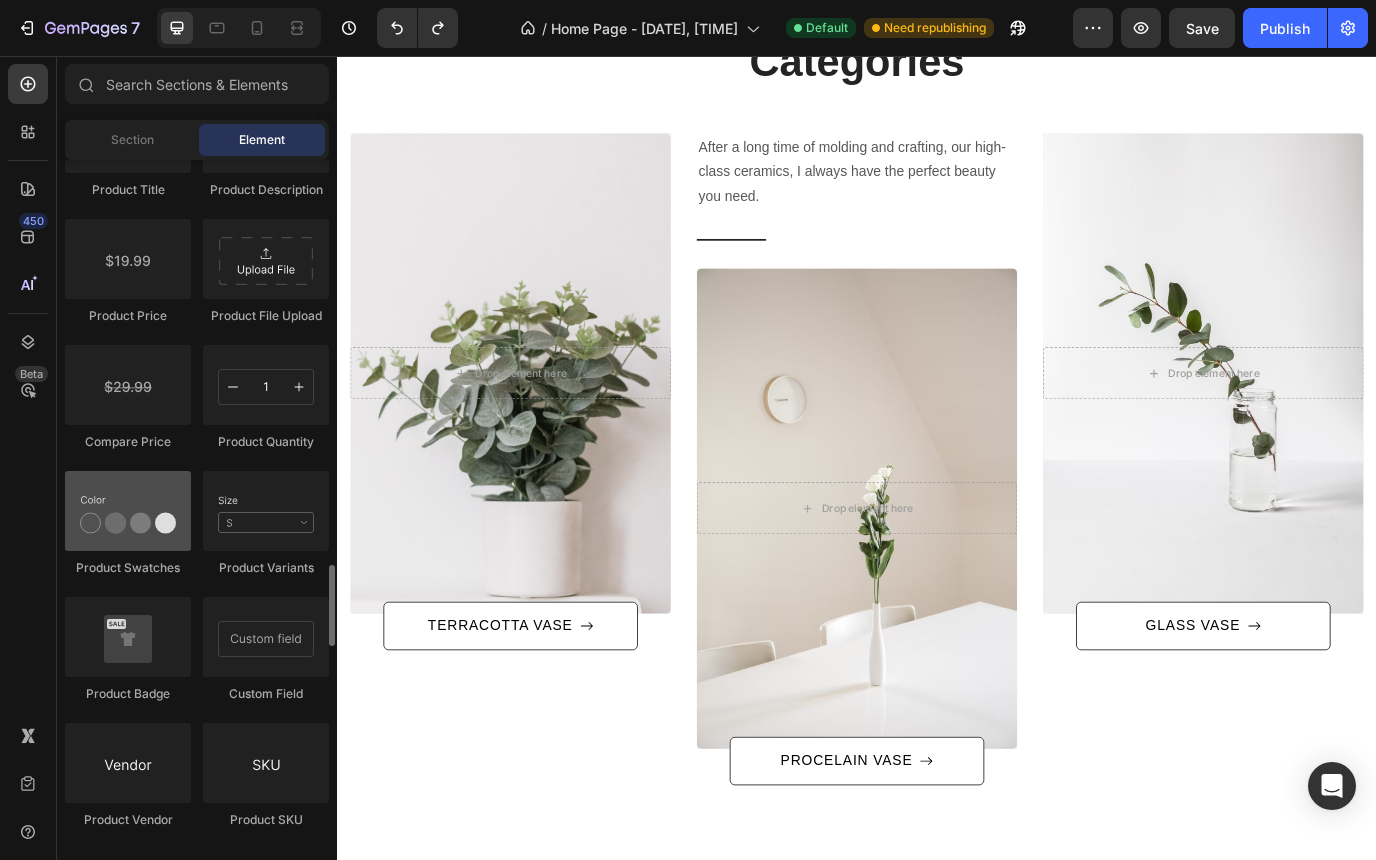 scroll, scrollTop: 3306, scrollLeft: 0, axis: vertical 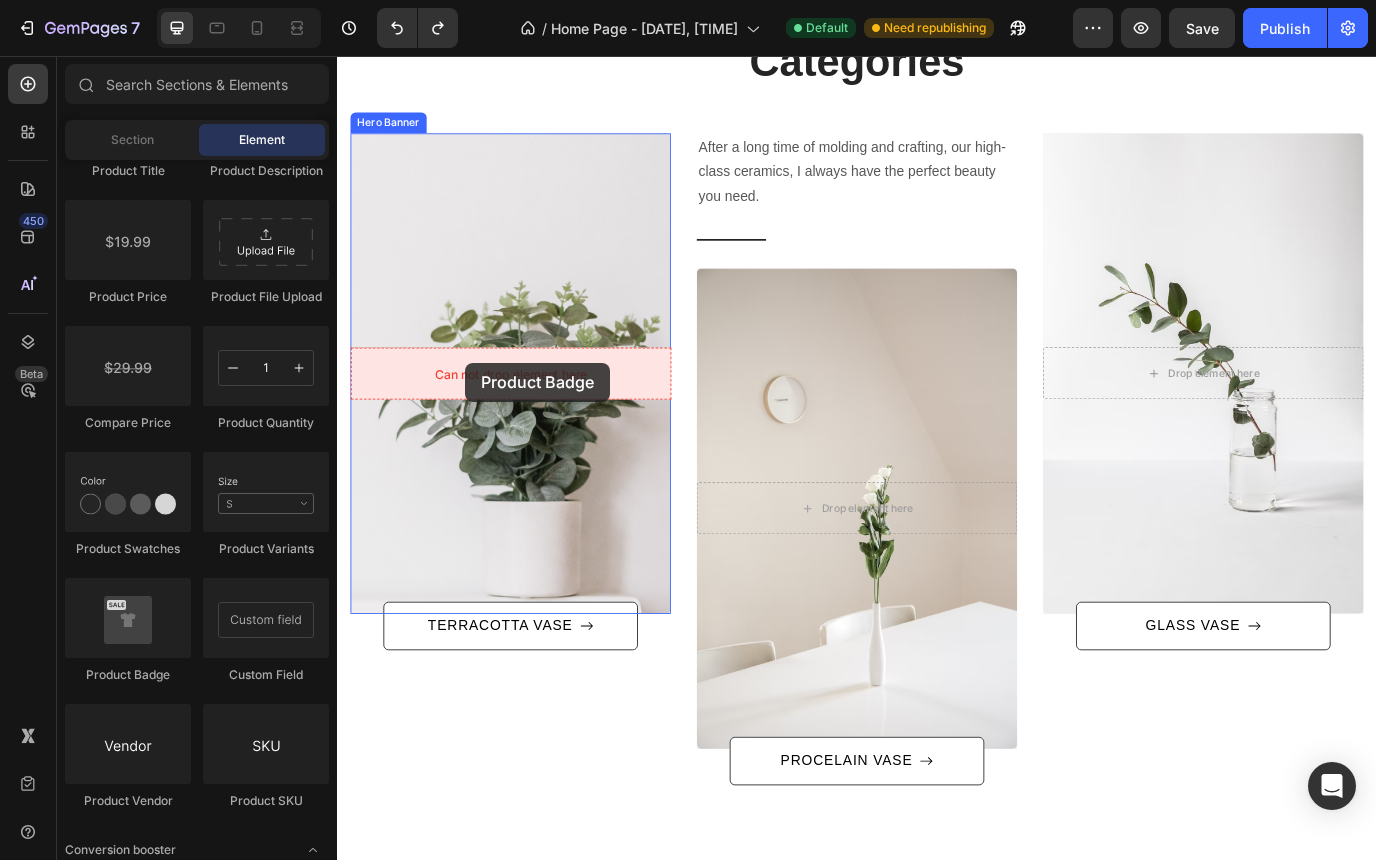 drag, startPoint x: 484, startPoint y: 681, endPoint x: 482, endPoint y: 414, distance: 267.00748 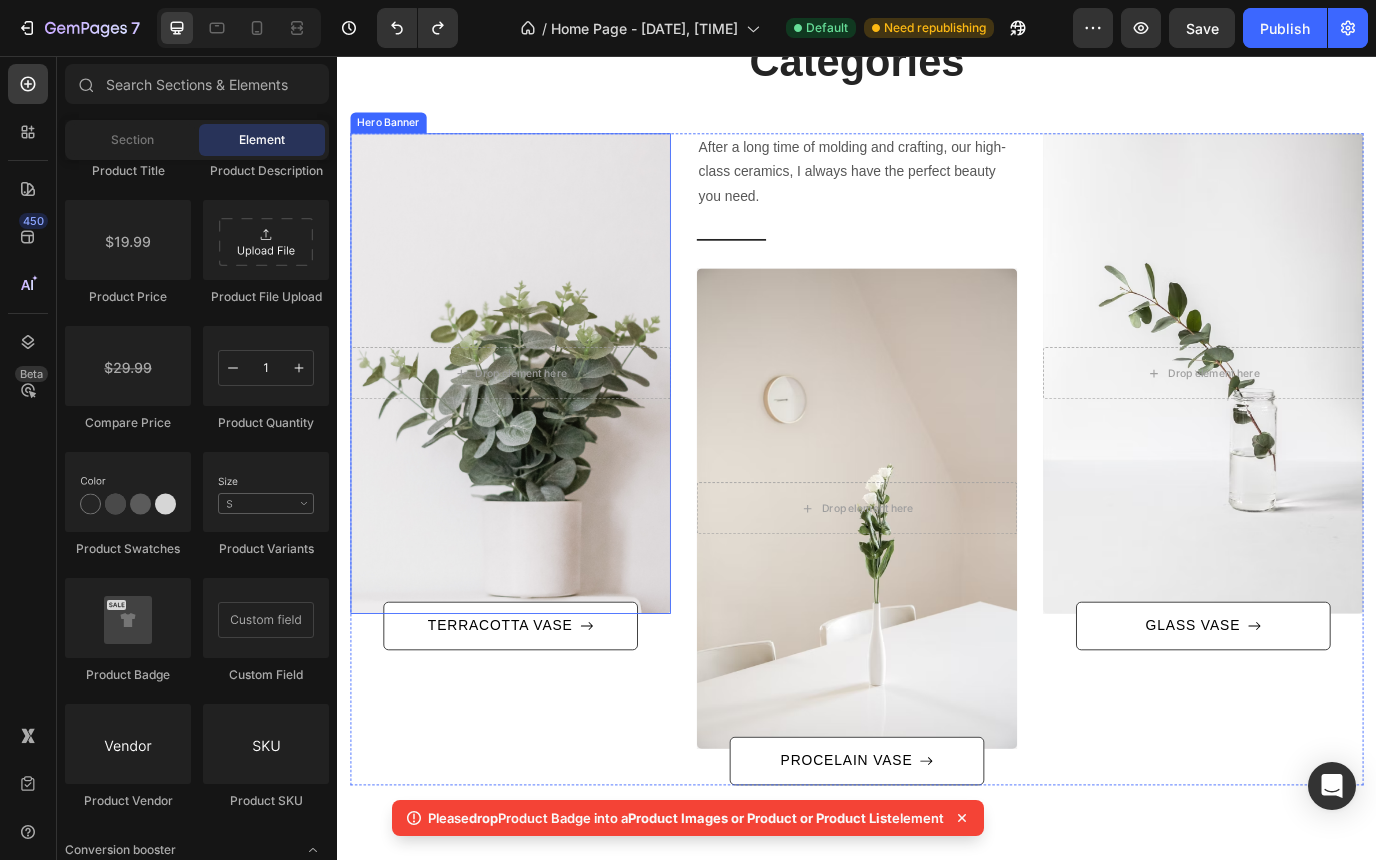 click at bounding box center [537, 422] 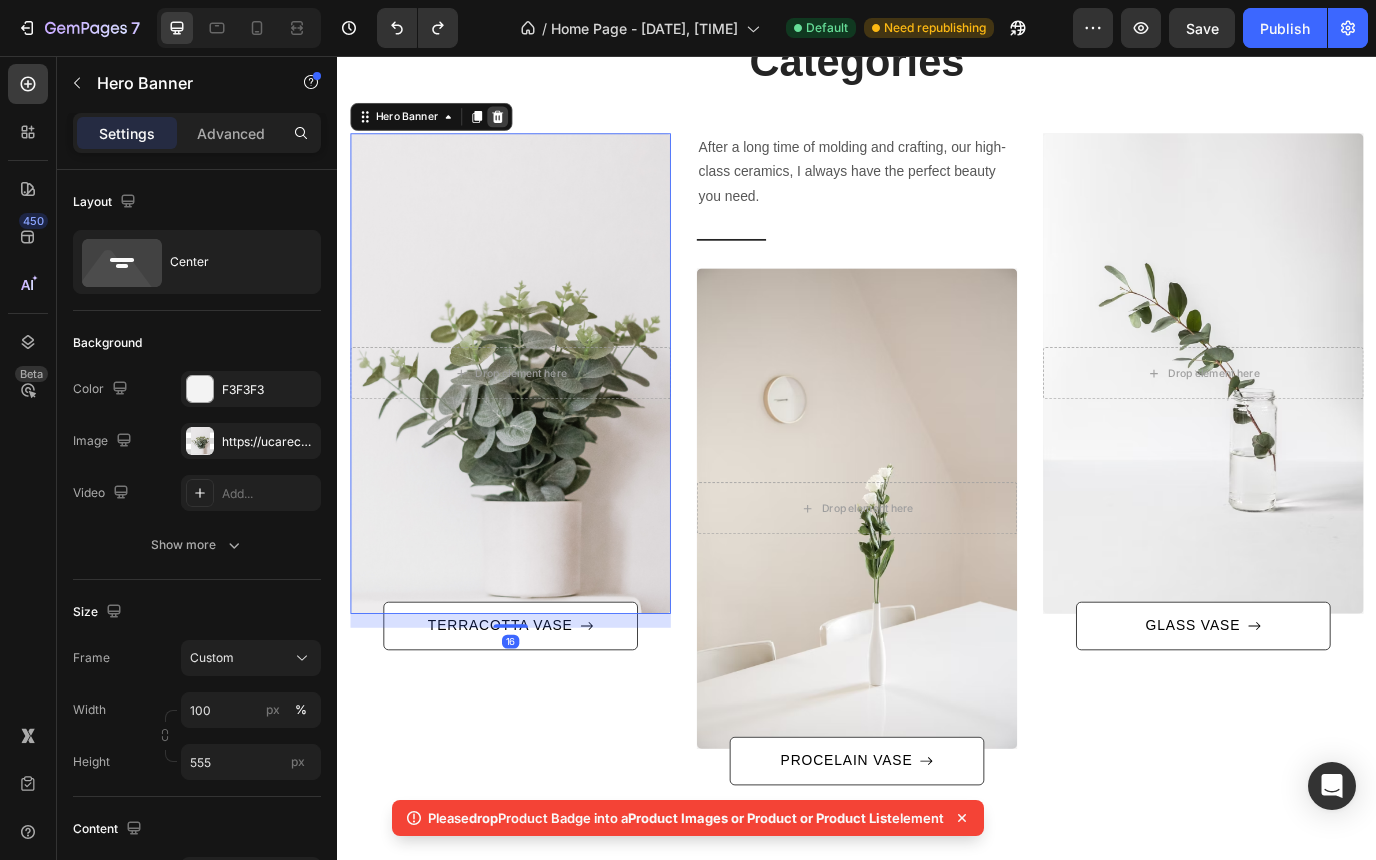 click 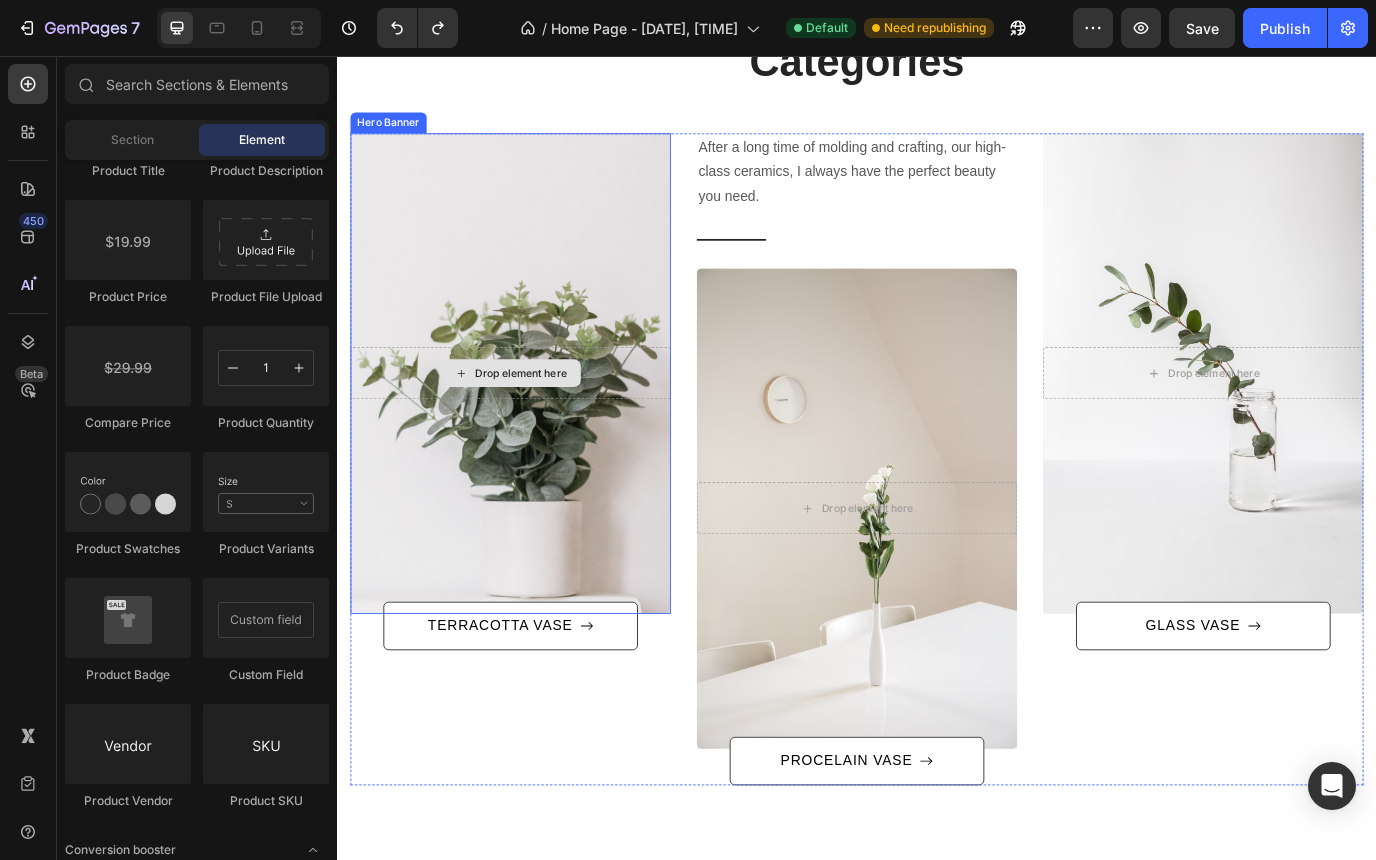 click on "Drop element here" at bounding box center (537, 422) 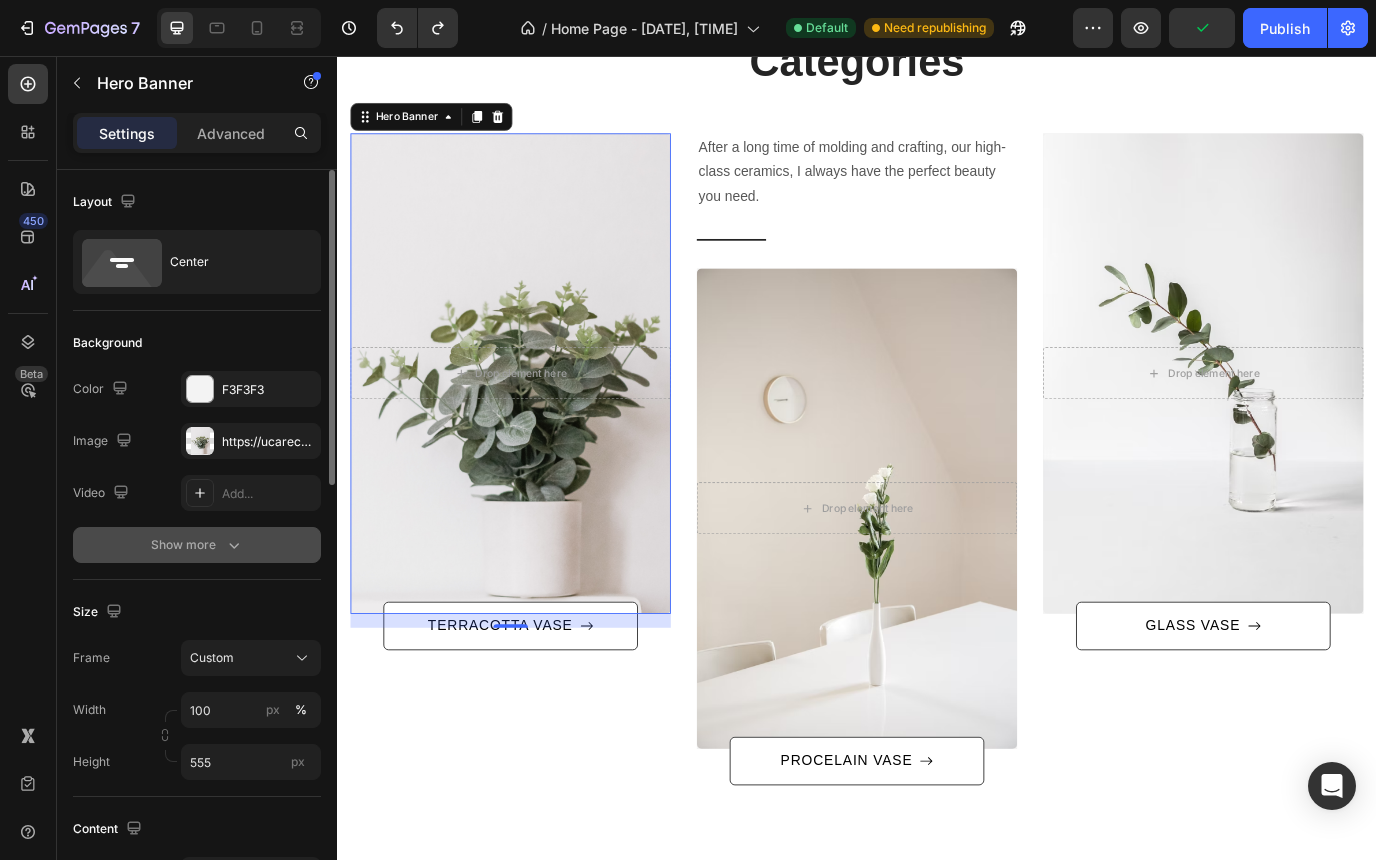 click 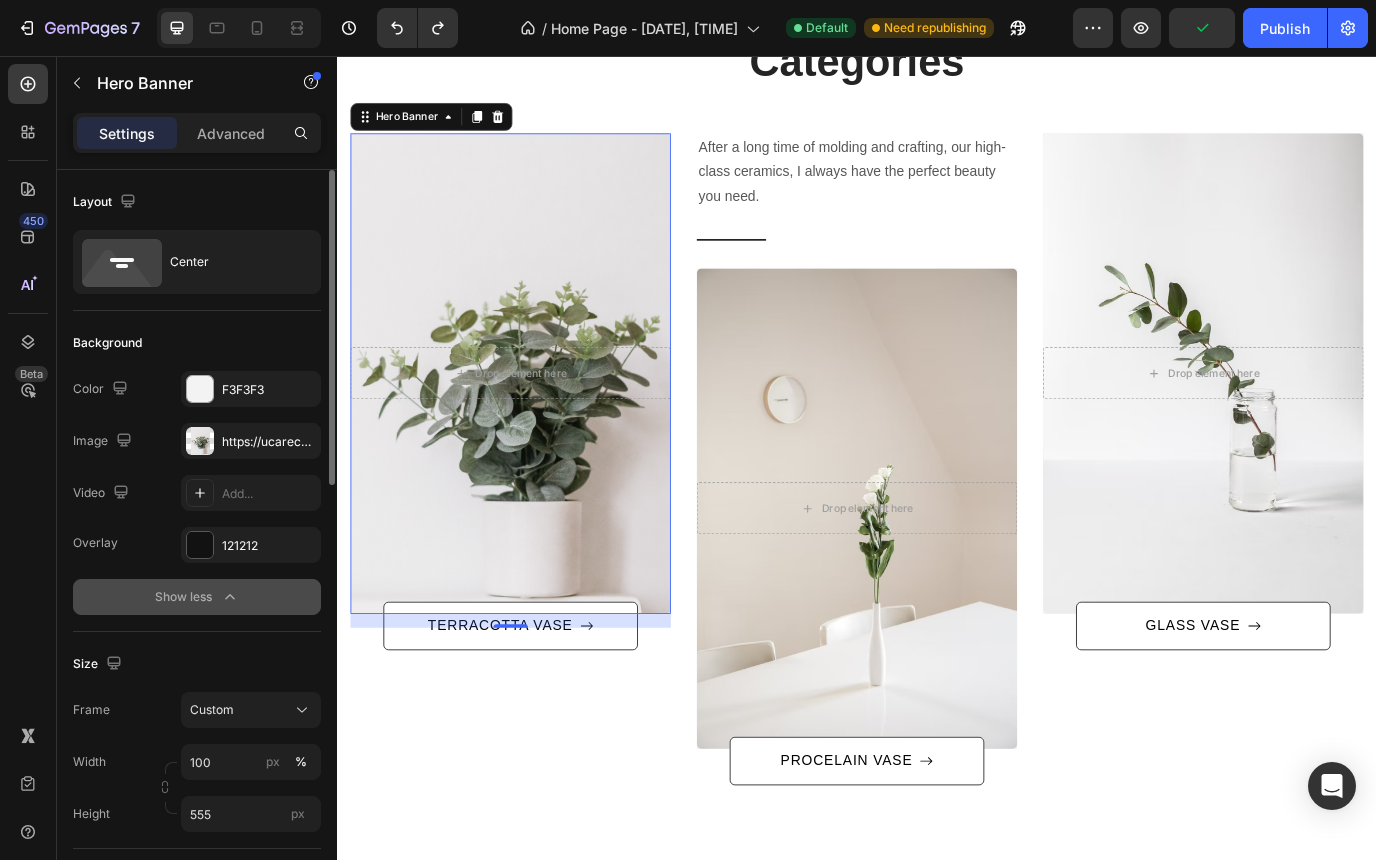 click 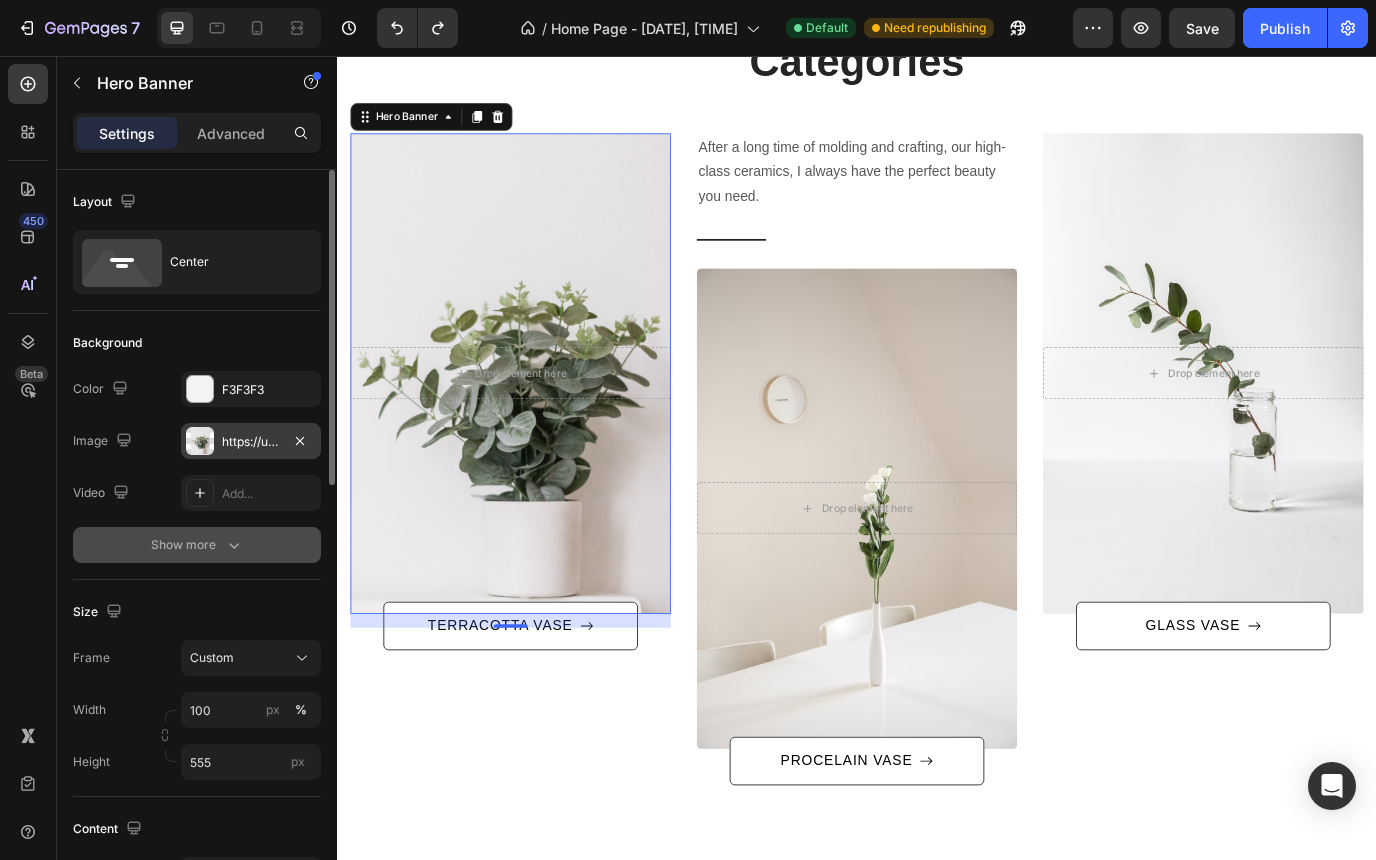 click on "https://ucarecdn.com/dcca6014-7e28-44e3-932b-c0267da03b9f/-/format/auto/-/preview/3000x3000/-/quality/lighter/other%20image18.png" at bounding box center (251, 441) 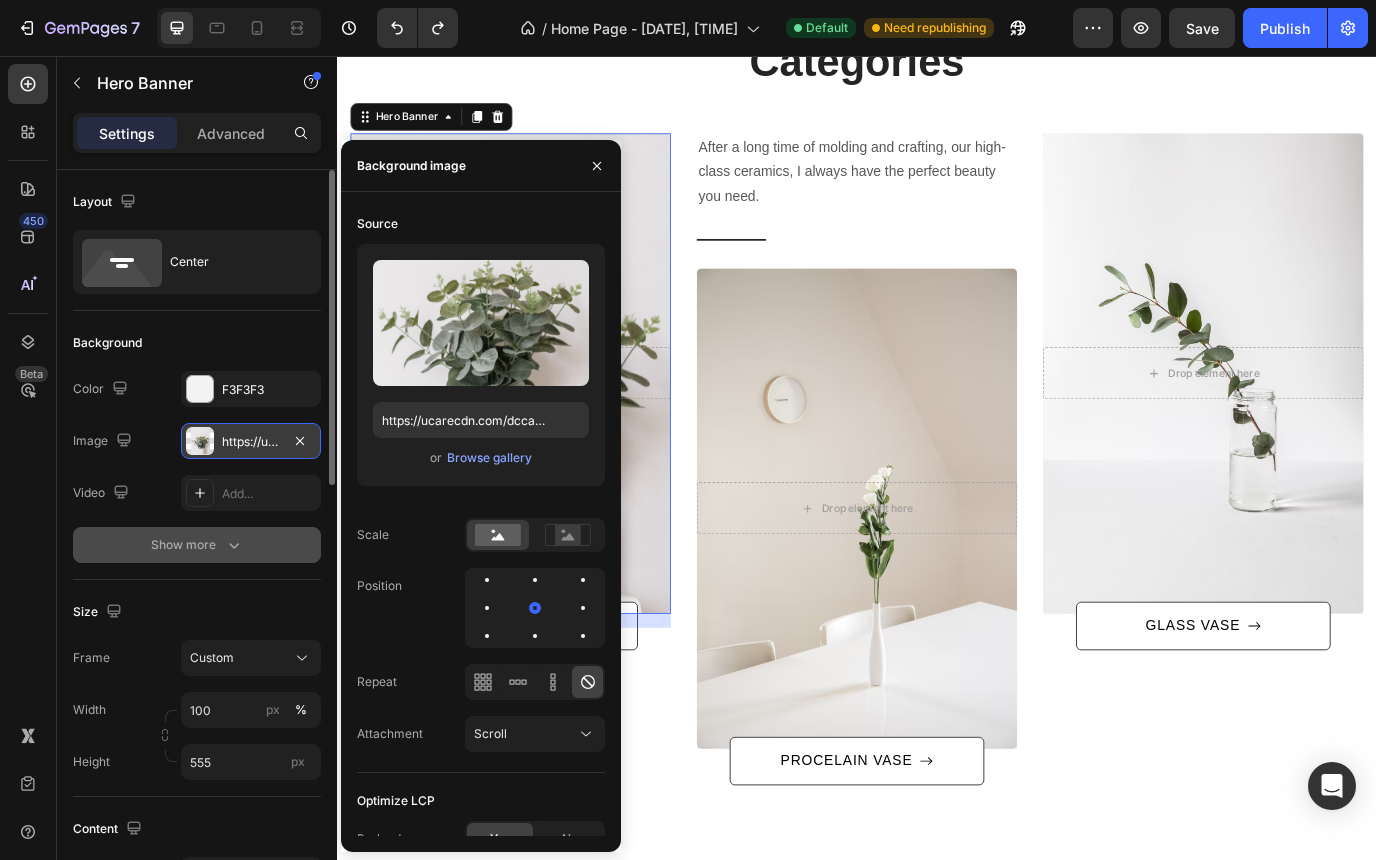 click on "https://ucarecdn.com/dcca6014-7e28-44e3-932b-c0267da03b9f/-/format/auto/-/preview/3000x3000/-/quality/lighter/other%20image18.png" at bounding box center [251, 441] 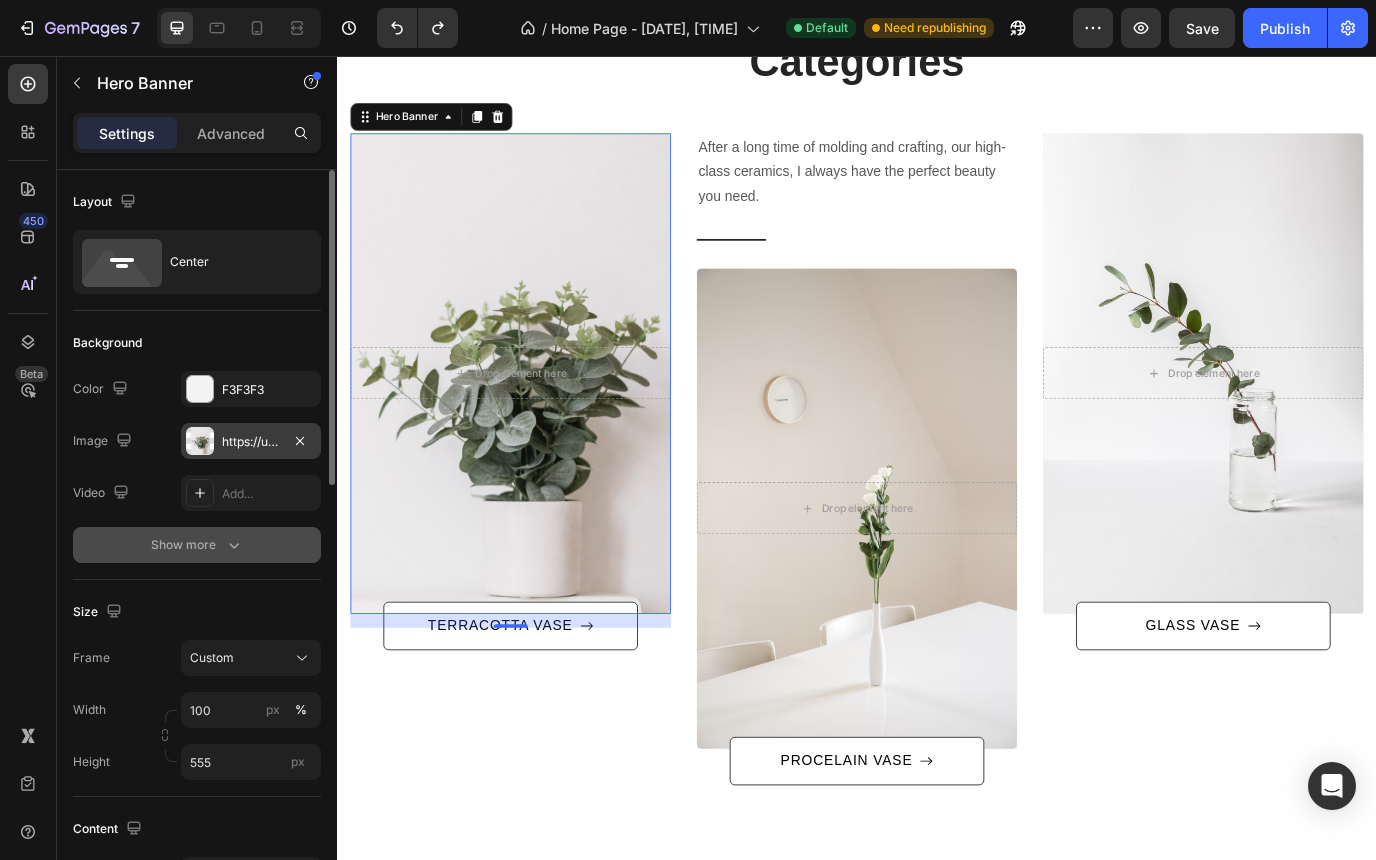click on "https://ucarecdn.com/dcca6014-7e28-44e3-932b-c0267da03b9f/-/format/auto/-/preview/3000x3000/-/quality/lighter/other%20image18.png" at bounding box center (251, 441) 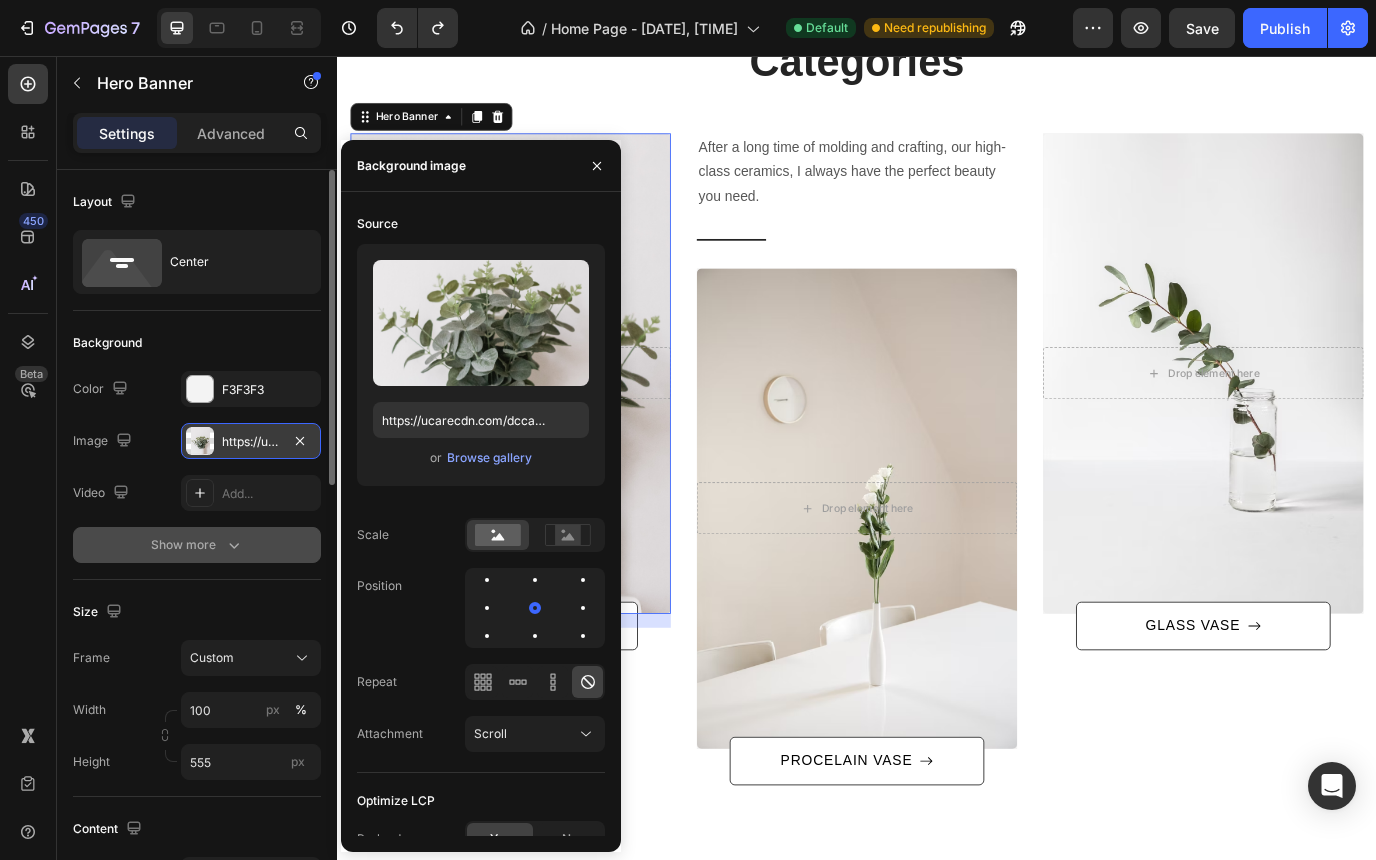 click on "https://ucarecdn.com/dcca6014-7e28-44e3-932b-c0267da03b9f/-/format/auto/-/preview/3000x3000/-/quality/lighter/other%20image18.png" at bounding box center (251, 441) 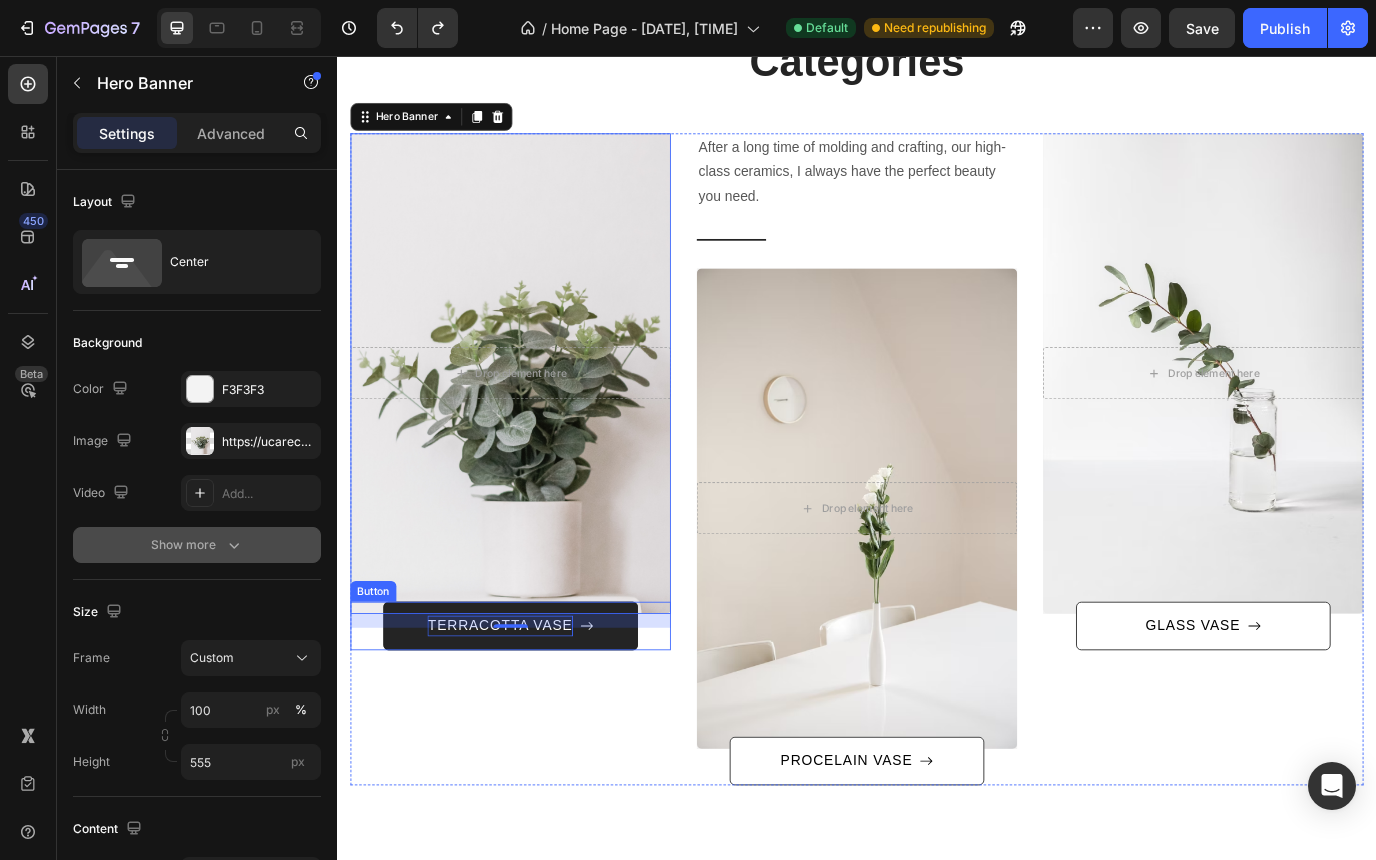 click on "TERRACOTTA VASE" at bounding box center (524, 714) 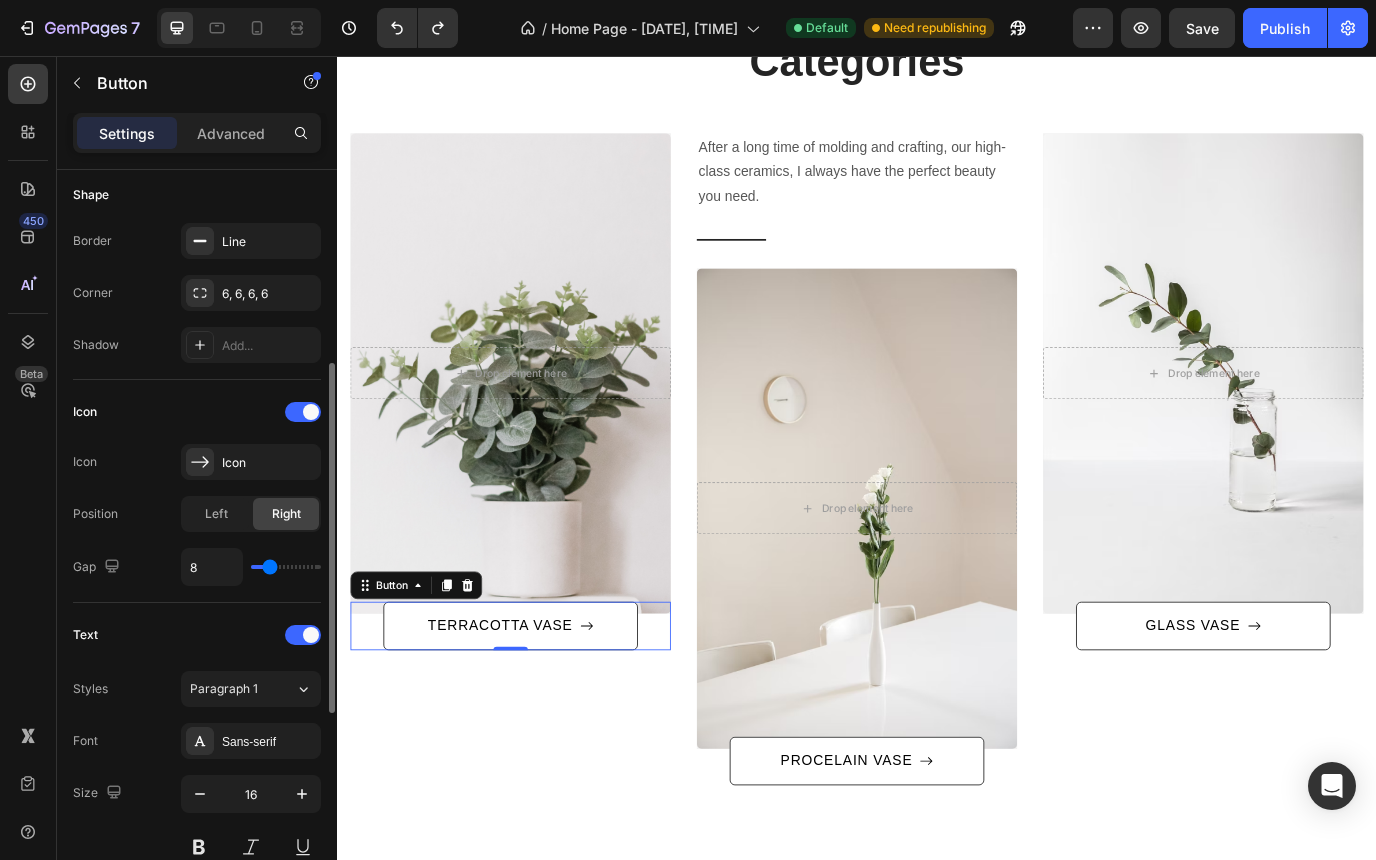 scroll, scrollTop: 385, scrollLeft: 0, axis: vertical 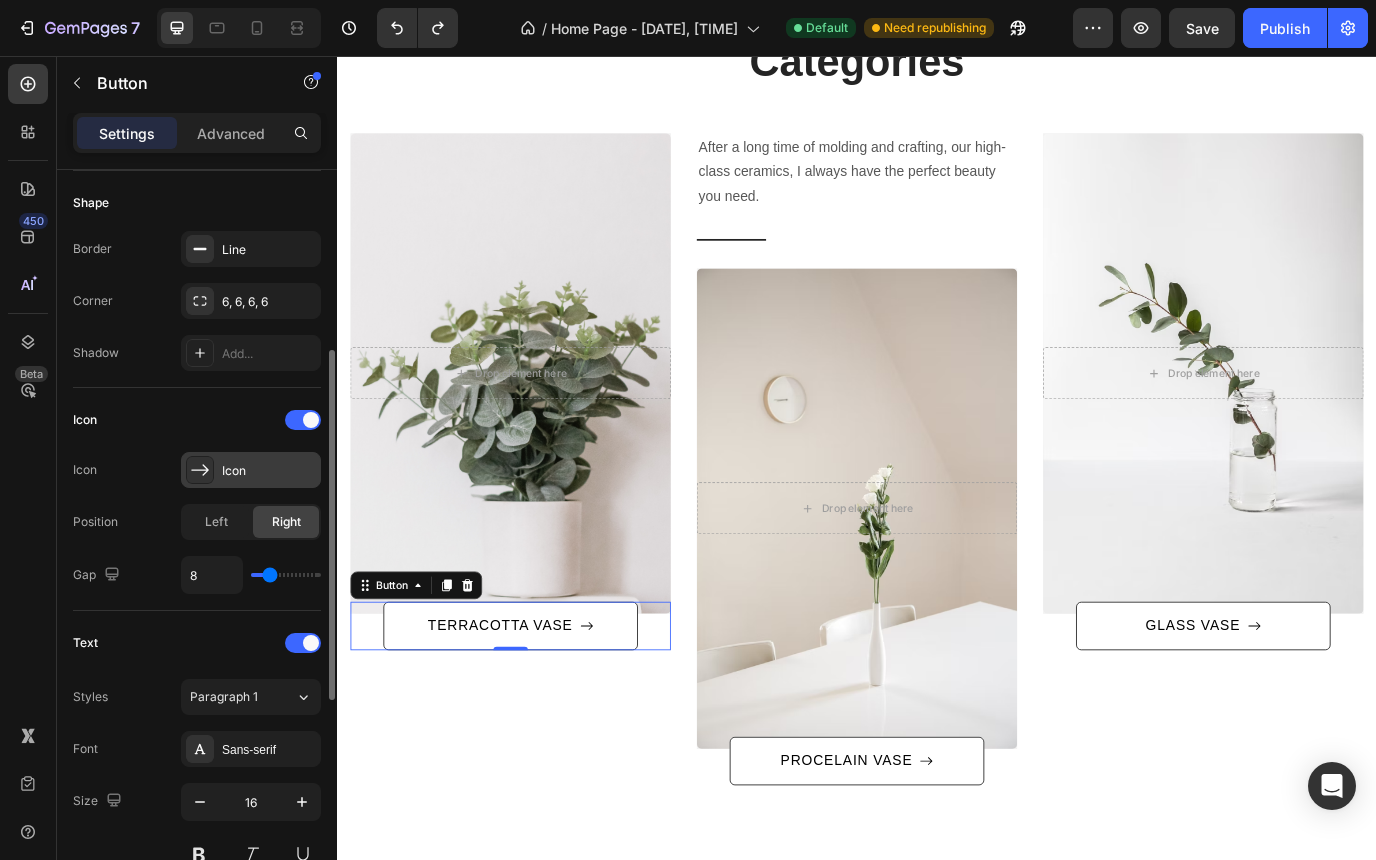 click on "Icon" at bounding box center (269, 471) 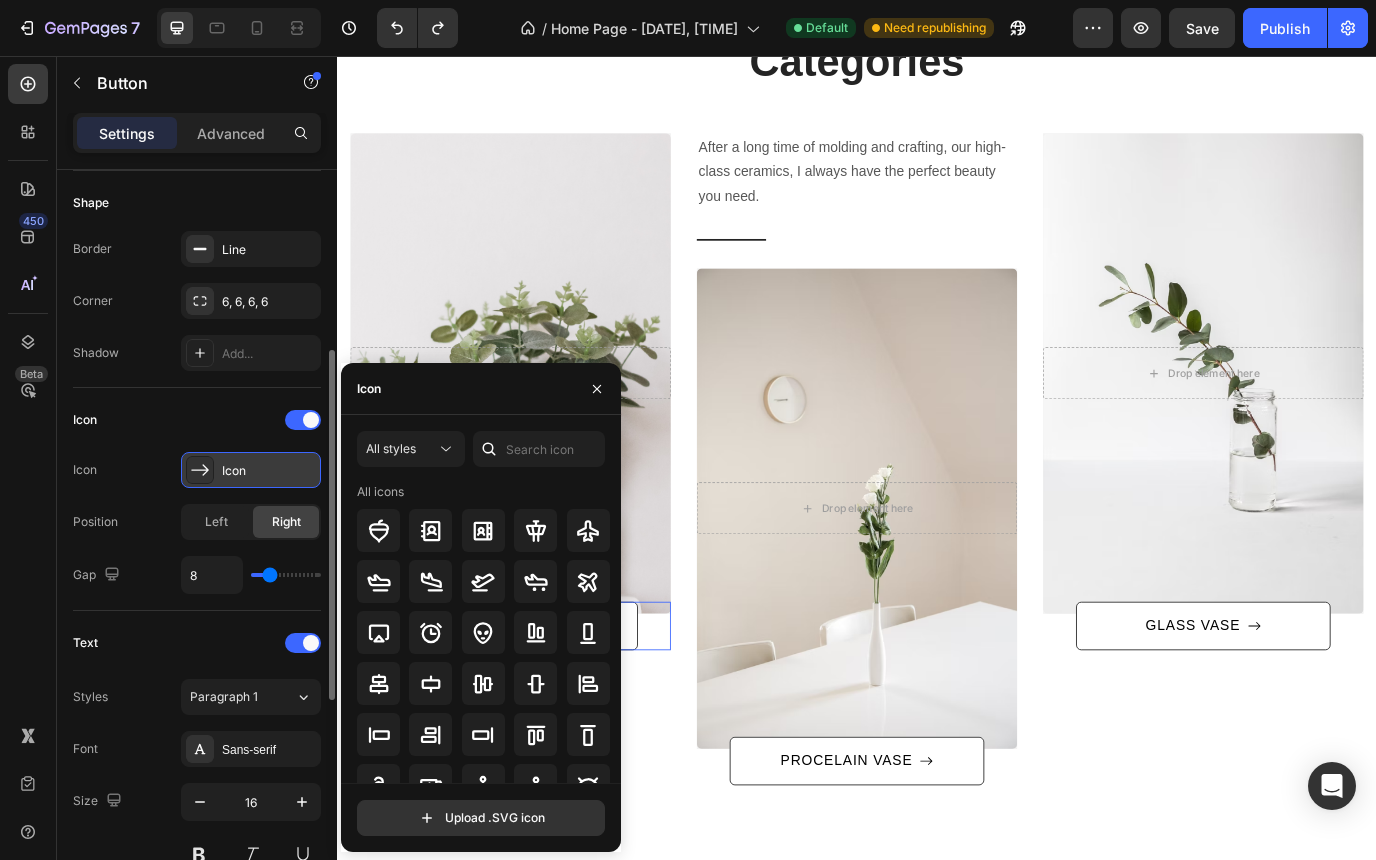 click on "Icon" at bounding box center (269, 471) 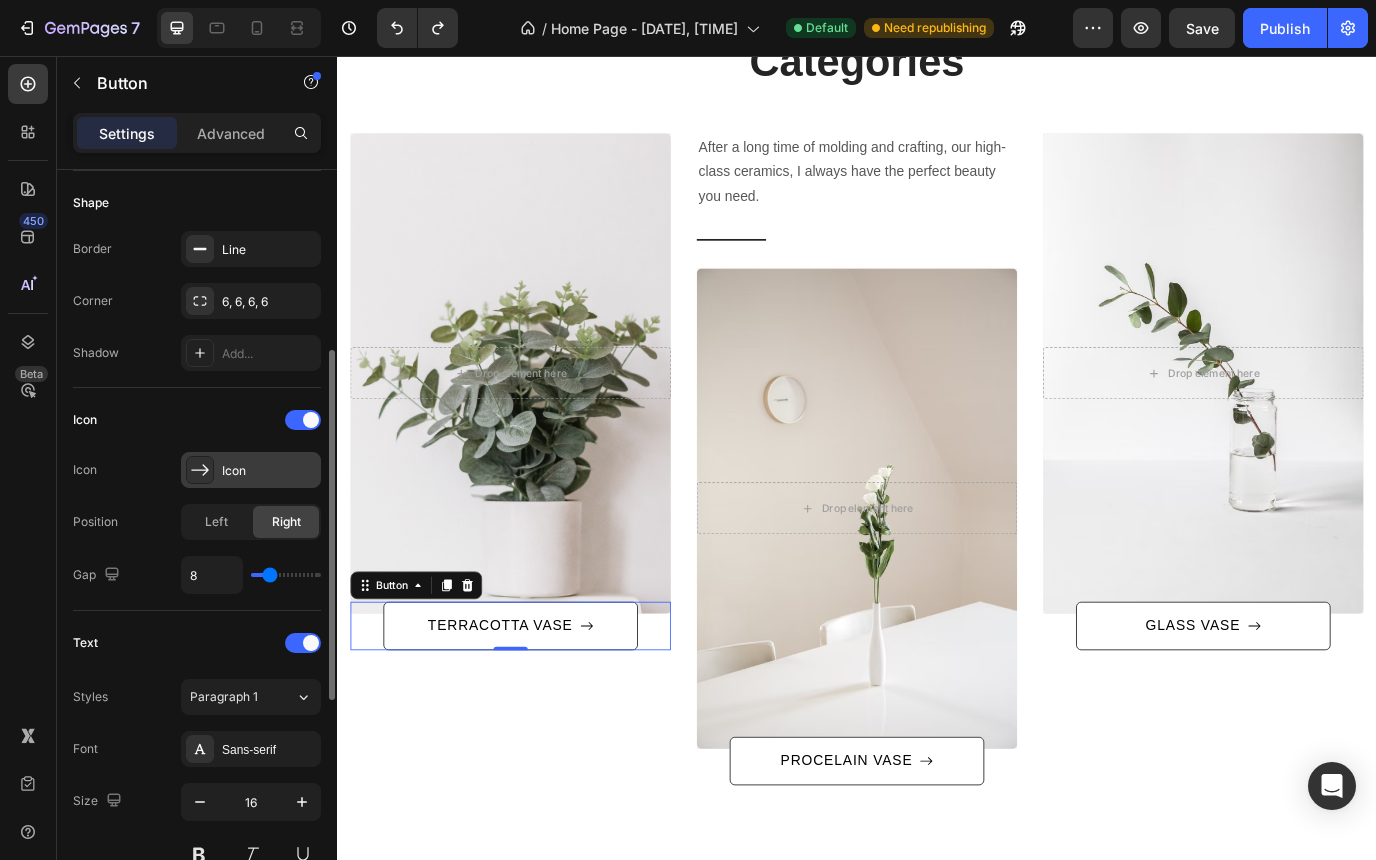 click on "Icon" at bounding box center [269, 471] 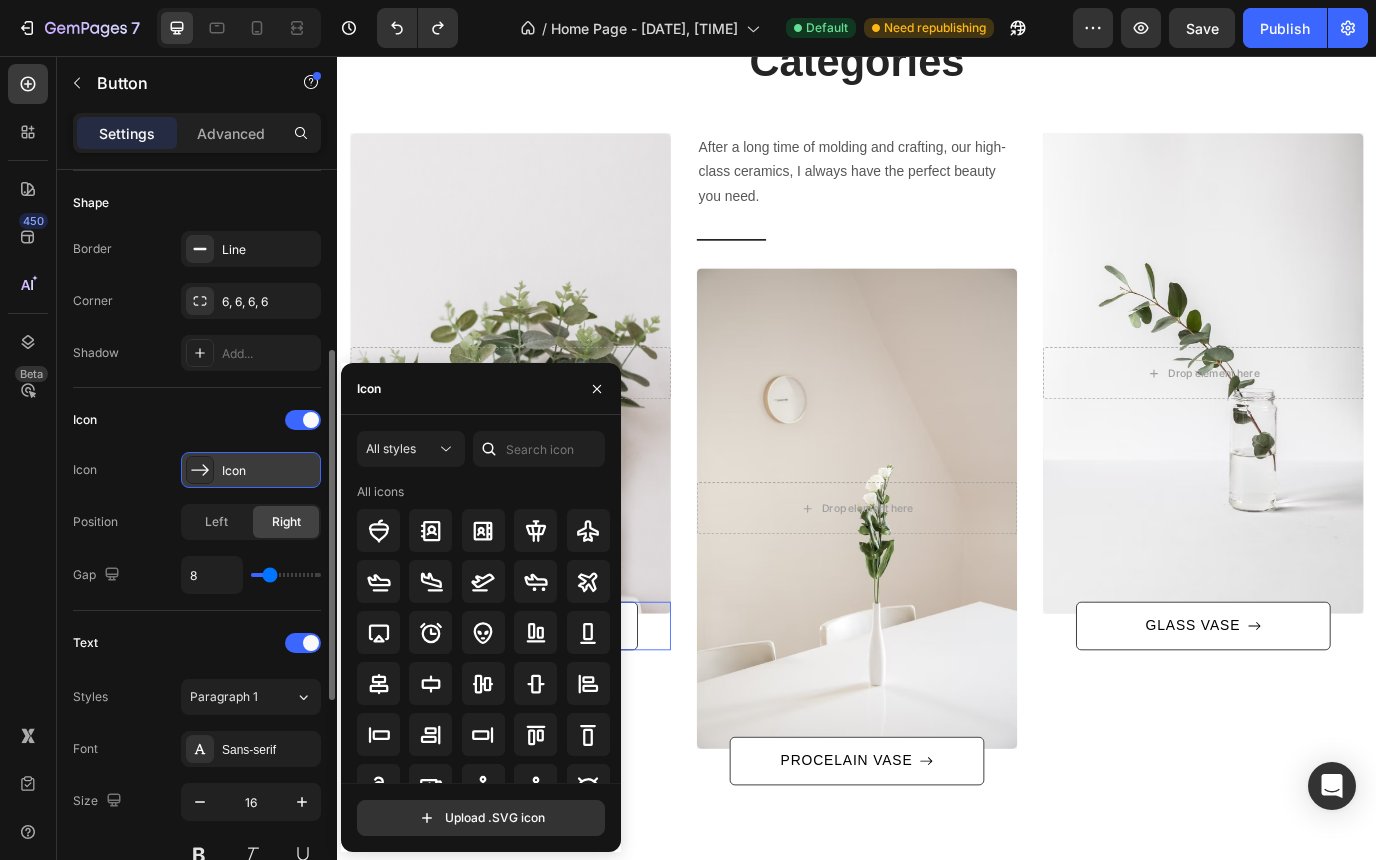 click on "Icon" at bounding box center (269, 471) 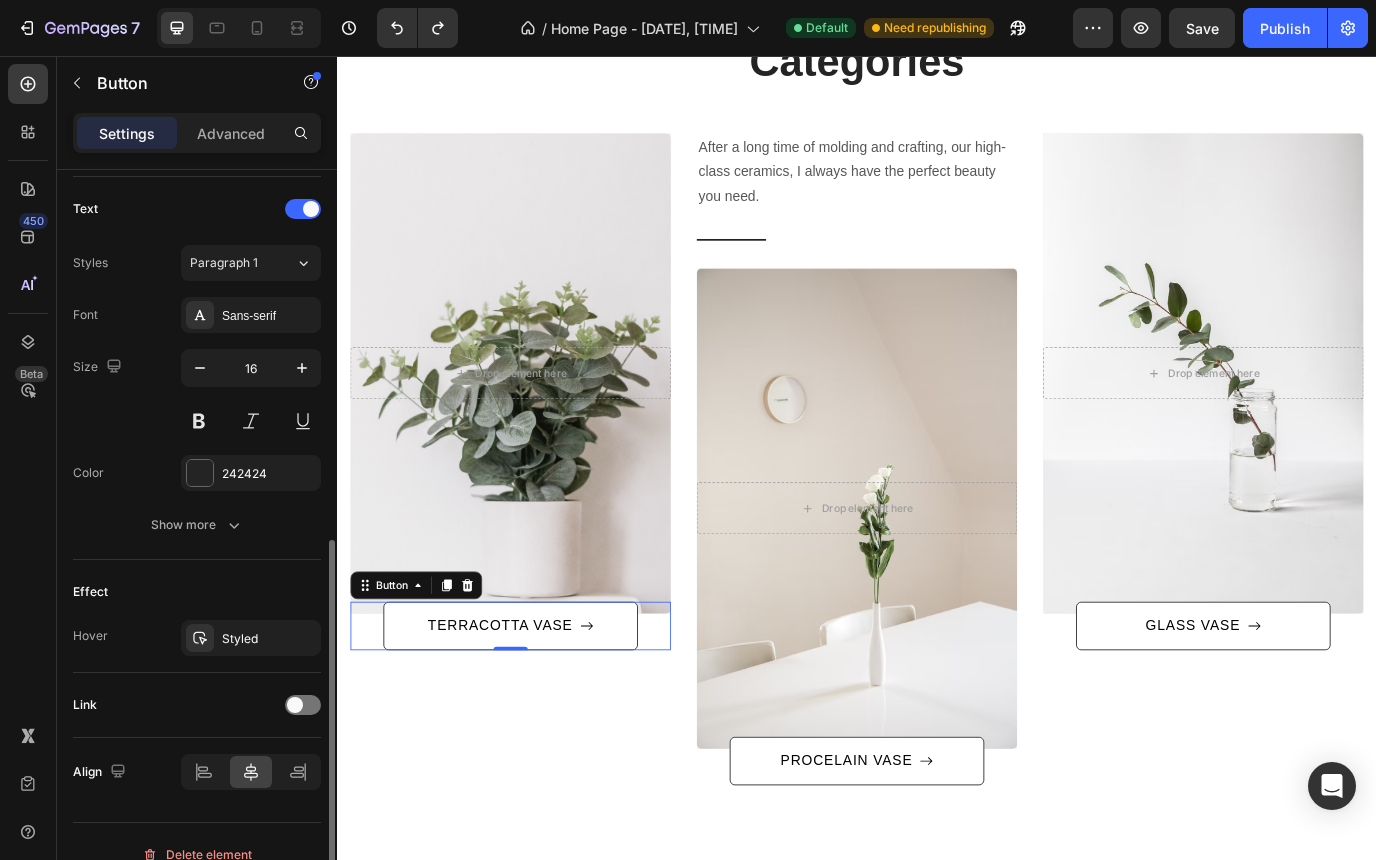 scroll, scrollTop: 845, scrollLeft: 0, axis: vertical 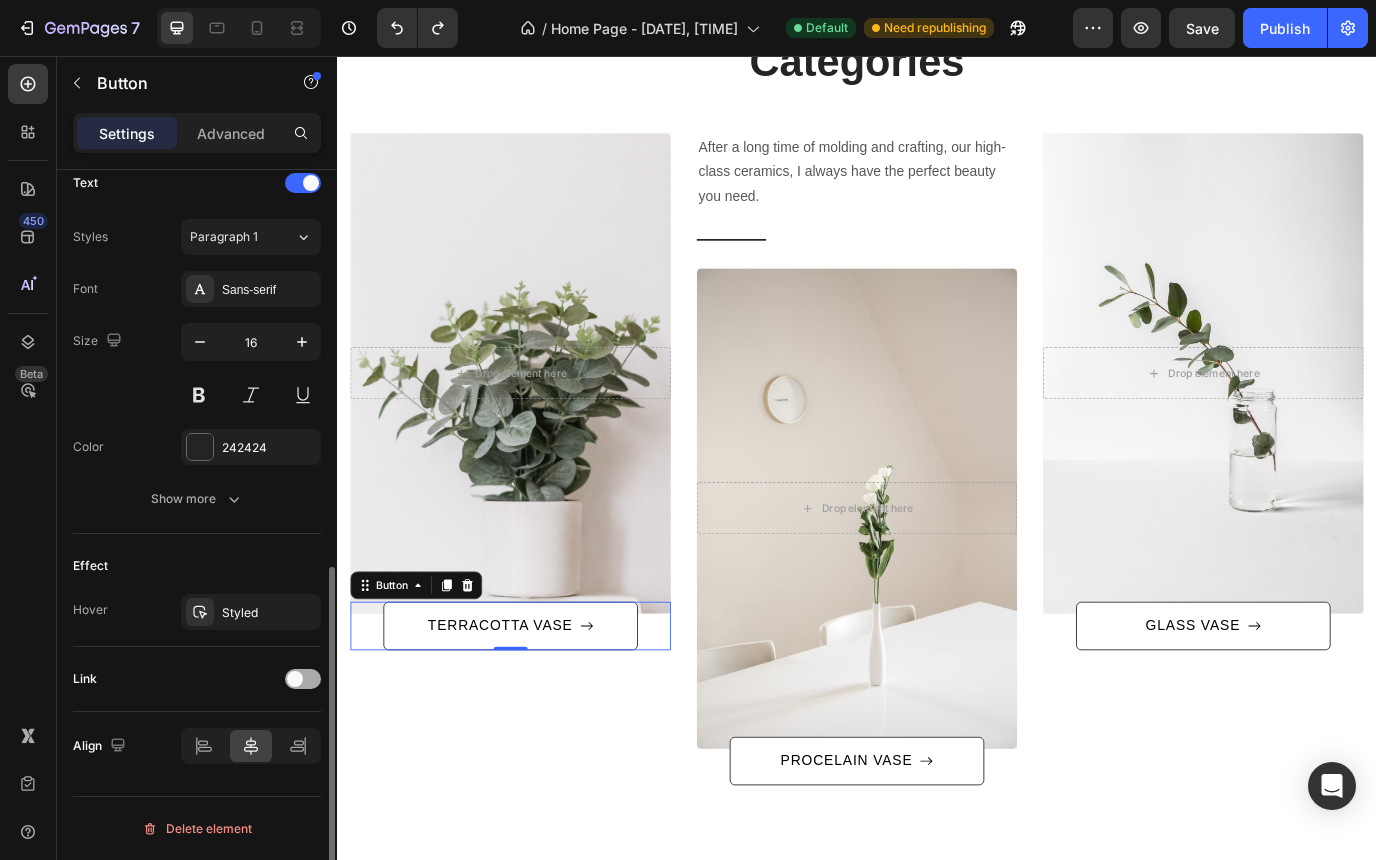click at bounding box center [295, 679] 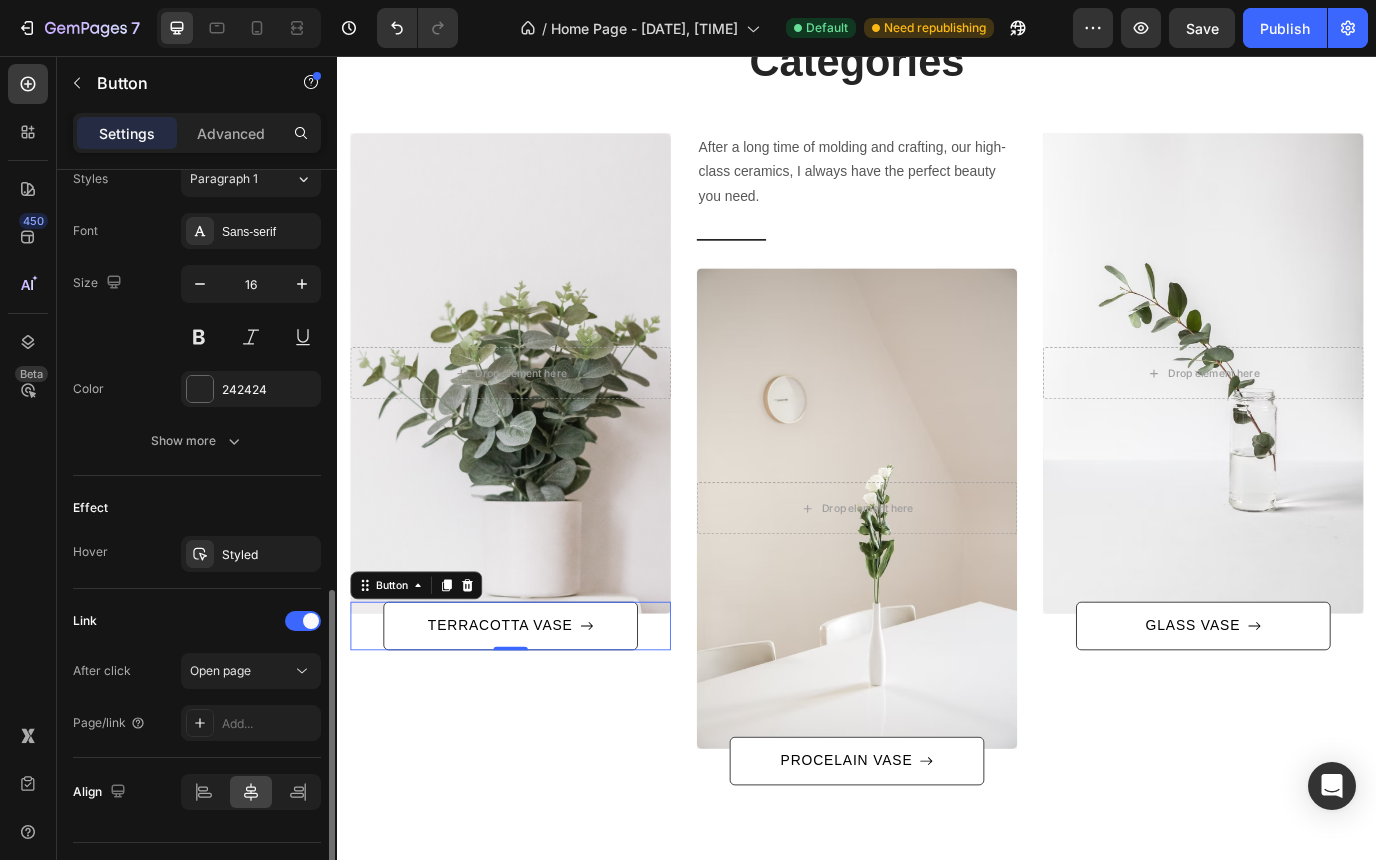scroll, scrollTop: 949, scrollLeft: 0, axis: vertical 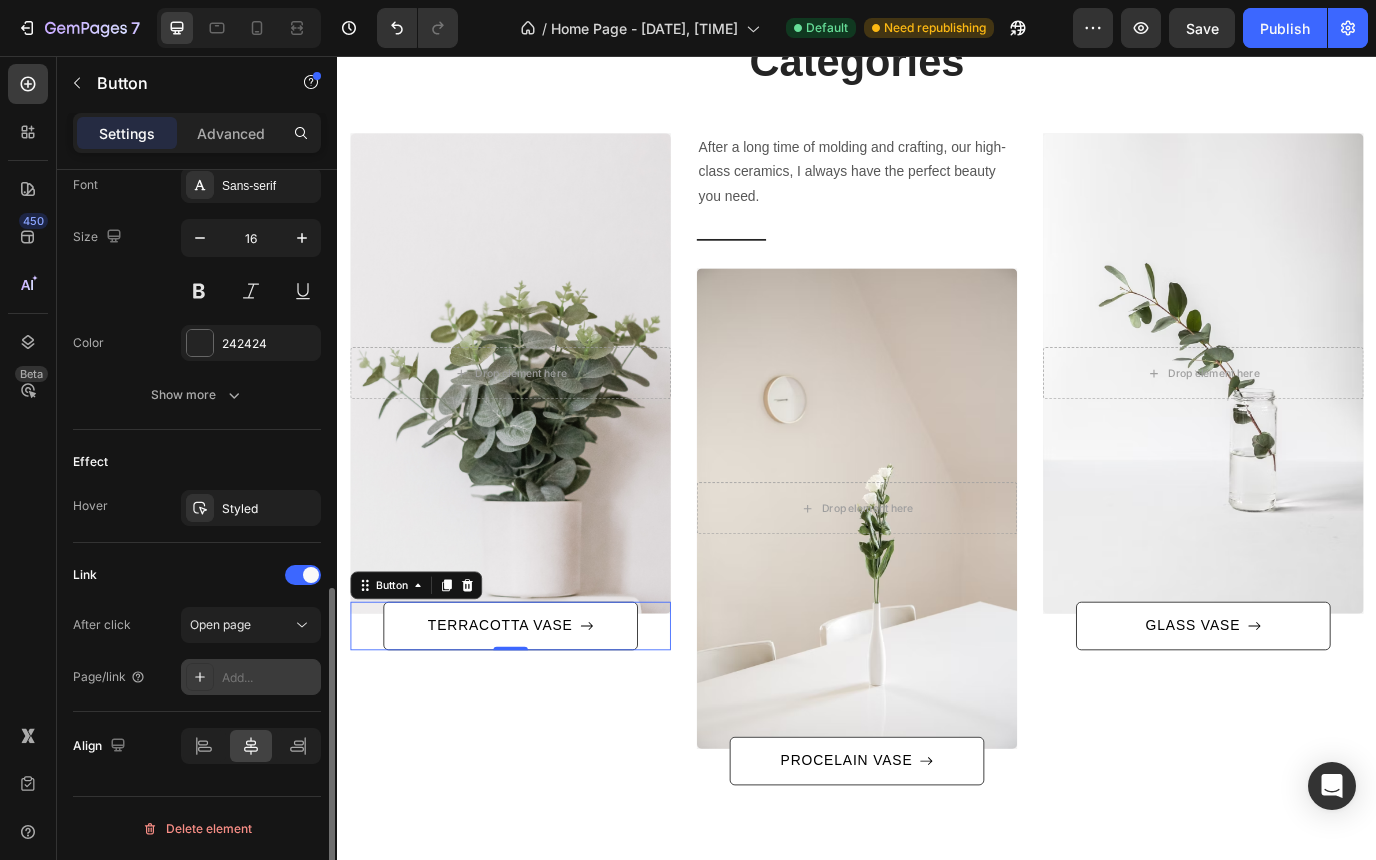 click on "Add..." at bounding box center [269, 678] 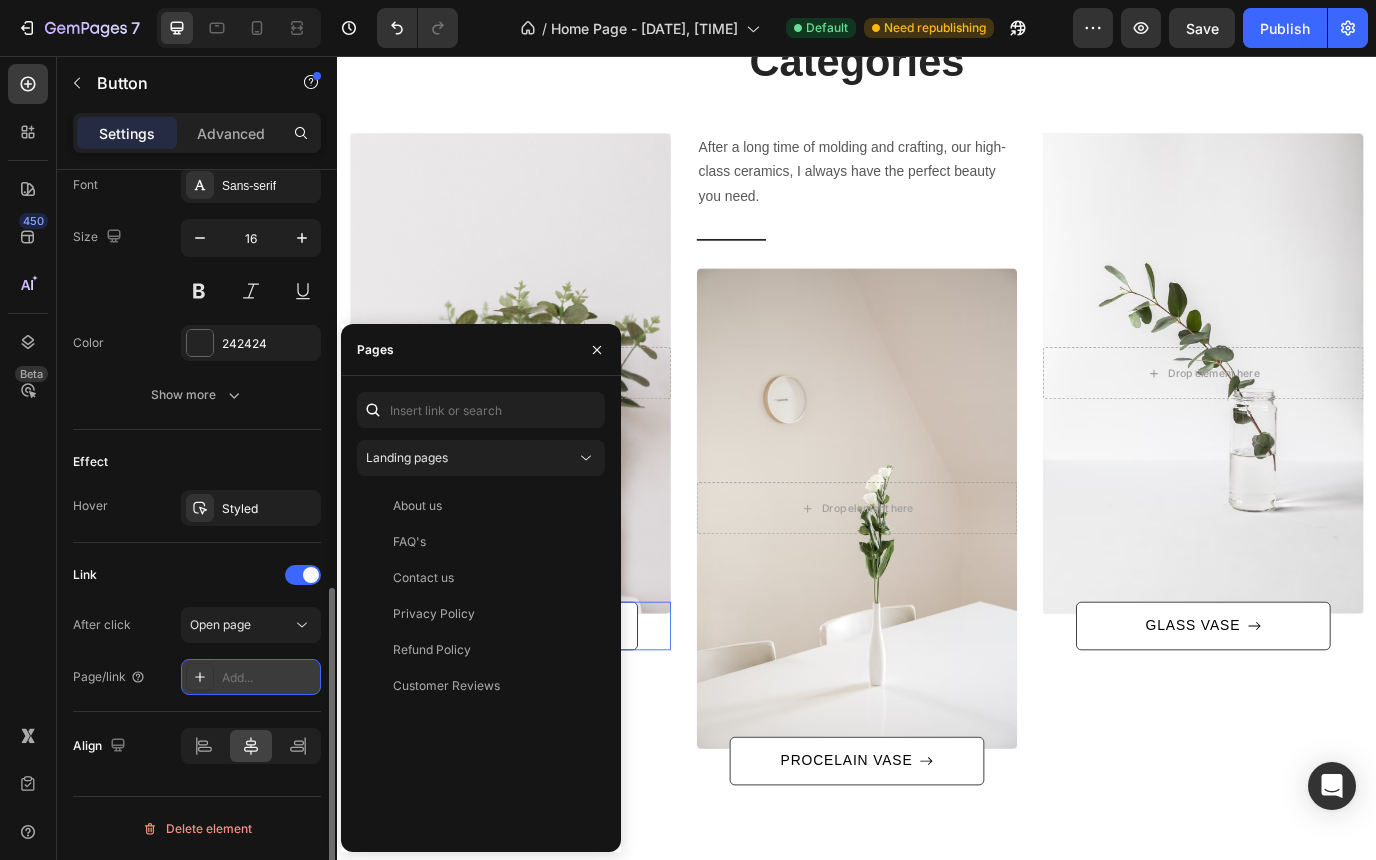 click on "Add..." at bounding box center [269, 678] 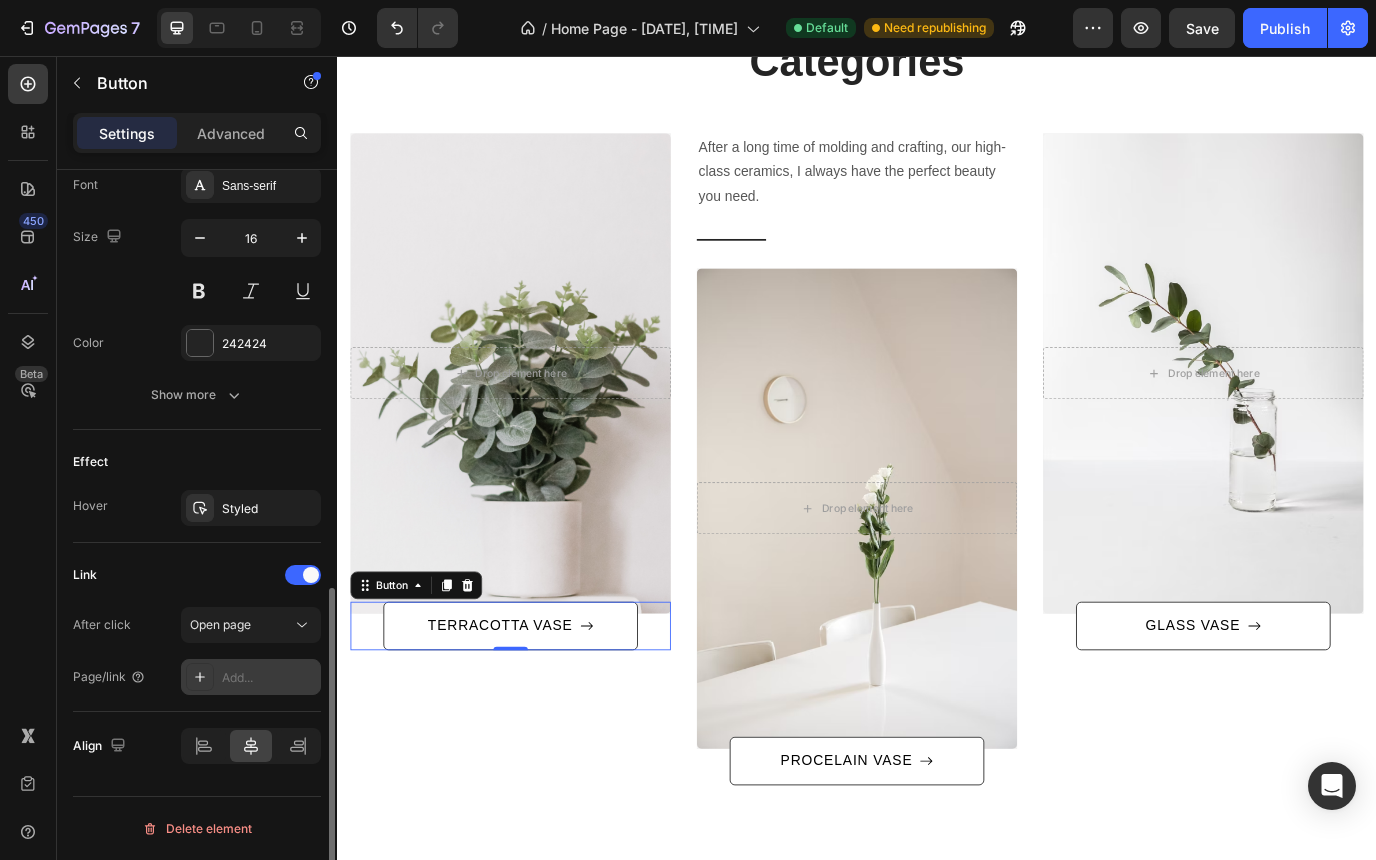 click on "Add..." at bounding box center (269, 678) 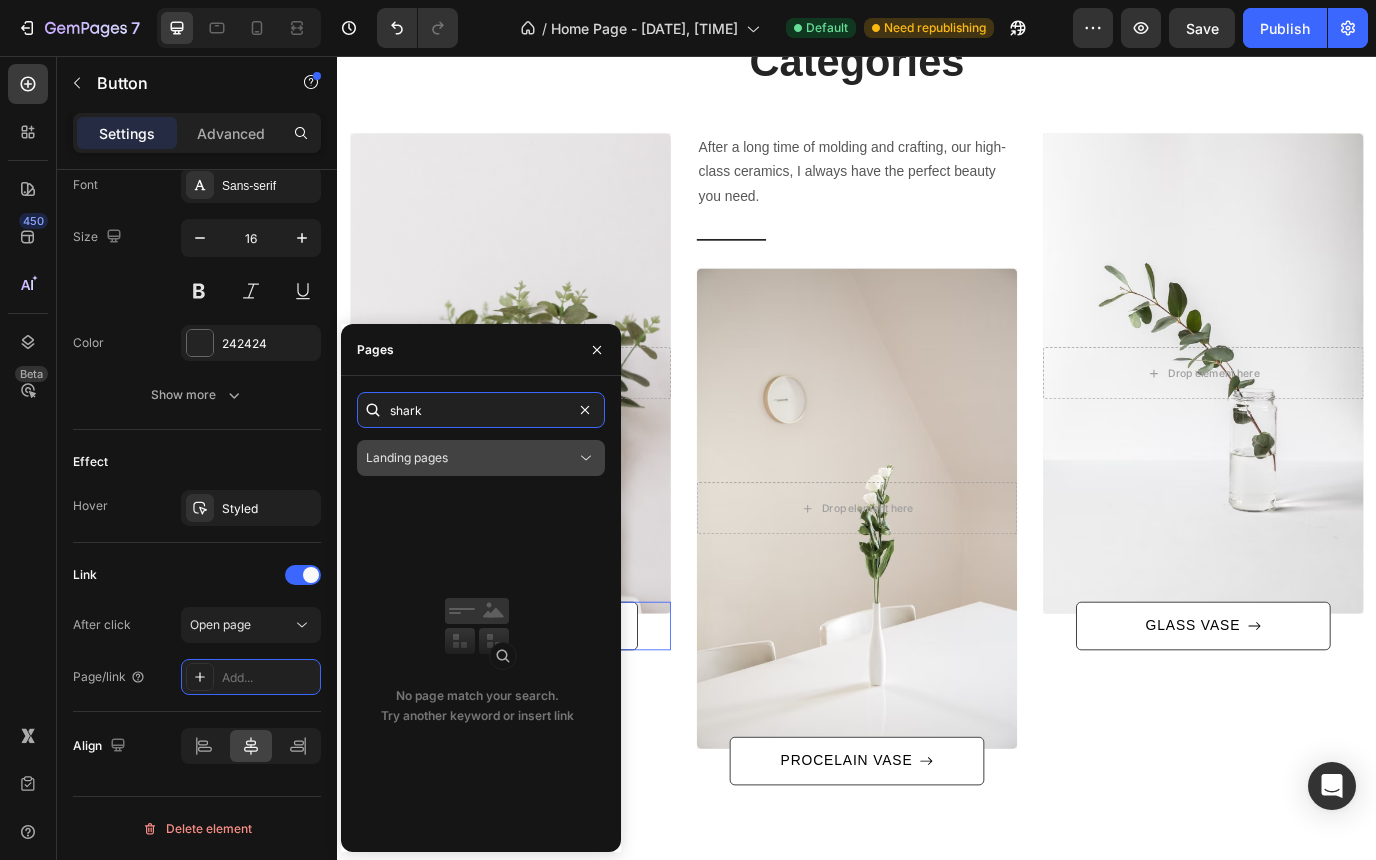 type on "shark" 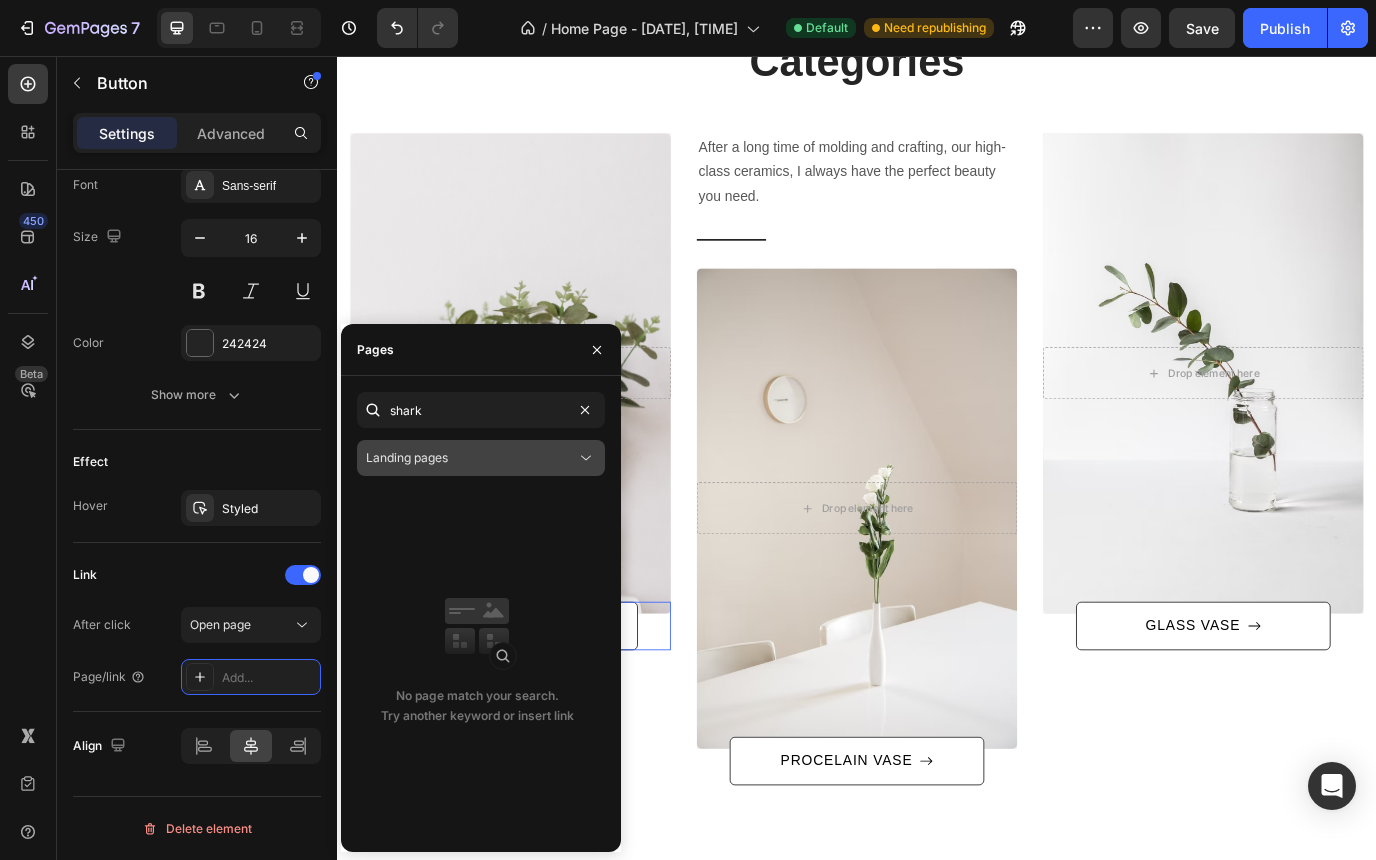click on "Landing pages" at bounding box center [471, 458] 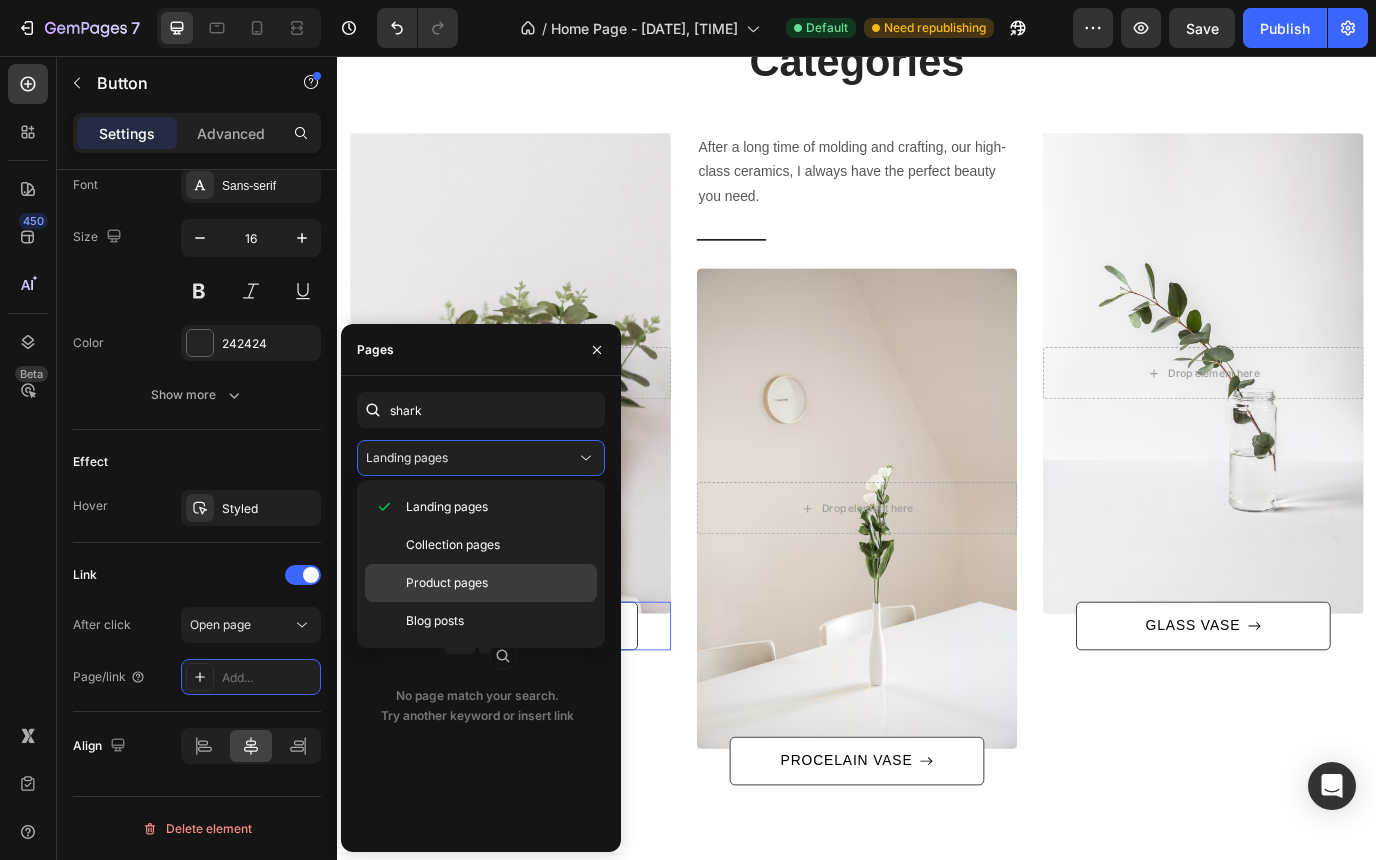 click on "Product pages" at bounding box center [497, 583] 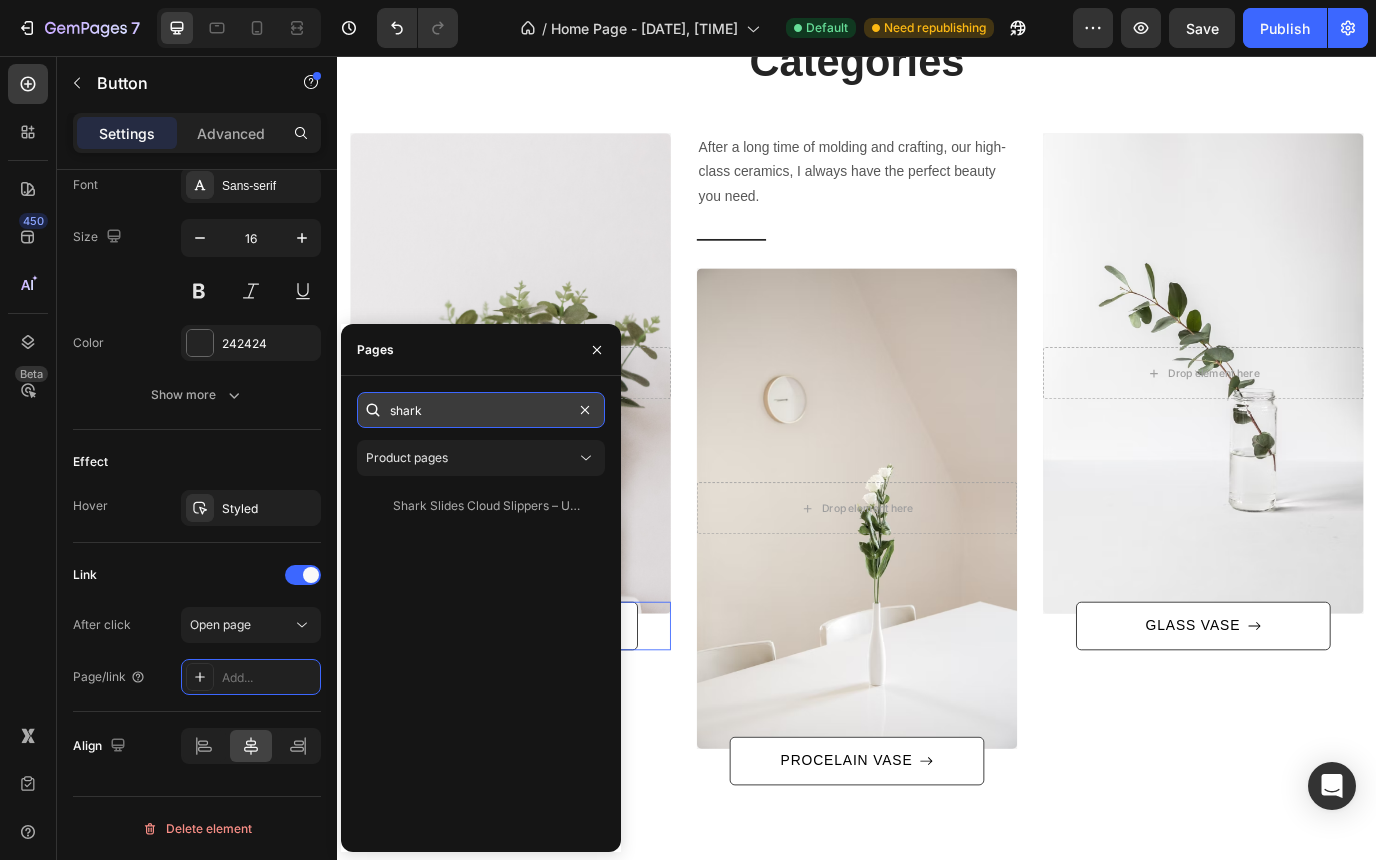 click on "shark" at bounding box center (481, 410) 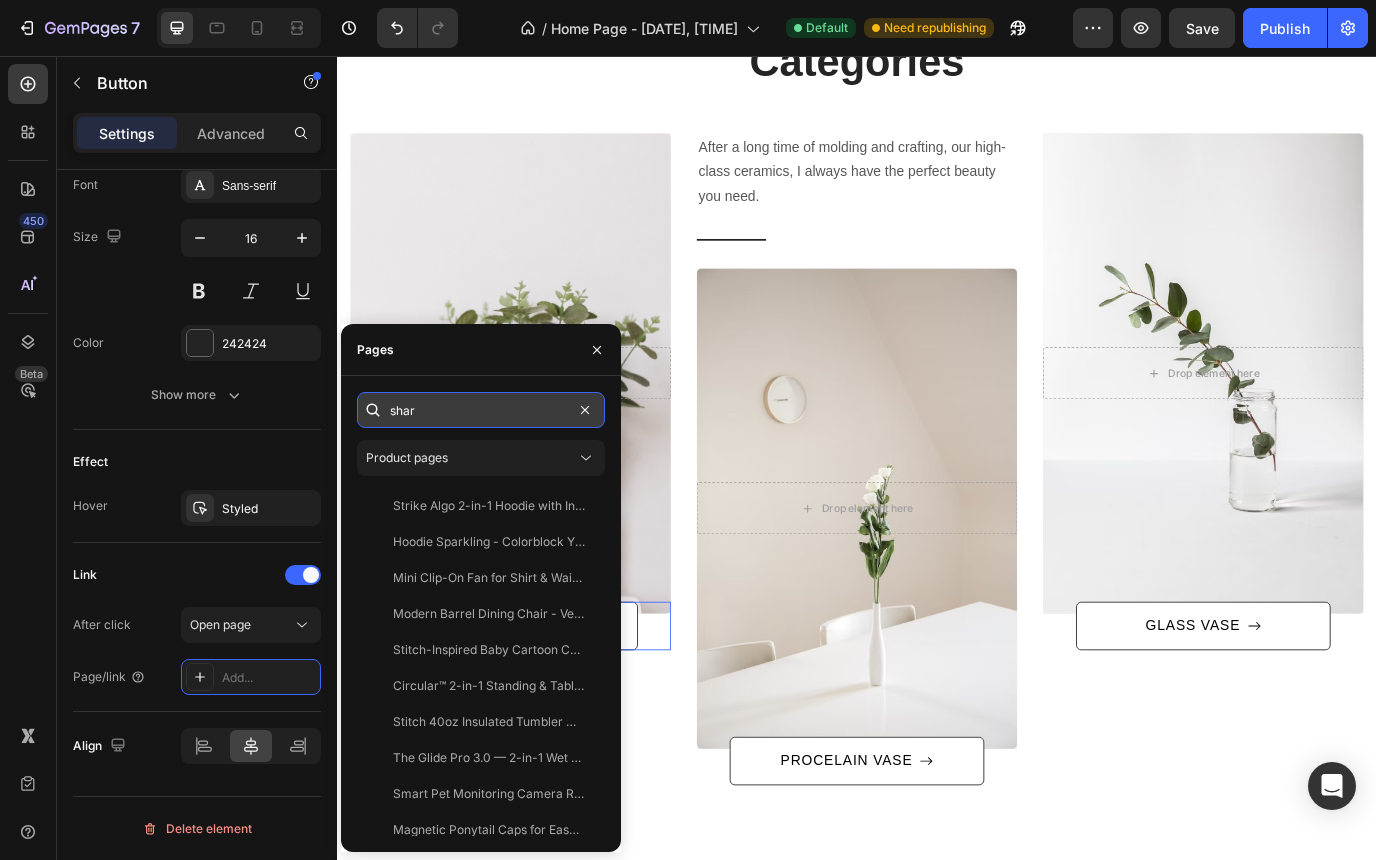 type on "shark" 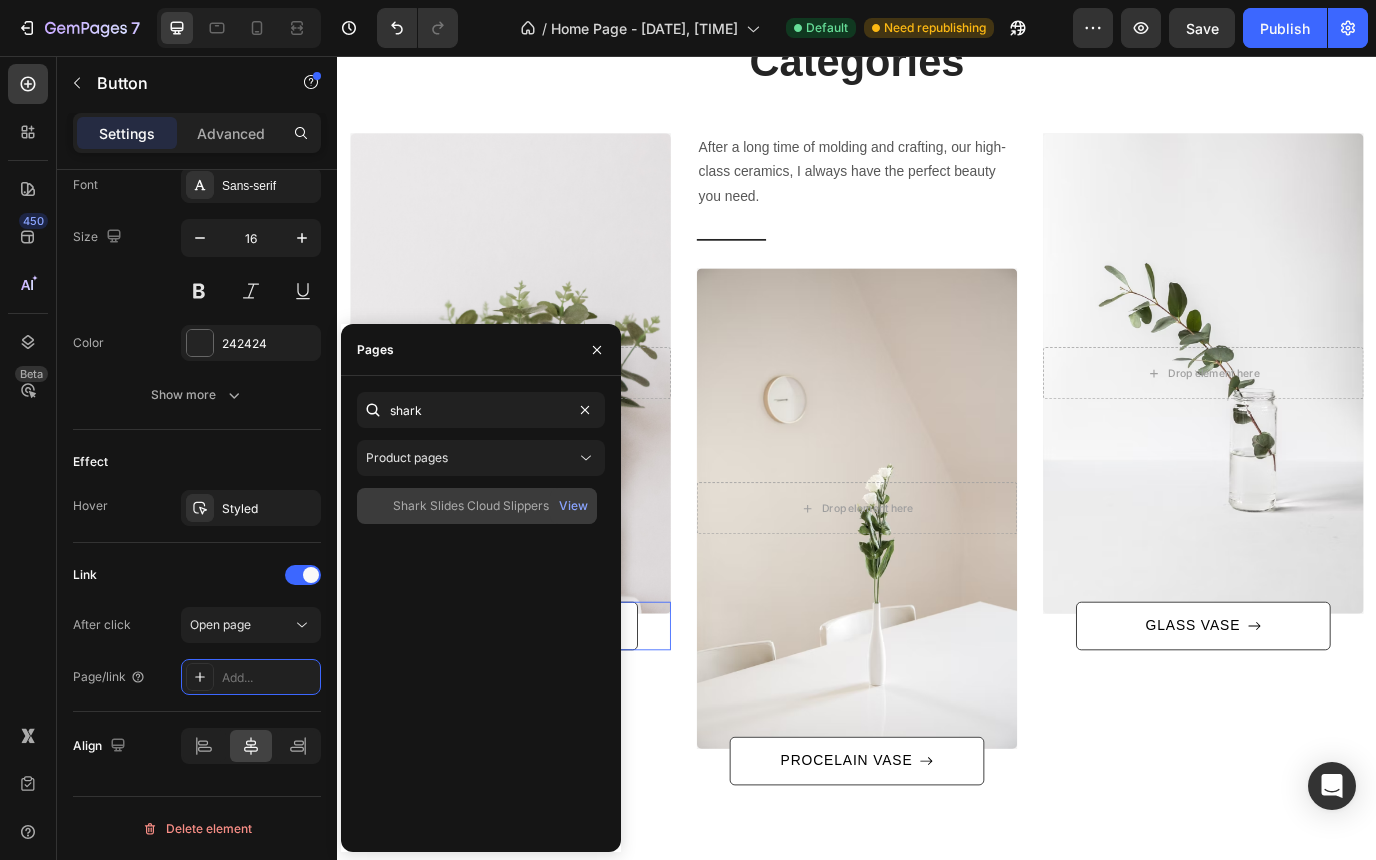 click on "Shark Slides Cloud Slippers – Unisex Anti-Slip Open-Toe Summer Sandals" 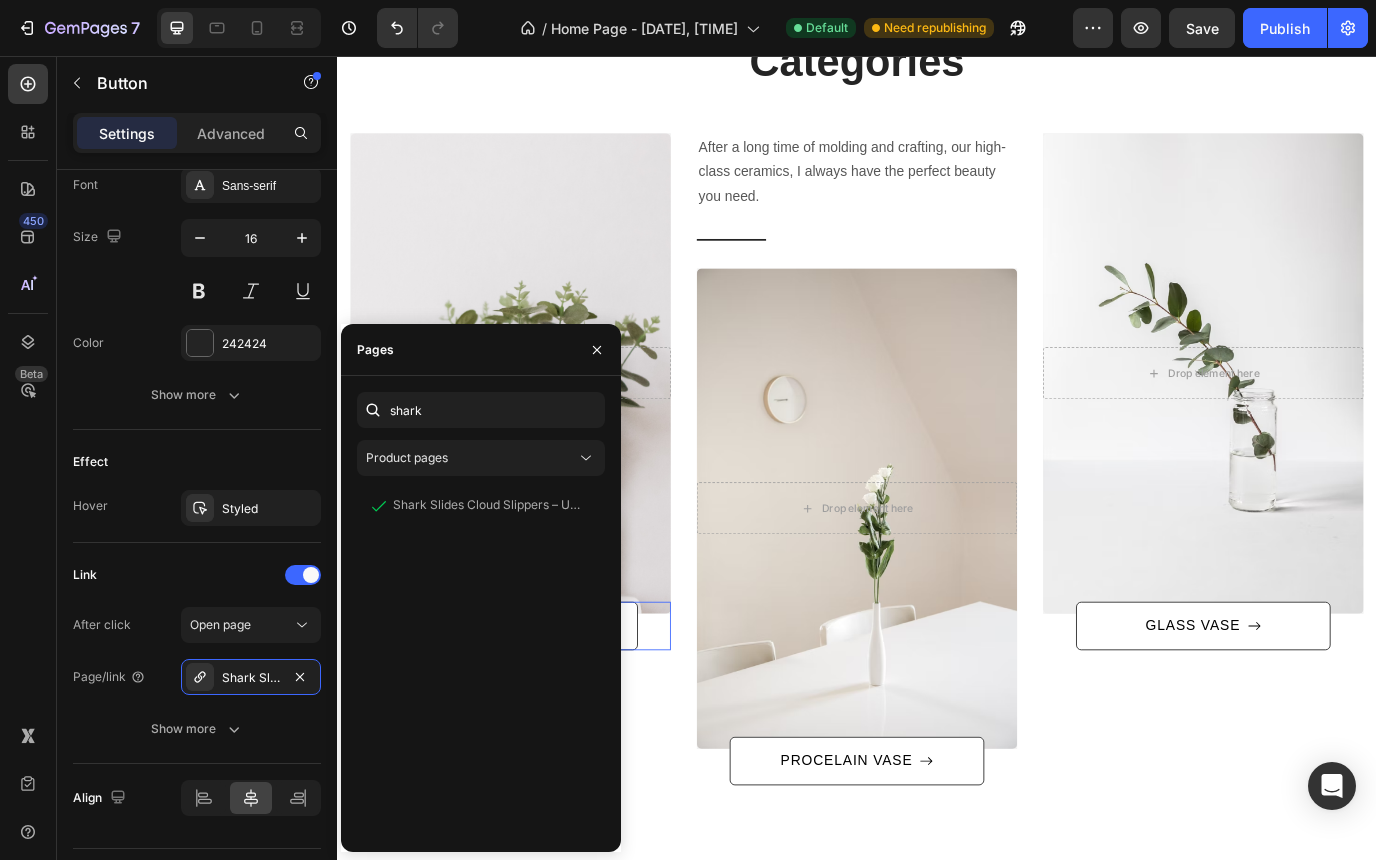 click on "Shark Slides Cloud Slippers – Unisex Anti-Slip Open-Toe Summer Sandals   View" at bounding box center (481, 662) 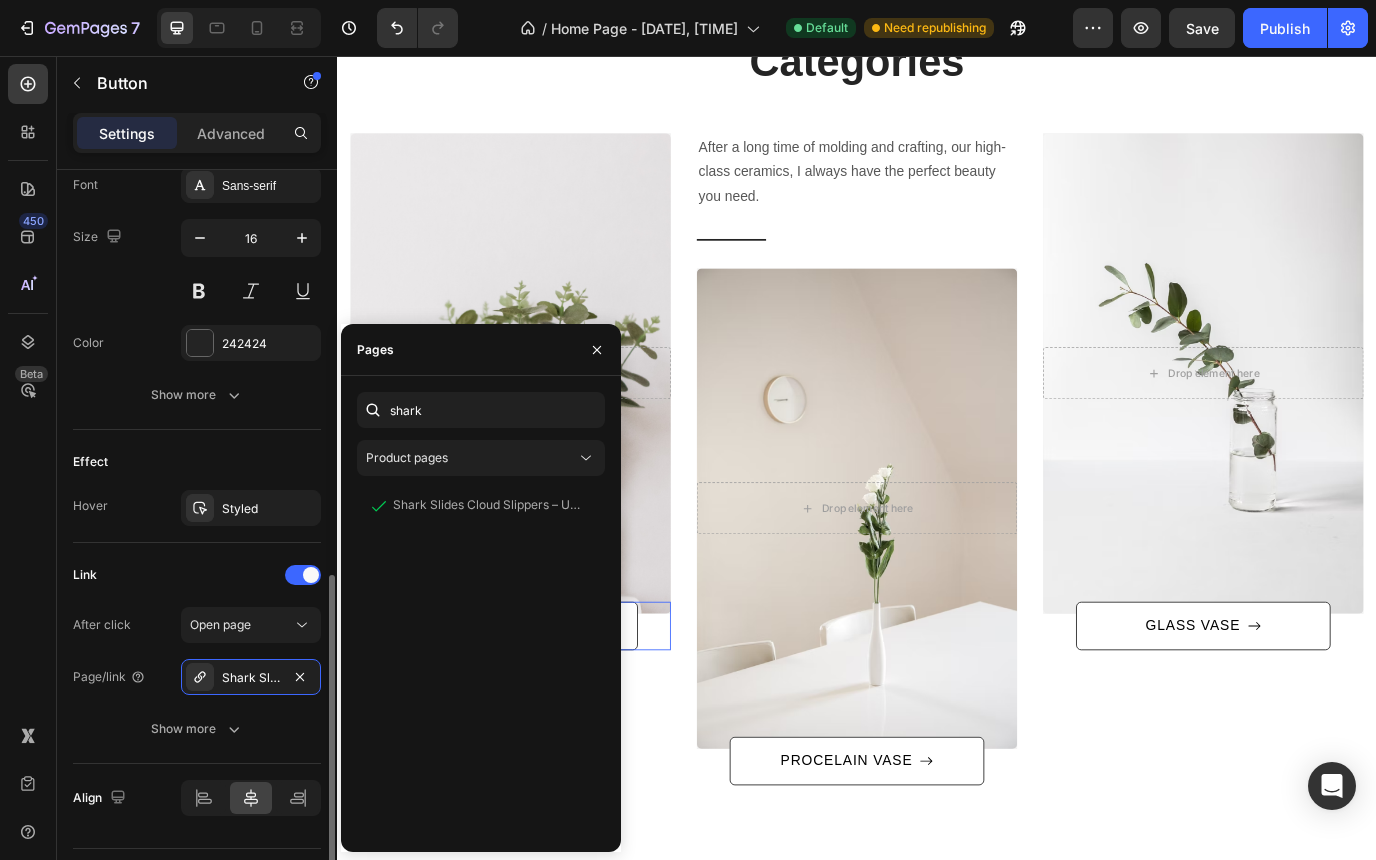 click on "Link" at bounding box center [197, 575] 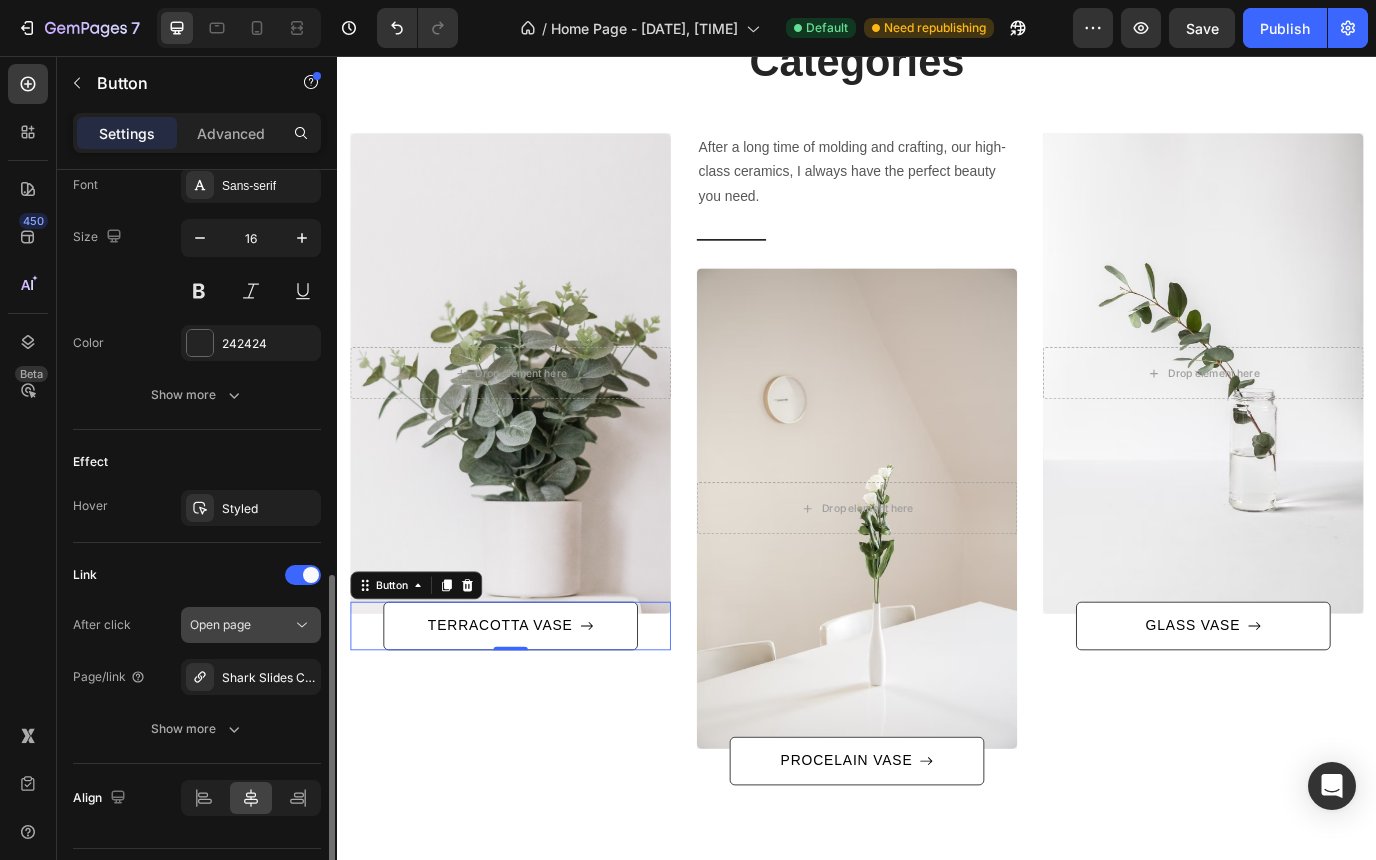 click on "Open page" at bounding box center [241, 625] 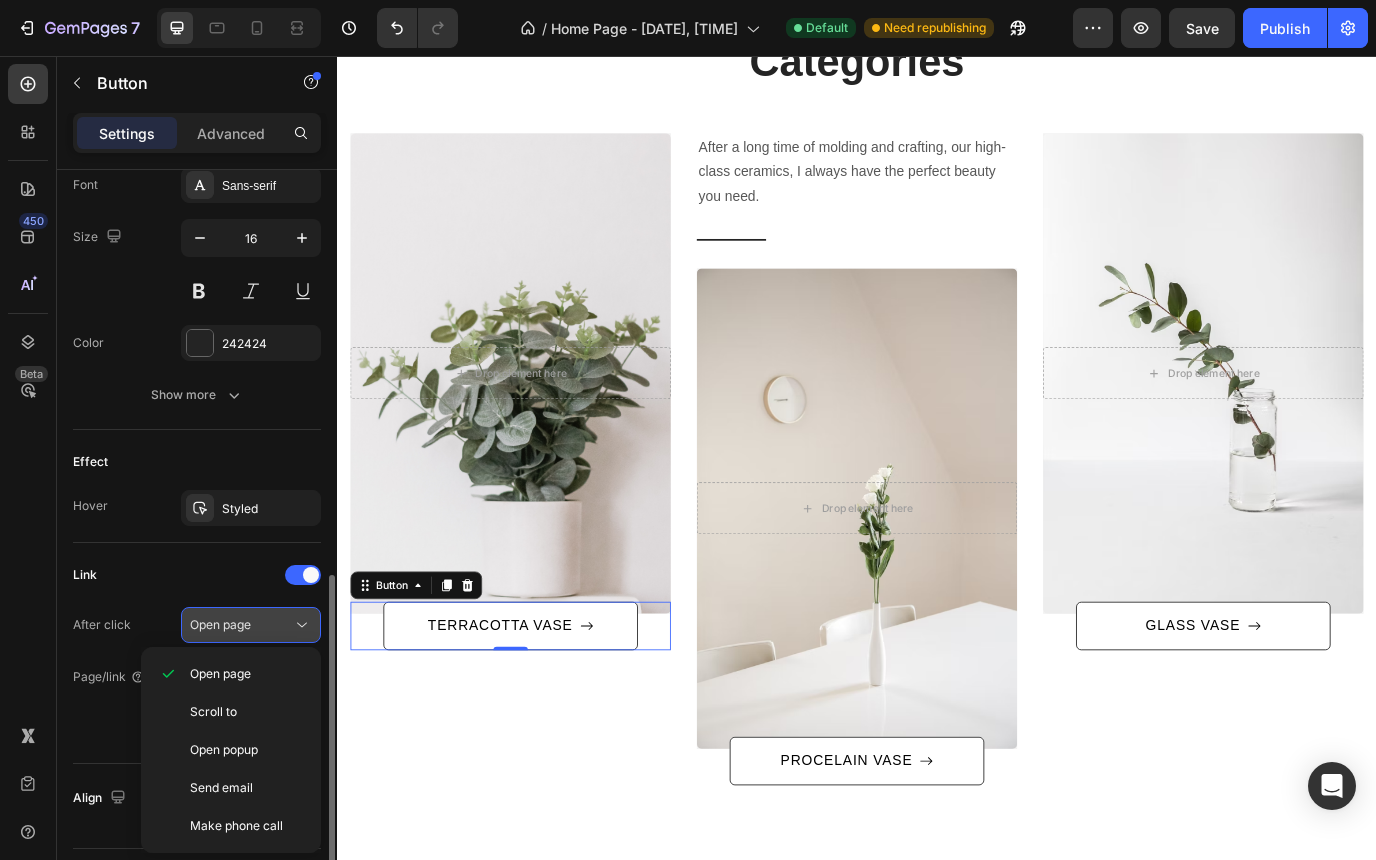 click on "Open page" at bounding box center [241, 625] 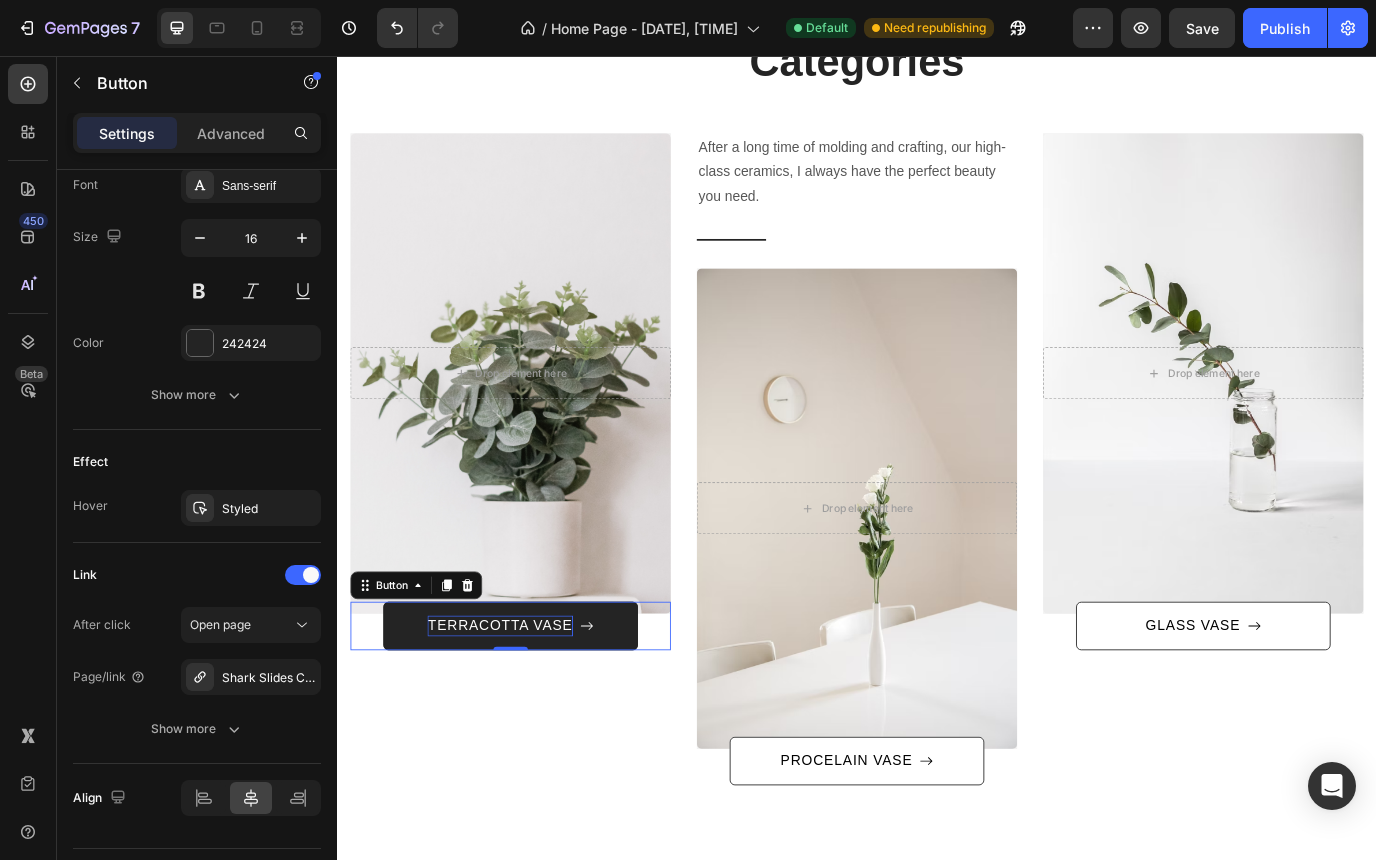 click on "TERRACOTTA VASE" at bounding box center [524, 714] 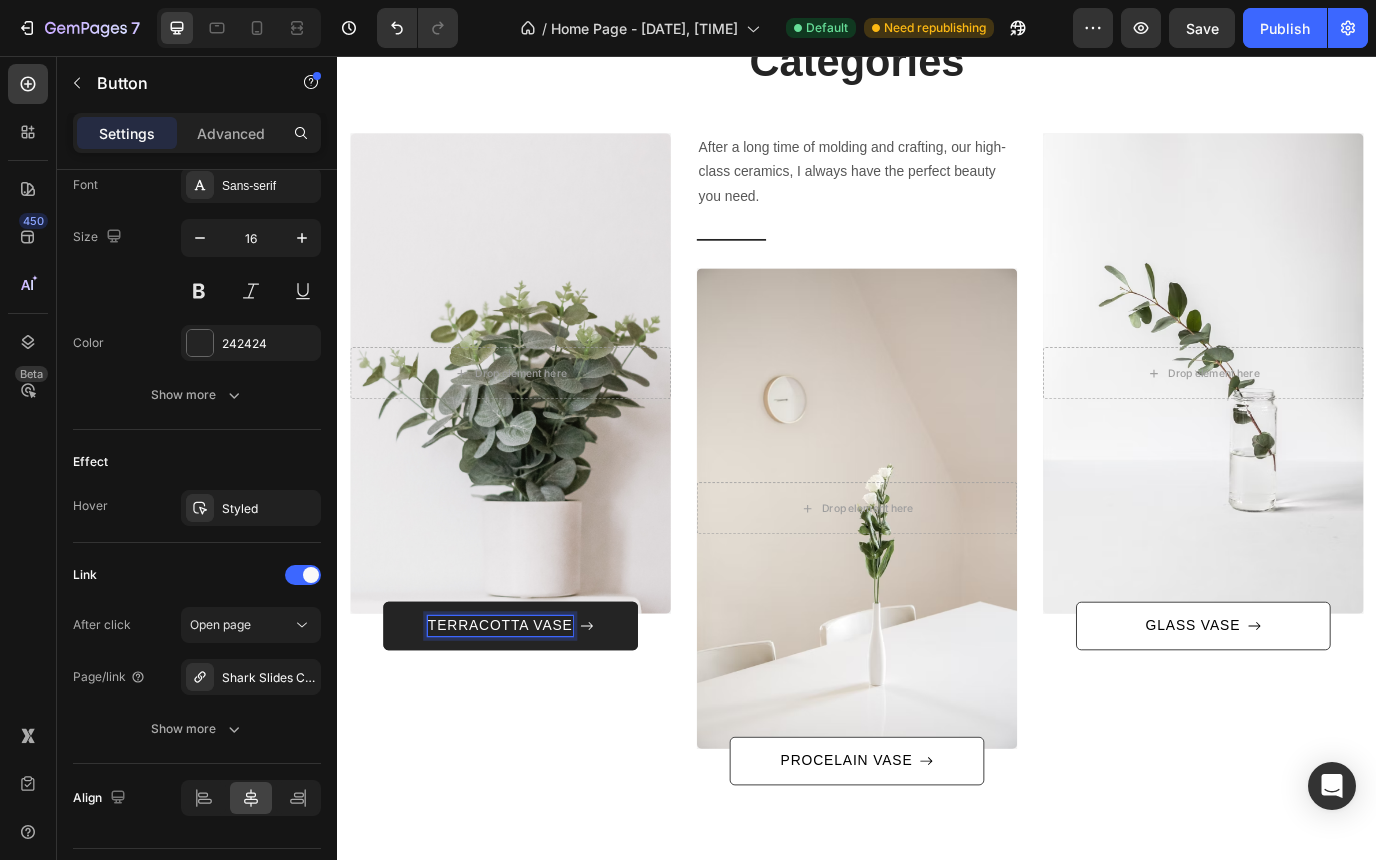 click on "TERRACOTTA VASE" at bounding box center (524, 714) 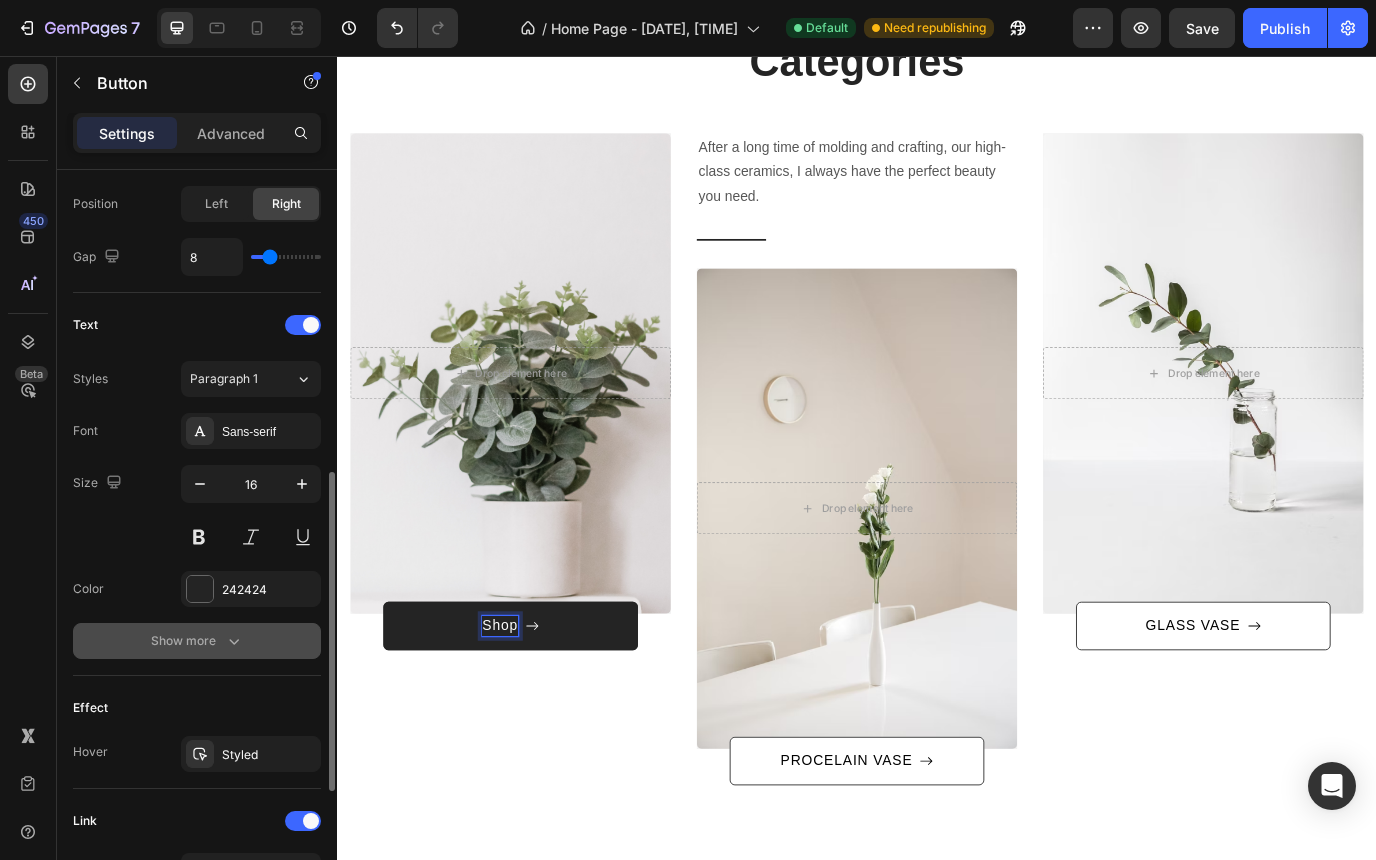 scroll, scrollTop: 705, scrollLeft: 0, axis: vertical 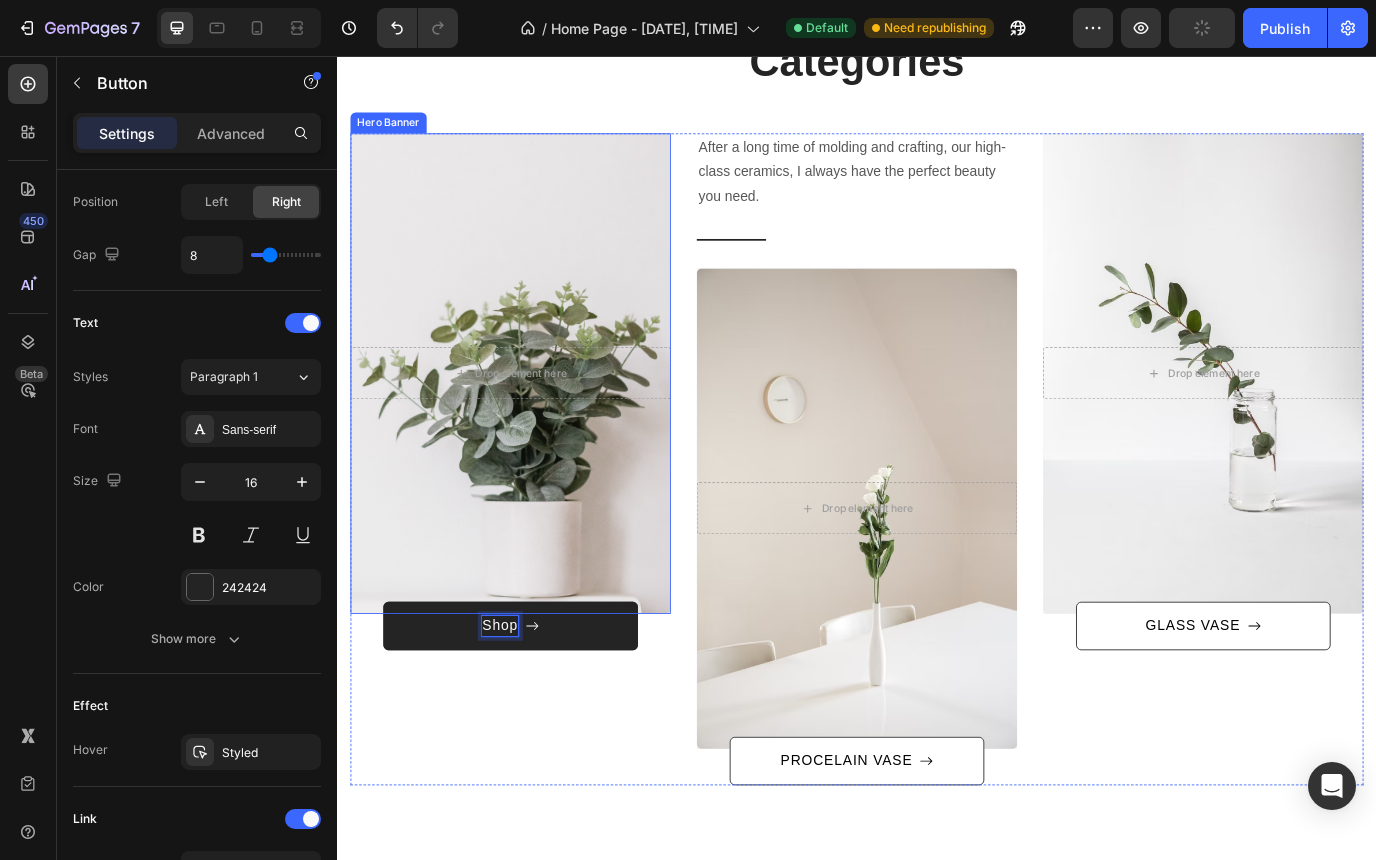 click at bounding box center [537, 422] 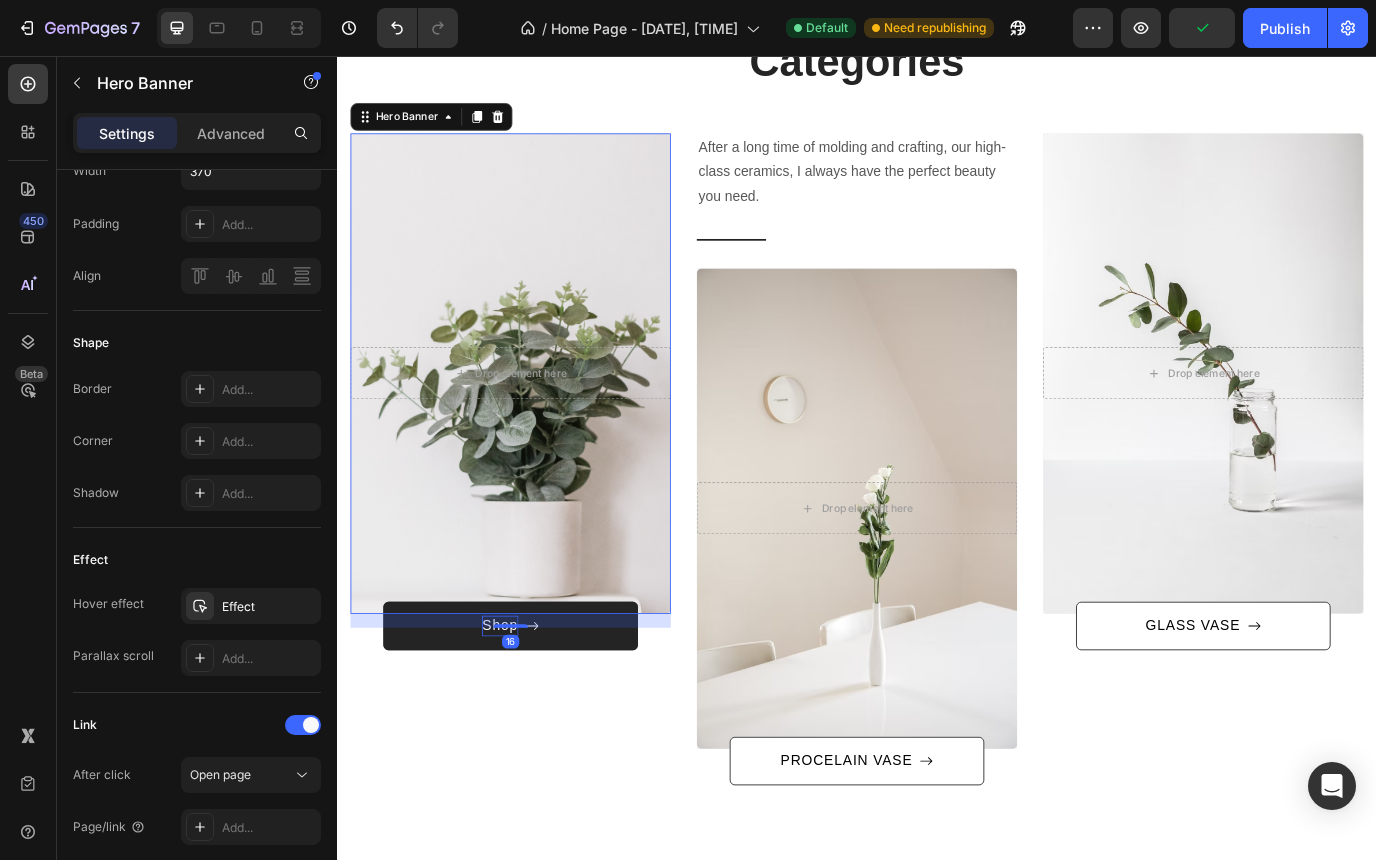 scroll, scrollTop: 0, scrollLeft: 0, axis: both 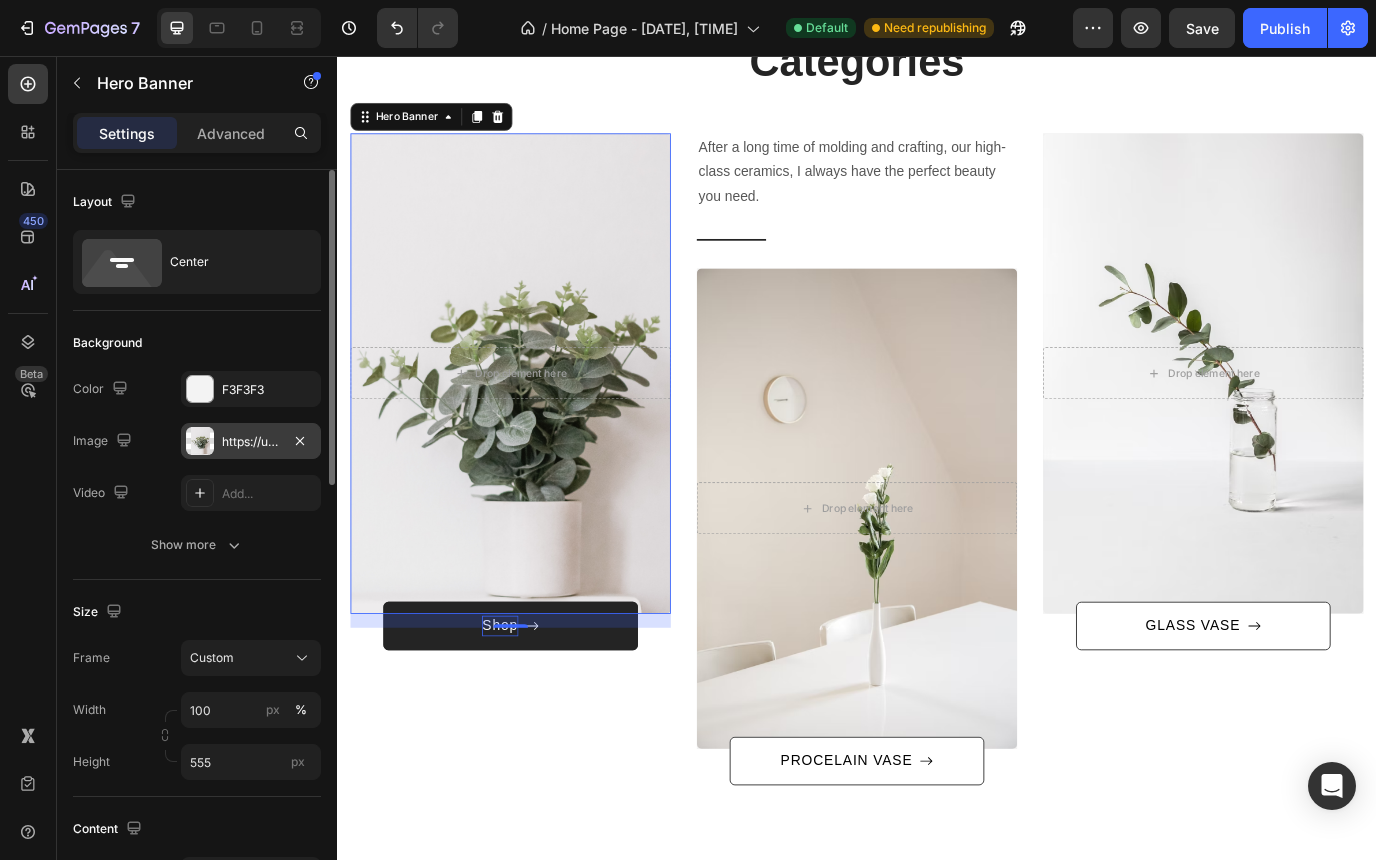 click on "https://ucarecdn.com/dcca6014-7e28-44e3-932b-c0267da03b9f/-/format/auto/-/preview/3000x3000/-/quality/lighter/other%20image18.png" at bounding box center [251, 442] 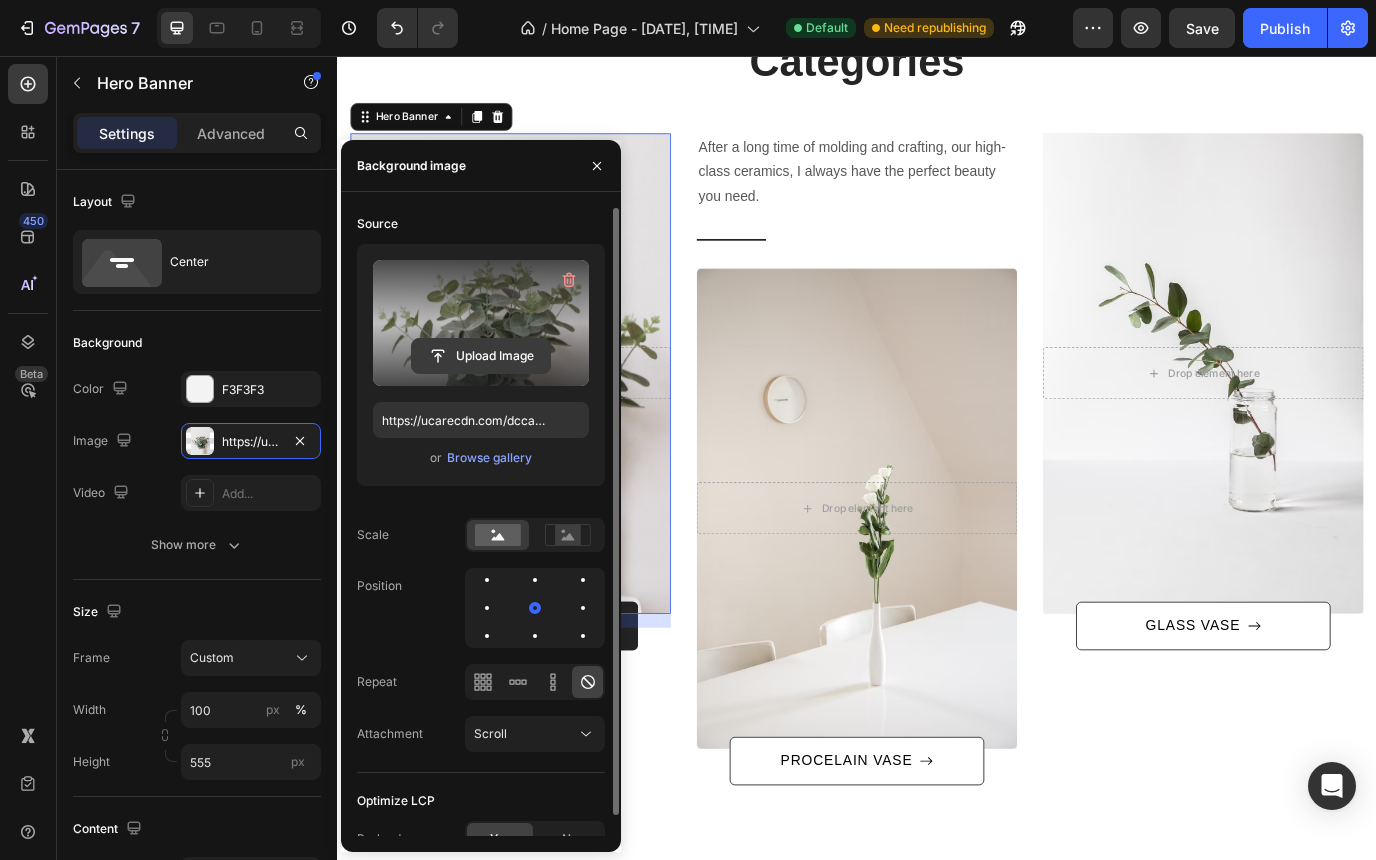 click 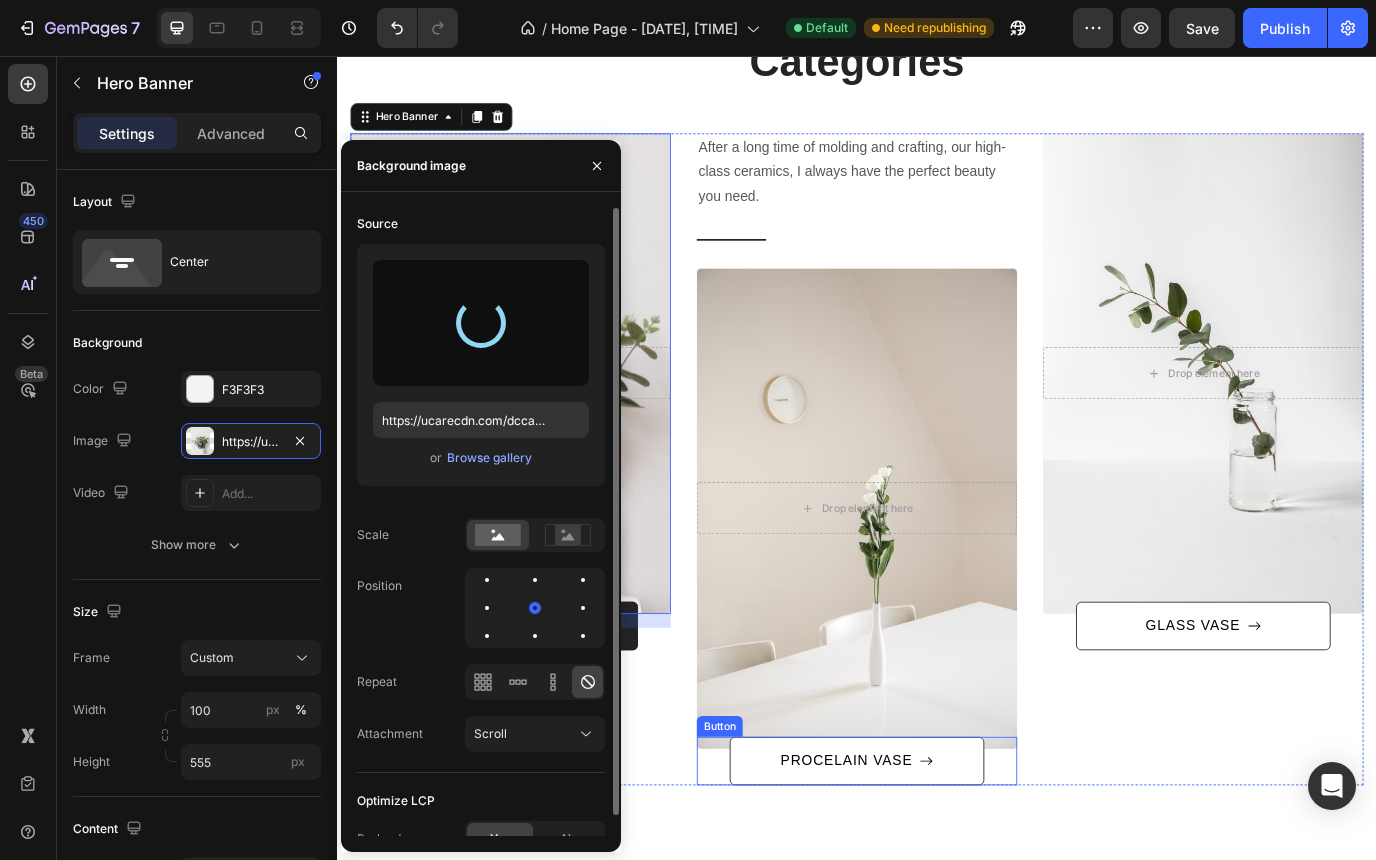 type on "https://cdn.shopify.com/s/files/1/0785/2041/8627/files/gempages_534826193967383692-e1ffce0c-d718-455b-ac7a-cda6069fd94f.png" 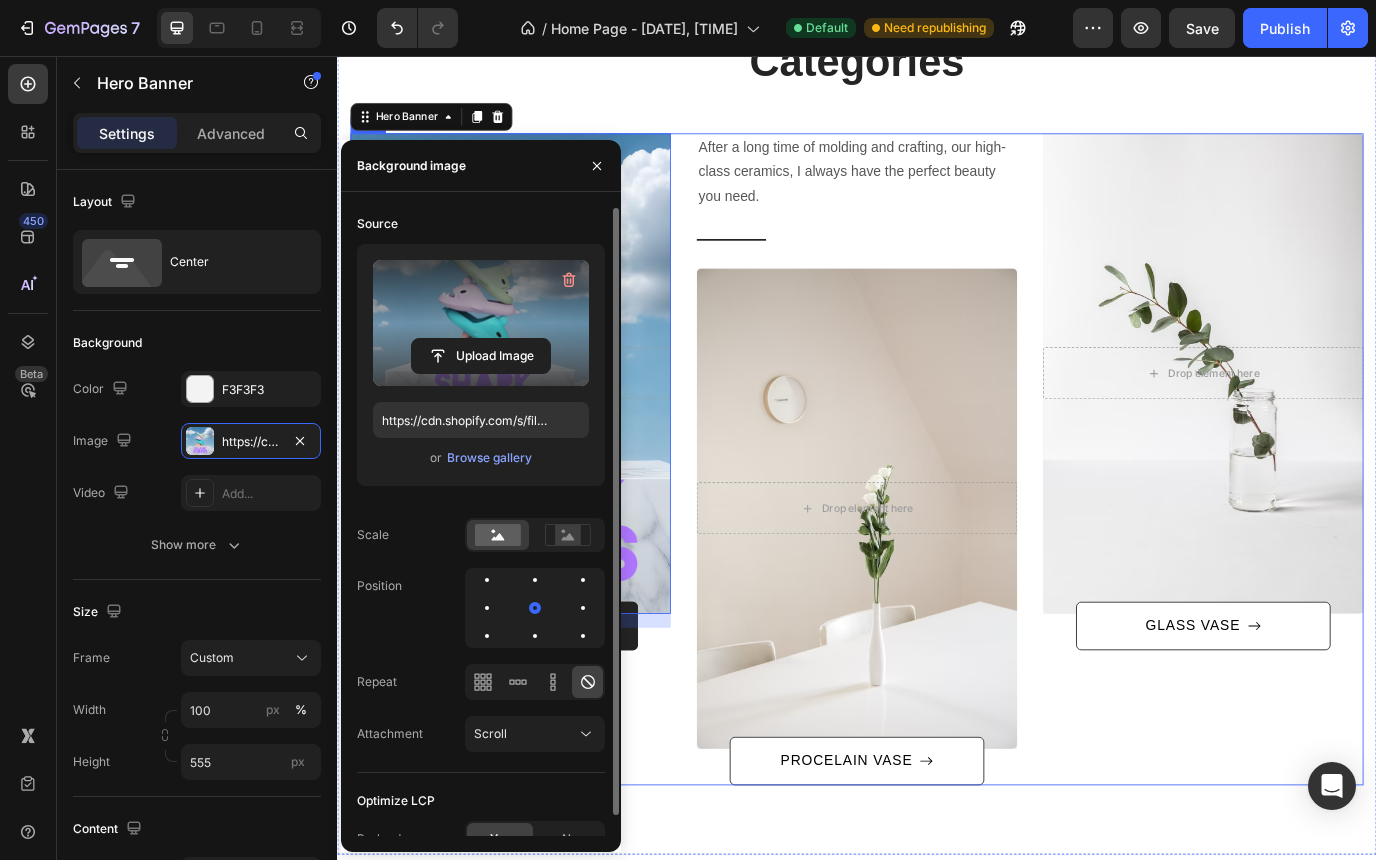 click on "After a long time of molding and crafting, our high-class ceramics, I always have the perfect beauty you need. Text block Row                Title Line
Drop element here Hero Banner   16
Shop Button" at bounding box center [537, 521] 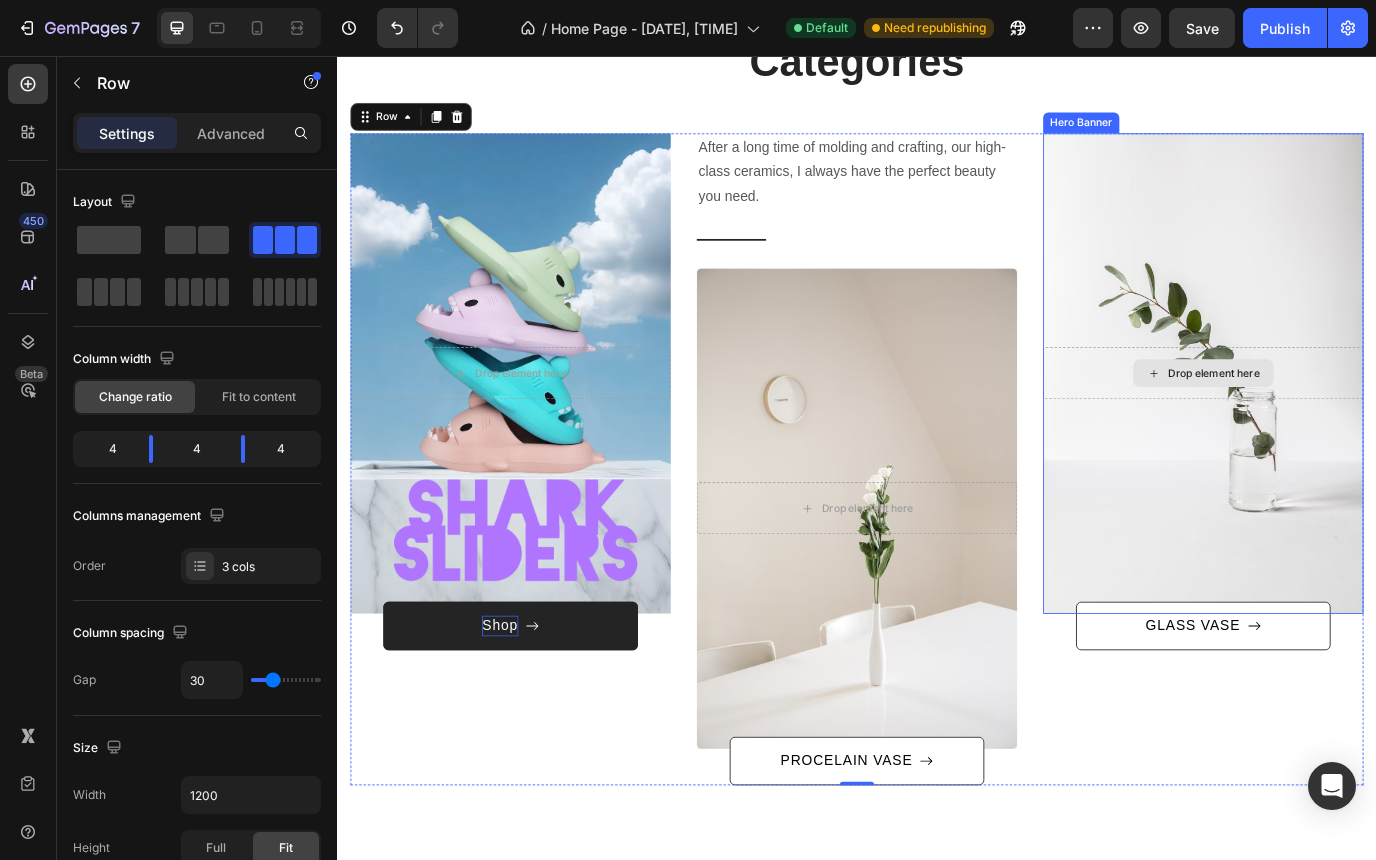 click on "Drop element here" at bounding box center (1337, 422) 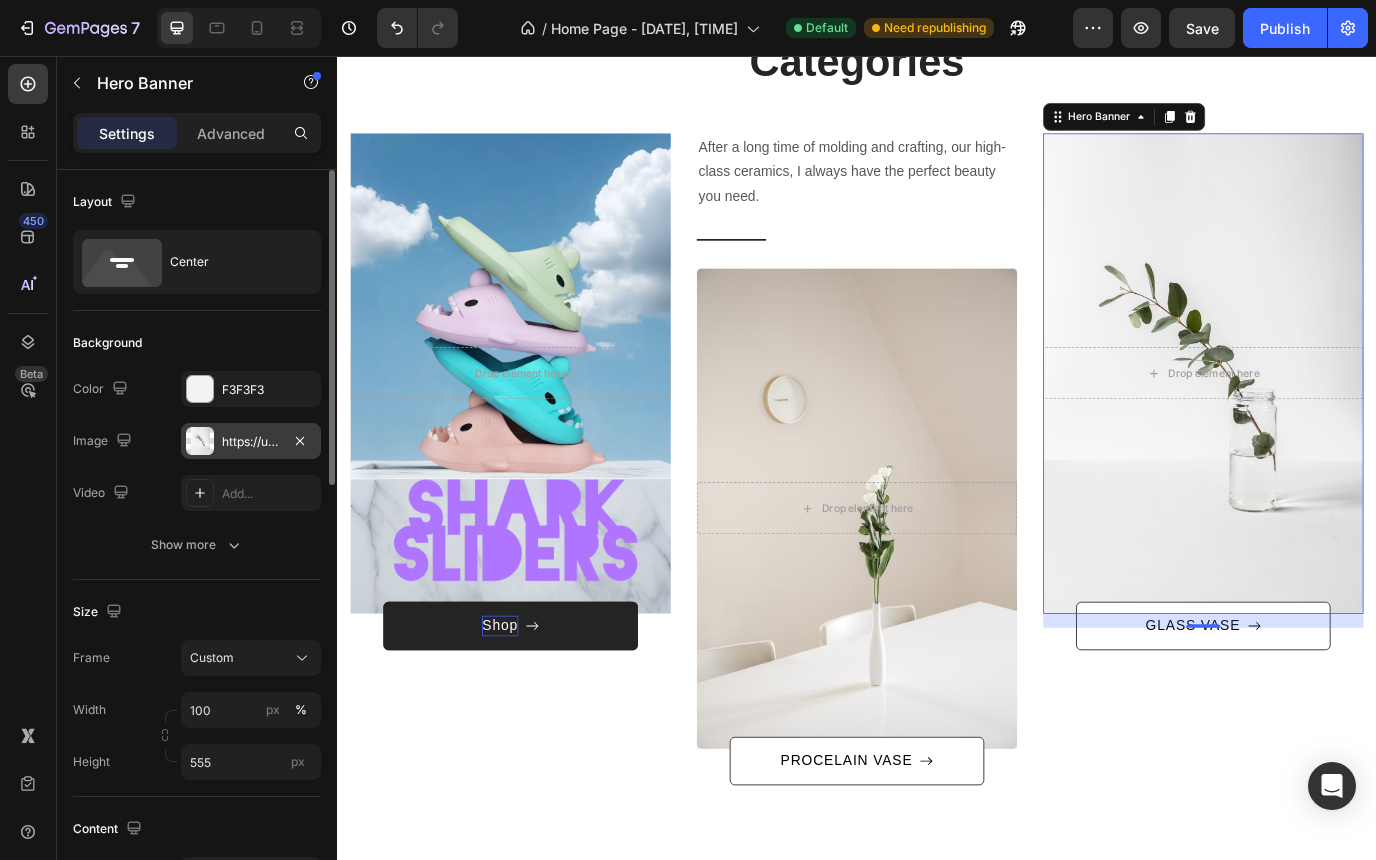 click on "https://ucarecdn.com/535271f1-4961-4578-af14-08fc4600c6fc/-/format/auto/-/preview/3000x3000/-/quality/lighter/other%20image19.png" at bounding box center (251, 442) 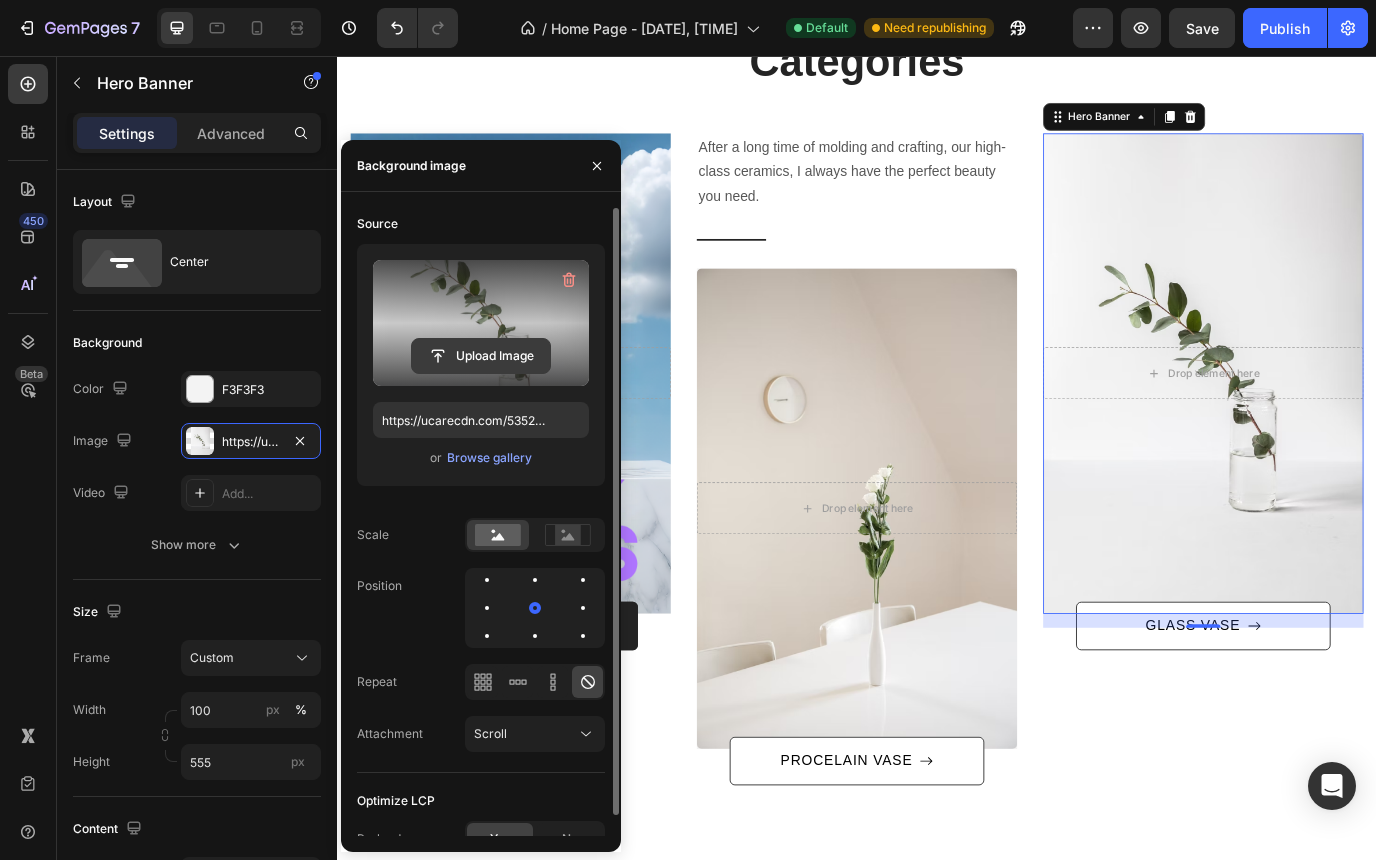 click 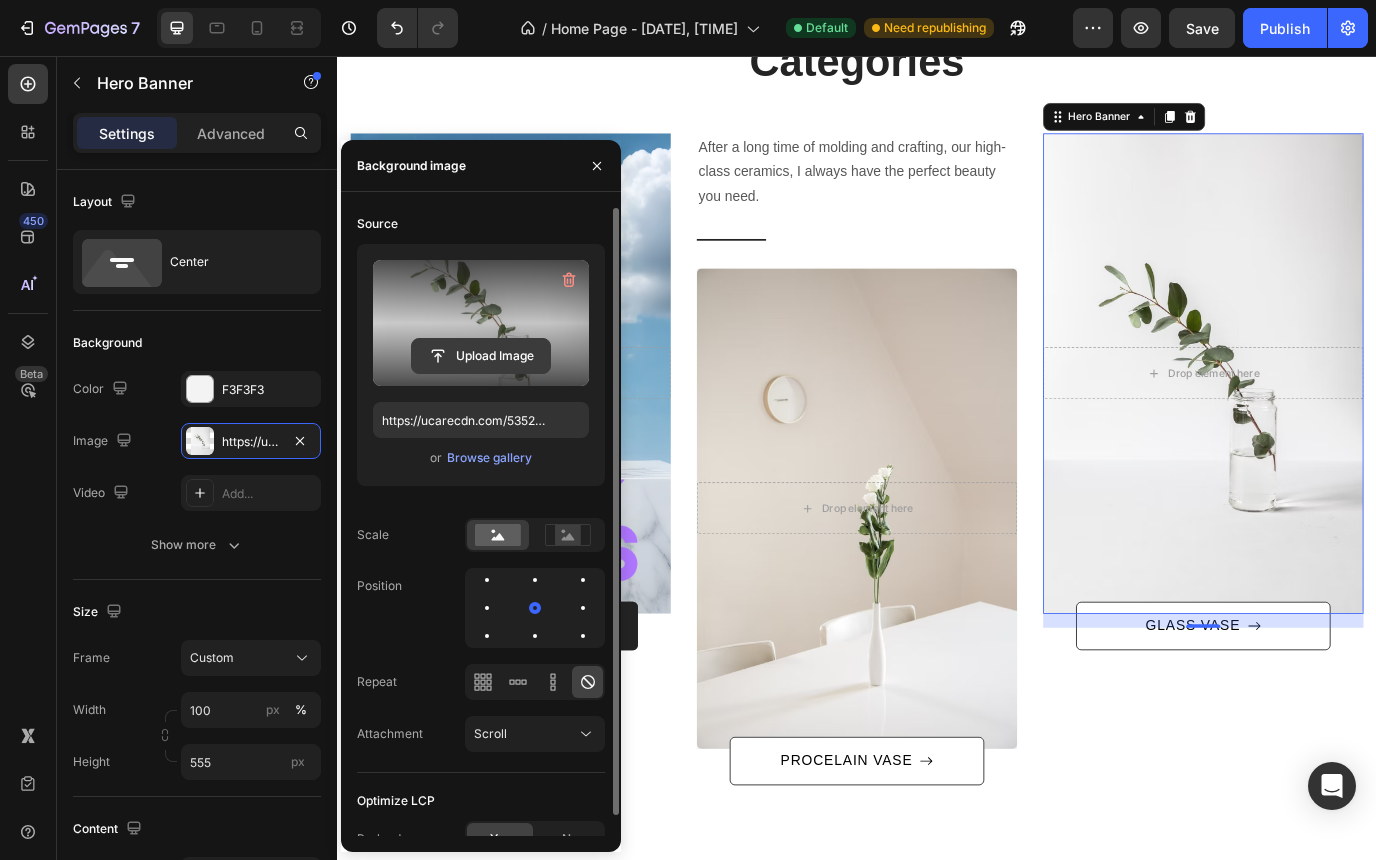 click 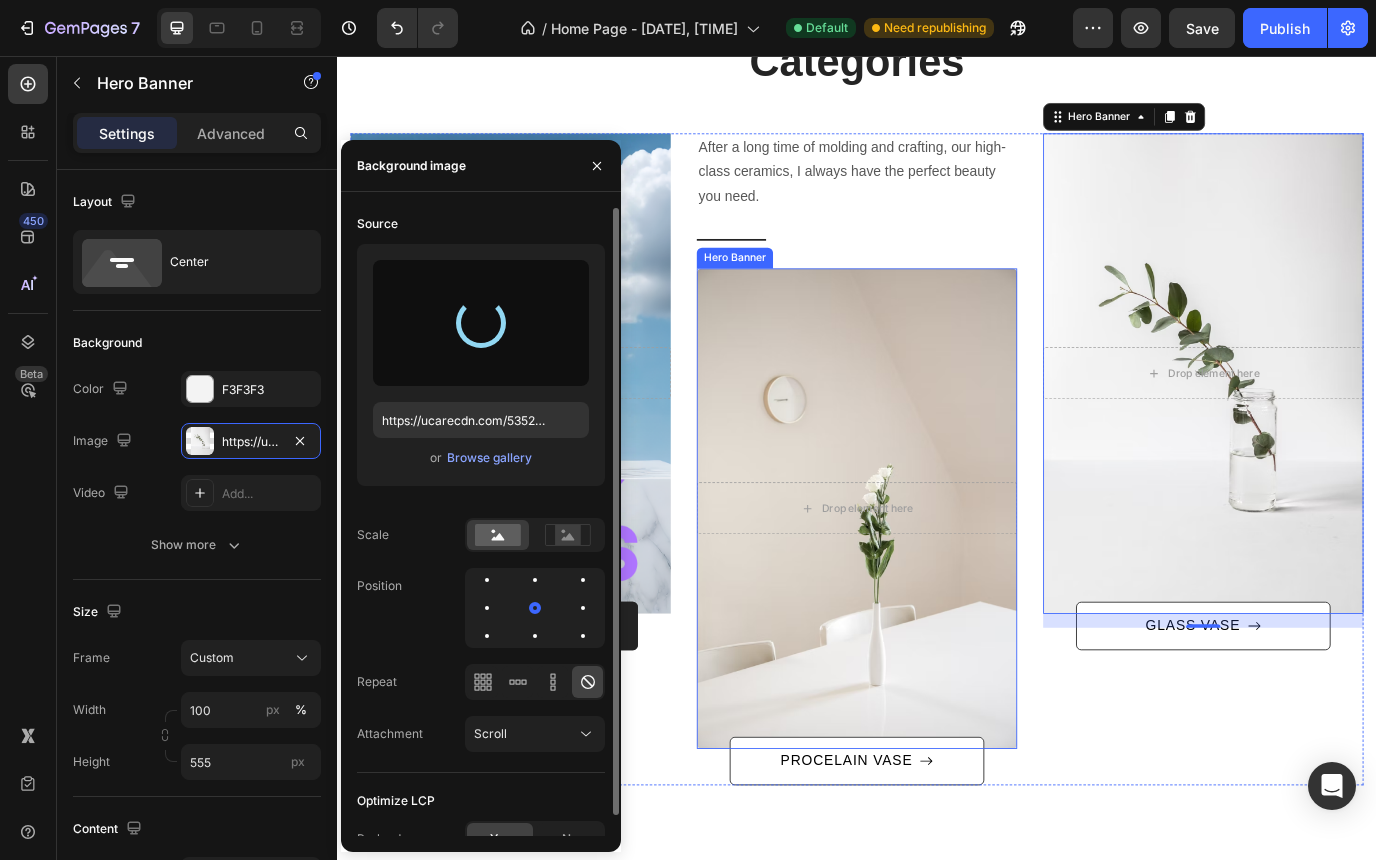 type on "https://cdn.shopify.com/s/files/1/0785/2041/8627/files/gempages_534826193967383692-16dafcdd-b4a3-4e16-ac56-7fe2800fef30.webp" 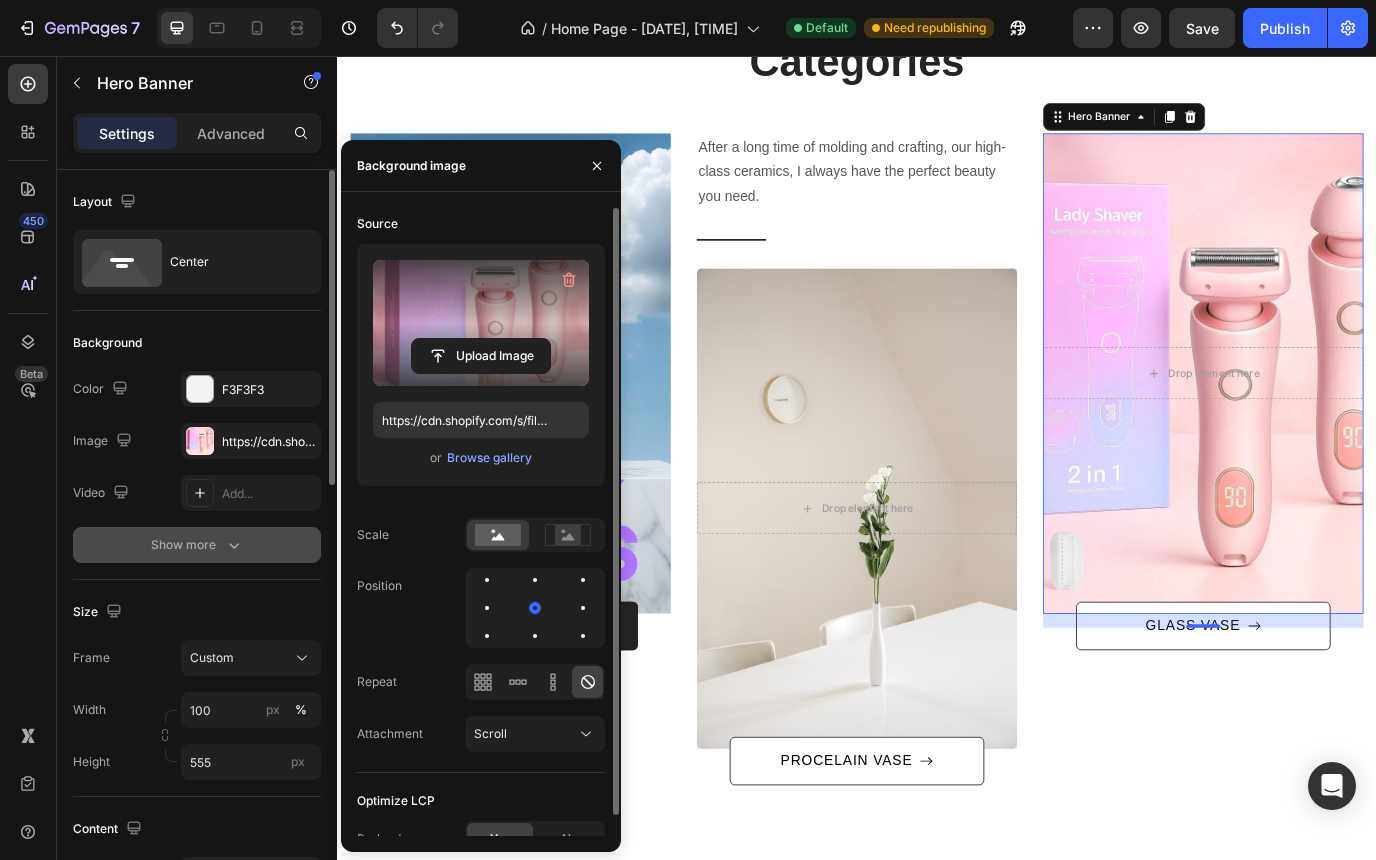 click 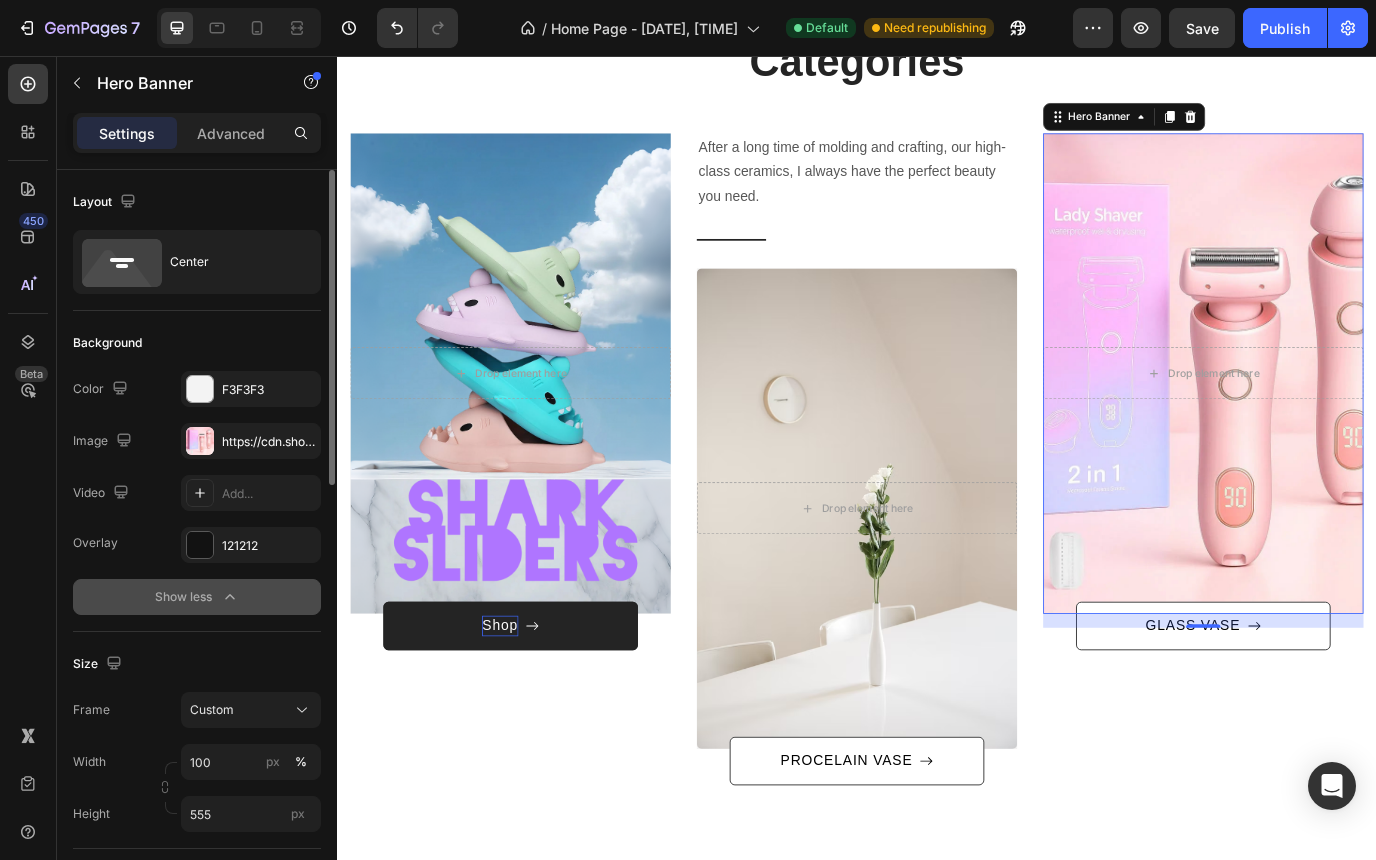 click 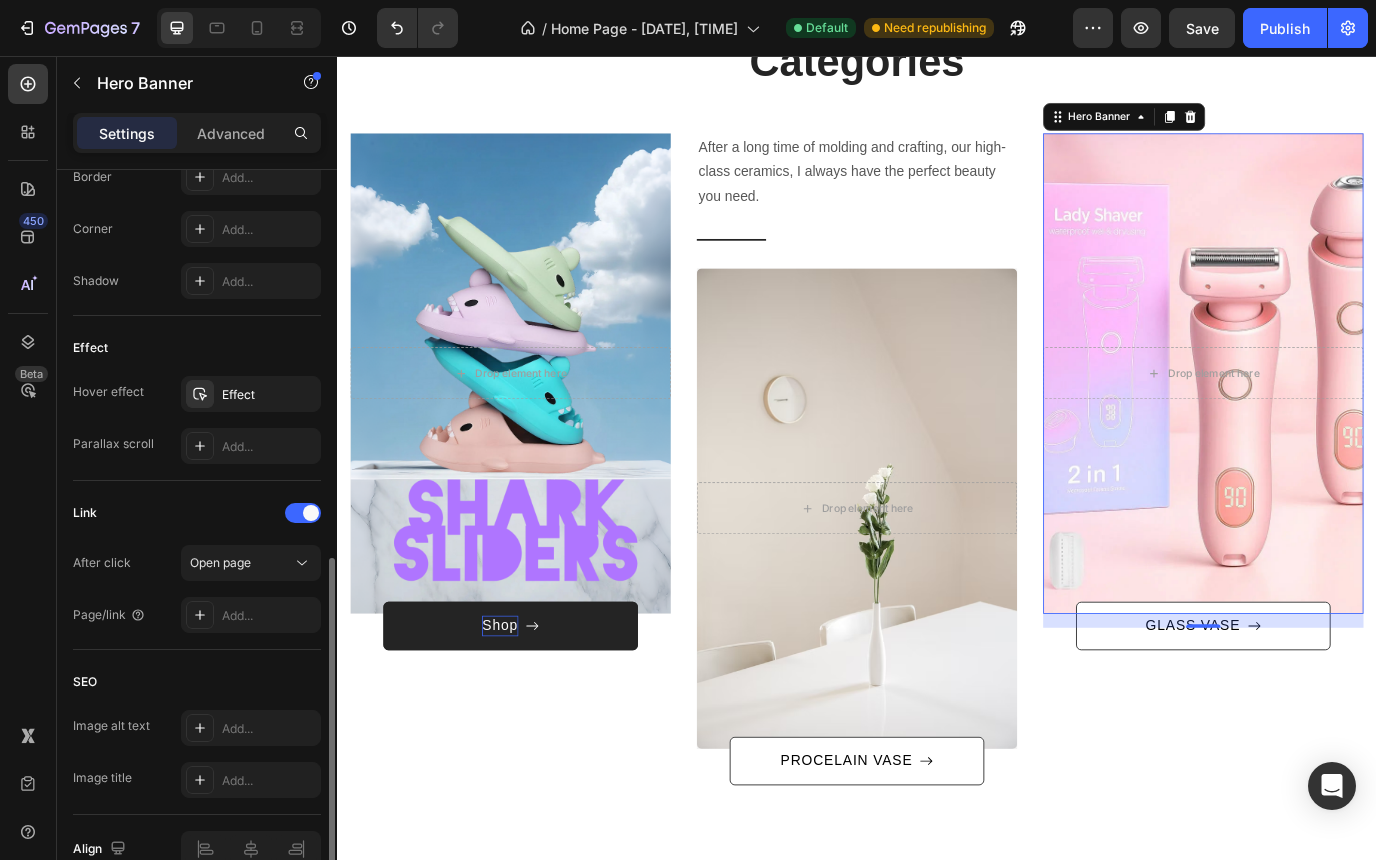 scroll, scrollTop: 1020, scrollLeft: 0, axis: vertical 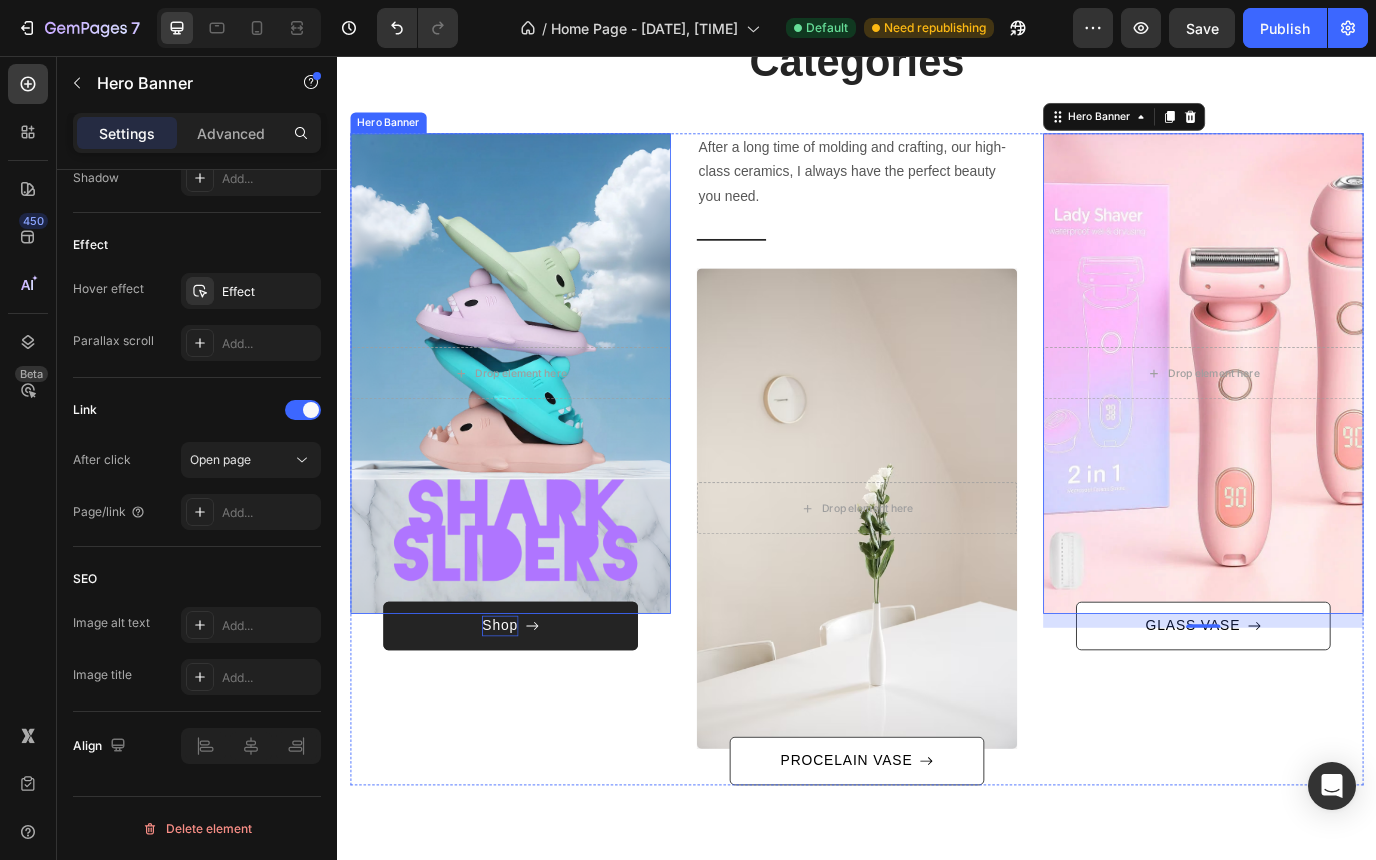 click at bounding box center (537, 422) 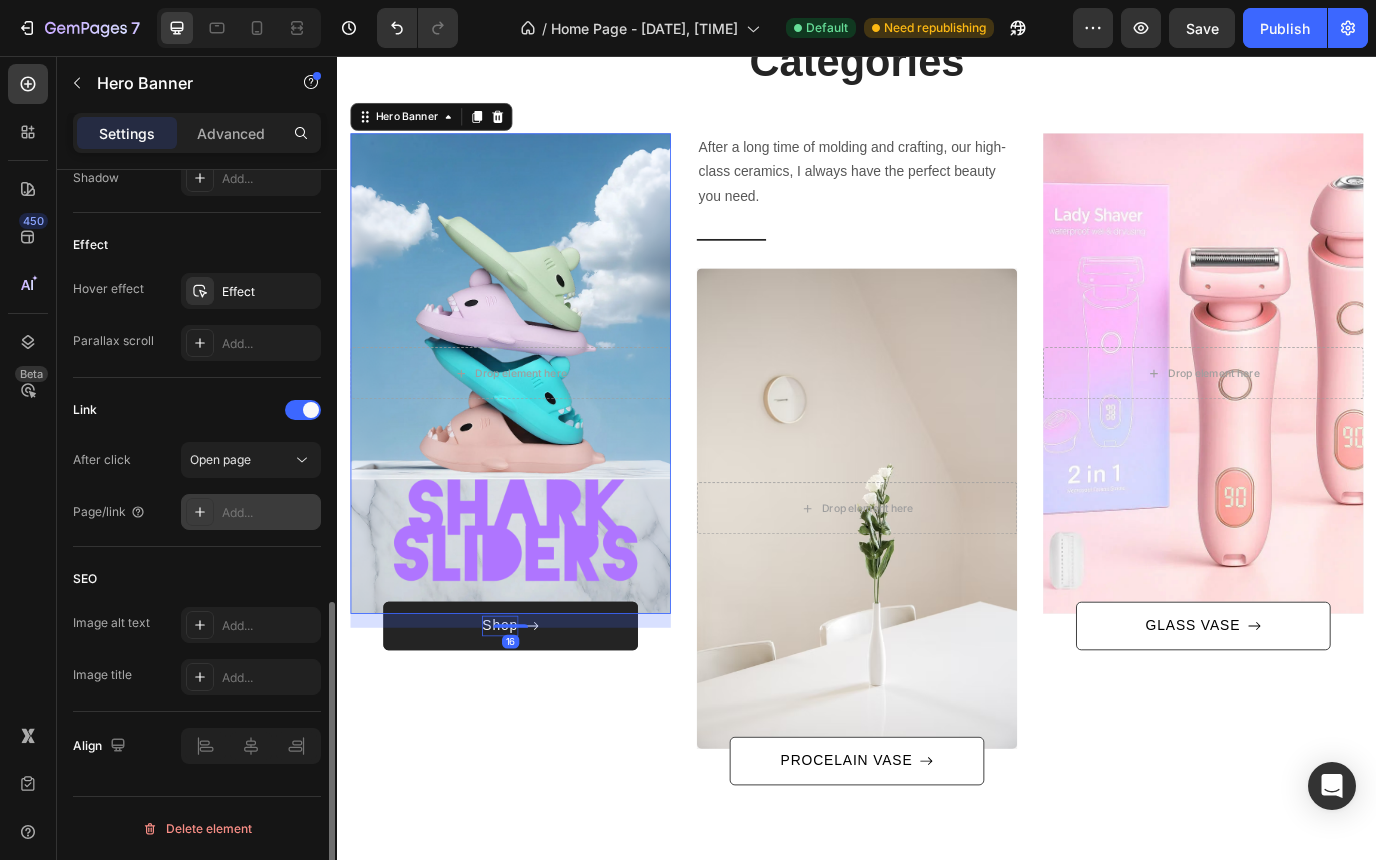 click on "Add..." at bounding box center [269, 513] 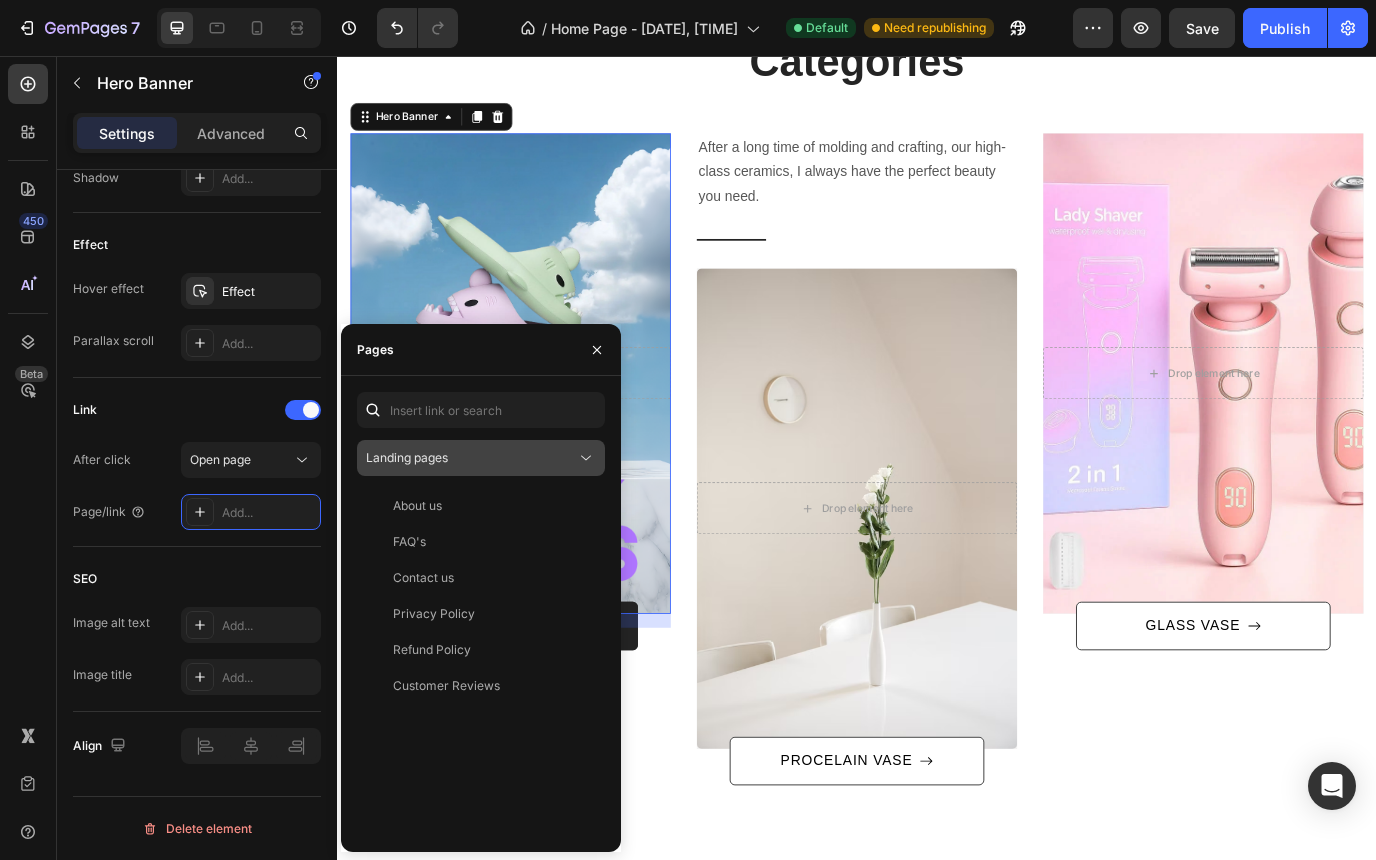click on "Landing pages" at bounding box center (471, 458) 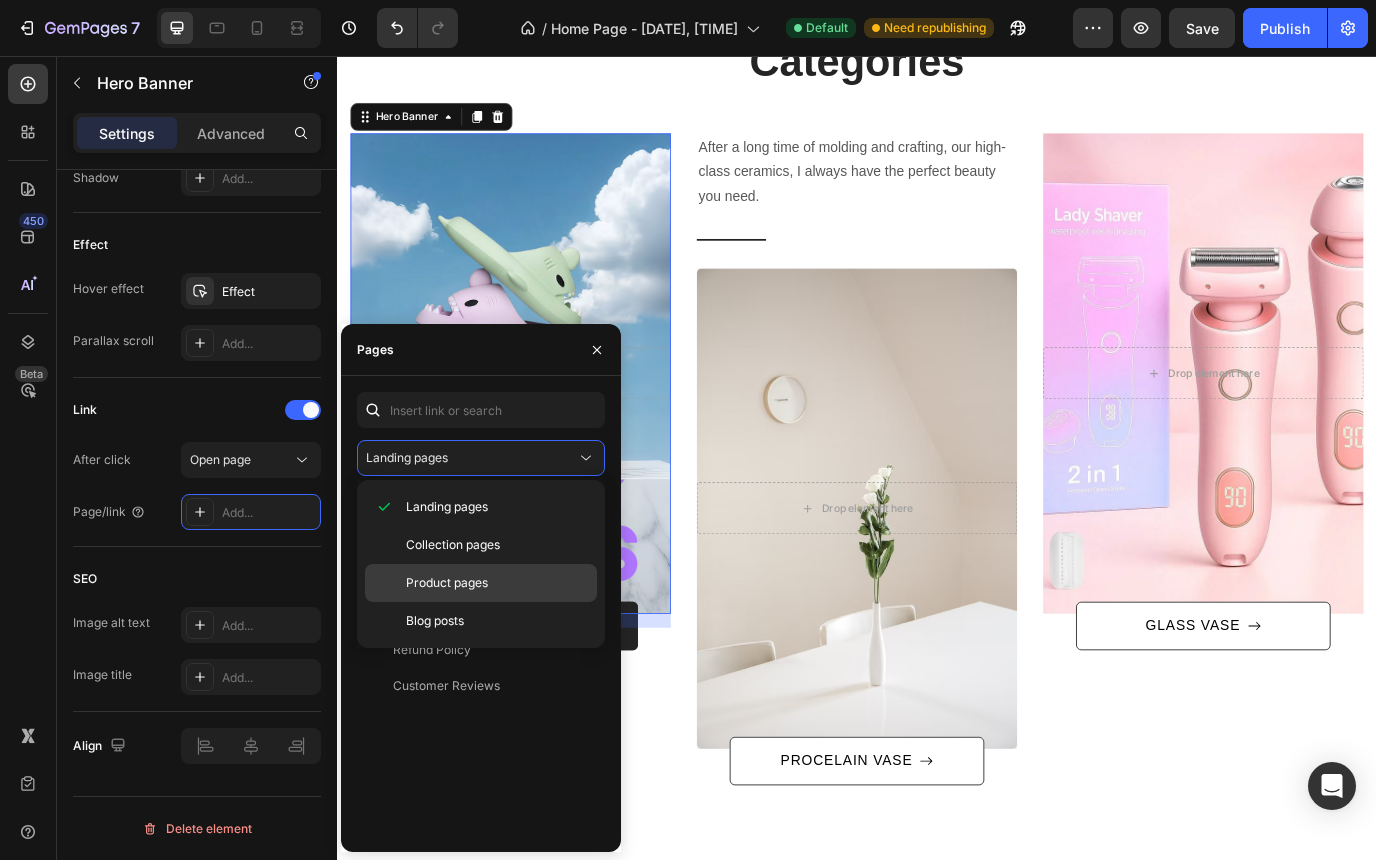 click on "Product pages" at bounding box center [447, 583] 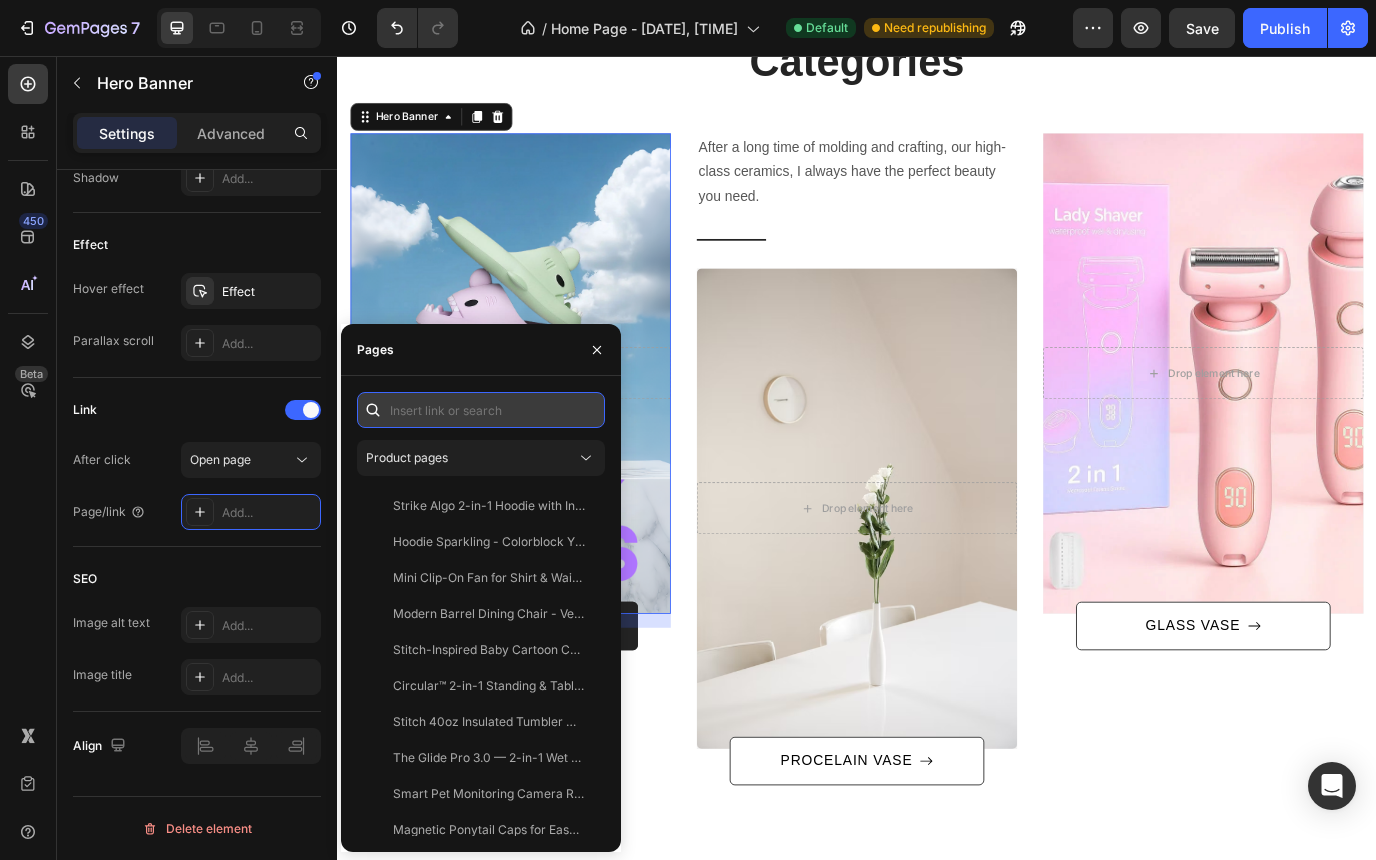 click at bounding box center [481, 410] 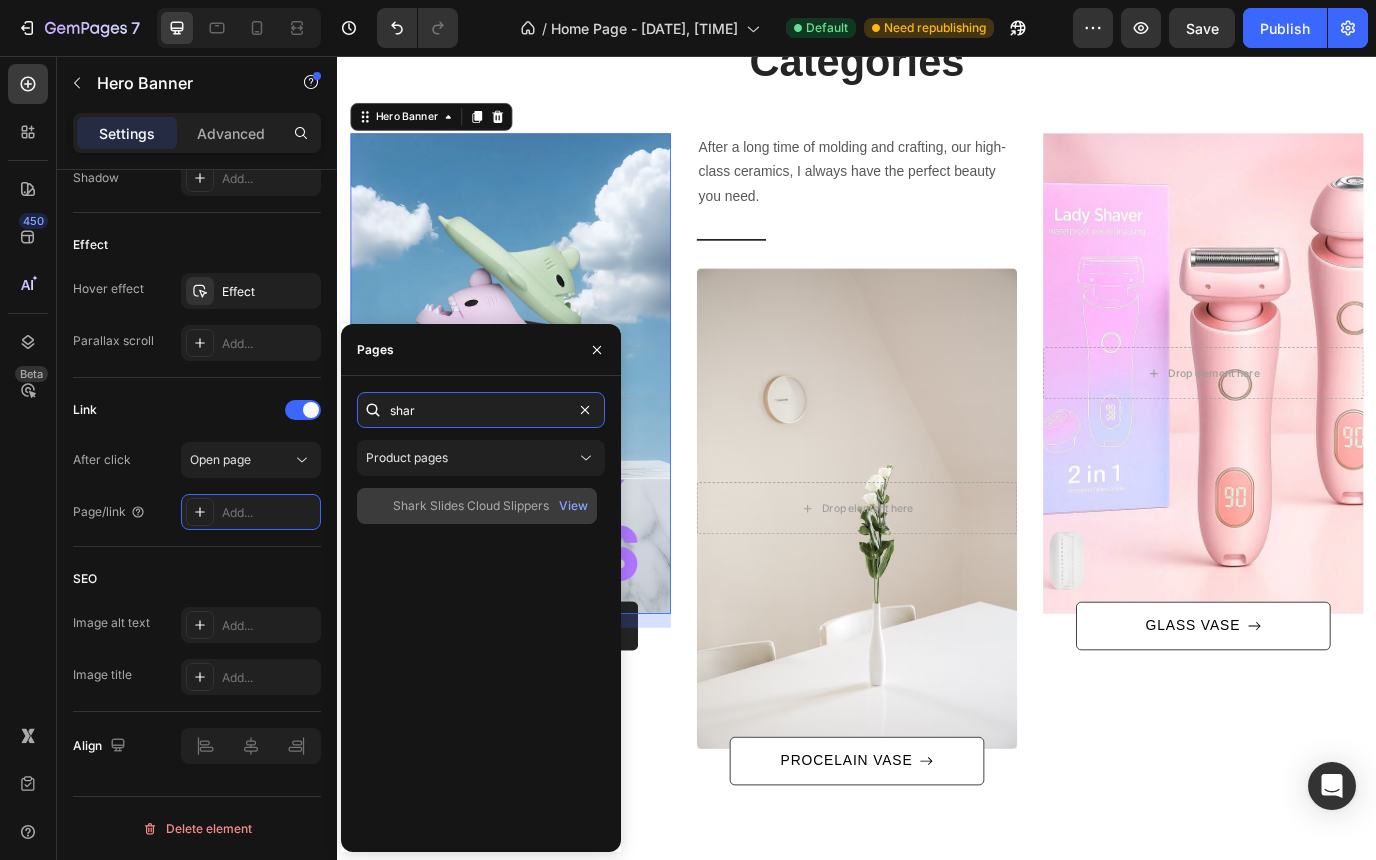 type on "shar" 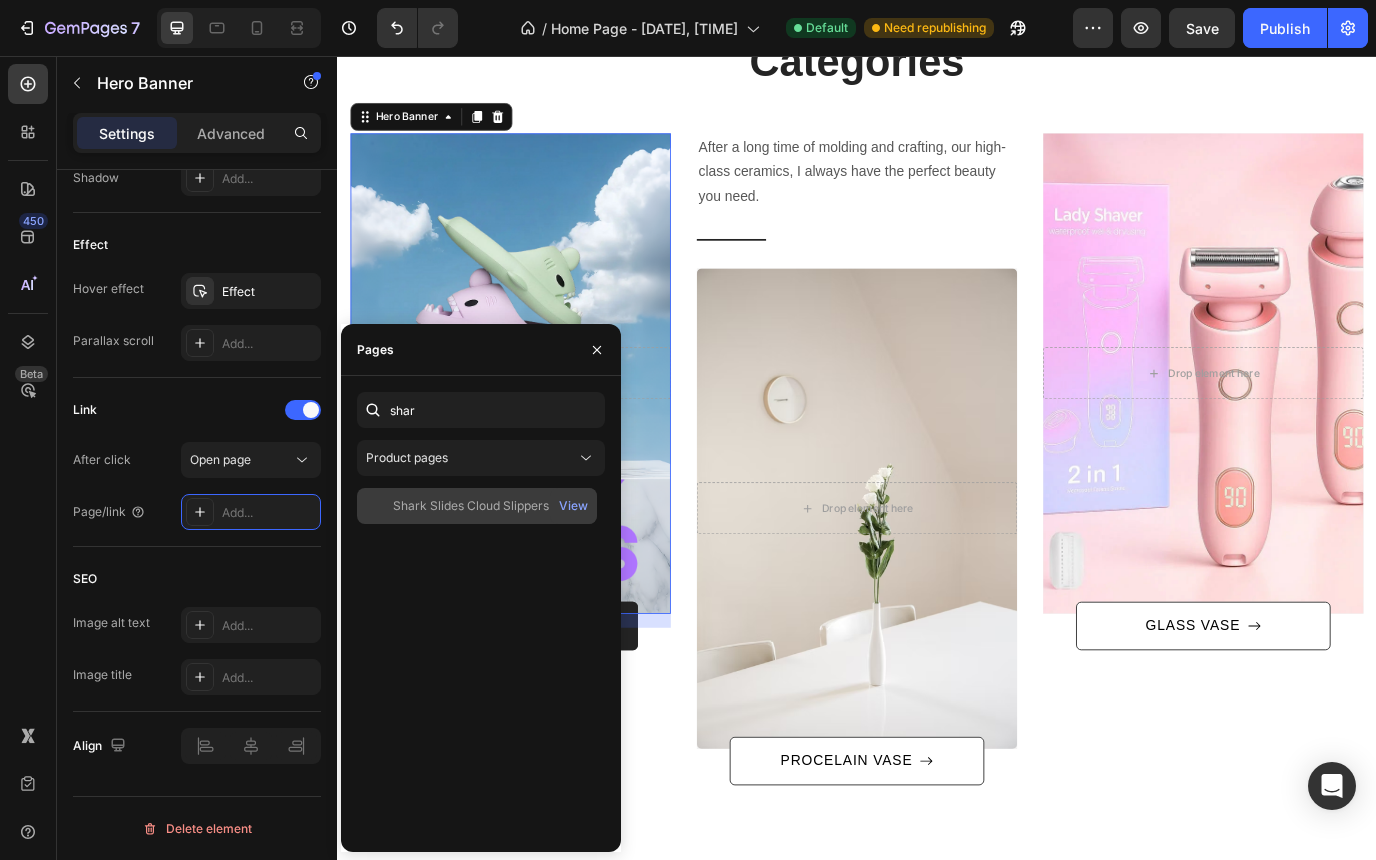 click on "Shark Slides Cloud Slippers – Unisex Anti-Slip Open-Toe Summer Sandals" 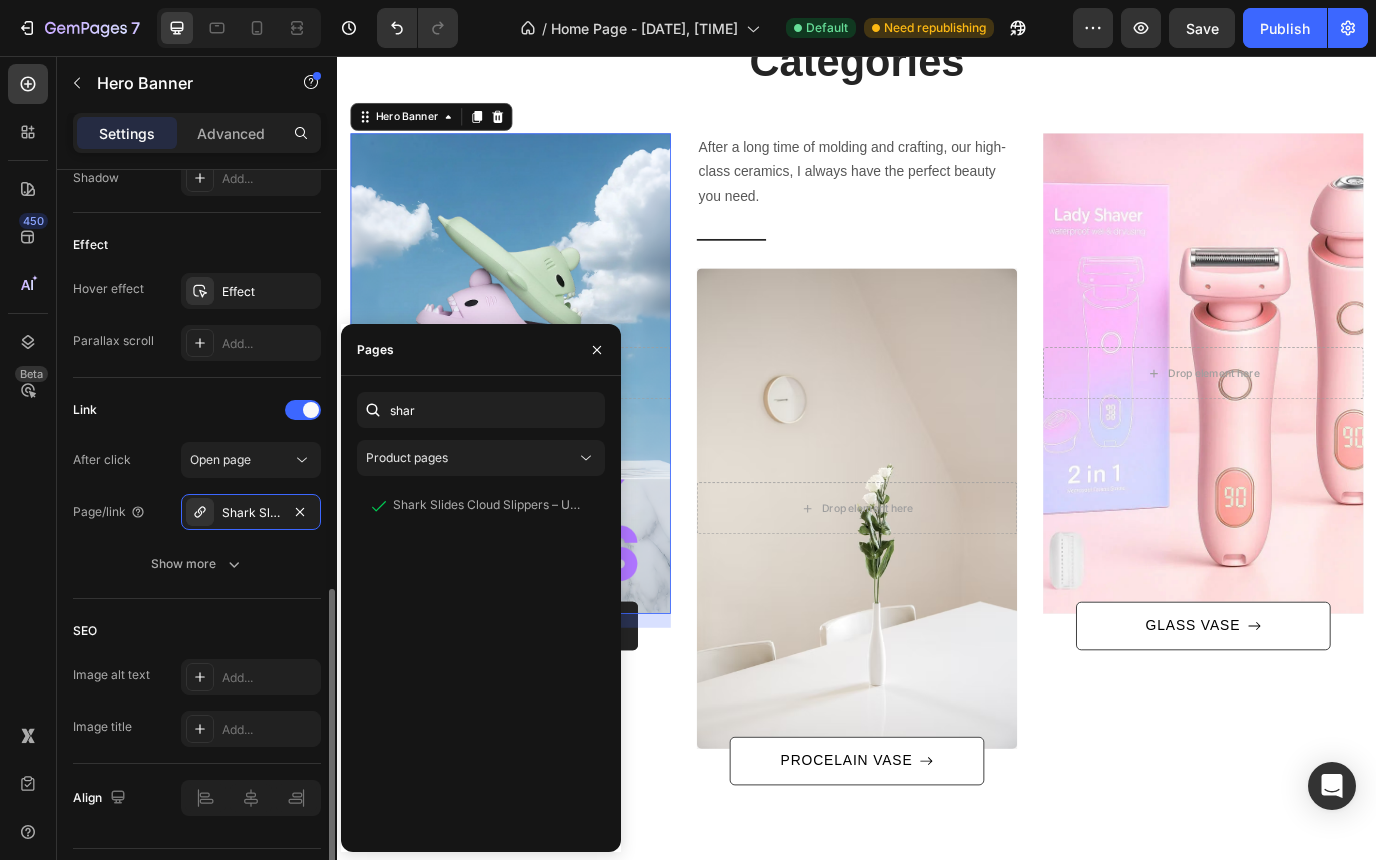 click on "Link After click Open page Page/link Shark Slides Cloud Slippers – Unisex Anti-Slip Open-Toe Summer Sandals Show more" 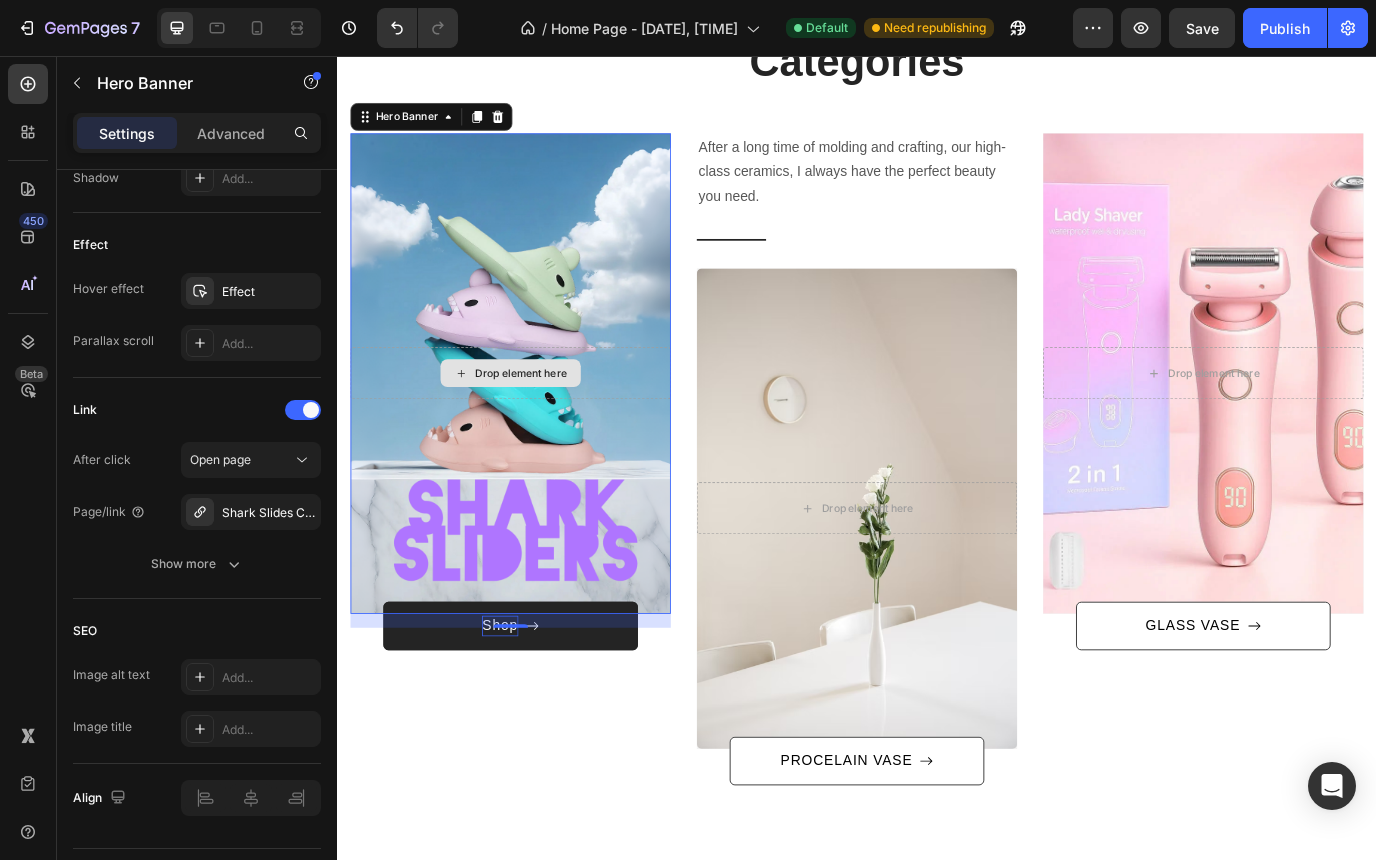 click on "Drop element here" at bounding box center [537, 422] 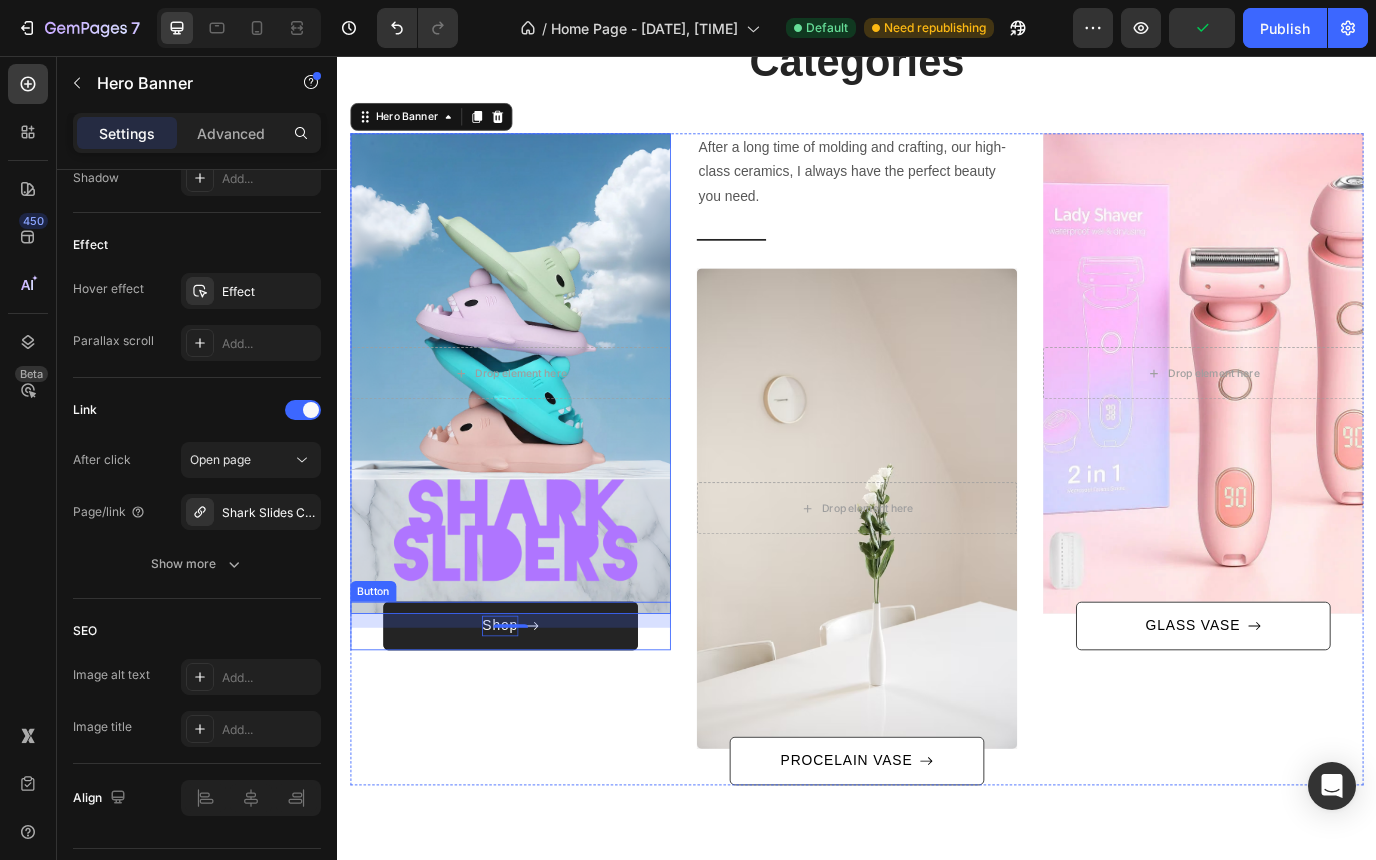click on "Shop" at bounding box center (524, 714) 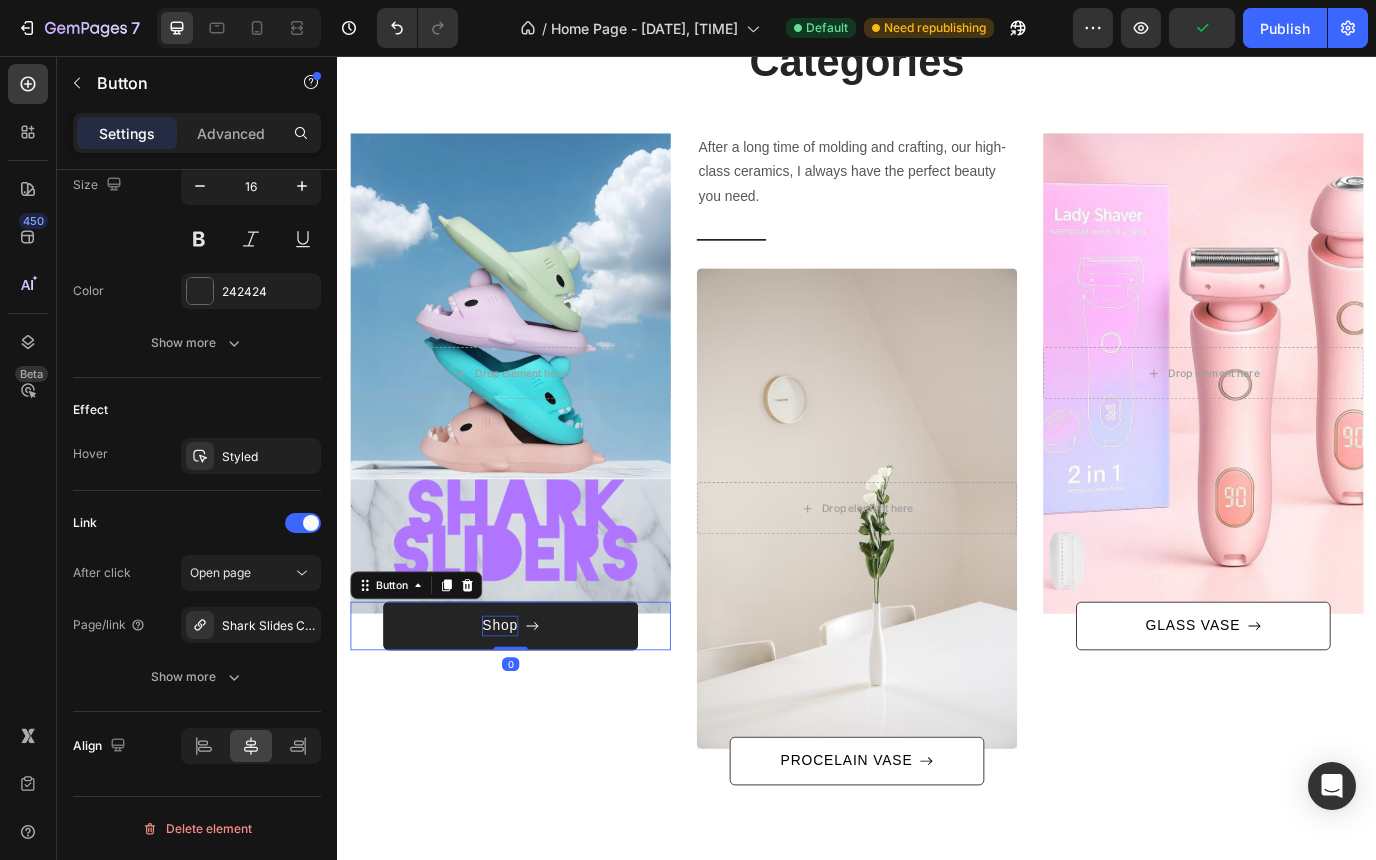 scroll, scrollTop: 0, scrollLeft: 0, axis: both 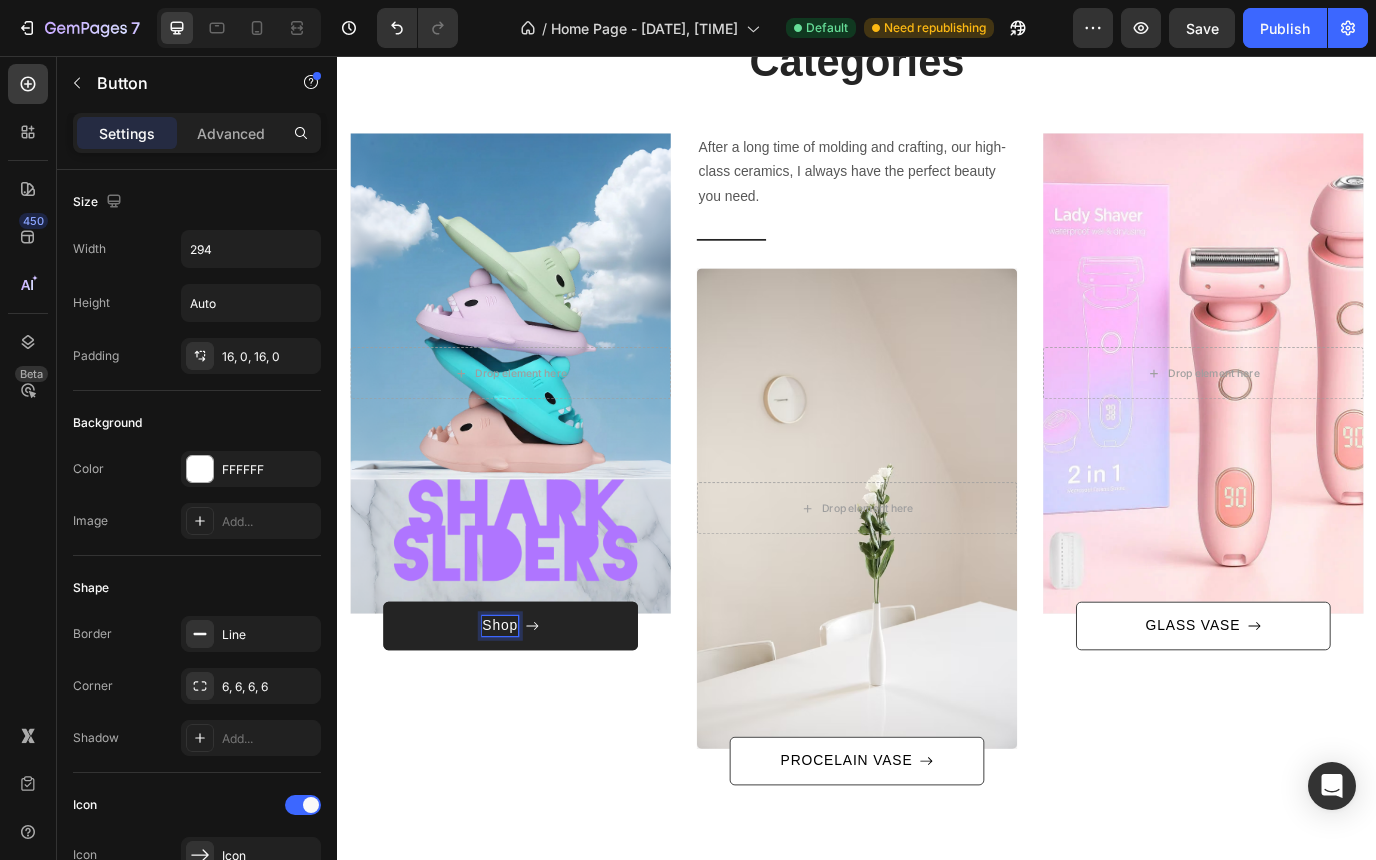 click on "Shop" at bounding box center (536, 714) 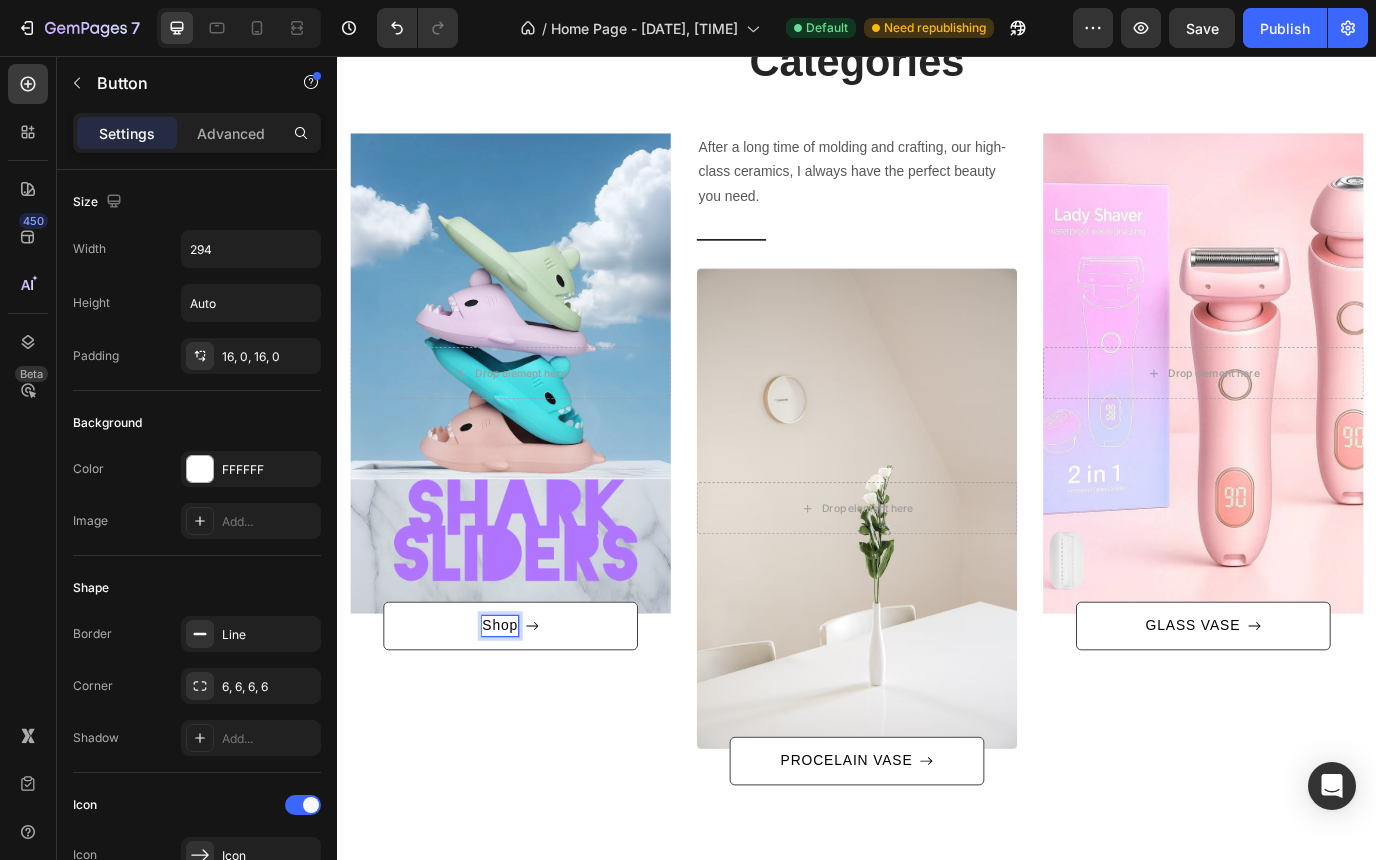 click on "Shop" at bounding box center [524, 714] 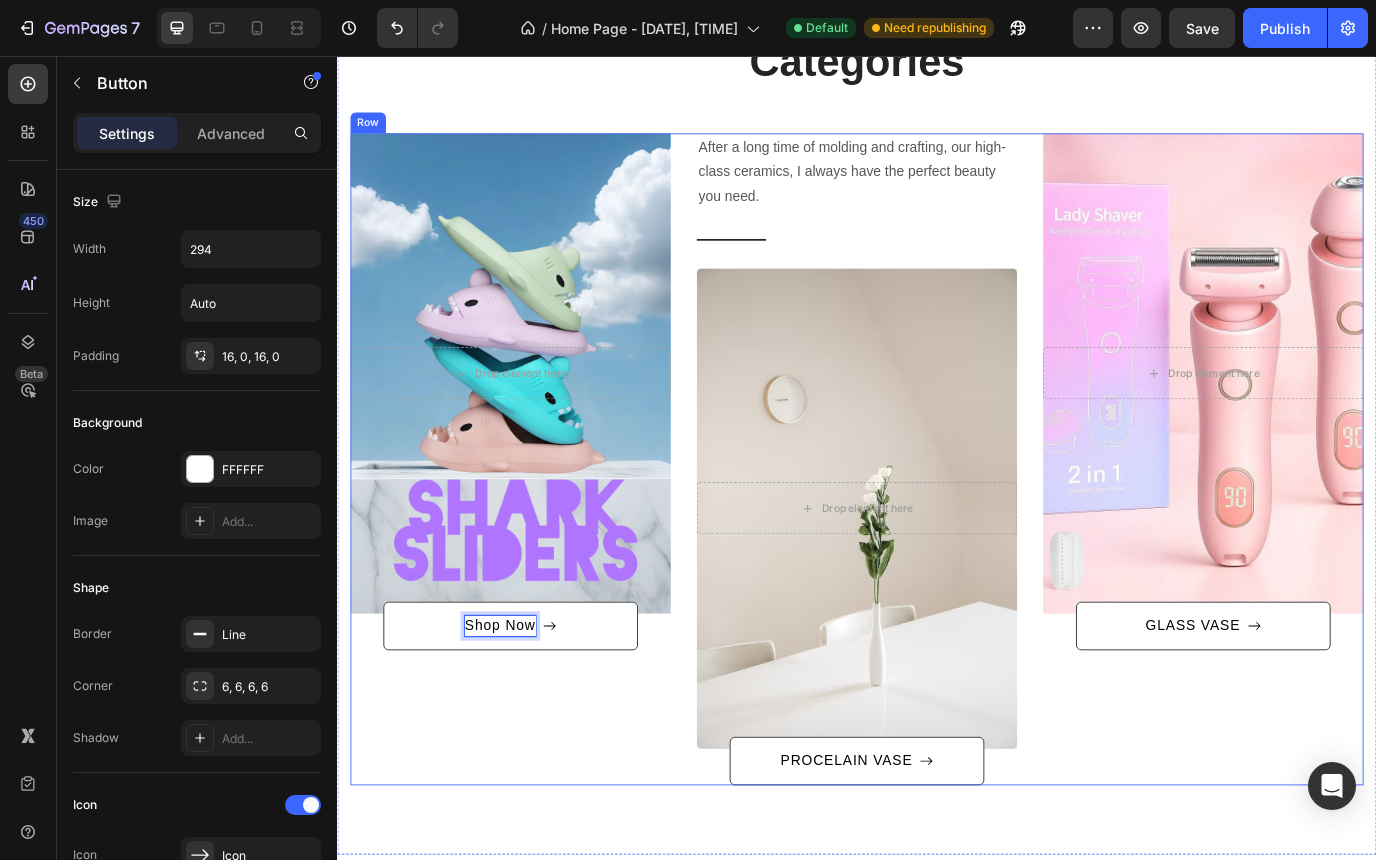click on "After a long time of molding and crafting, our high-class ceramics, I always have the perfect beauty you need. Text block Row                Title Line
Drop element here Hero Banner
Shop Now Button   0" at bounding box center [537, 521] 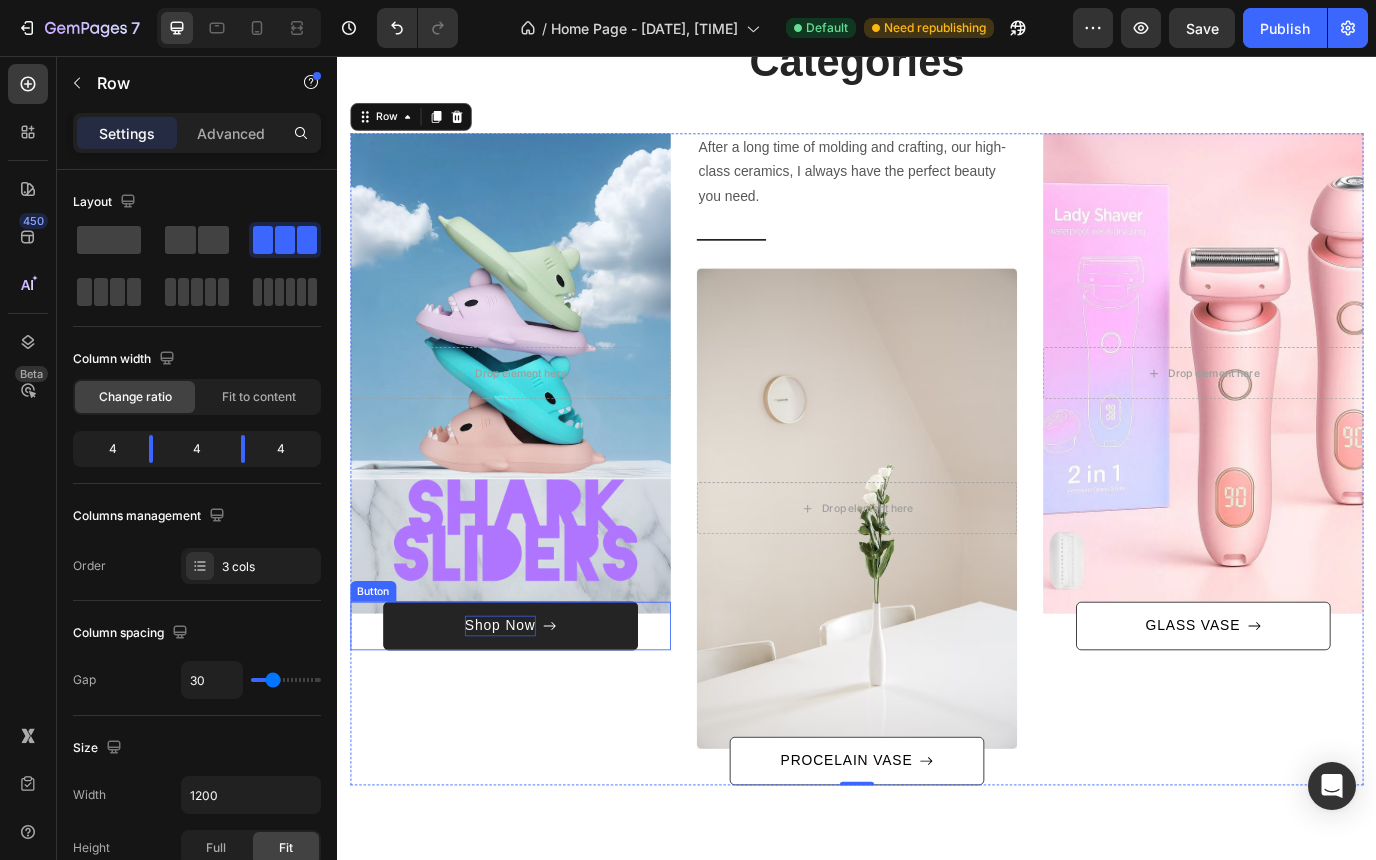click on "Shop Now" at bounding box center [537, 714] 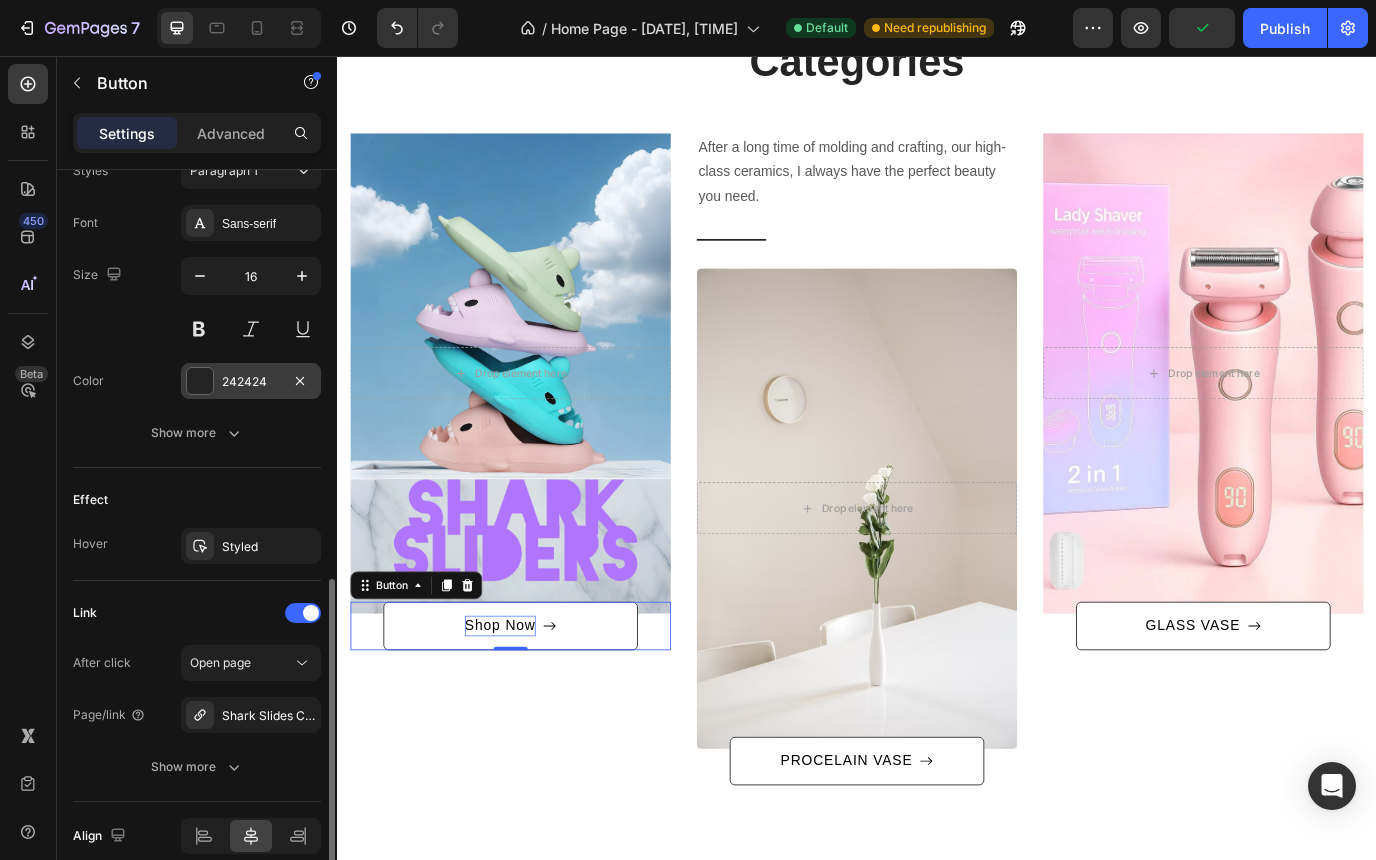 scroll, scrollTop: 890, scrollLeft: 0, axis: vertical 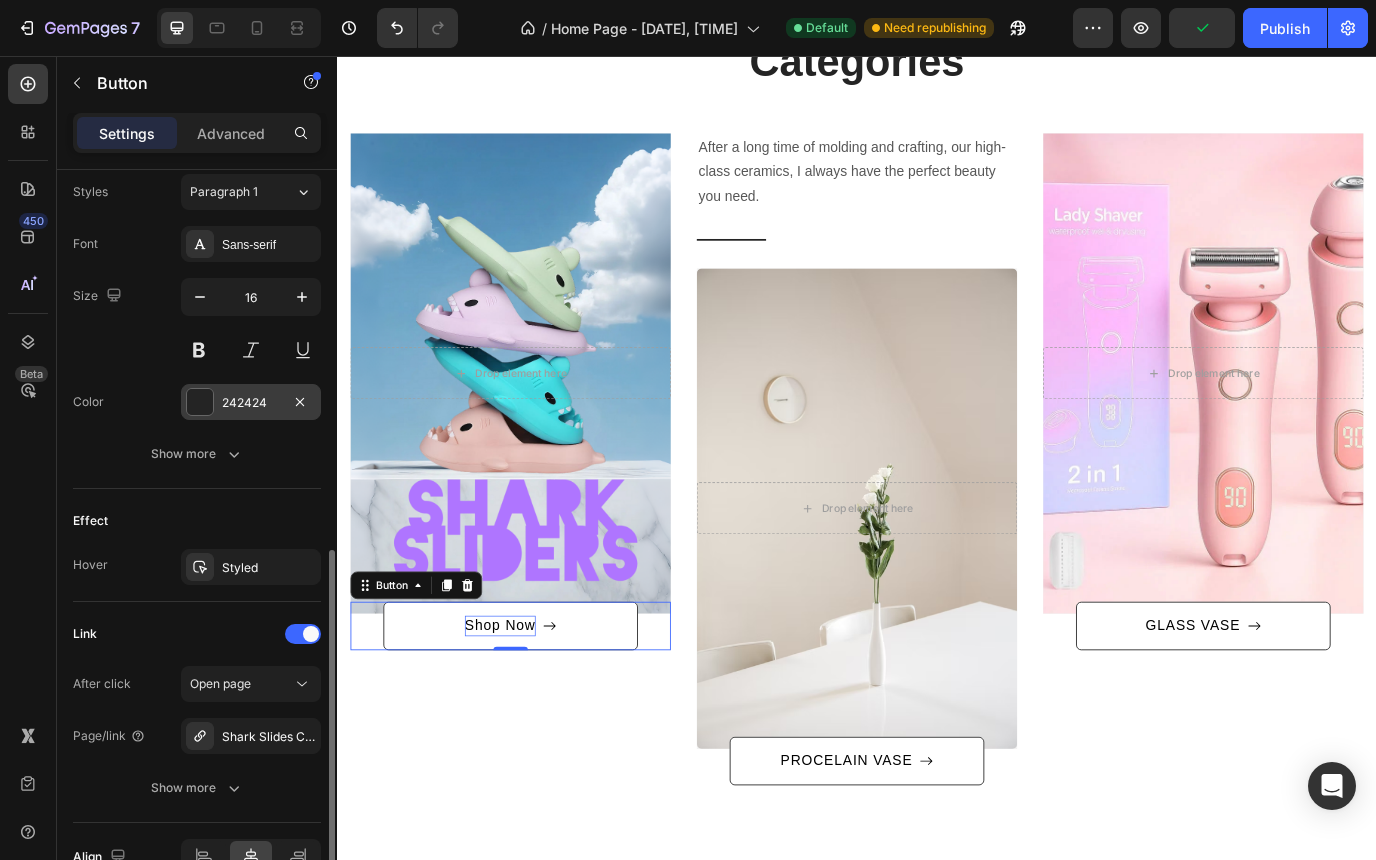 click at bounding box center (200, 402) 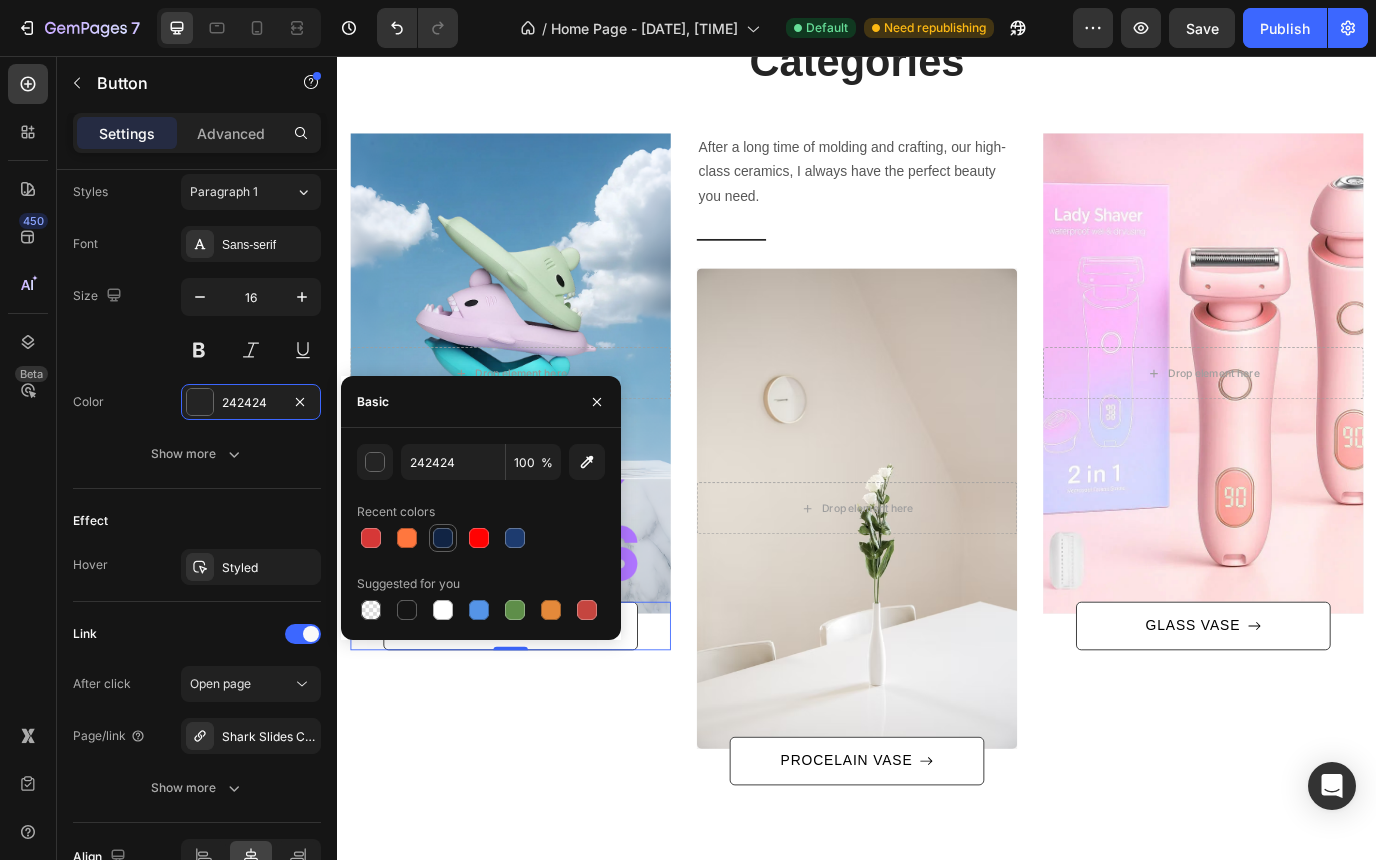 click at bounding box center (443, 538) 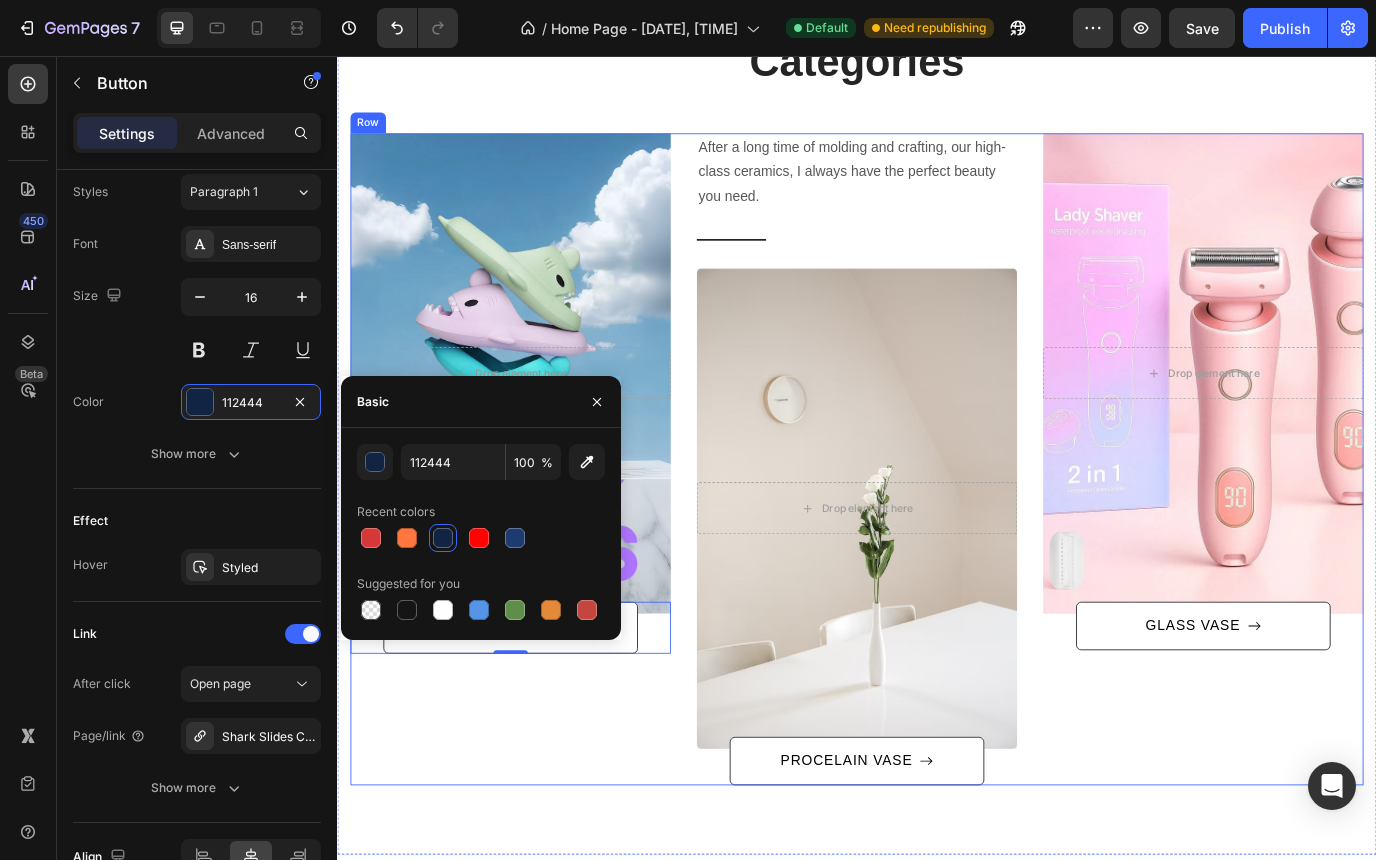 click on "After a long time of molding and crafting, our high-class ceramics, I always have the perfect beauty you need. Text block Row                Title Line
Drop element here Hero Banner
Shop Now Button   0" at bounding box center (537, 521) 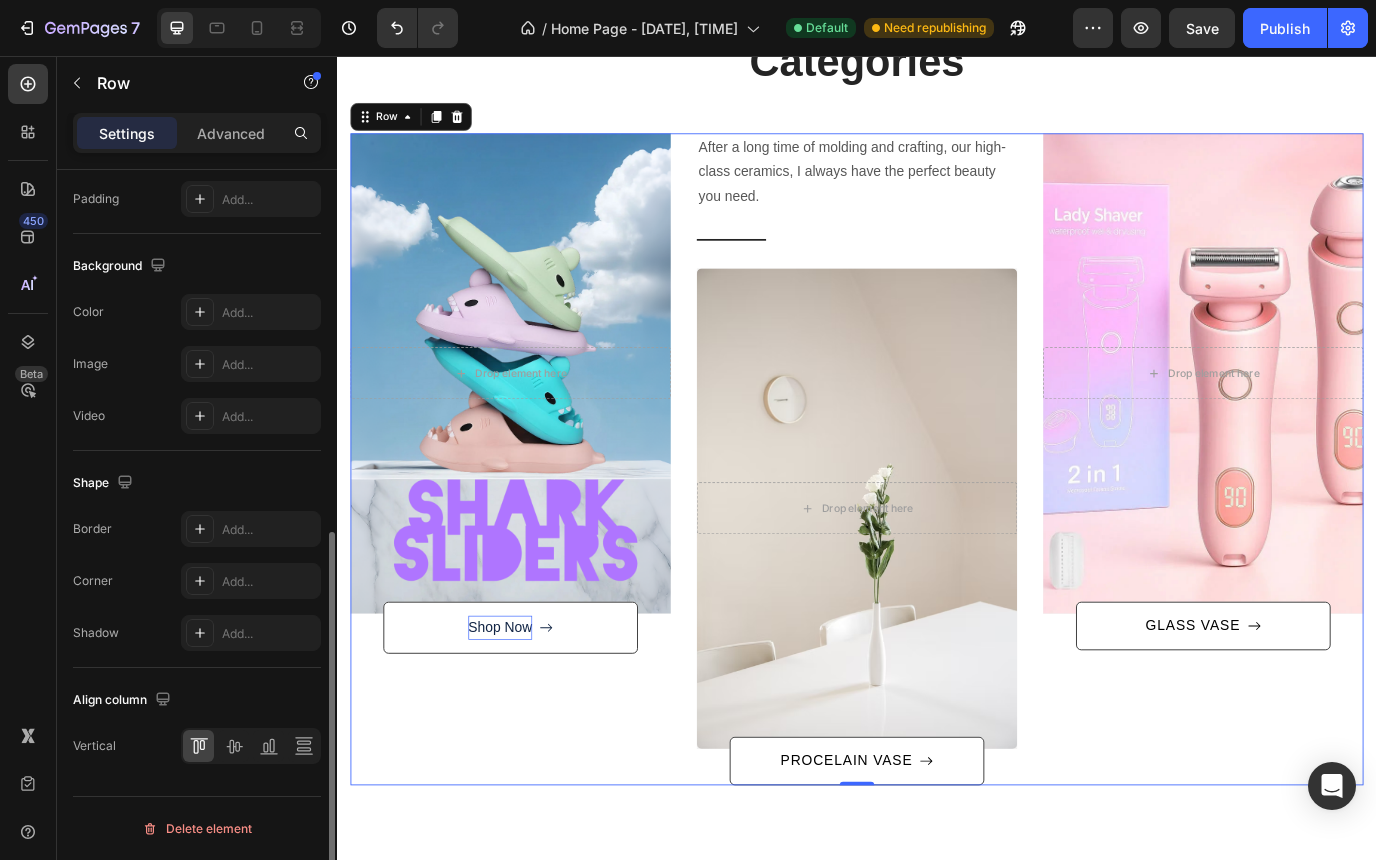 scroll, scrollTop: 0, scrollLeft: 0, axis: both 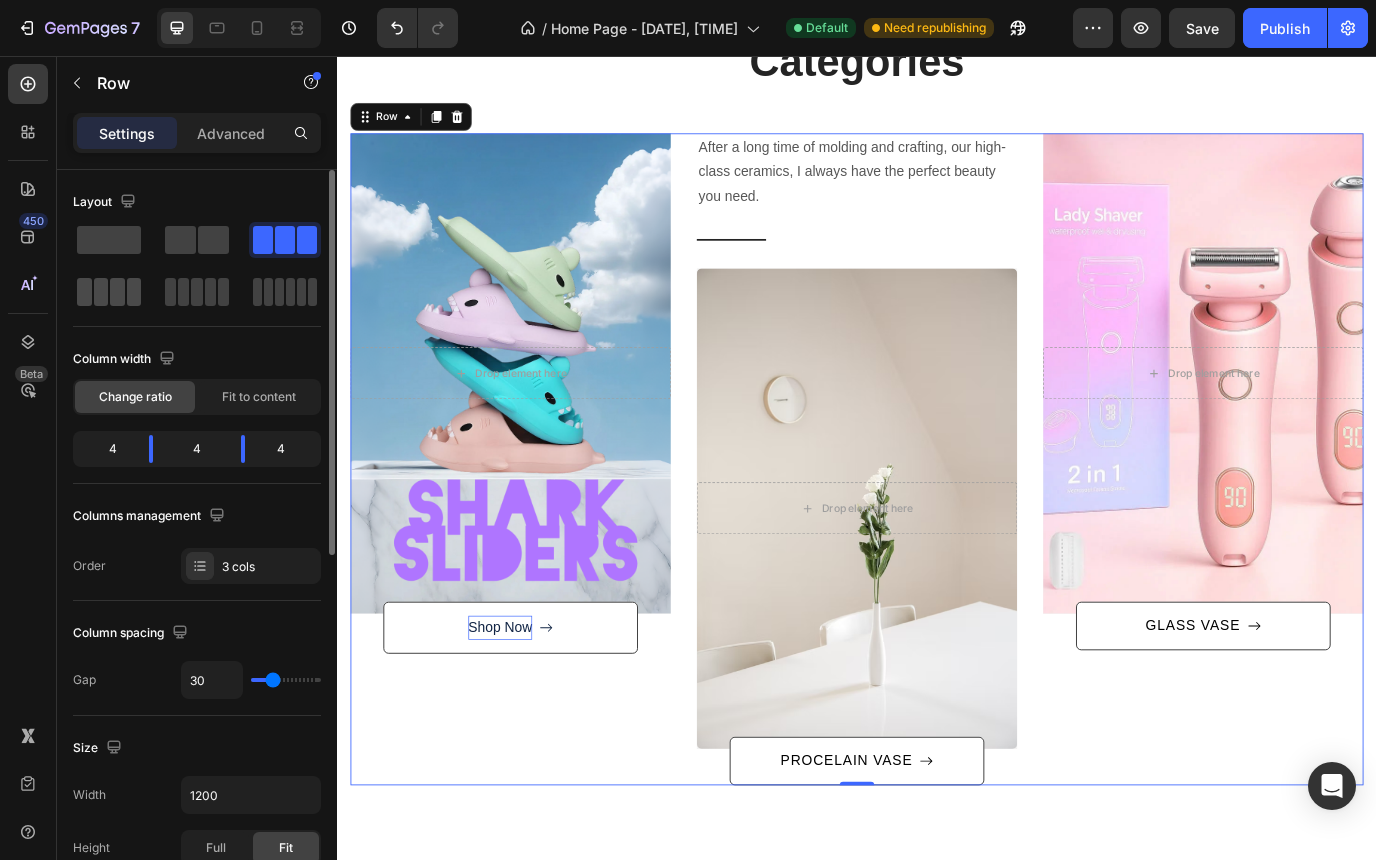click 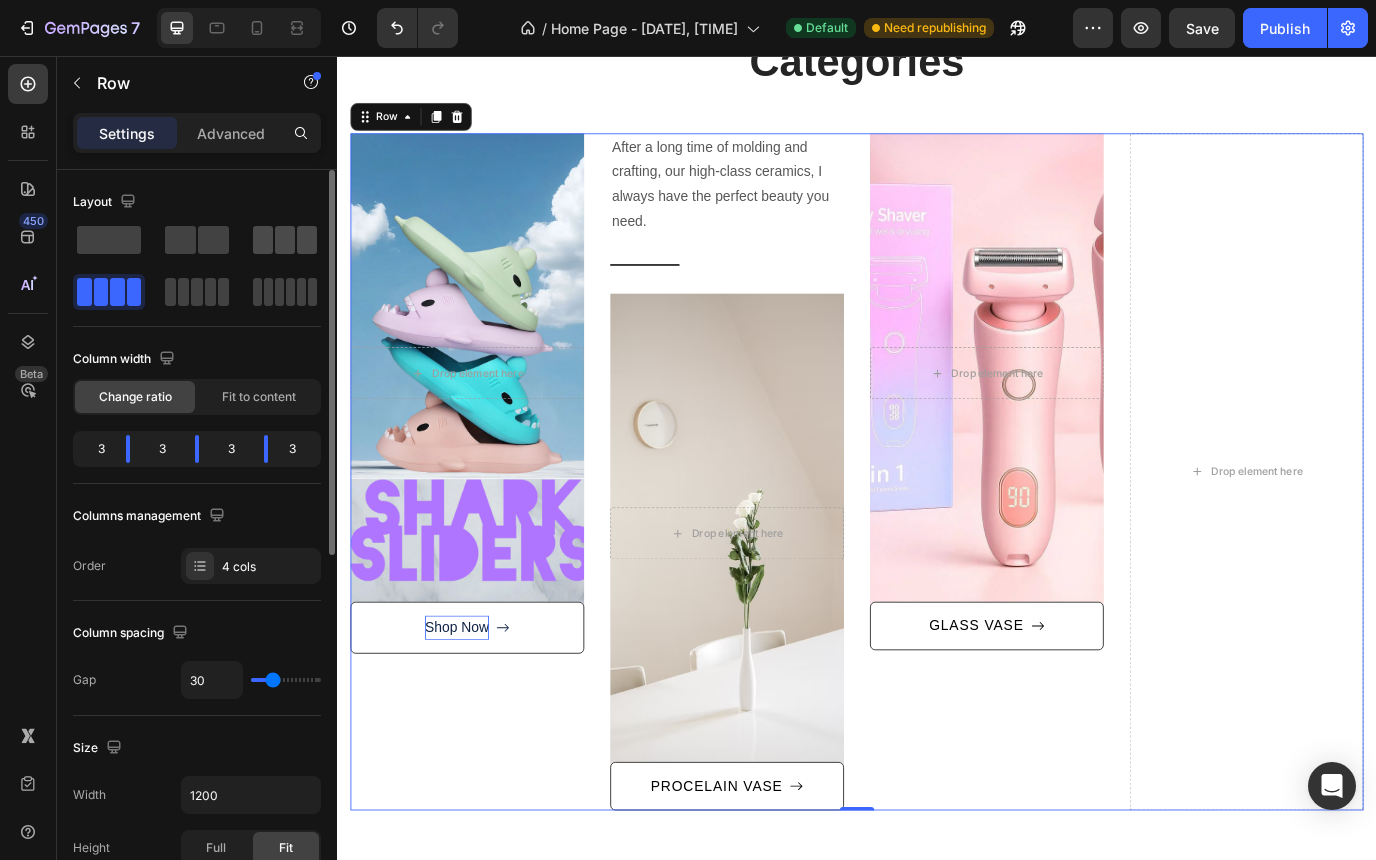 click at bounding box center [285, 240] 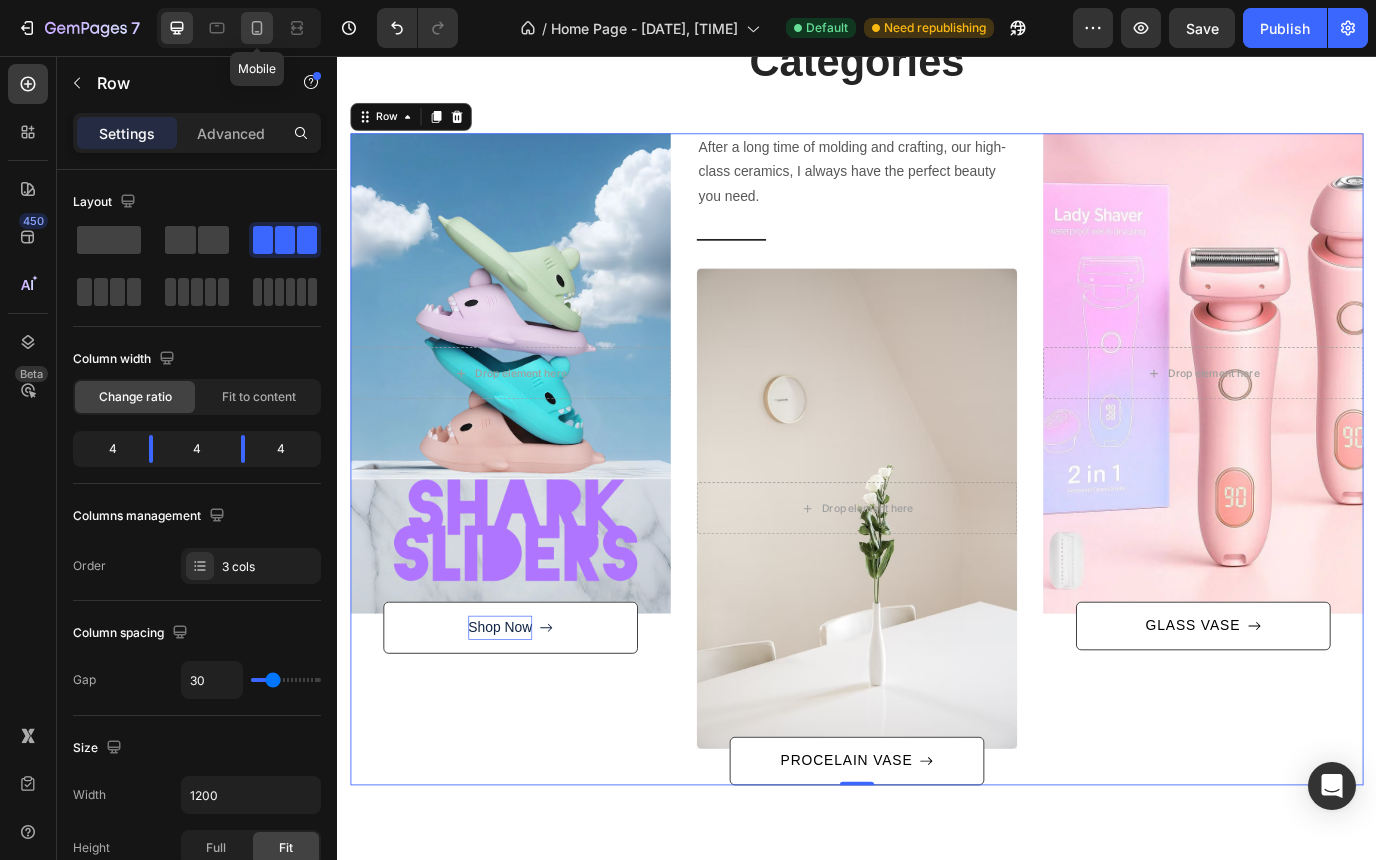 click 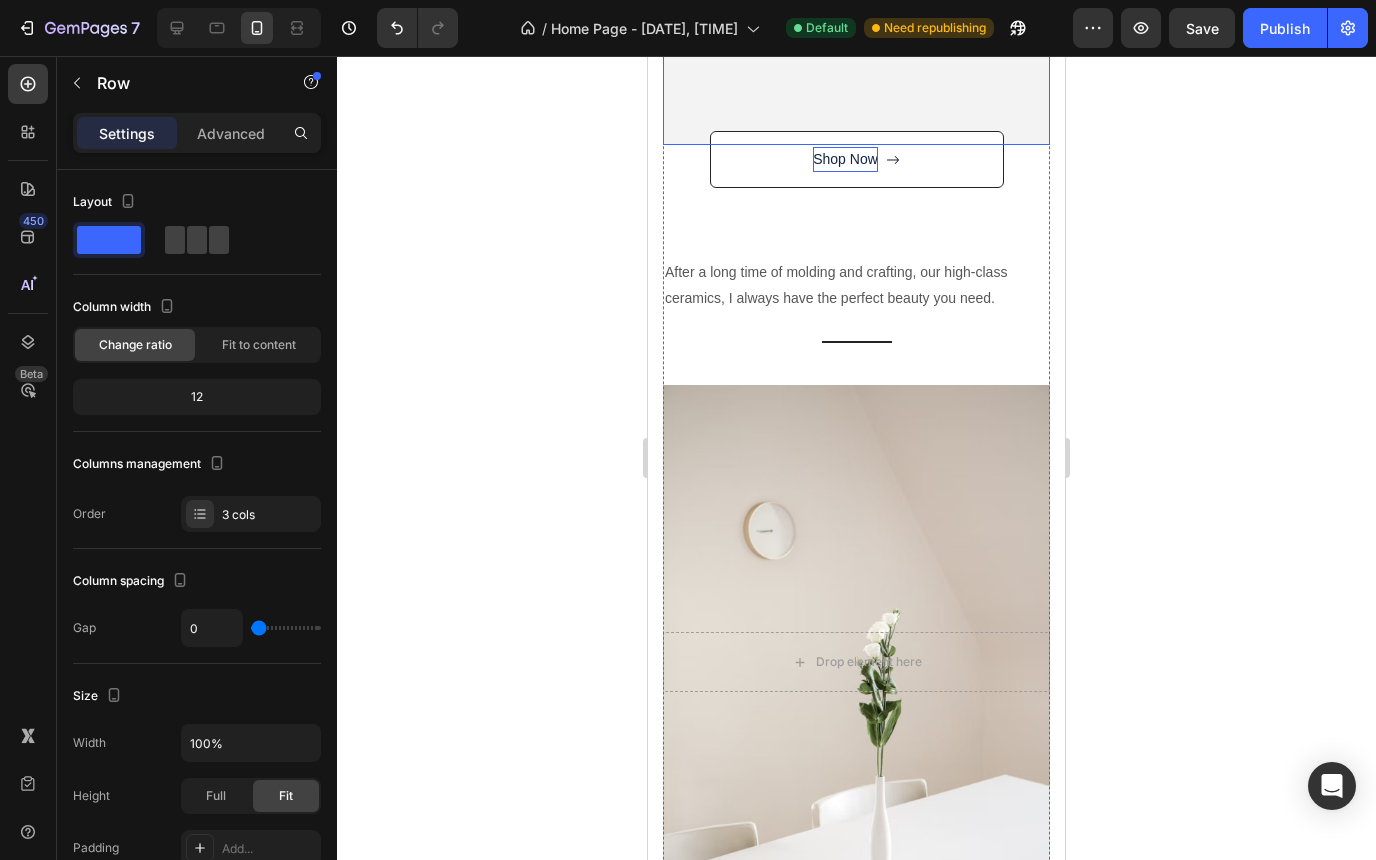 scroll, scrollTop: 5312, scrollLeft: 0, axis: vertical 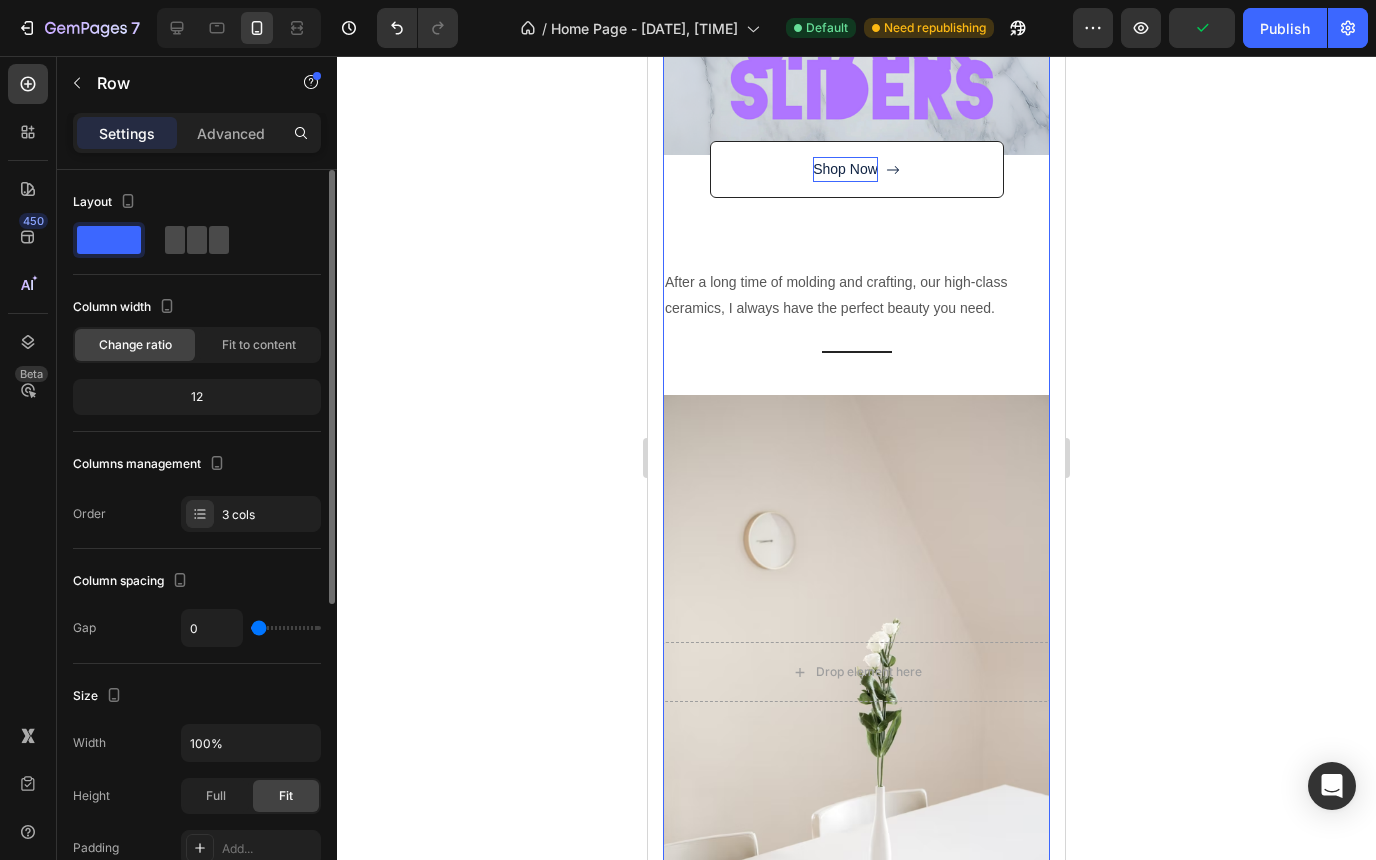 click at bounding box center [197, 240] 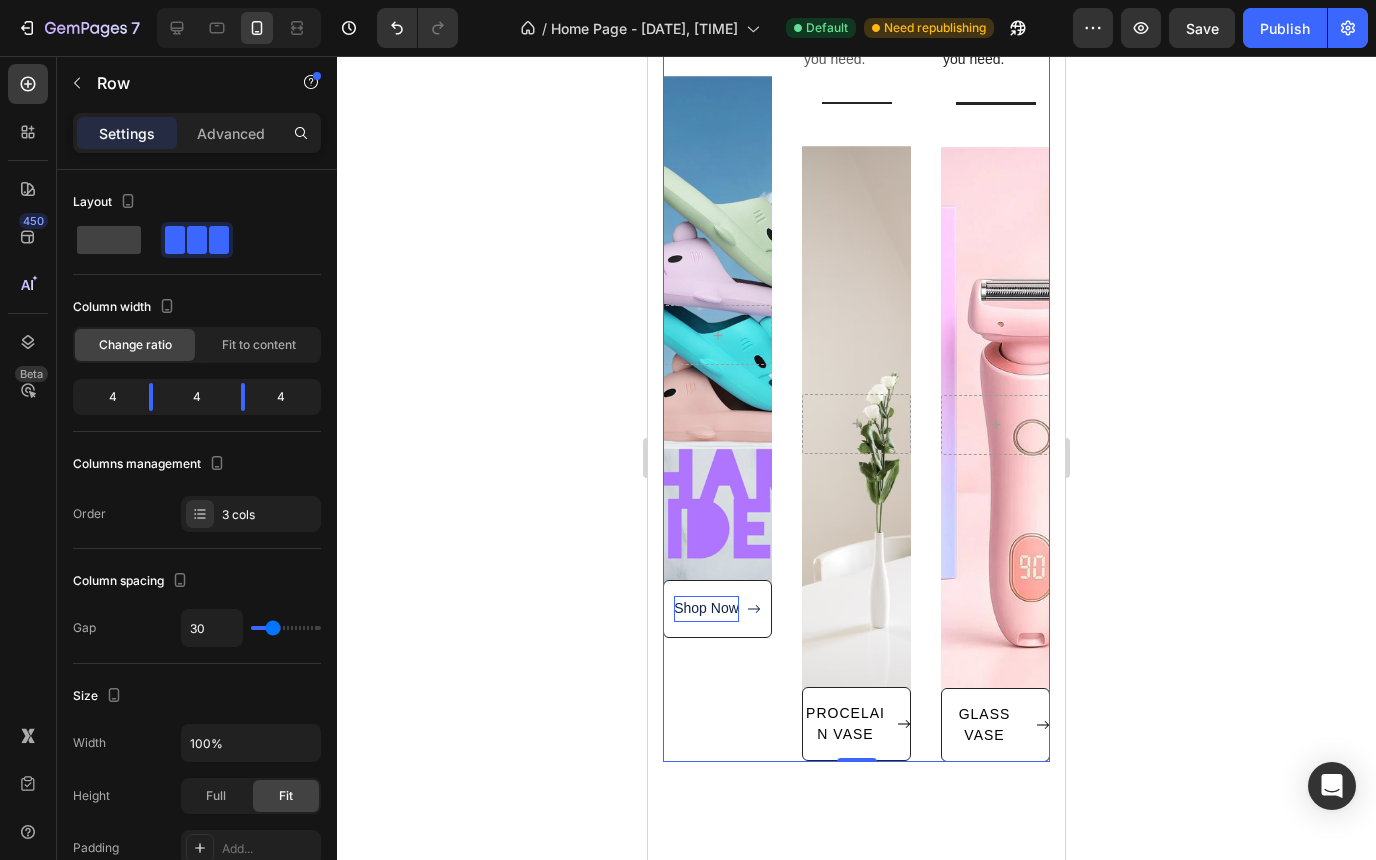 scroll, scrollTop: 5012, scrollLeft: 0, axis: vertical 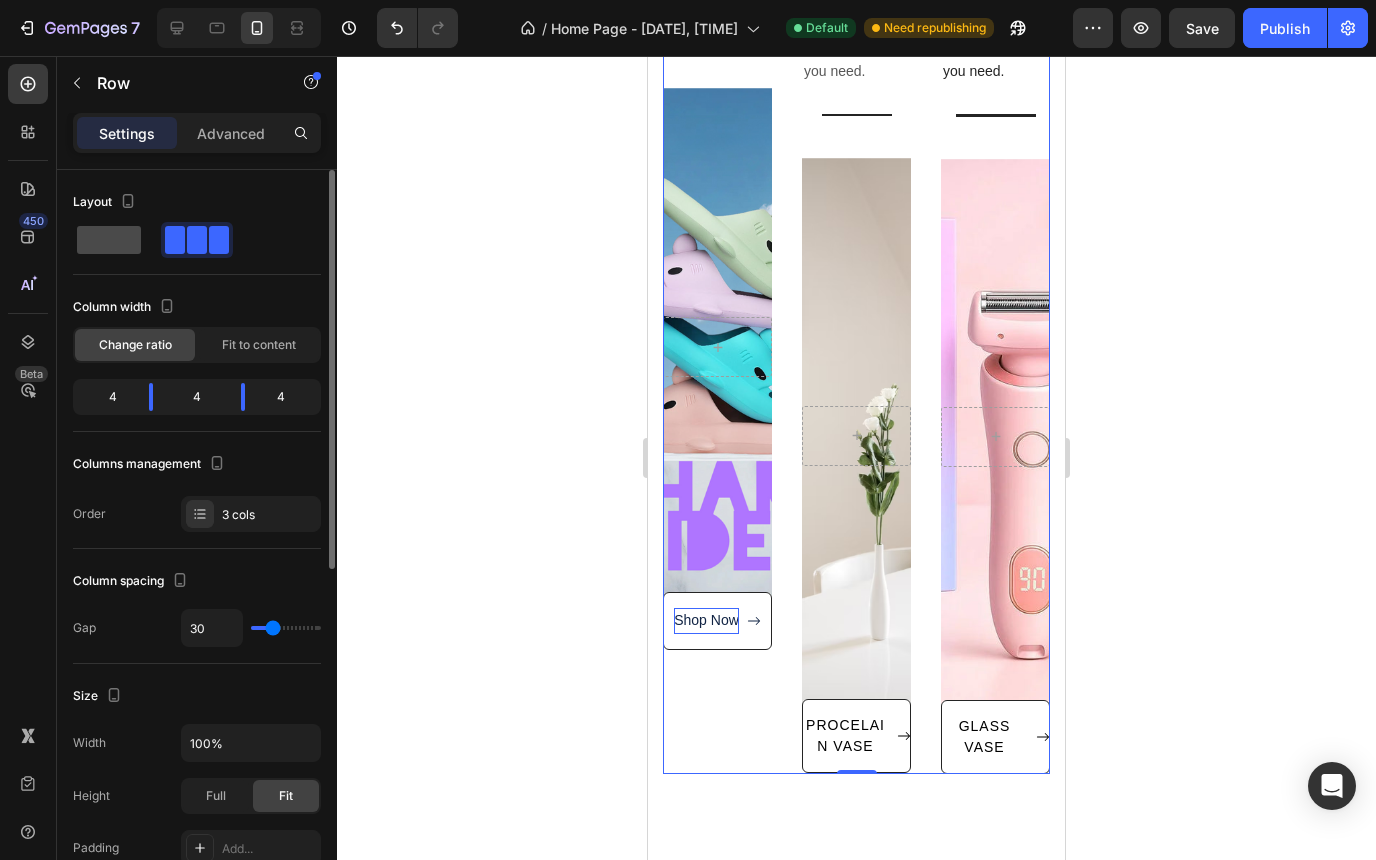 click 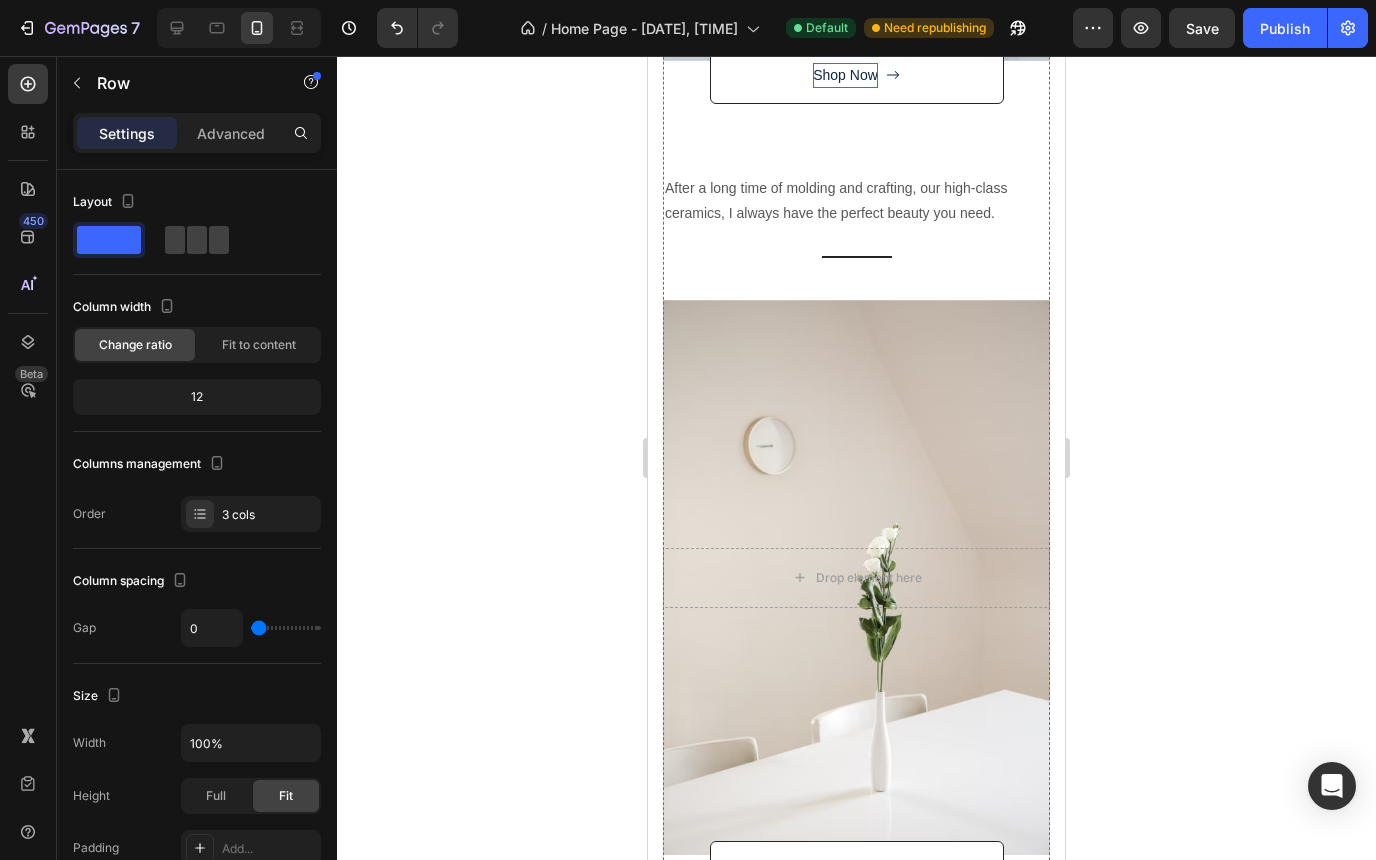 scroll, scrollTop: 5621, scrollLeft: 0, axis: vertical 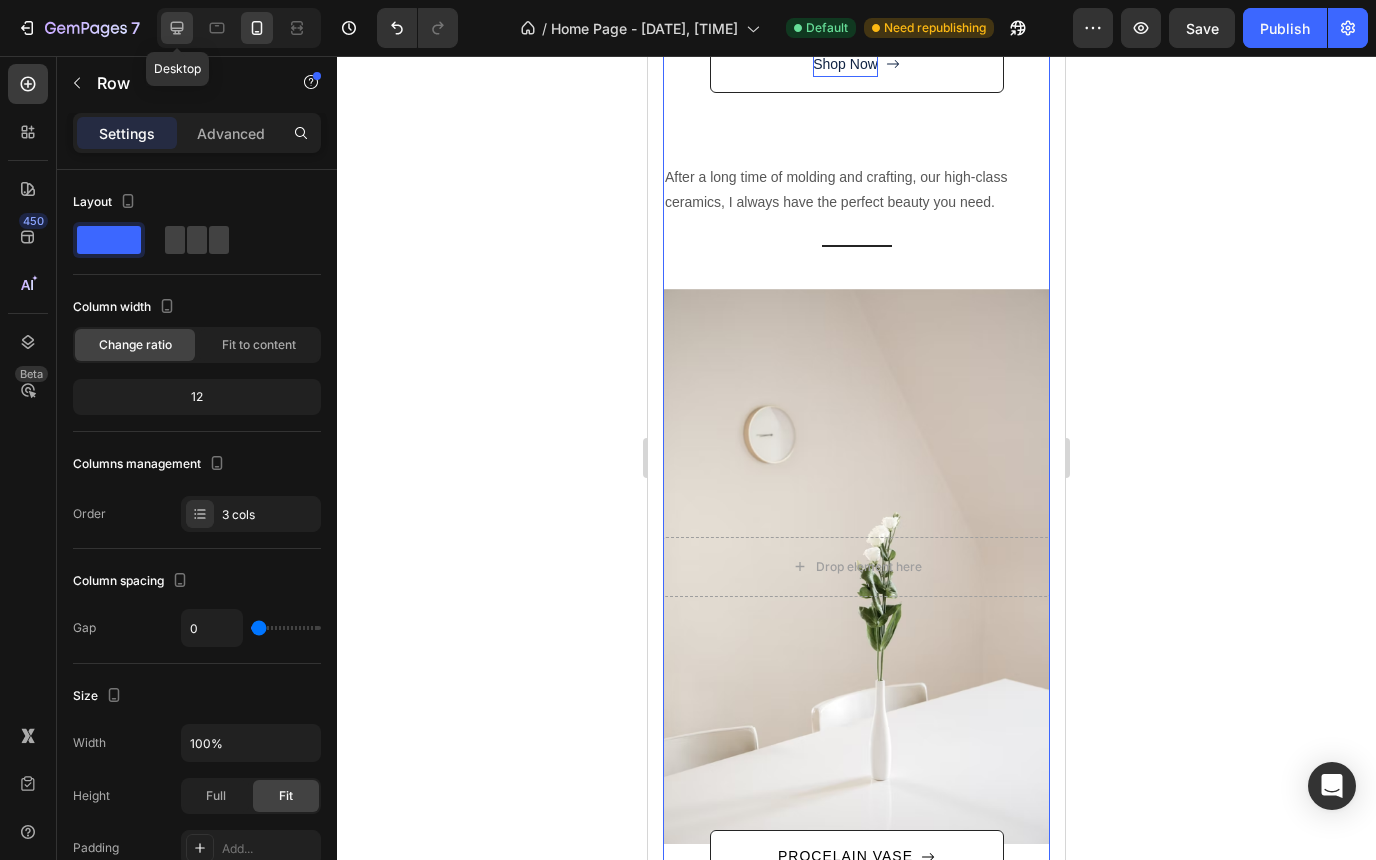 click 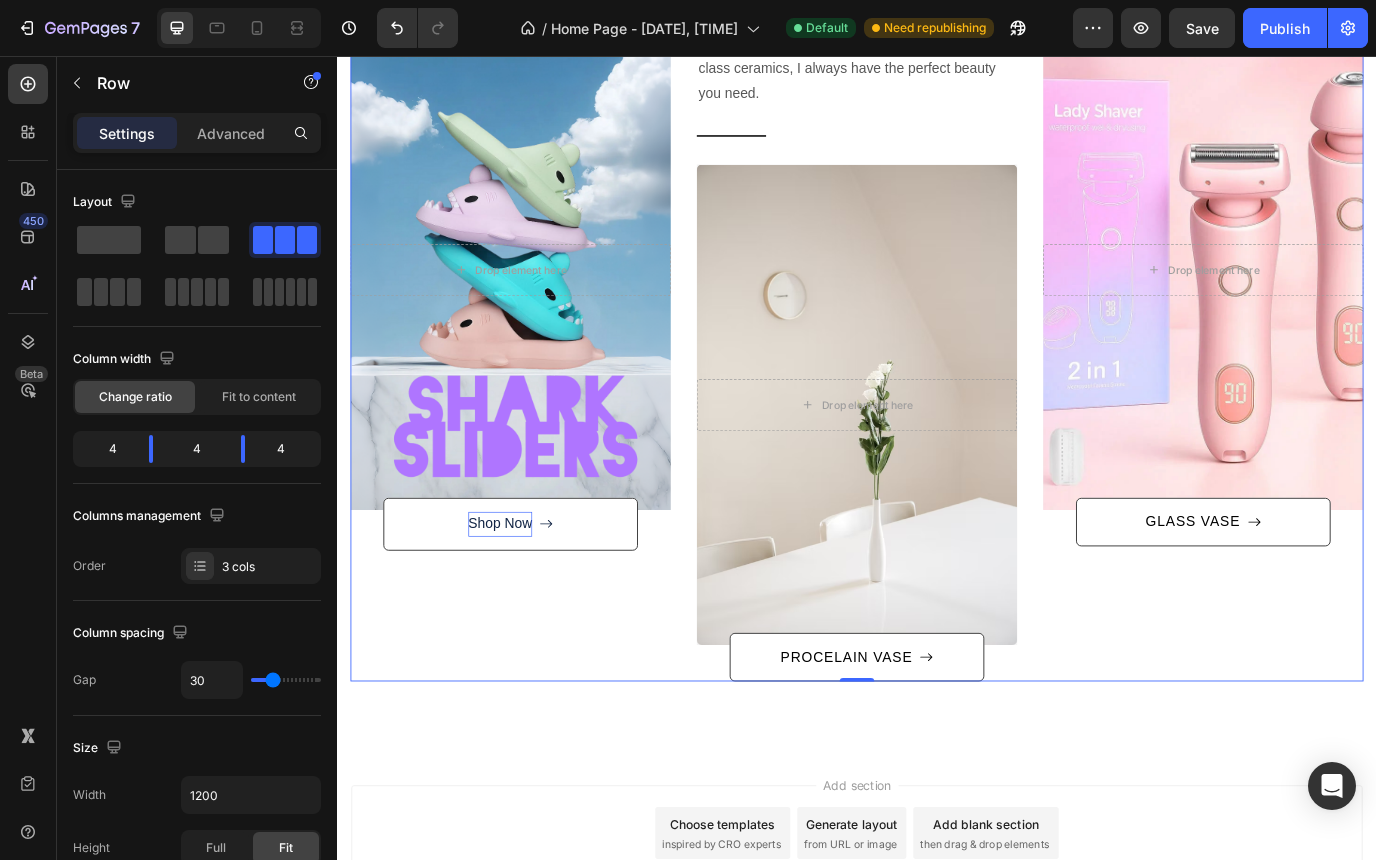 scroll, scrollTop: 5024, scrollLeft: 0, axis: vertical 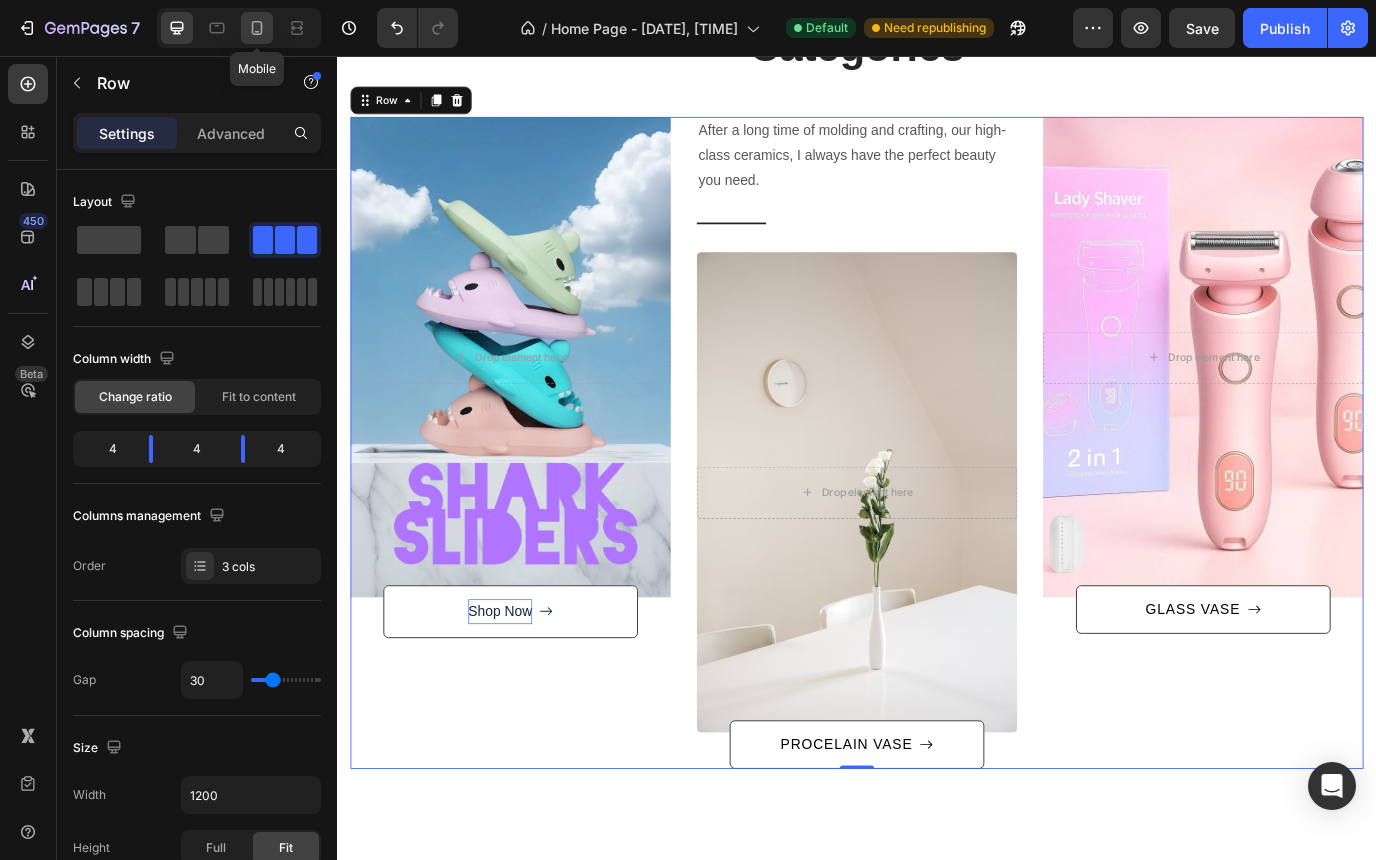 click 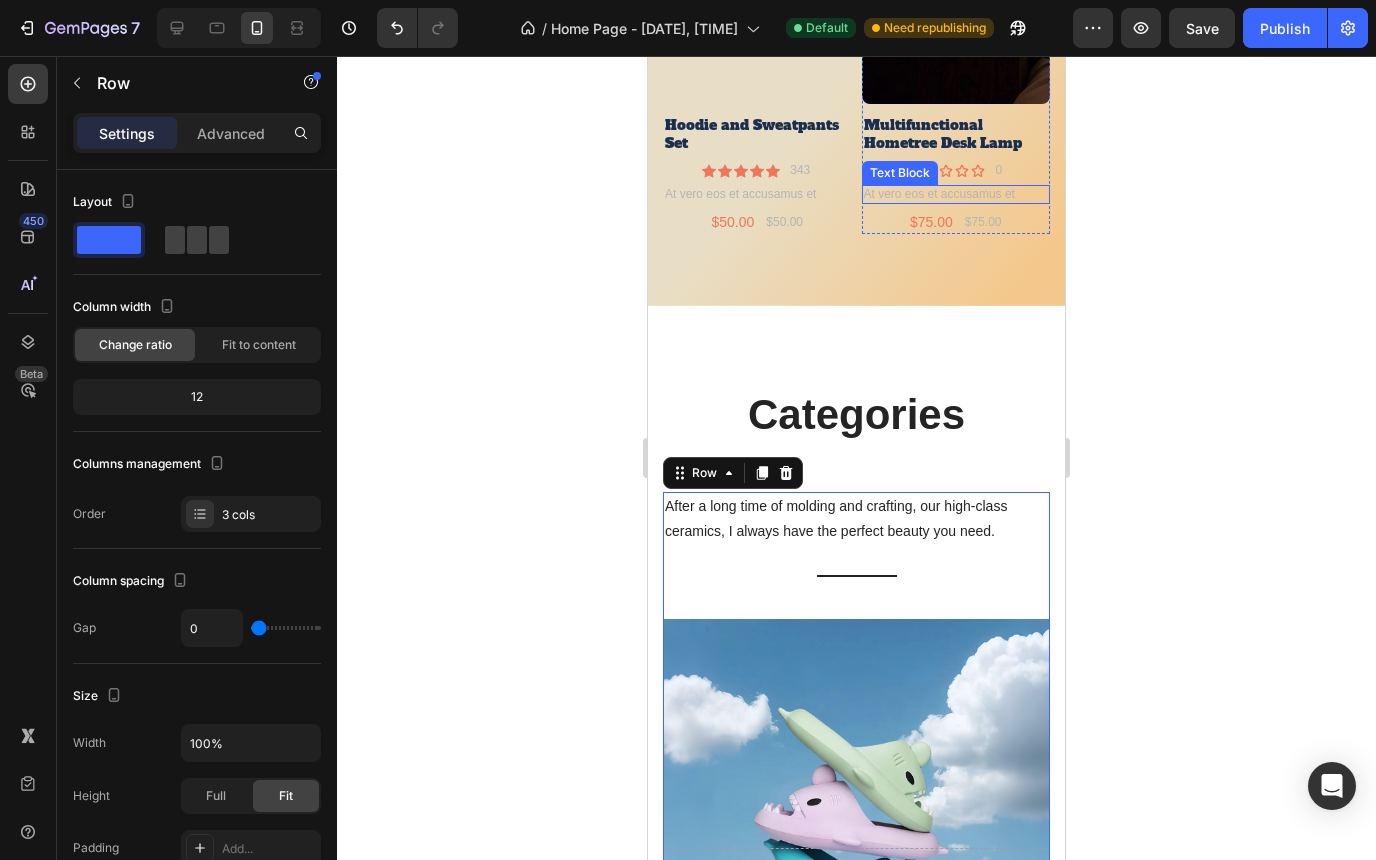 scroll, scrollTop: 4479, scrollLeft: 0, axis: vertical 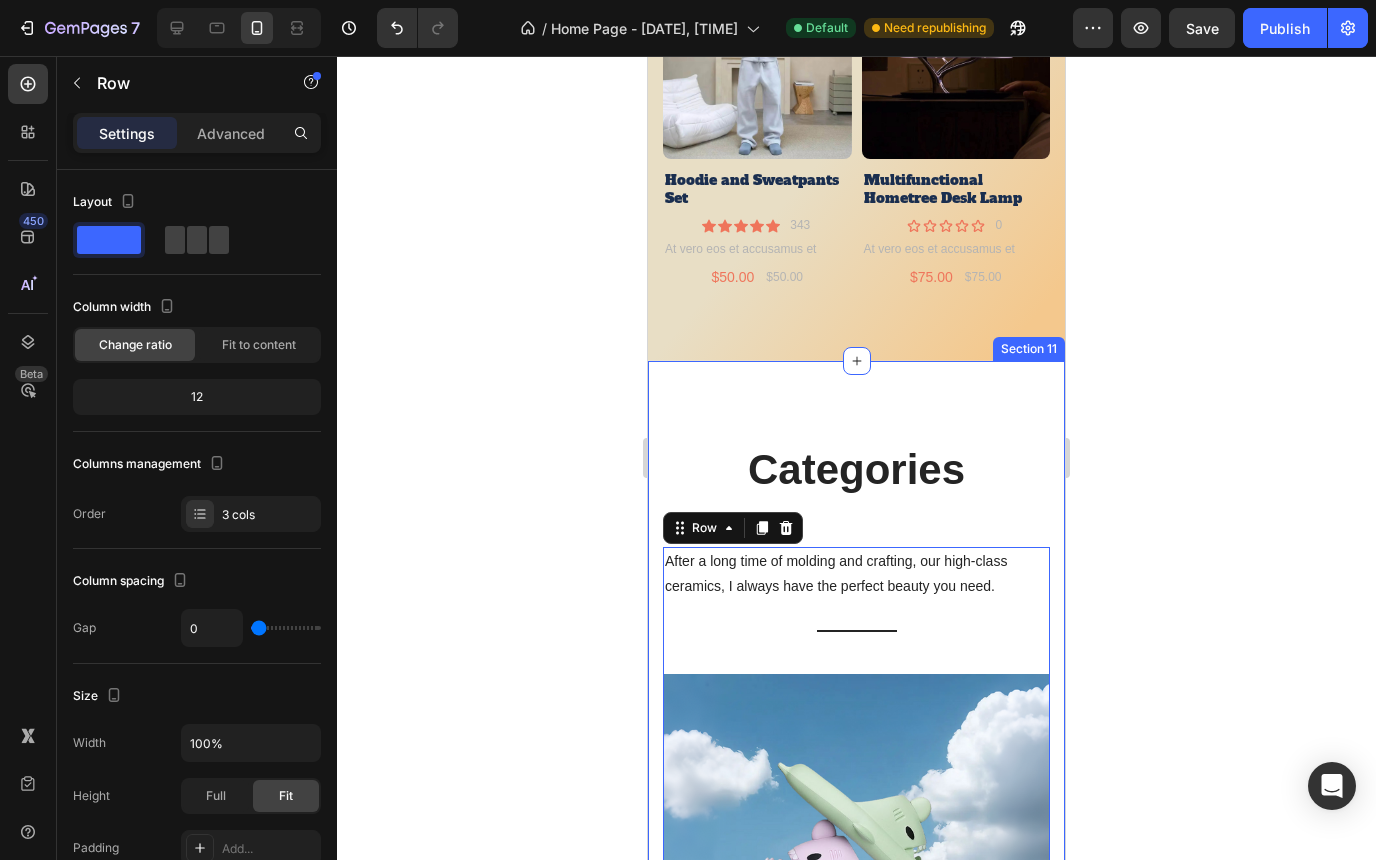 click on "Categories Heading Row After a long time of molding and crafting, our high-class ceramics, I always have the perfect beauty you need. Text block Row                Title Line
Drop element here Hero Banner
Shop Now Button After a long time of molding and crafting, our high-class ceramics, I always have the perfect beauty you need. Text block                Title Line
Drop element here Hero Banner
PROCELAIN VASE Button After a long time of molding and crafting, our high-class ceramics, I always have the perfect beauty you need. Text block Row                Title Line
Drop element here Hero Banner
GLASS VASE Button Row   0" at bounding box center [856, 1629] 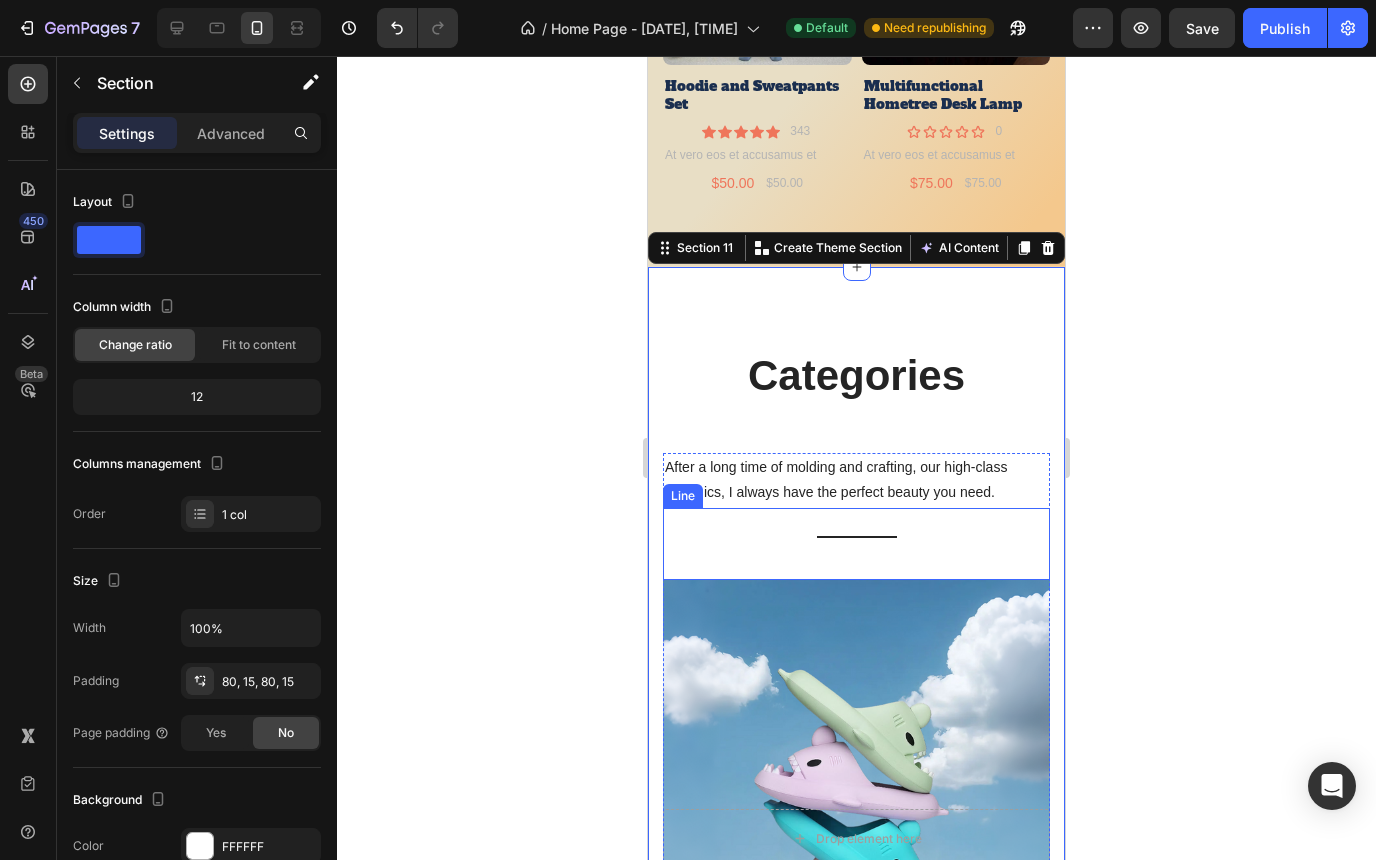 scroll, scrollTop: 4591, scrollLeft: 0, axis: vertical 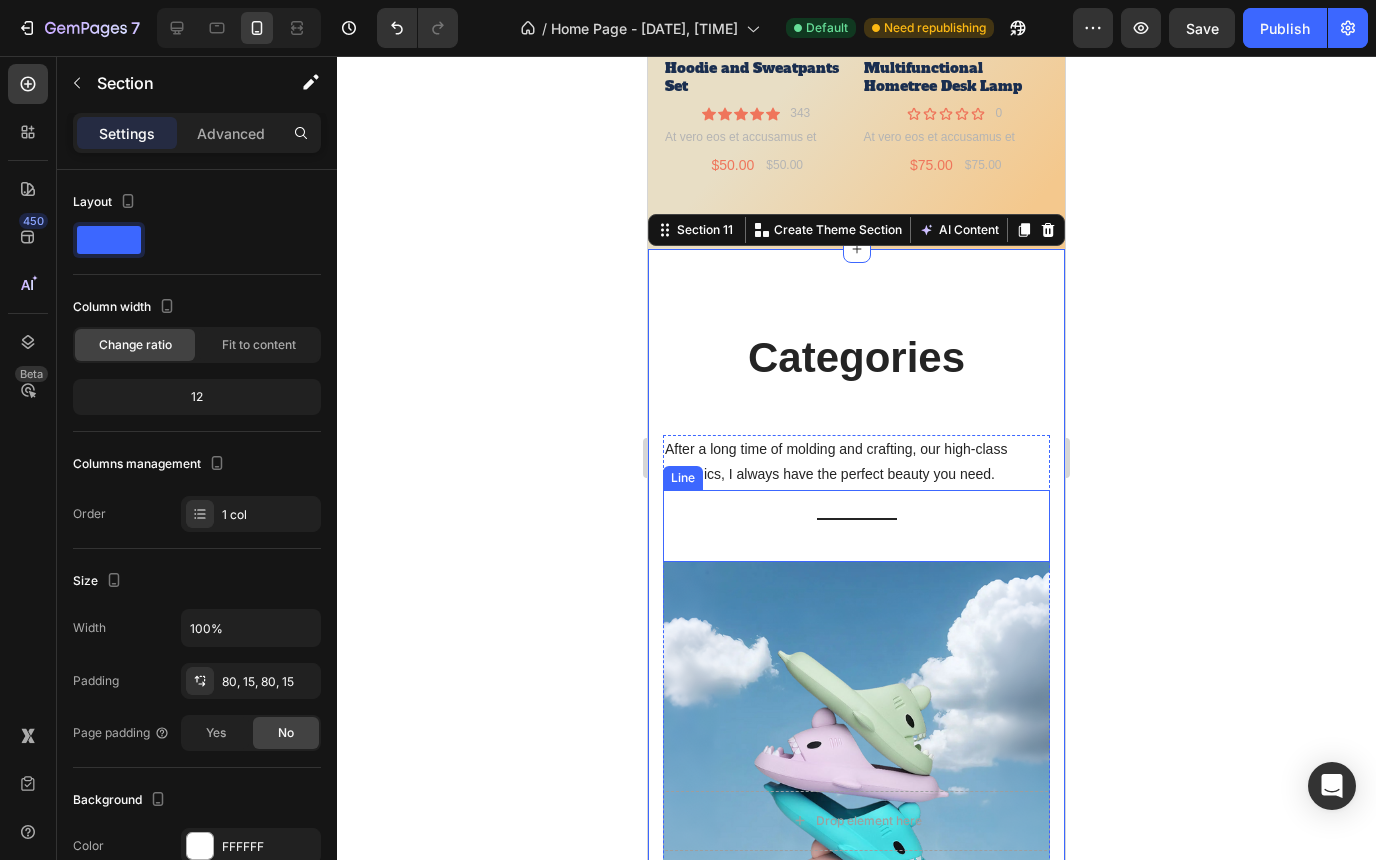 click on "Title Line" at bounding box center [856, 526] 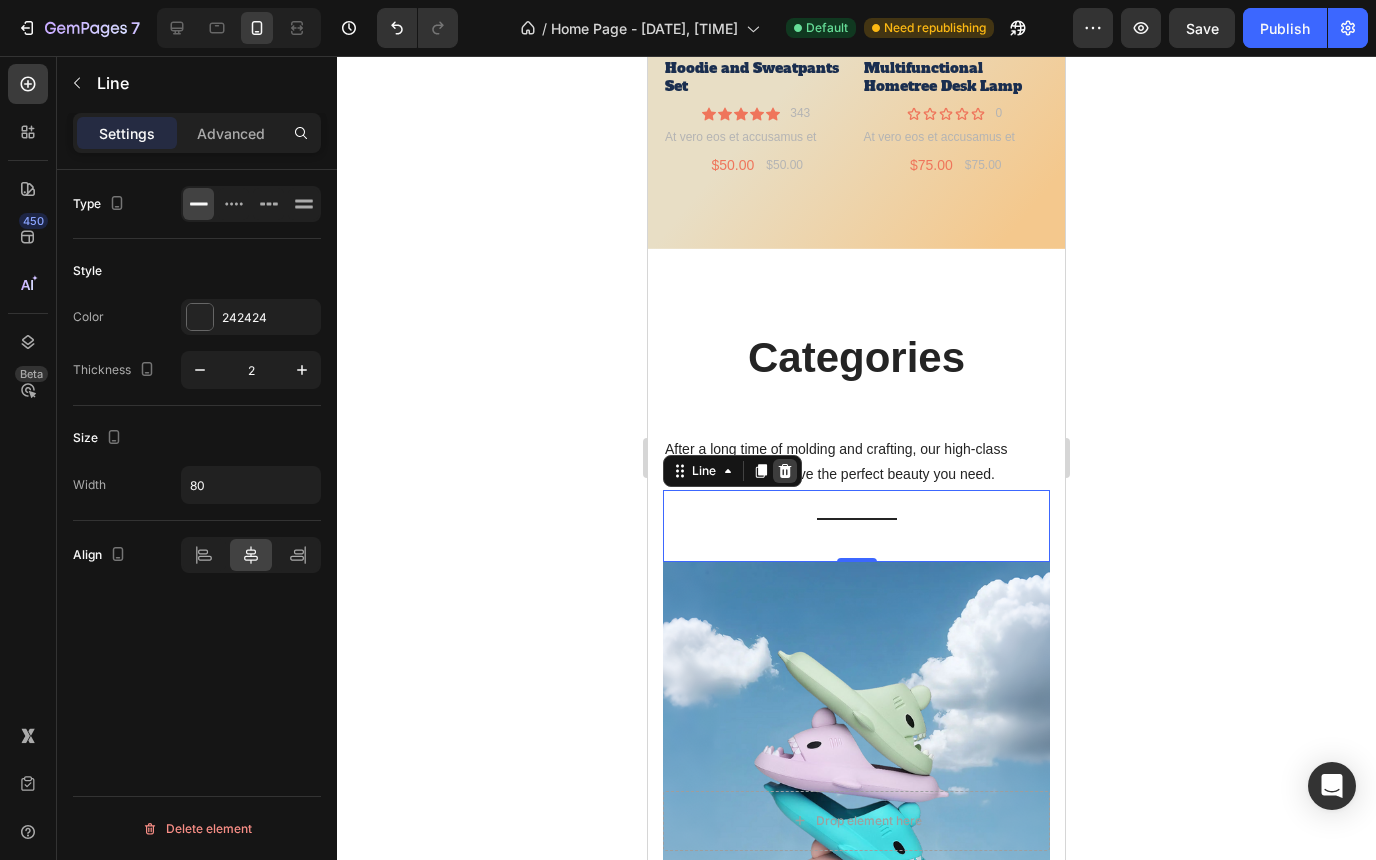 click 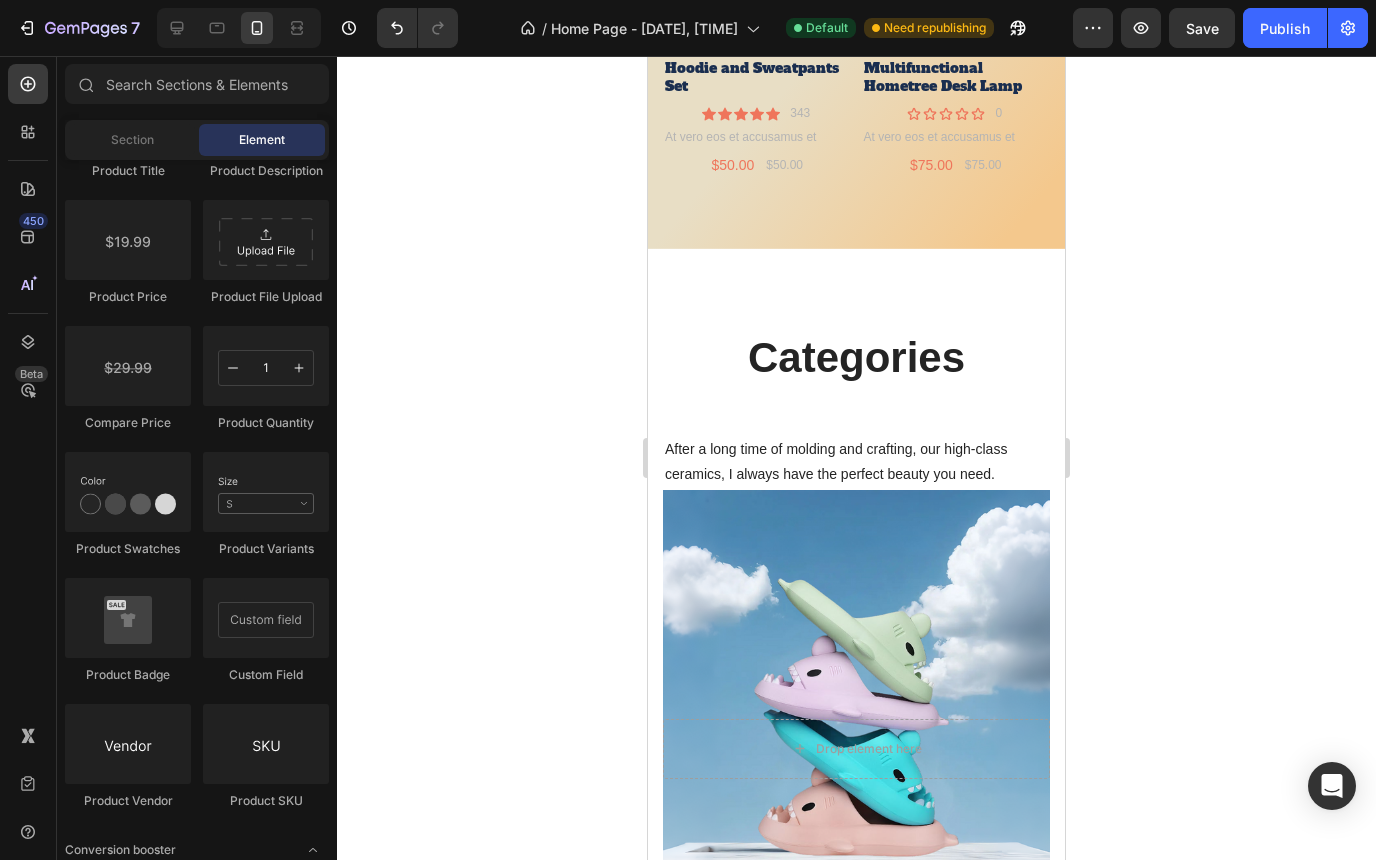 click on "After a long time of molding and crafting, our high-class ceramics, I always have the perfect beauty you need." at bounding box center [856, 462] 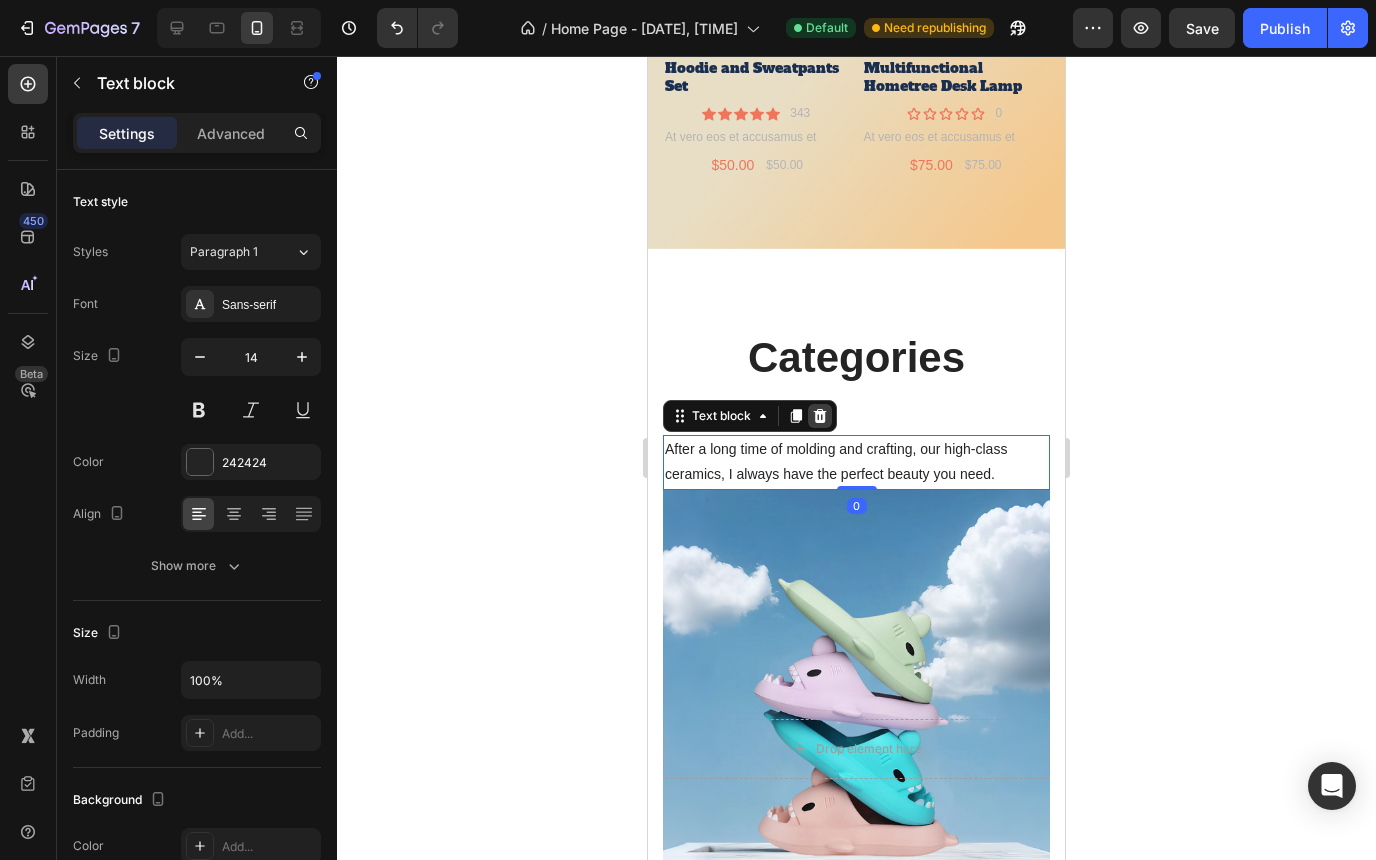 click 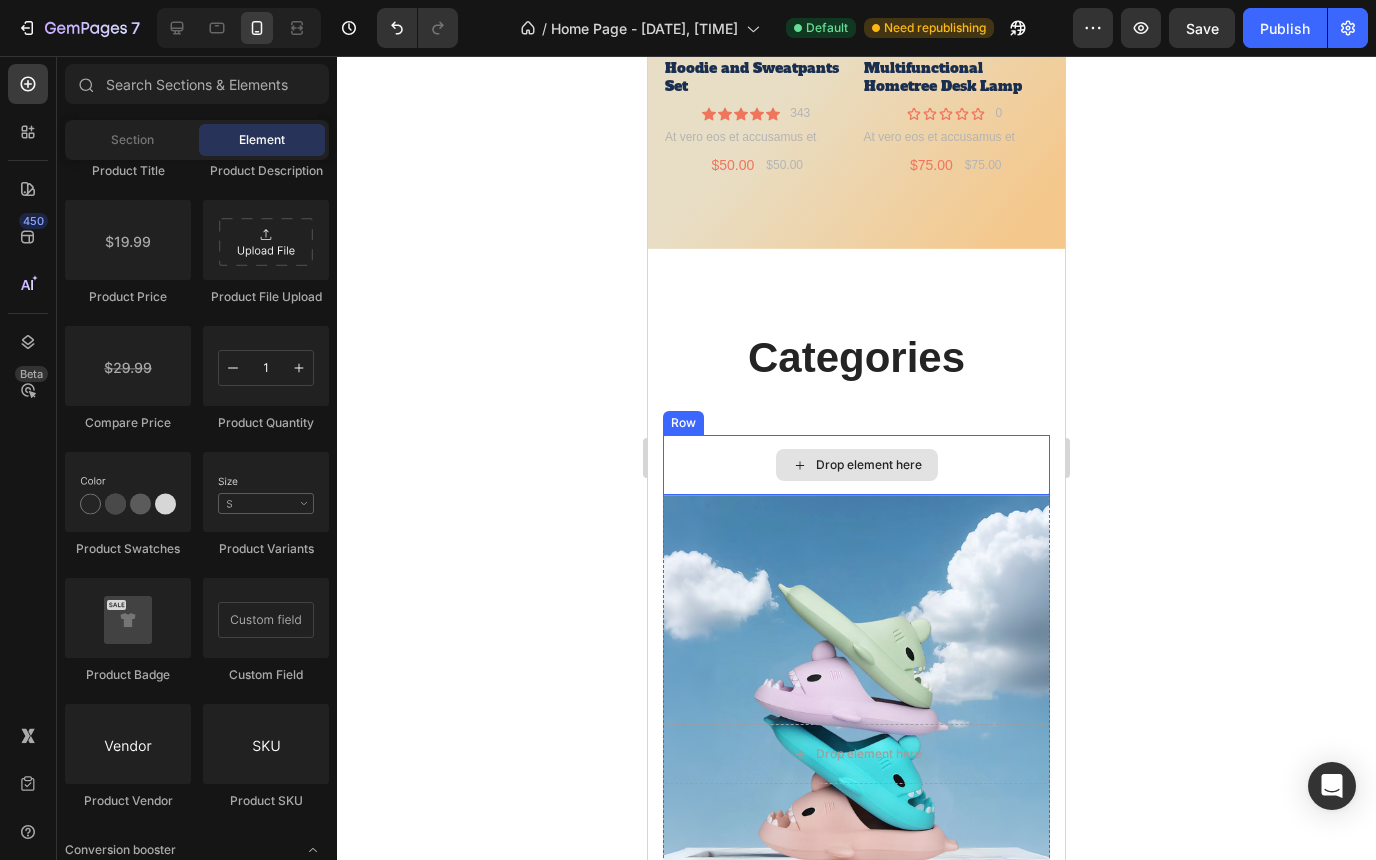click on "Drop element here" at bounding box center (856, 465) 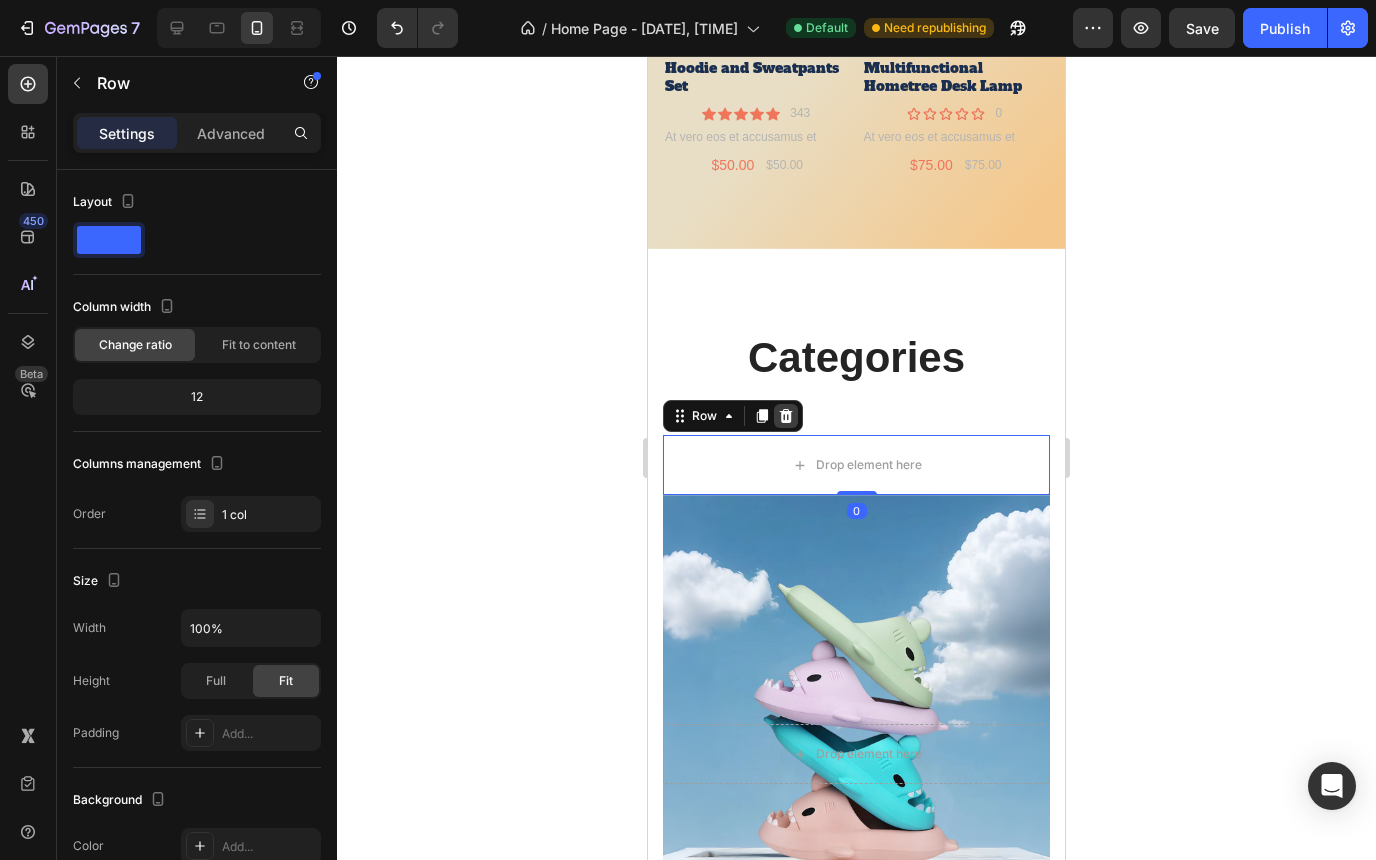 click 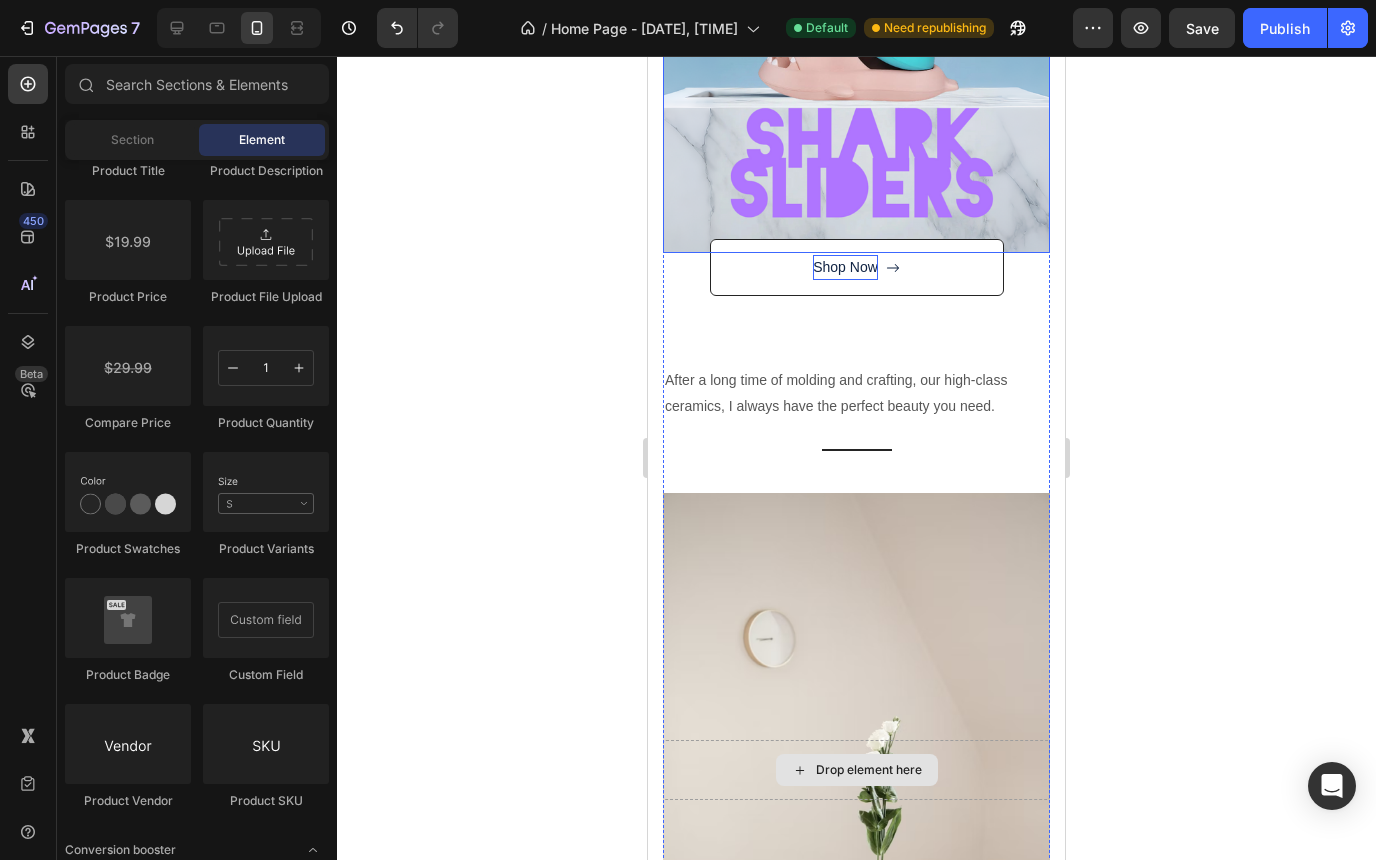 scroll, scrollTop: 5289, scrollLeft: 0, axis: vertical 